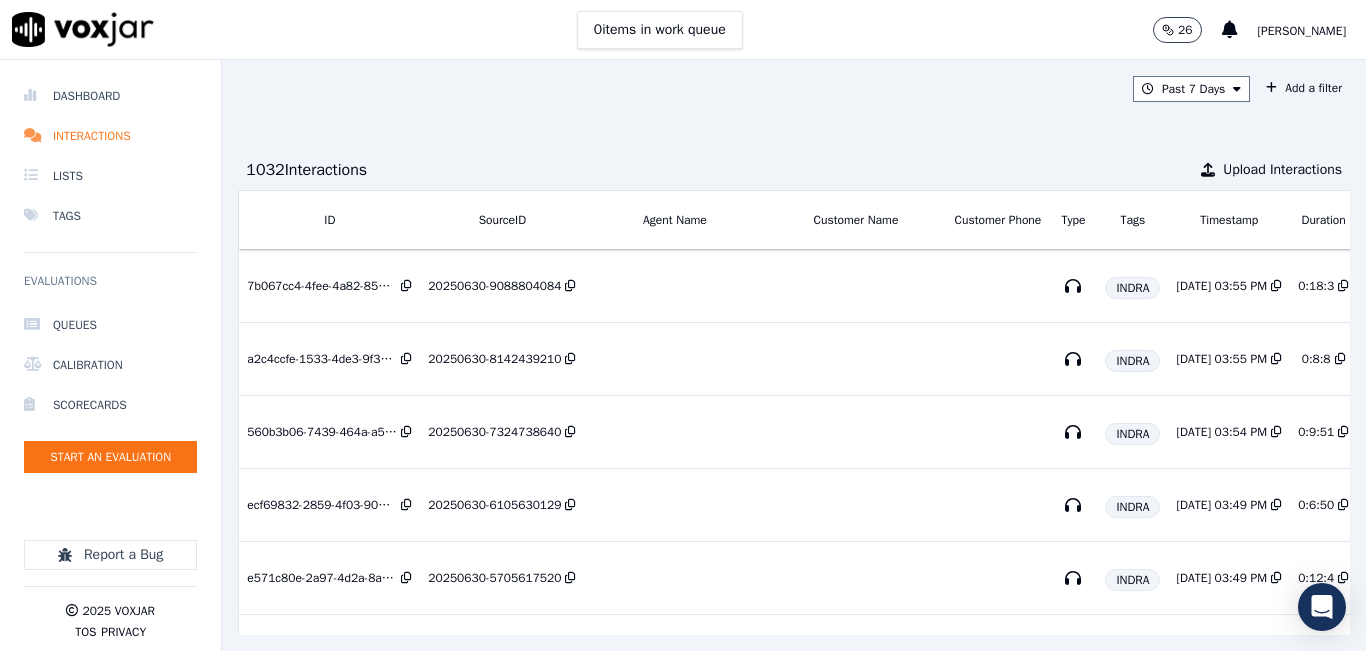 scroll, scrollTop: 0, scrollLeft: 0, axis: both 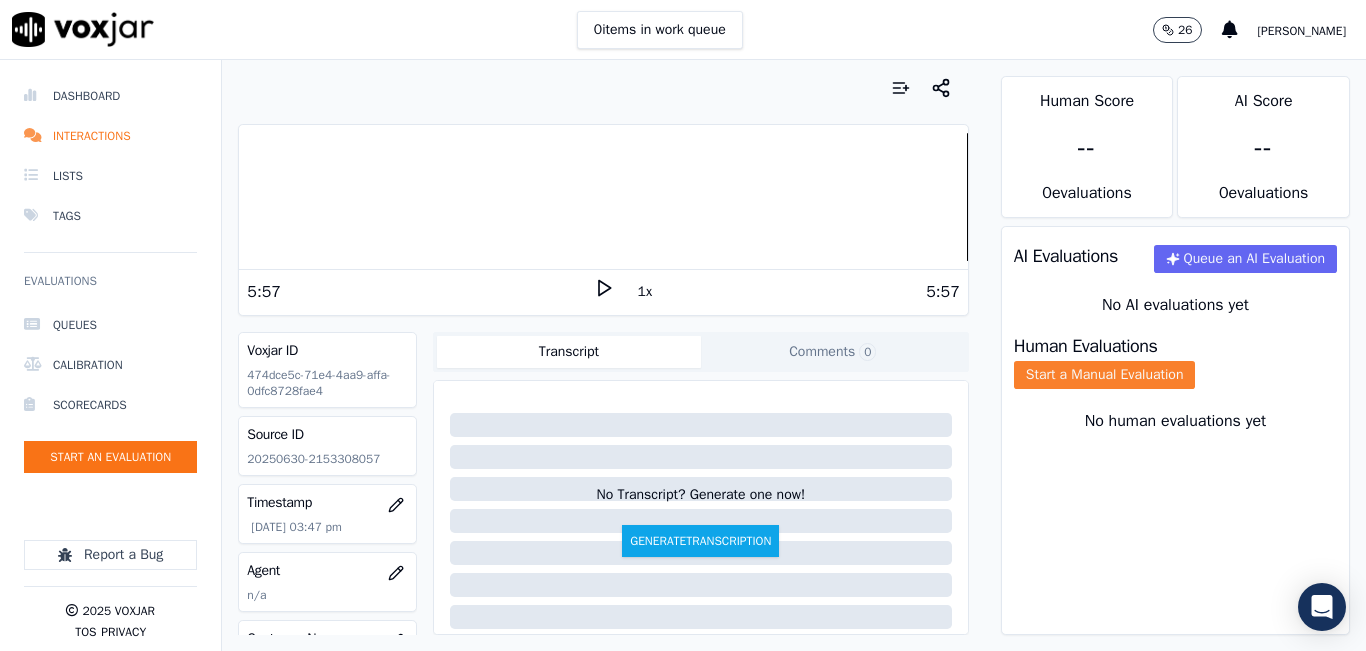 click on "Start a Manual Evaluation" 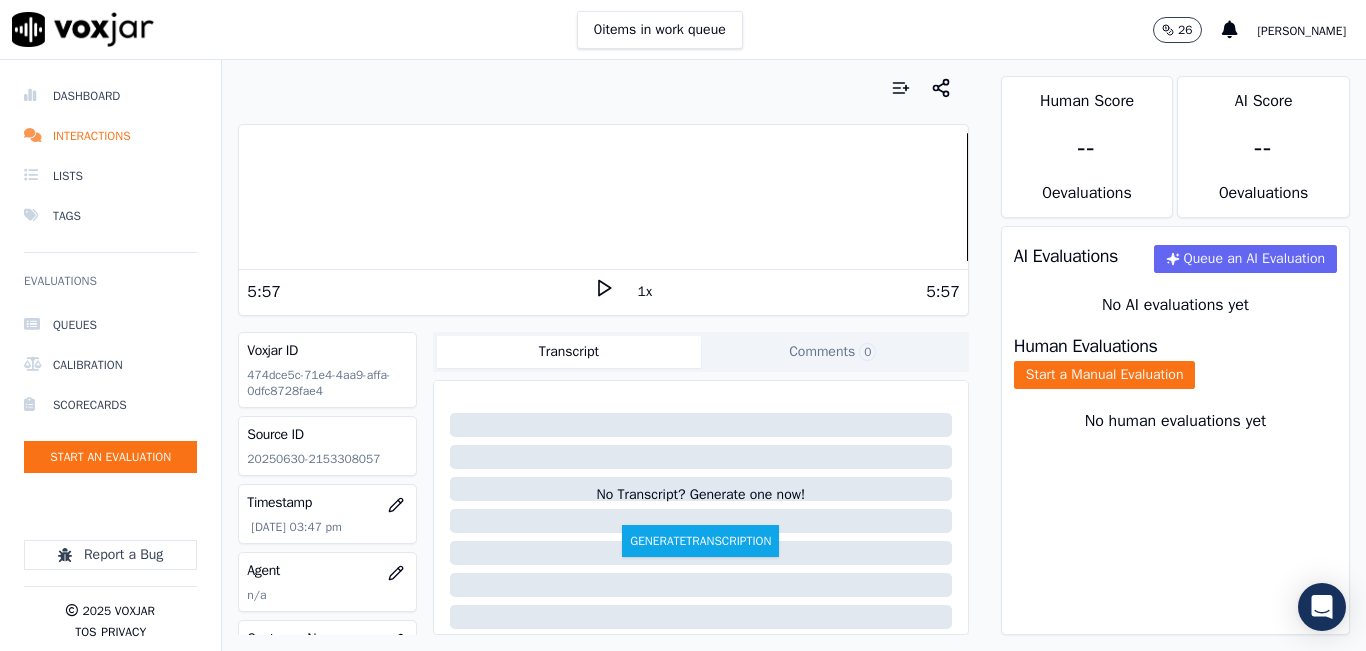 click on "Human Evaluations   Start a Manual Evaluation" at bounding box center (1175, 363) 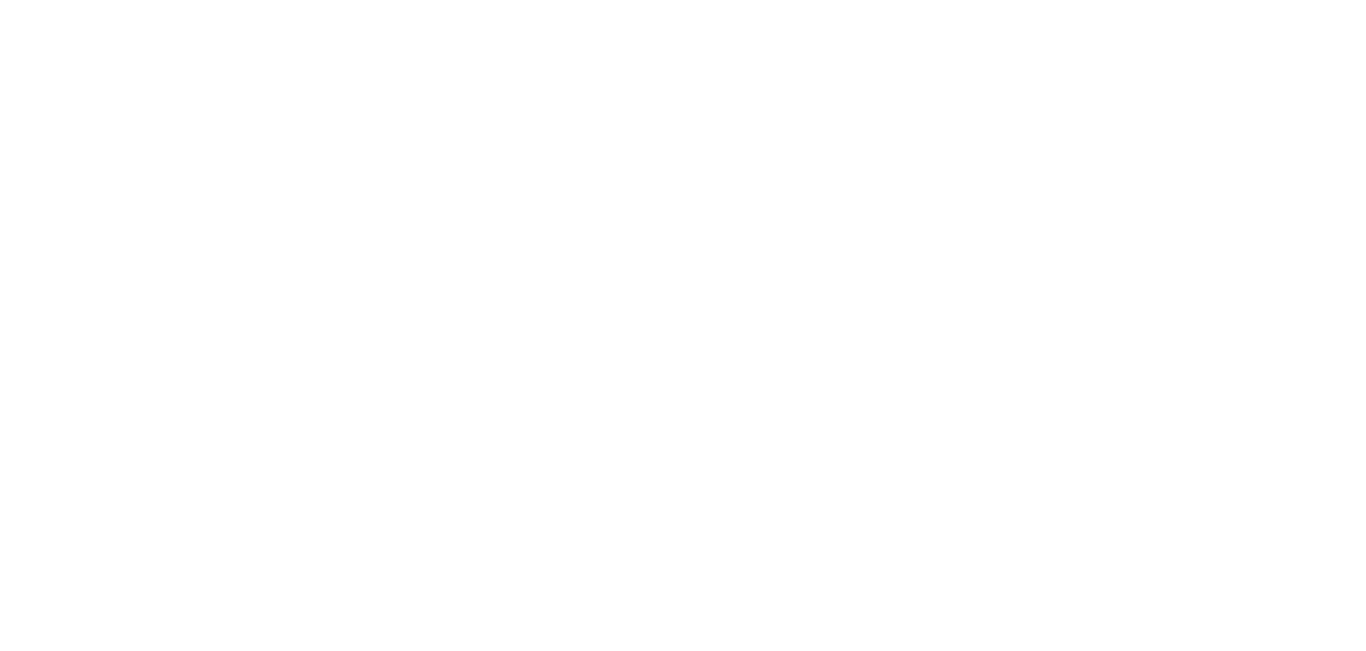 scroll, scrollTop: 0, scrollLeft: 0, axis: both 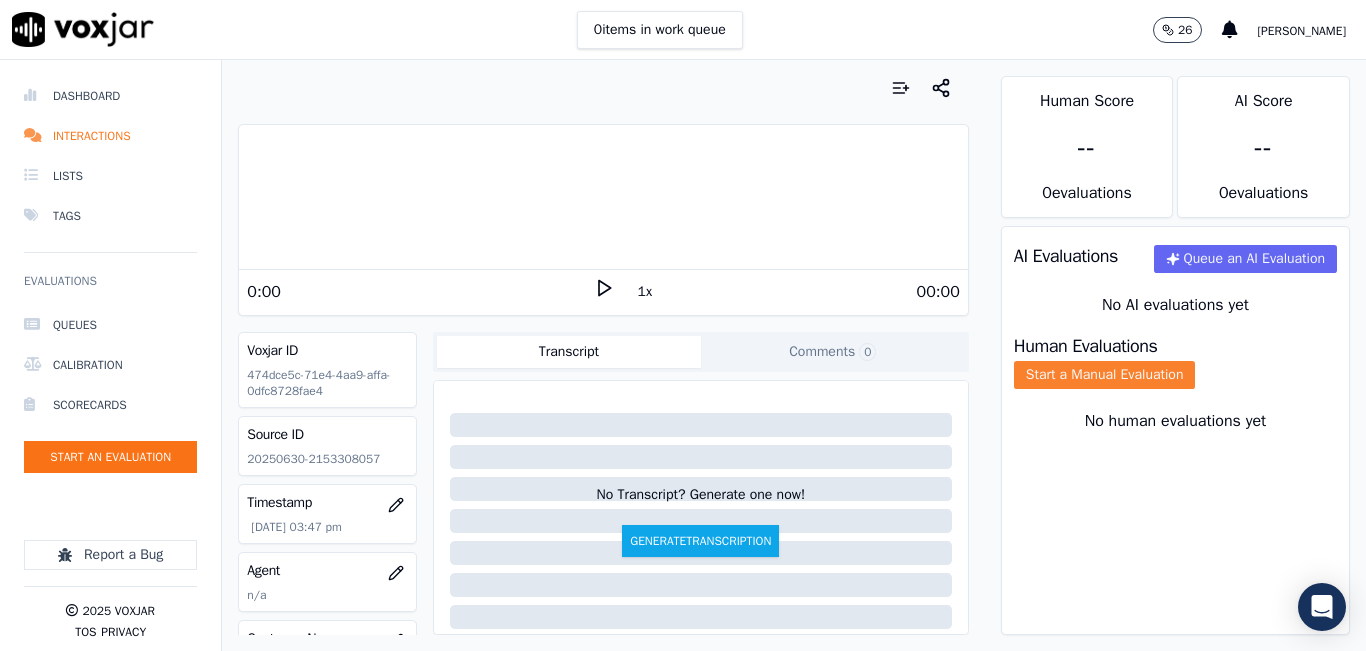 click on "Start a Manual Evaluation" 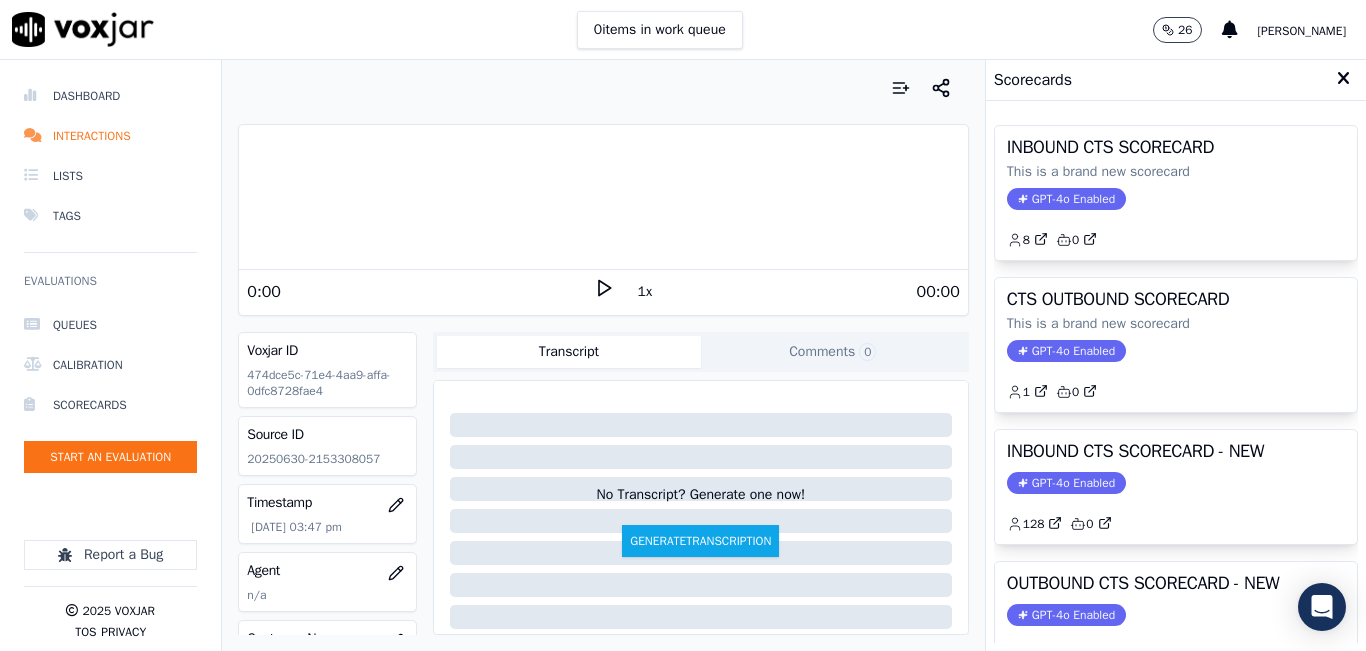 click on "Scorecards" at bounding box center (1176, 80) 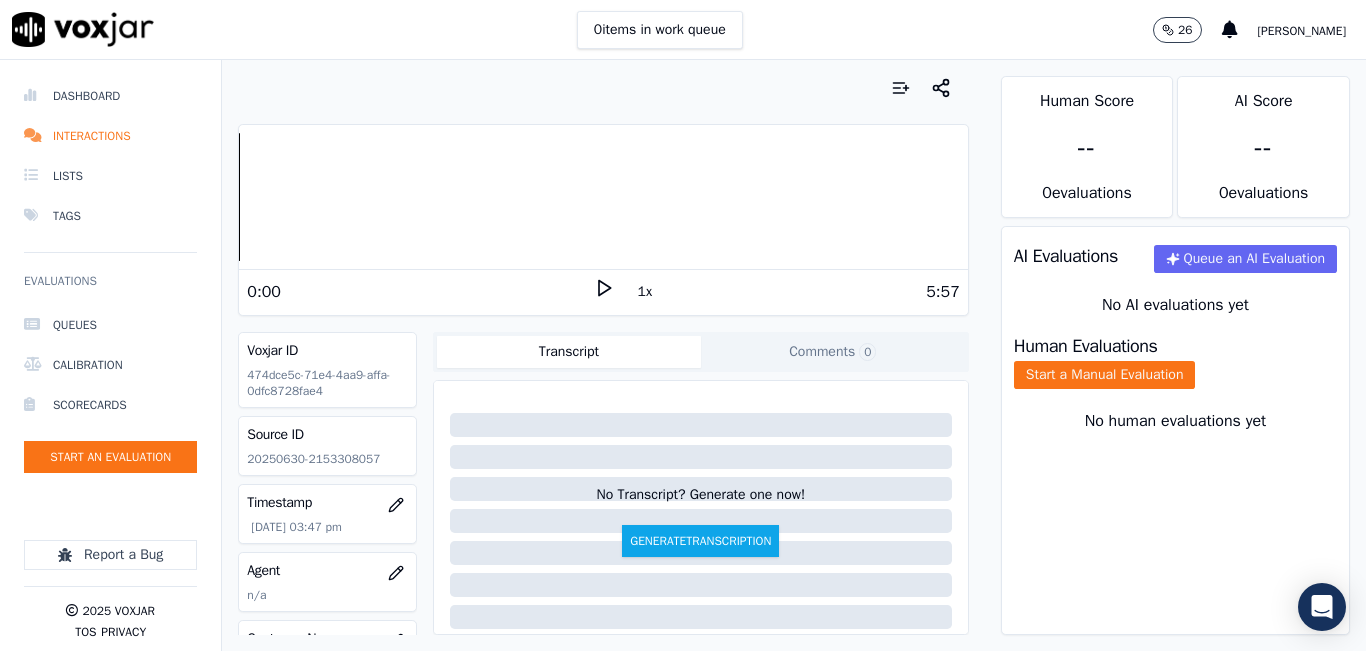 click 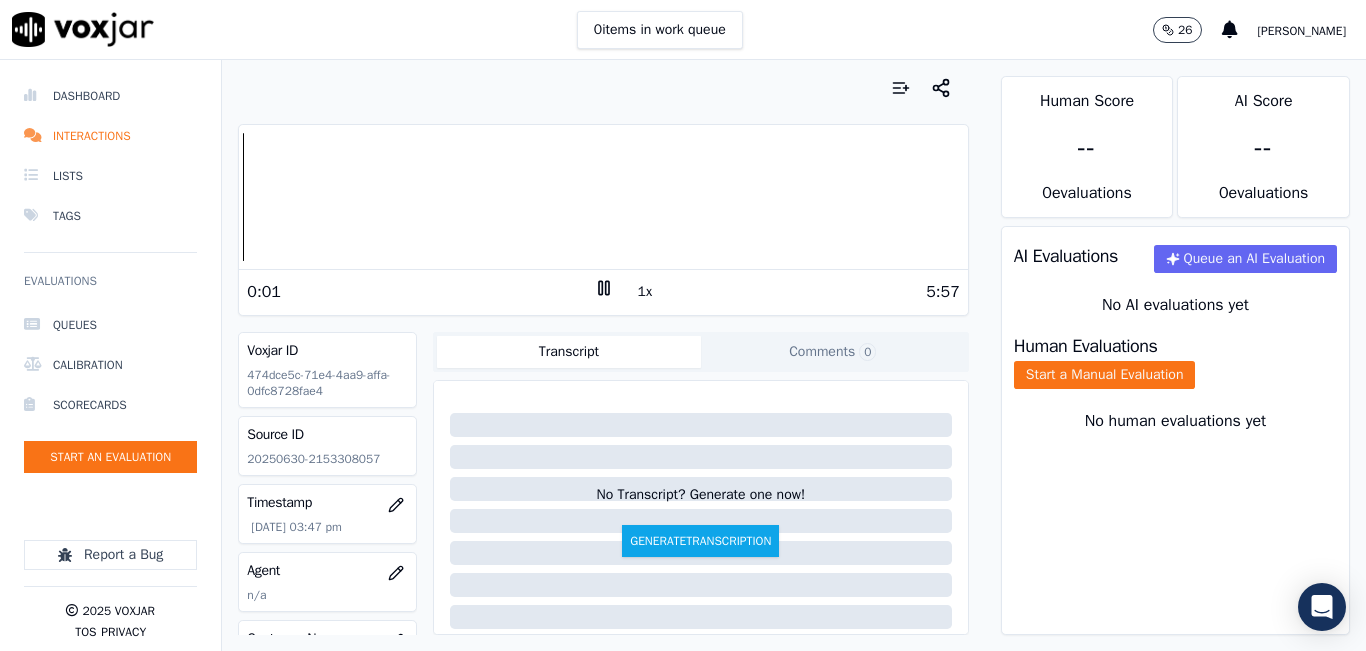 click 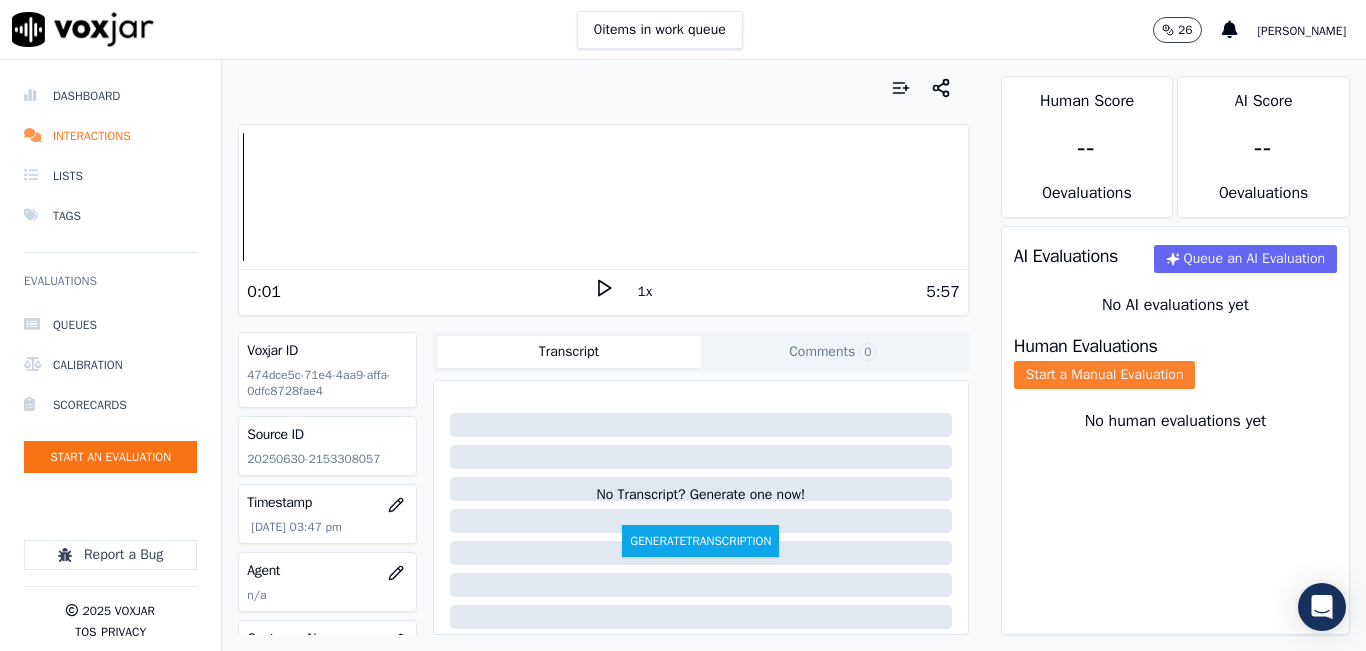 click on "Start a Manual Evaluation" 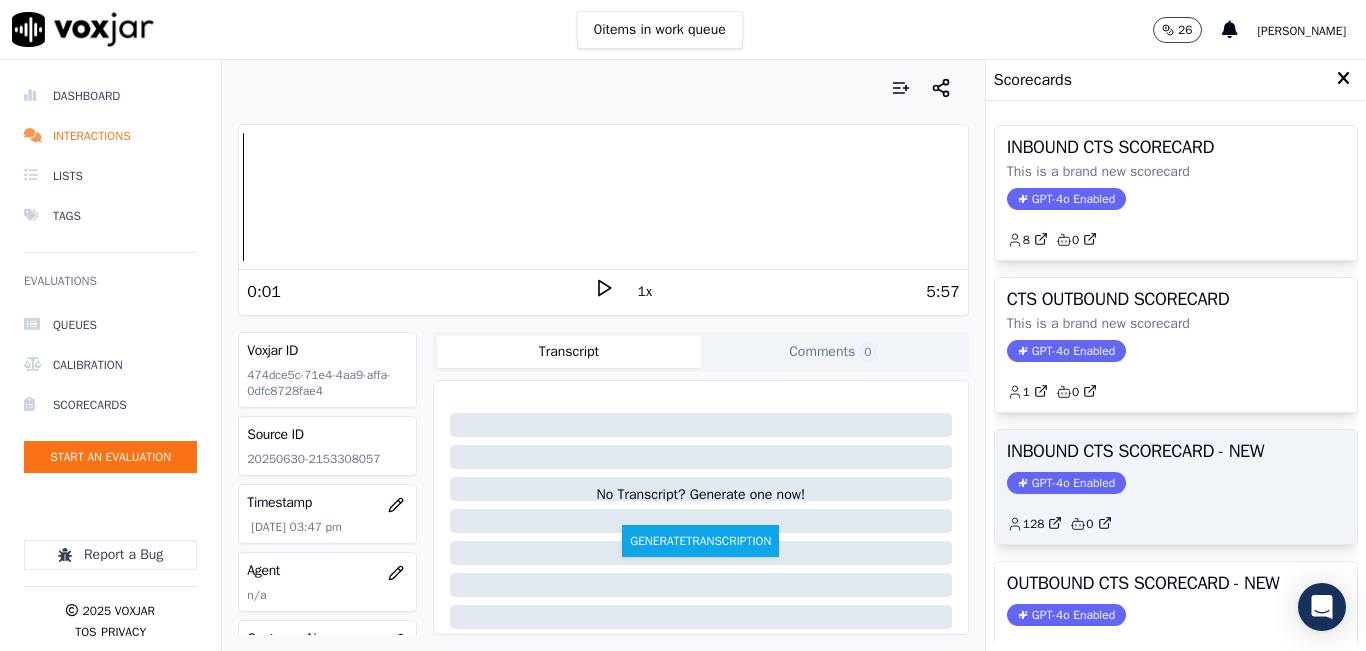 click on "INBOUND CTS SCORECARD - NEW        GPT-4o Enabled       128         0" at bounding box center [1176, 487] 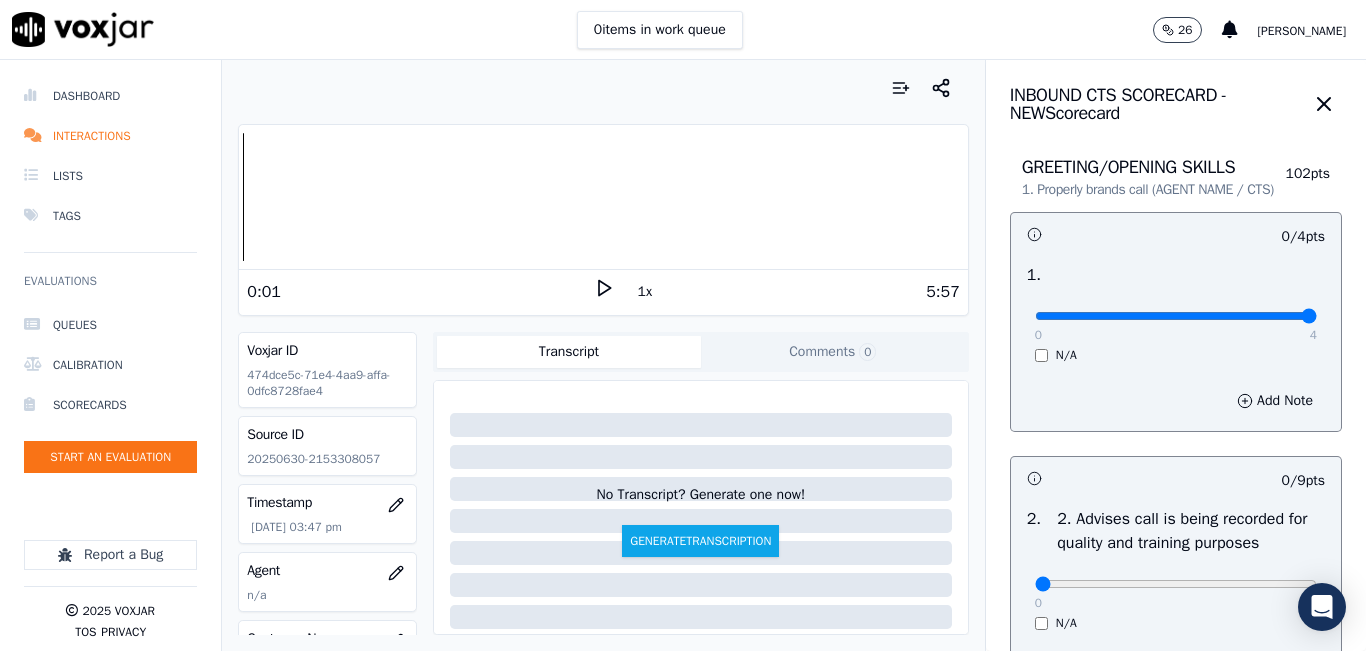 type on "4" 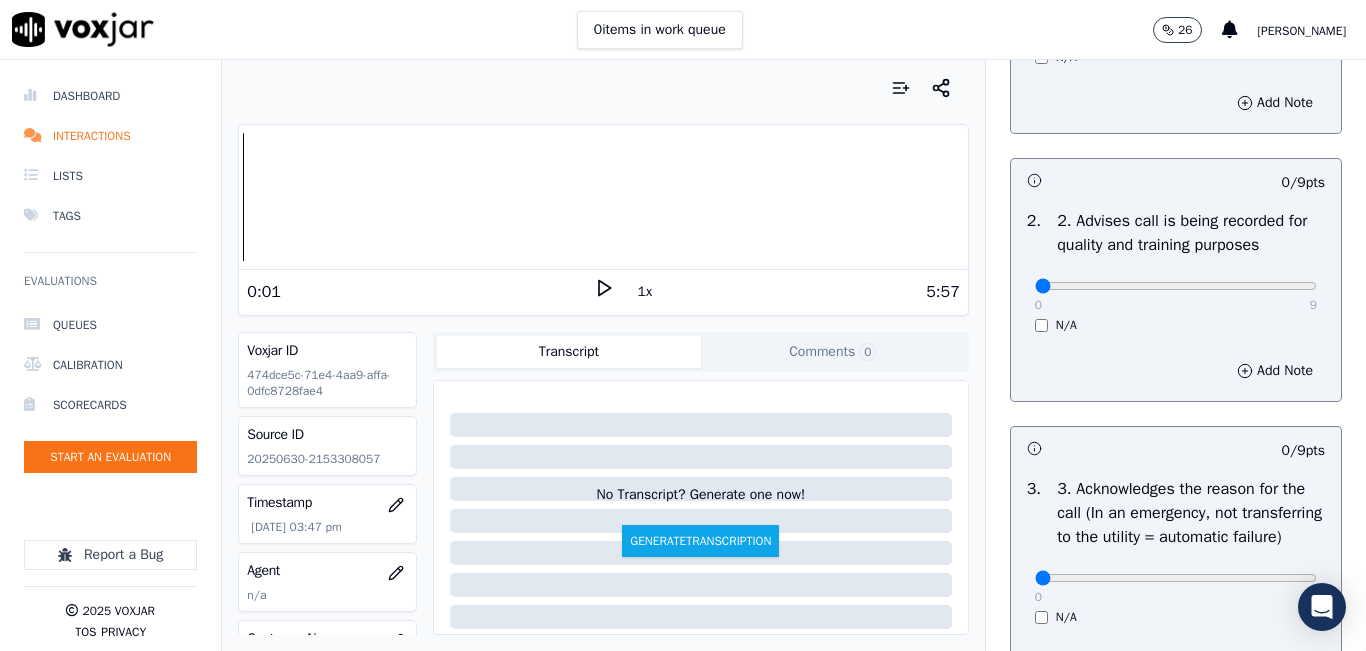 scroll, scrollTop: 300, scrollLeft: 0, axis: vertical 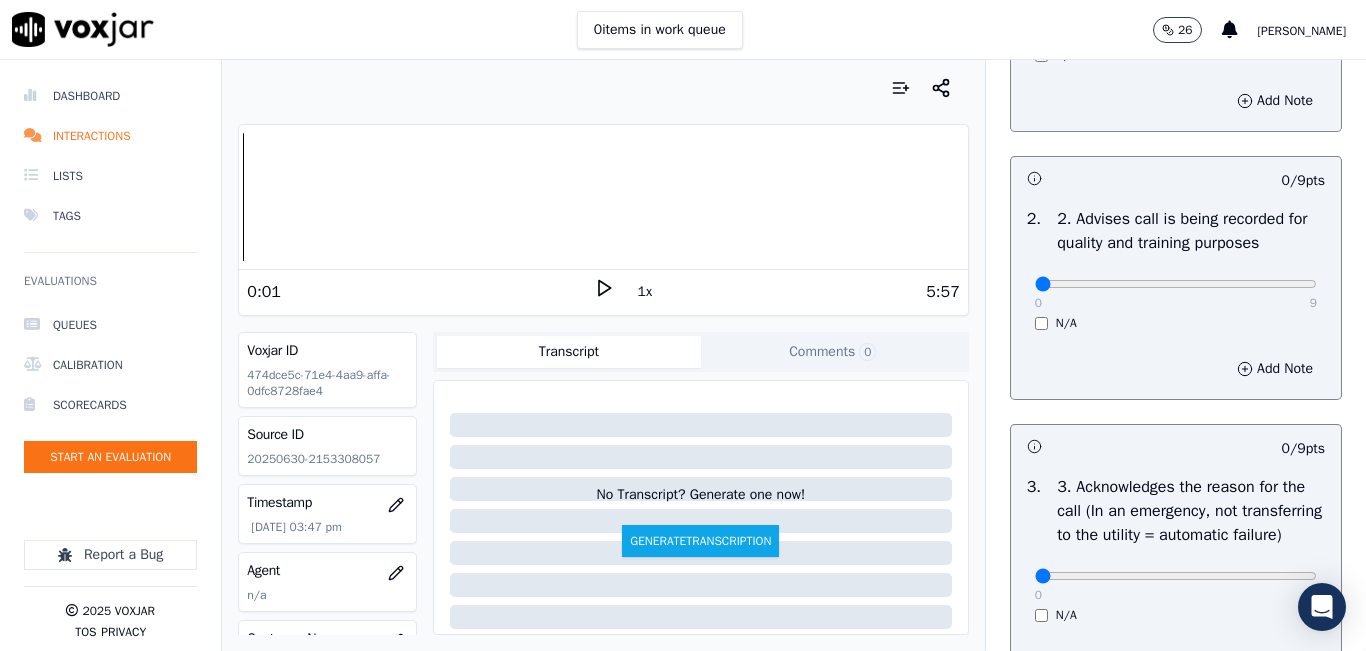 click on "0   9     N/A" at bounding box center [1176, 293] 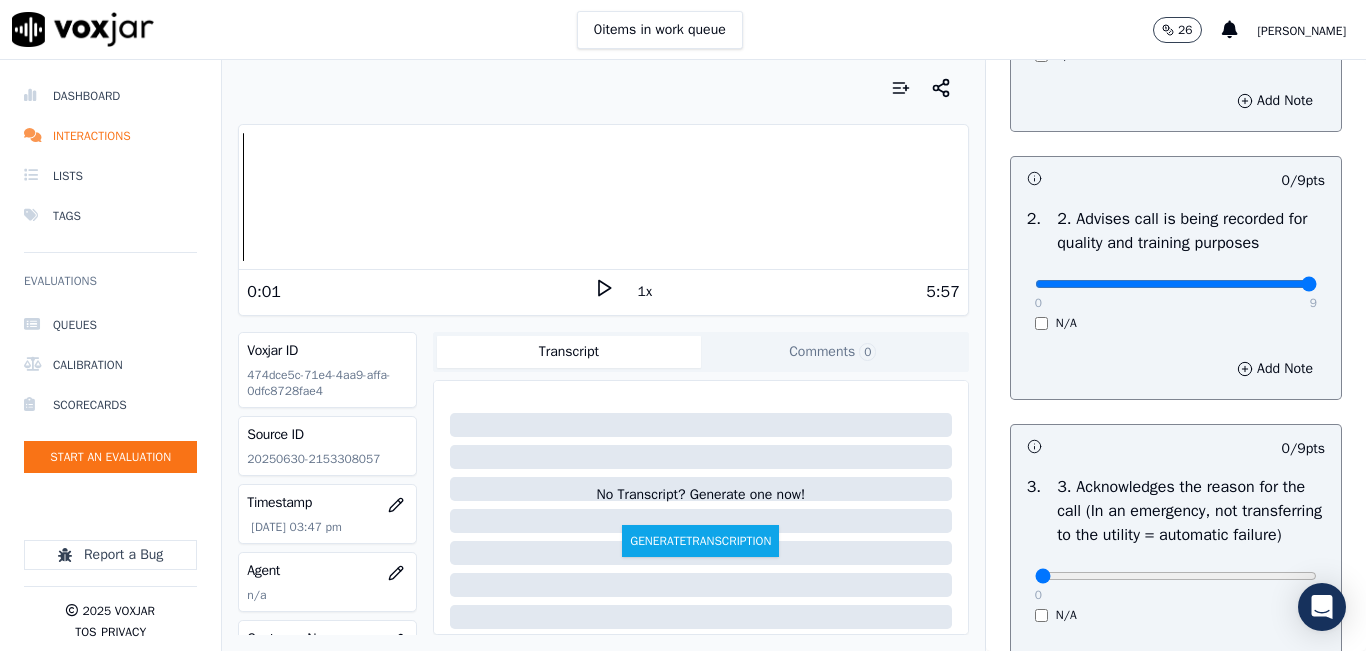 type on "9" 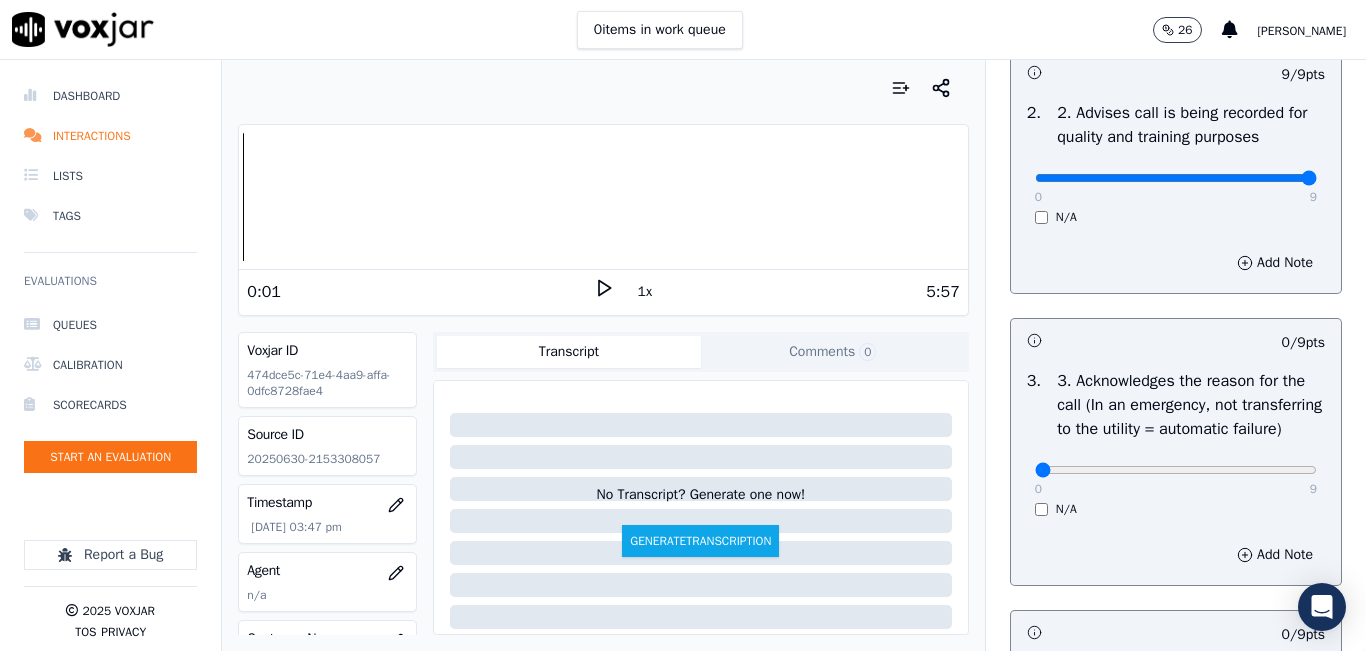scroll, scrollTop: 600, scrollLeft: 0, axis: vertical 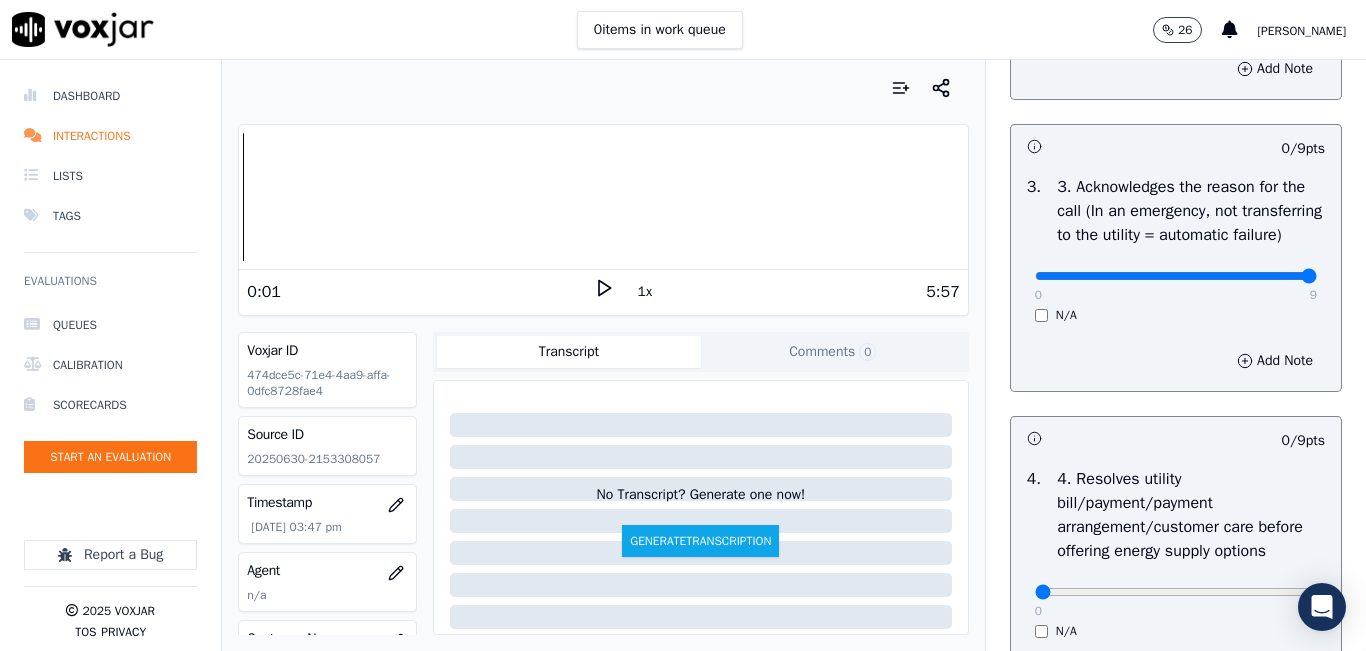 type on "9" 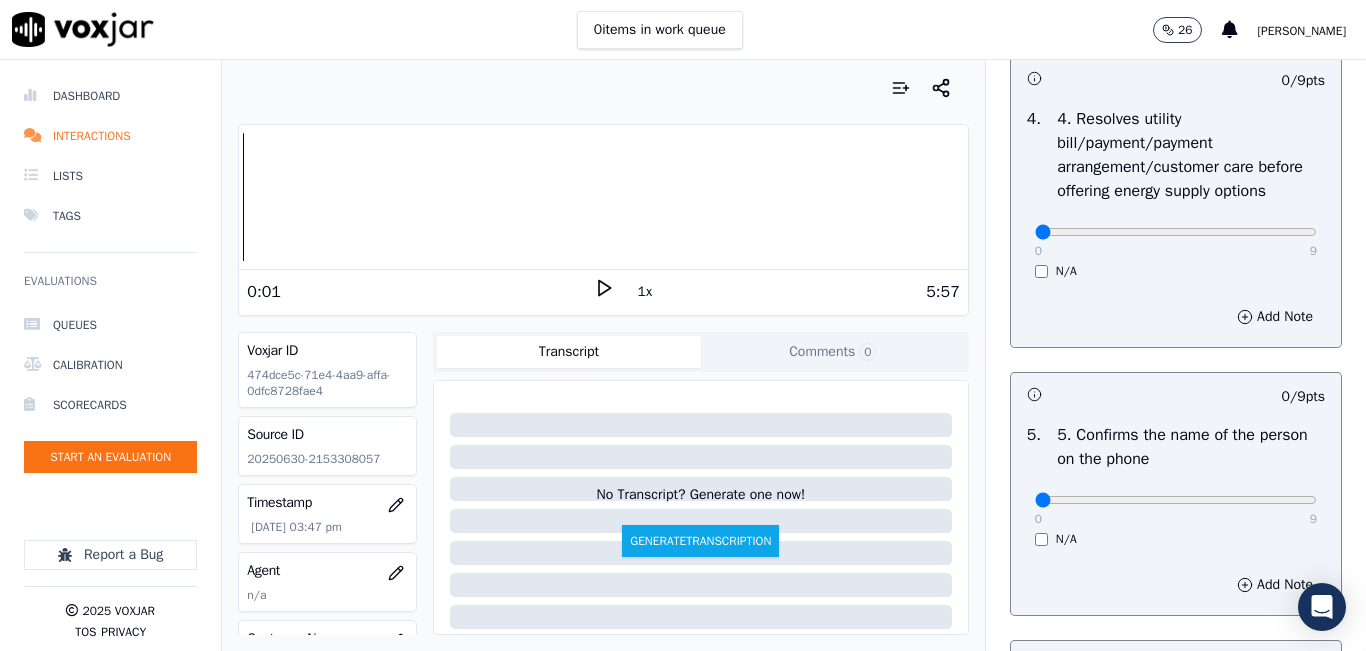 scroll, scrollTop: 1000, scrollLeft: 0, axis: vertical 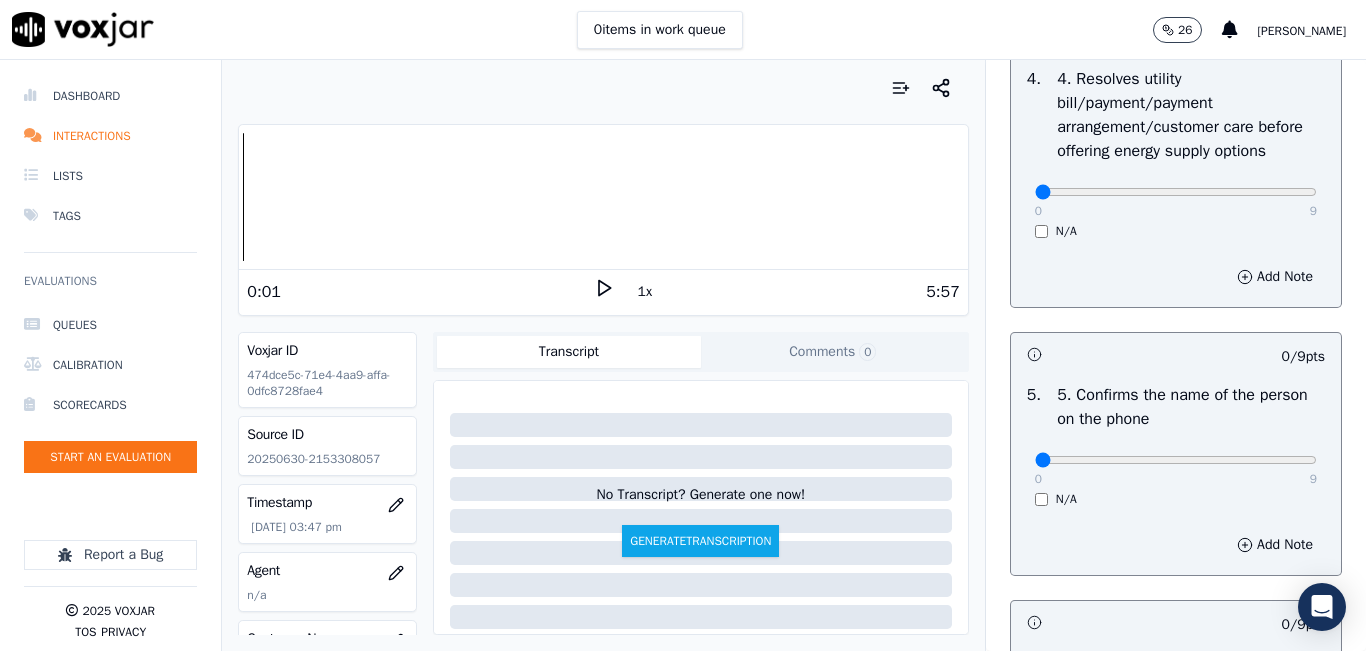 click on "N/A" at bounding box center [1176, 231] 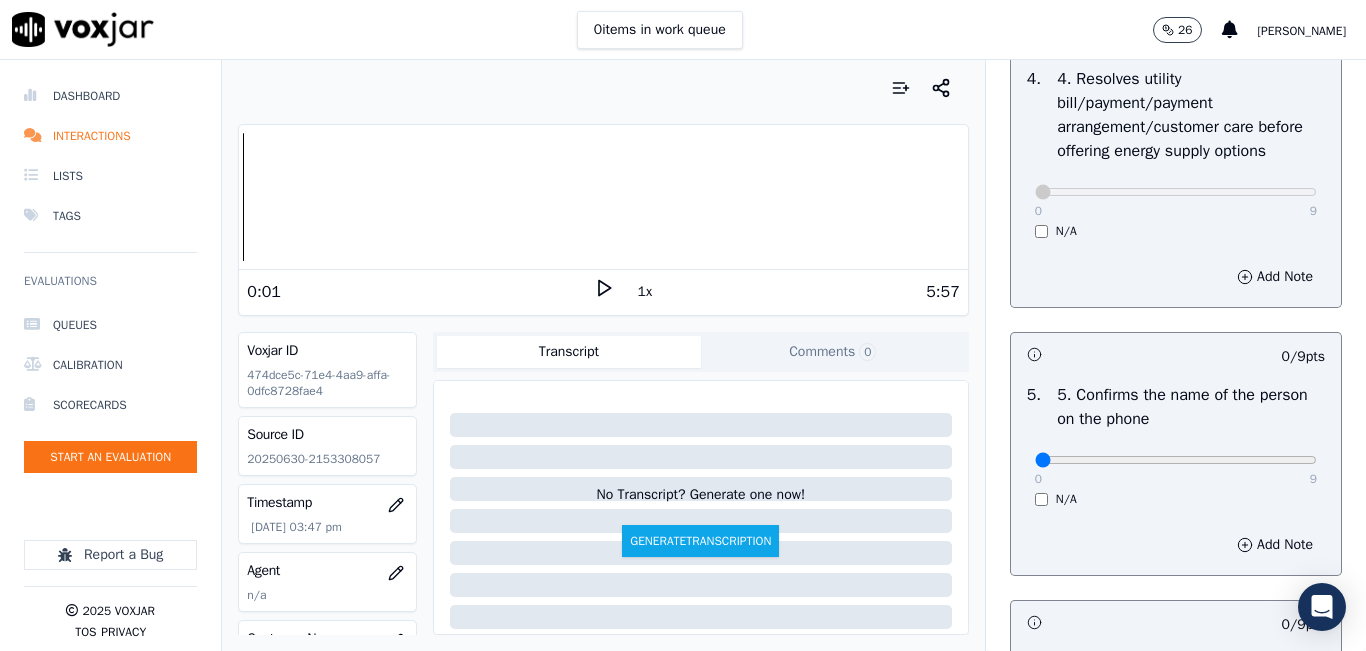 scroll, scrollTop: 1200, scrollLeft: 0, axis: vertical 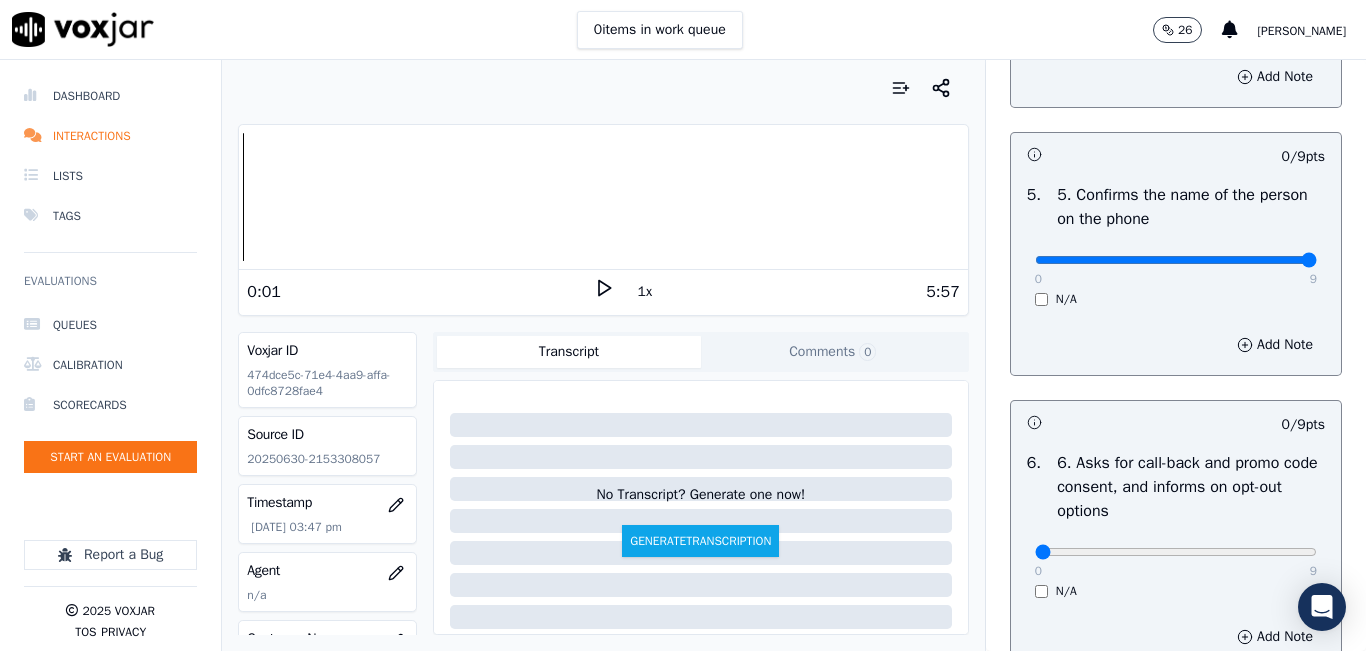 type on "9" 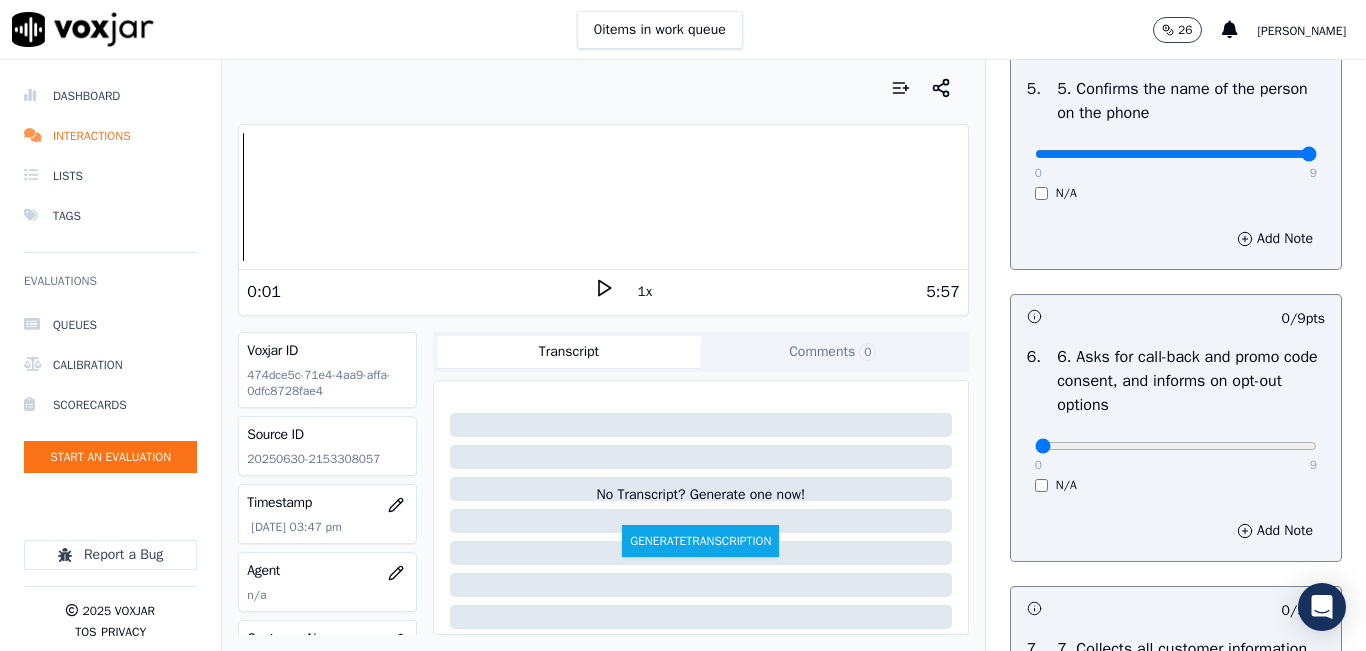scroll, scrollTop: 1400, scrollLeft: 0, axis: vertical 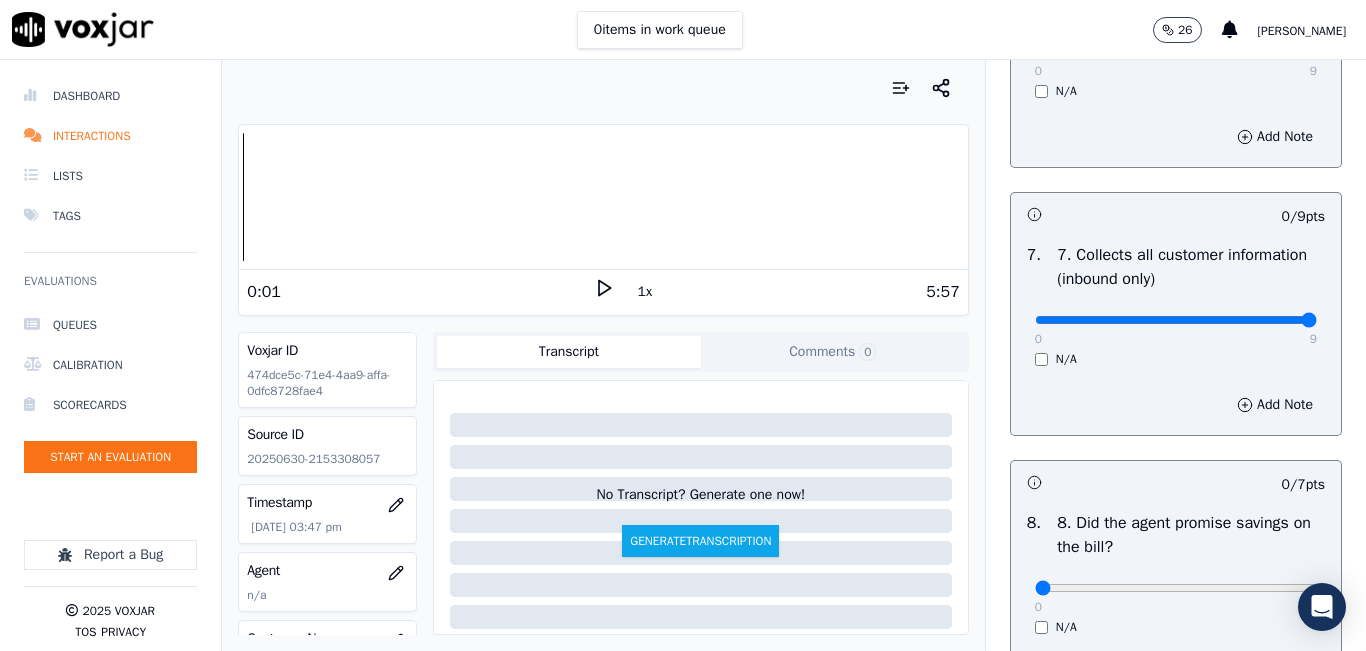type on "9" 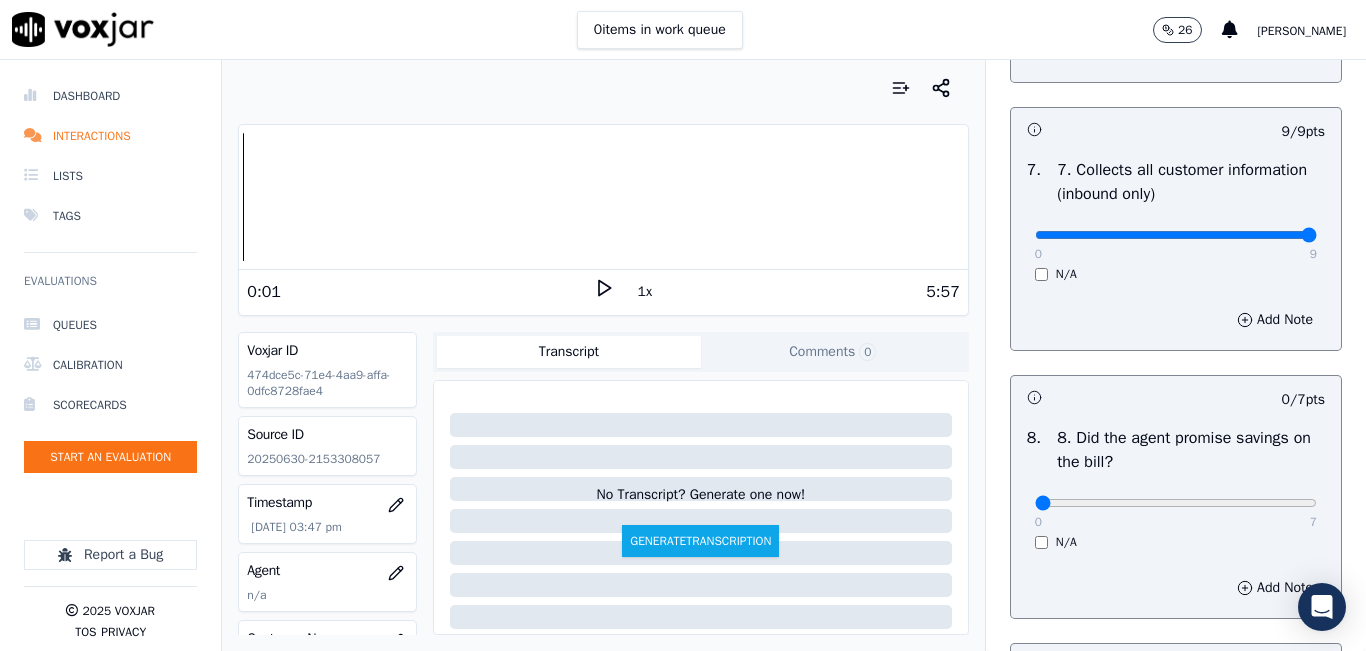 scroll, scrollTop: 1900, scrollLeft: 0, axis: vertical 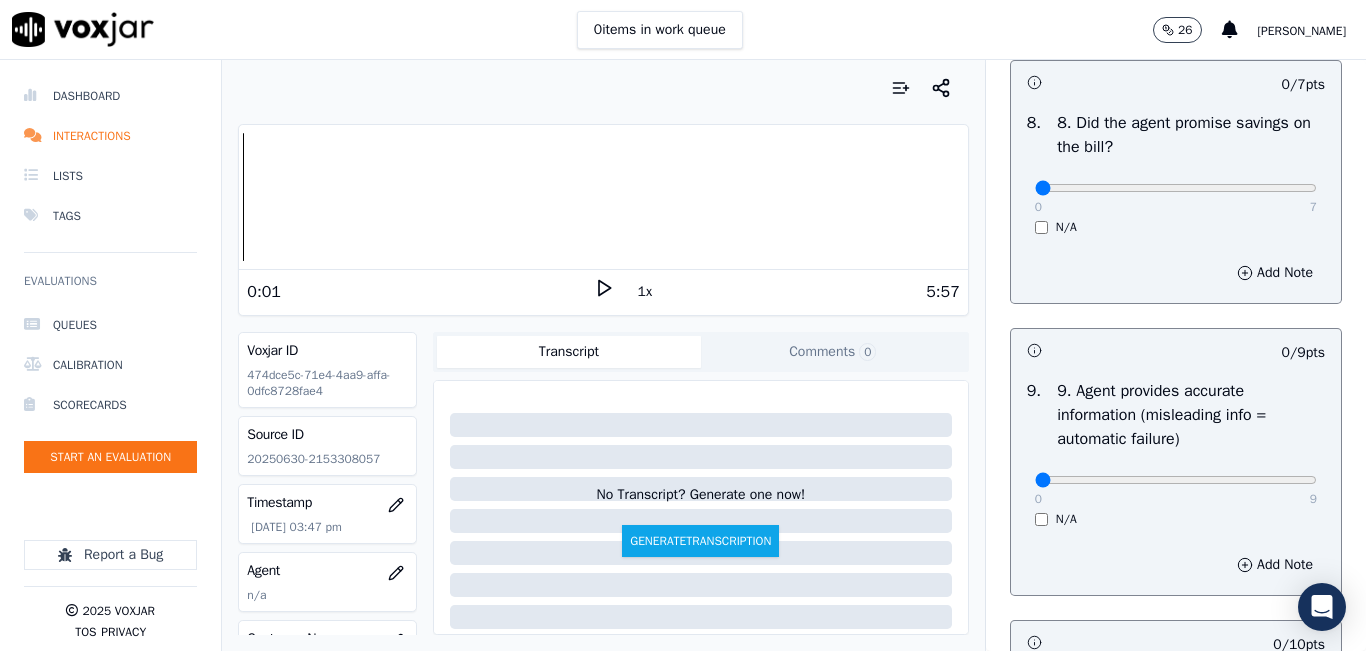 click on "0   7     N/A" at bounding box center (1176, 197) 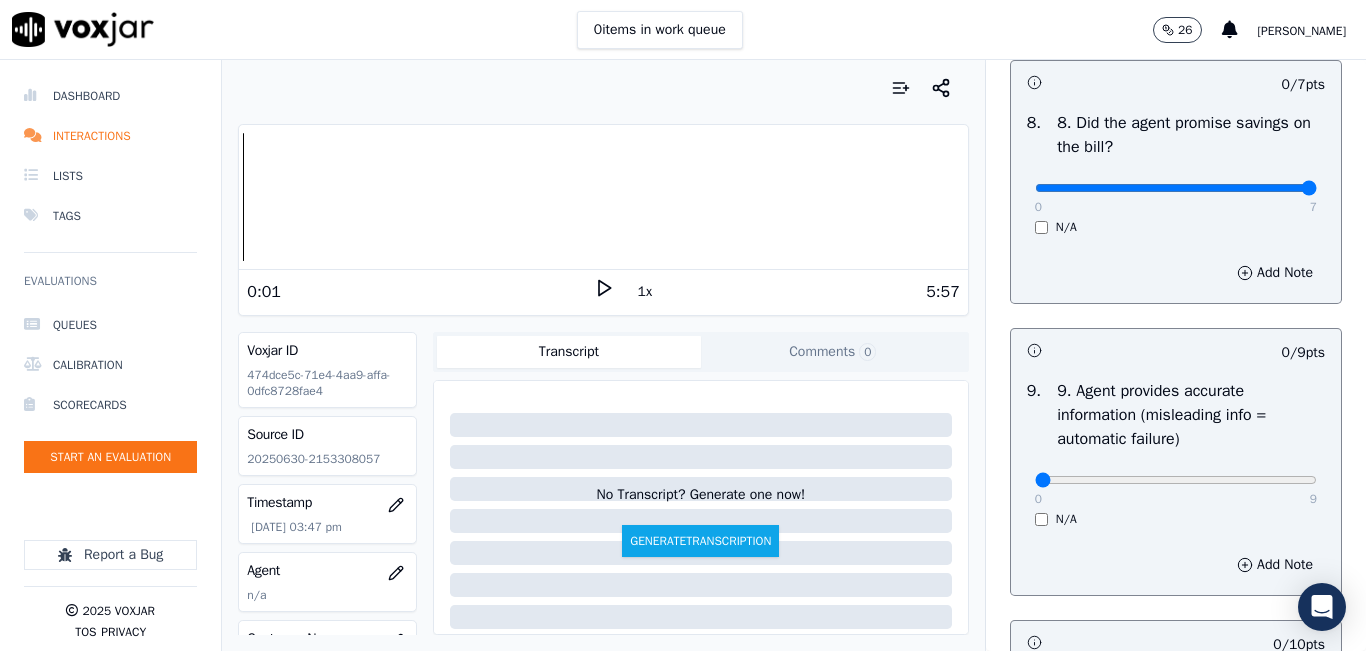 type on "7" 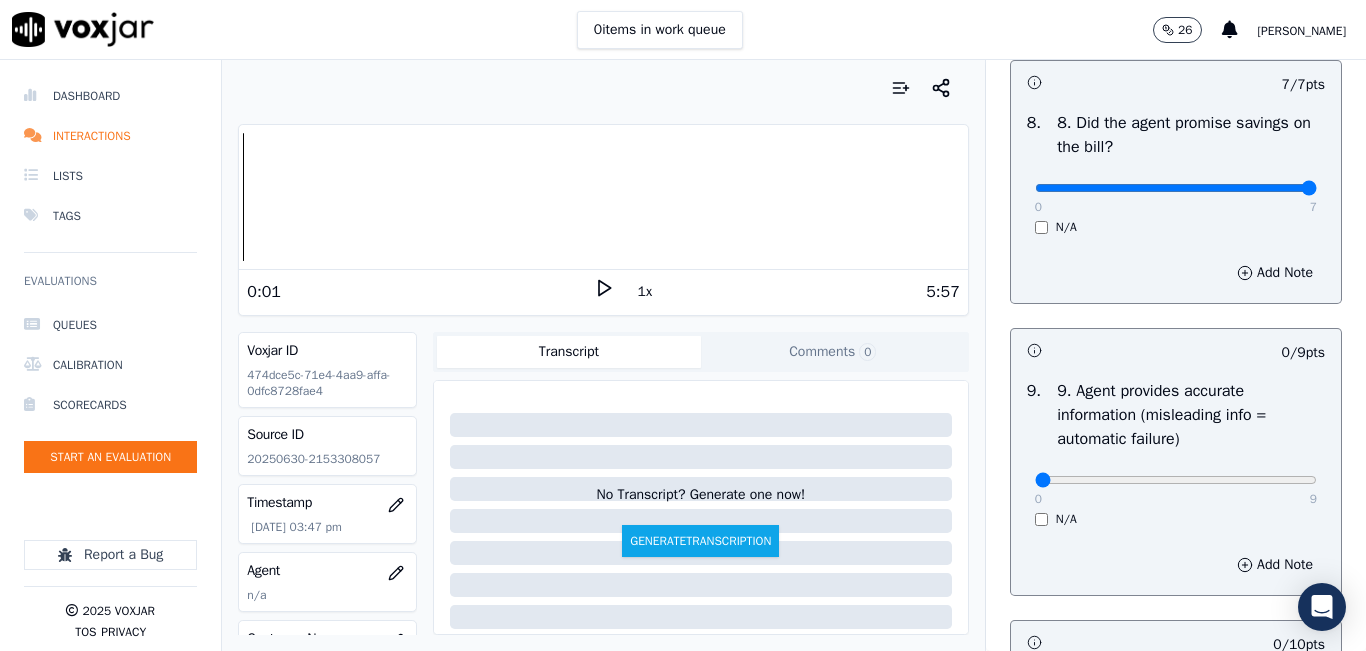 scroll, scrollTop: 2400, scrollLeft: 0, axis: vertical 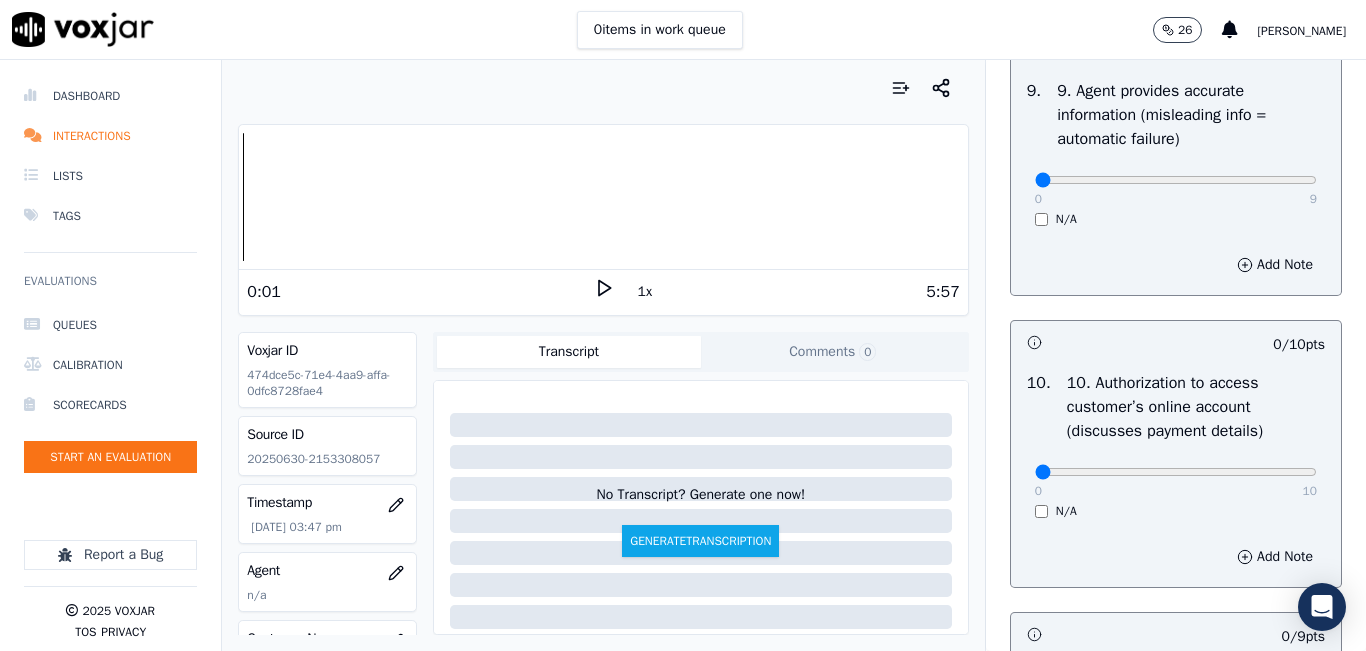 click on "0   9" at bounding box center [1176, 179] 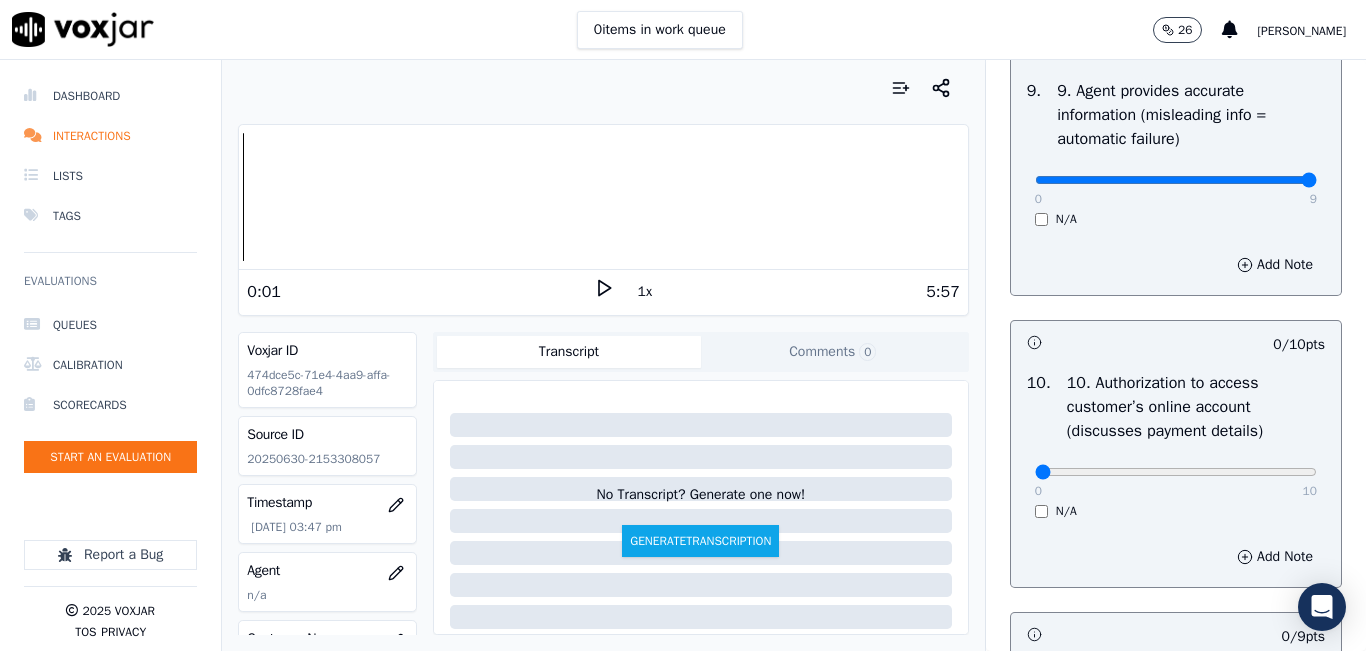 type on "9" 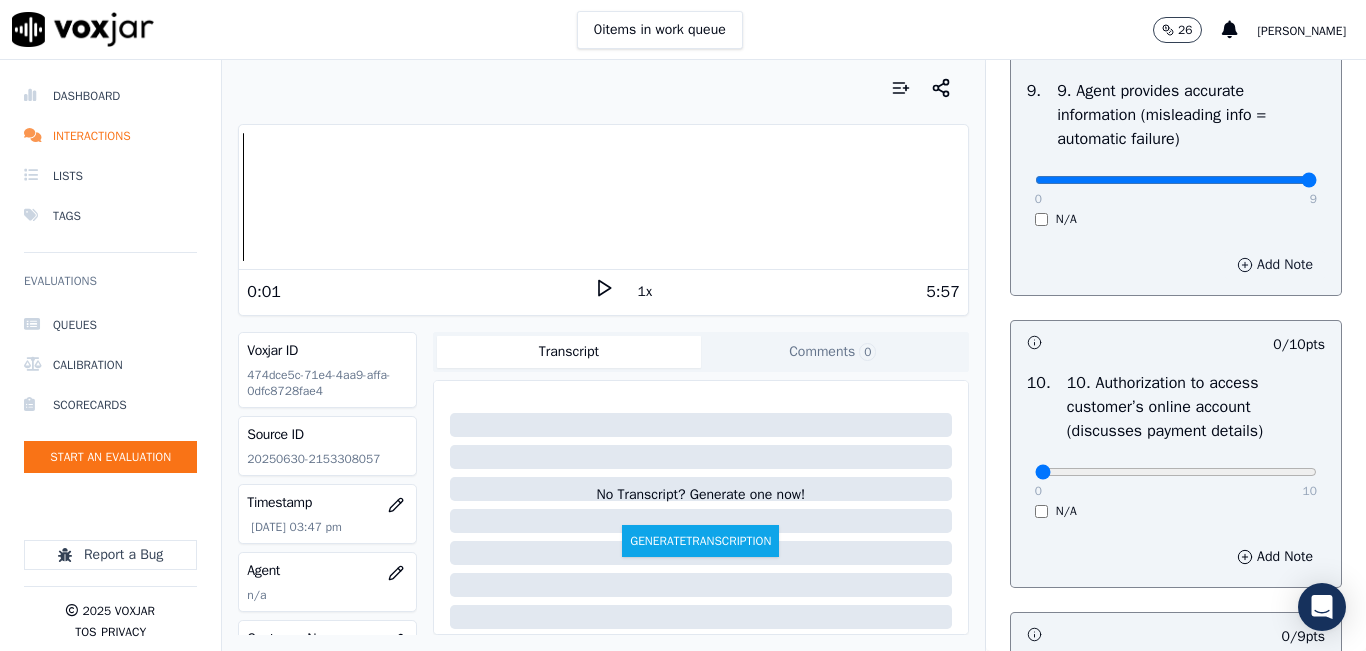 scroll, scrollTop: 2700, scrollLeft: 0, axis: vertical 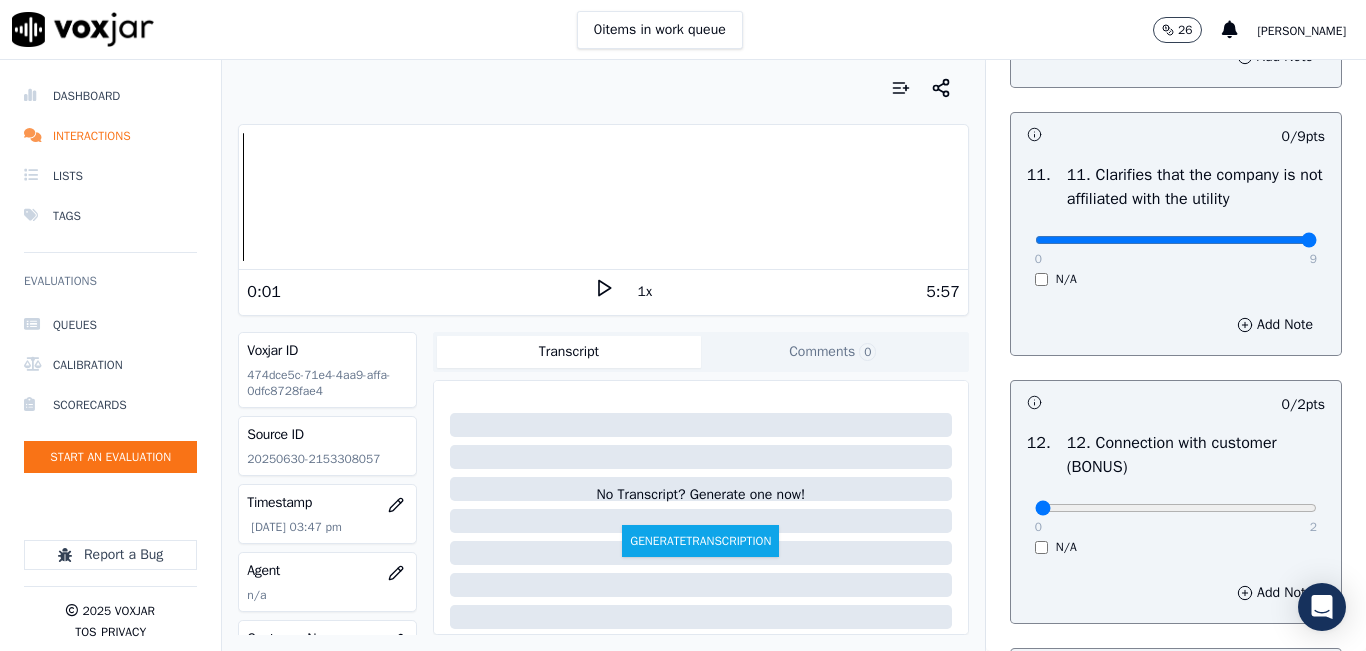 type on "9" 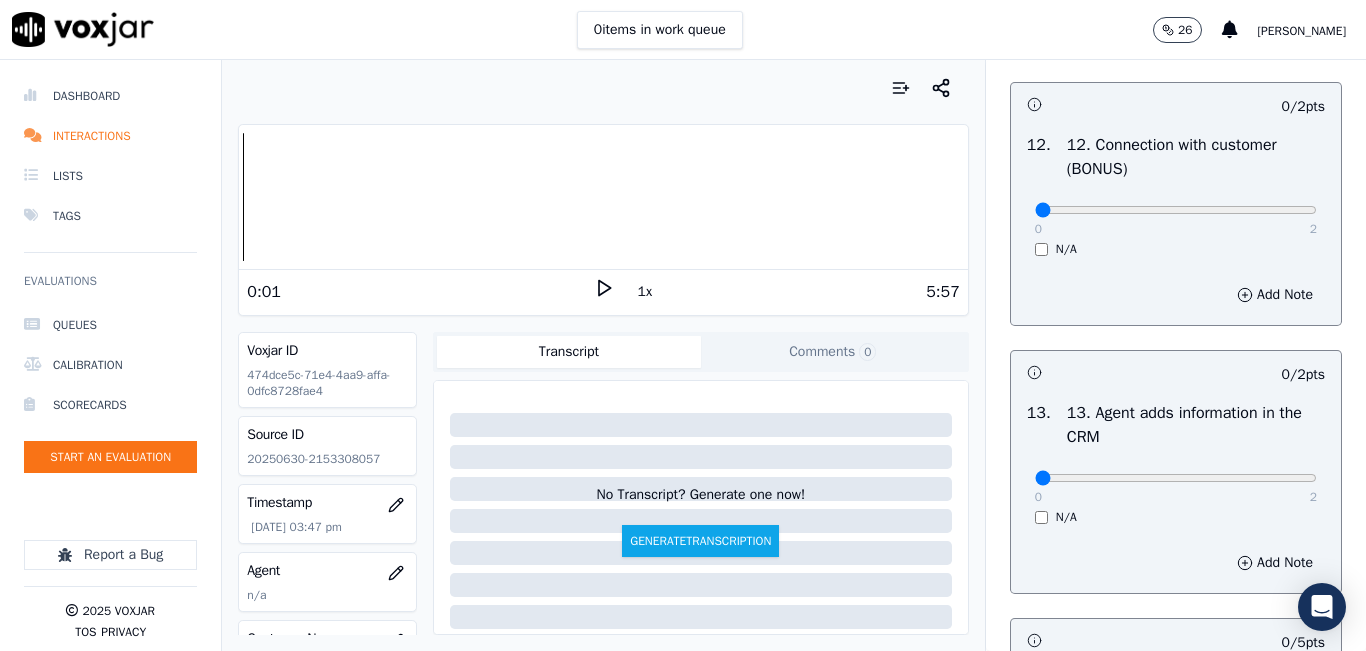 scroll, scrollTop: 3200, scrollLeft: 0, axis: vertical 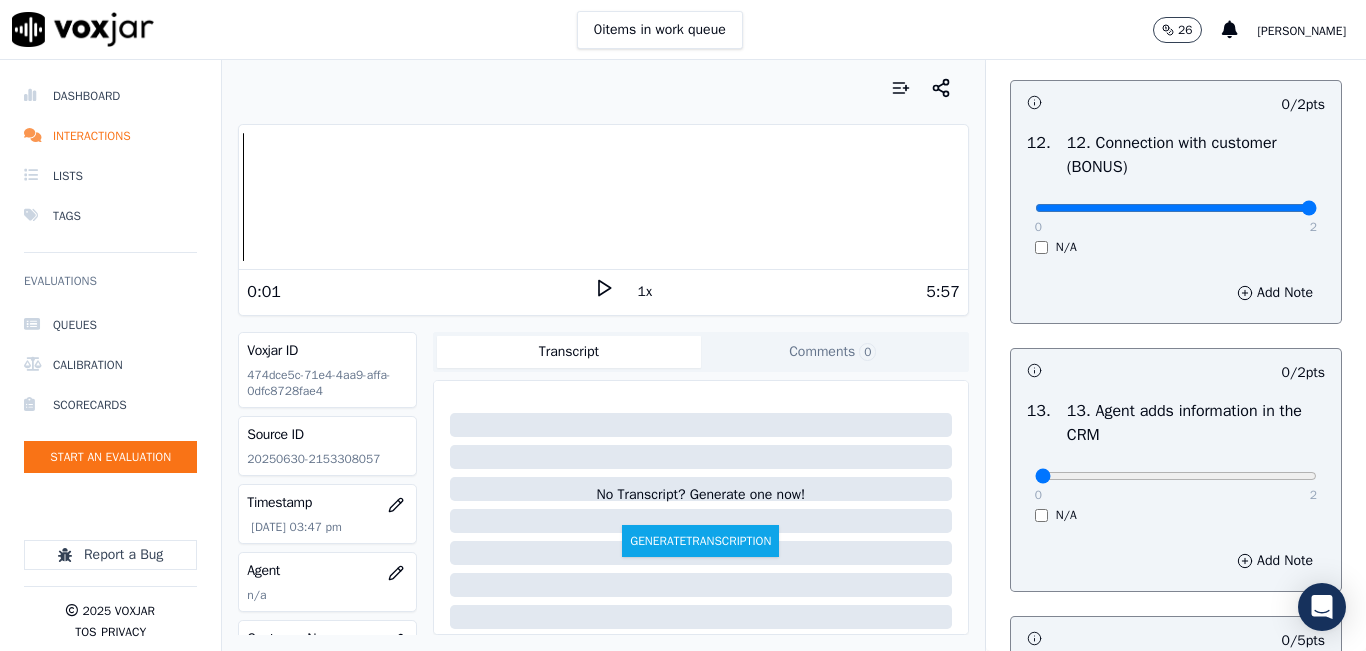 type on "2" 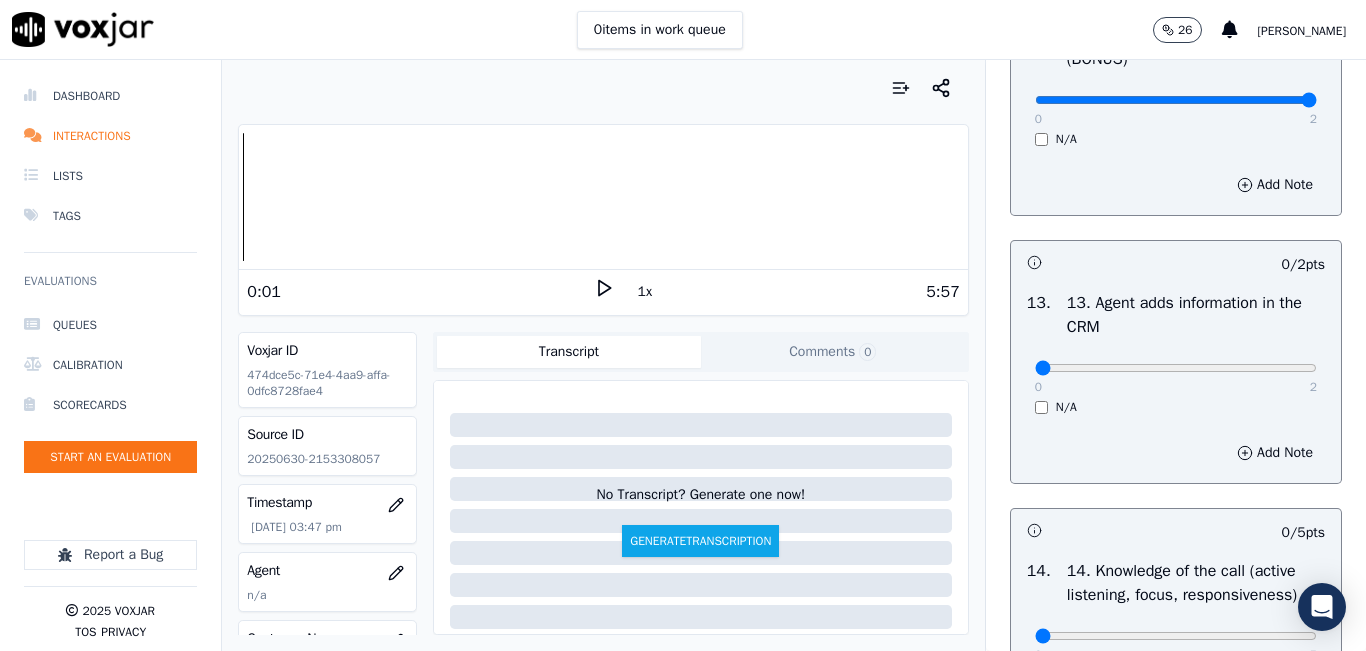 scroll, scrollTop: 3500, scrollLeft: 0, axis: vertical 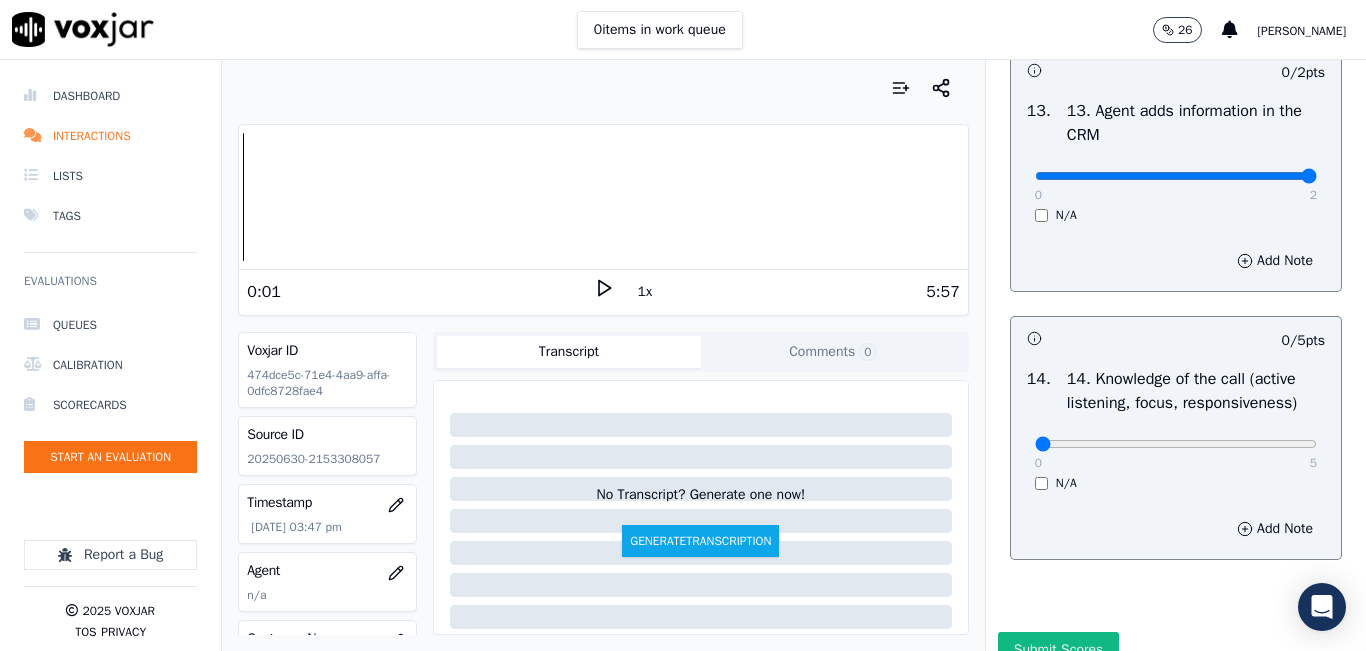 type on "2" 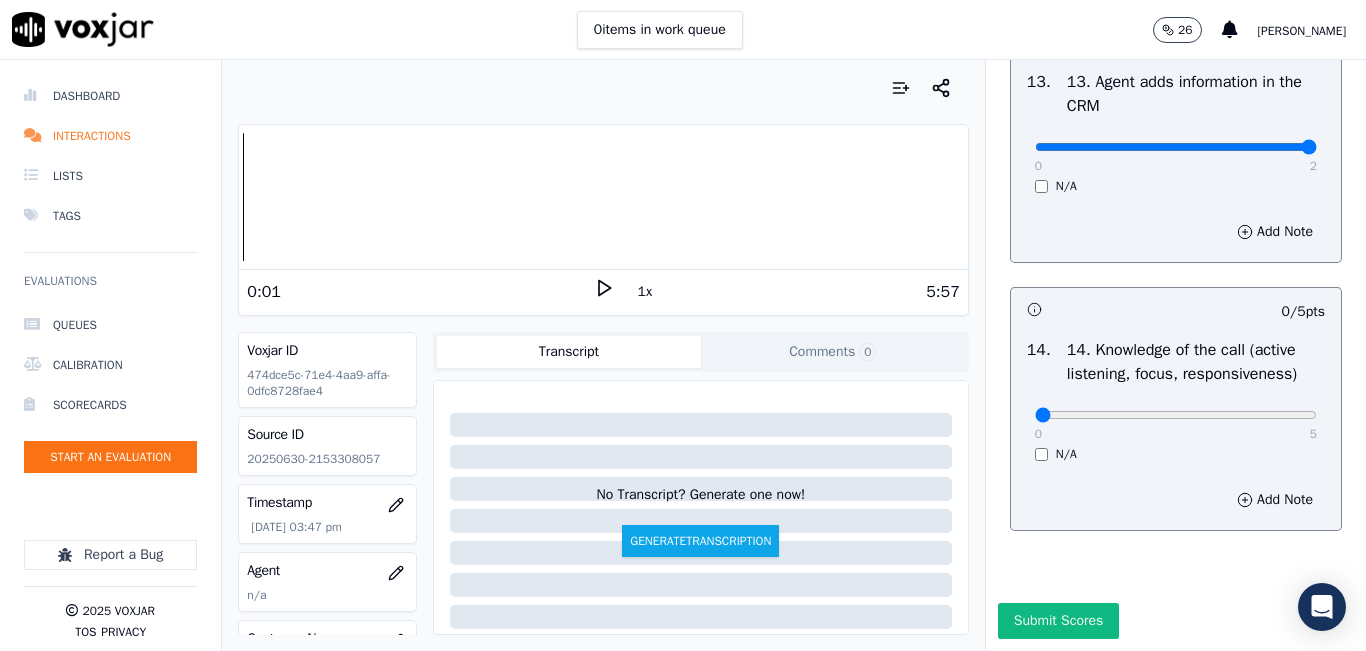 scroll, scrollTop: 3642, scrollLeft: 0, axis: vertical 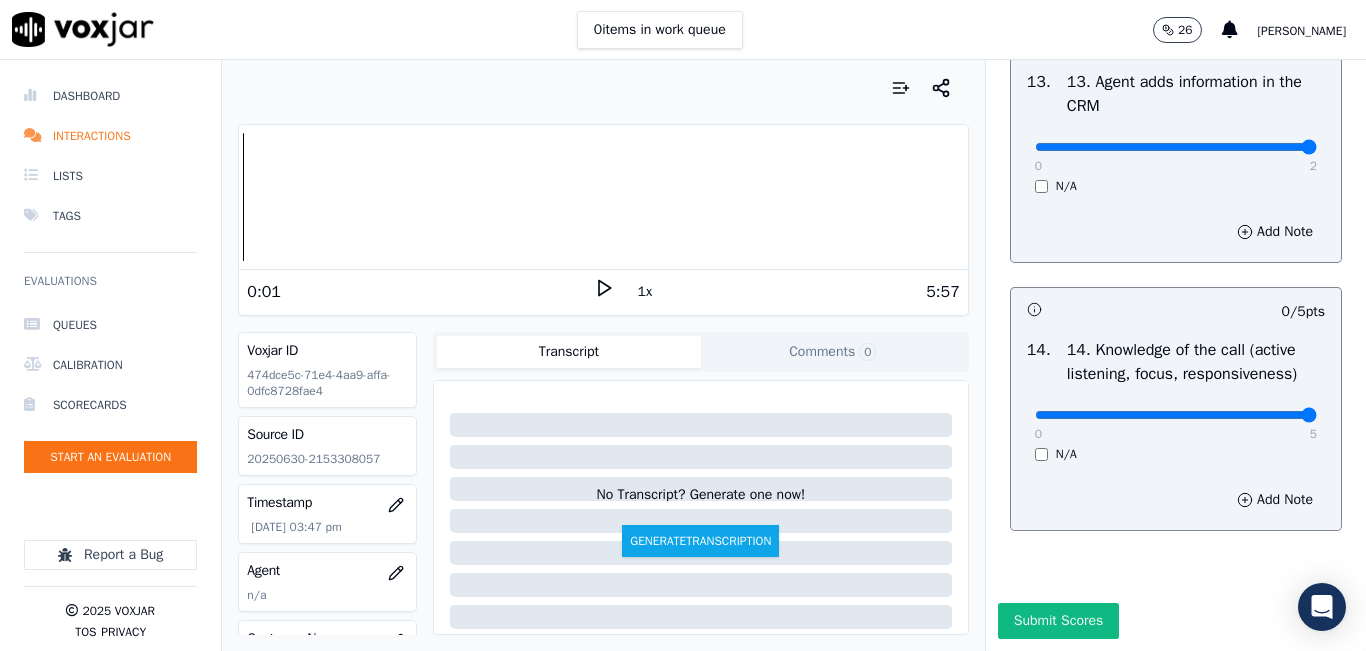type on "5" 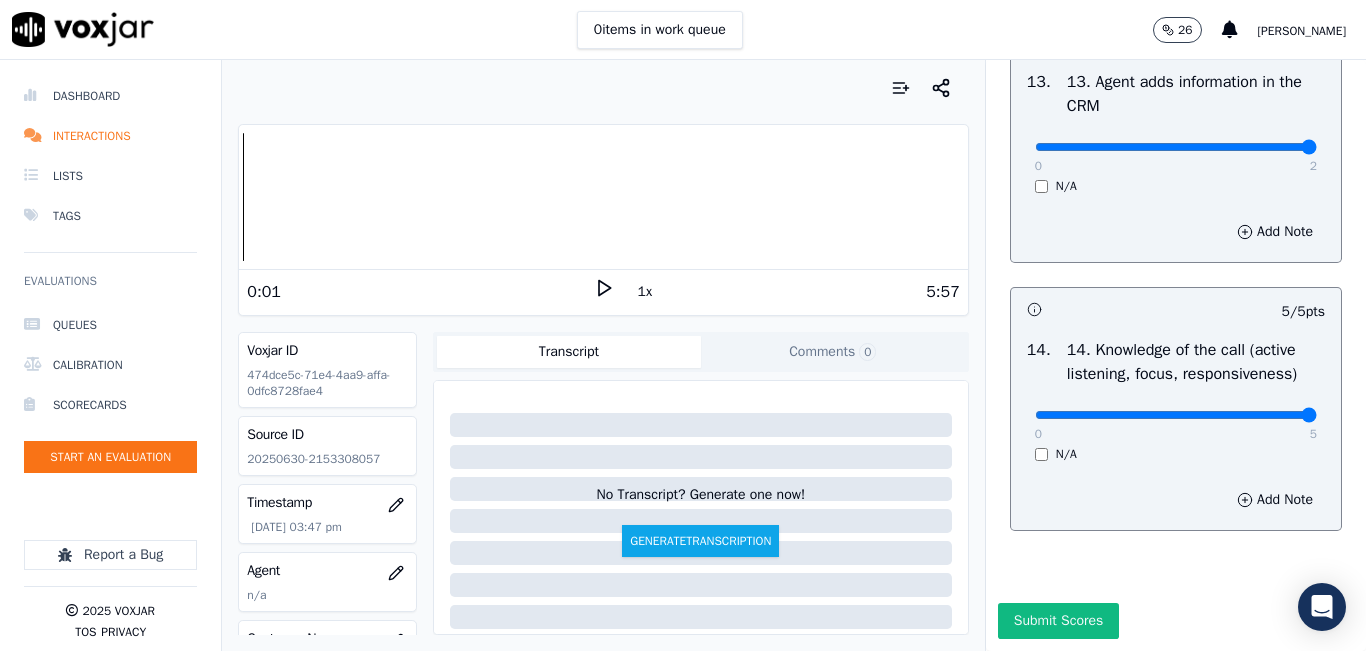 drag, startPoint x: 1097, startPoint y: 574, endPoint x: 1086, endPoint y: 573, distance: 11.045361 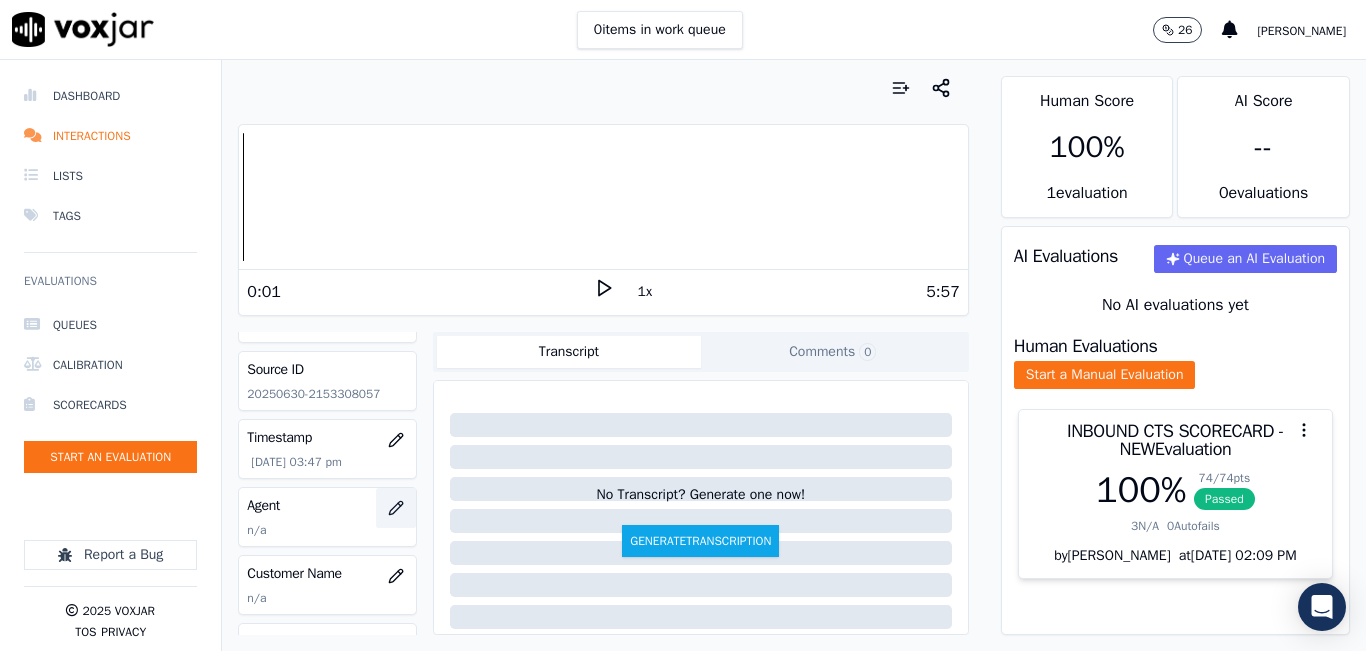 scroll, scrollTop: 100, scrollLeft: 0, axis: vertical 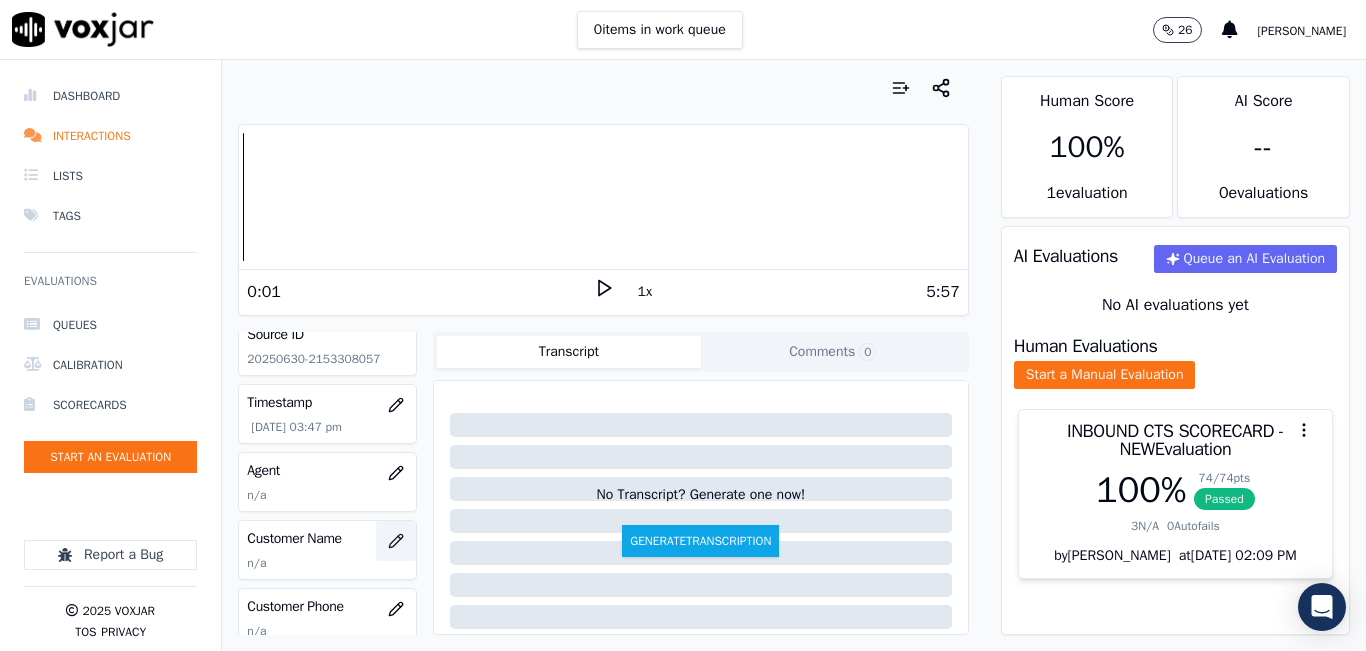 click at bounding box center [396, 541] 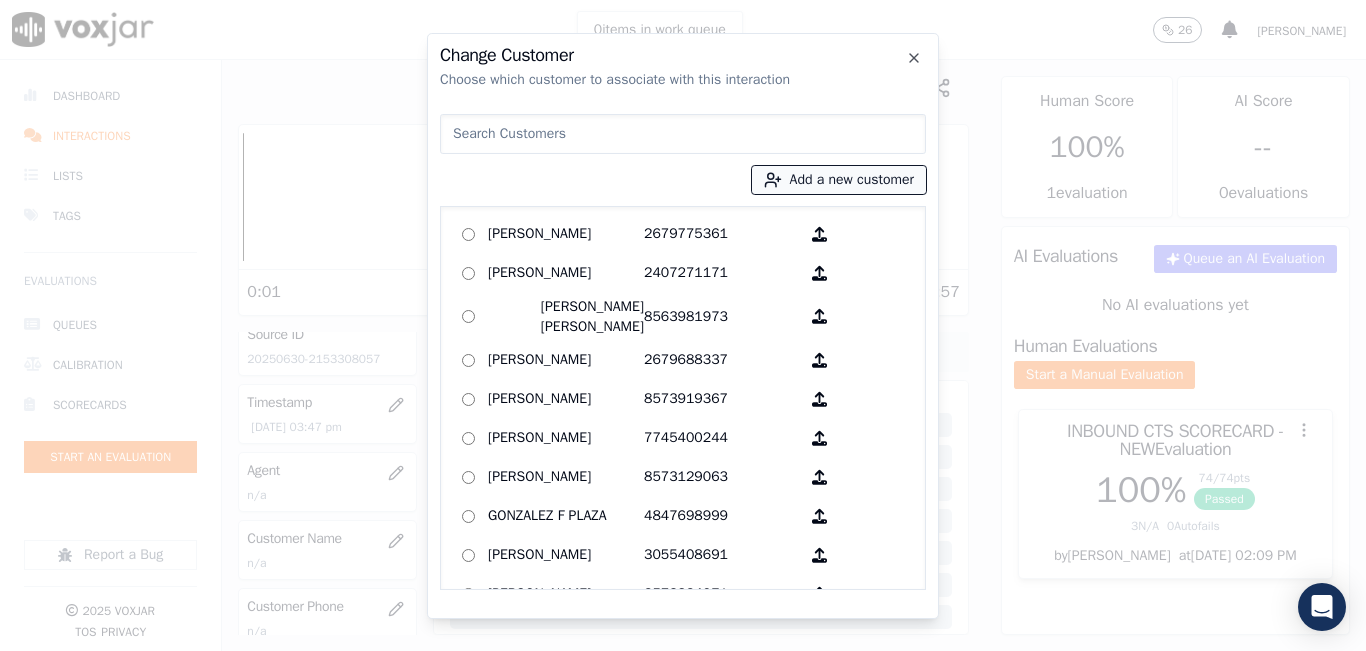 click on "Add a new customer" at bounding box center (839, 180) 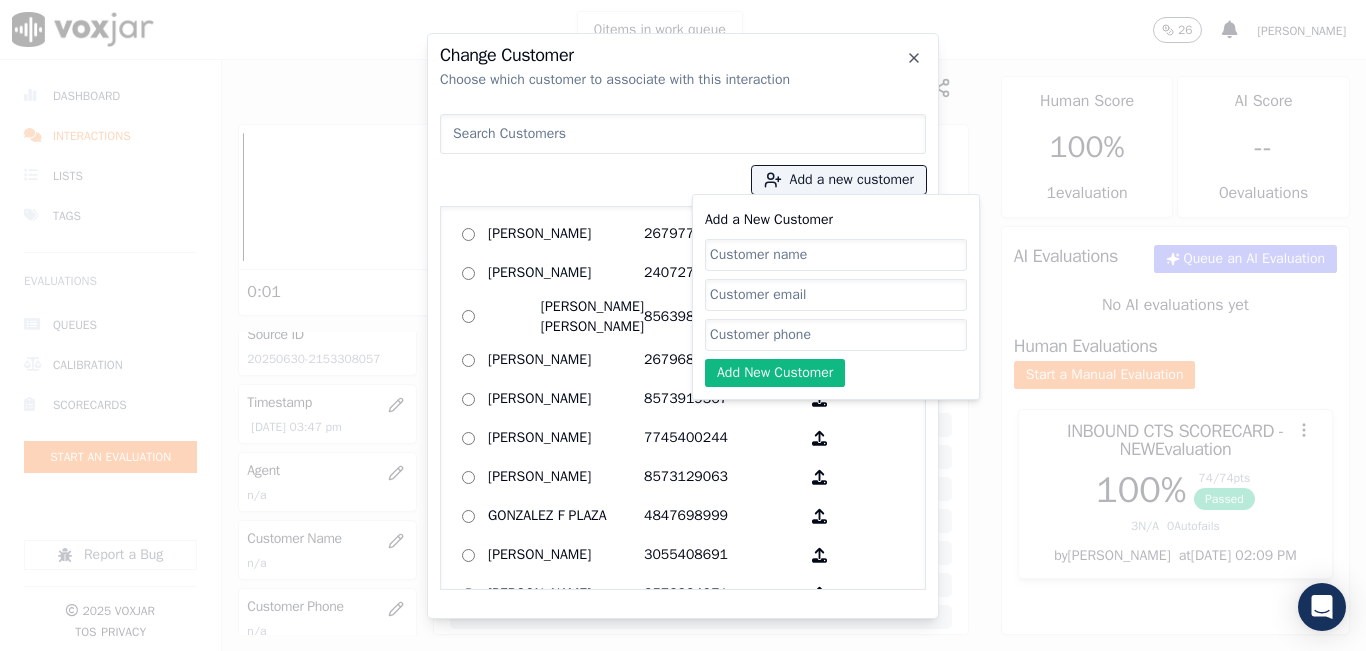 click on "Add a New Customer" 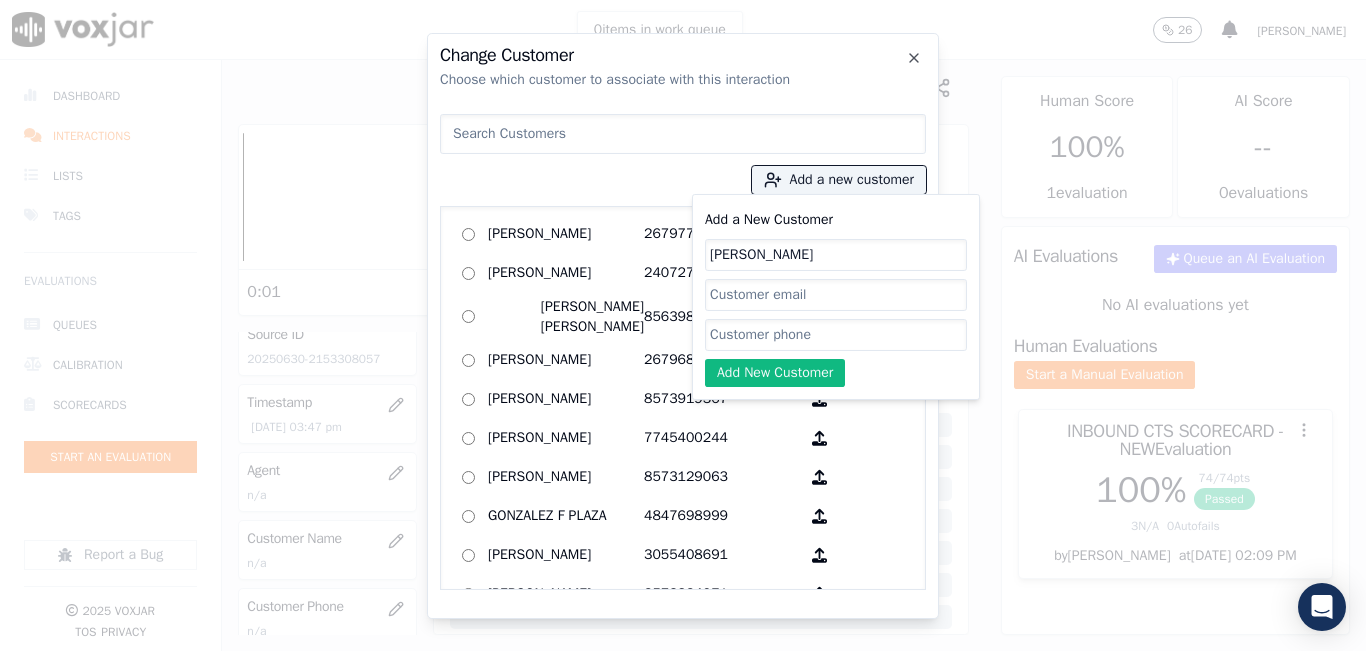 type on "Nercida Ortiz" 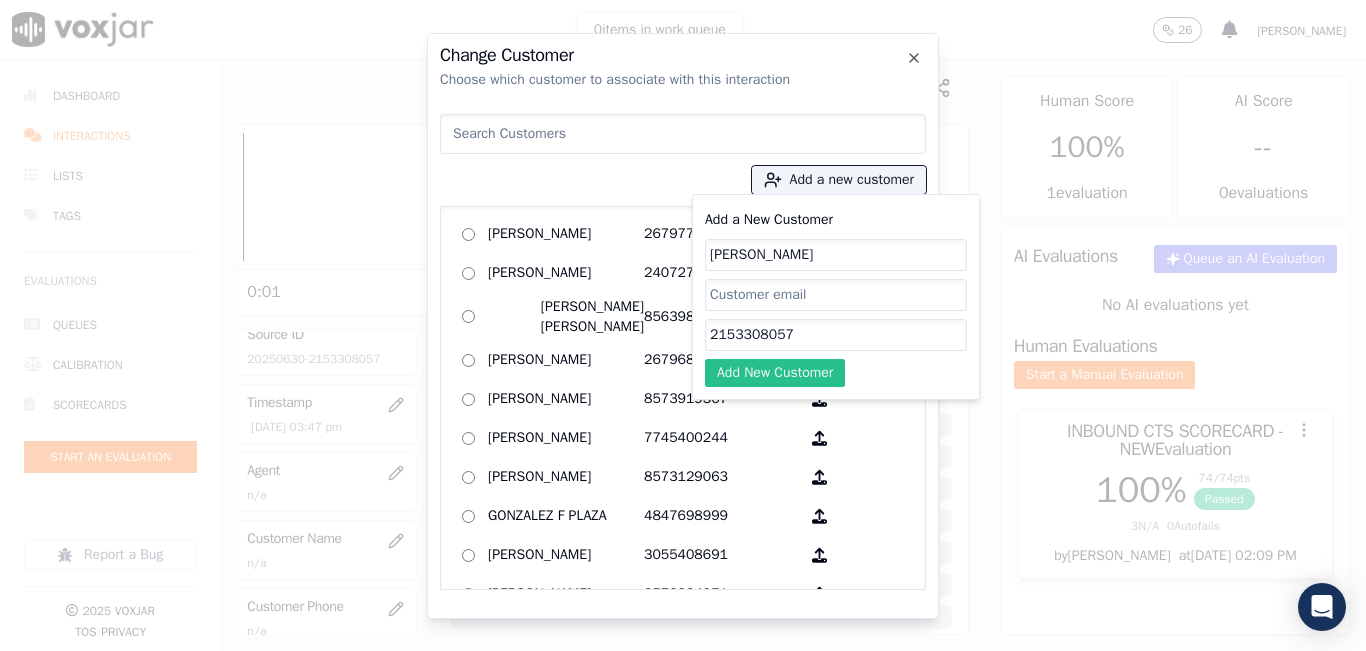 type on "2153308057" 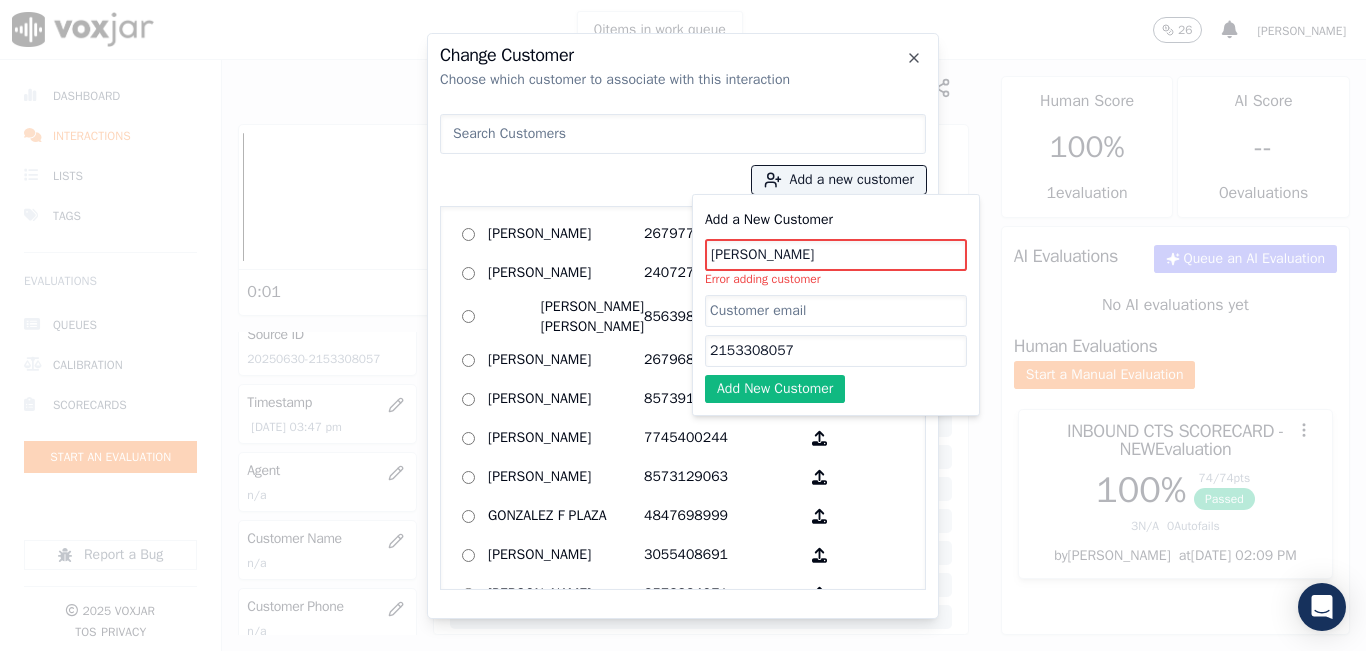 click at bounding box center [683, 134] 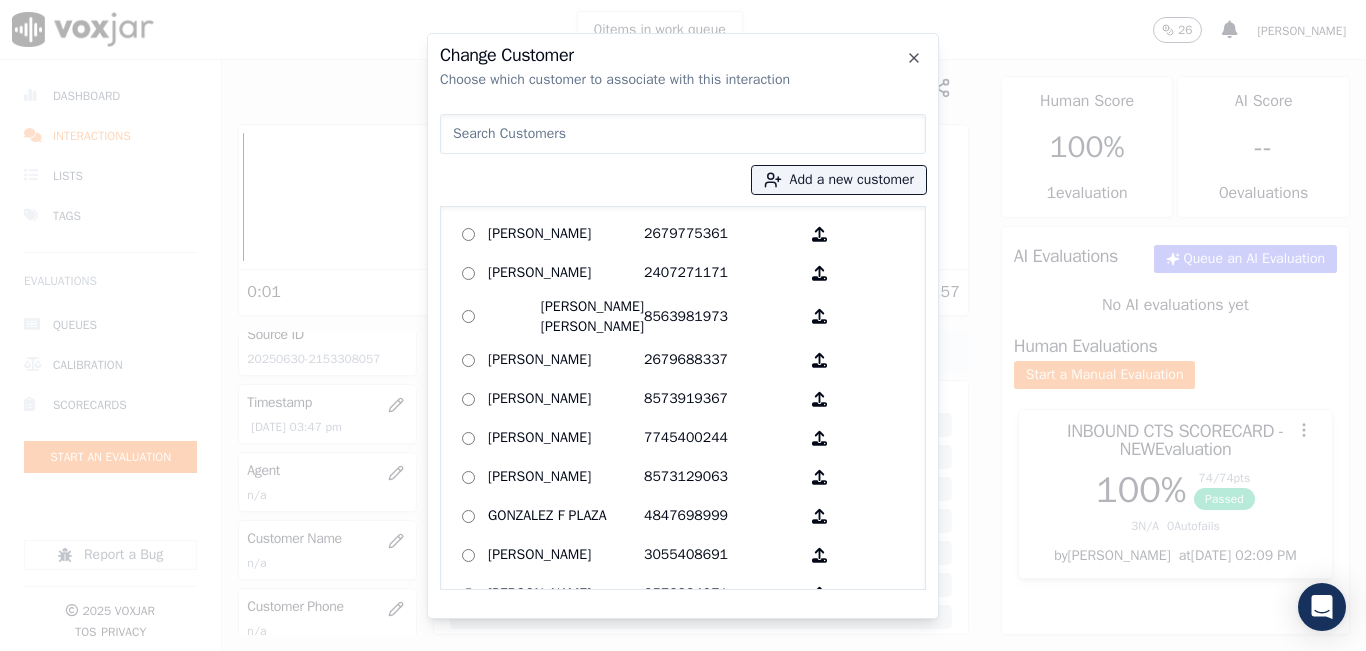 click at bounding box center (683, 134) 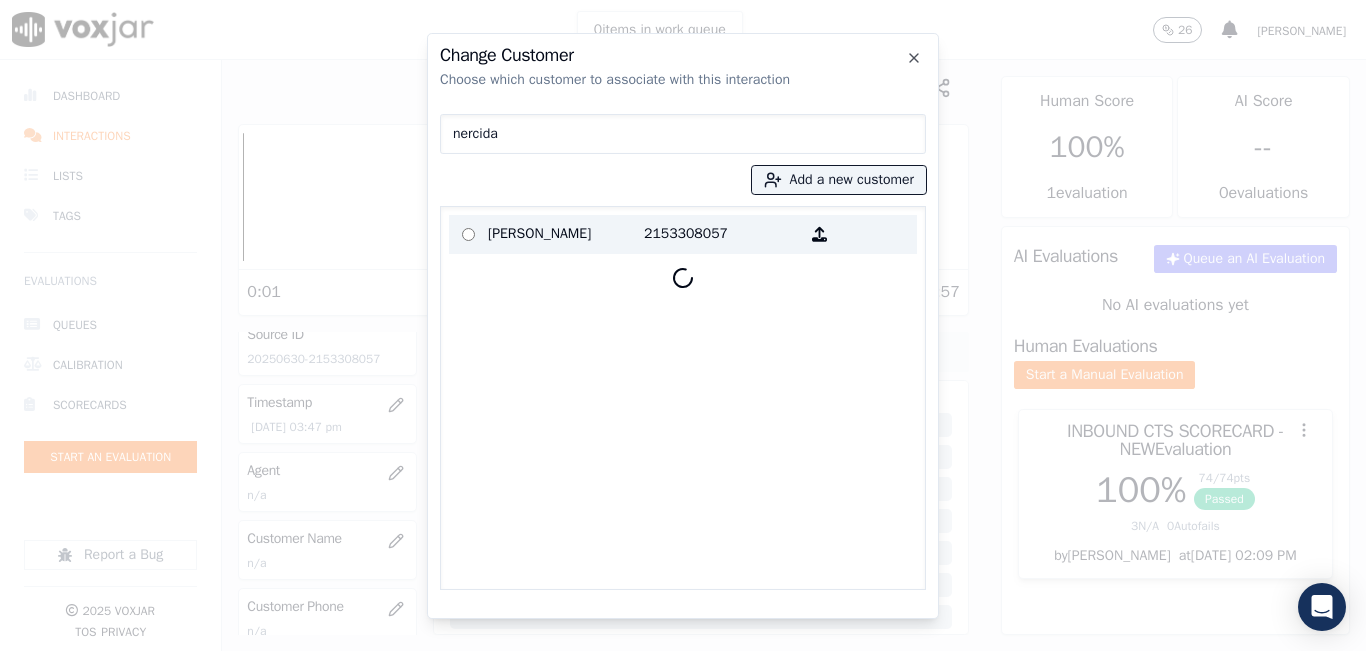type on "nercida" 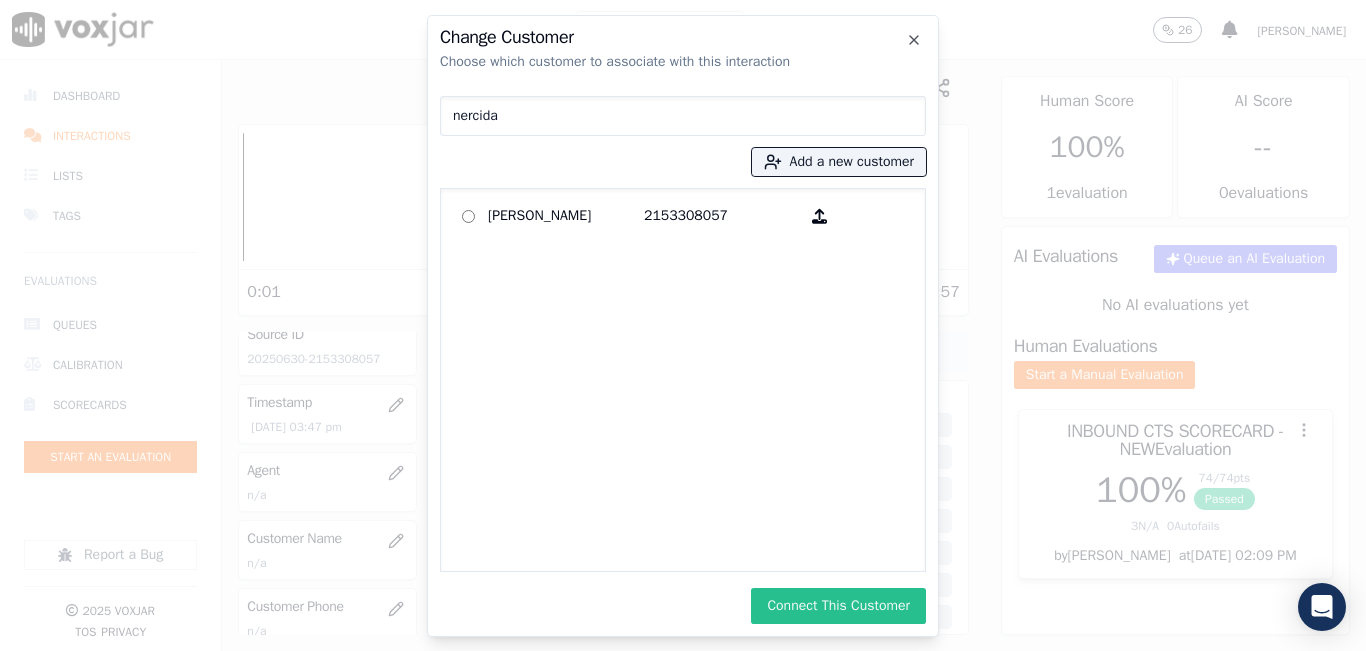 click on "Connect This Customer" at bounding box center [838, 606] 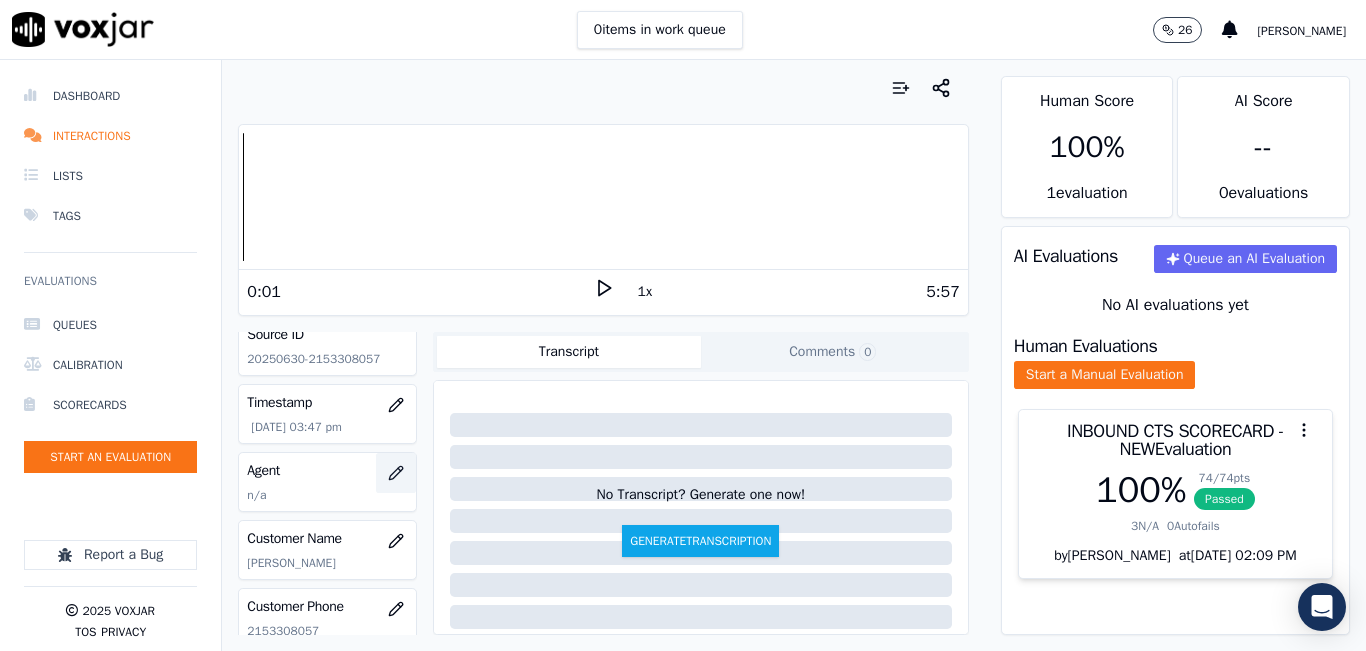 click at bounding box center (396, 473) 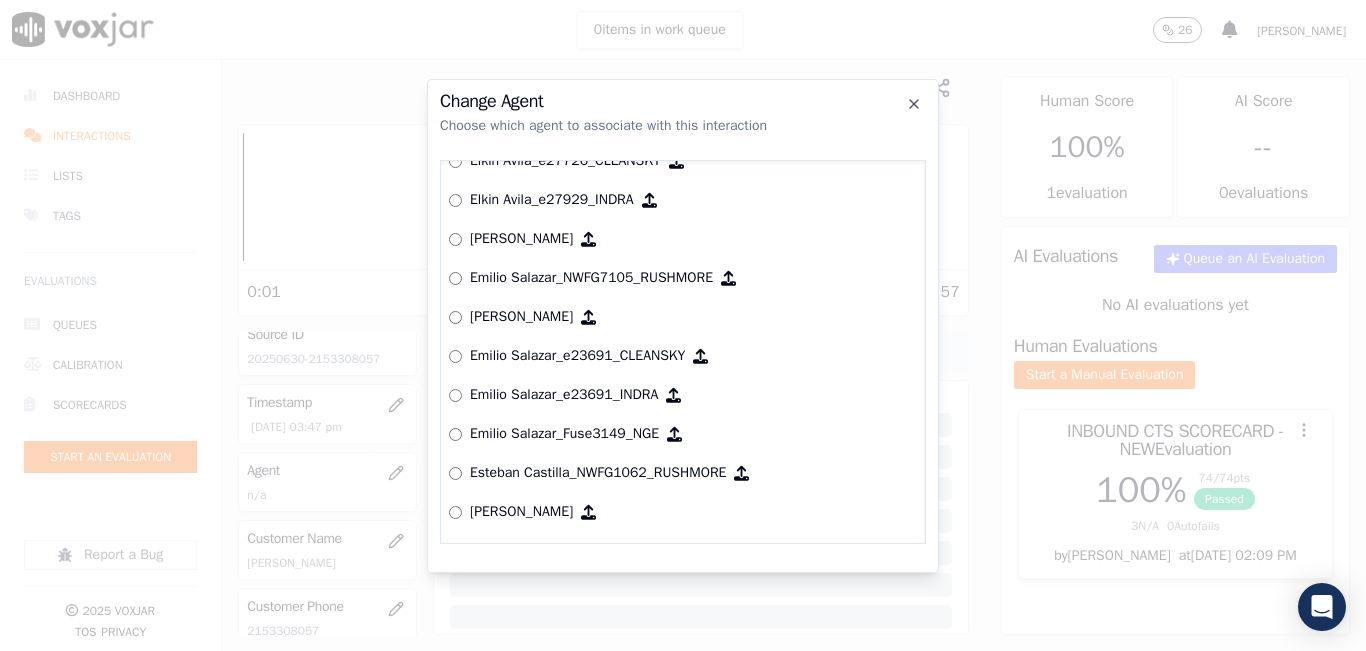 scroll, scrollTop: 2247, scrollLeft: 0, axis: vertical 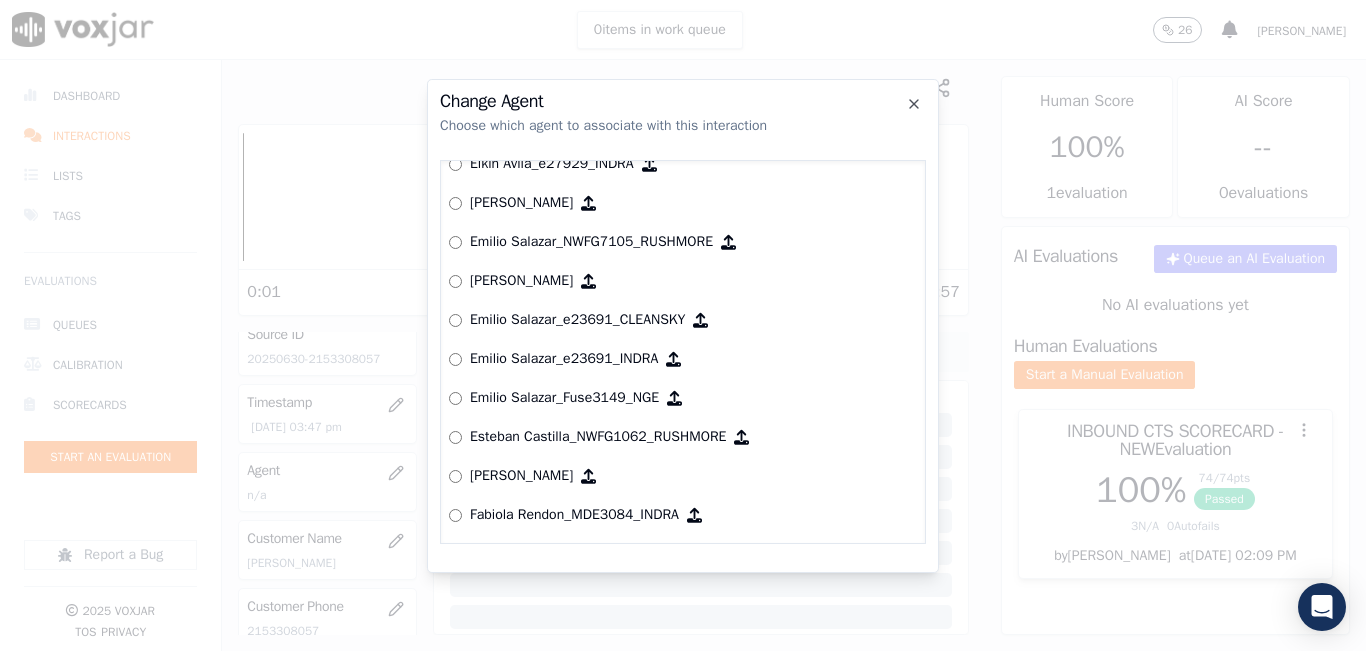 click on "Emilio Salazar_e23691_INDRA" at bounding box center (683, 359) 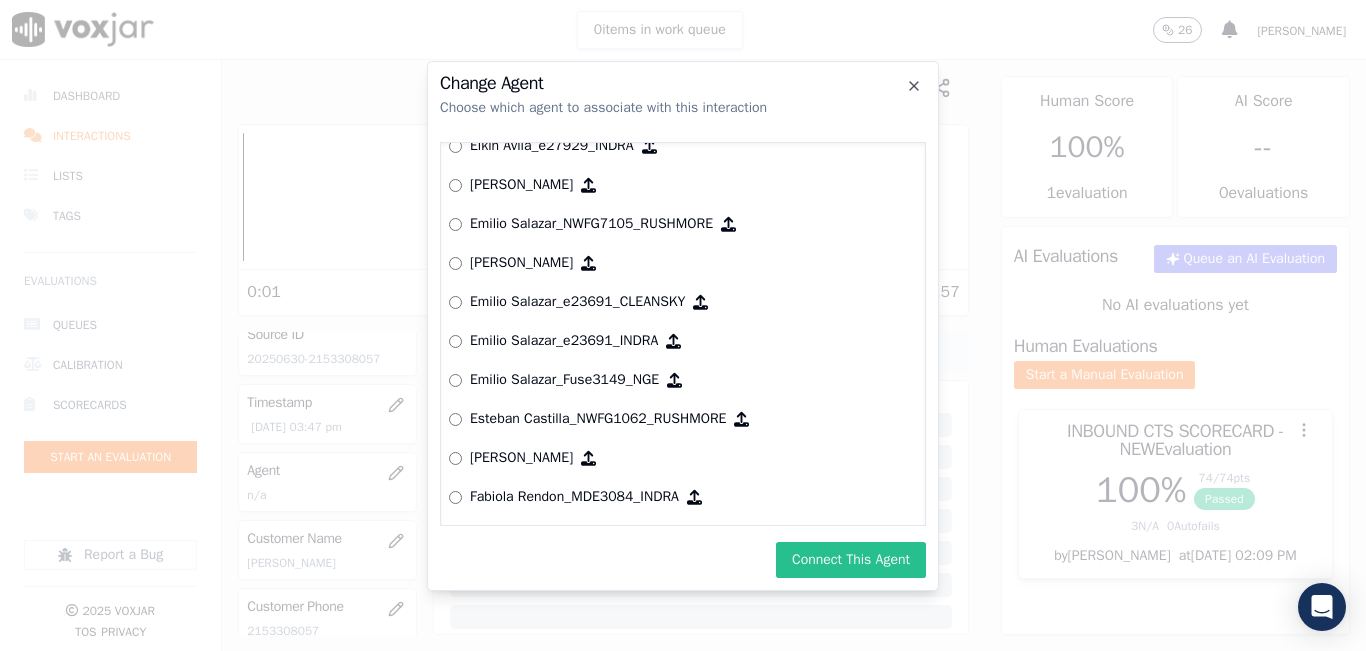 click on "Connect This Agent" at bounding box center [851, 560] 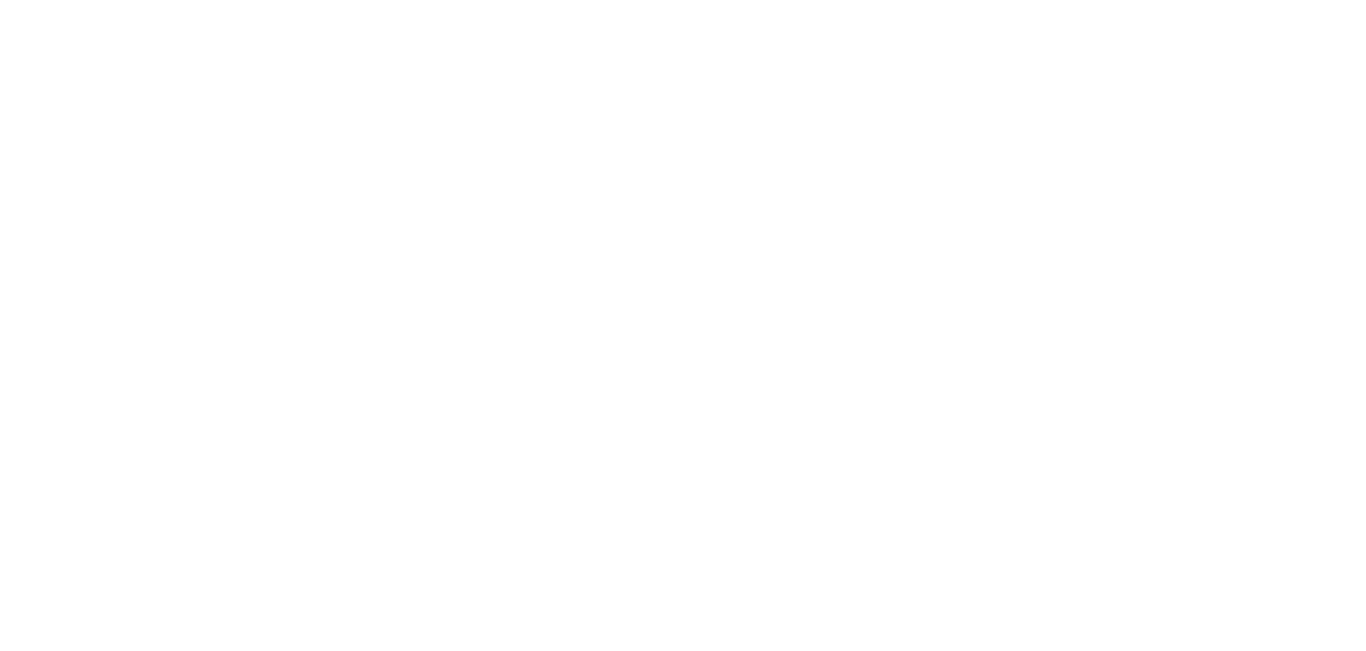 scroll, scrollTop: 0, scrollLeft: 0, axis: both 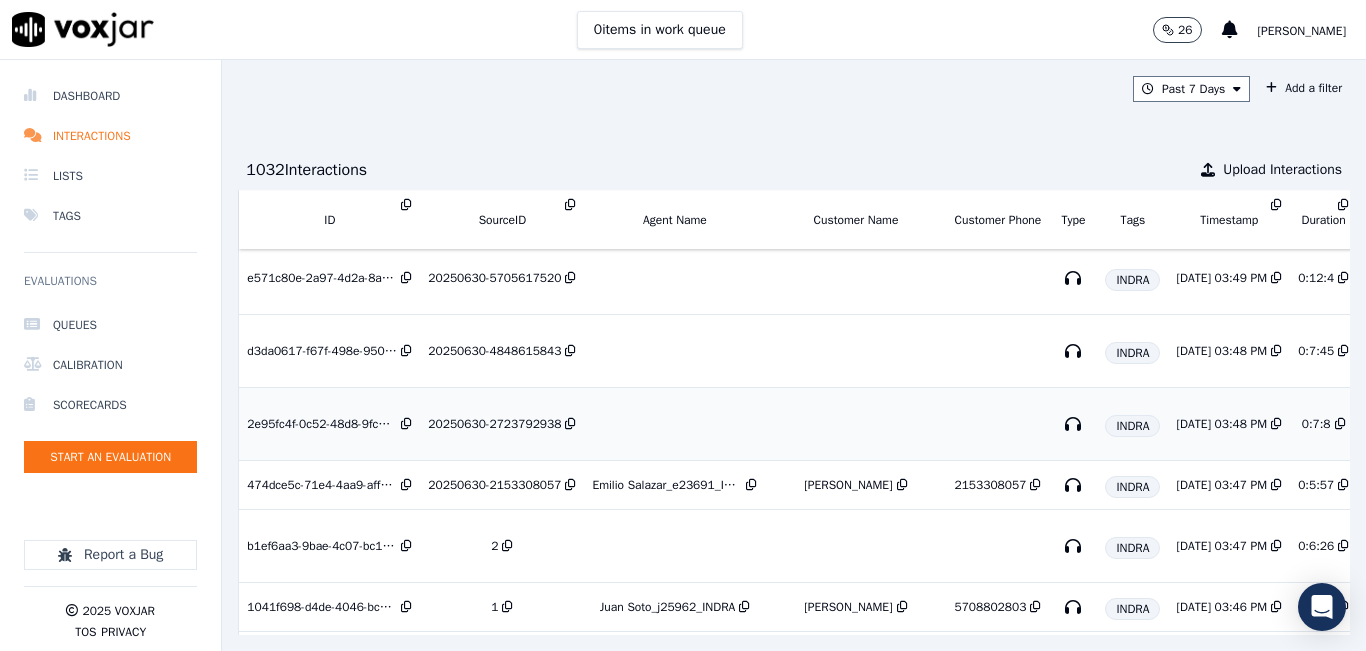click on "20250630-2723792938" at bounding box center (494, 424) 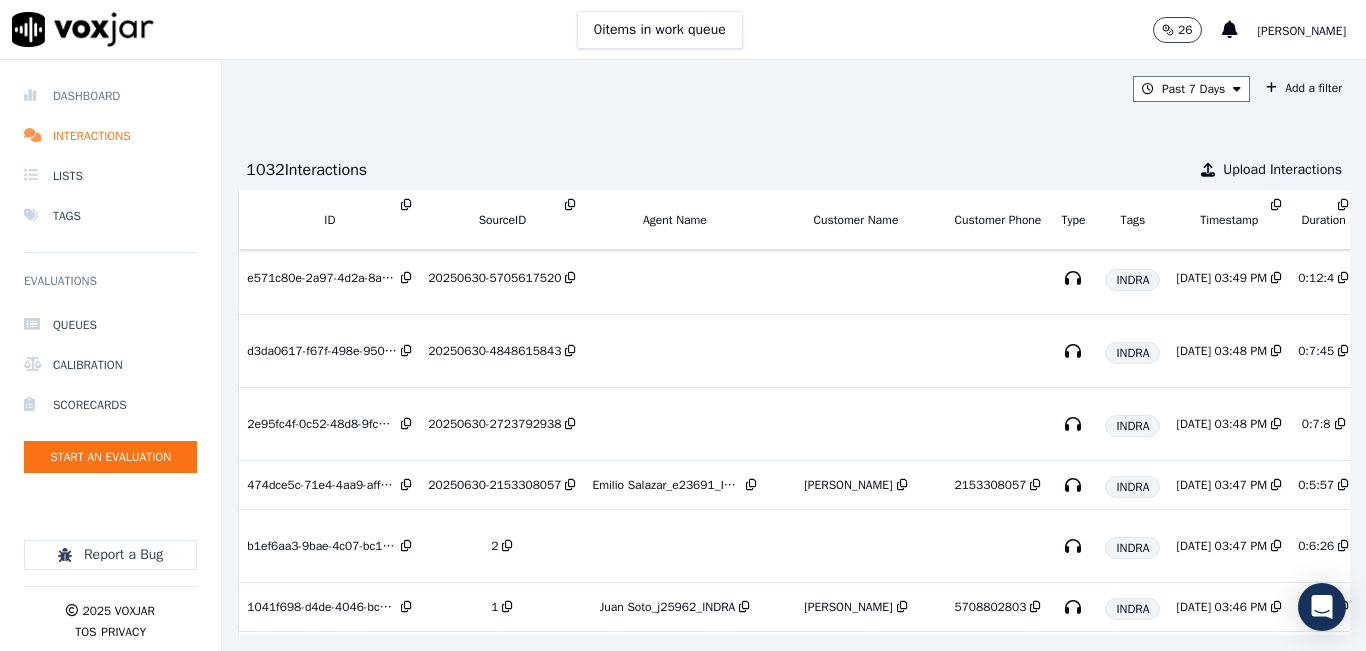 click on "Dashboard" at bounding box center [110, 96] 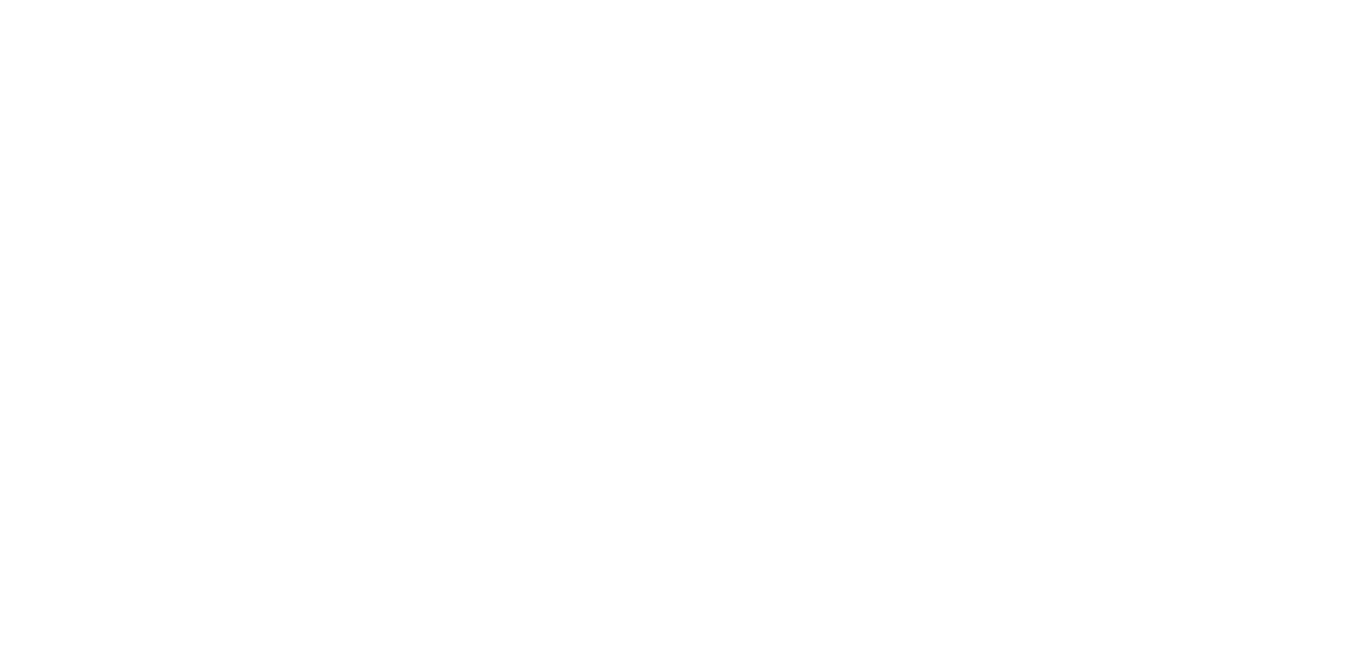 scroll, scrollTop: 0, scrollLeft: 0, axis: both 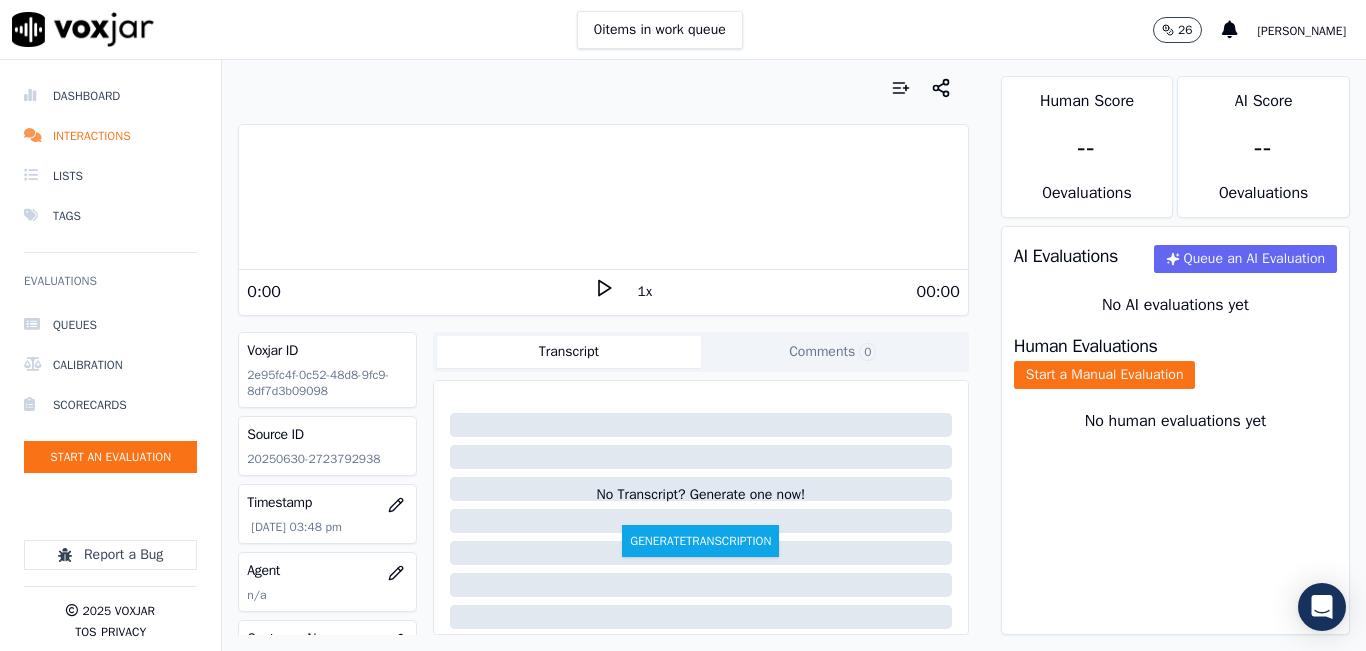 click on "20250630-2723792938" 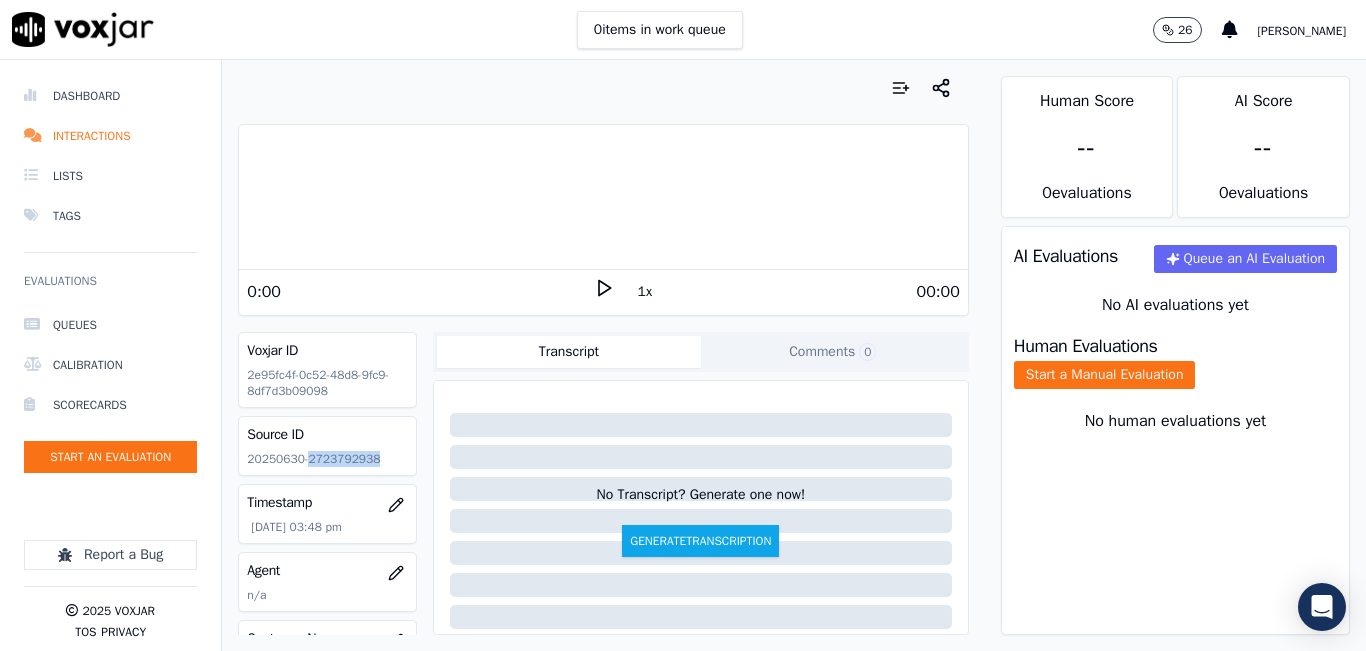 click on "20250630-2723792938" 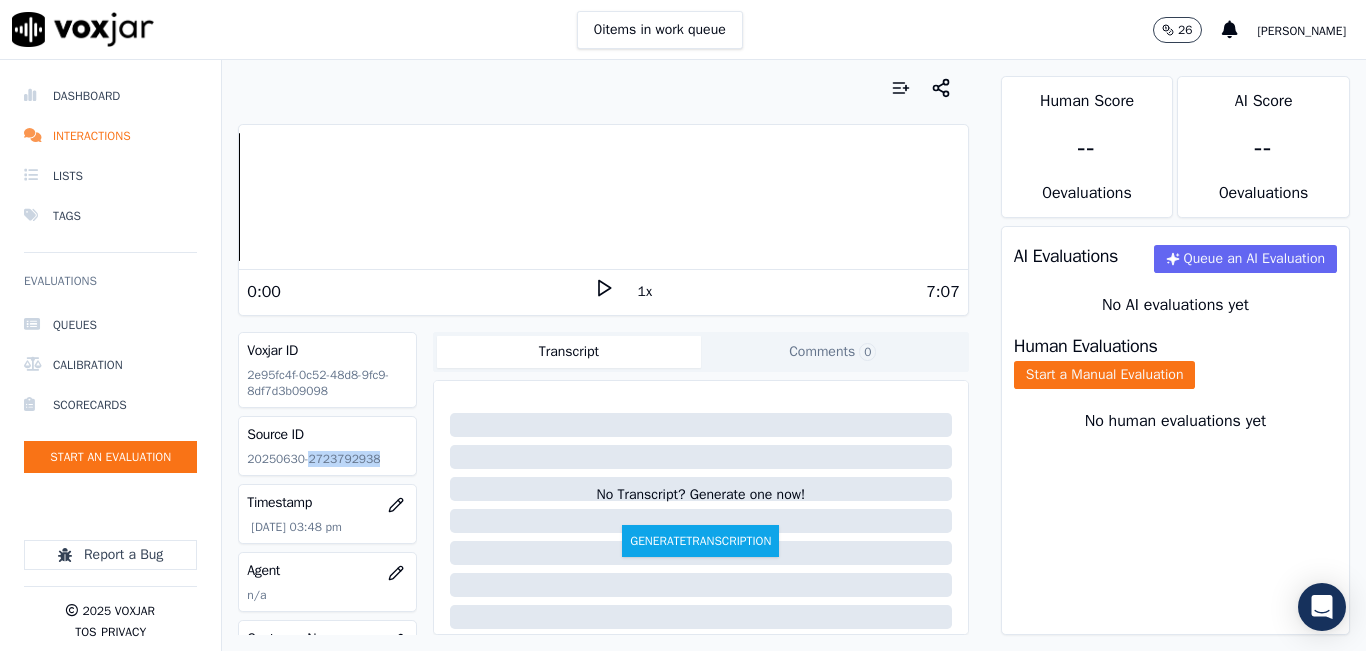 drag, startPoint x: 599, startPoint y: 288, endPoint x: 595, endPoint y: 298, distance: 10.770329 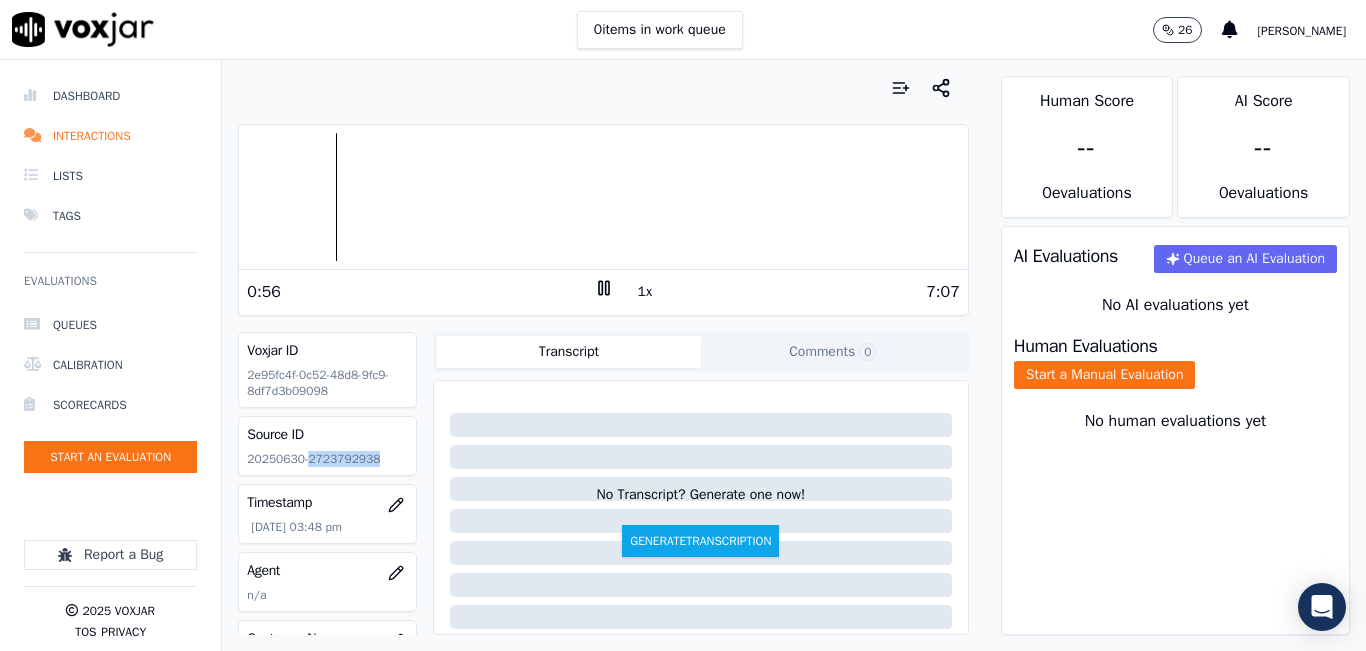 click 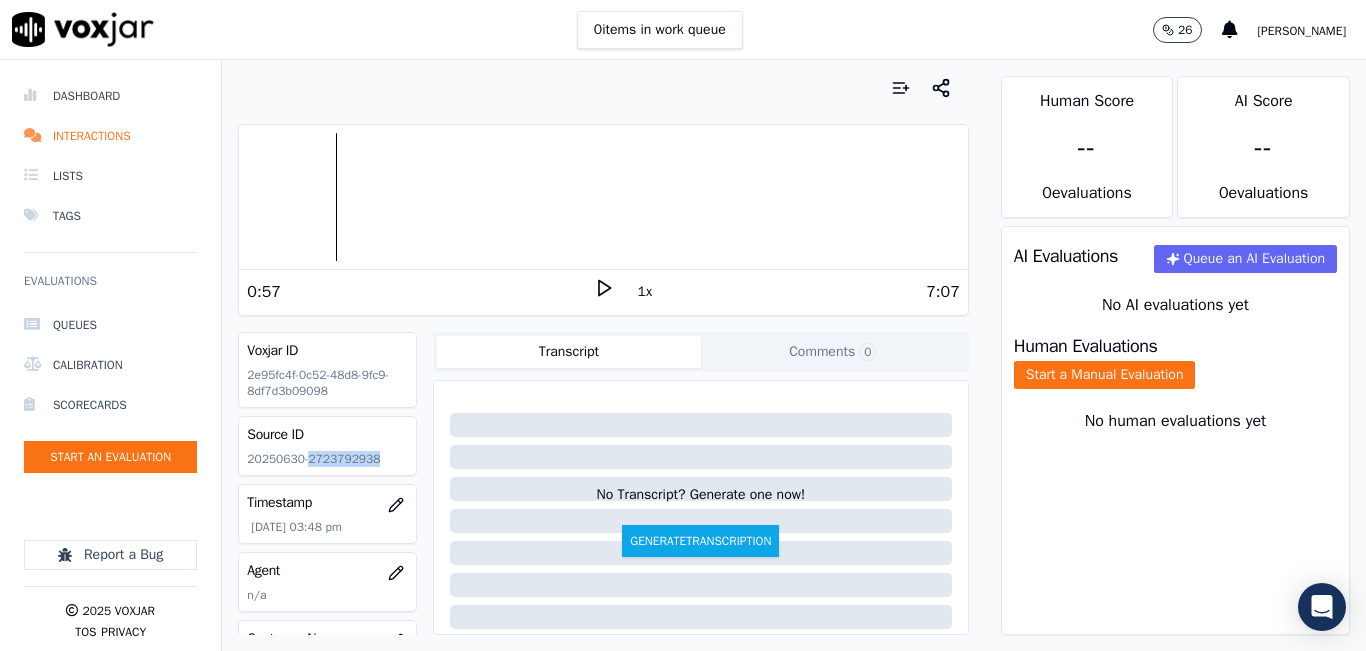 click 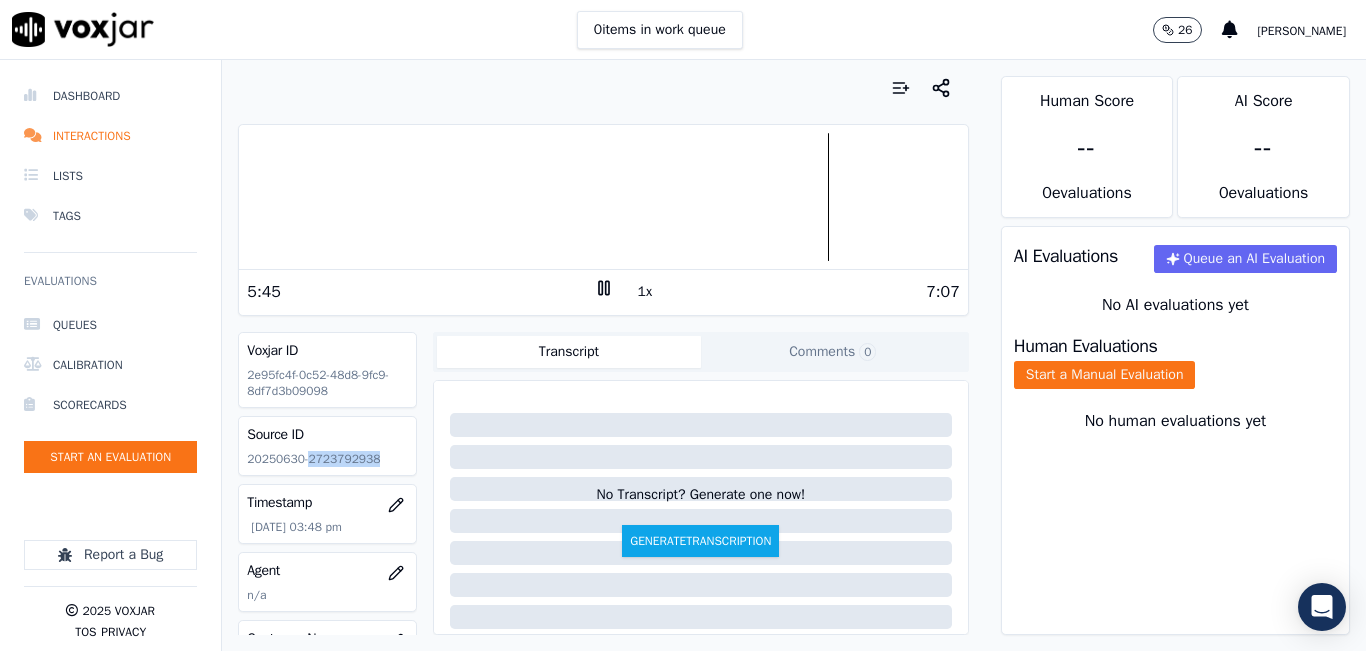 click 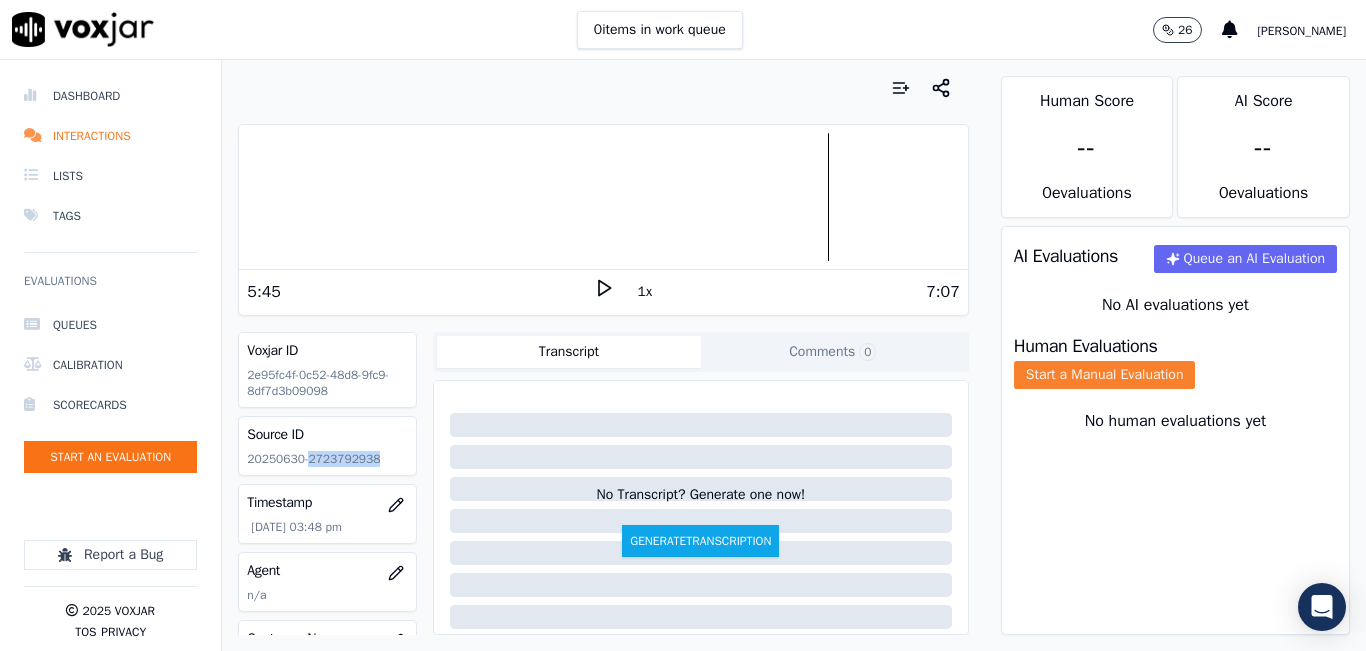 click on "Start a Manual Evaluation" 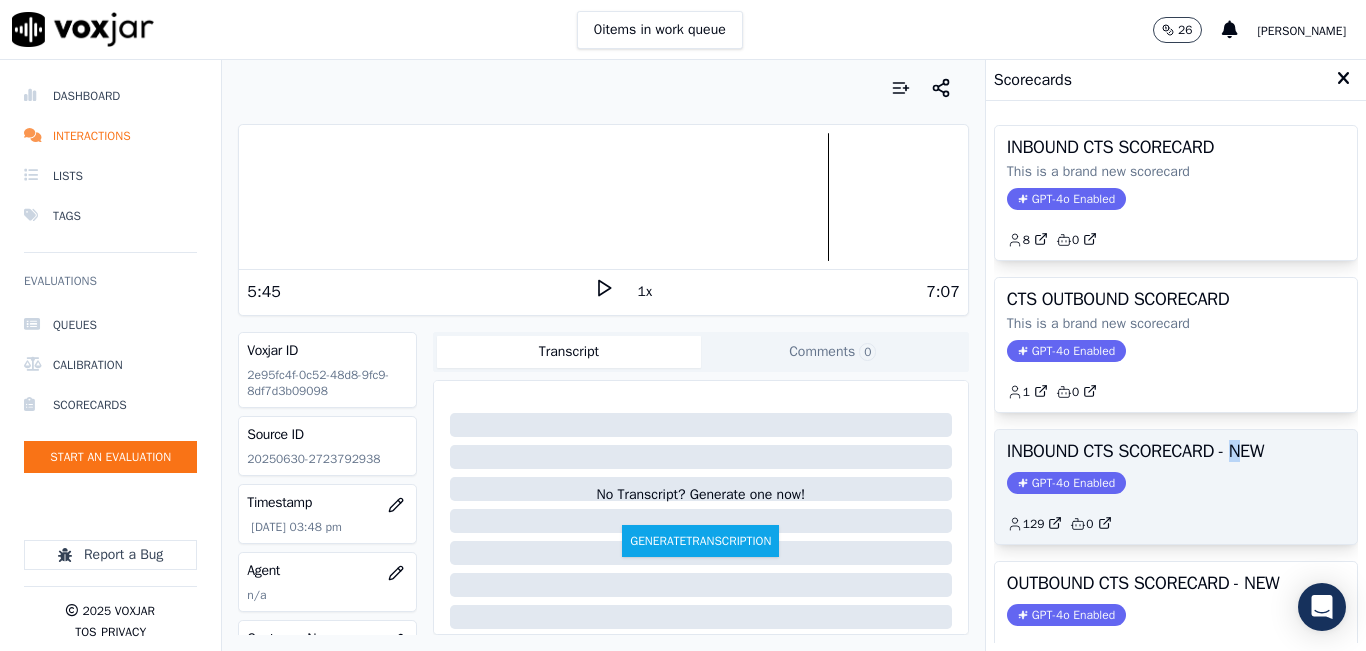 click on "INBOUND CTS SCORECARD - NEW" at bounding box center (1176, 451) 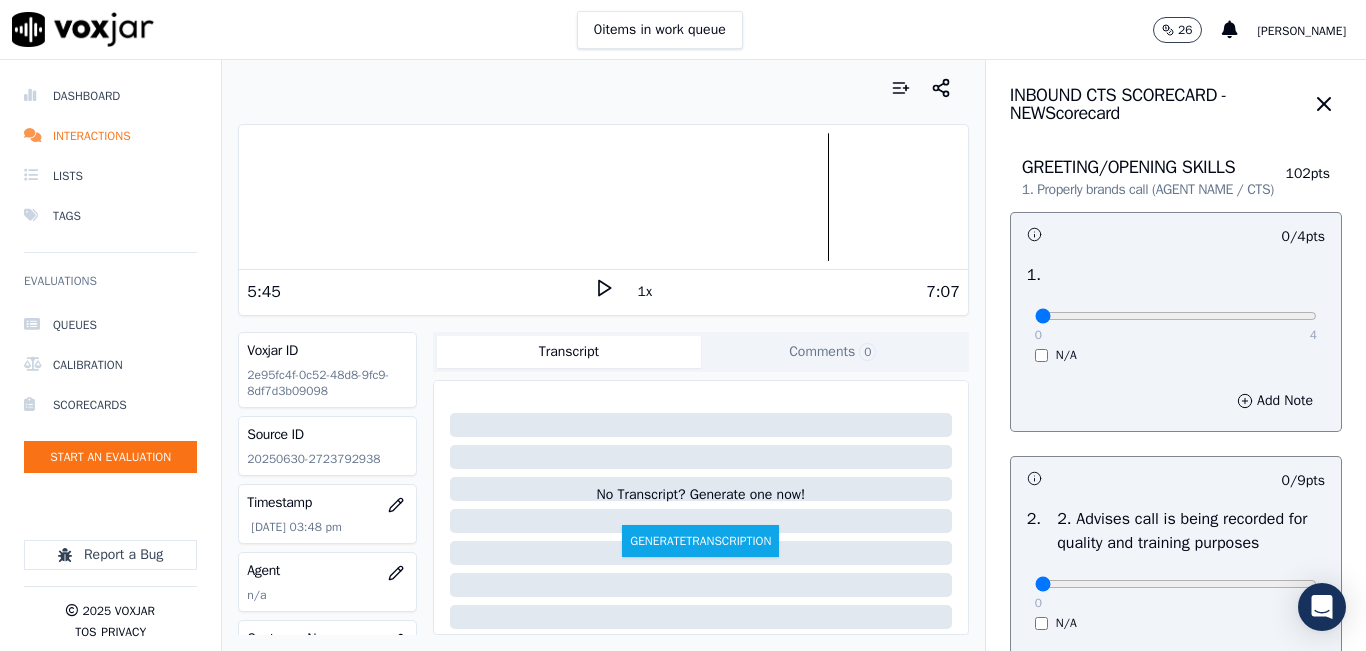 drag, startPoint x: 1267, startPoint y: 314, endPoint x: 1264, endPoint y: 324, distance: 10.440307 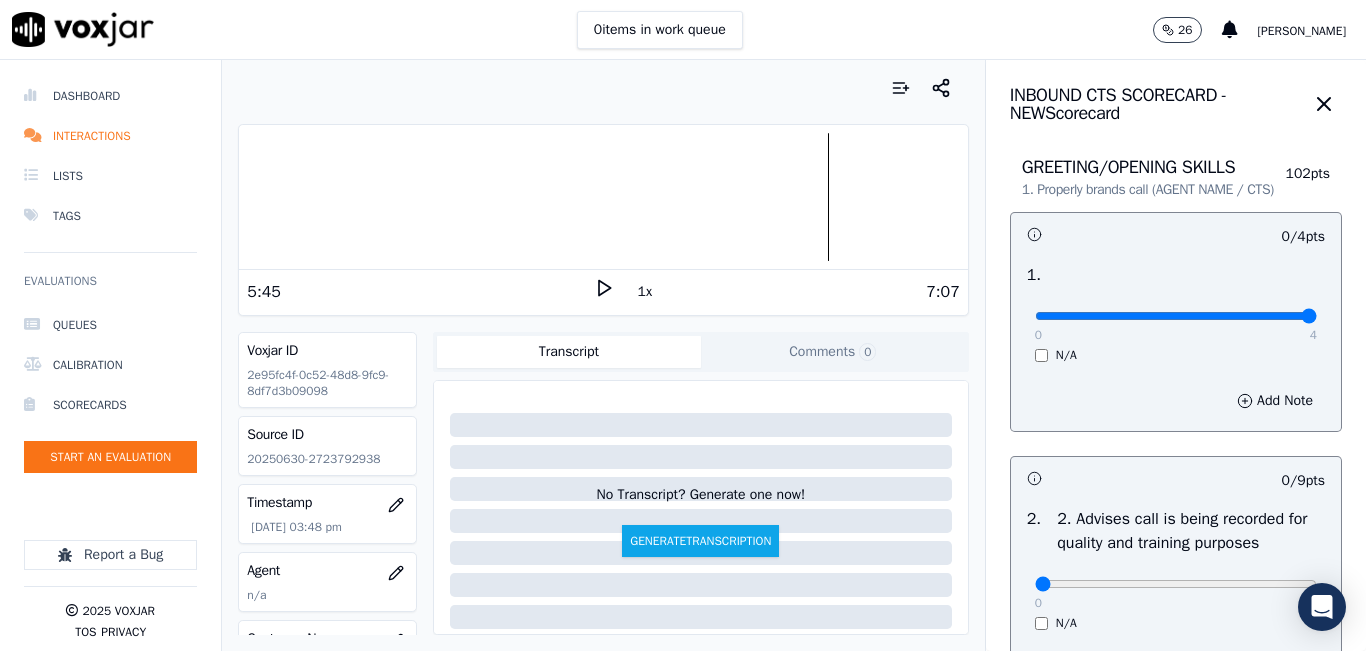 type on "4" 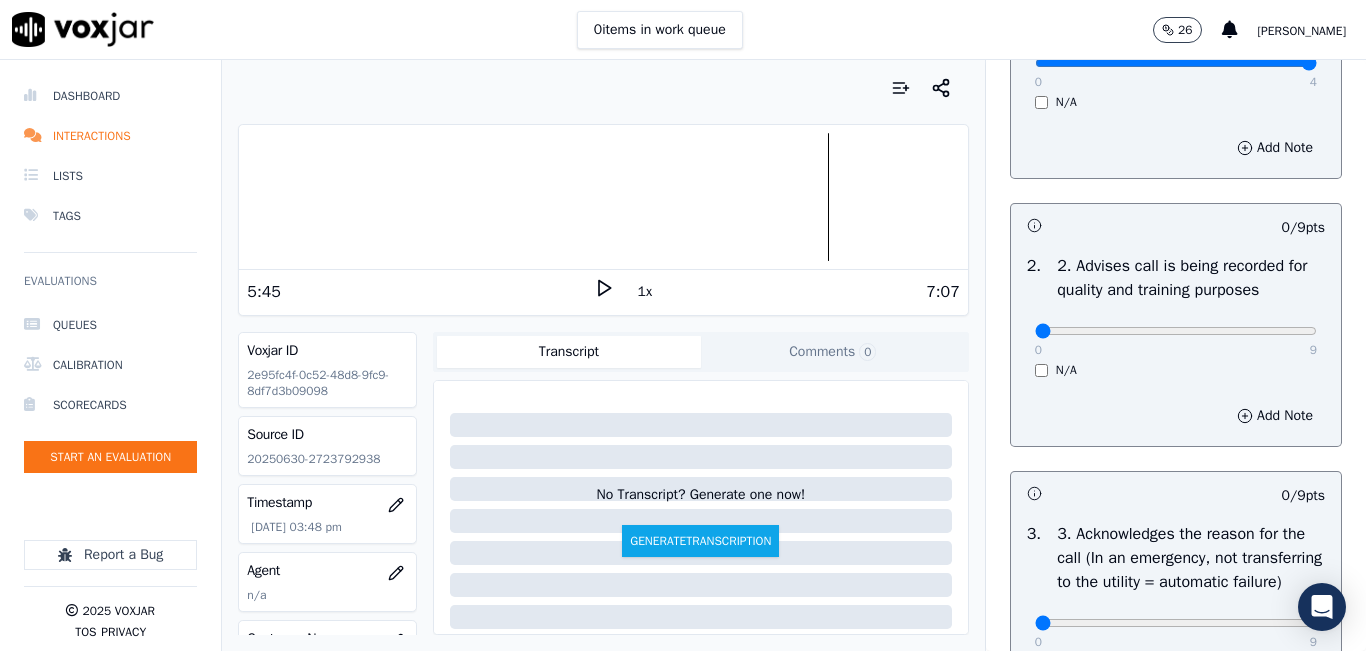 scroll, scrollTop: 300, scrollLeft: 0, axis: vertical 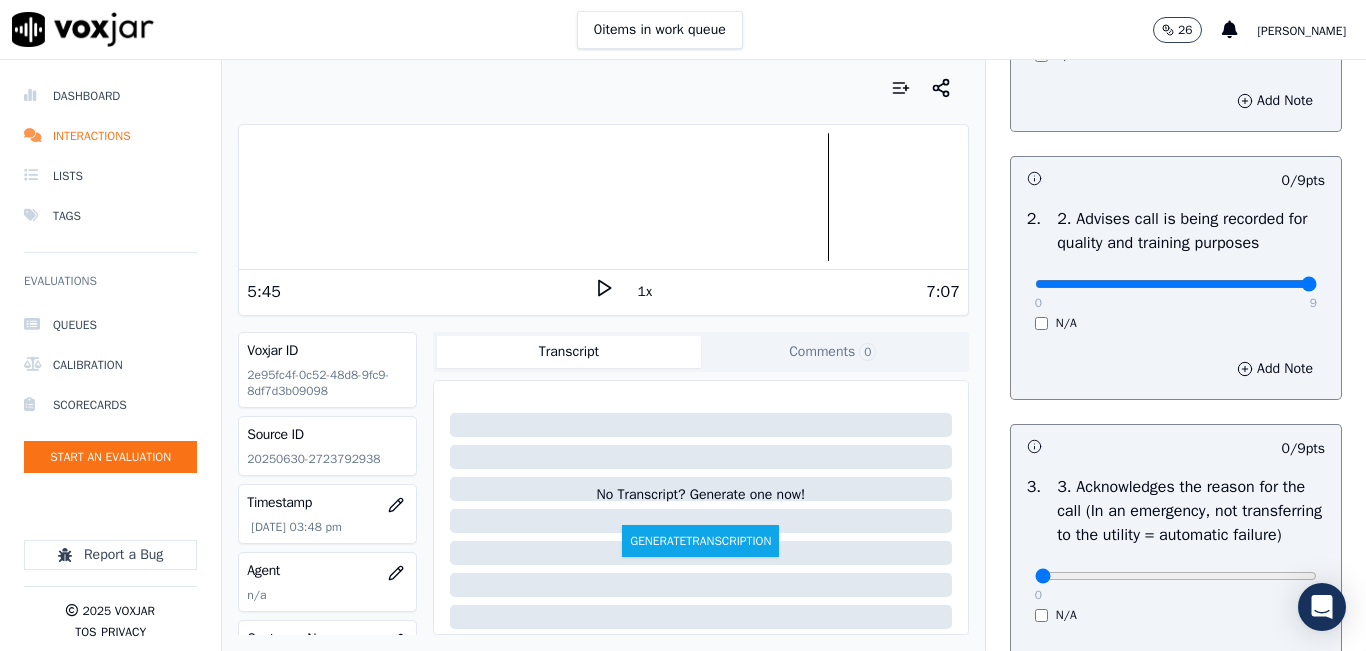 type on "9" 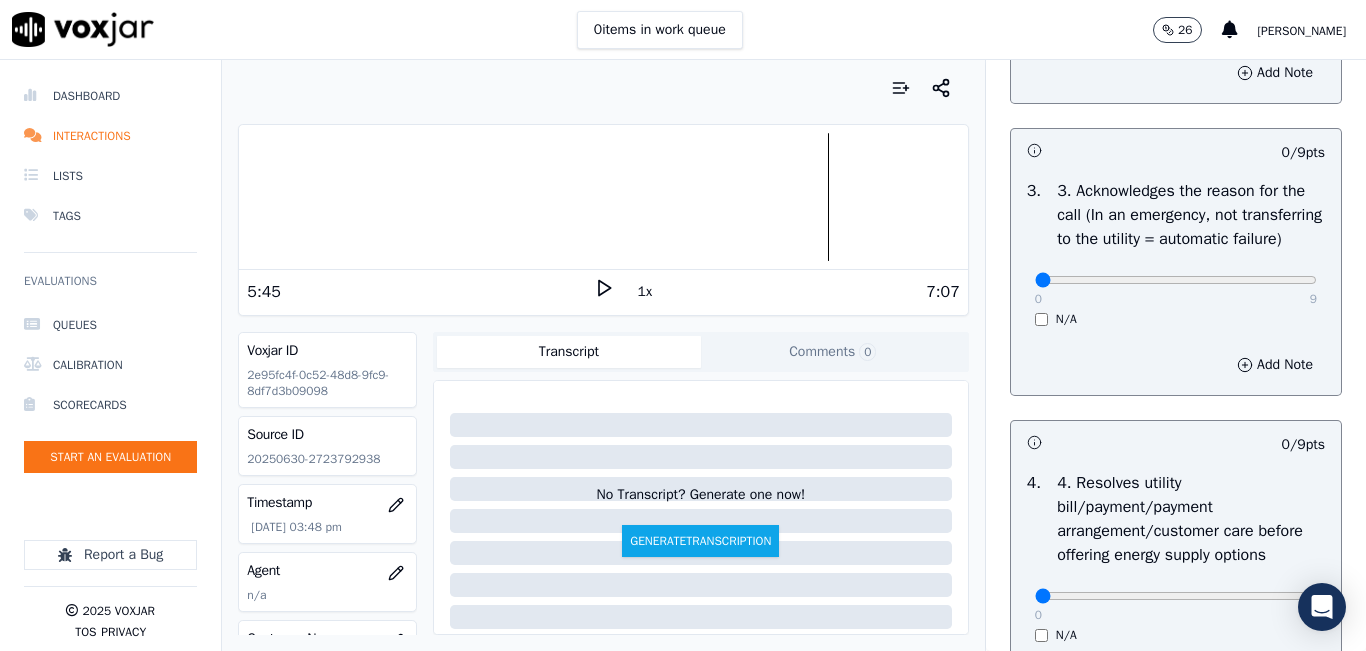 scroll, scrollTop: 600, scrollLeft: 0, axis: vertical 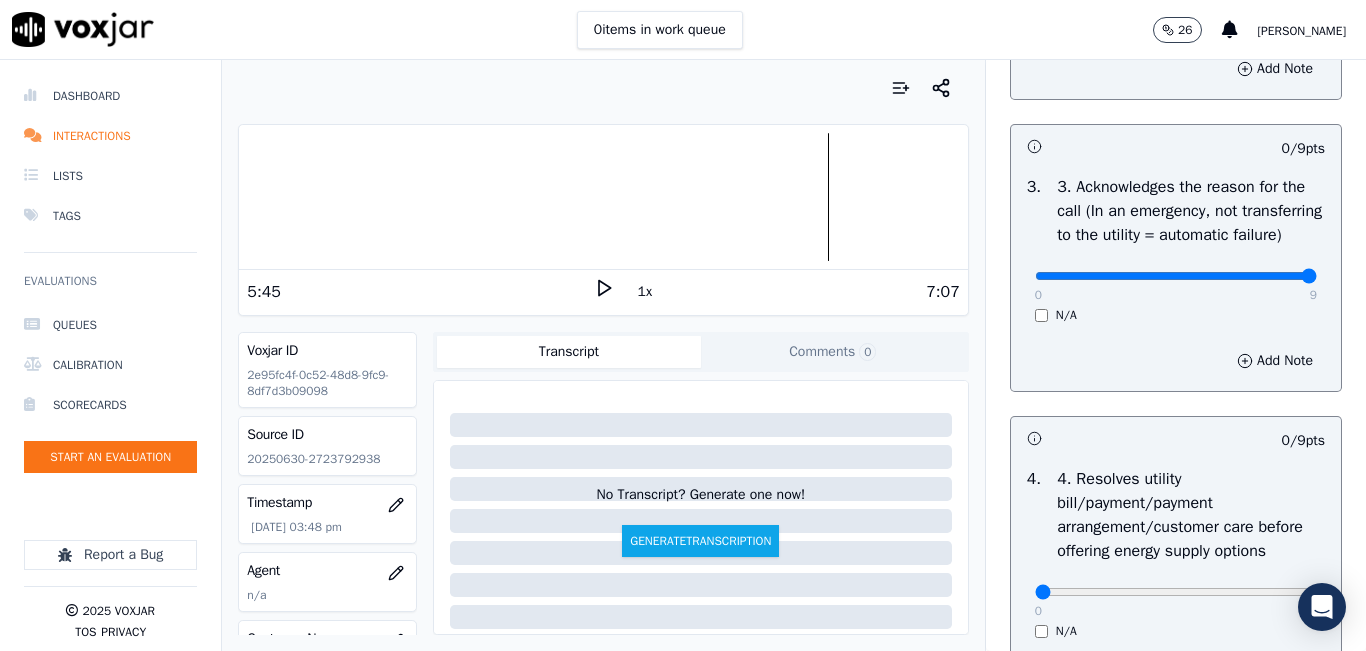 type on "9" 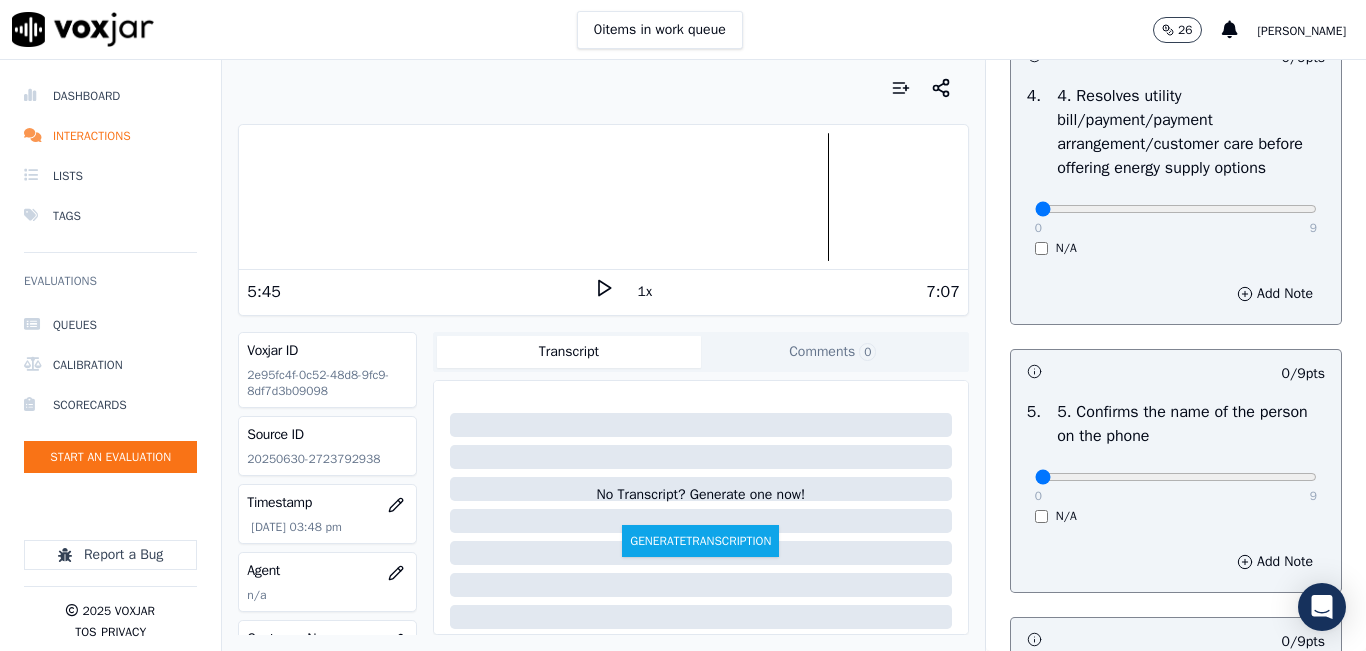 scroll, scrollTop: 1000, scrollLeft: 0, axis: vertical 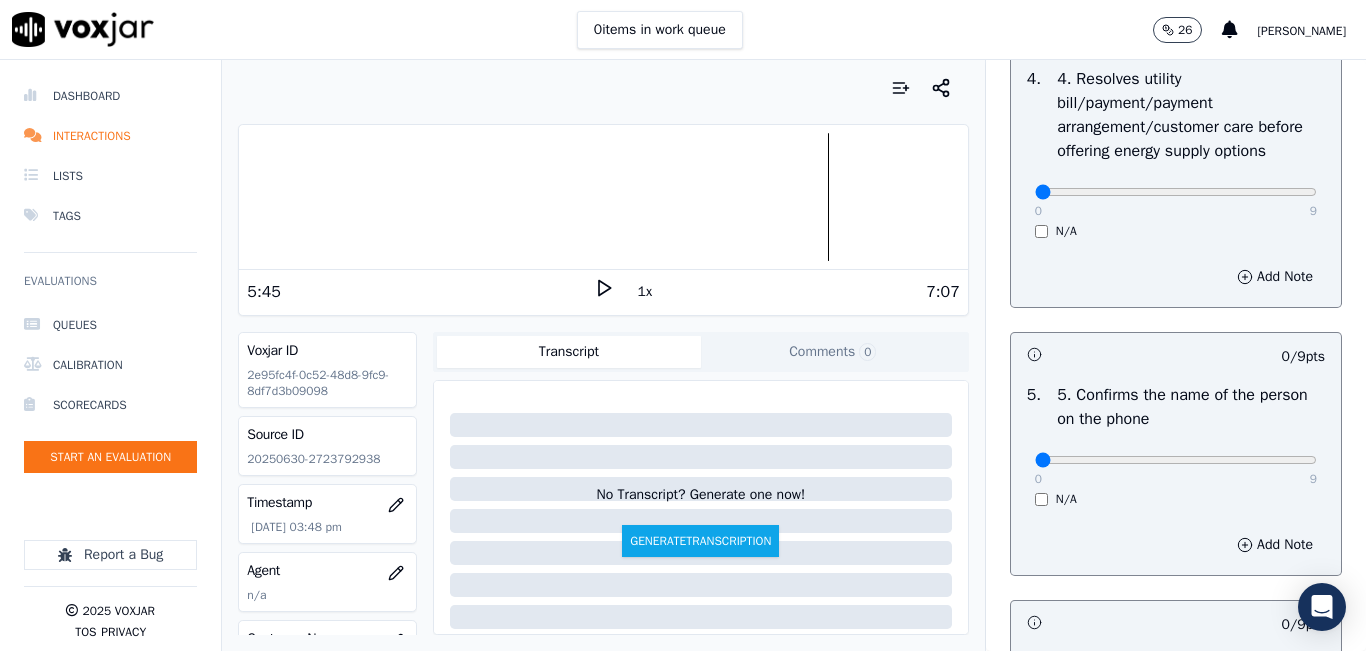 click on "N/A" at bounding box center (1176, 231) 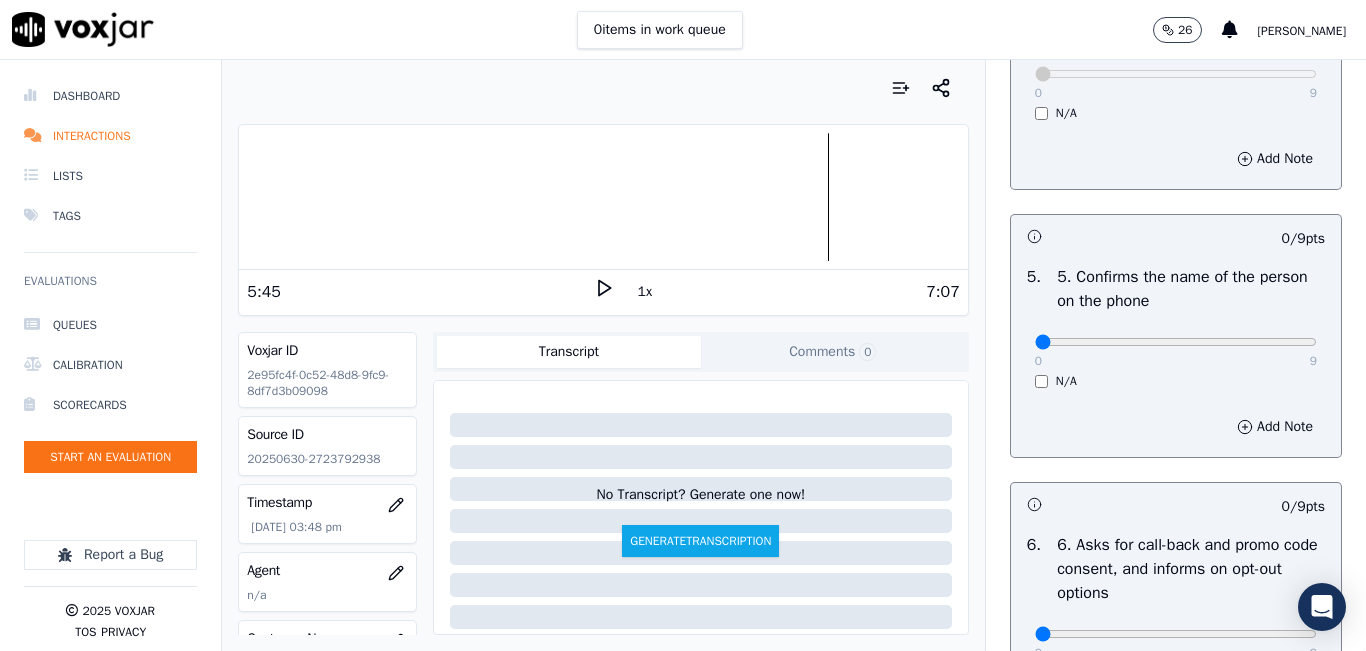 scroll, scrollTop: 1300, scrollLeft: 0, axis: vertical 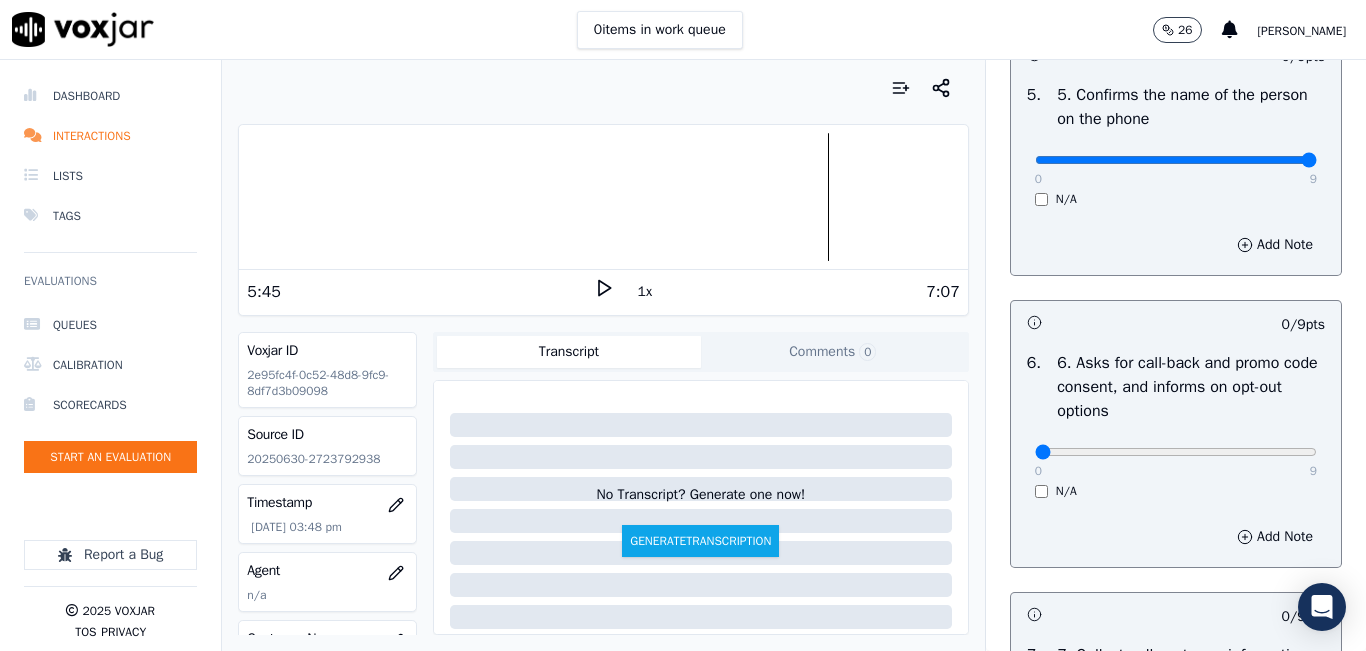 type on "9" 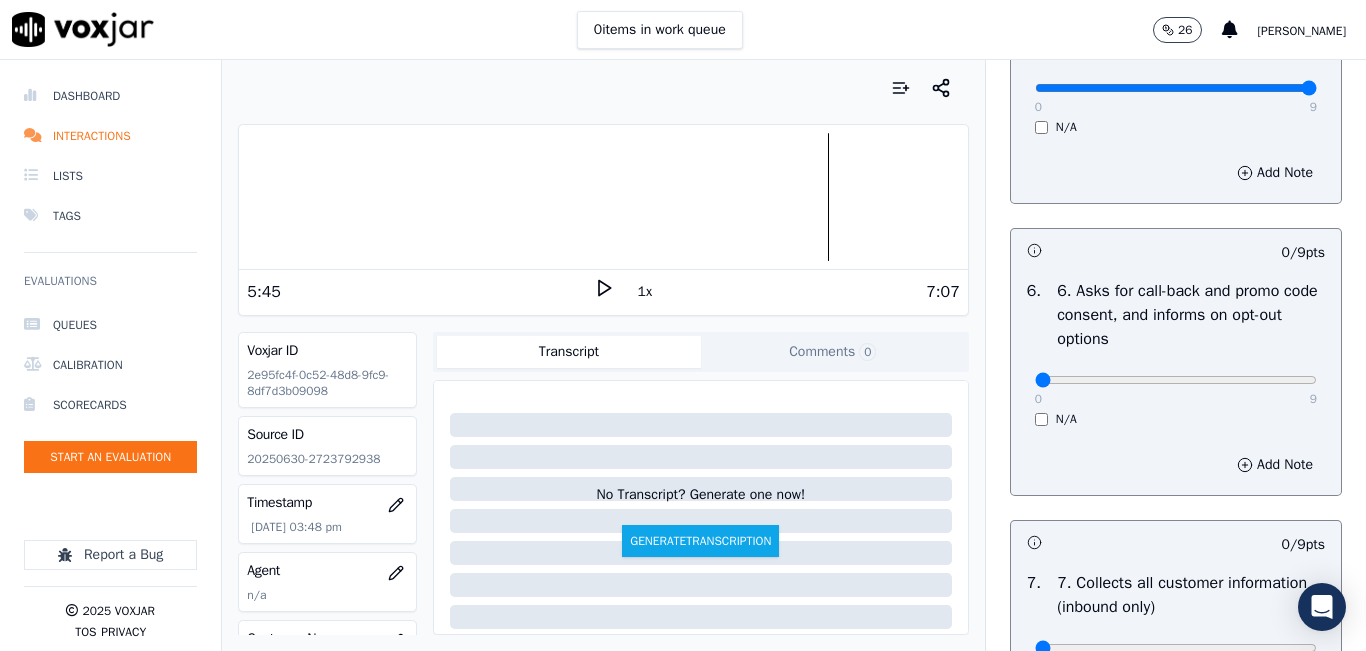 scroll, scrollTop: 1600, scrollLeft: 0, axis: vertical 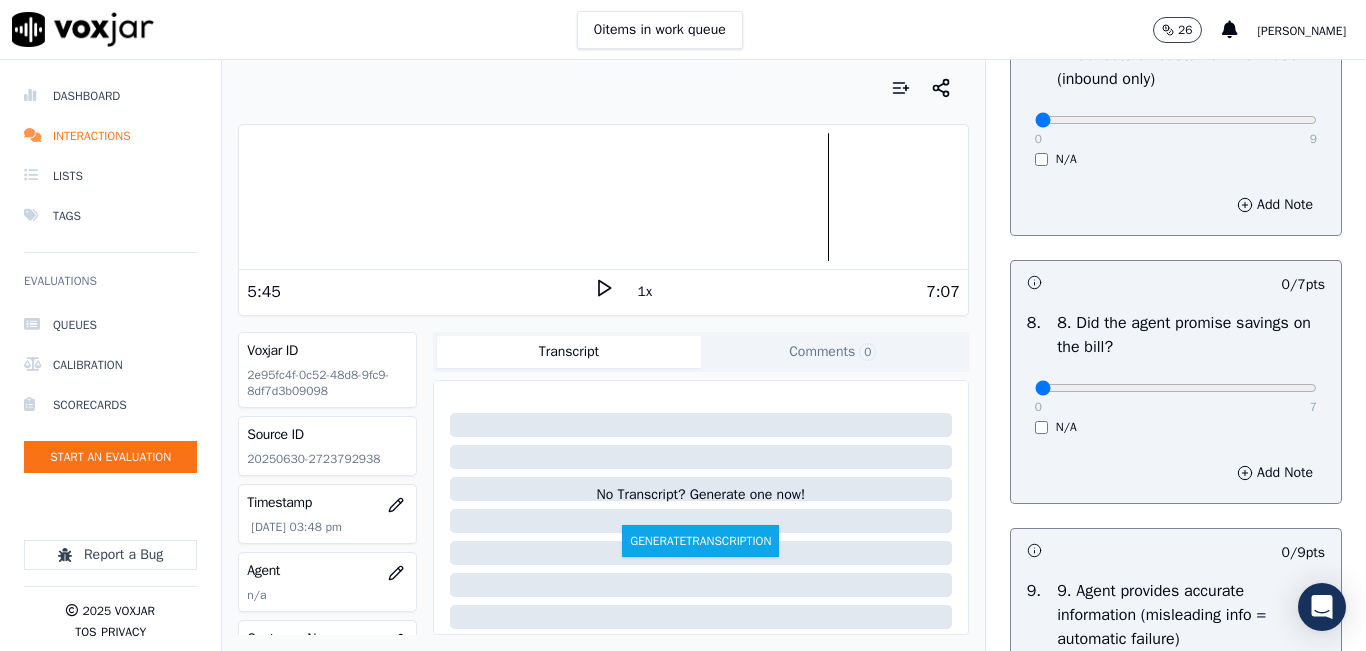 drag, startPoint x: 1264, startPoint y: 178, endPoint x: 1264, endPoint y: 190, distance: 12 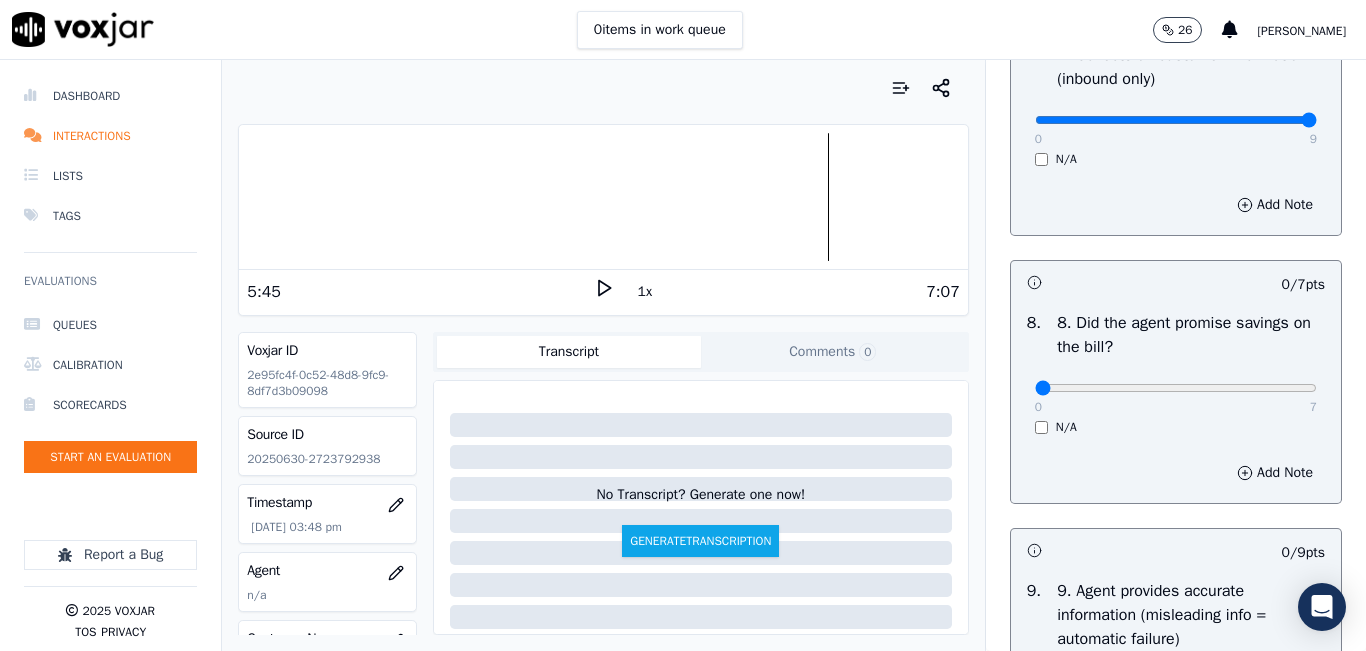 type on "9" 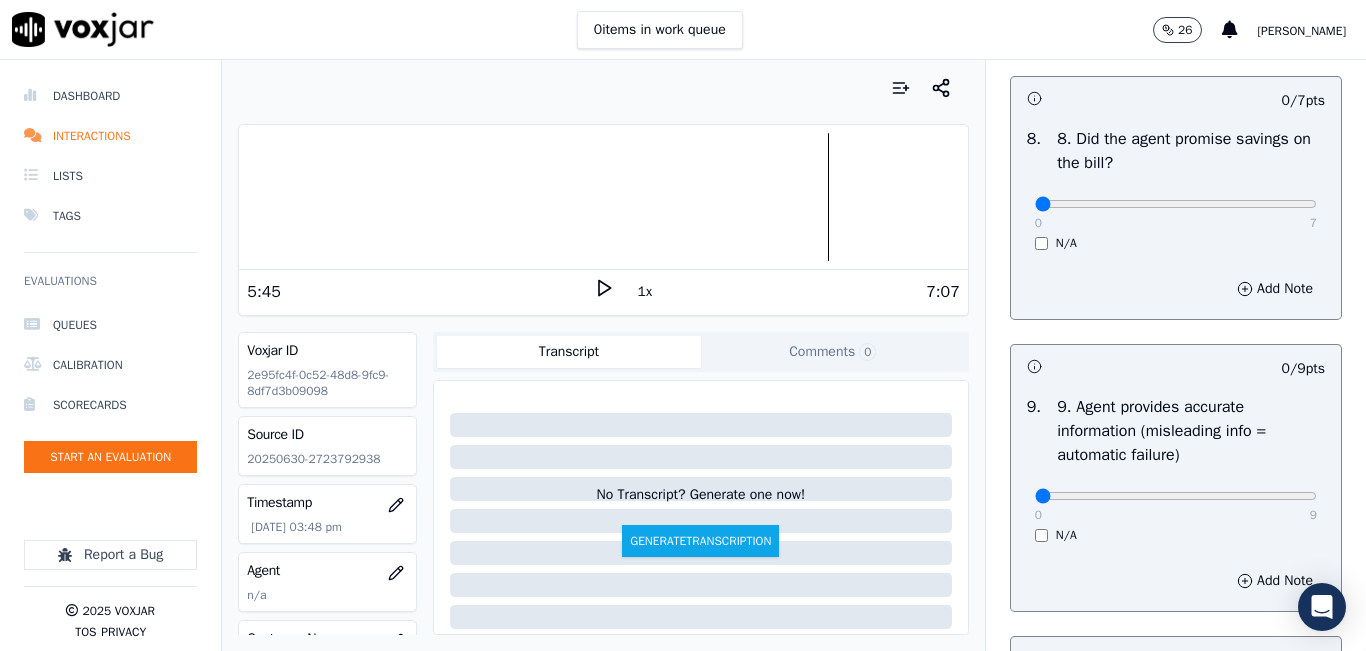 scroll, scrollTop: 2100, scrollLeft: 0, axis: vertical 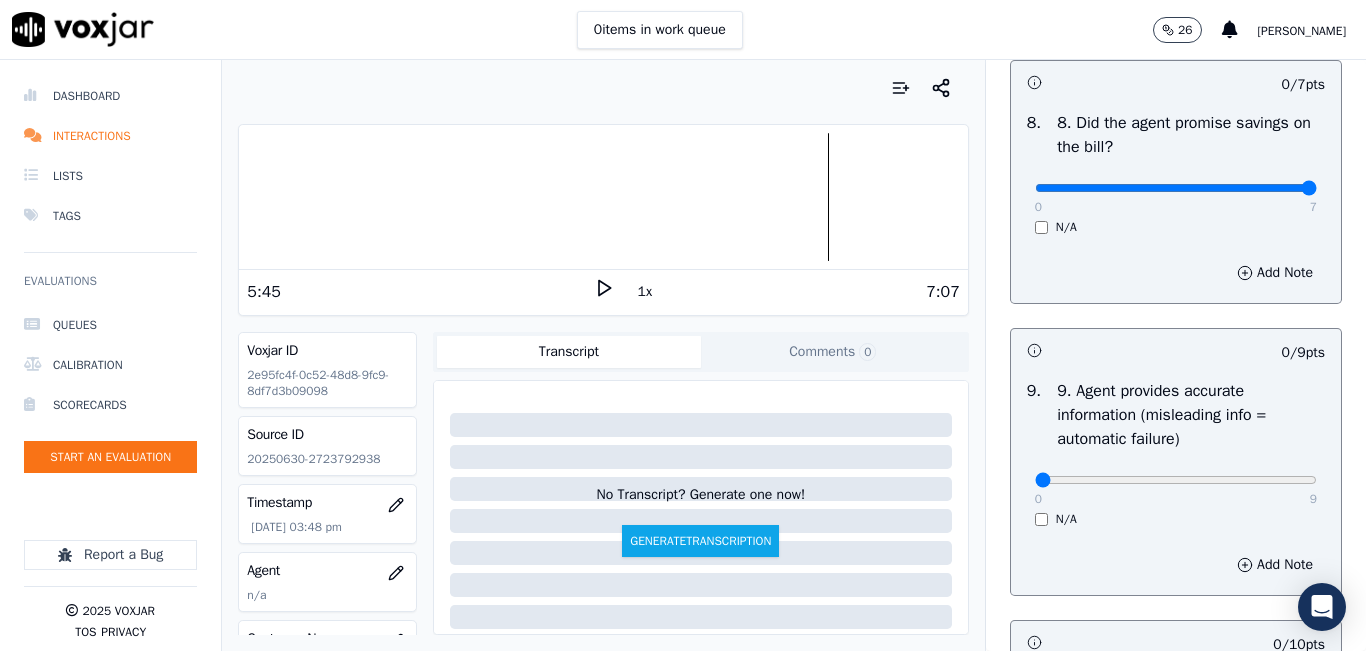 type on "7" 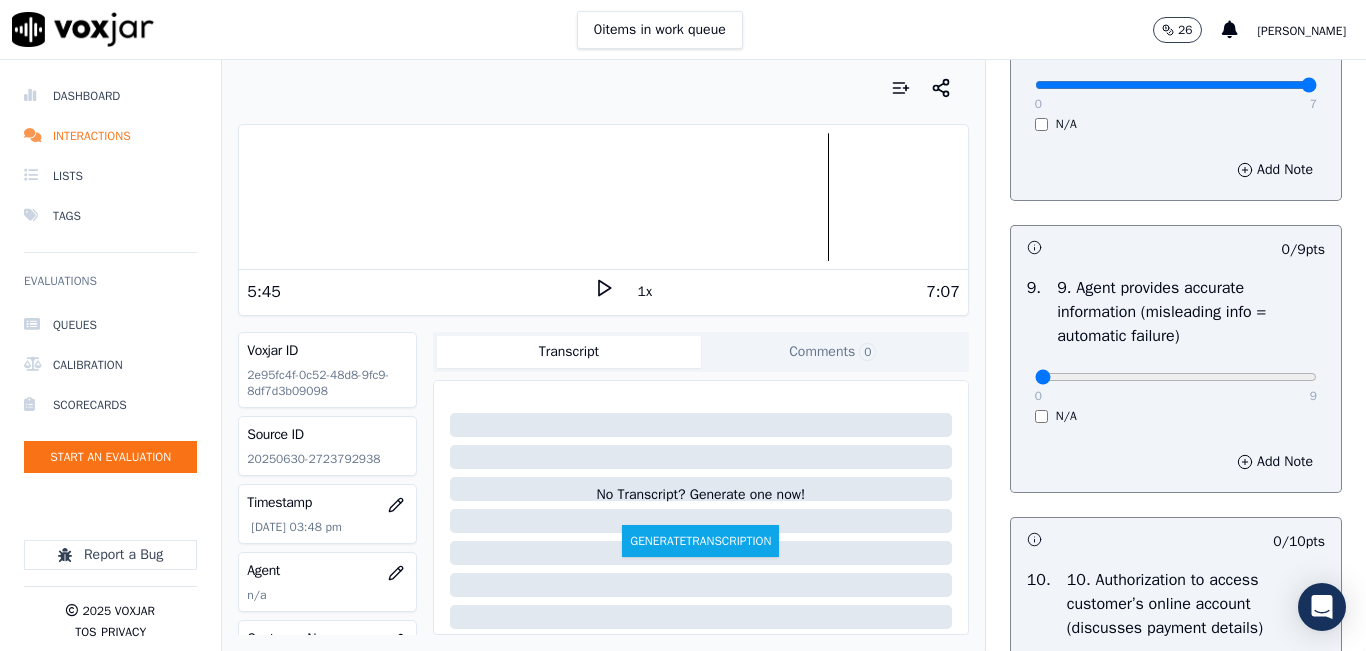 scroll, scrollTop: 2300, scrollLeft: 0, axis: vertical 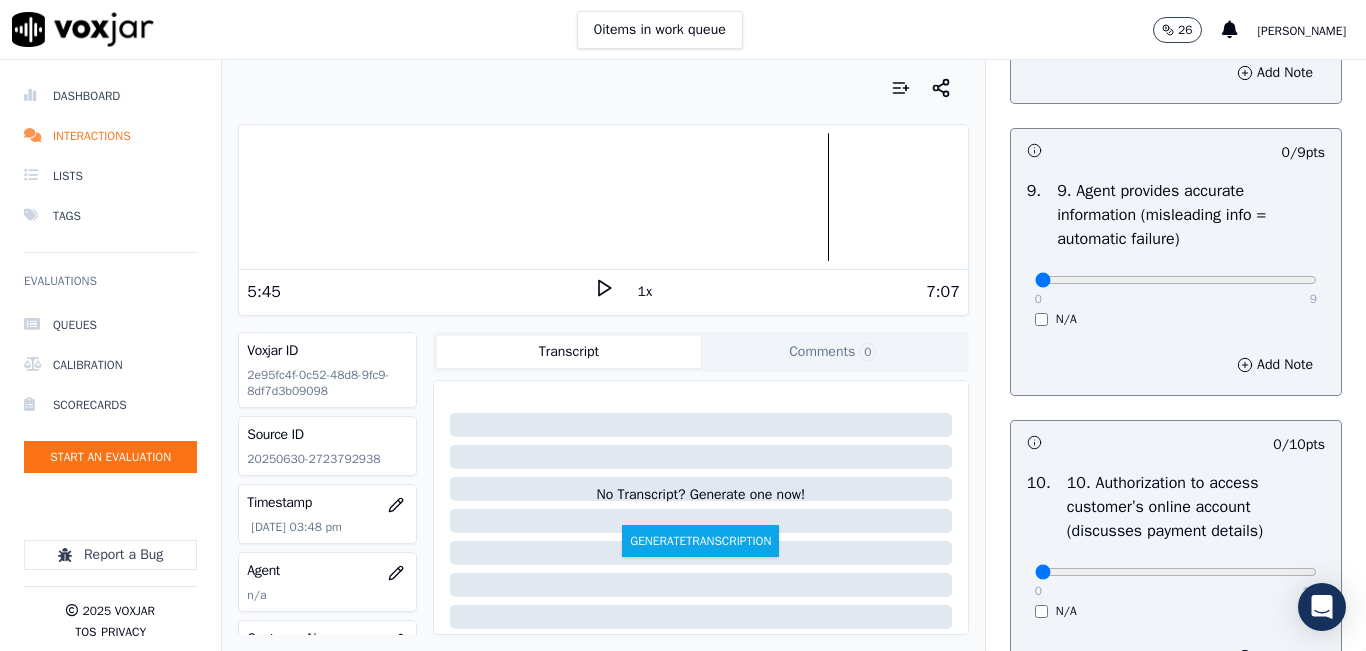 click on "0   9" at bounding box center (1176, 279) 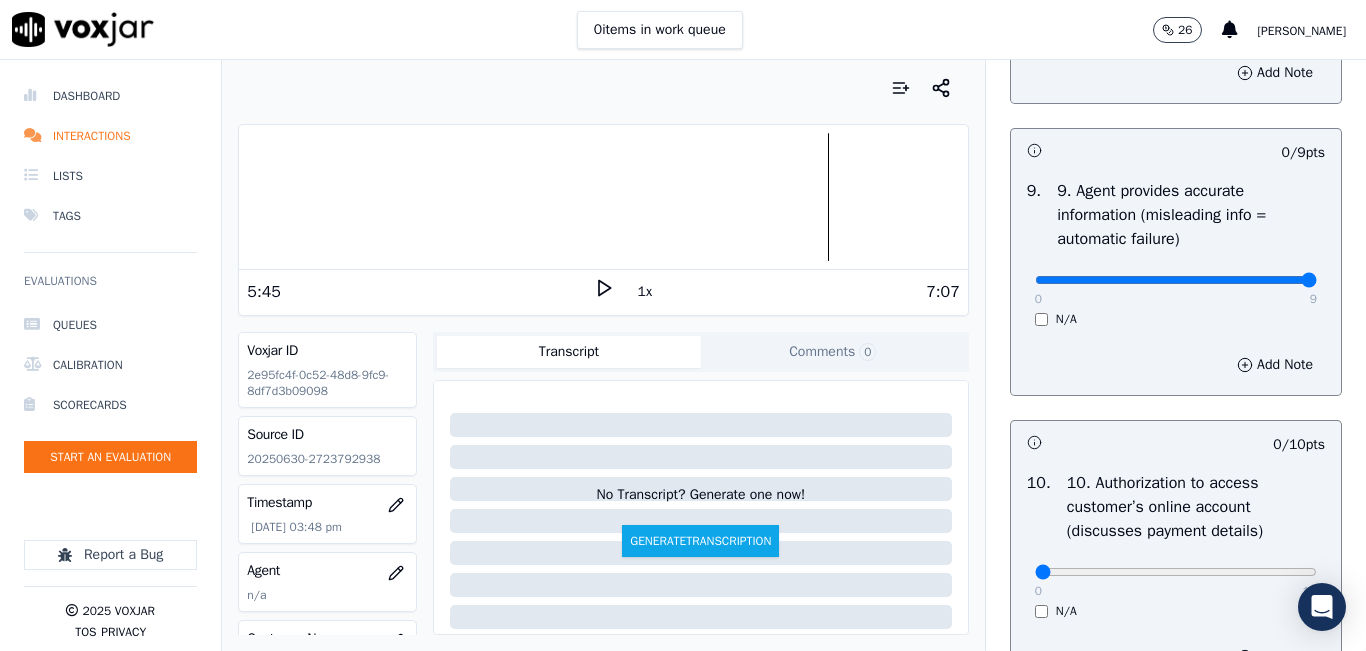 click at bounding box center (1176, -1984) 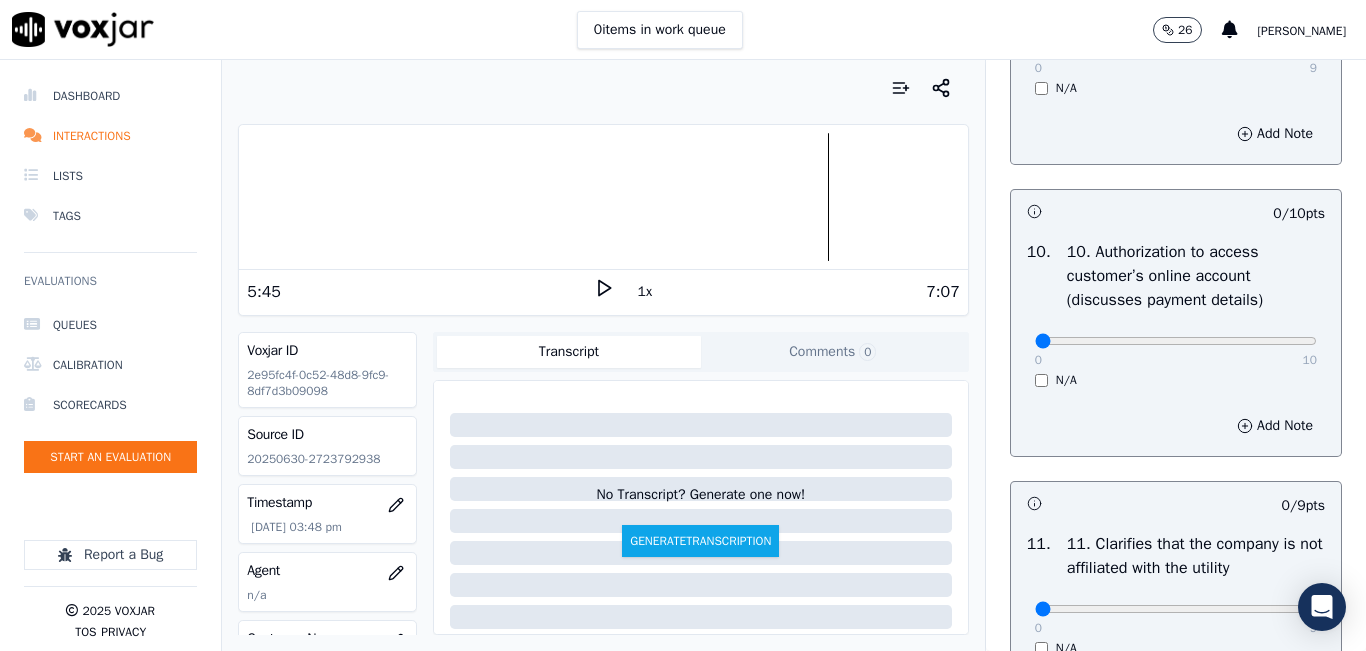 scroll, scrollTop: 2500, scrollLeft: 0, axis: vertical 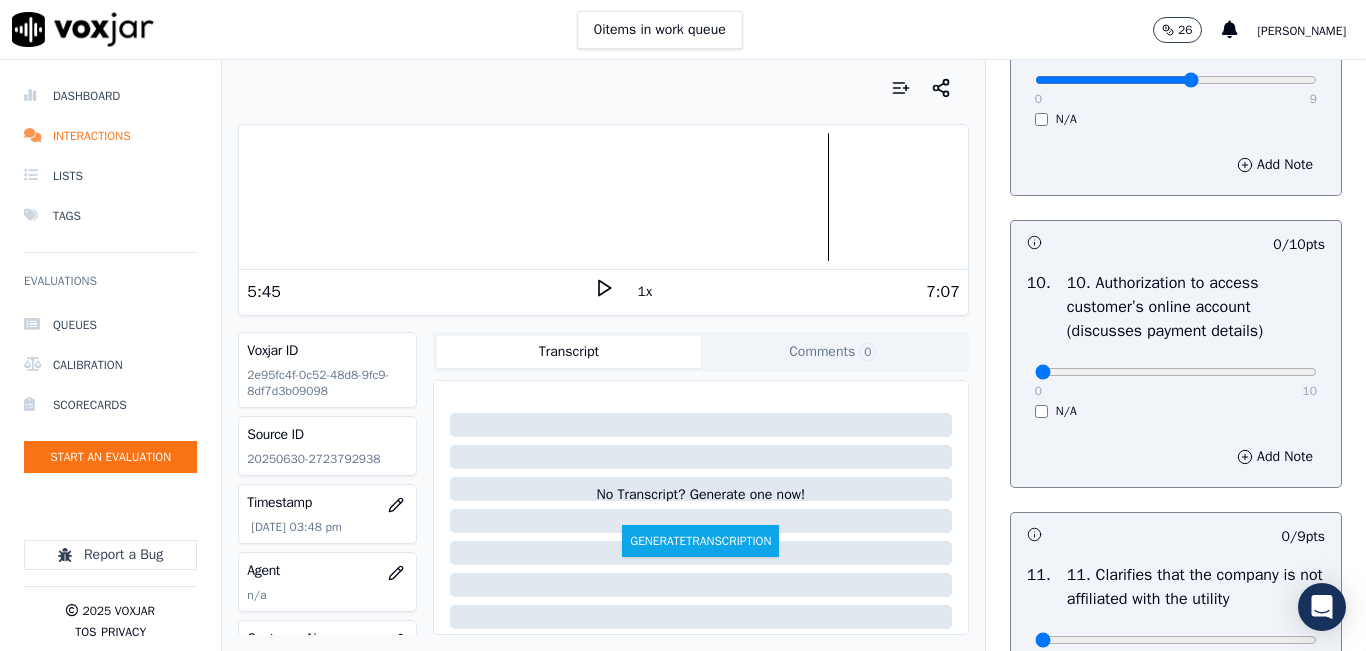drag, startPoint x: 1265, startPoint y: 150, endPoint x: 1141, endPoint y: 171, distance: 125.765656 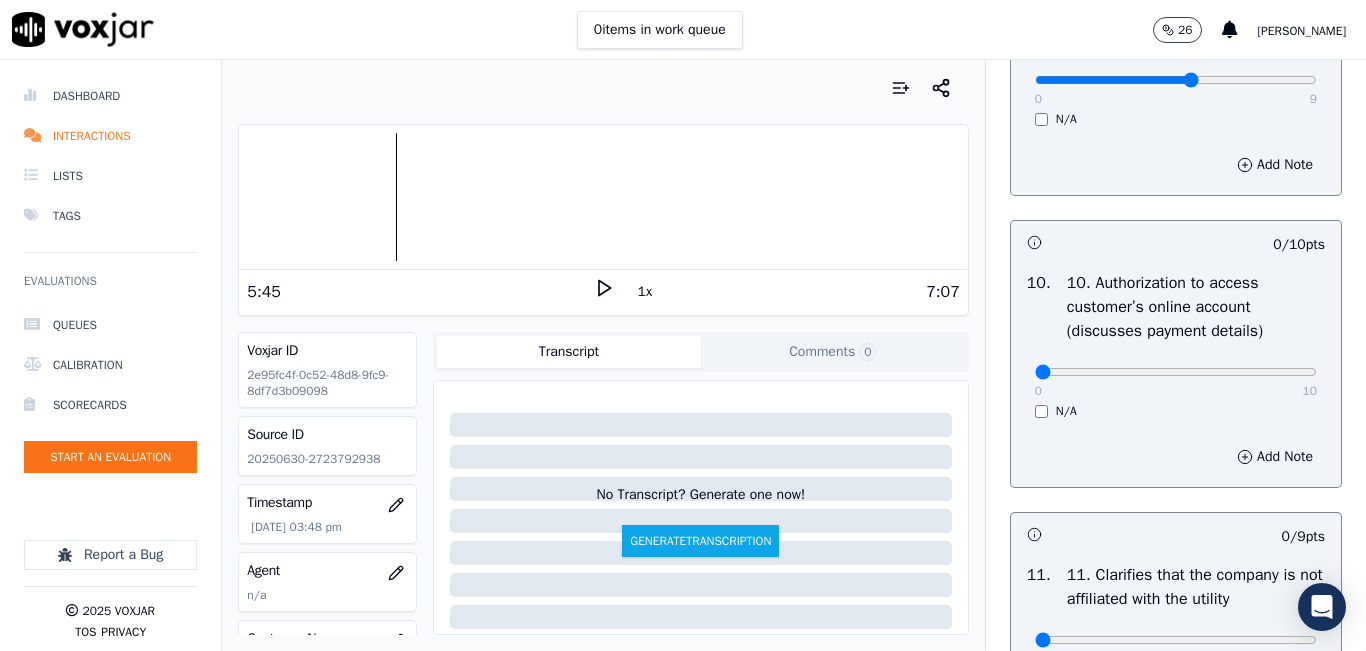 click at bounding box center (603, 197) 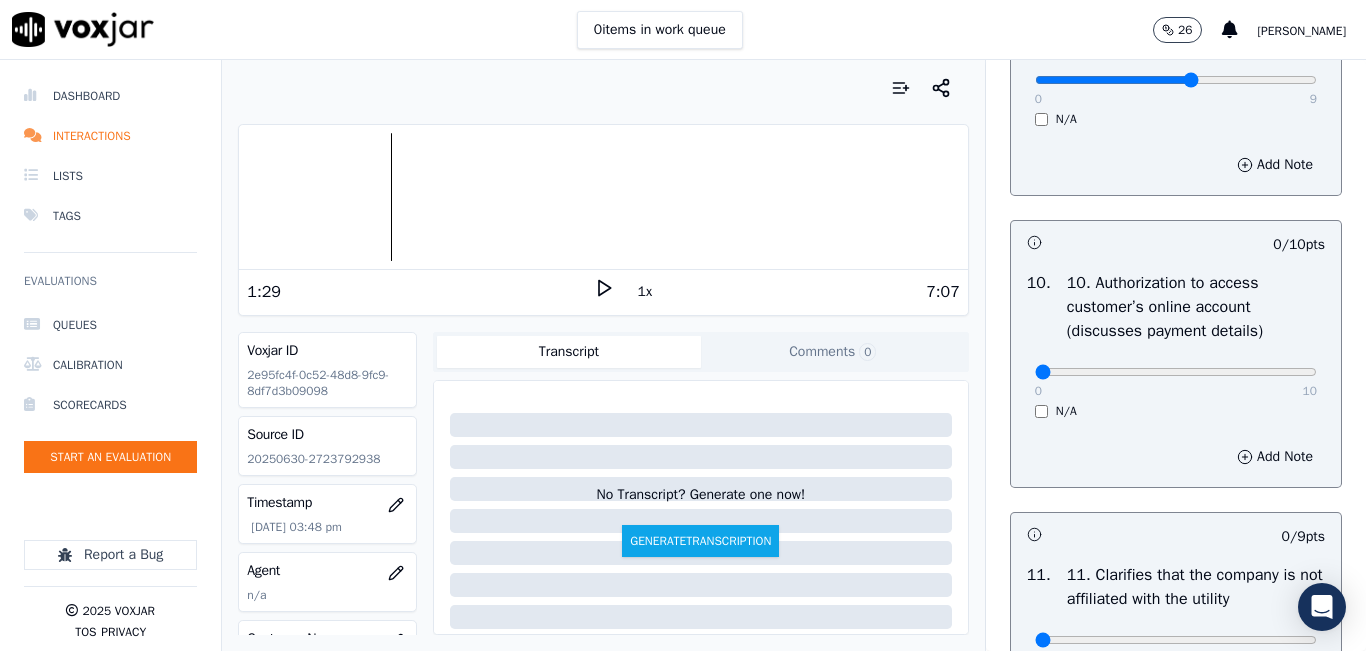 click 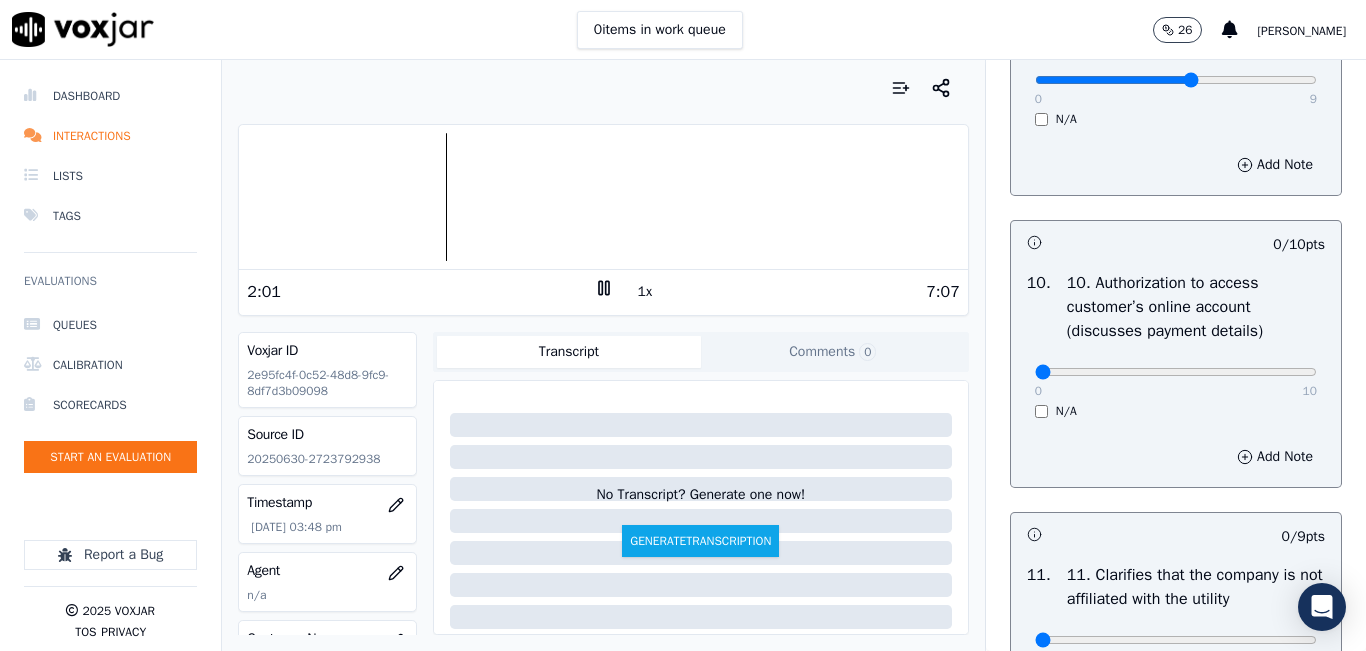 click at bounding box center (603, 197) 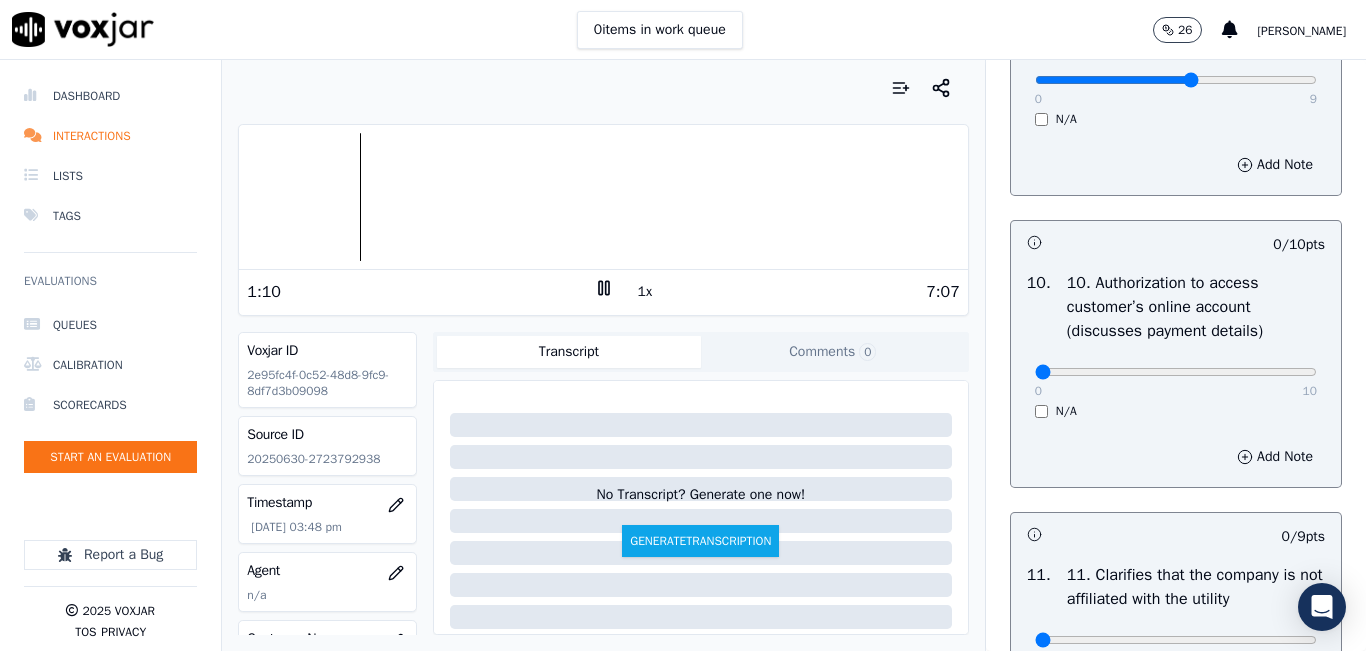 click at bounding box center (603, 197) 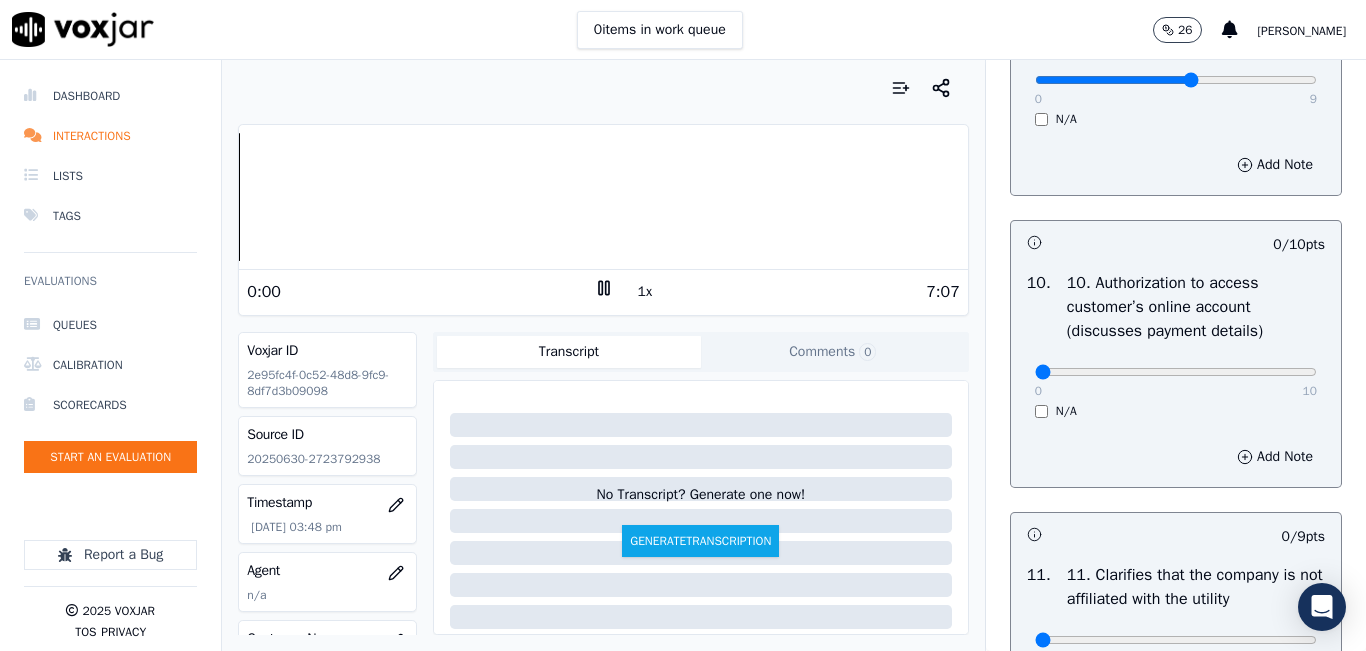 click on "Your browser does not support the audio element.   0:00     1x   7:07   Voxjar ID   2e95fc4f-0c52-48d8-9fc9-8df7d3b09098   Source ID   20250630-2723792938   Timestamp
07/01/2025 03:48 pm     Agent
n/a     Customer Name     n/a     Customer Phone     n/a     Tags
INDRA     Source     manualUpload   Type     AUDIO       Transcript   Comments  0   No Transcript? Generate one now!   Generate  Transcription         Add Comment" at bounding box center (603, 355) 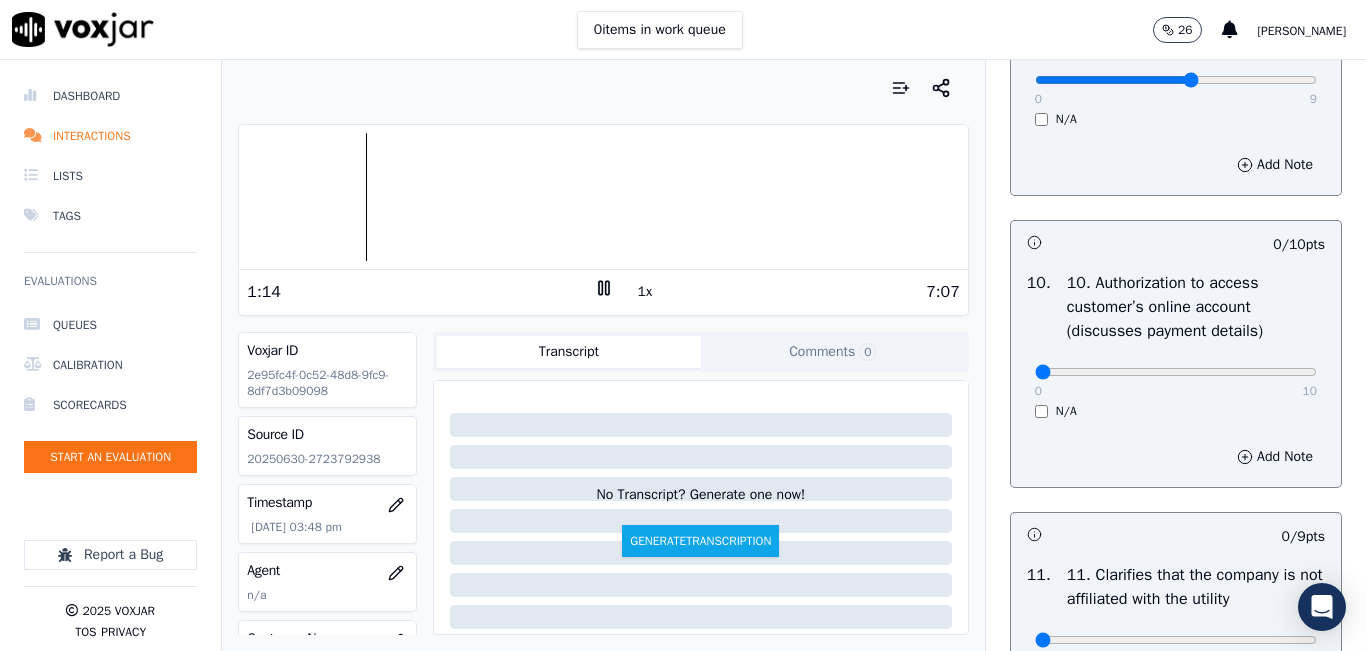 click at bounding box center (603, 197) 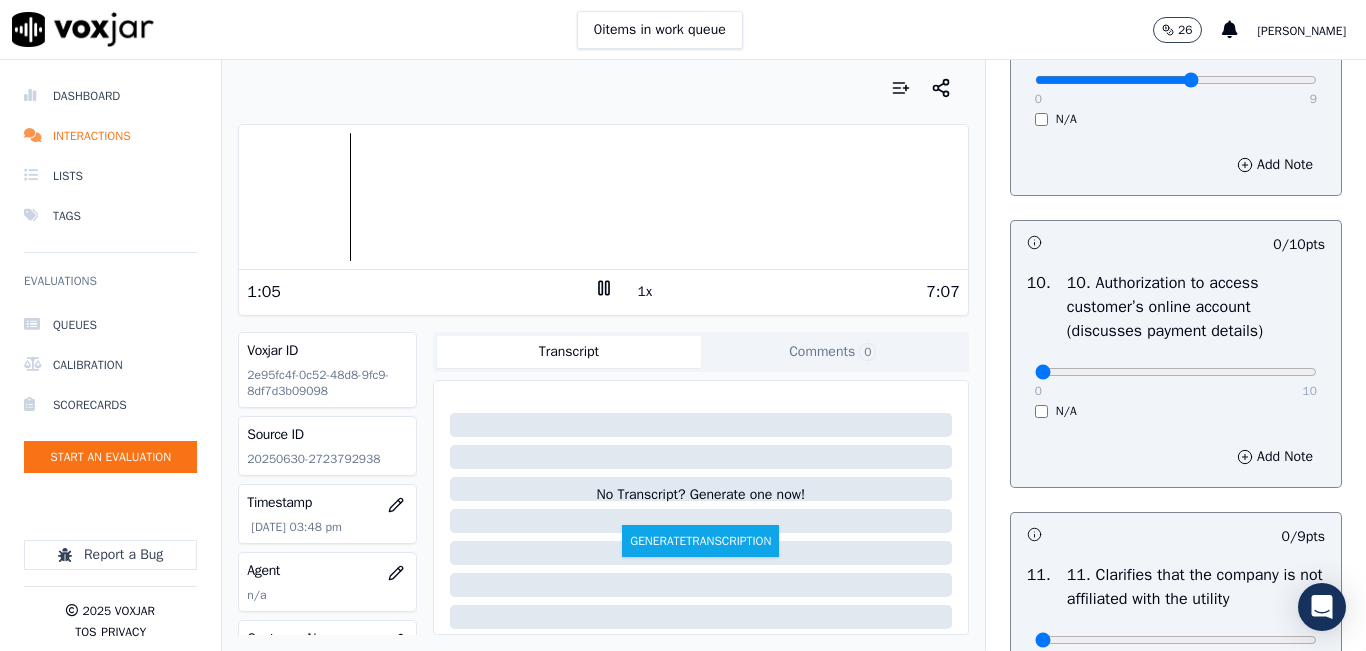 click at bounding box center (603, 197) 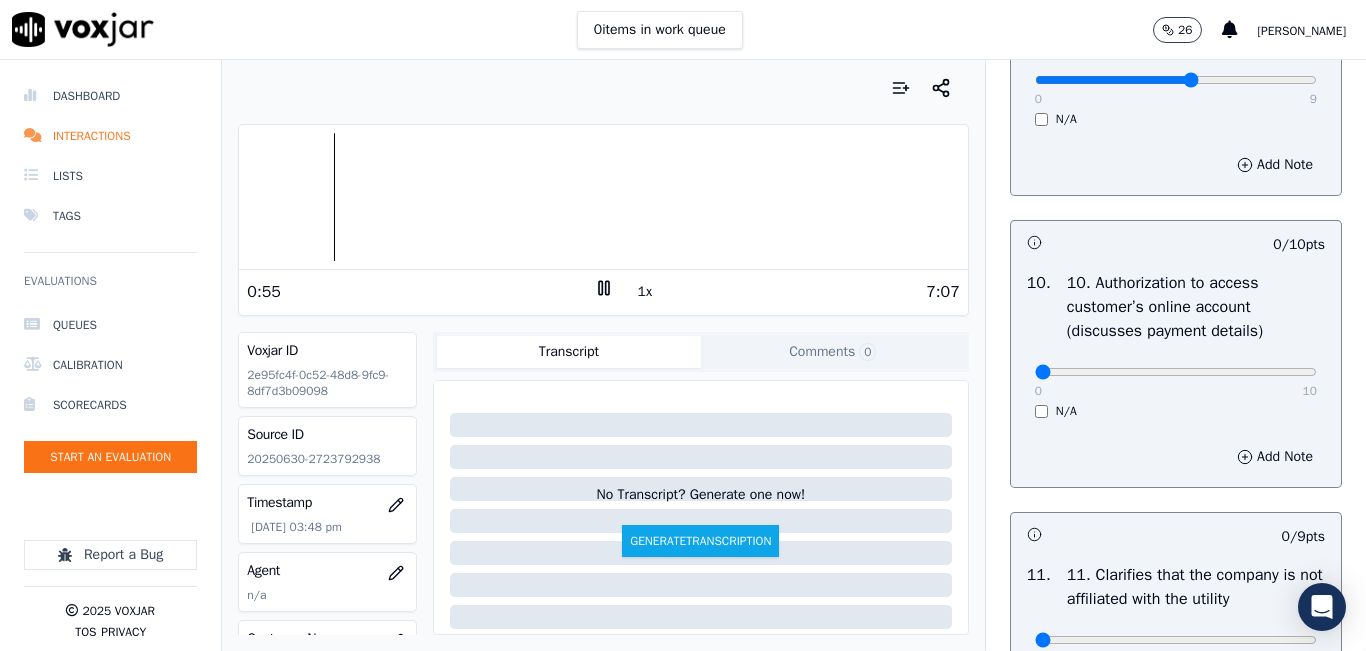 click at bounding box center [603, 197] 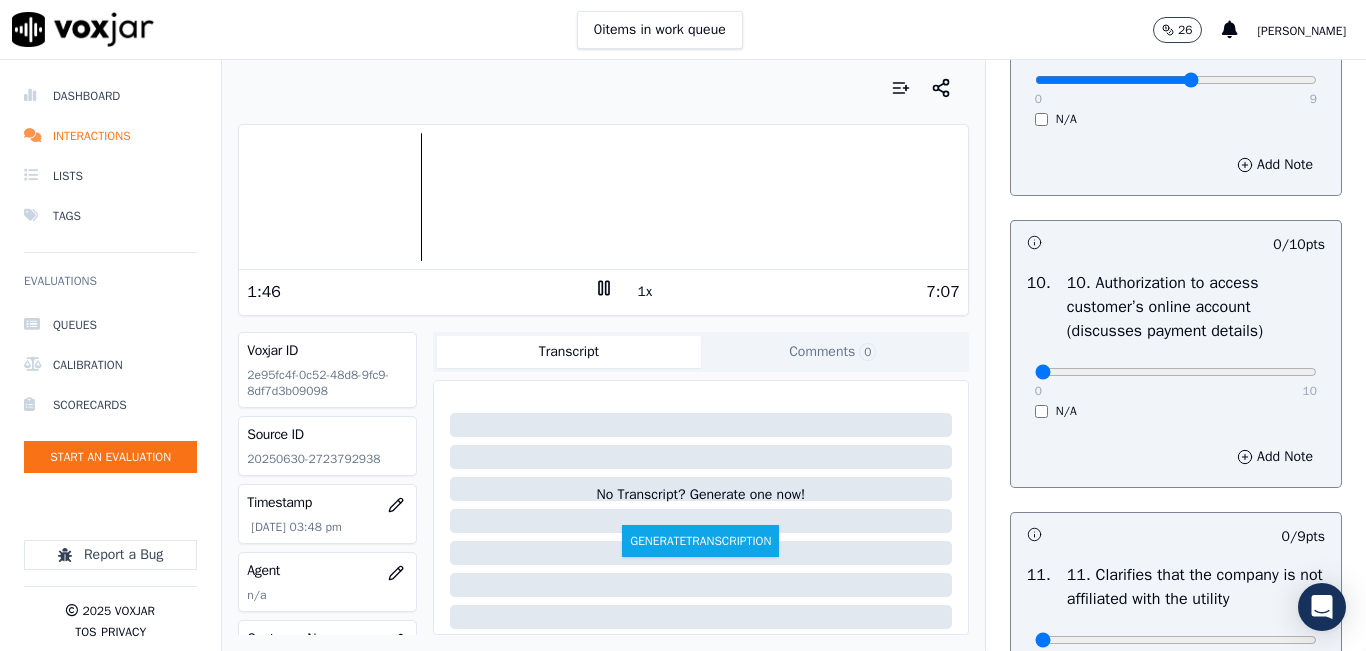 click 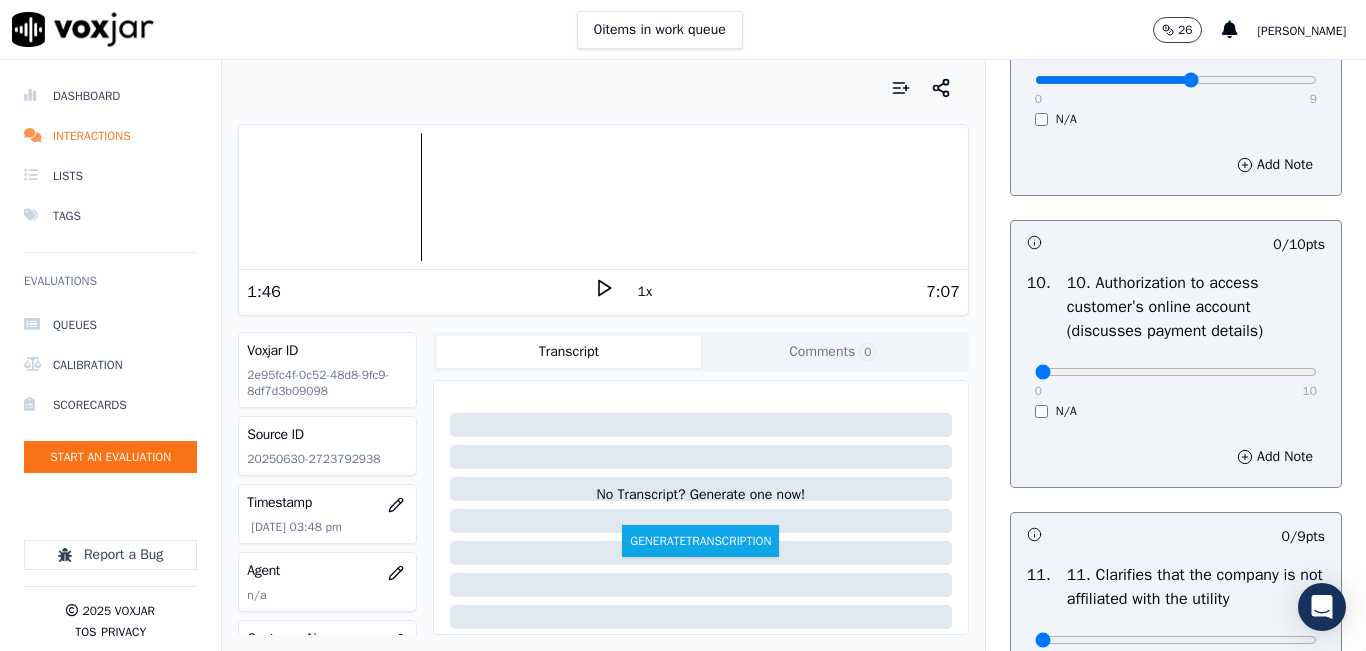 click 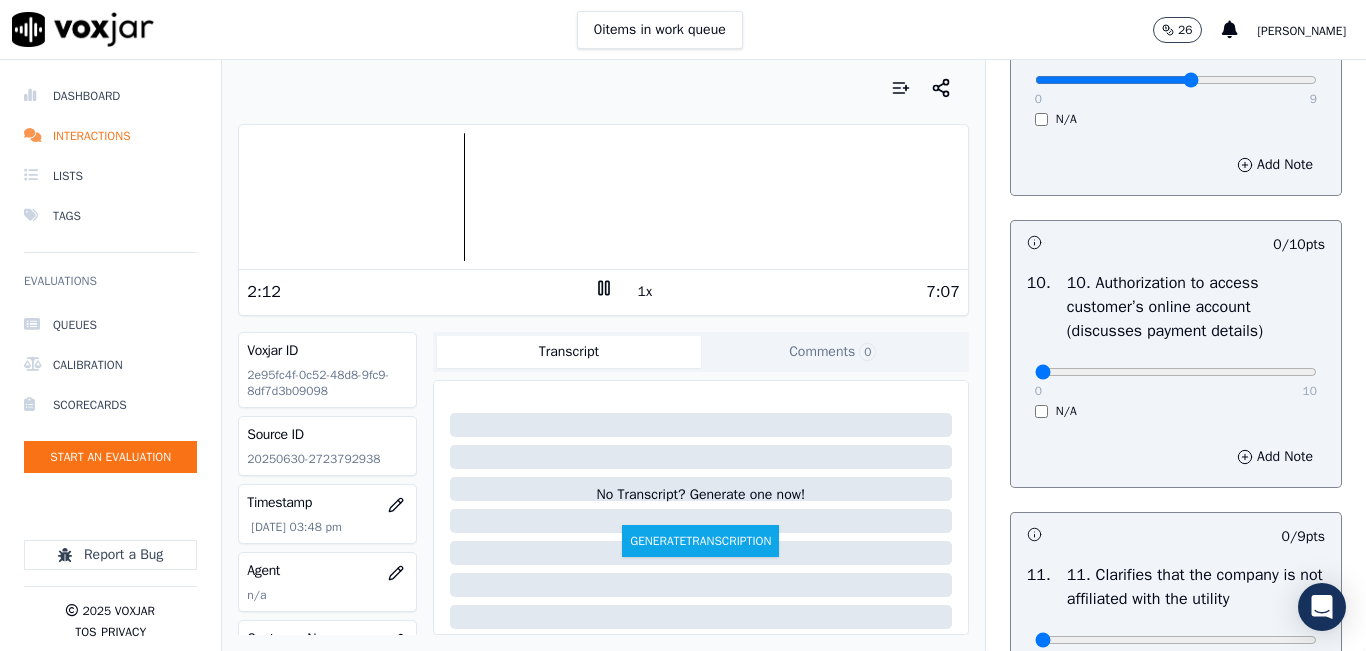 click 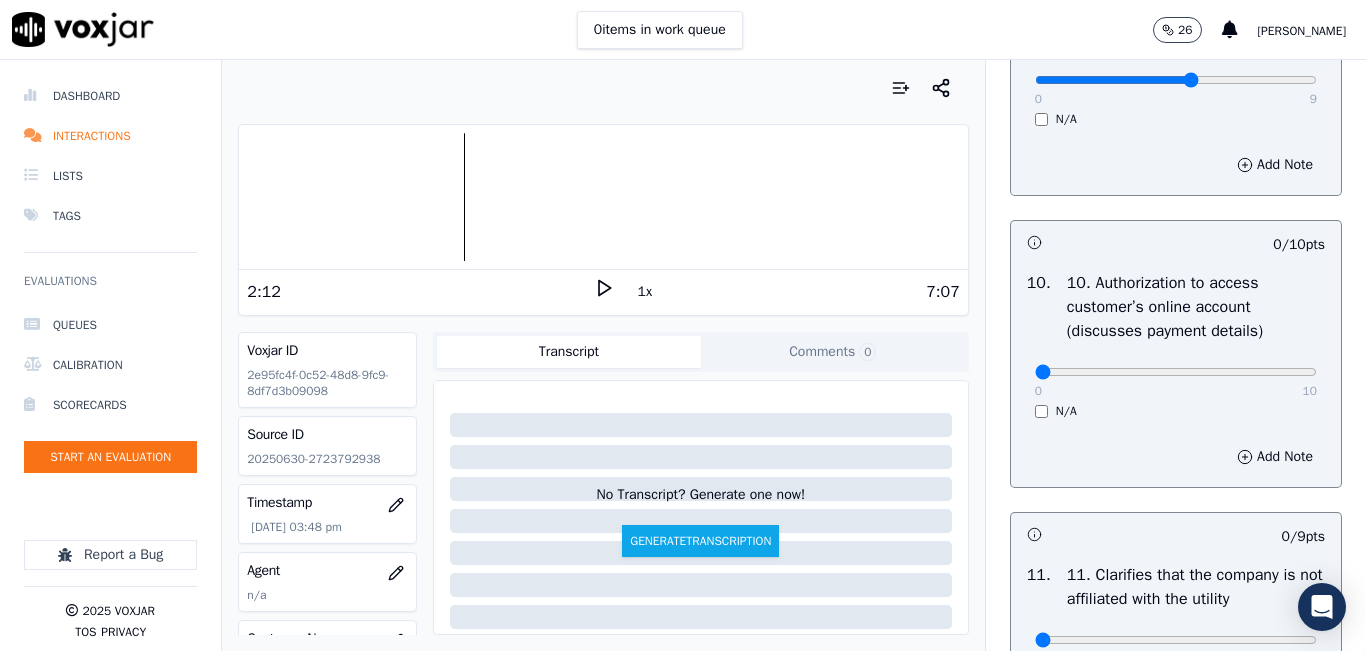 scroll, scrollTop: 2400, scrollLeft: 0, axis: vertical 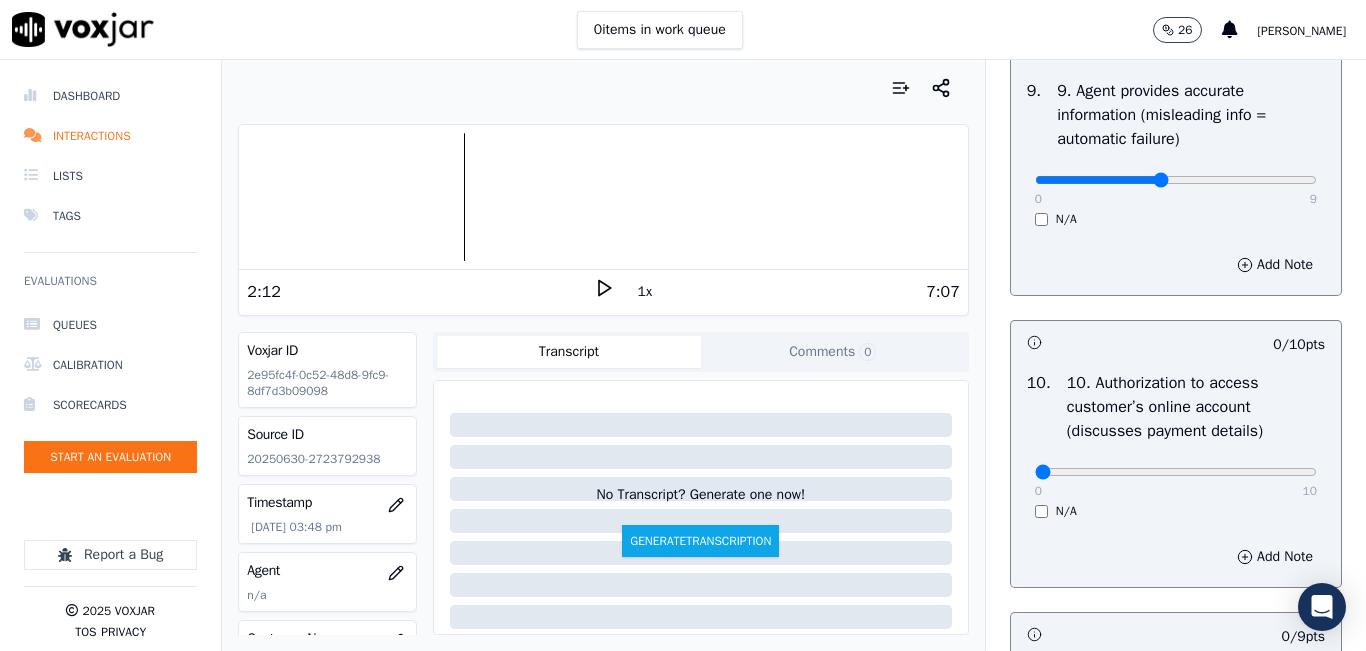 type on "4" 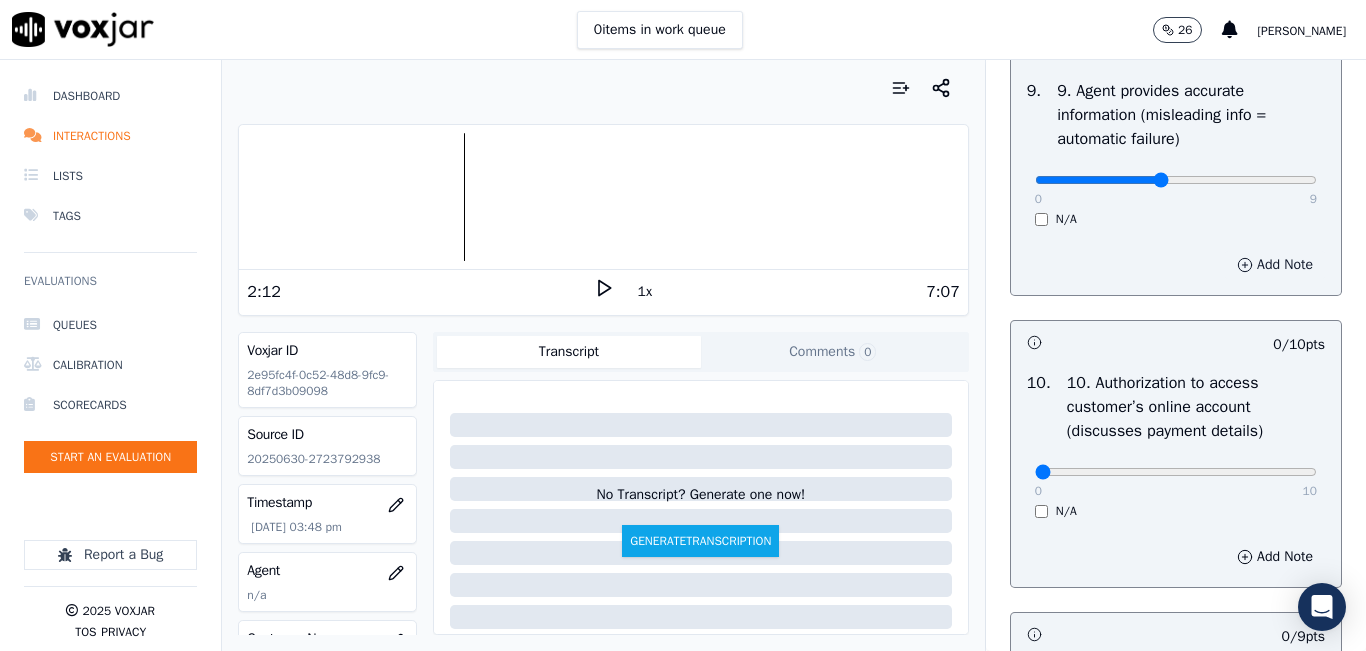 click on "Add Note" at bounding box center [1275, 265] 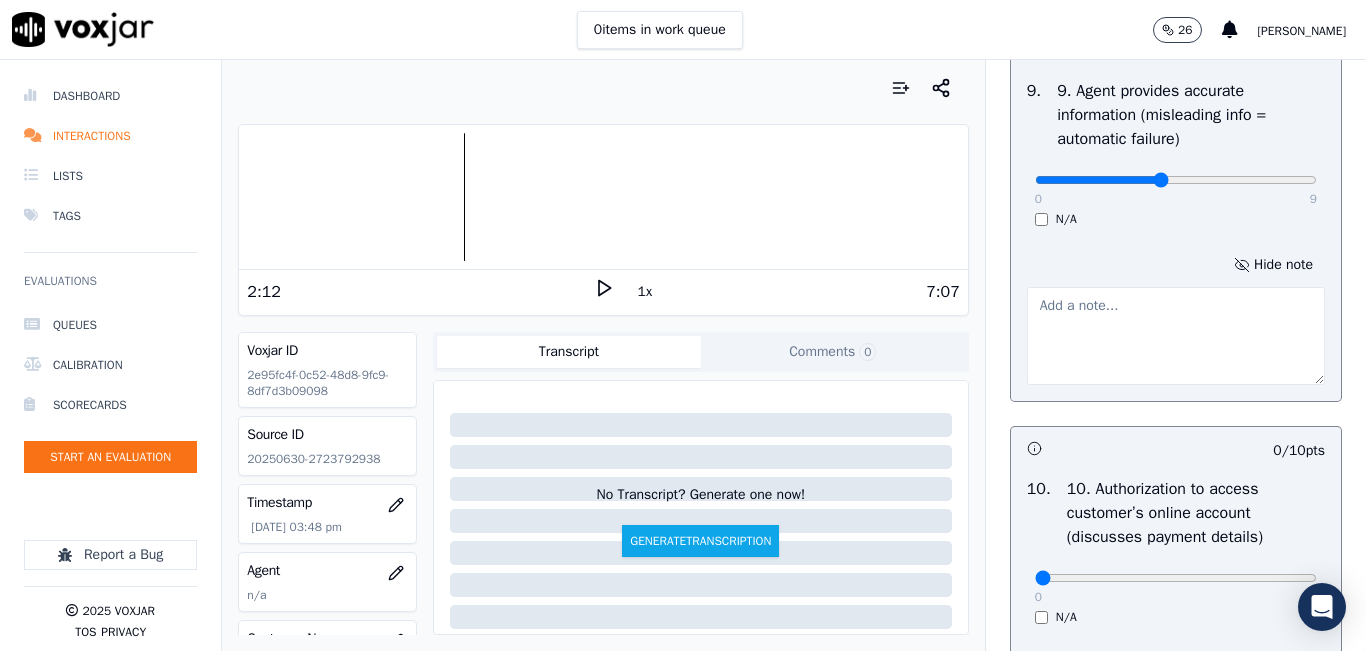 click 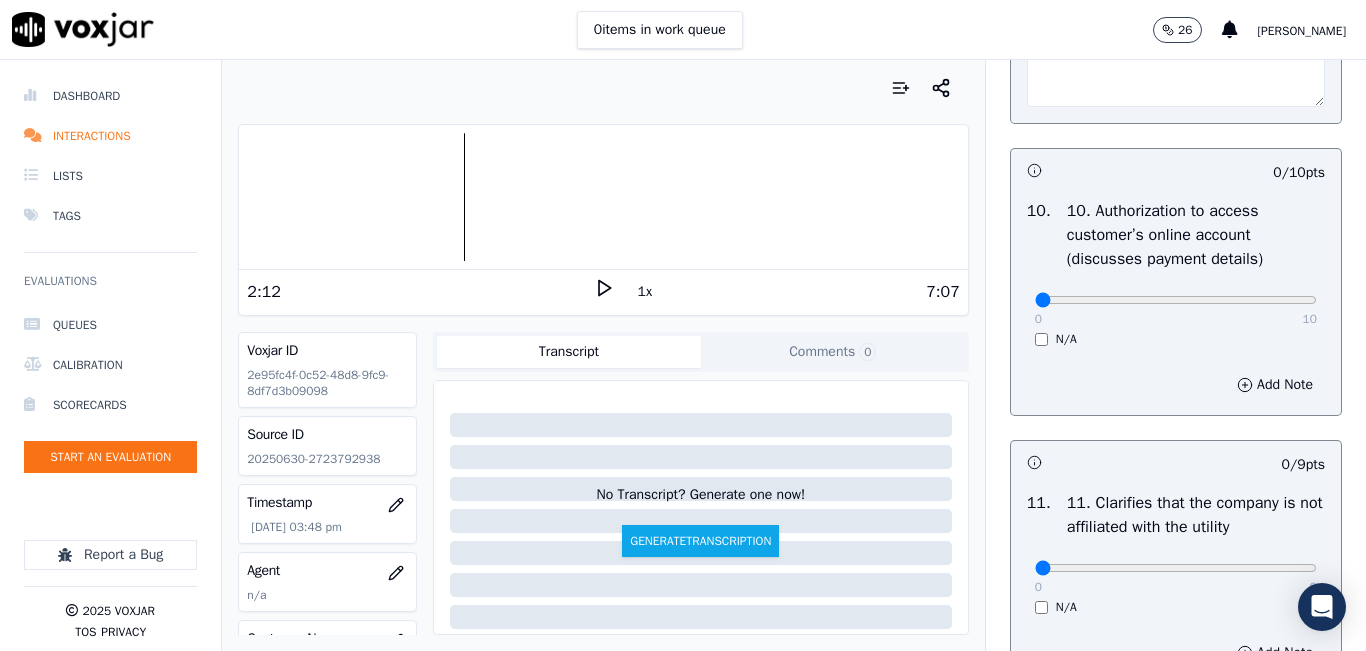scroll, scrollTop: 2900, scrollLeft: 0, axis: vertical 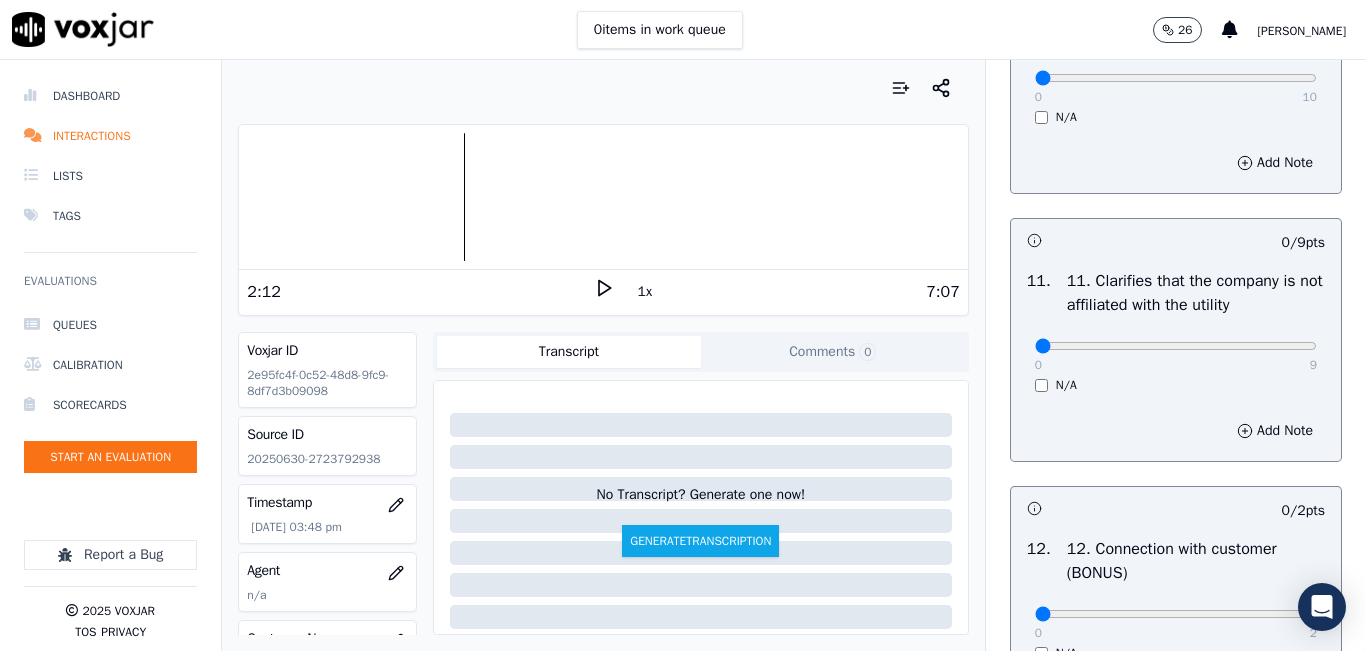 type on "The agent provides an incorrect rate in the gas account" 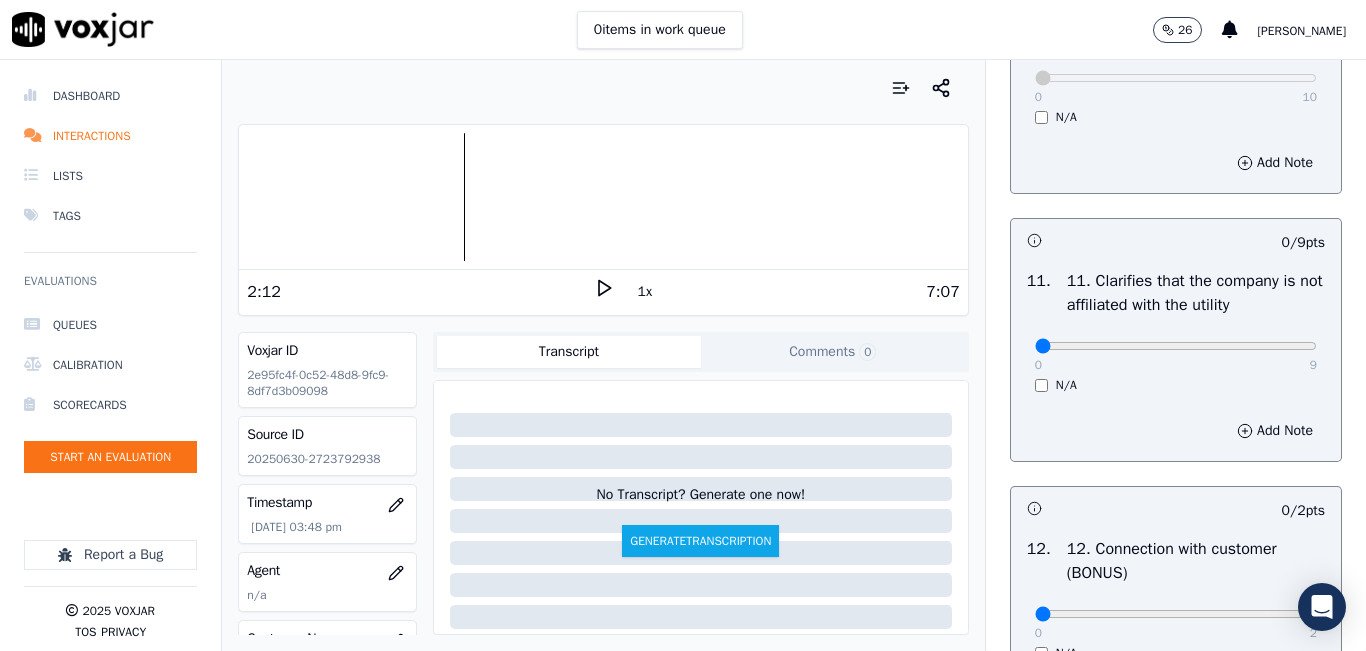 click on "0   9     N/A" at bounding box center (1176, 355) 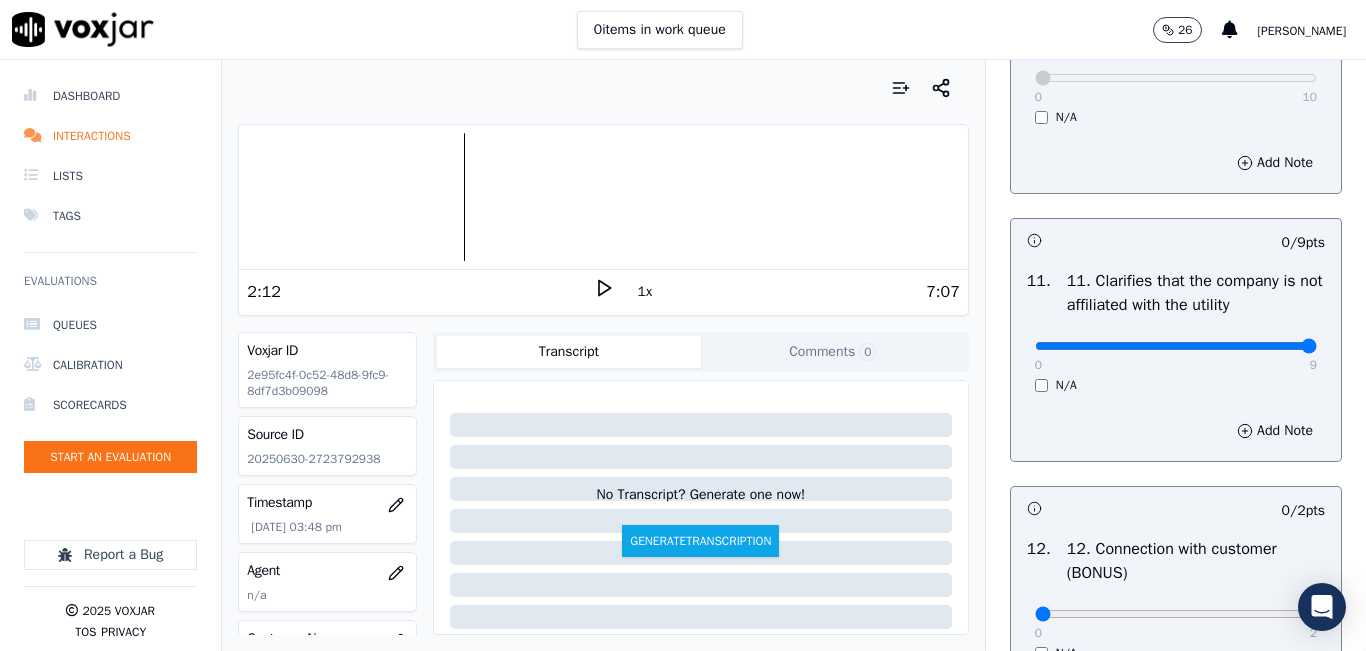 type on "9" 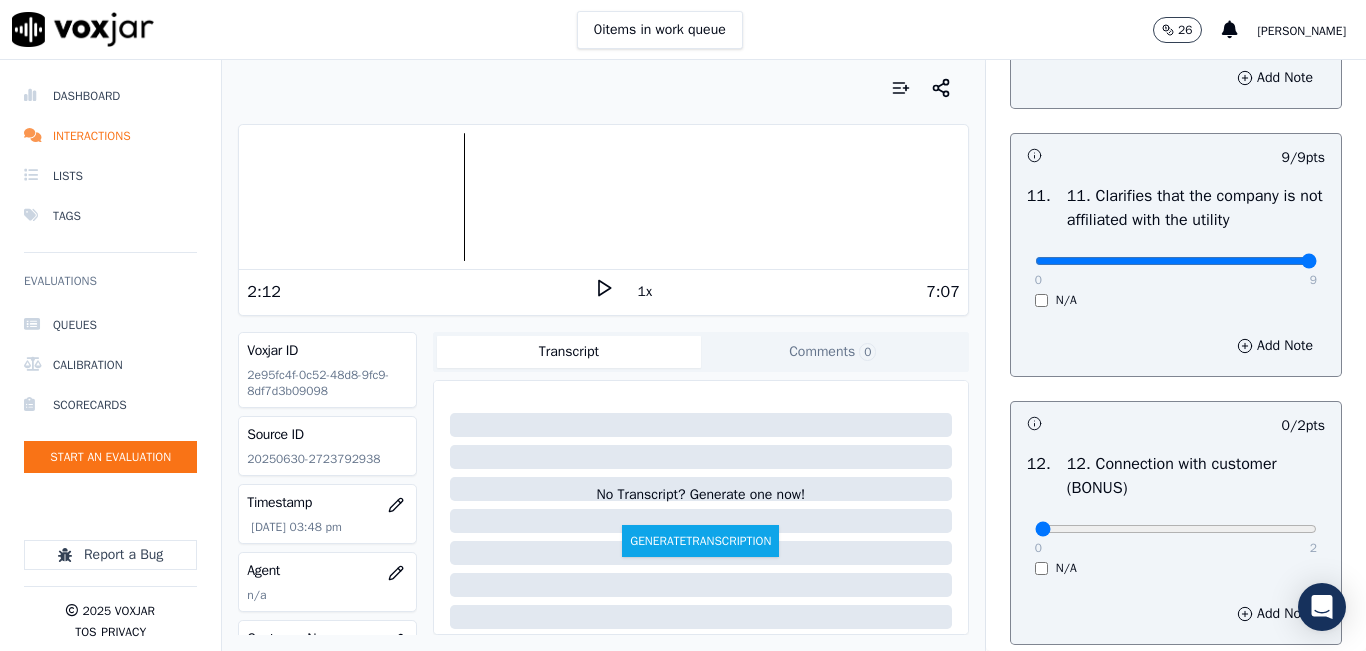 scroll, scrollTop: 3100, scrollLeft: 0, axis: vertical 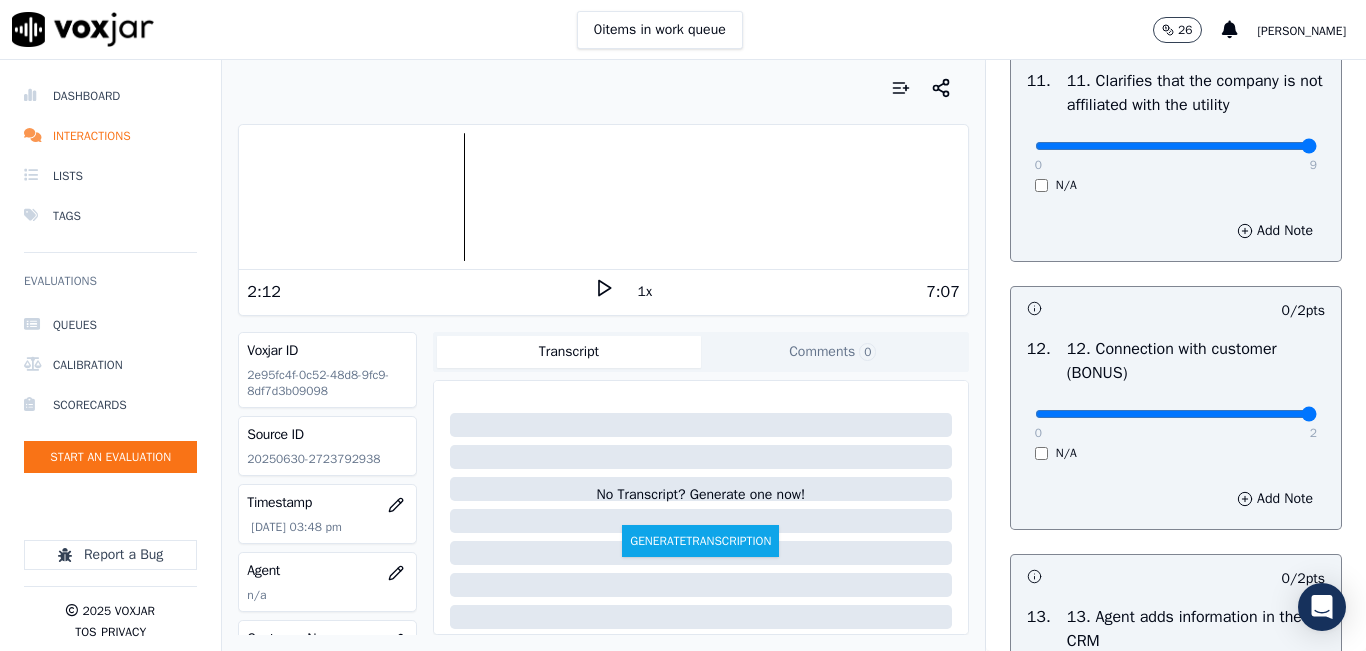 type on "2" 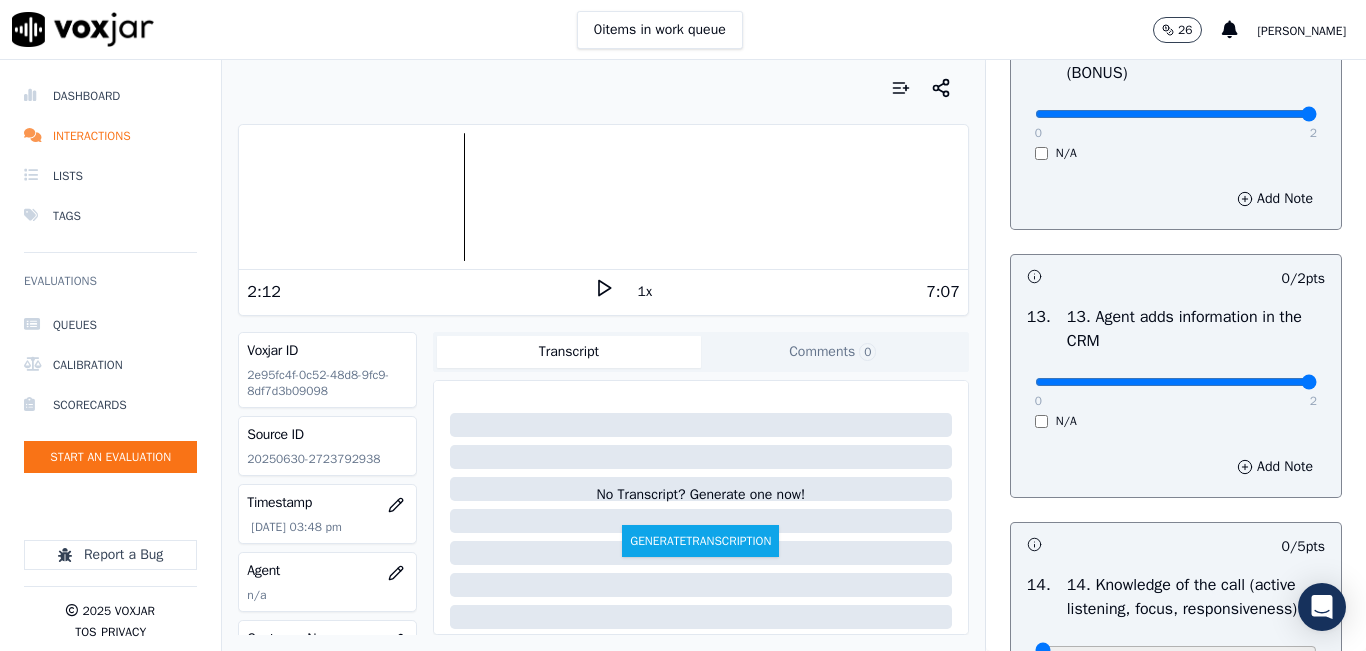type on "2" 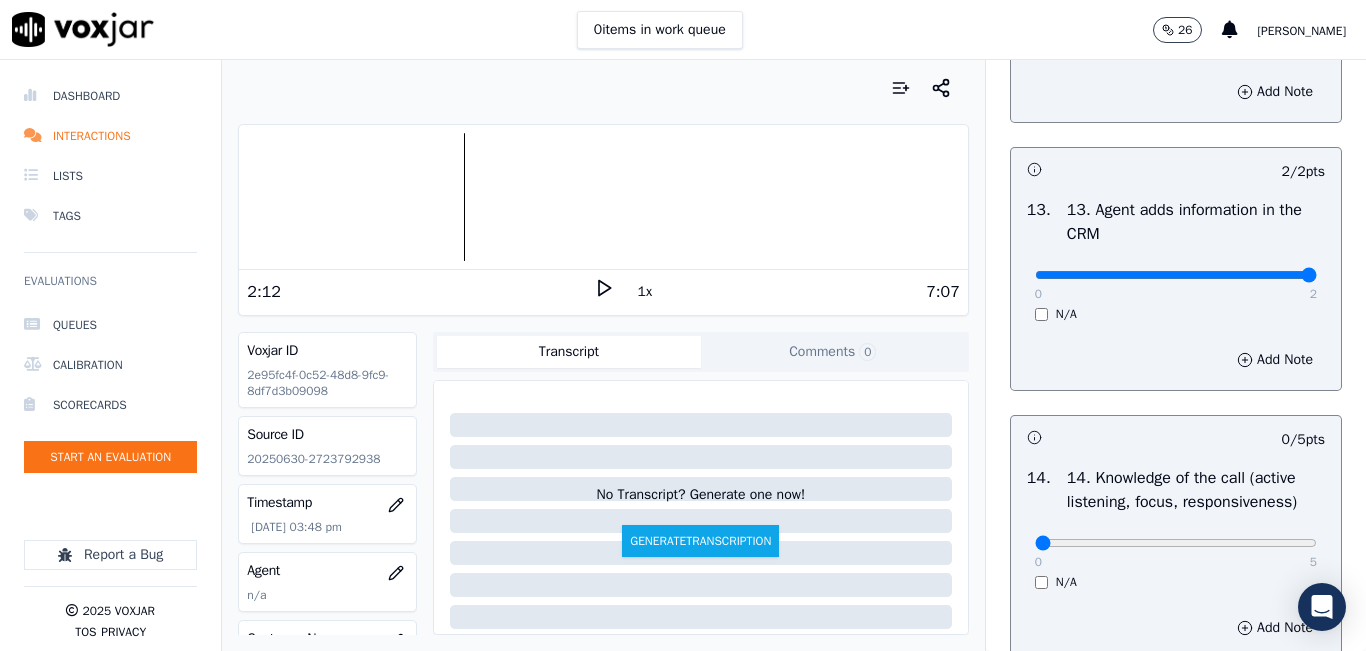 scroll, scrollTop: 3700, scrollLeft: 0, axis: vertical 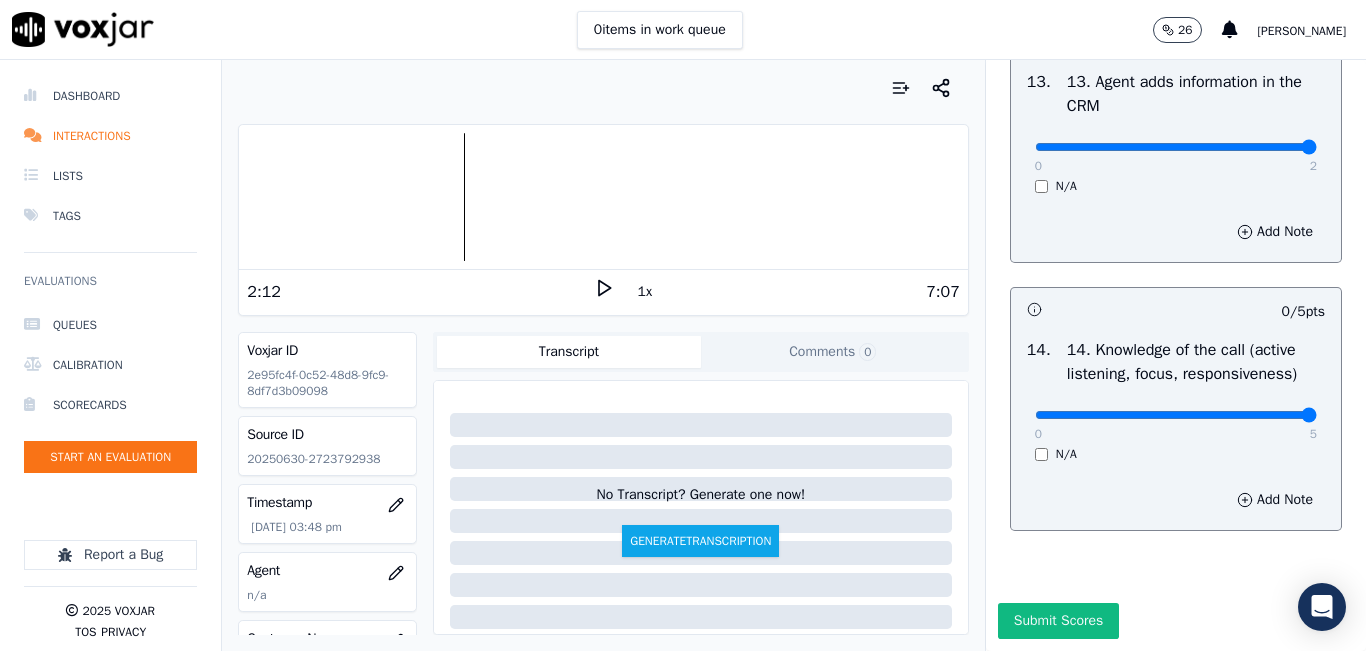 click at bounding box center (1176, -3319) 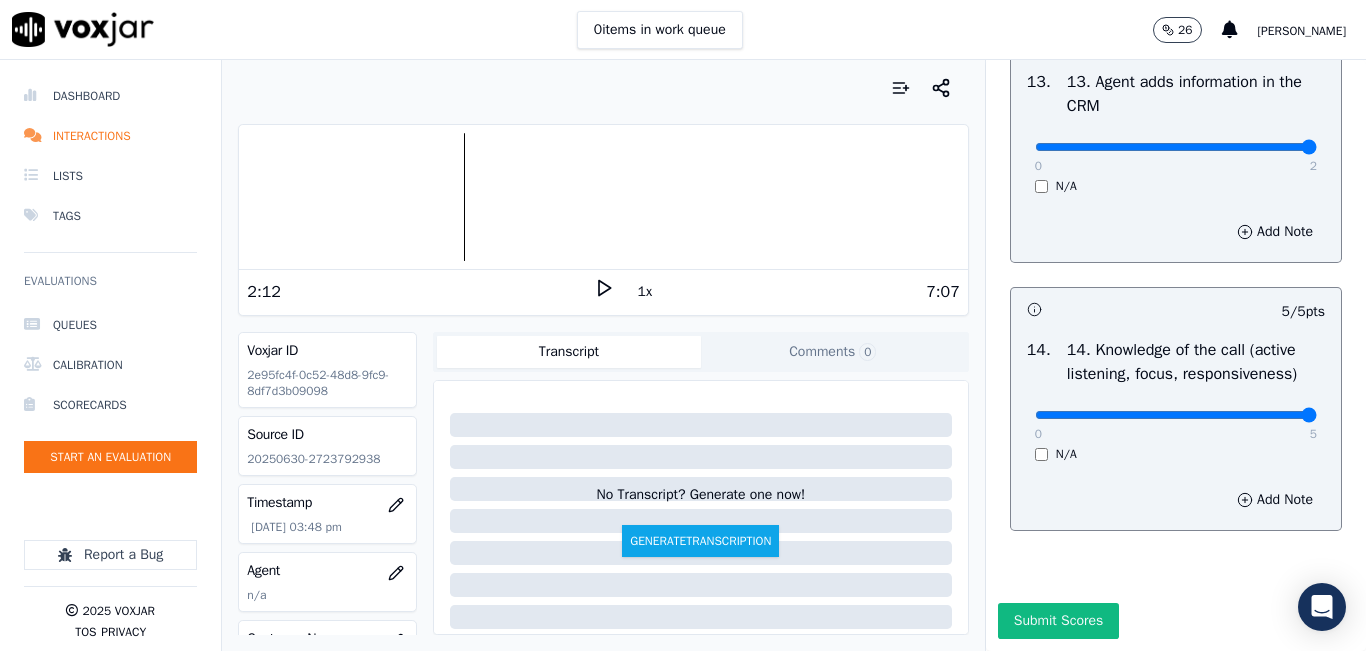 scroll, scrollTop: 3748, scrollLeft: 0, axis: vertical 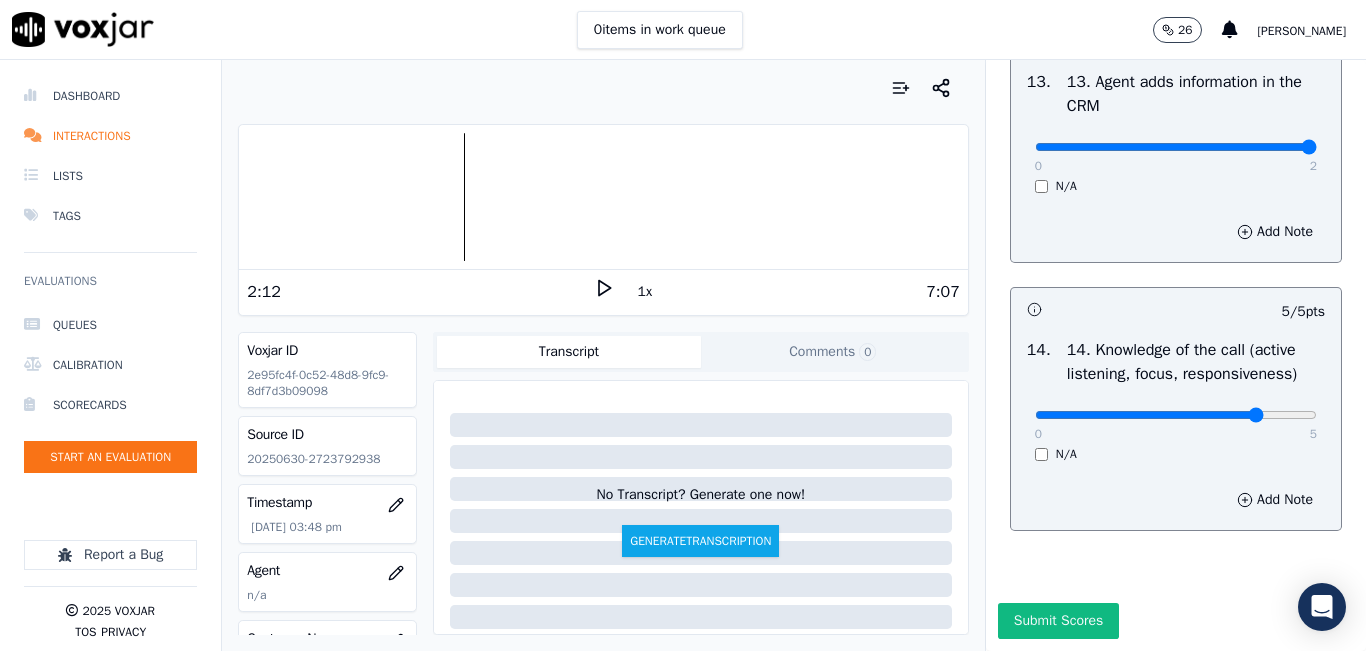 type on "4" 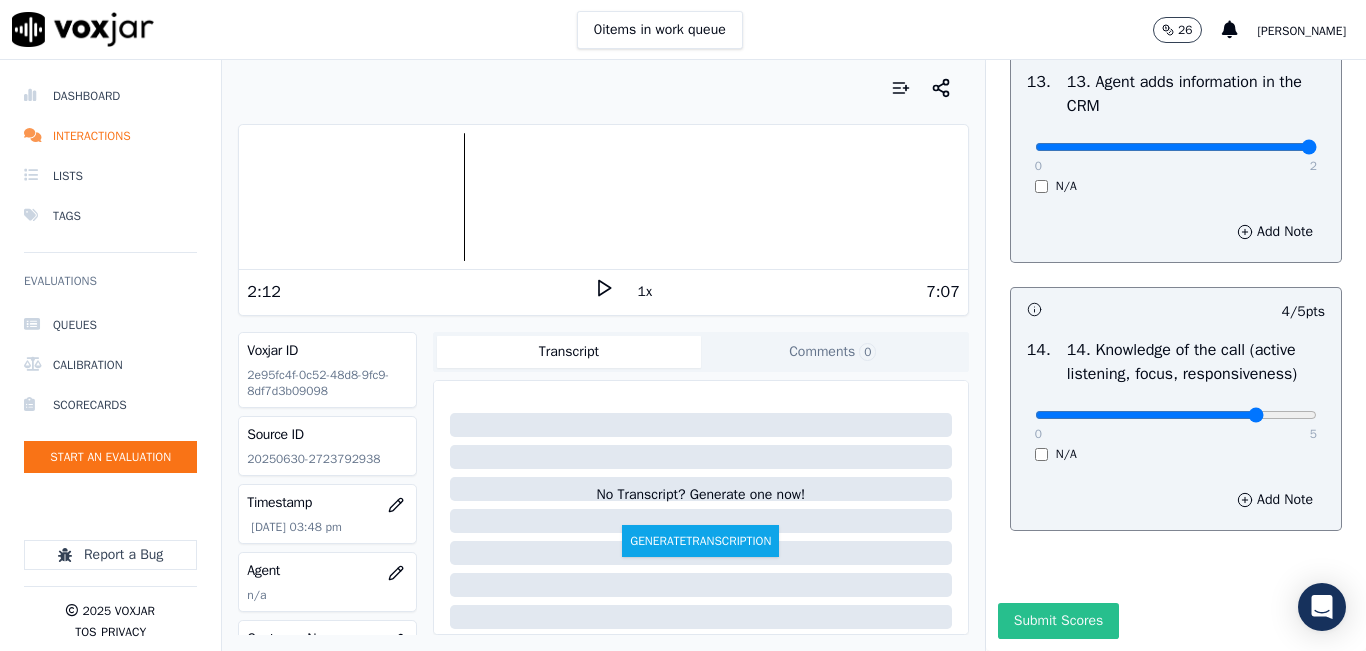 click on "Submit Scores" at bounding box center [1058, 621] 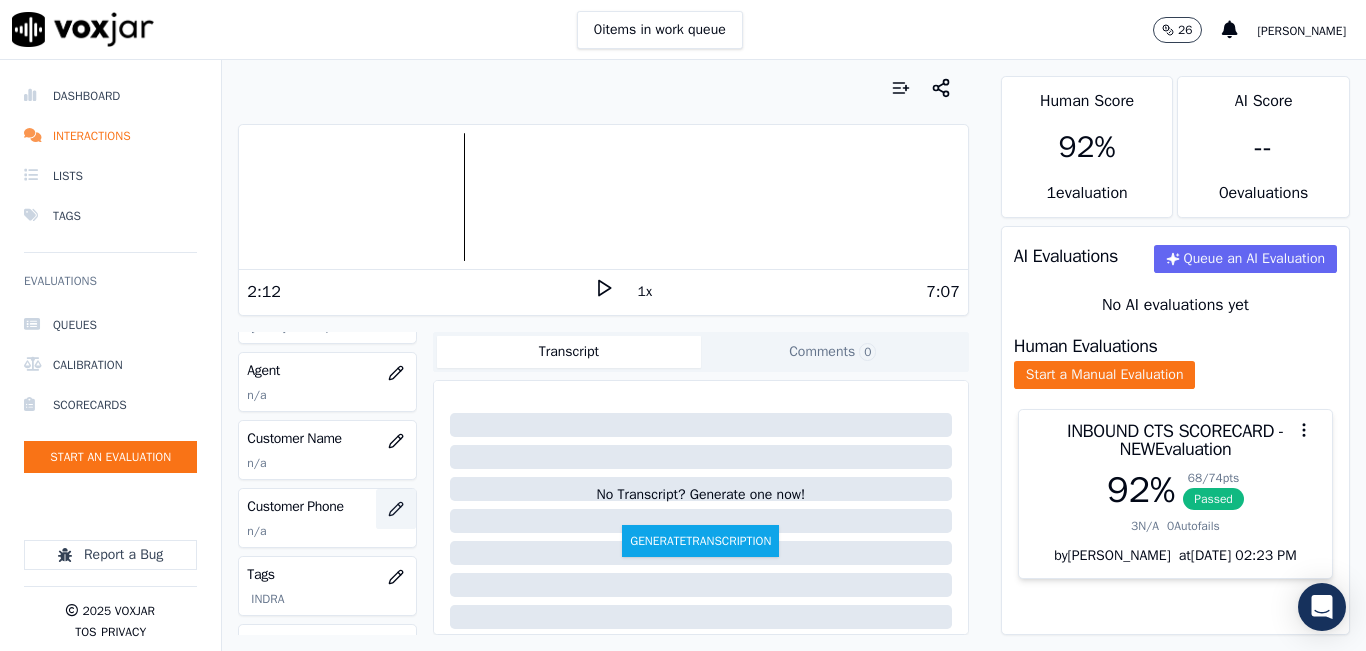 scroll, scrollTop: 100, scrollLeft: 0, axis: vertical 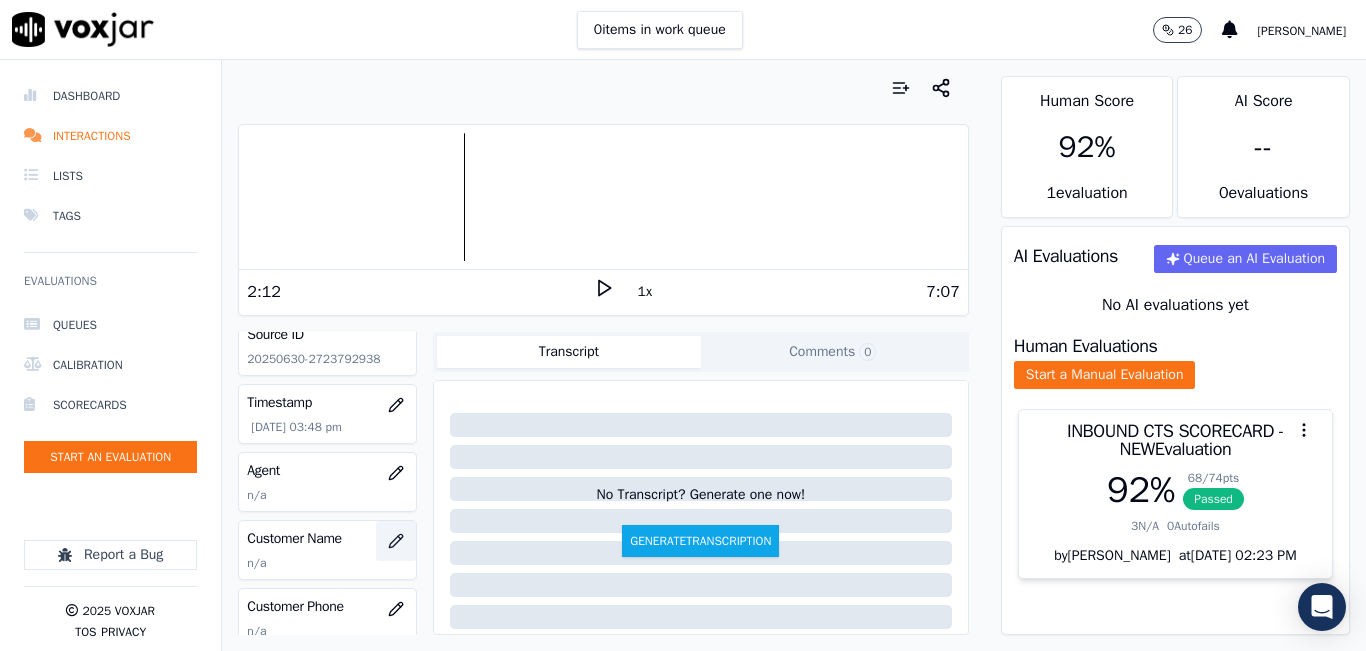 click at bounding box center (396, 541) 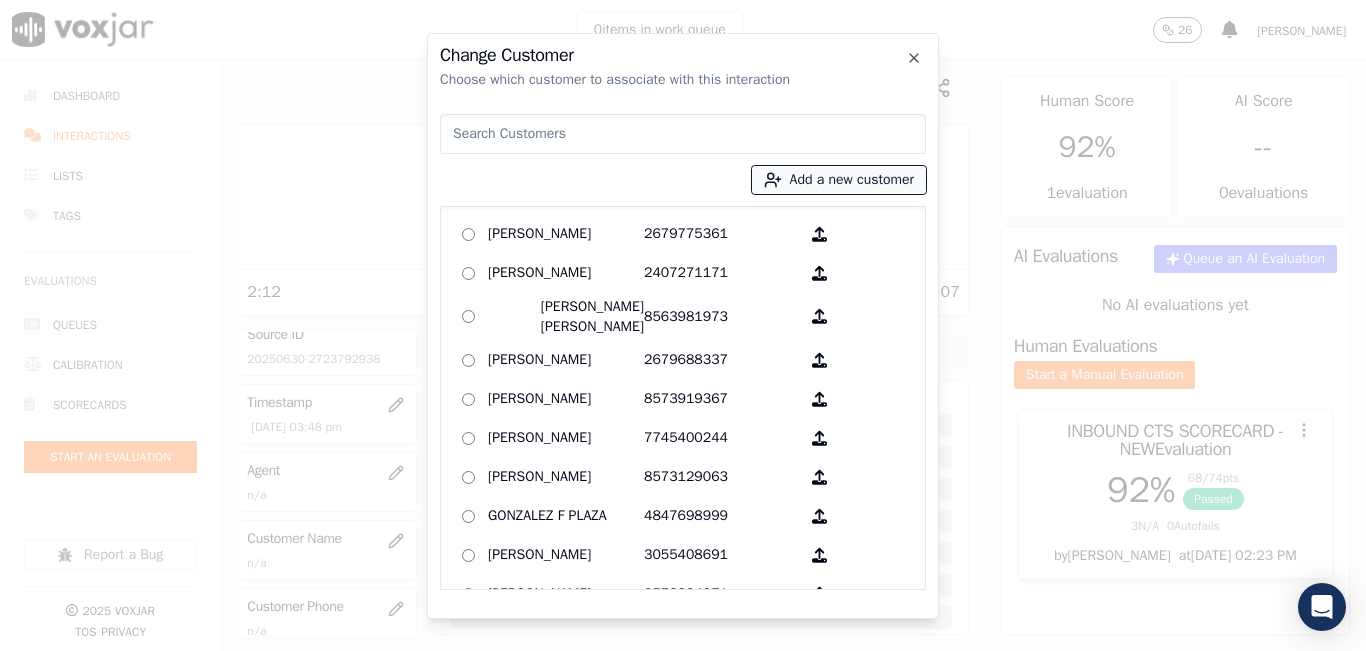 click on "Add a new customer" at bounding box center (839, 180) 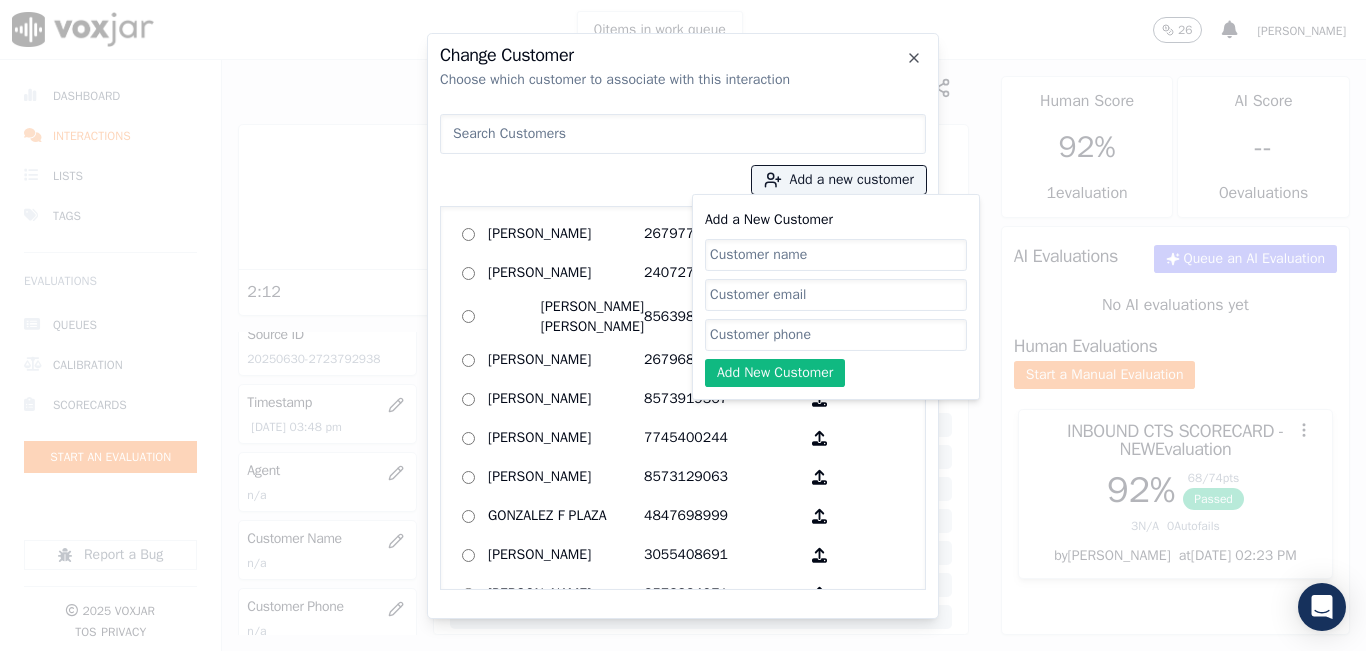 click on "Add a New Customer" 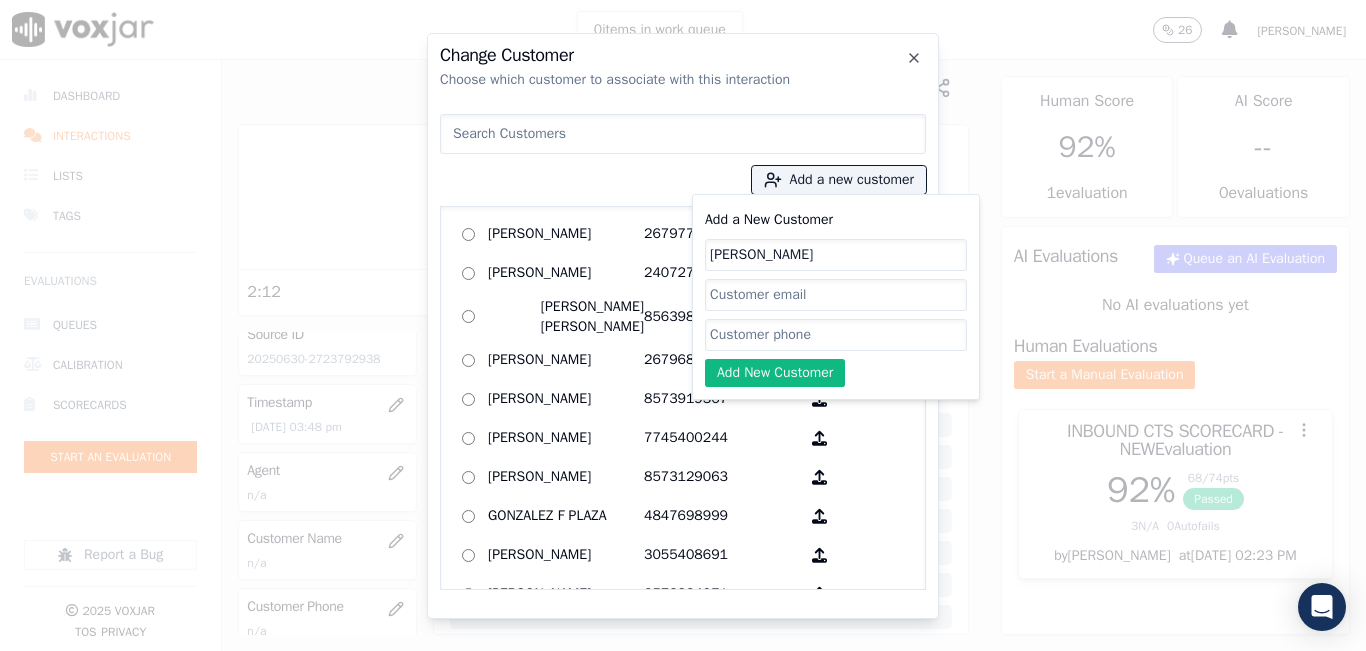 type on "[PERSON_NAME]" 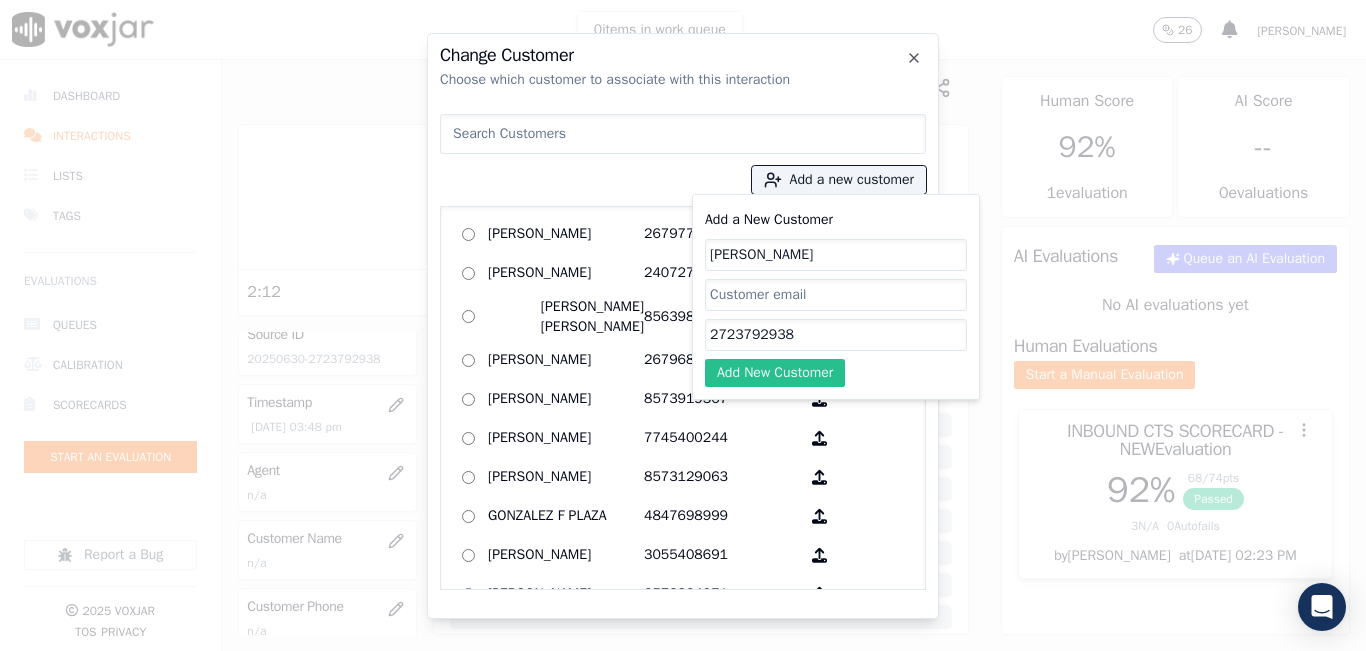 type on "2723792938" 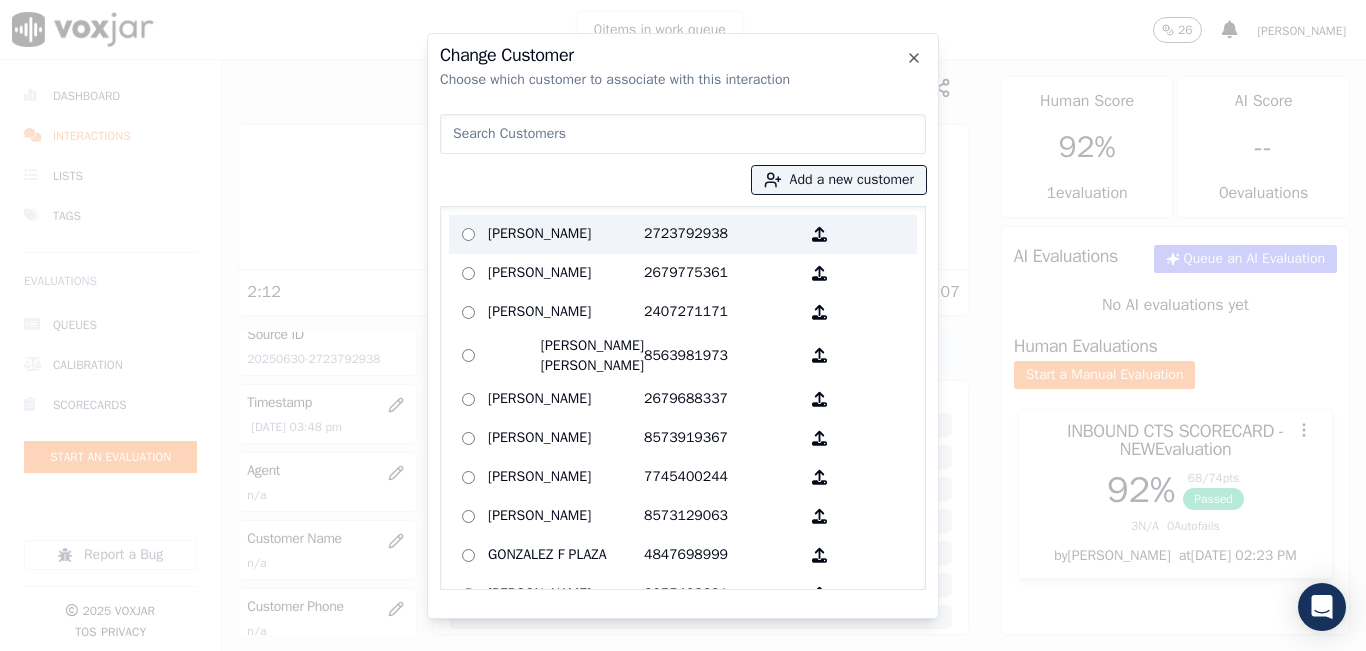 click on "Johanna Padilla" at bounding box center [566, 234] 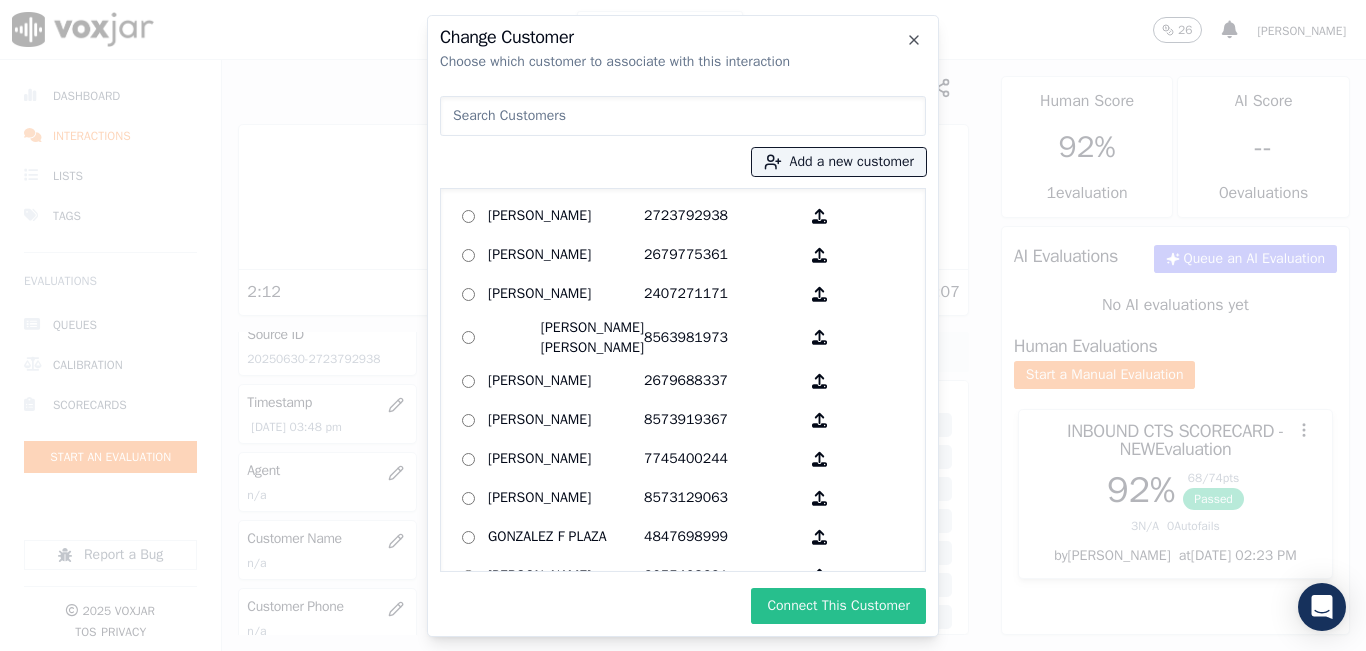 click on "Connect This Customer" at bounding box center [838, 606] 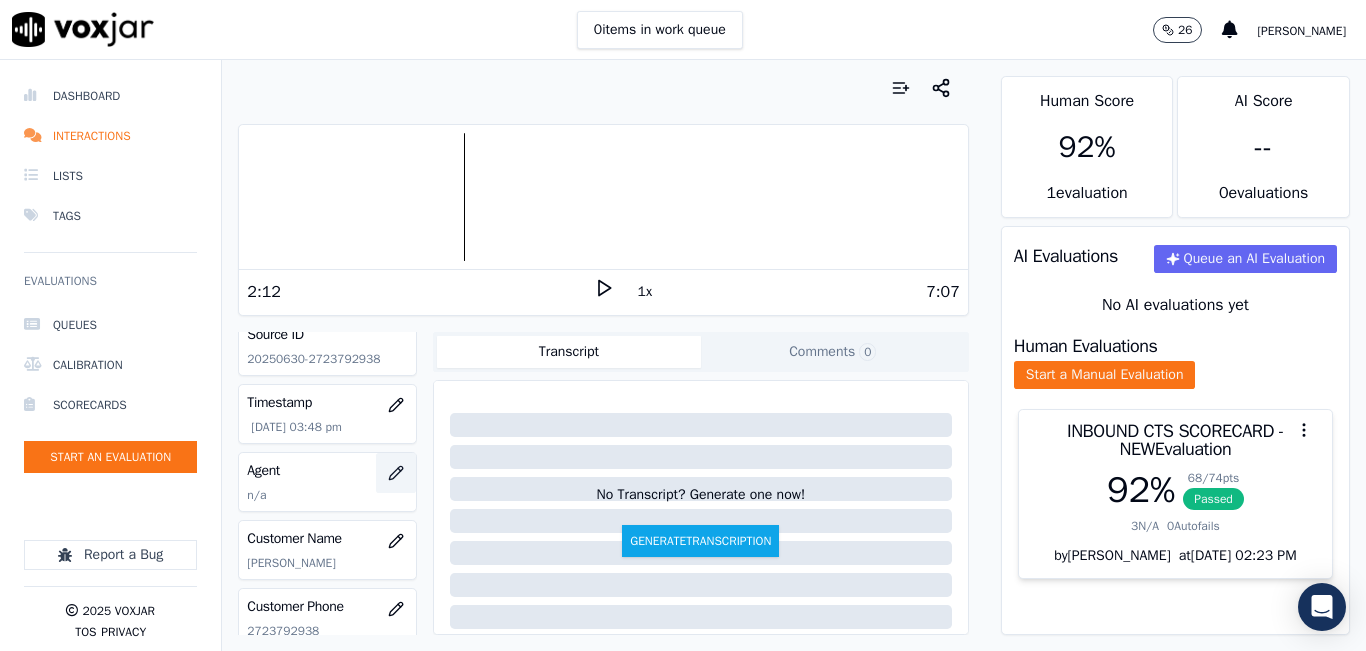 click 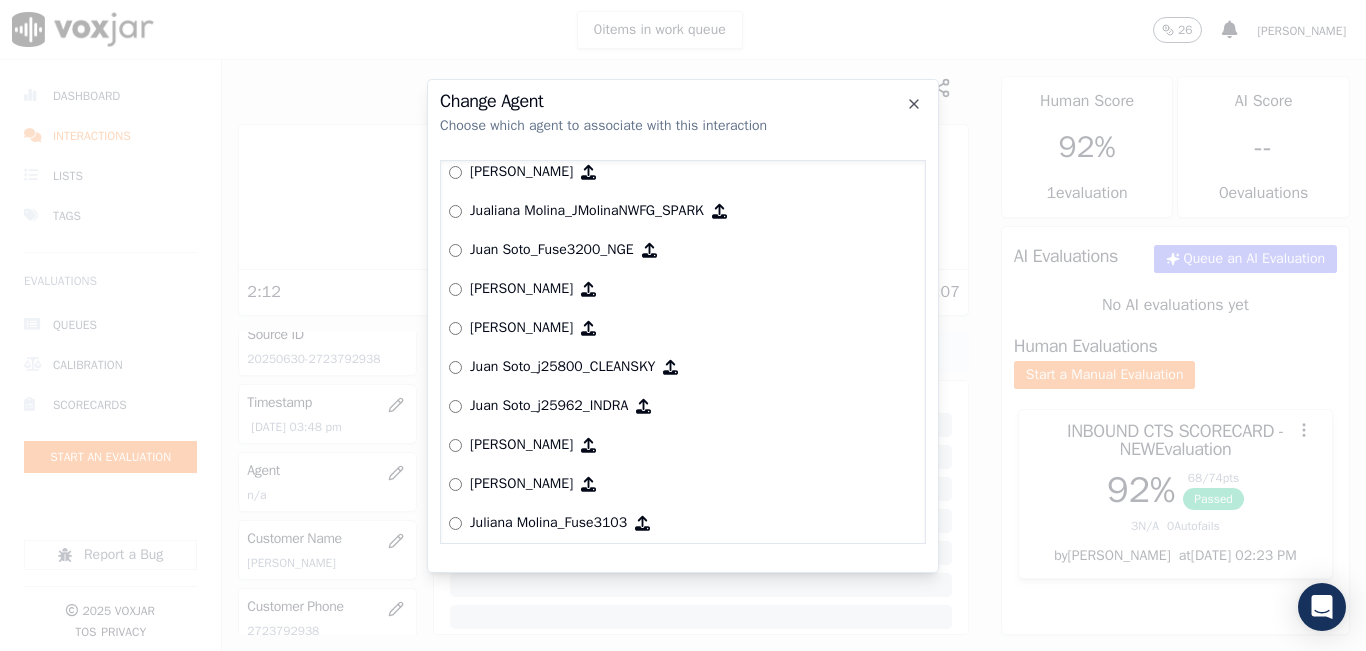 scroll, scrollTop: 4497, scrollLeft: 0, axis: vertical 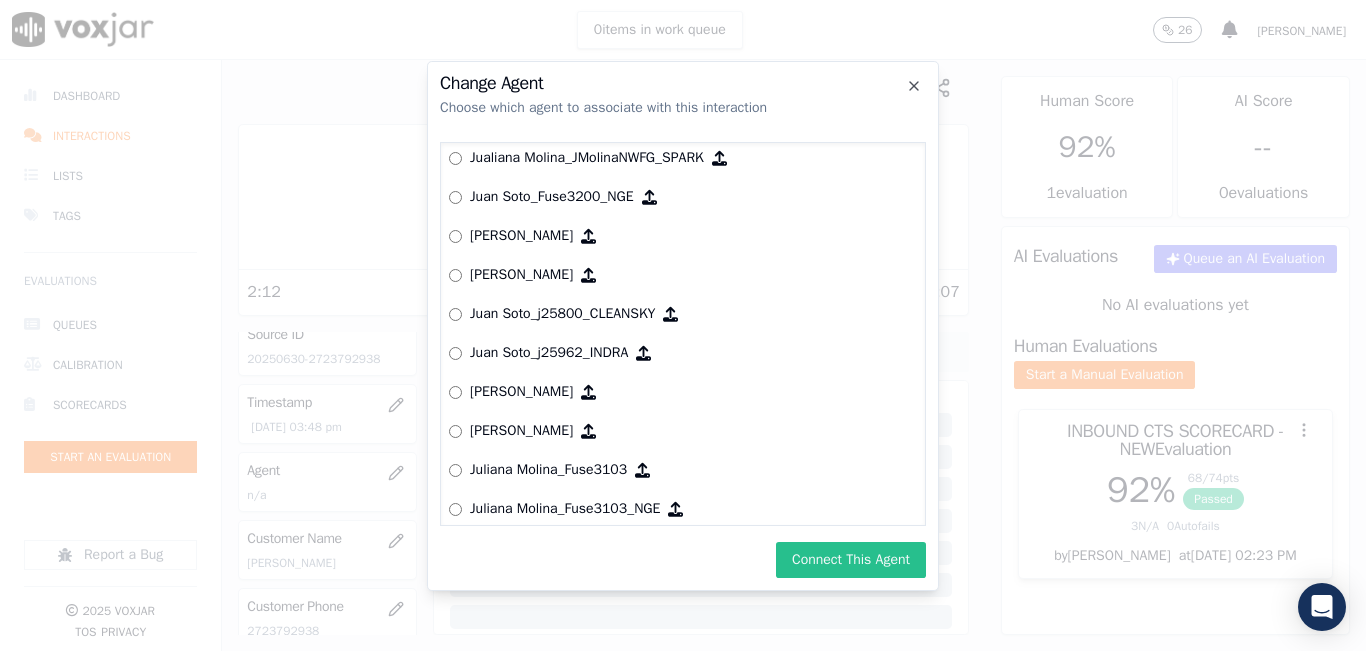 click on "Connect This Agent" at bounding box center [851, 560] 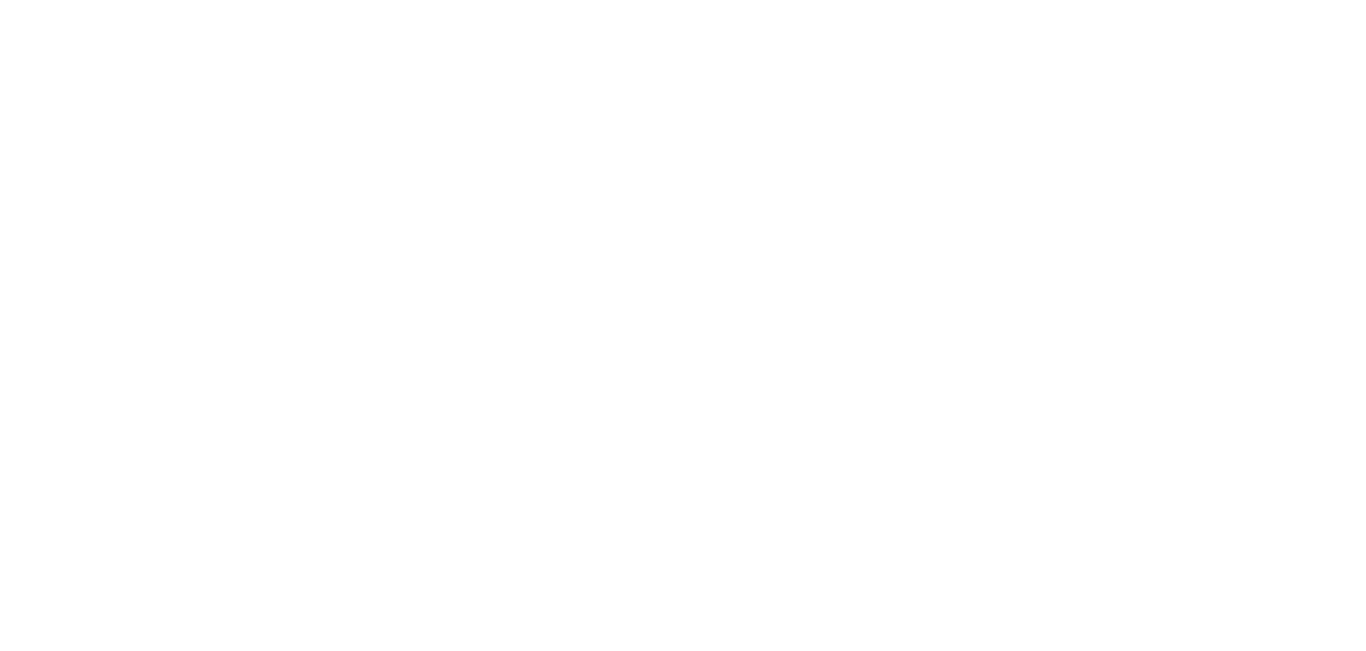 scroll, scrollTop: 0, scrollLeft: 0, axis: both 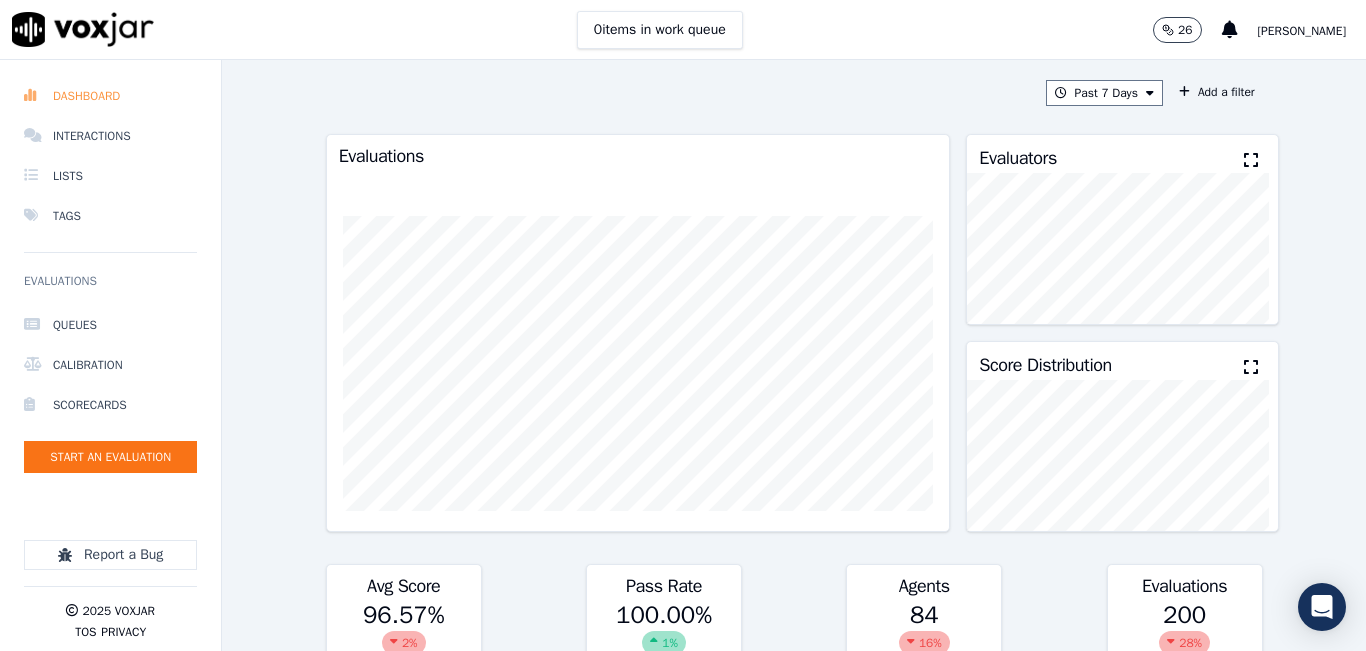 click on "Dashboard" at bounding box center [110, 96] 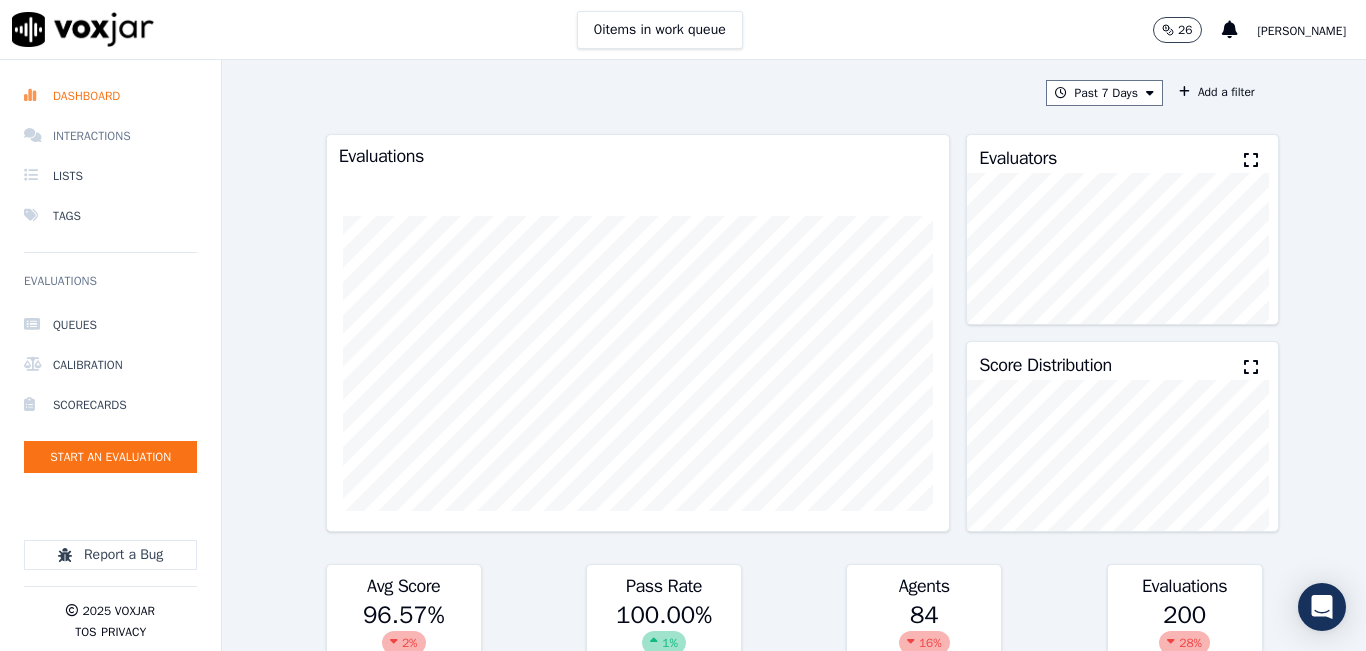 click on "Interactions" at bounding box center [110, 136] 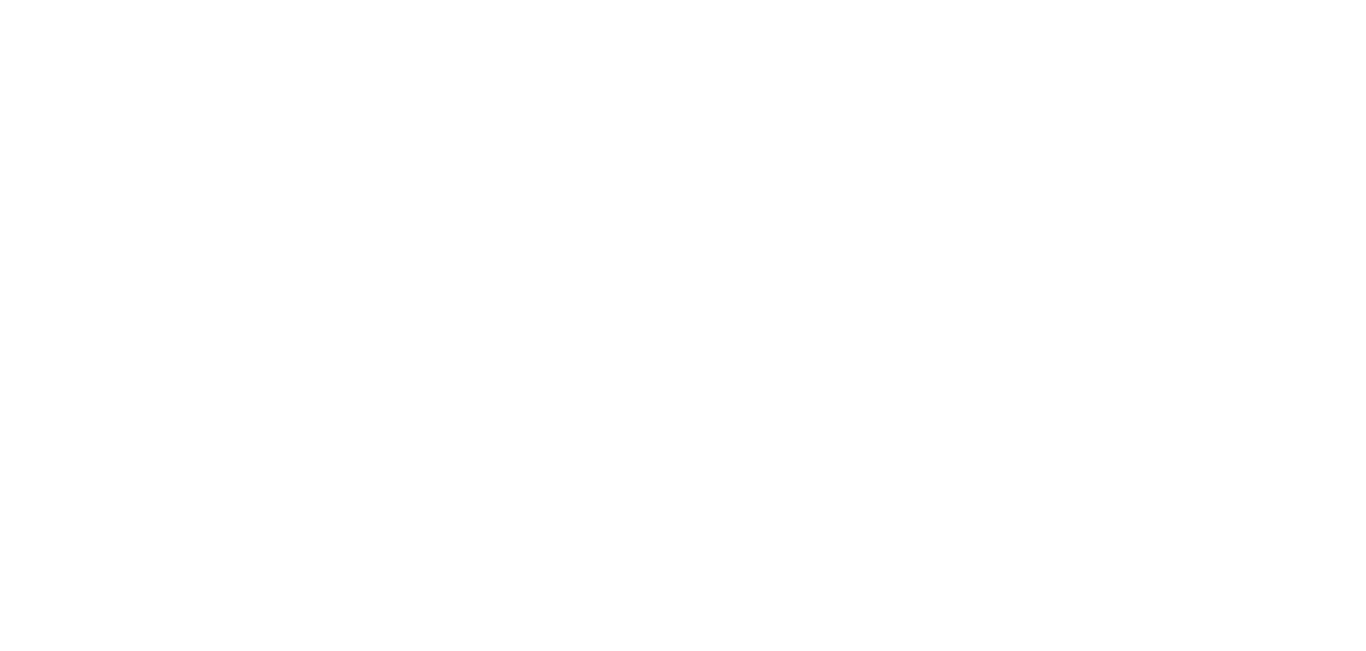 scroll, scrollTop: 0, scrollLeft: 0, axis: both 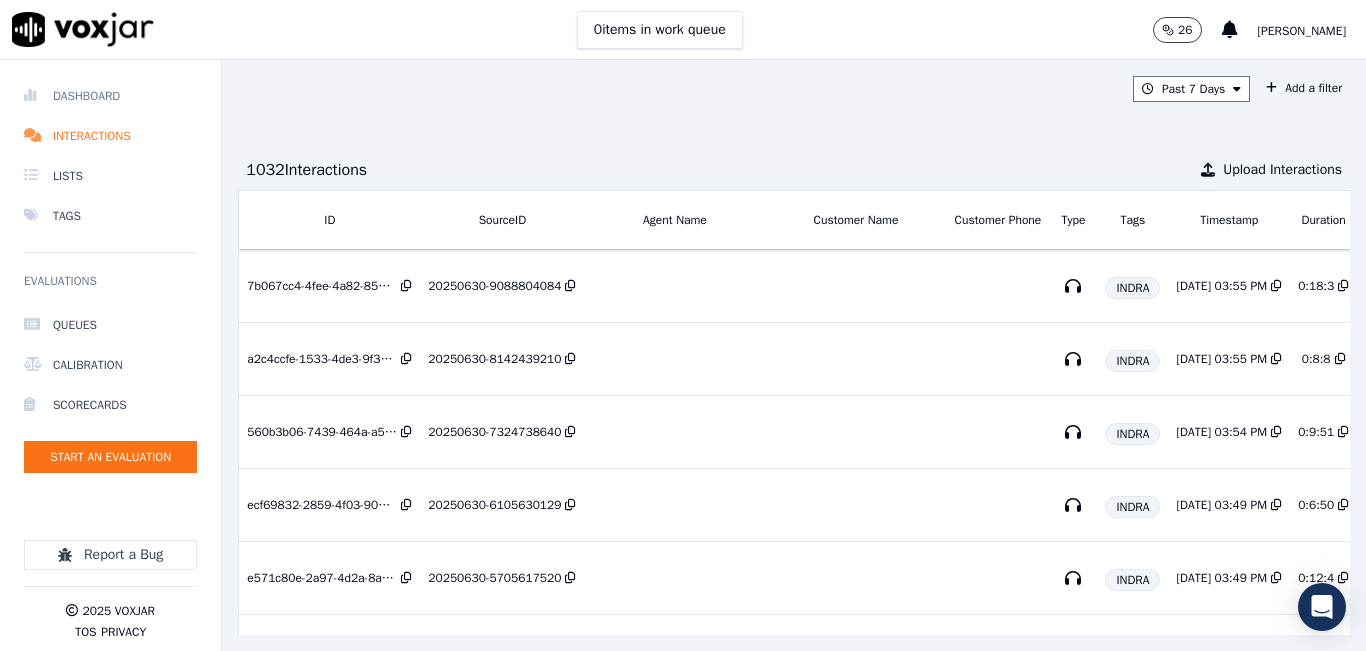 click on "Dashboard" at bounding box center [110, 96] 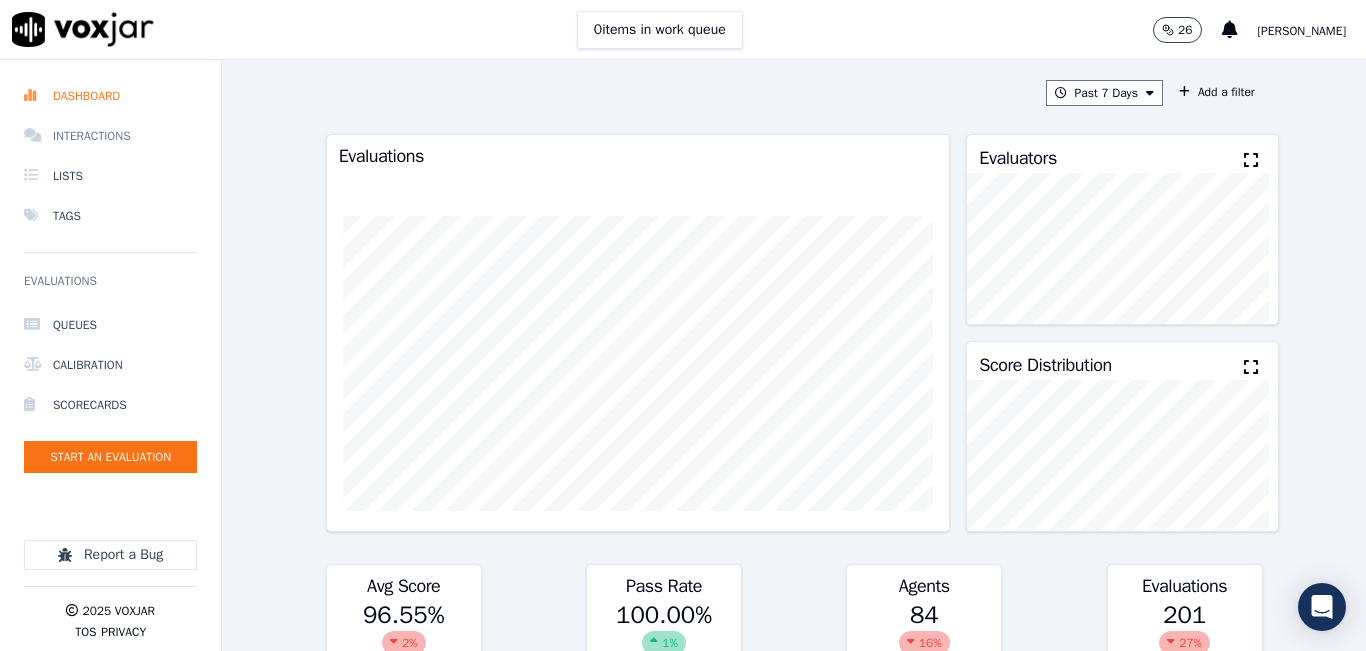 click on "Interactions" at bounding box center (110, 136) 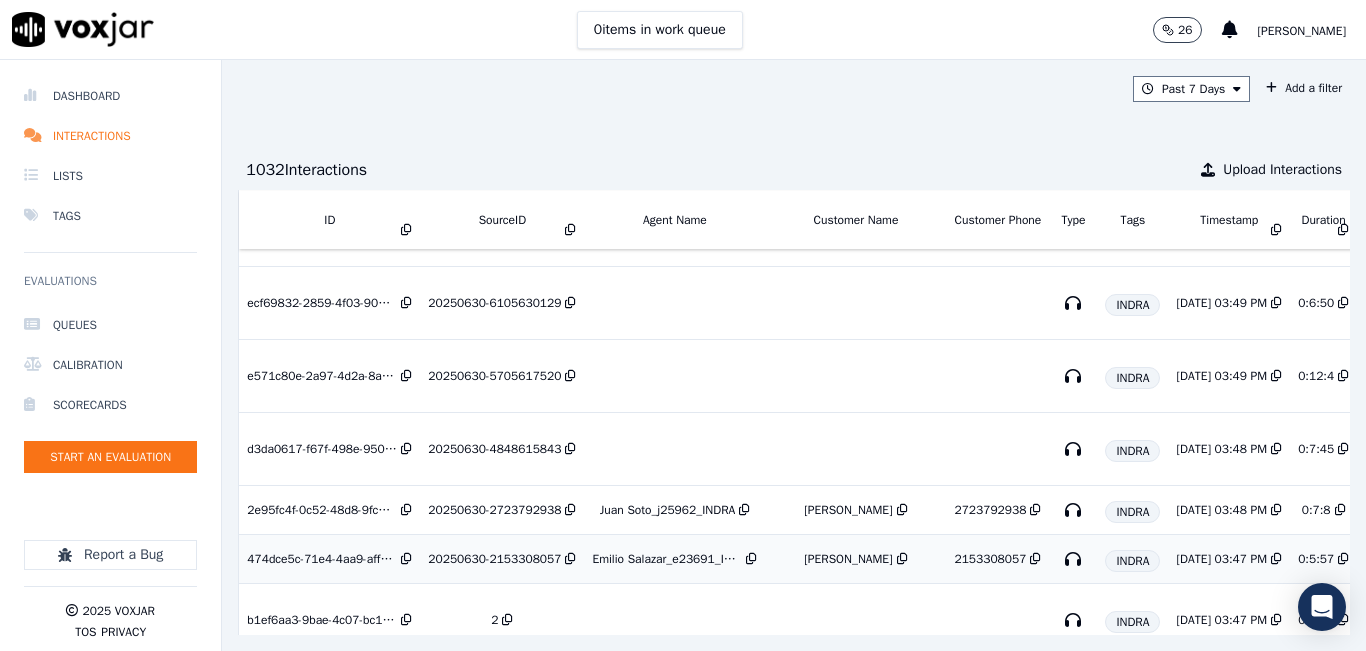 scroll, scrollTop: 200, scrollLeft: 0, axis: vertical 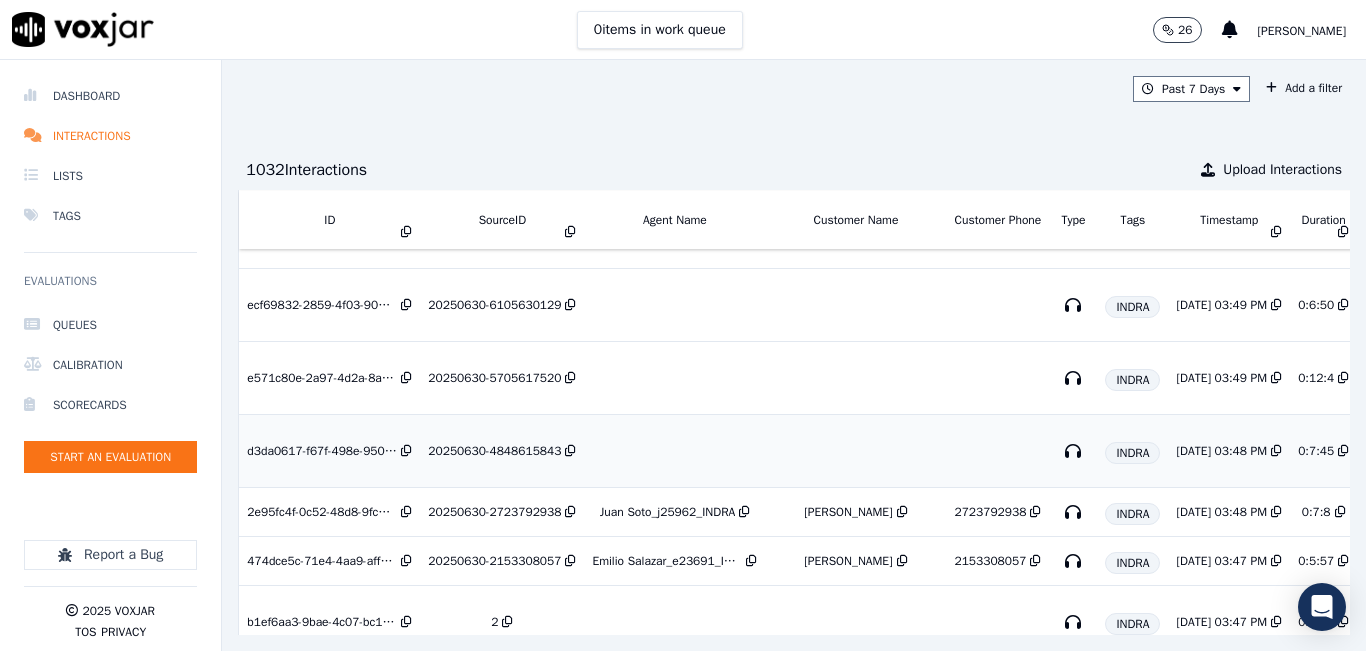 click on "20250630-4848615843" at bounding box center [494, 451] 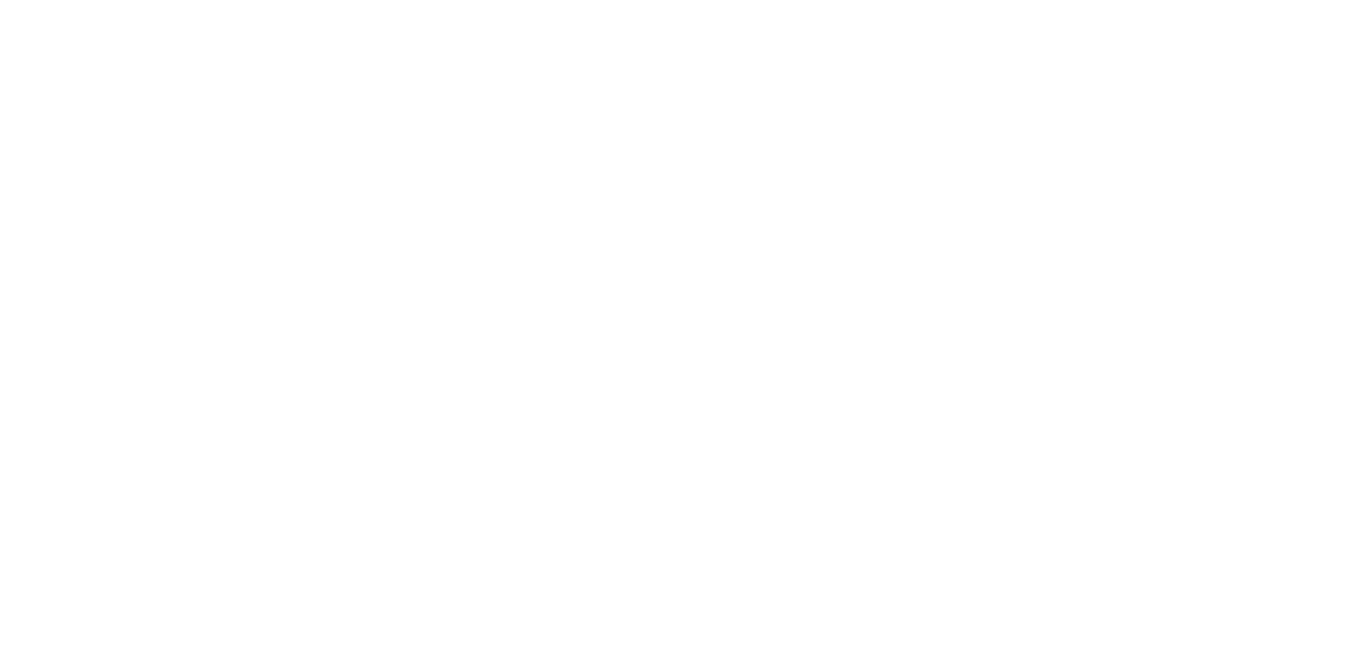 scroll, scrollTop: 0, scrollLeft: 0, axis: both 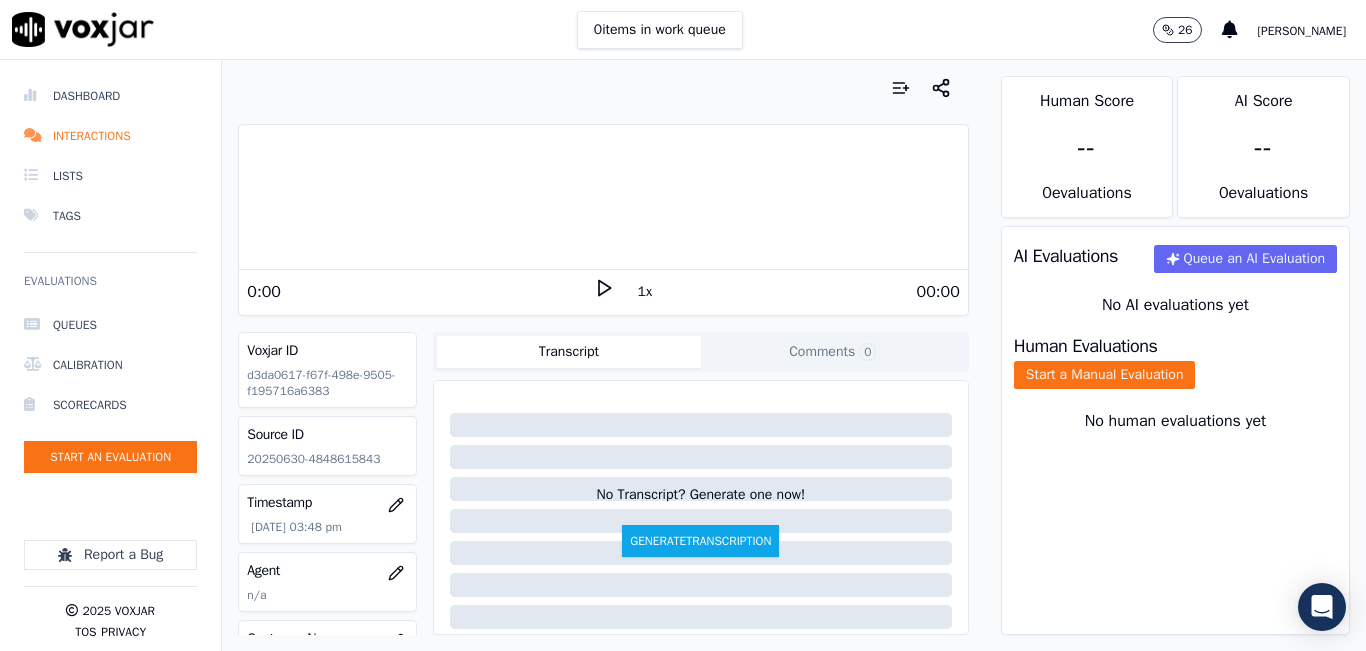 click on "Your browser does not support the audio element.   0:00     1x   00:00   Voxjar ID   d3da0617-f67f-498e-9505-f195716a6383   Source ID   20250630-4848615843   Timestamp
[DATE] 03:48 pm     Agent
n/a     Customer Name     n/a     Customer Phone     n/a     Tags
INDRA     Source     manualUpload   Type     AUDIO       Transcript   Comments  0   No Transcript? Generate one now!   Generate  Transcription         Add Comment" at bounding box center (603, 355) 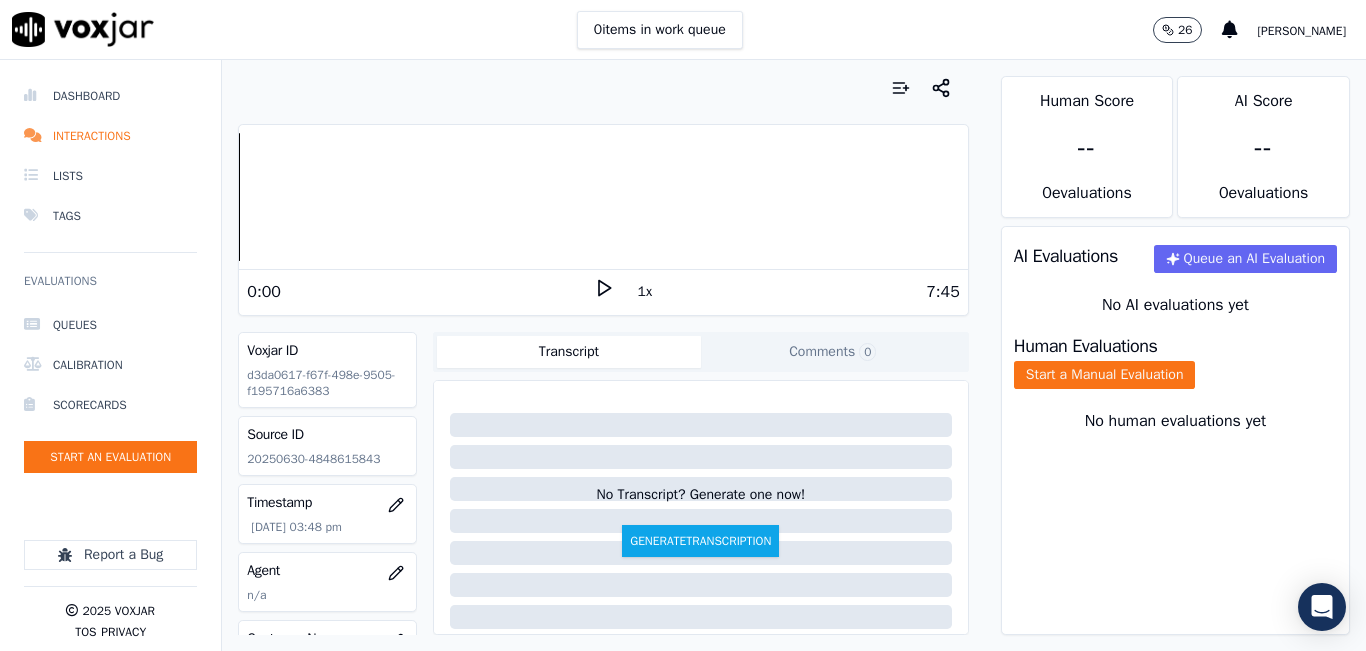 click 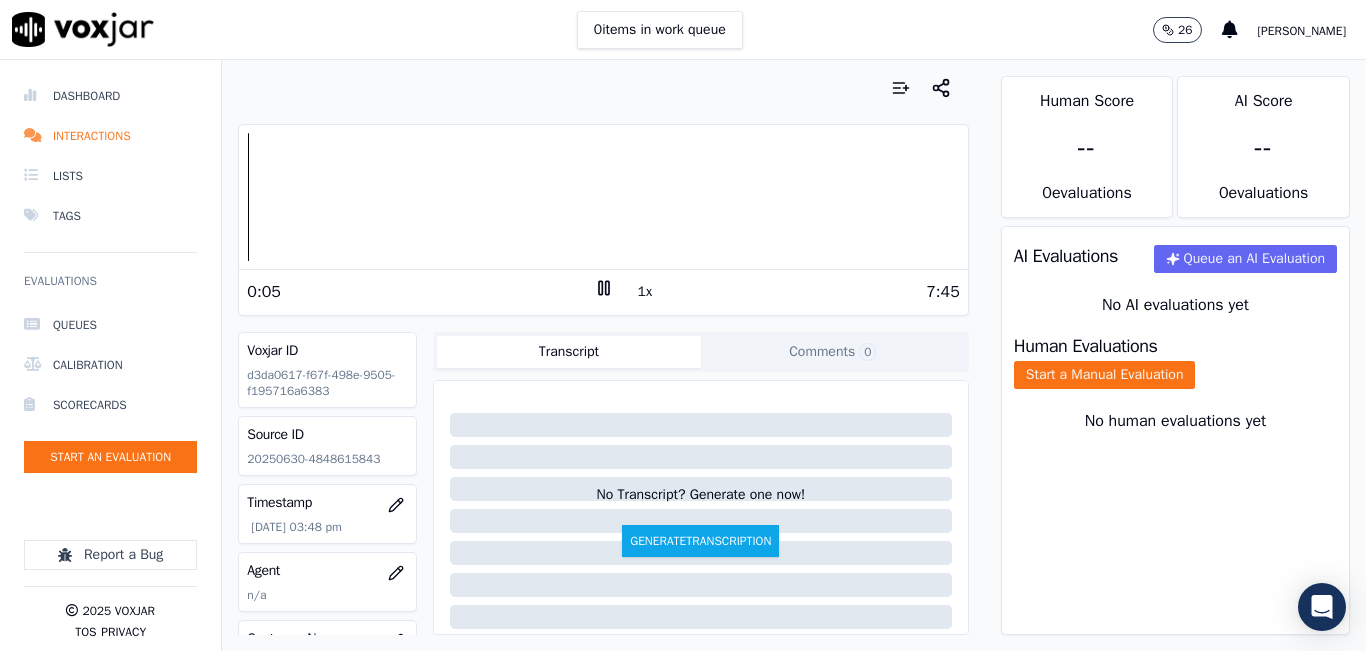 click on "20250630-4848615843" 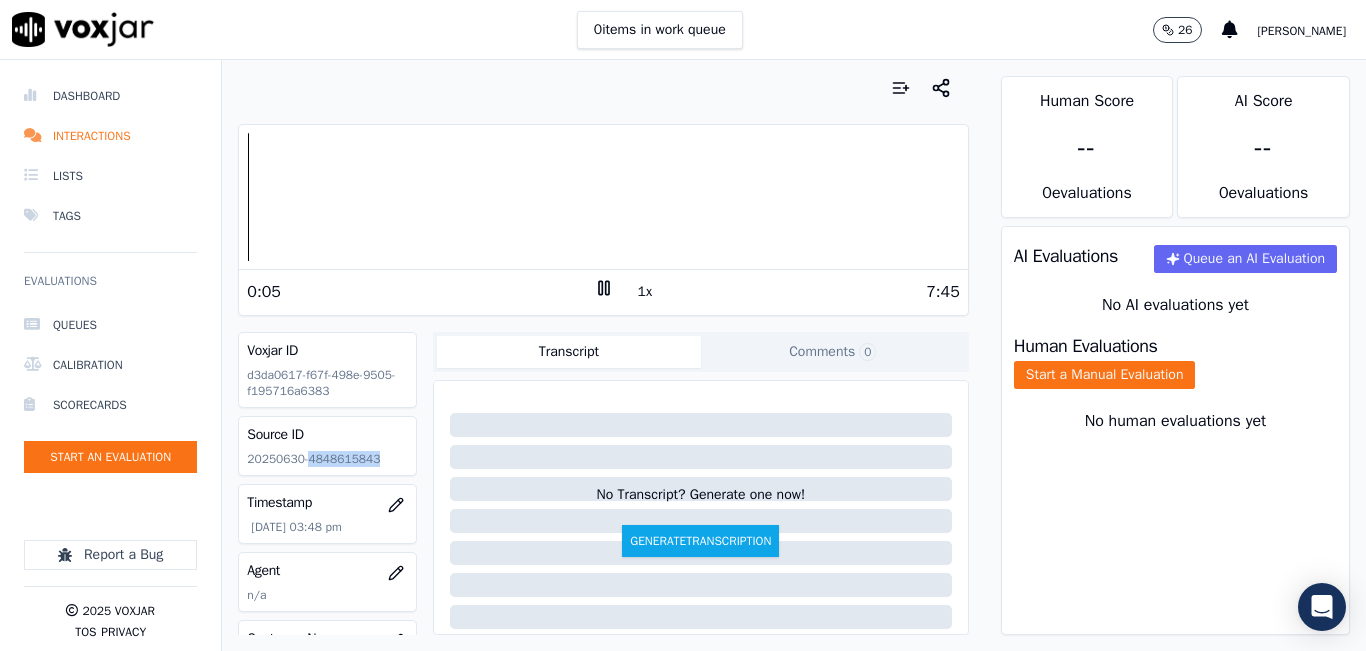 click on "20250630-4848615843" 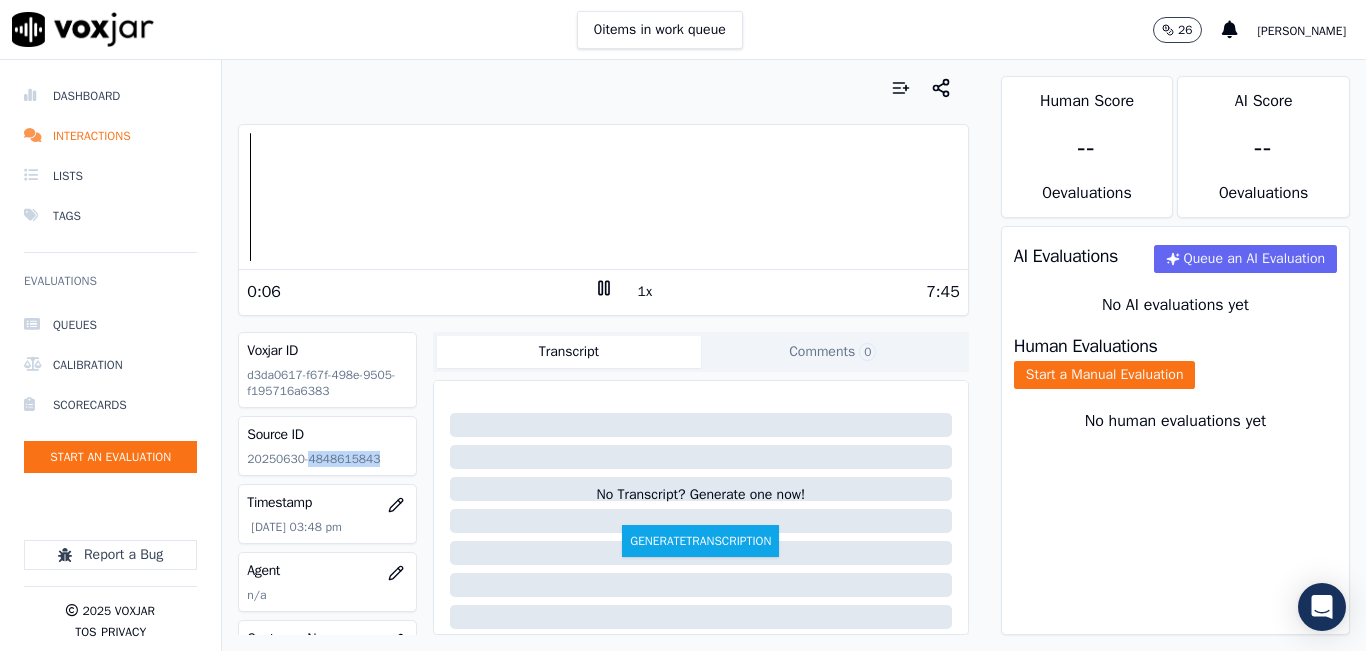 copy on "4848615843" 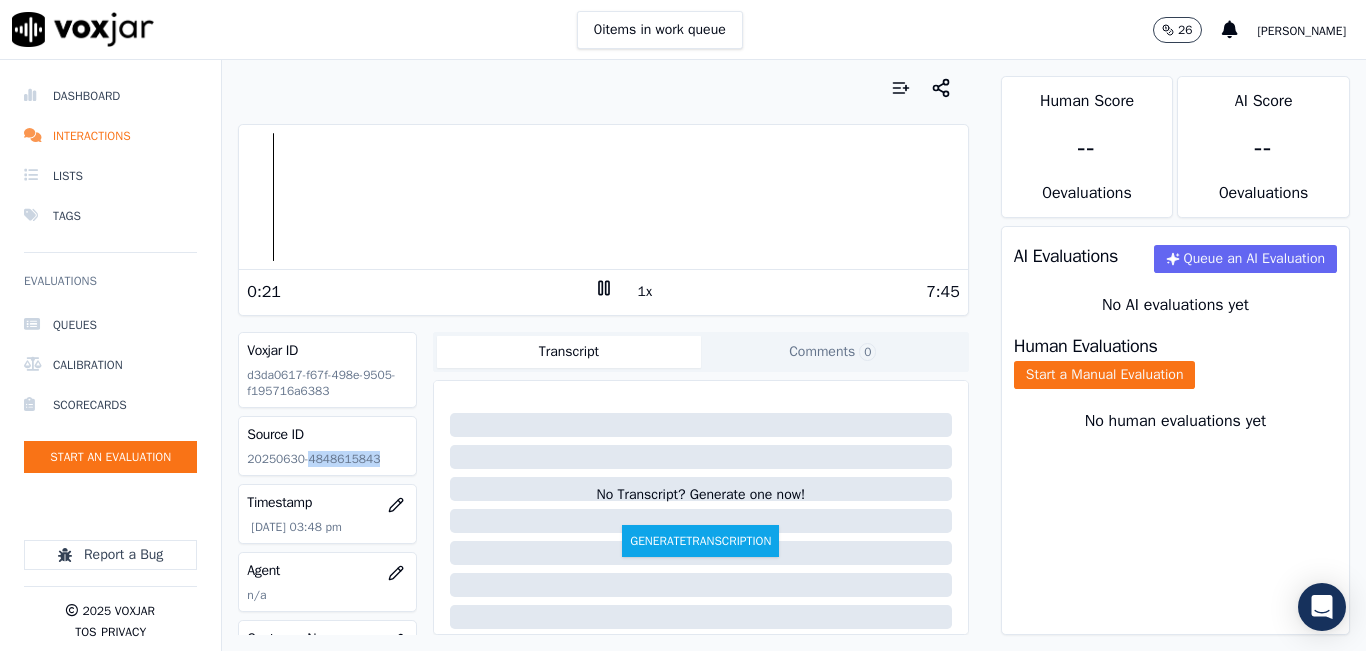 click 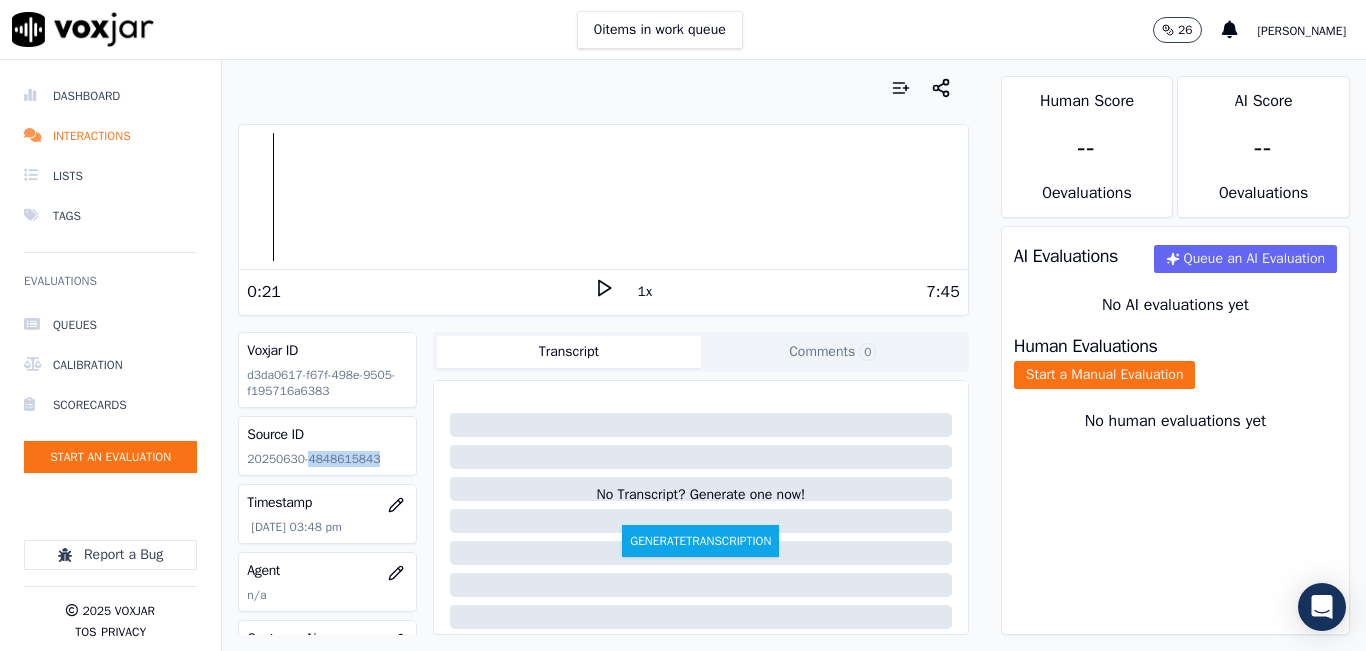 click 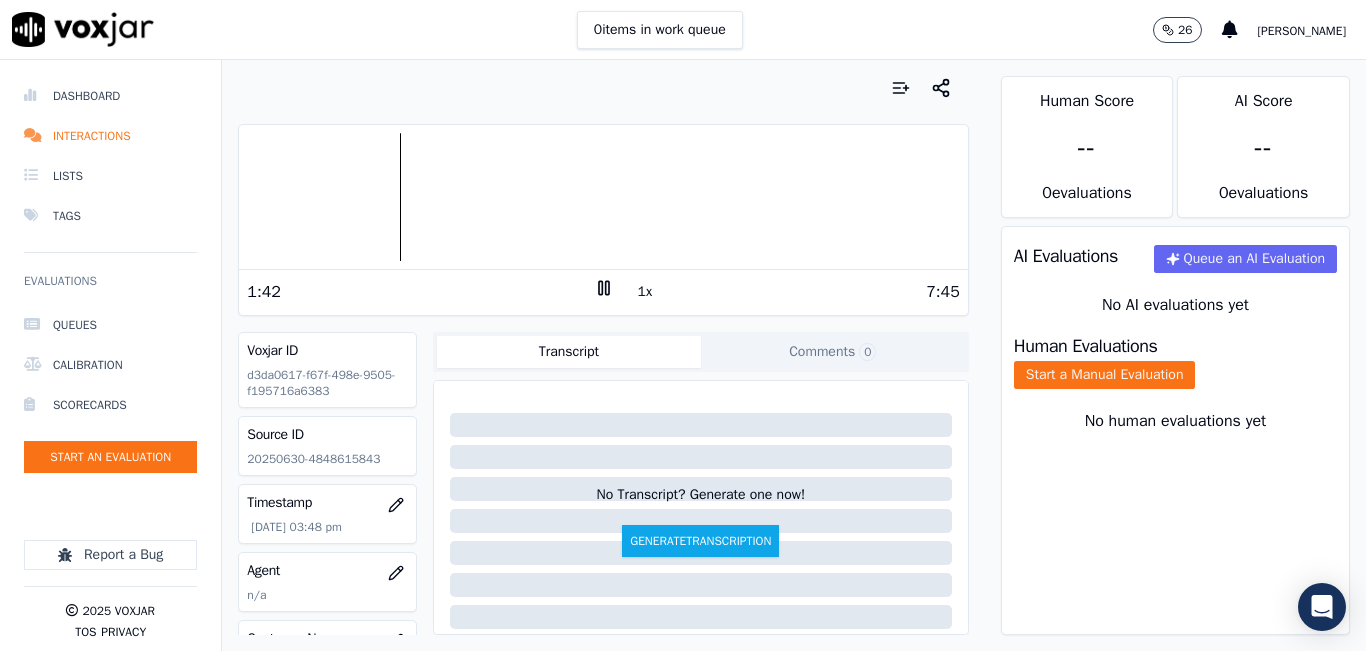 drag, startPoint x: 187, startPoint y: 613, endPoint x: 446, endPoint y: 28, distance: 639.77026 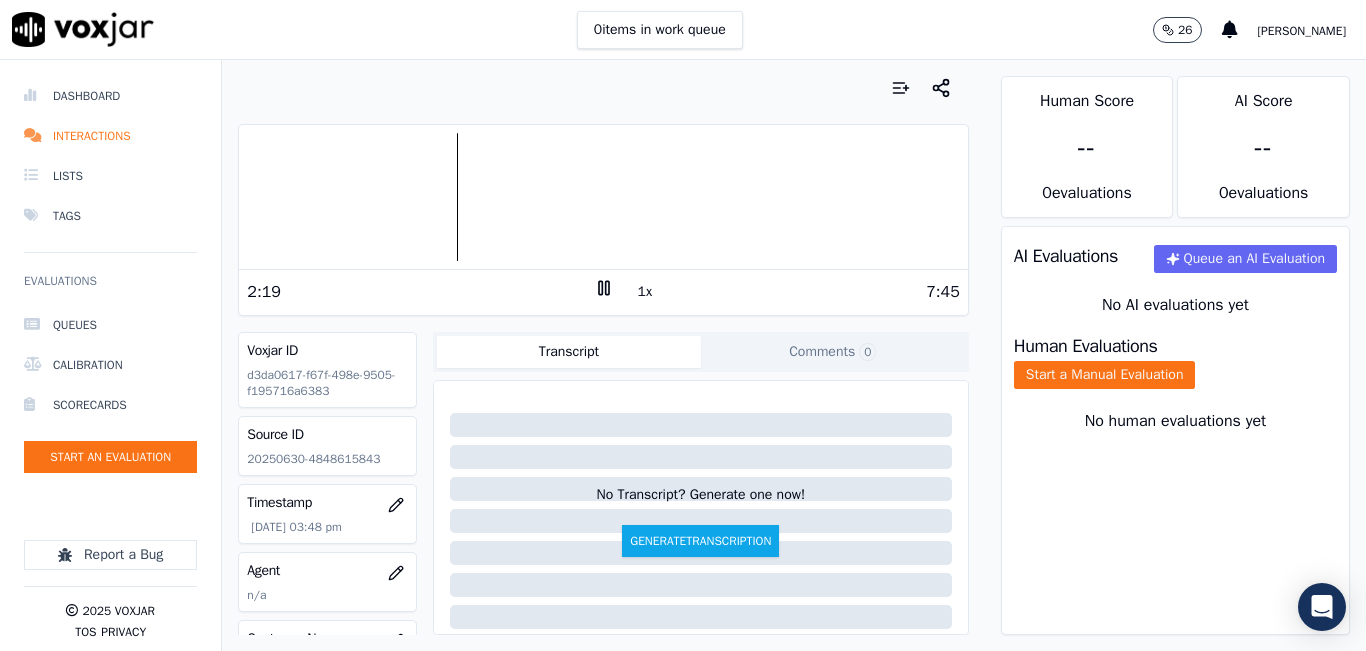click 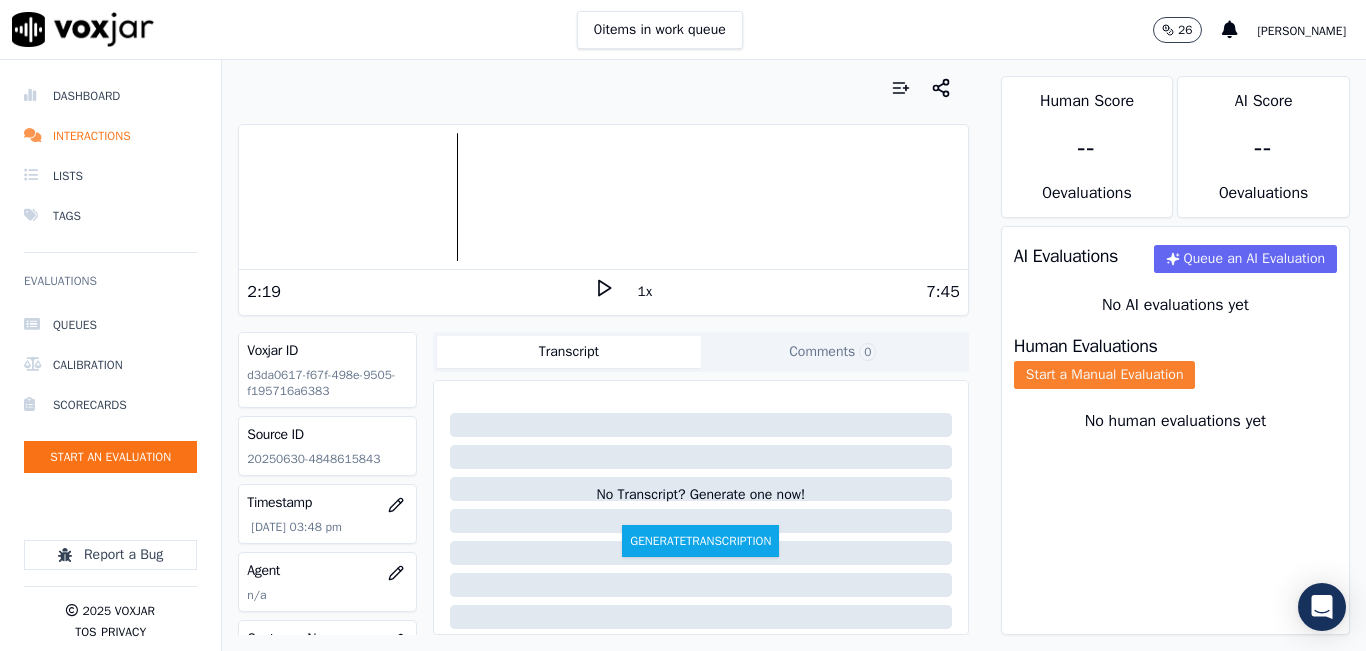 click on "Start a Manual Evaluation" 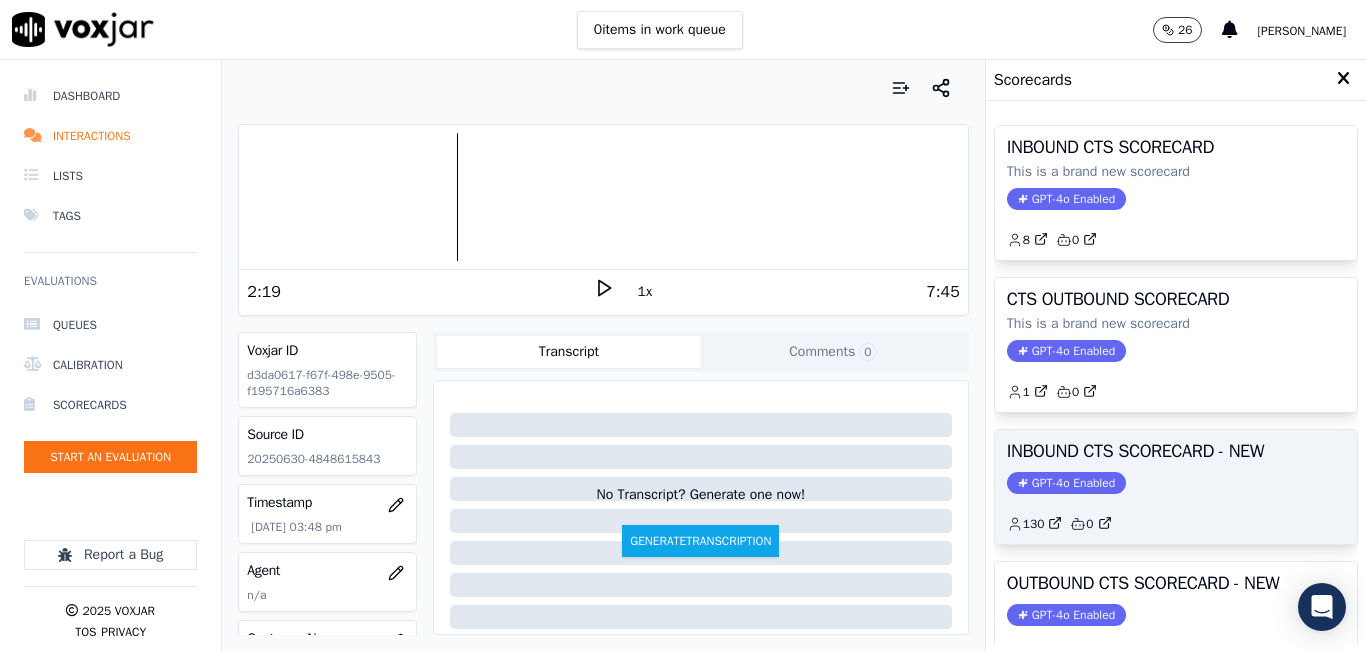 click on "GPT-4o Enabled" 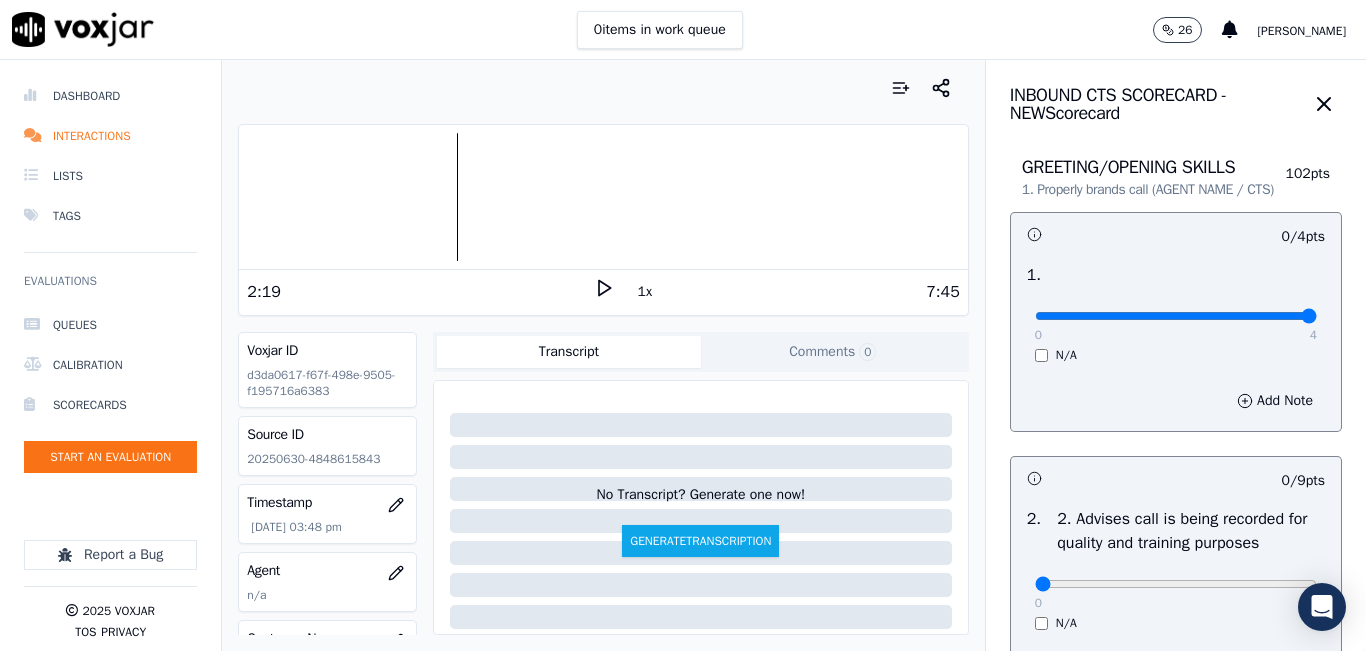 type on "4" 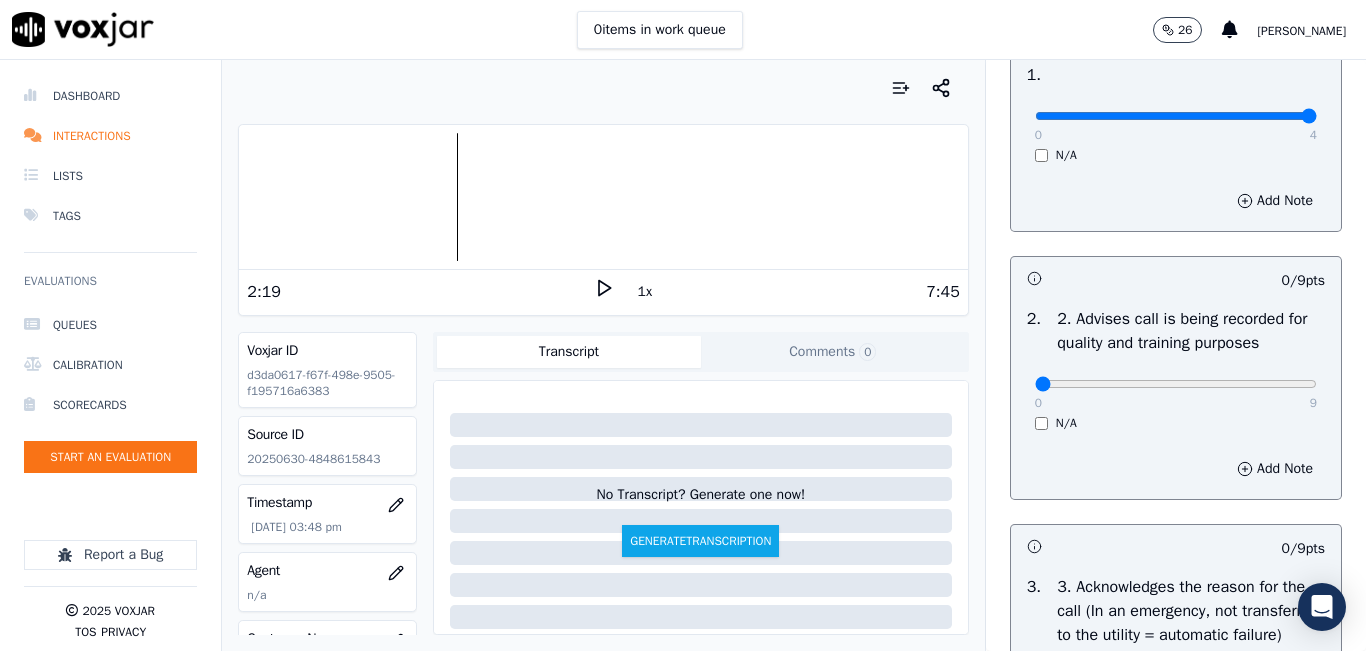 scroll, scrollTop: 400, scrollLeft: 0, axis: vertical 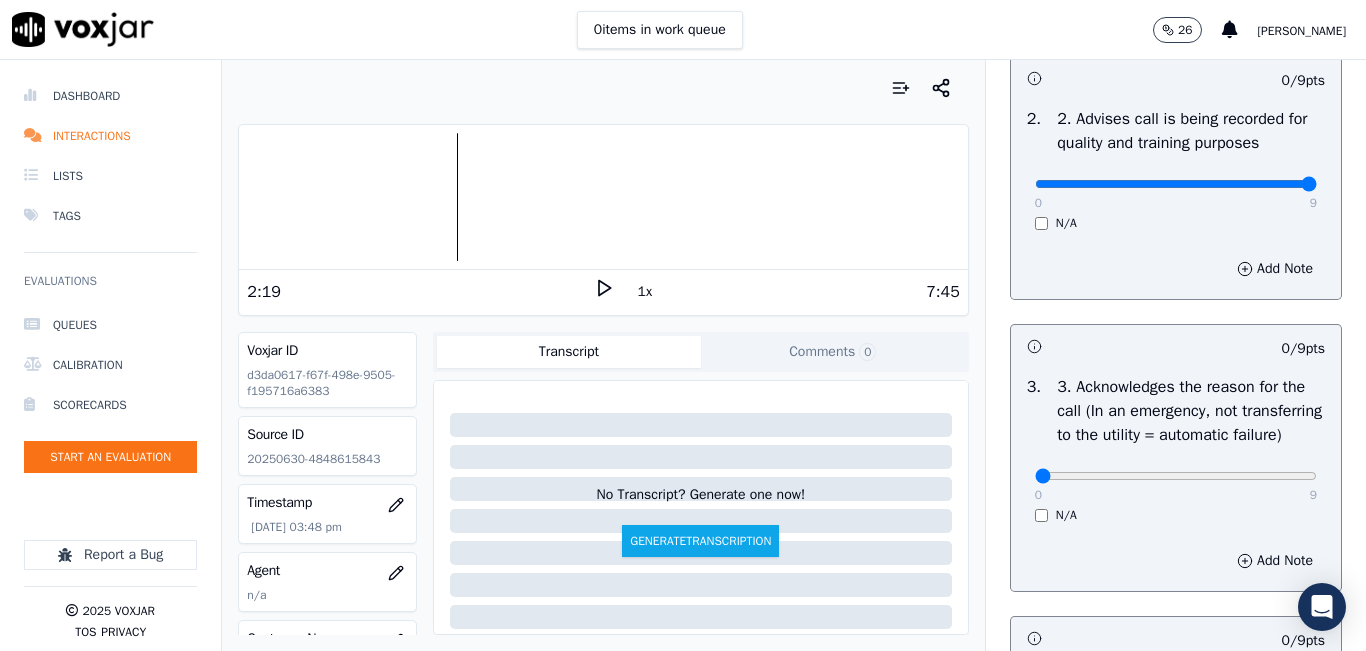 type on "9" 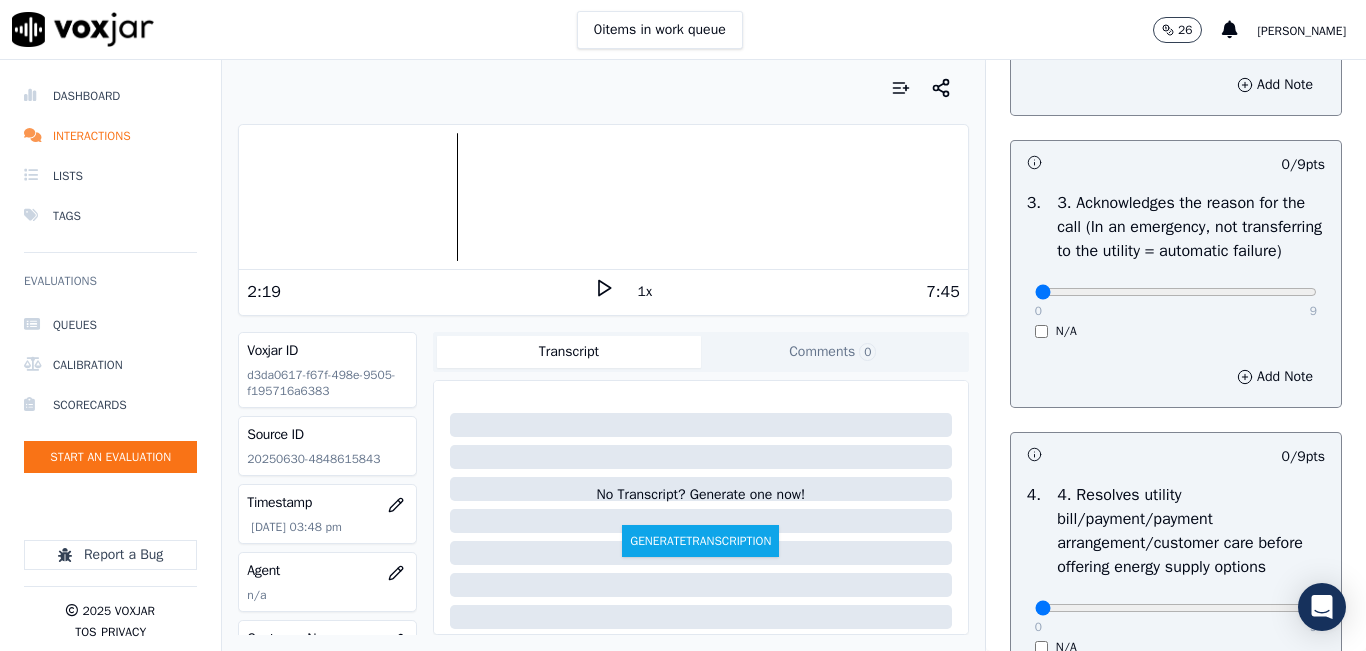 scroll, scrollTop: 600, scrollLeft: 0, axis: vertical 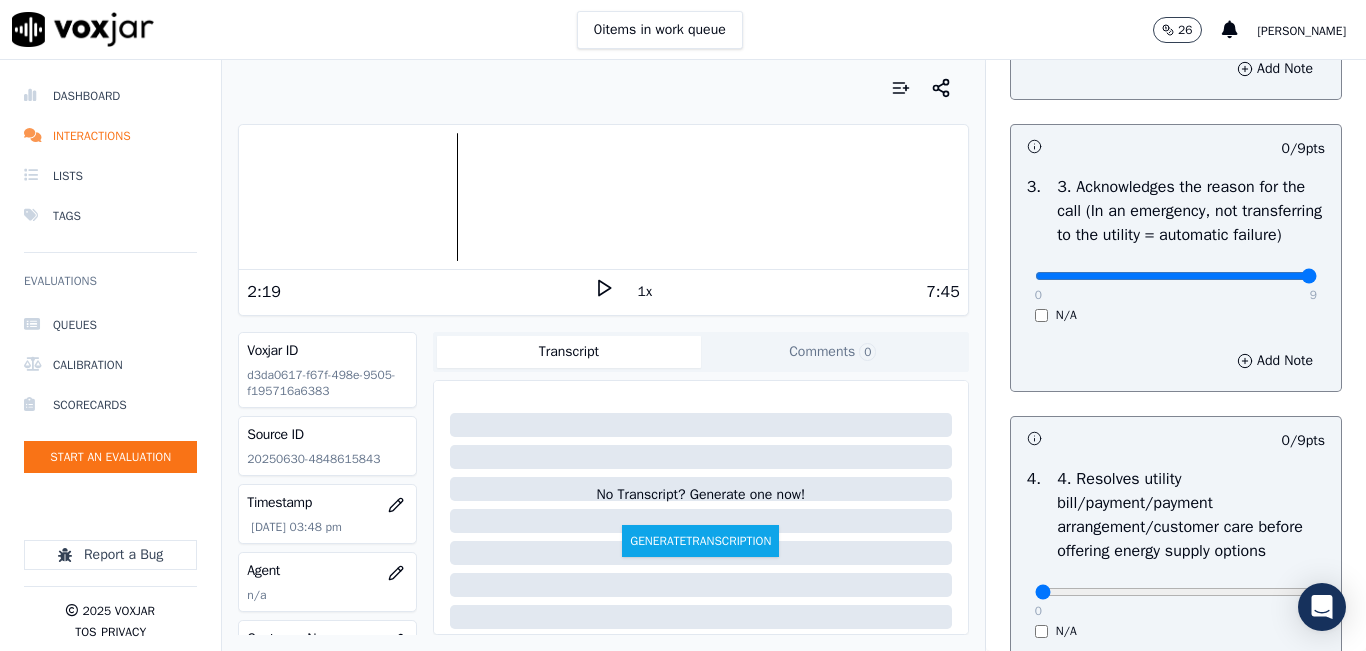 type on "9" 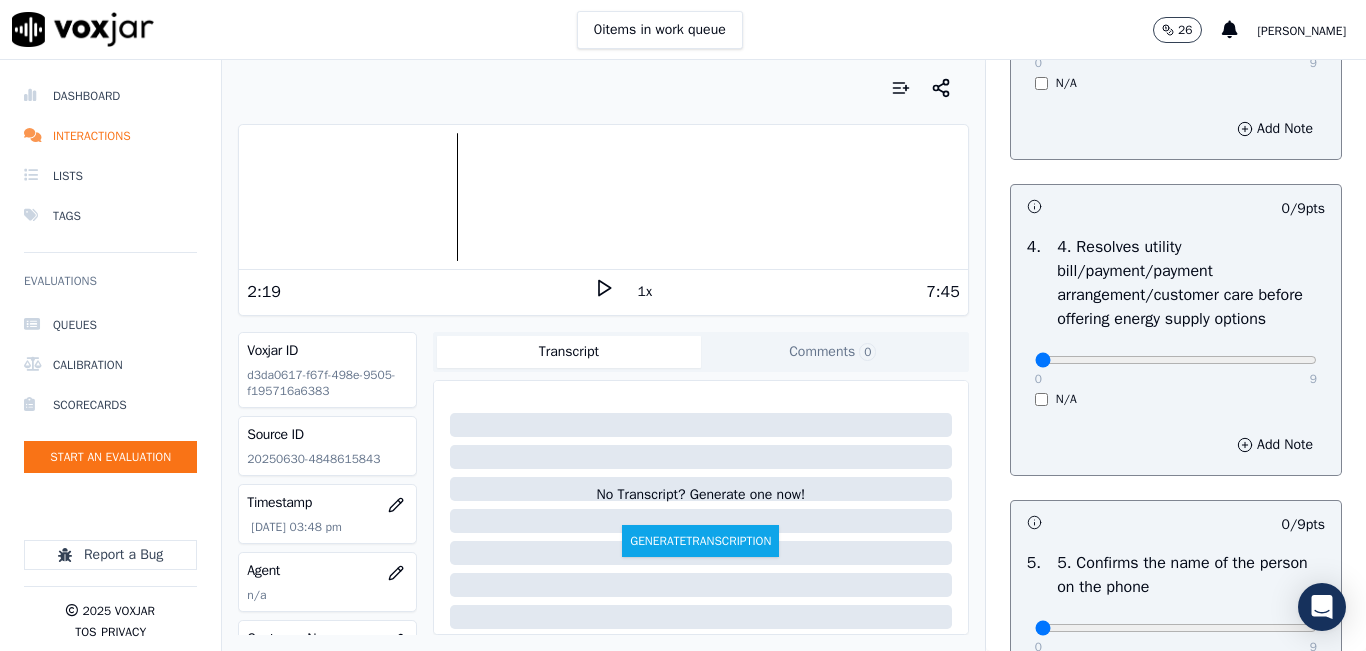 scroll, scrollTop: 900, scrollLeft: 0, axis: vertical 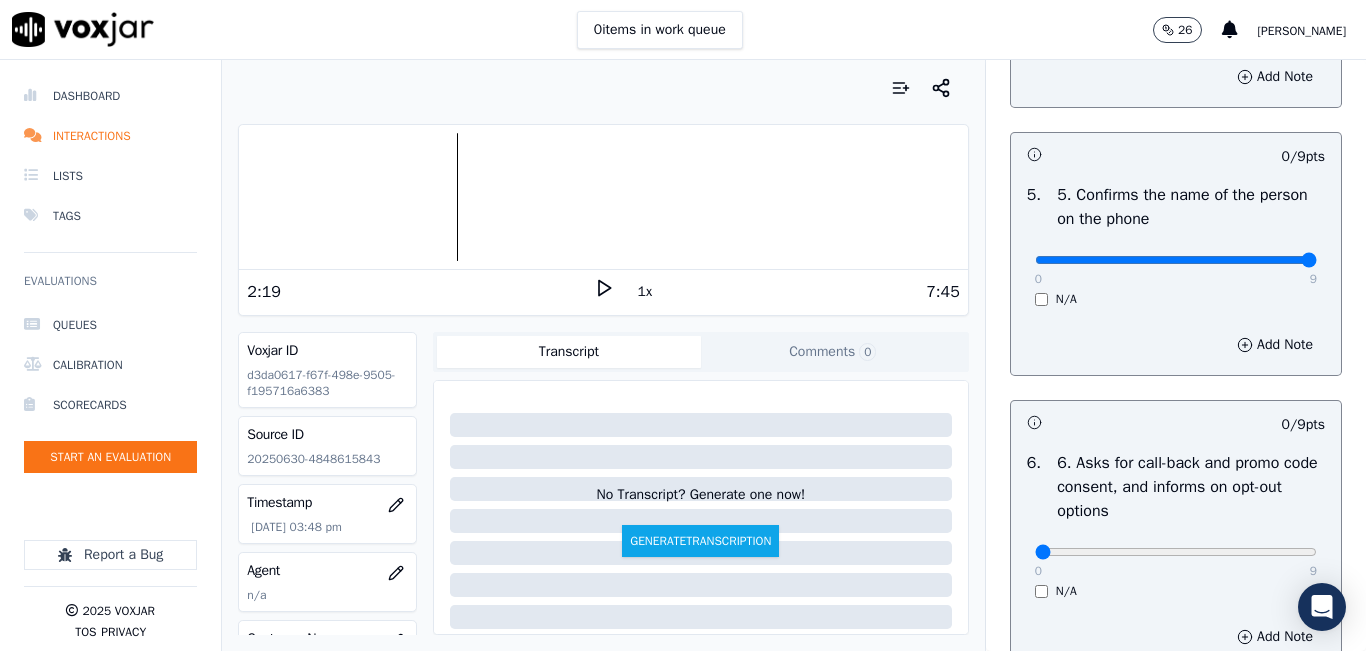 type on "9" 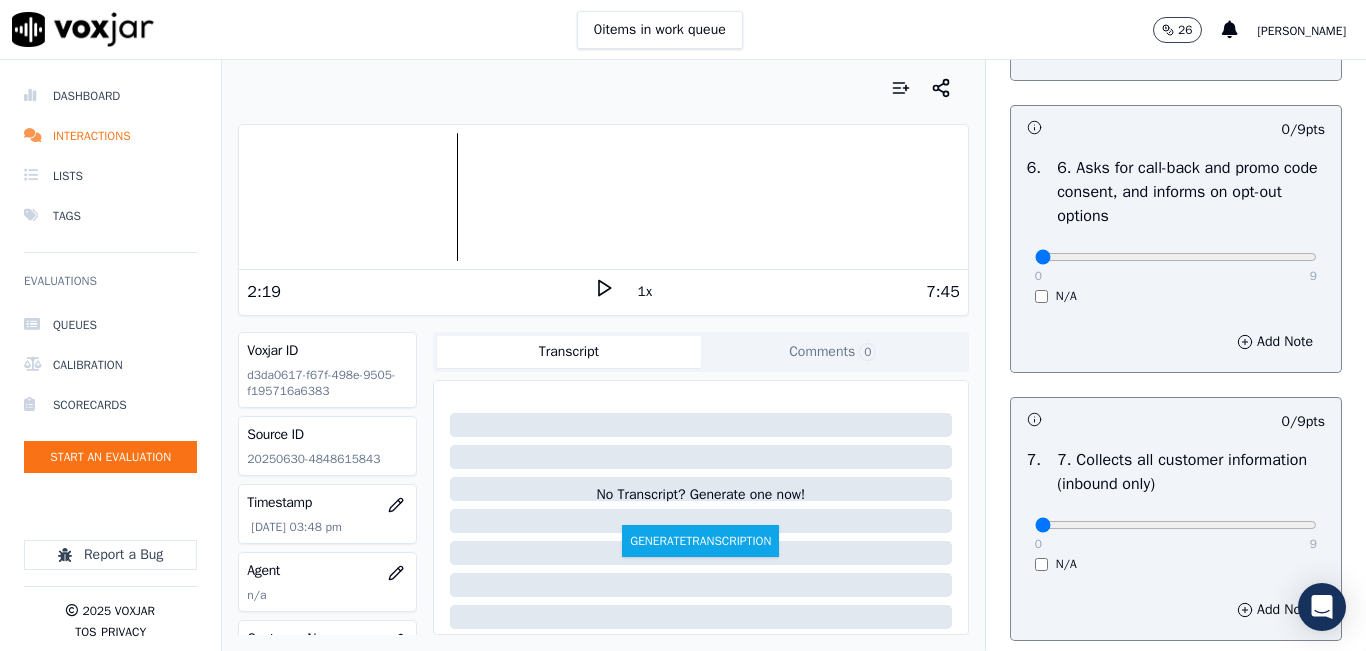 scroll, scrollTop: 1500, scrollLeft: 0, axis: vertical 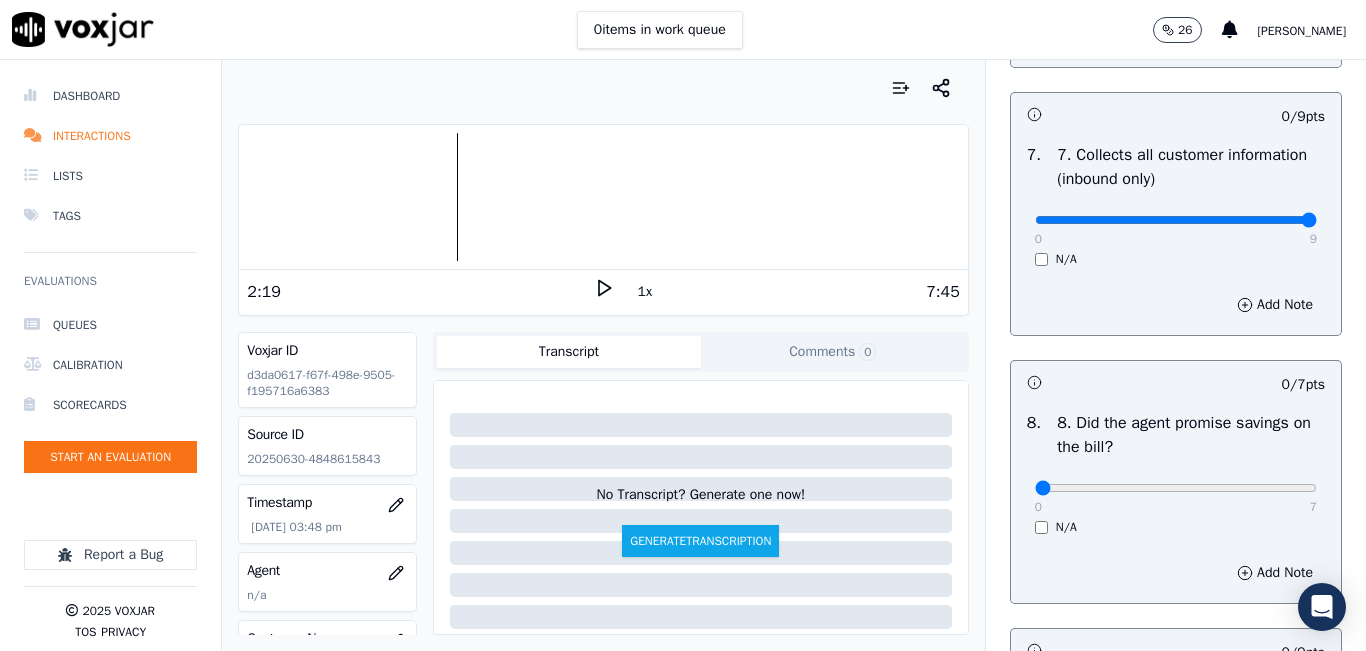 type on "9" 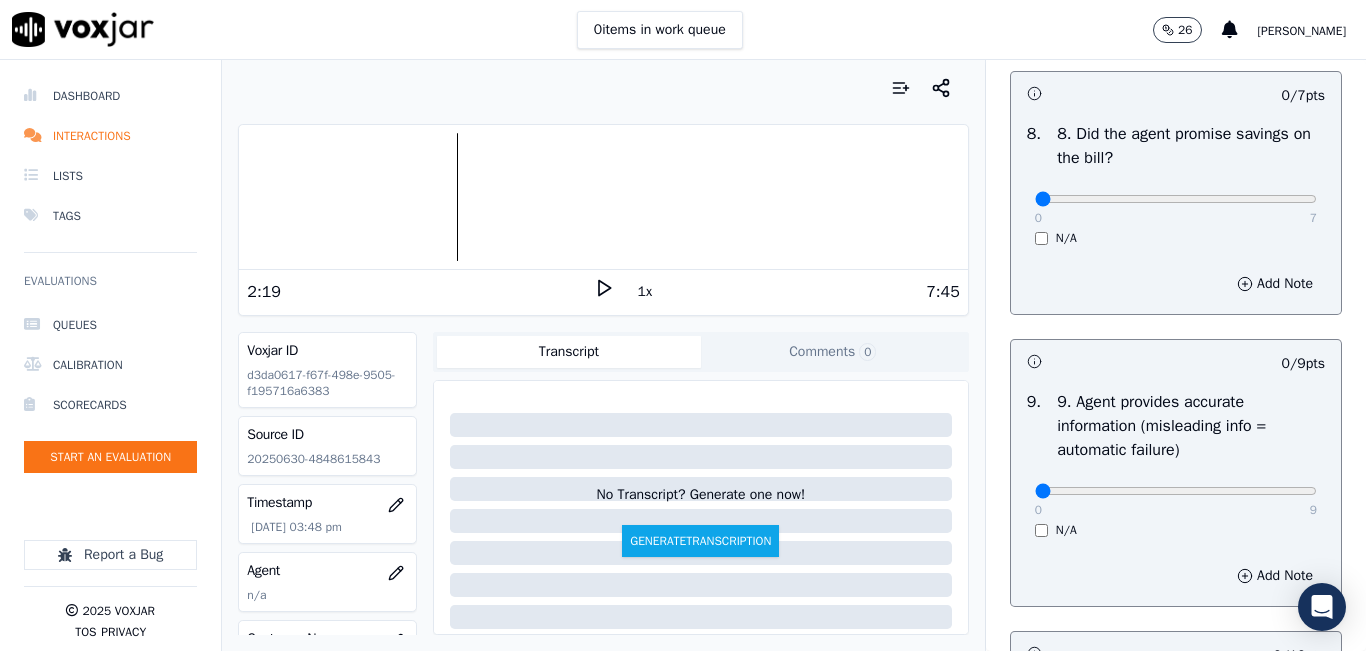 scroll, scrollTop: 2100, scrollLeft: 0, axis: vertical 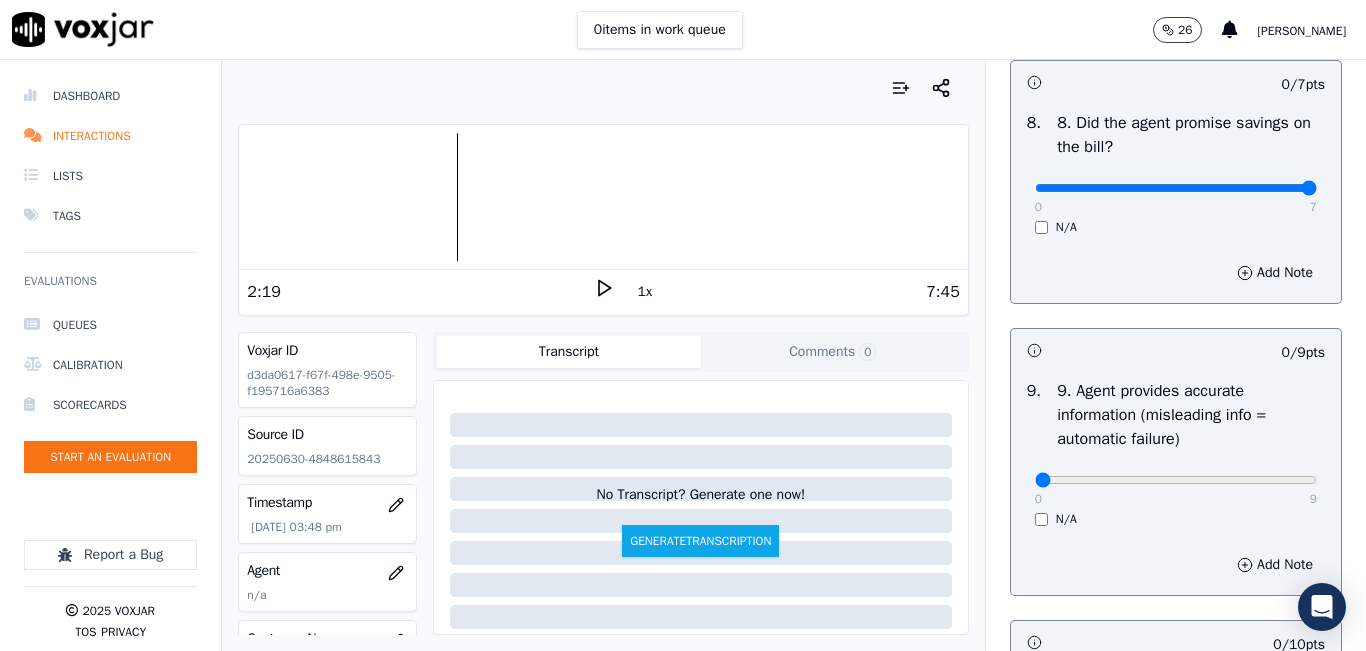 type on "7" 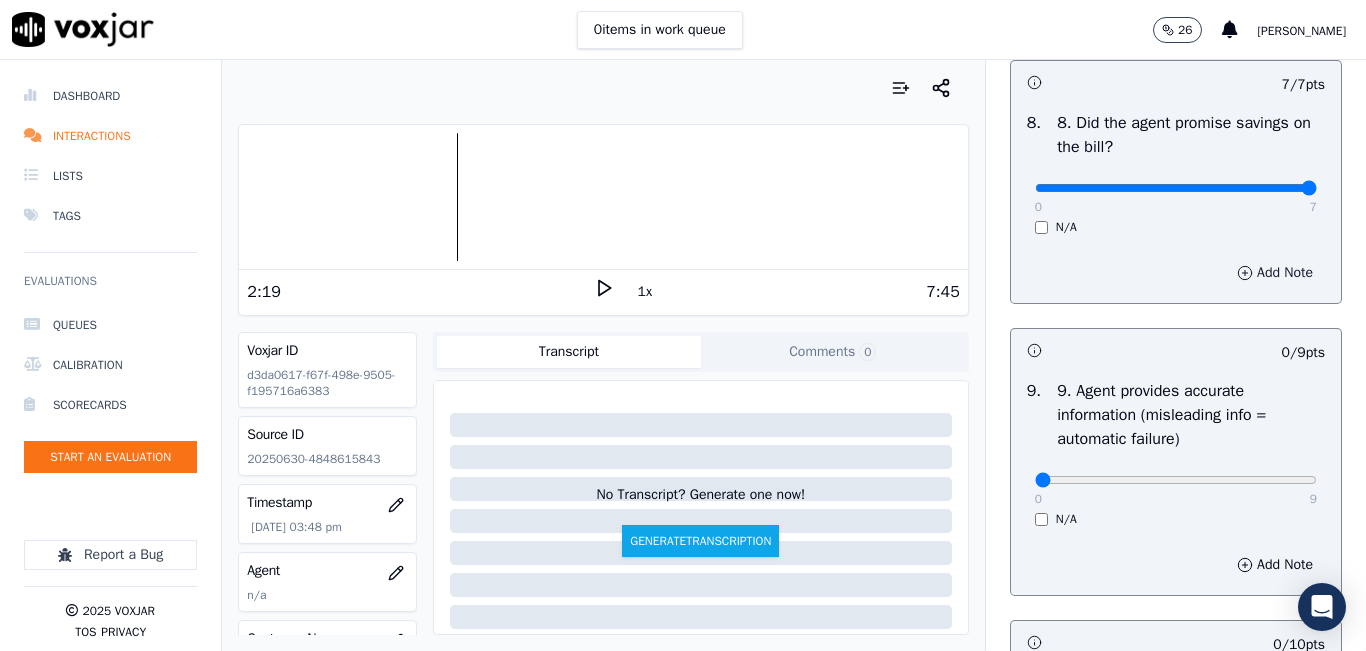 scroll, scrollTop: 2400, scrollLeft: 0, axis: vertical 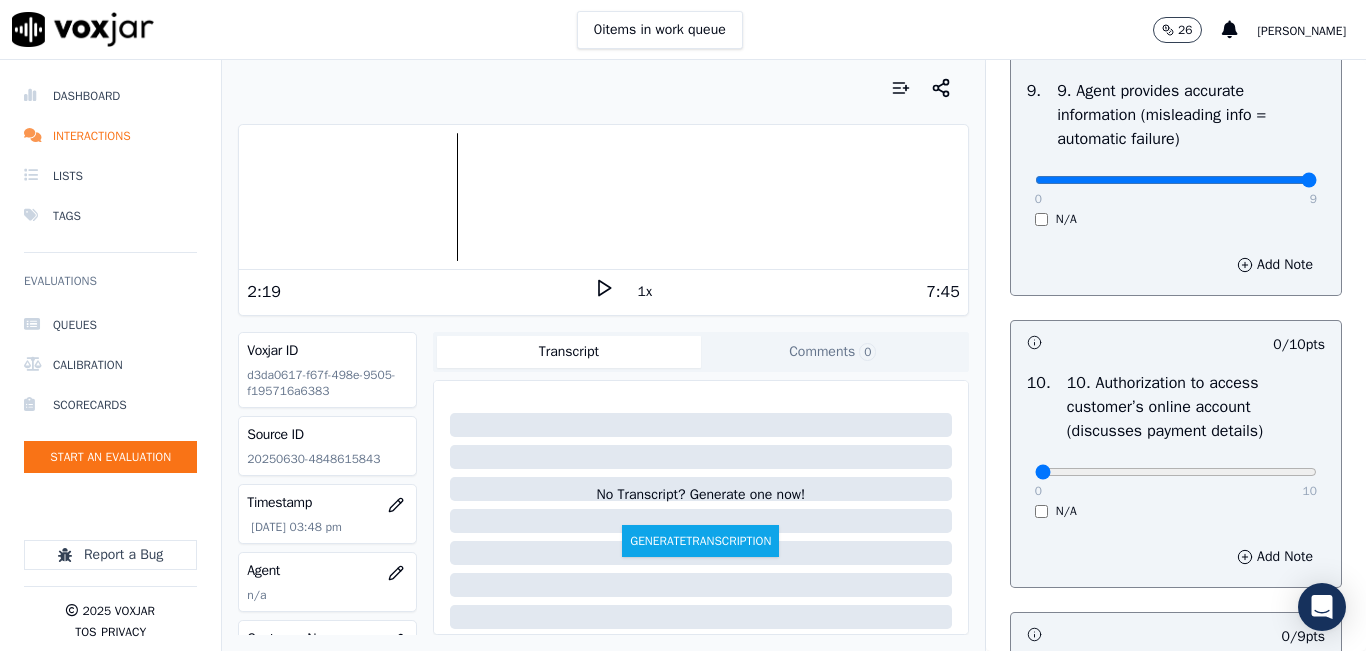 type on "9" 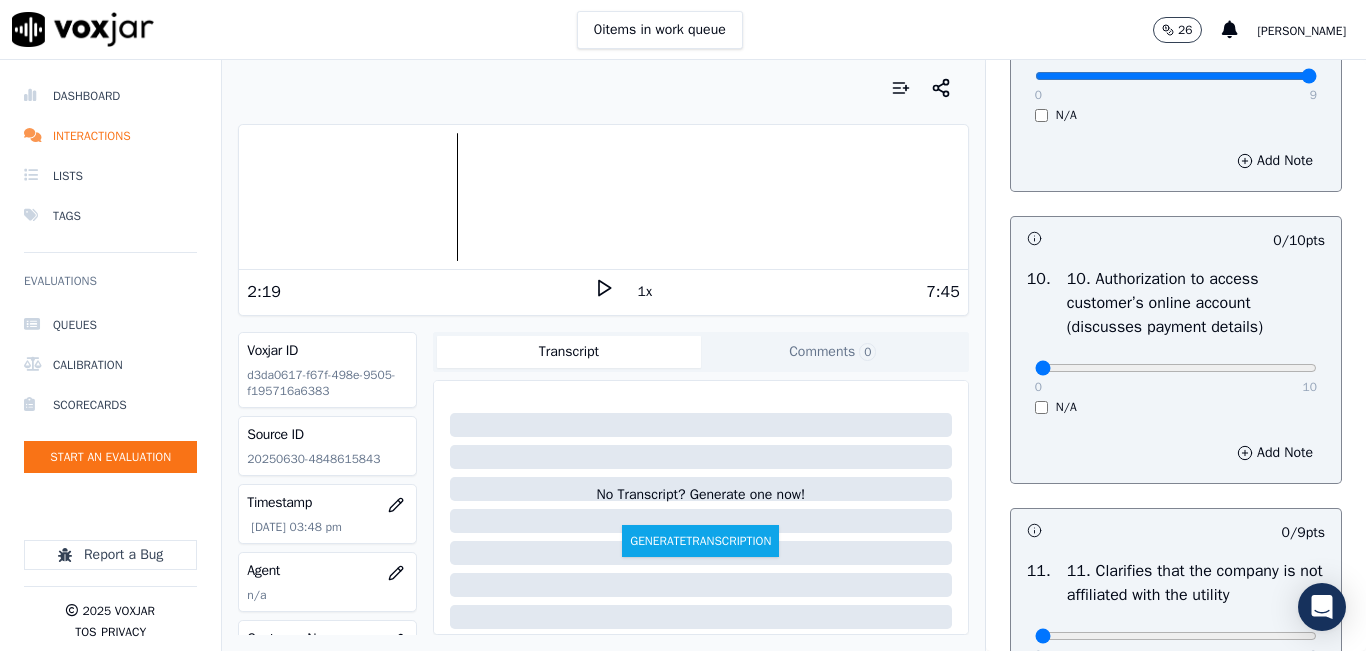 scroll, scrollTop: 2600, scrollLeft: 0, axis: vertical 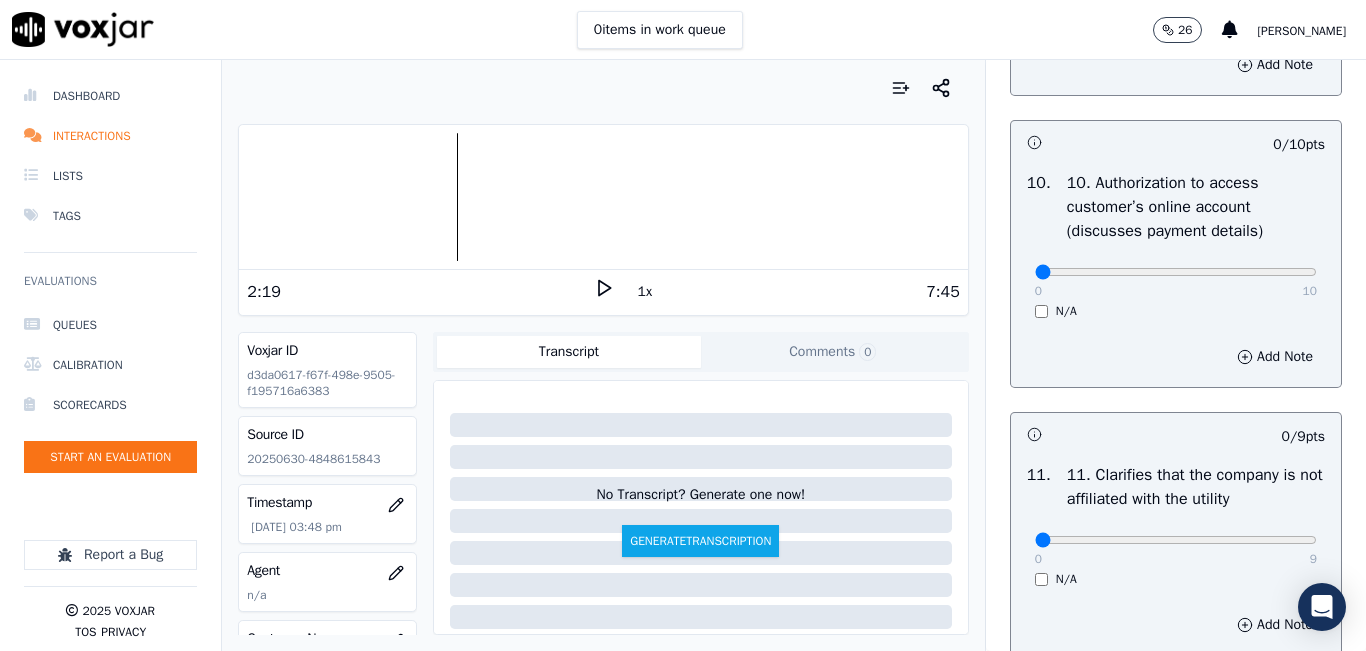 click on "N/A" at bounding box center [1176, 311] 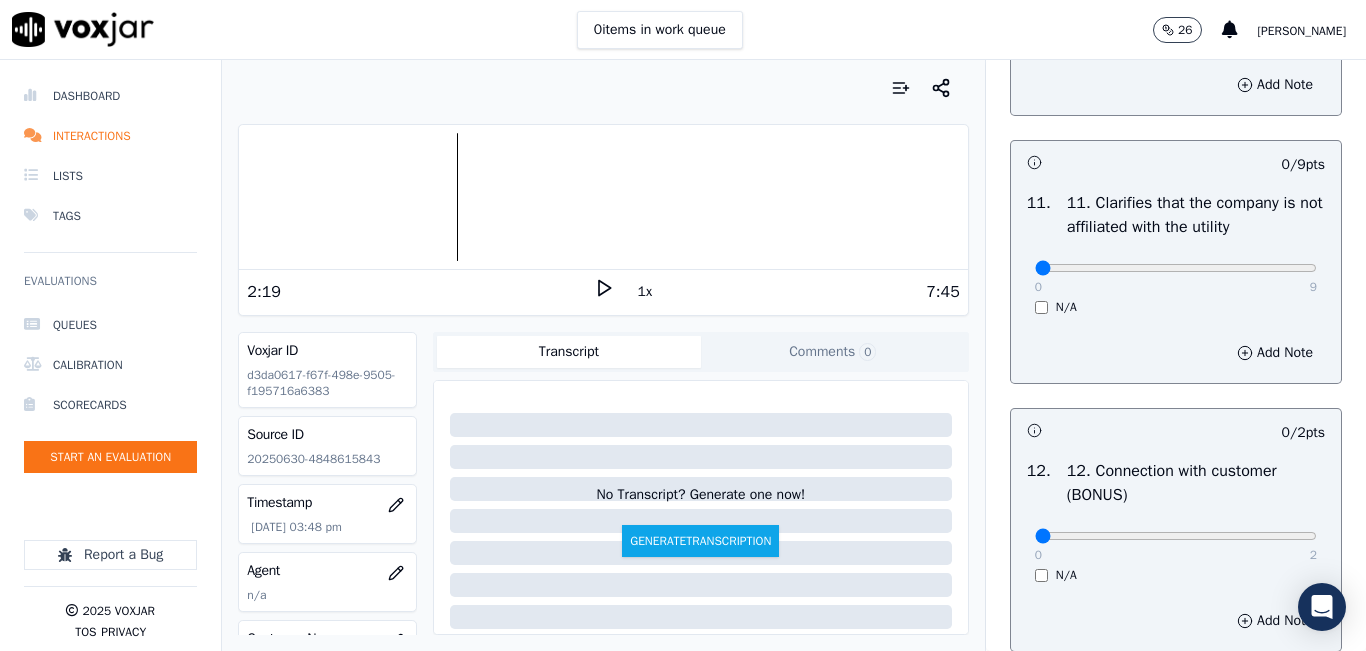 scroll, scrollTop: 2900, scrollLeft: 0, axis: vertical 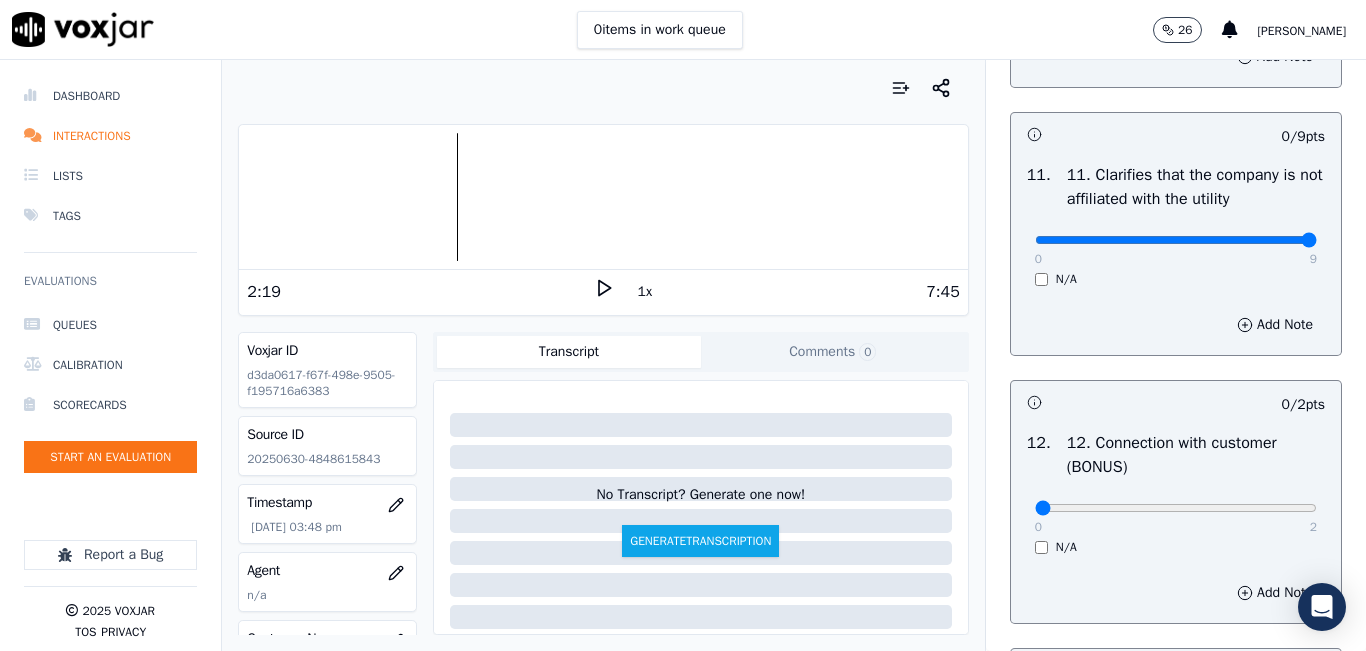 type on "9" 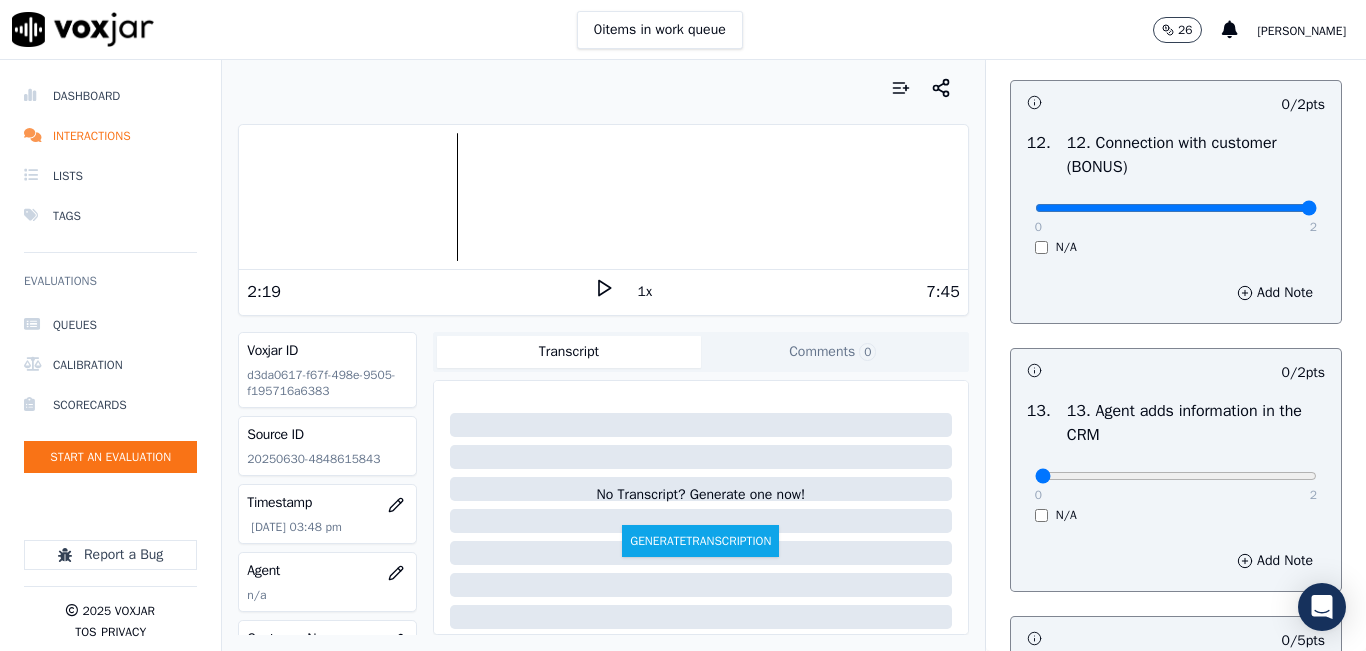 type on "2" 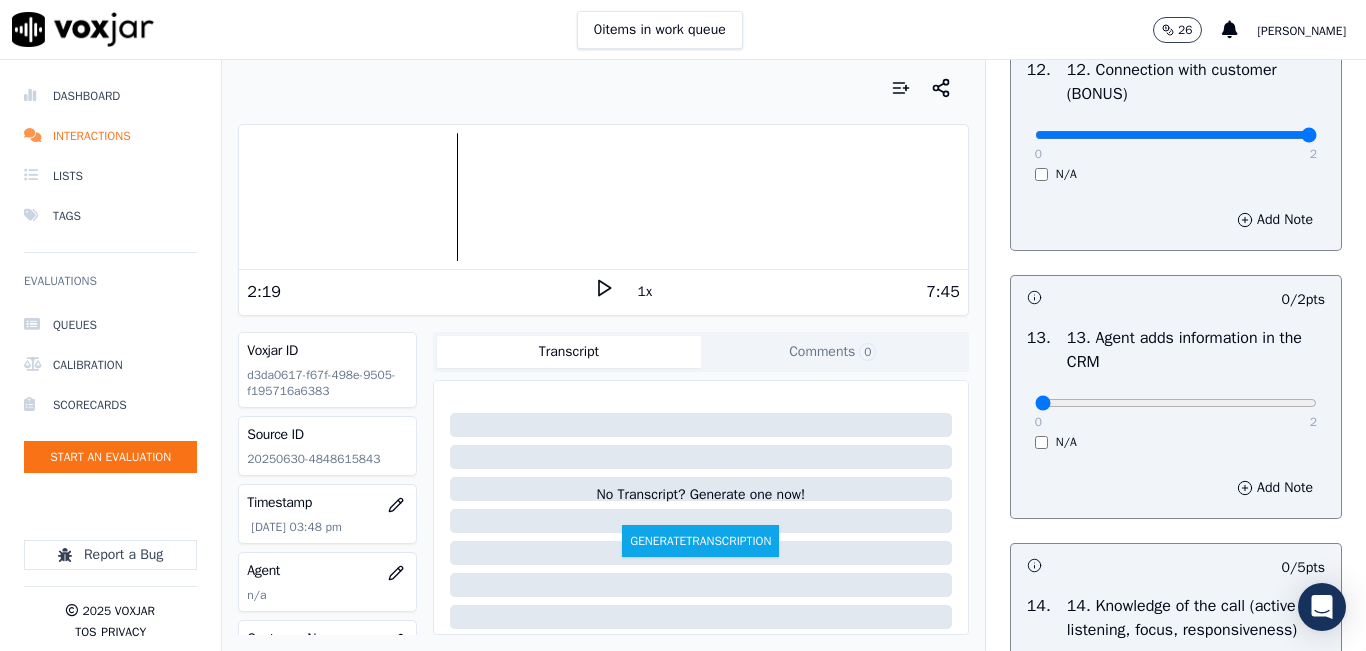 scroll, scrollTop: 3500, scrollLeft: 0, axis: vertical 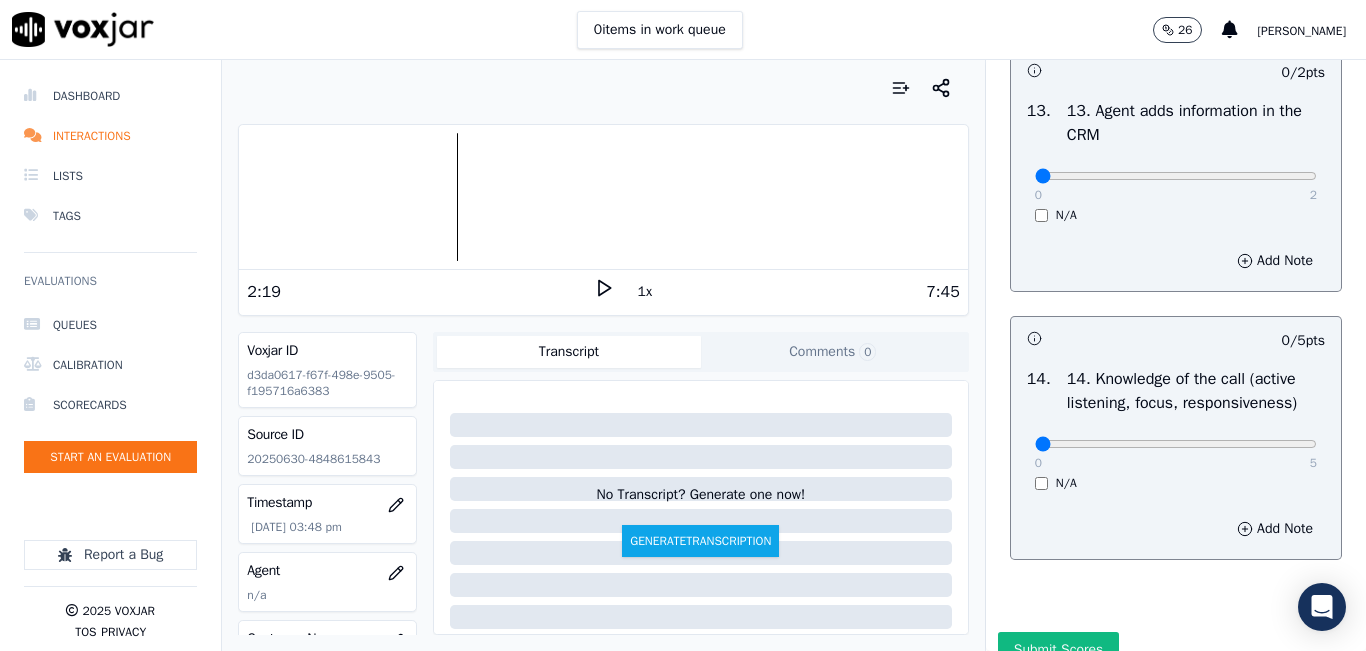 click on "0   2" at bounding box center [1176, 175] 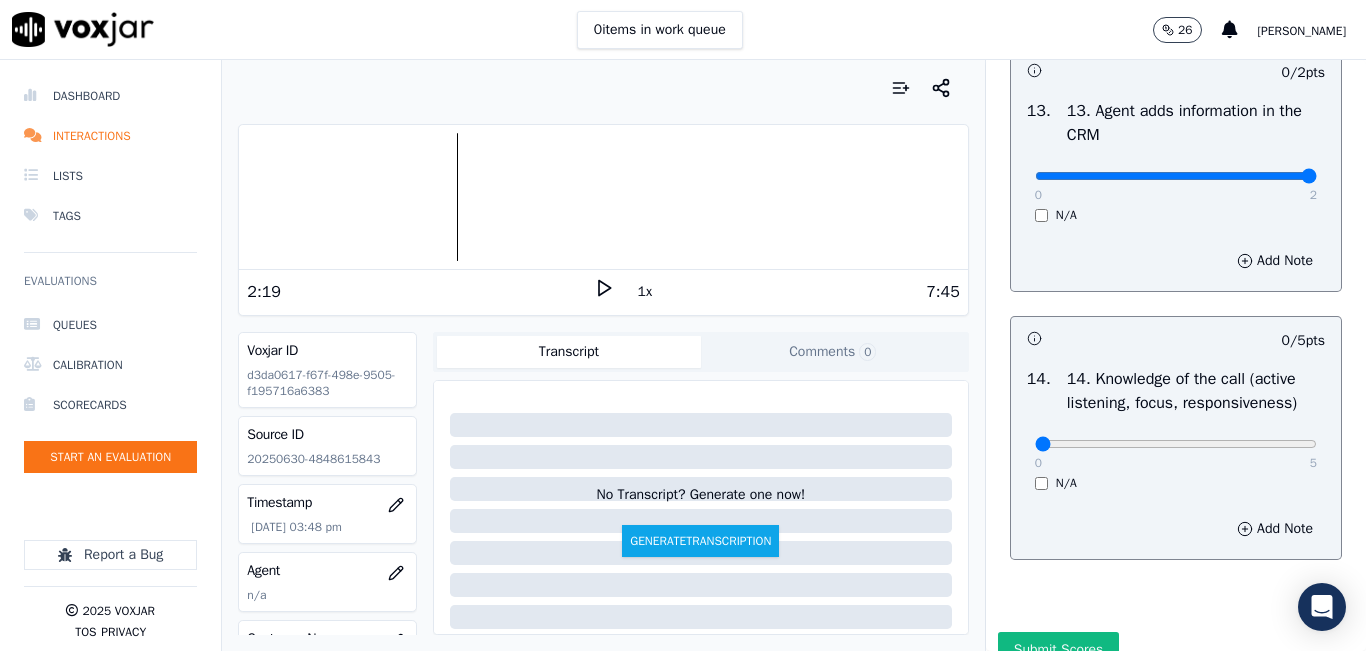 type on "2" 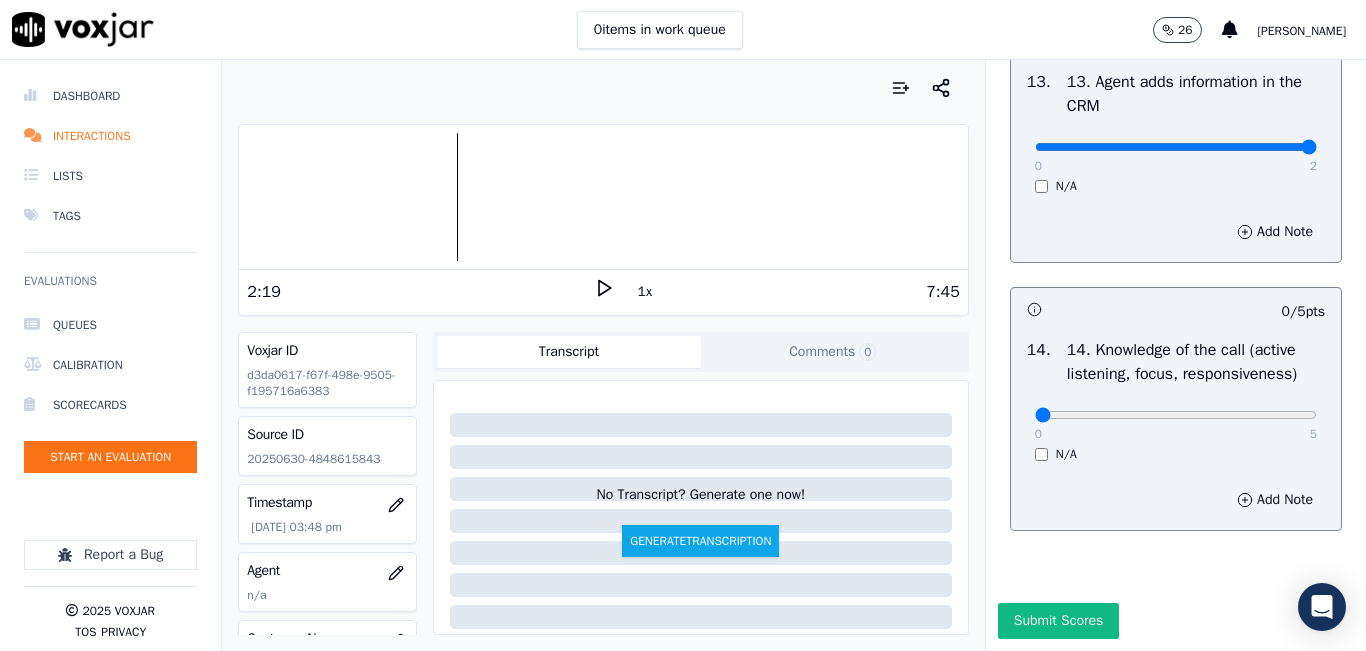 scroll, scrollTop: 3642, scrollLeft: 0, axis: vertical 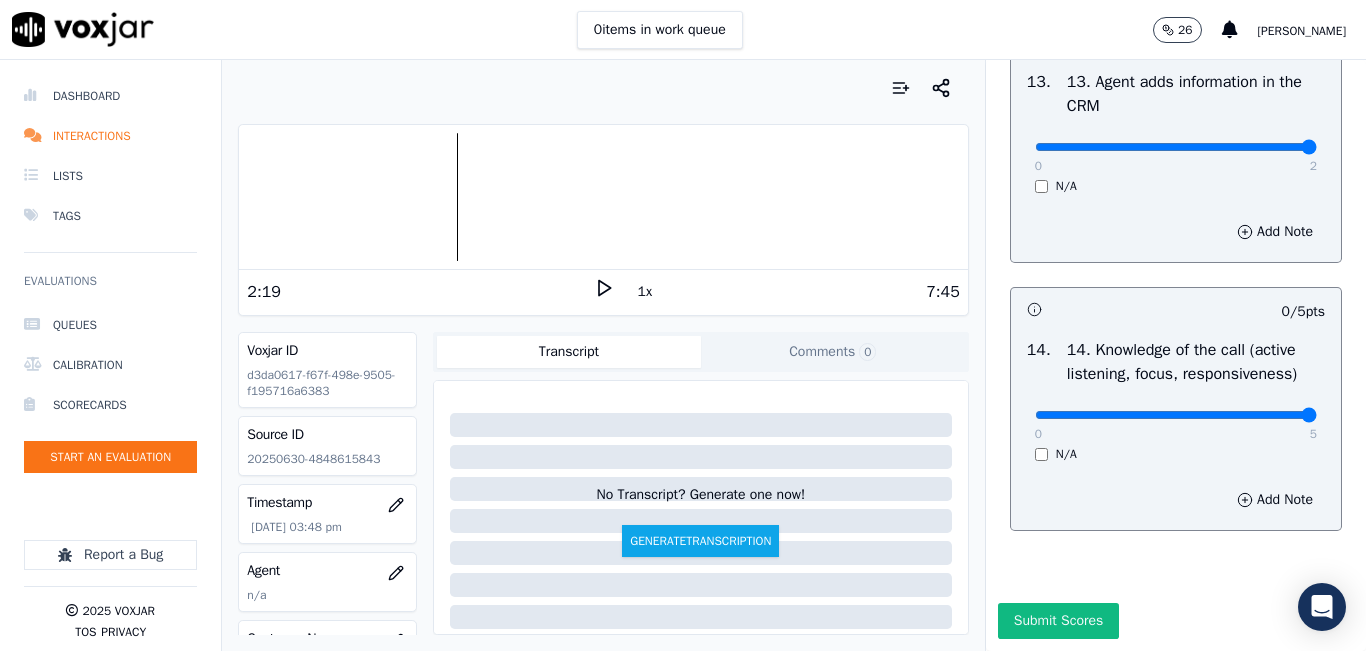 type on "5" 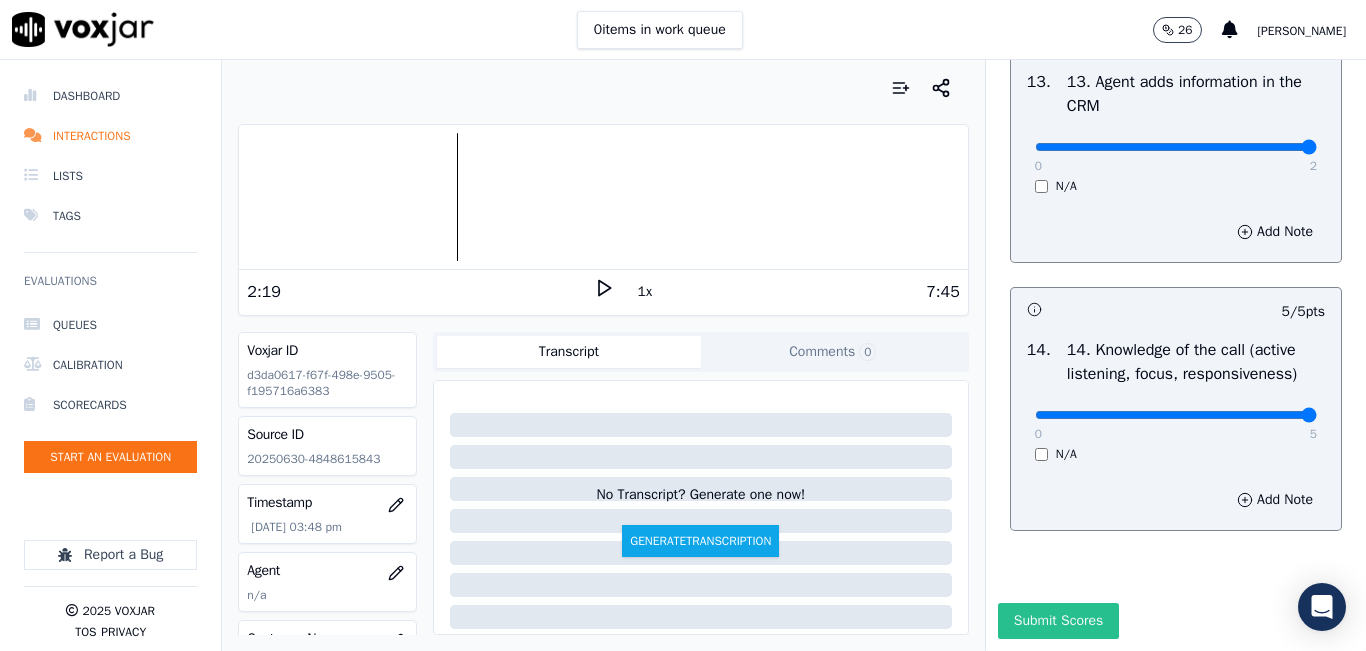 click on "Submit Scores" at bounding box center [1058, 621] 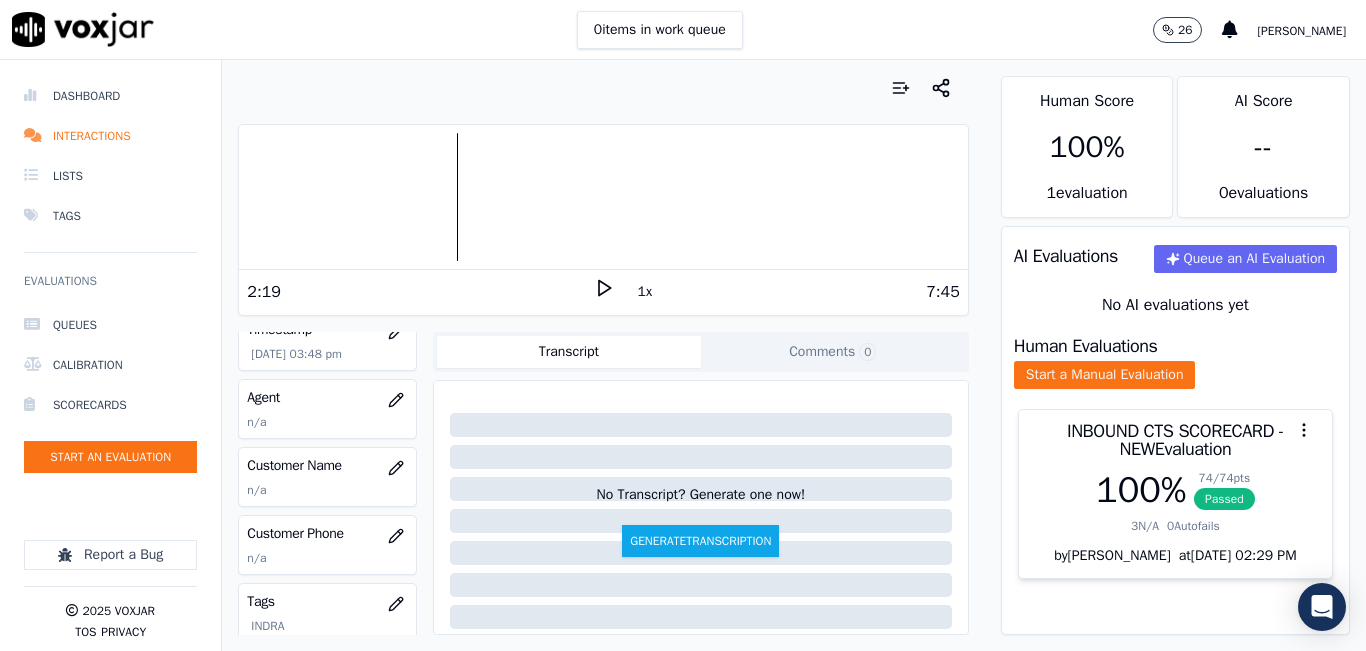scroll, scrollTop: 200, scrollLeft: 0, axis: vertical 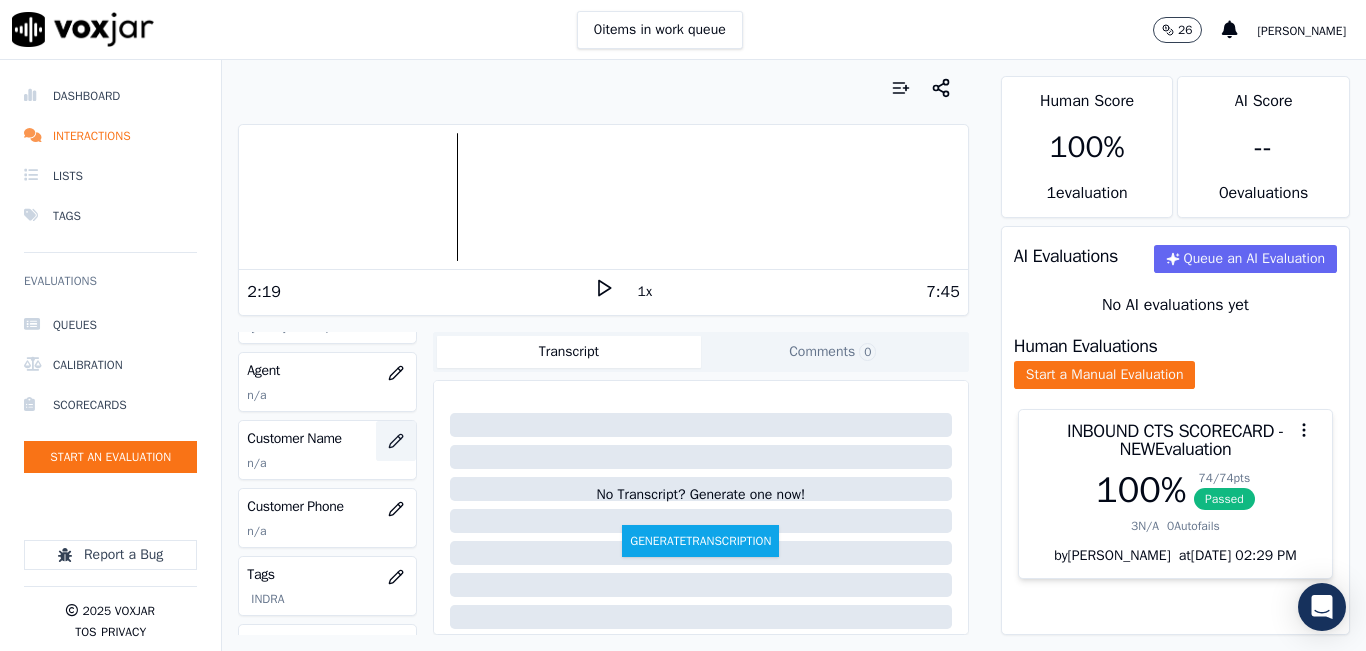 click 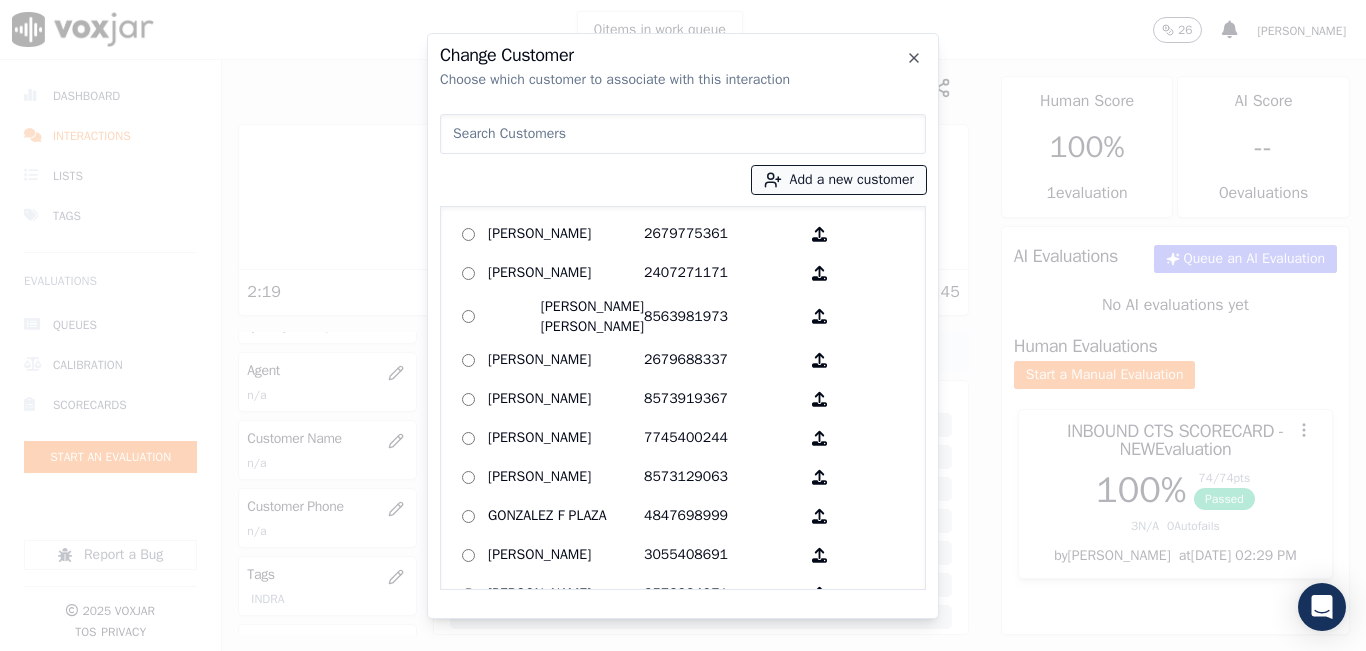 click on "Add a new customer" at bounding box center (839, 180) 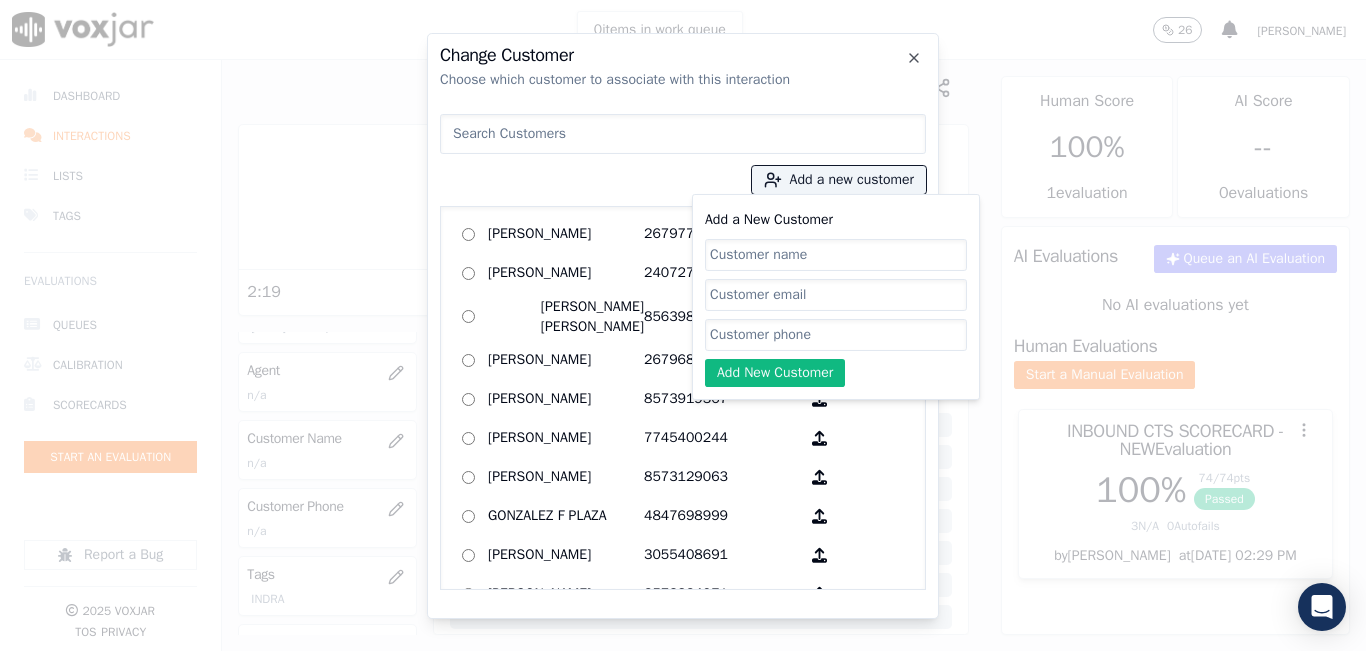 click on "Add a New Customer" 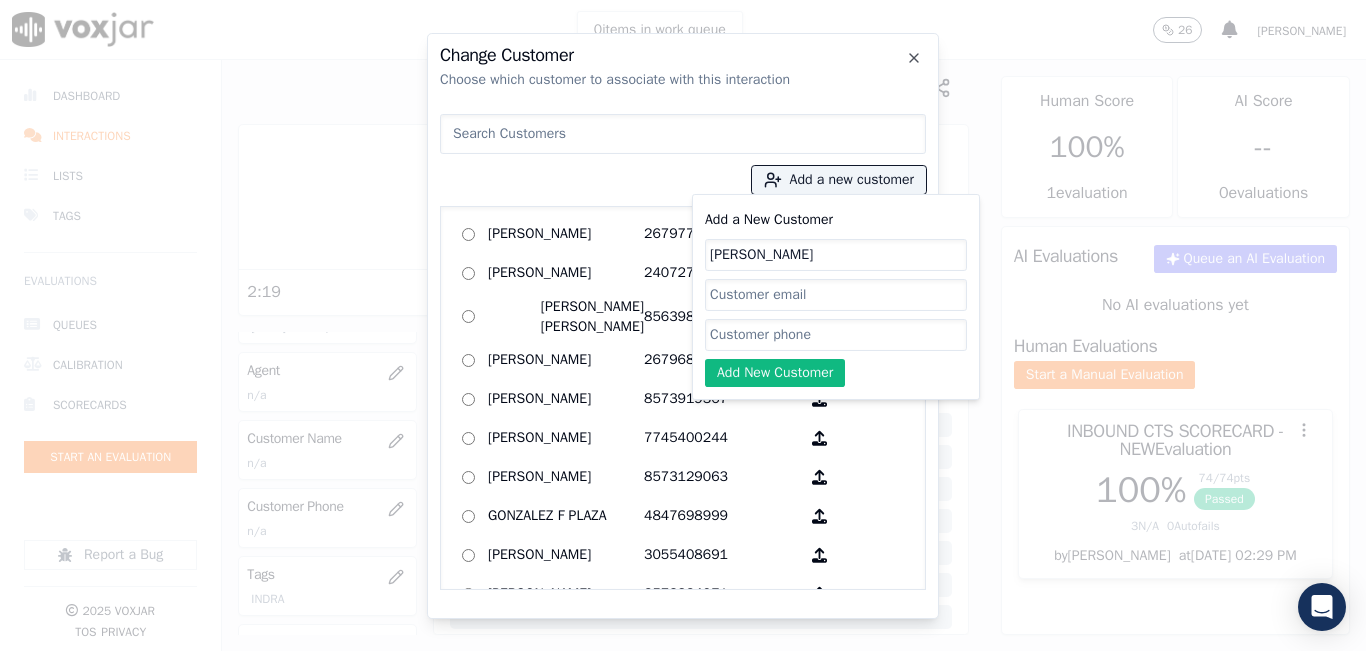 type on "Belkis Sanchez" 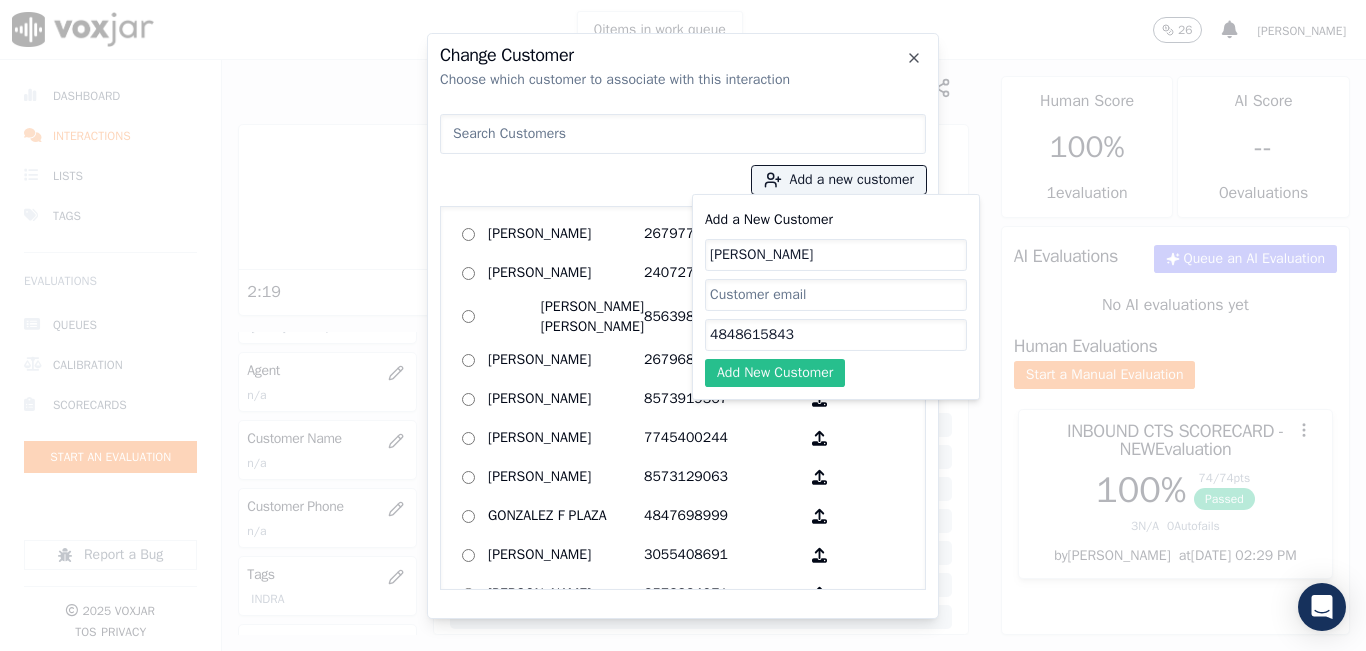 type on "4848615843" 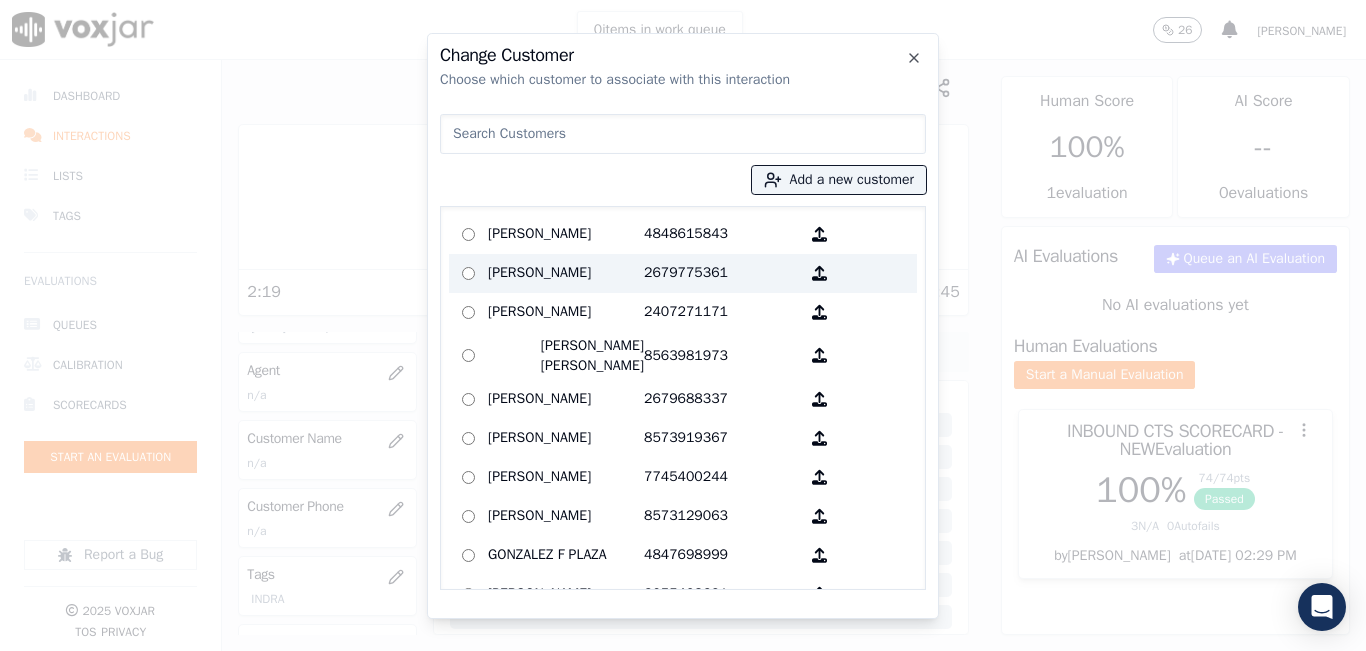 click on "Belkis Sanchez" at bounding box center (566, 234) 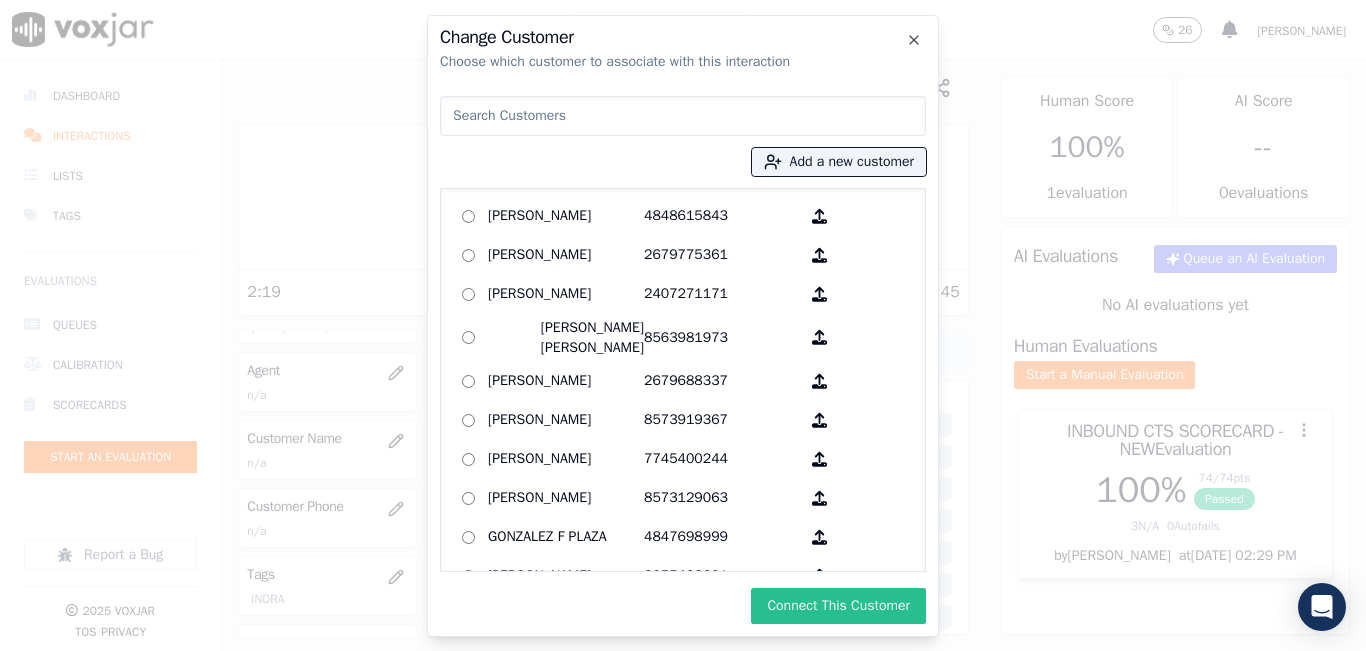 click on "Connect This Customer" at bounding box center [838, 606] 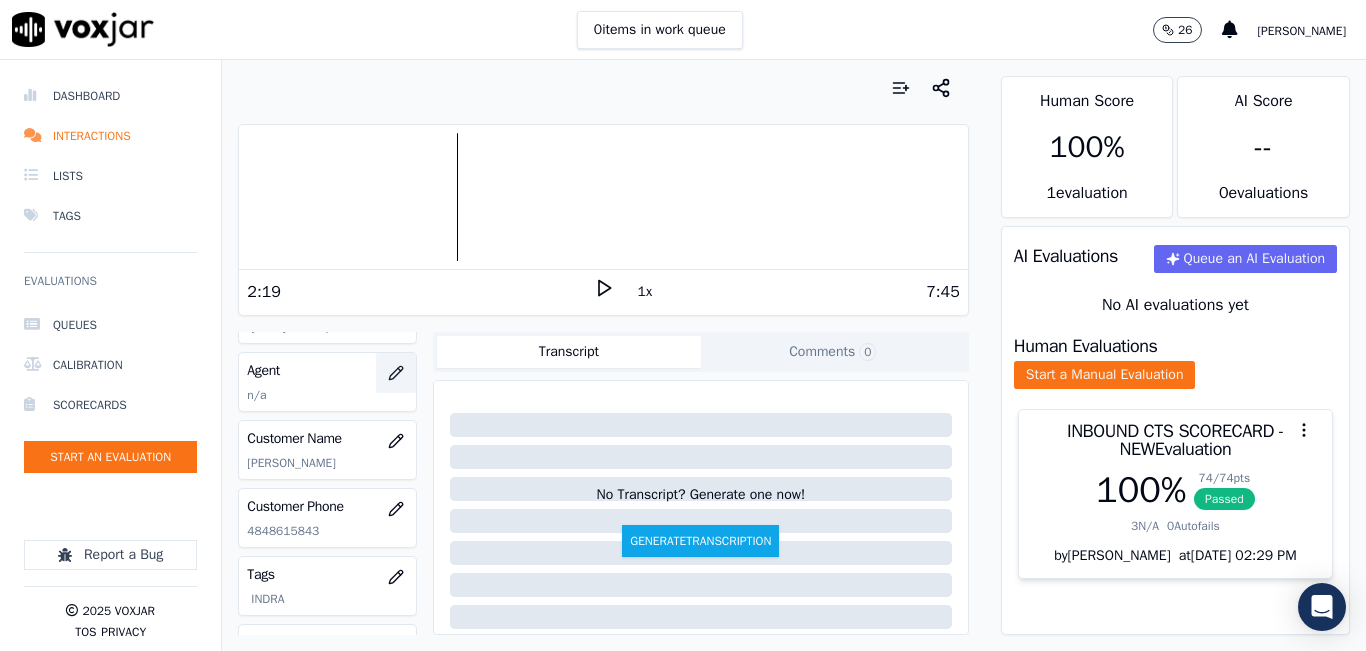 click 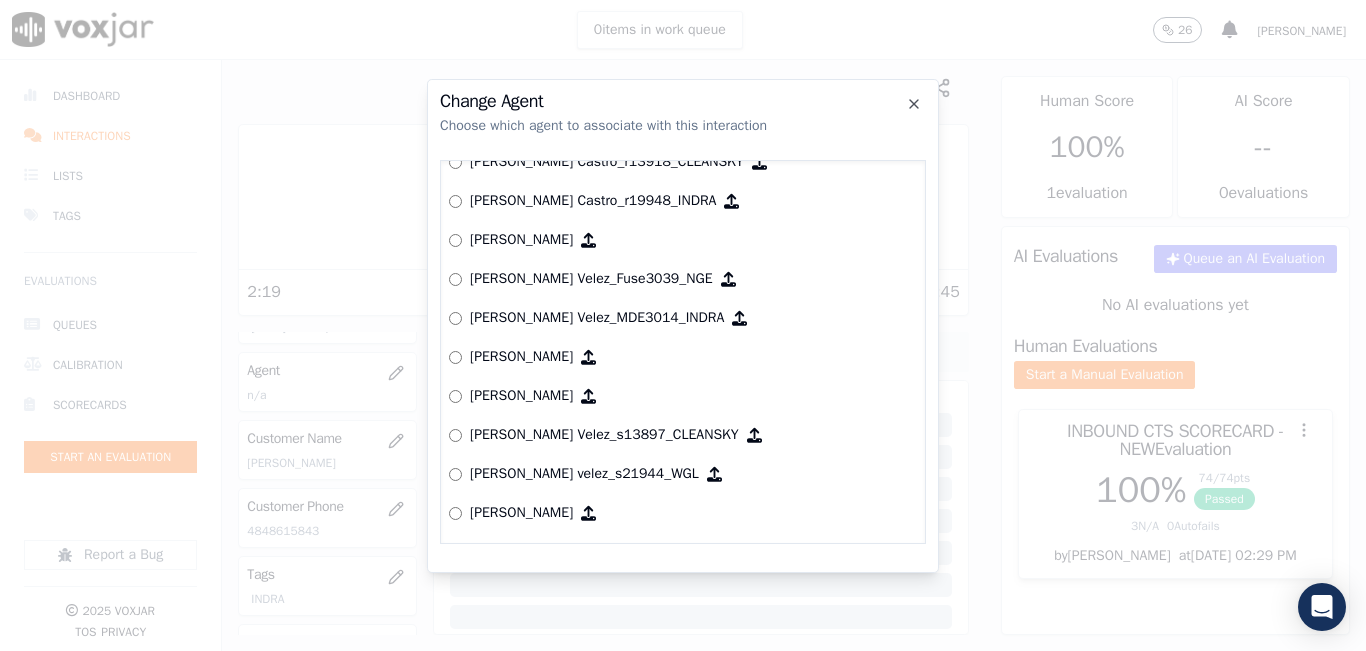 scroll, scrollTop: 6574, scrollLeft: 0, axis: vertical 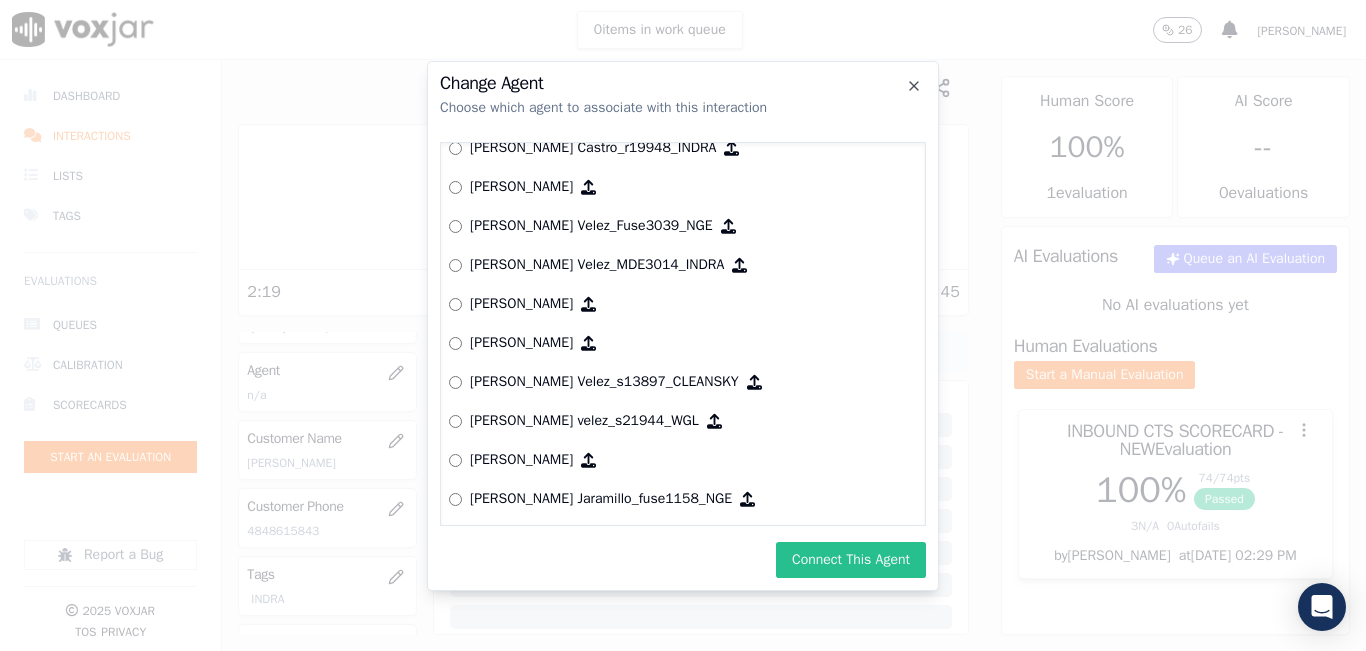 click on "Connect This Agent" at bounding box center [851, 560] 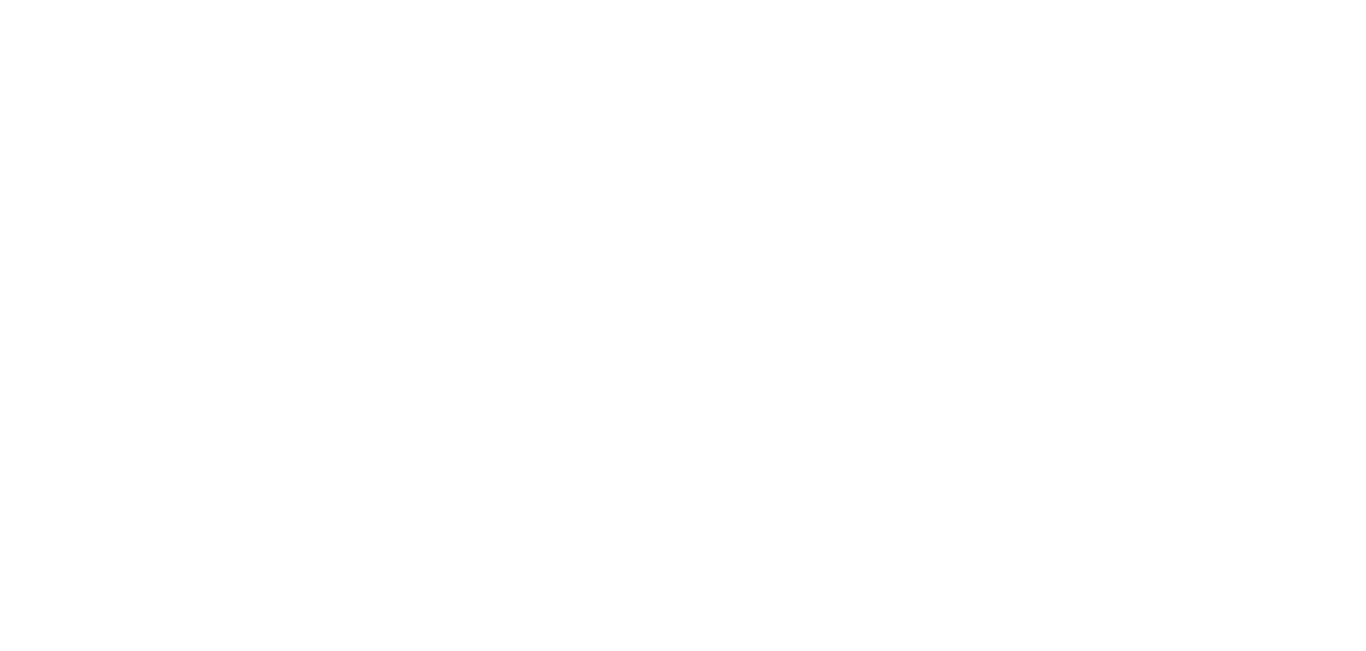 scroll, scrollTop: 0, scrollLeft: 0, axis: both 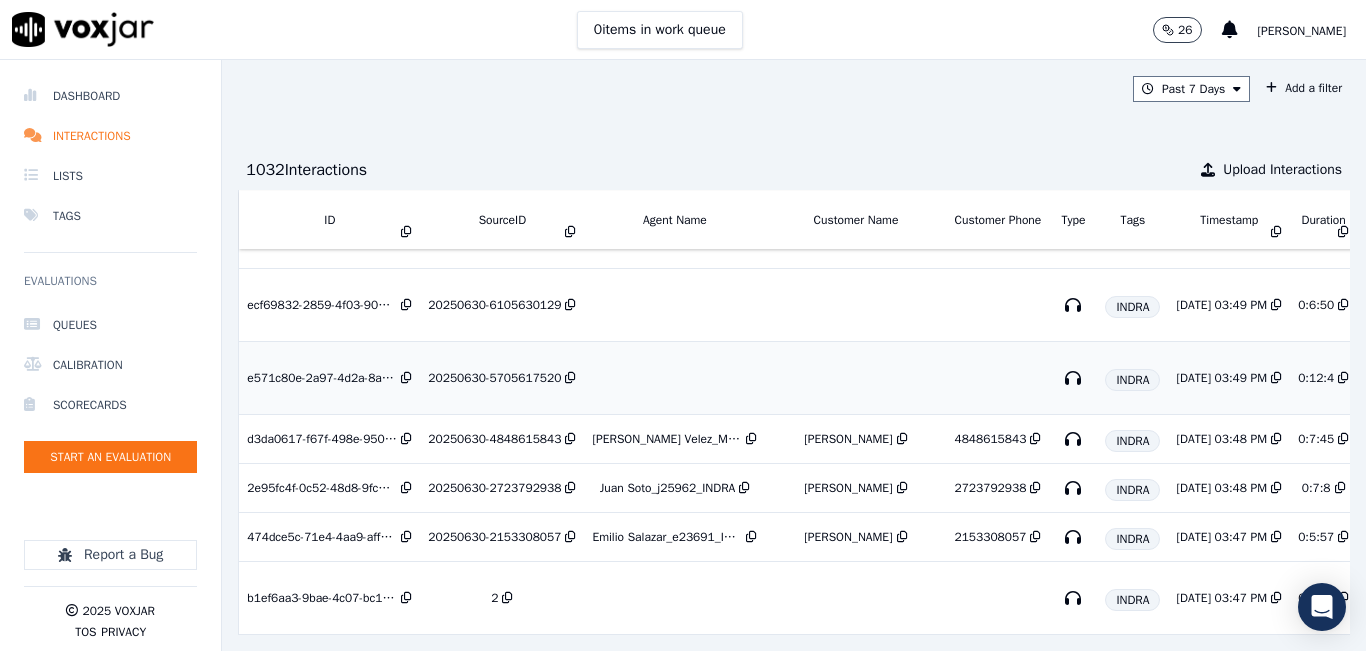 click on "20250630-5705617520" at bounding box center (494, 378) 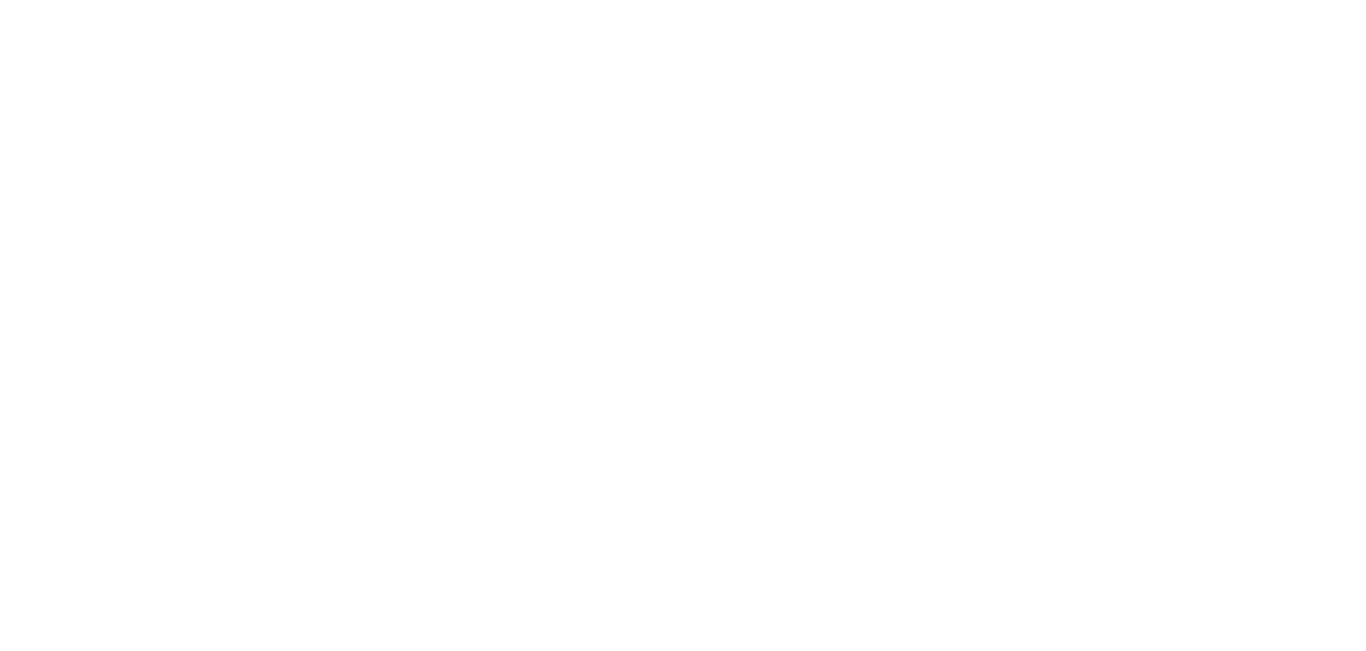 scroll, scrollTop: 0, scrollLeft: 0, axis: both 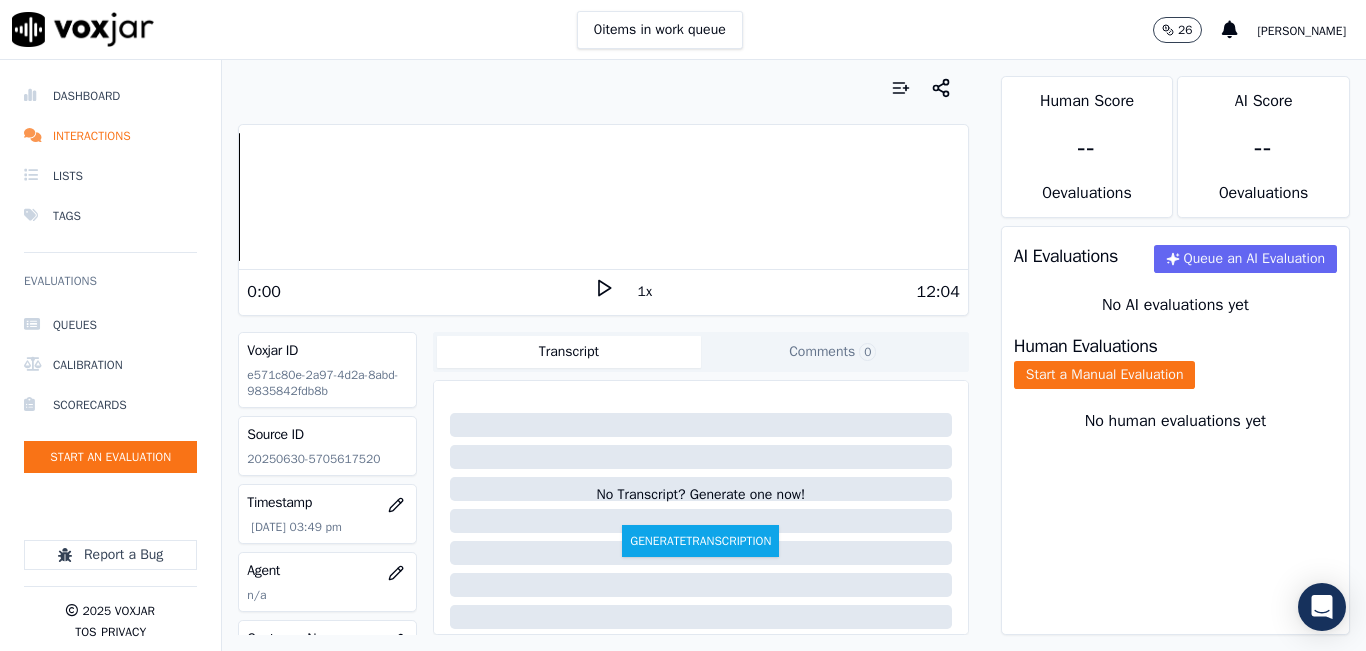click 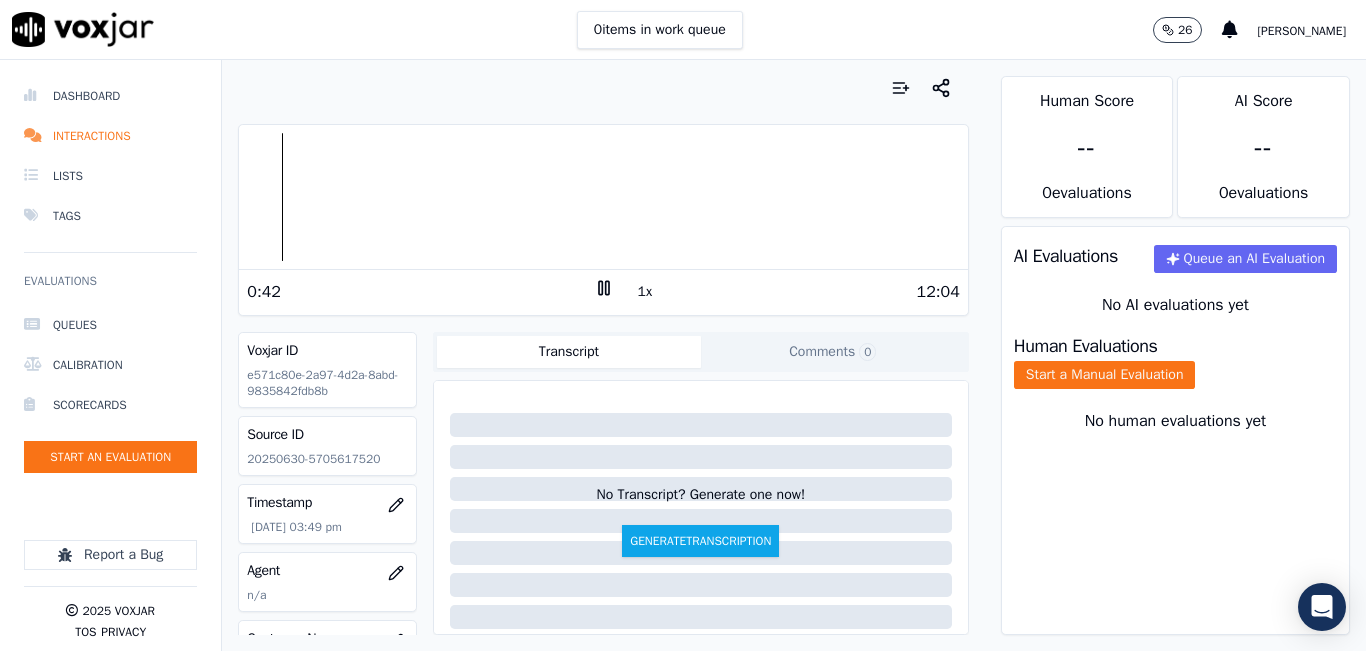 drag, startPoint x: 596, startPoint y: 288, endPoint x: 596, endPoint y: 264, distance: 24 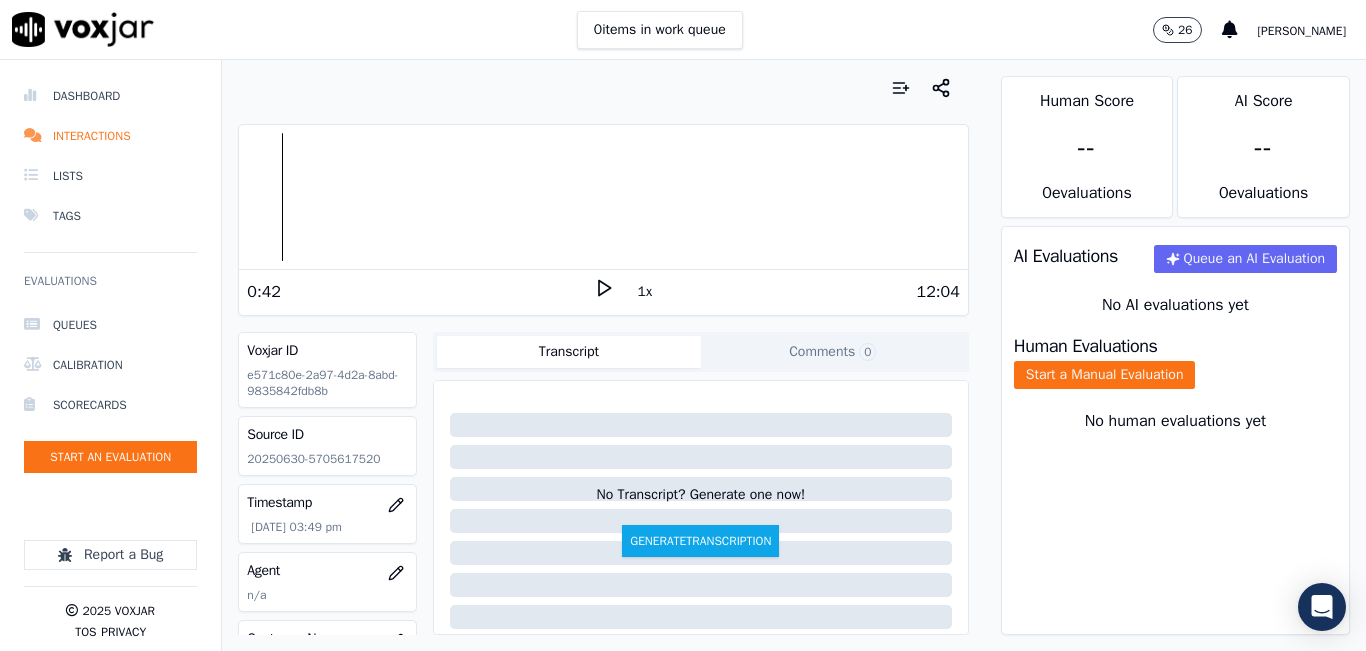 click on "Dashboard   Interactions   Lists   Tags       Evaluations     Queues   Calibration   Scorecards   Start an Evaluation
Report a Bug       2025   Voxjar   TOS   Privacy             Your browser does not support the audio element.   0:42     1x   12:04   Voxjar ID   e571c80e-2a97-4d2a-8abd-9835842fdb8b   Source ID   20250630-5705617520   Timestamp
07/01/2025 03:49 pm     Agent
n/a     Customer Name     n/a     Customer Phone     n/a     Tags
INDRA     Source     manualUpload   Type     AUDIO       Transcript   Comments  0   No Transcript? Generate one now!   Generate  Transcription         Add Comment   Scores   Transcript   Metadata   Comments         Human Score   --   0  evaluation s   AI Score   --   0  evaluation s     AI Evaluations
Queue an AI Evaluation   No AI evaluations yet   Human Evaluations   Start a Manual Evaluation   No human evaluations yet" at bounding box center [683, 355] 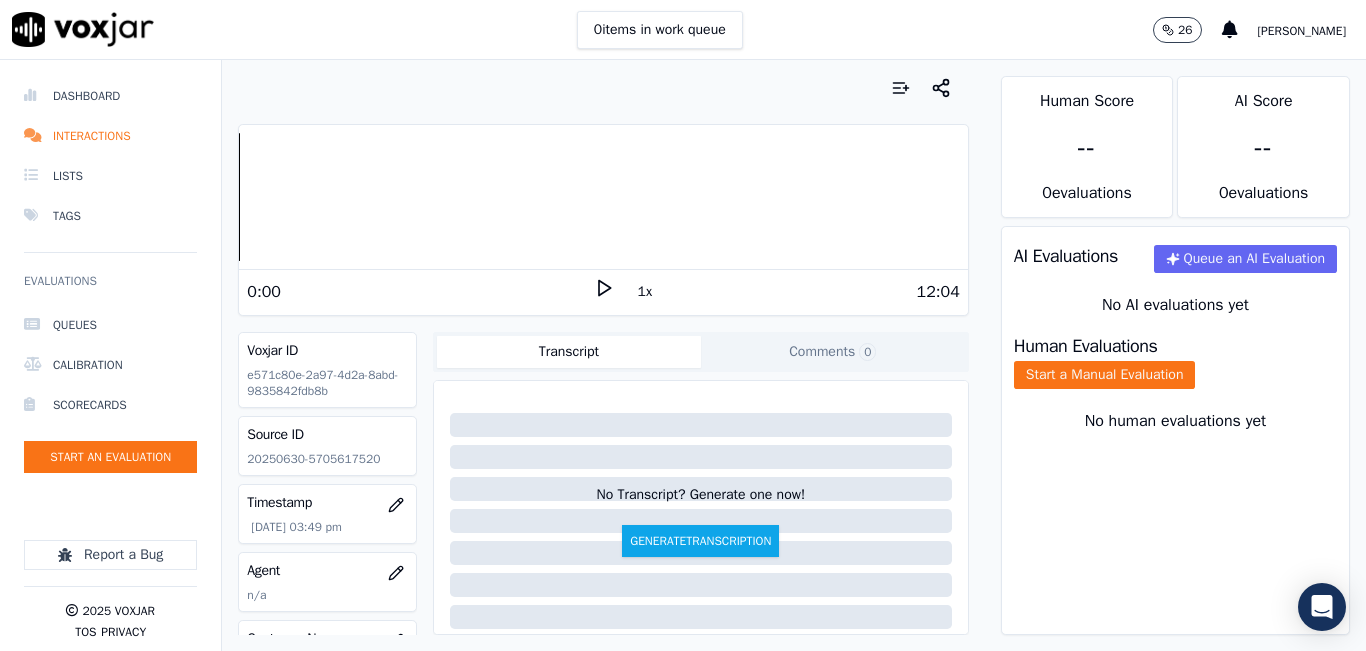 click 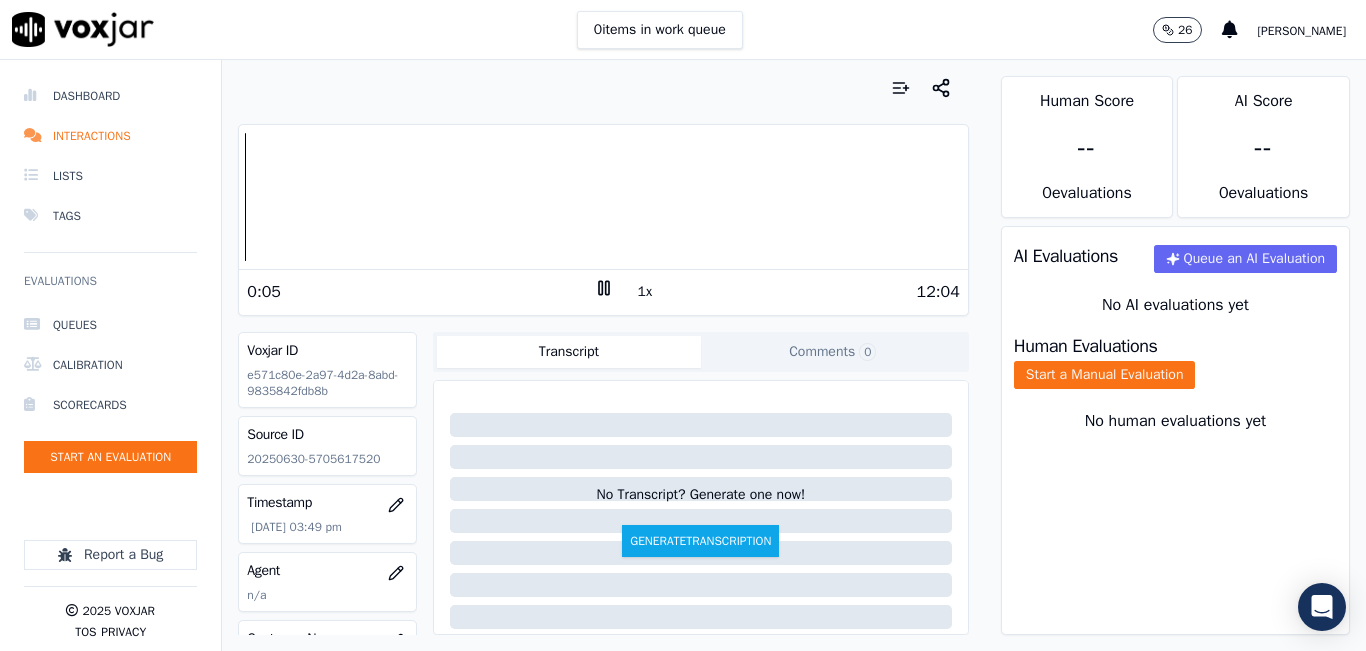 click 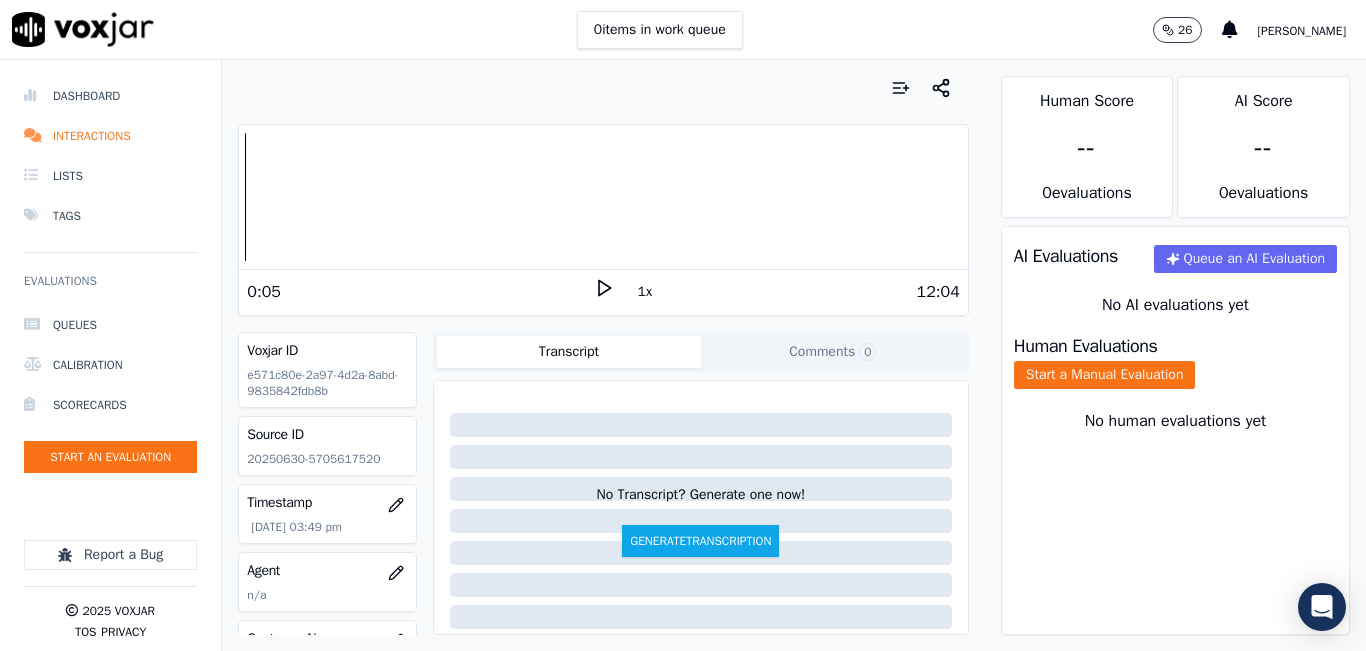 click 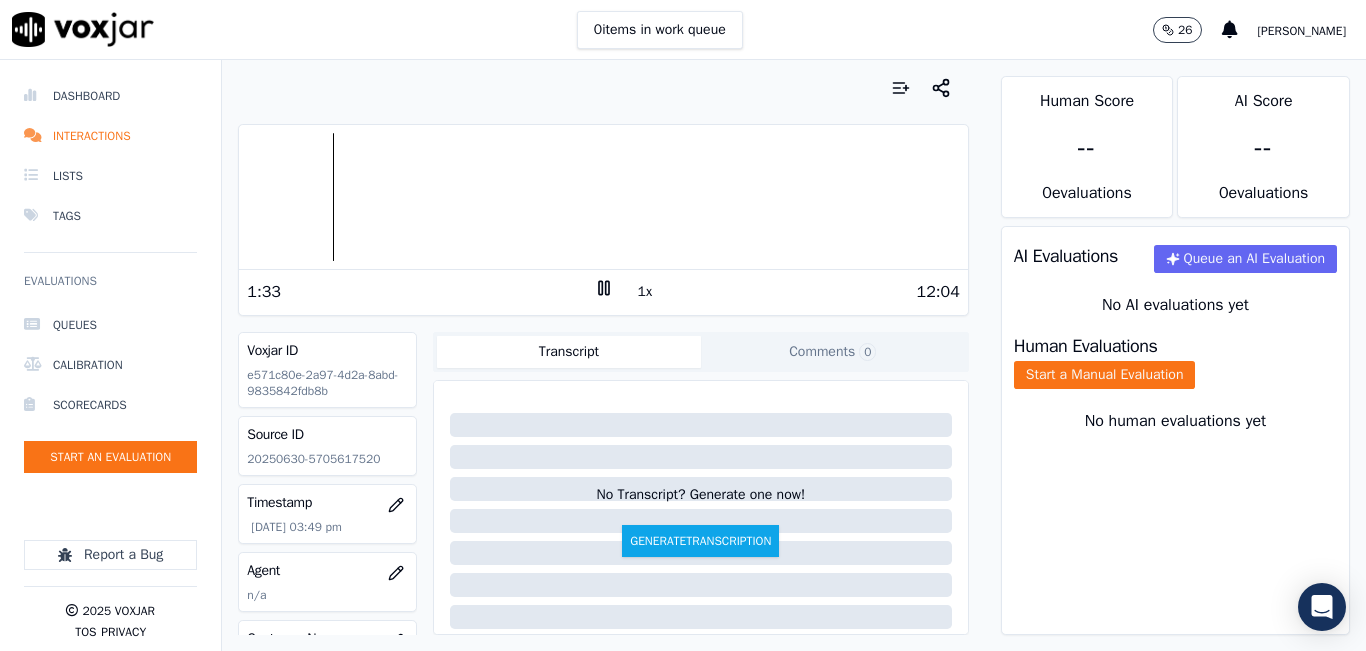 click at bounding box center [603, 197] 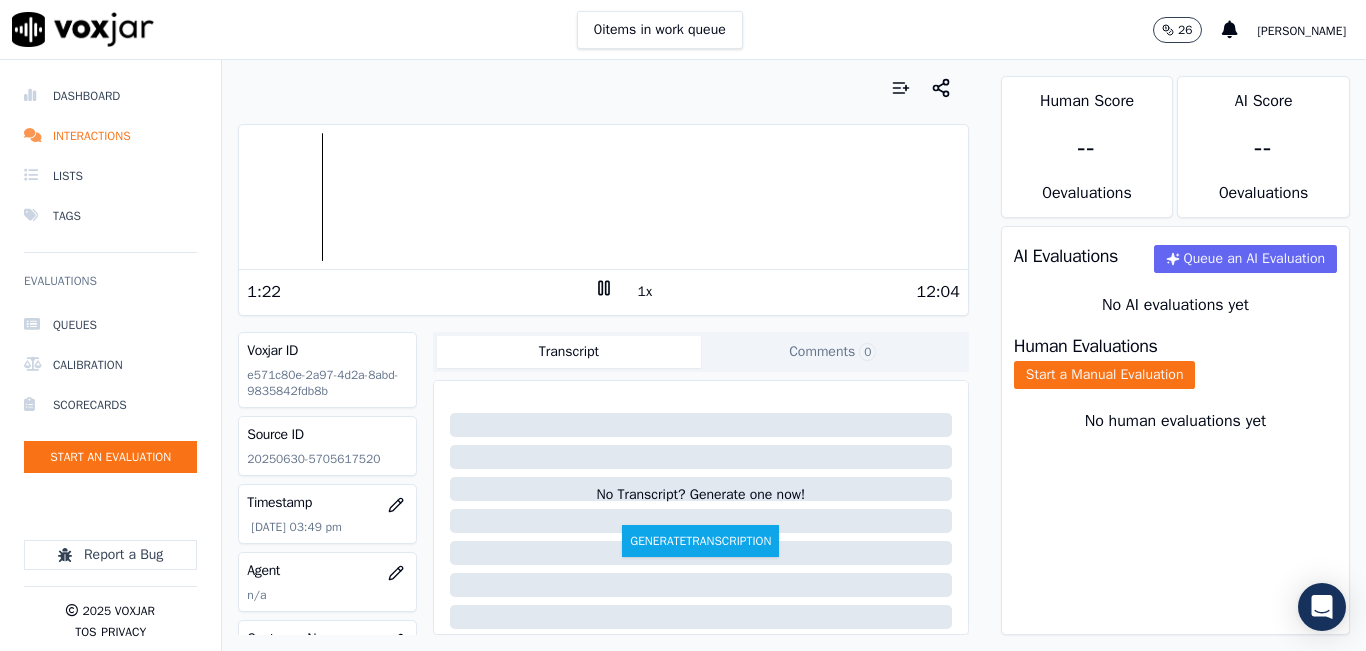click at bounding box center [603, 197] 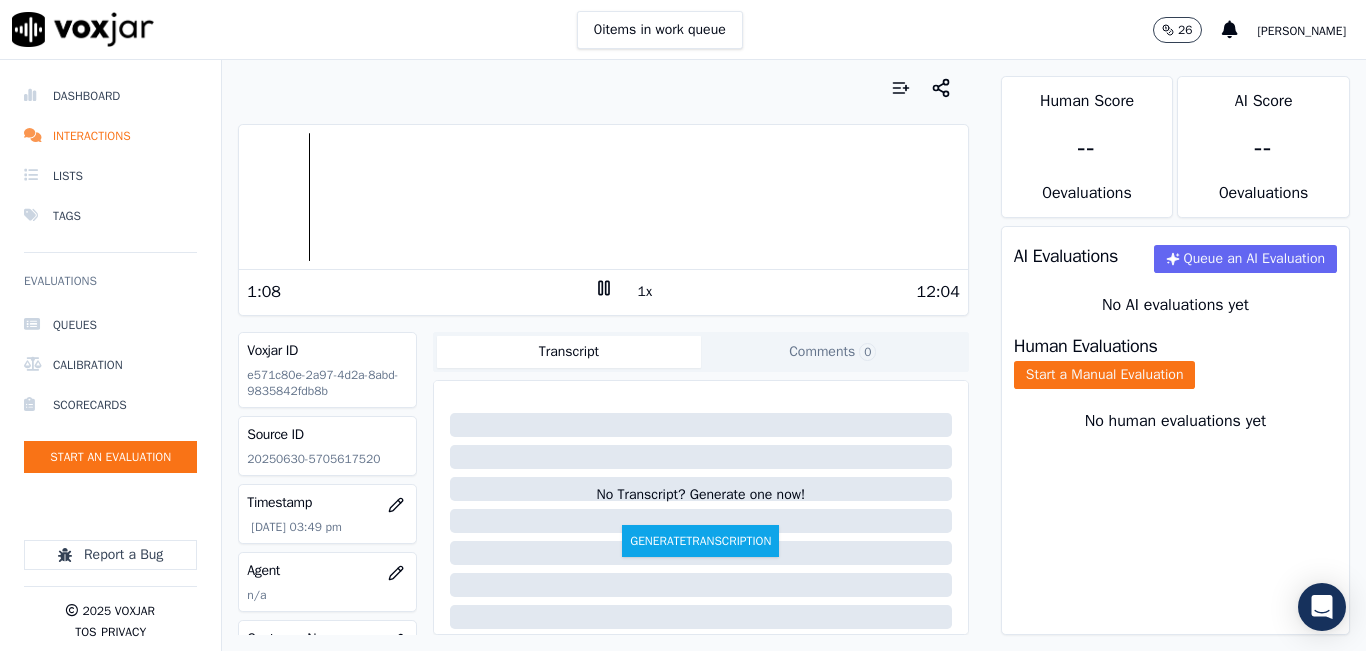 click at bounding box center (603, 197) 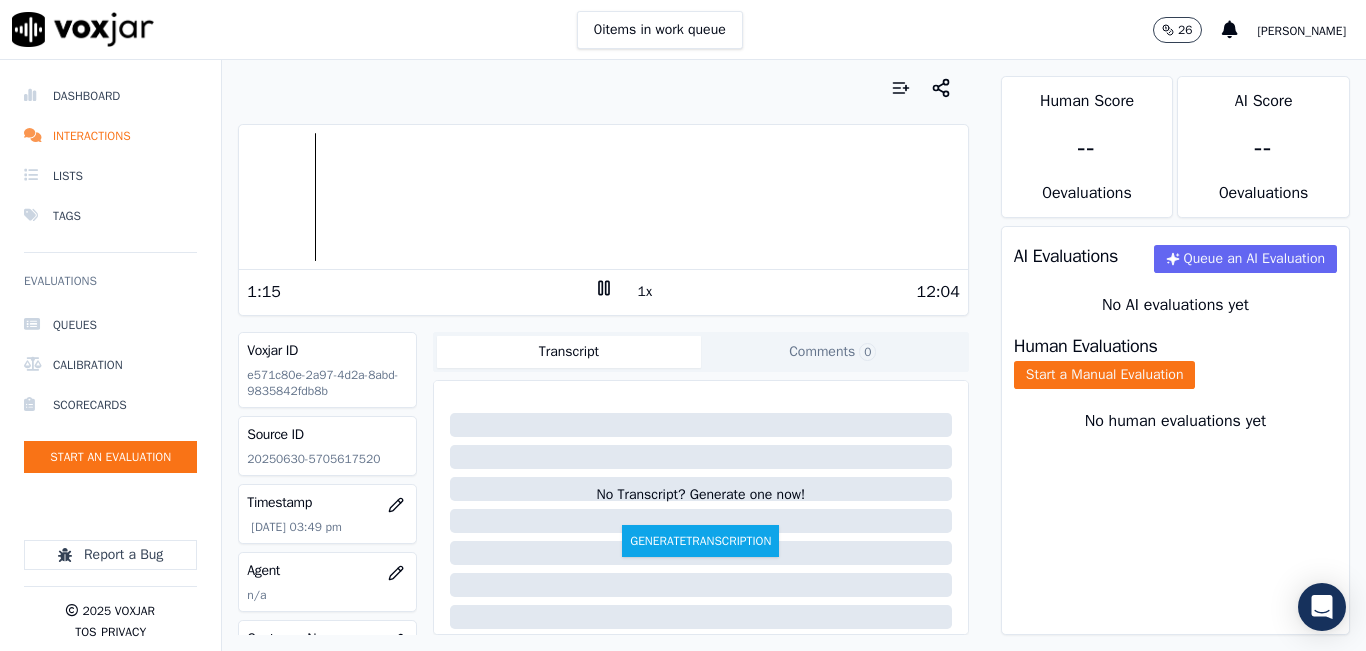click 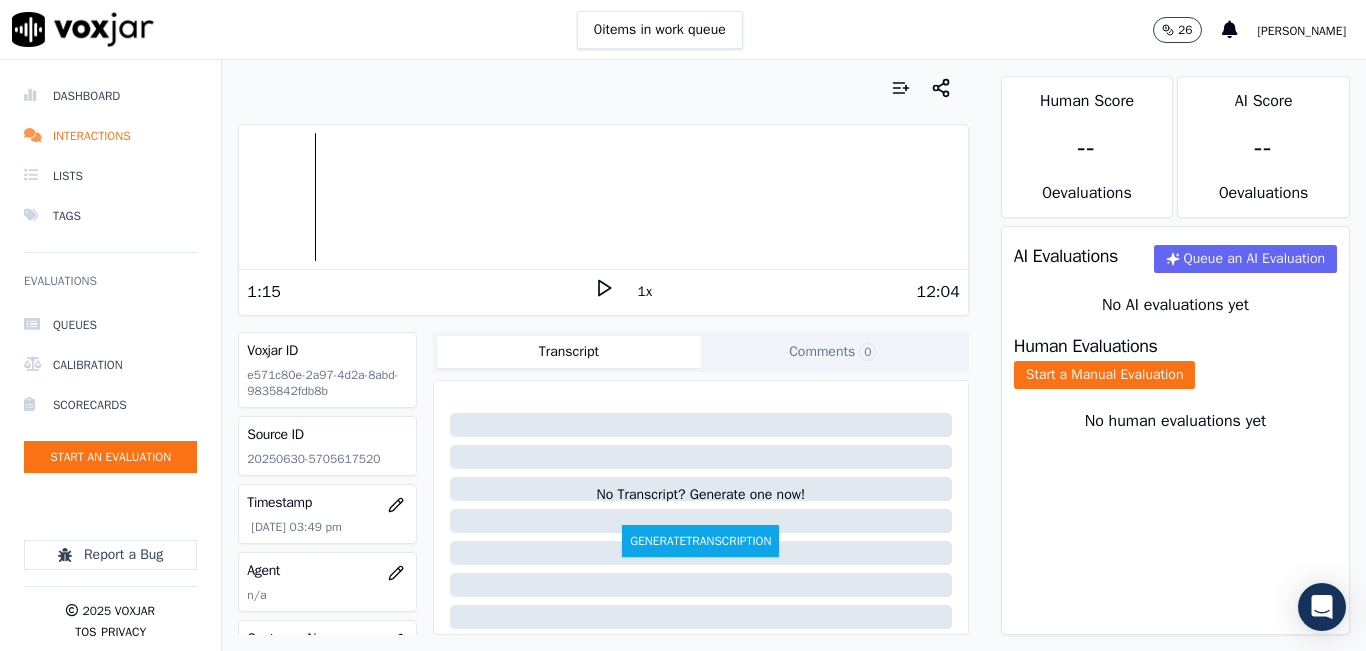 click 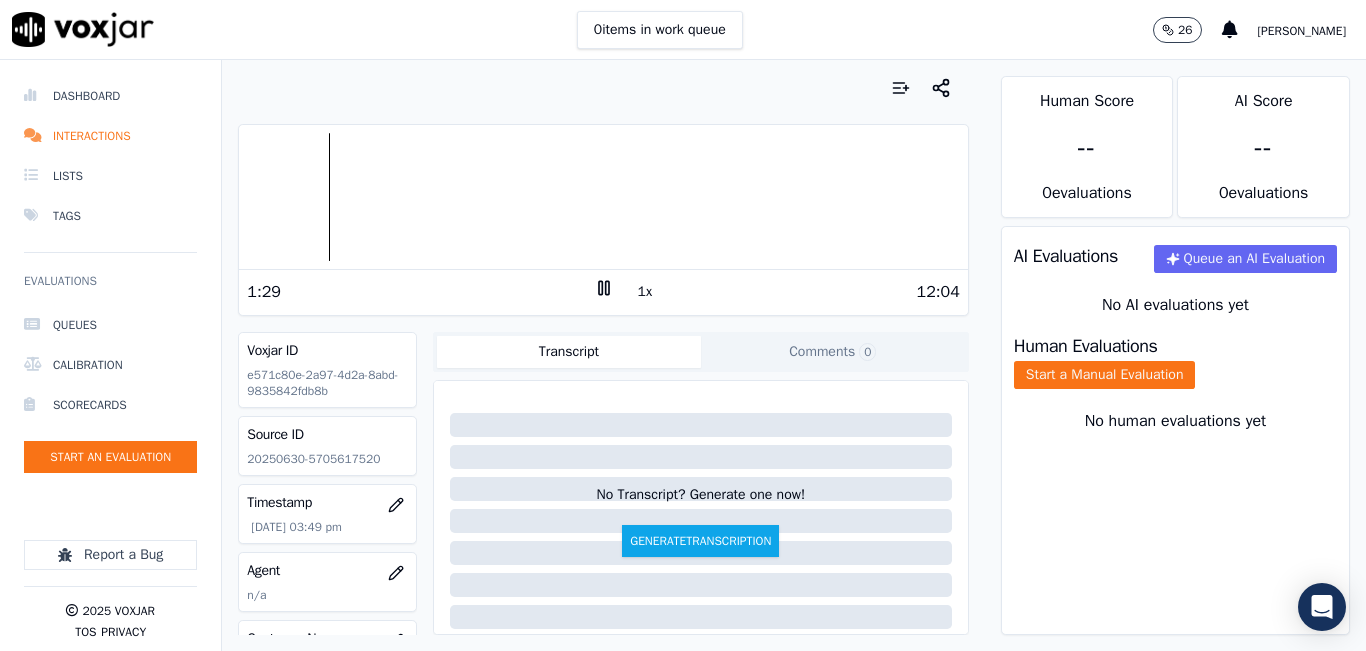 click on "0  items in work queue     26         Sheila De Castro" at bounding box center (683, 30) 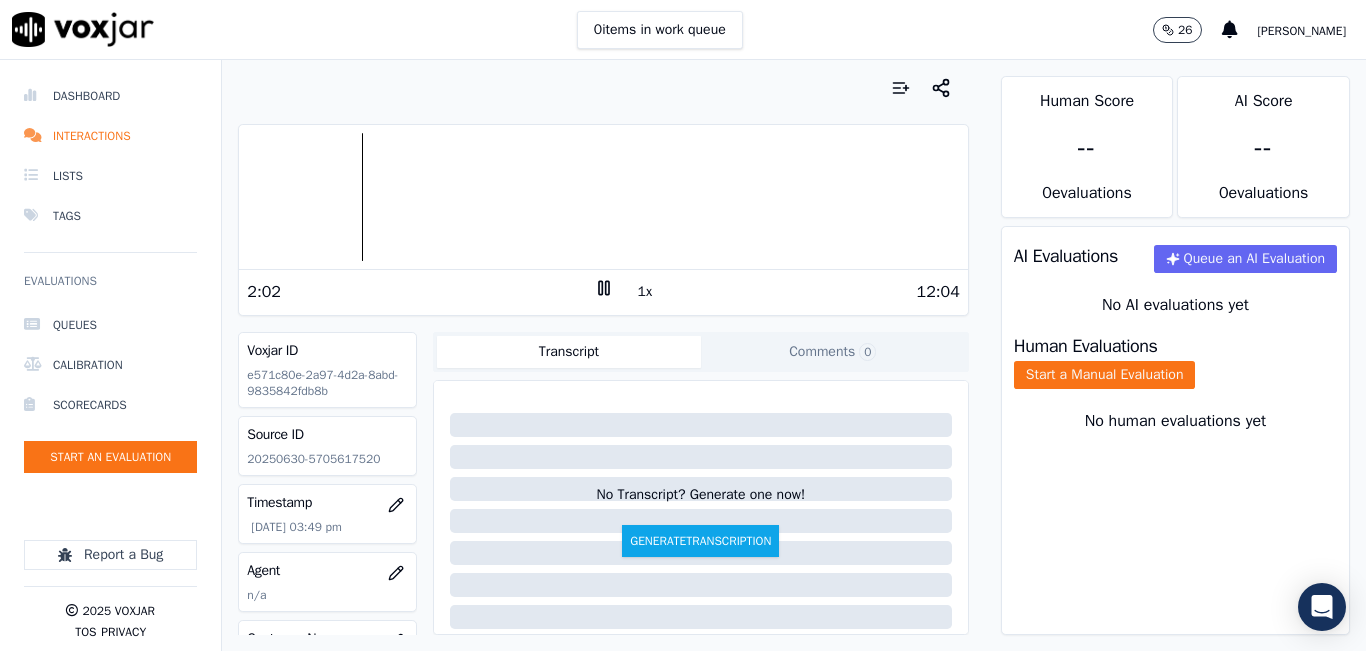 click on "2:02" at bounding box center [420, 292] 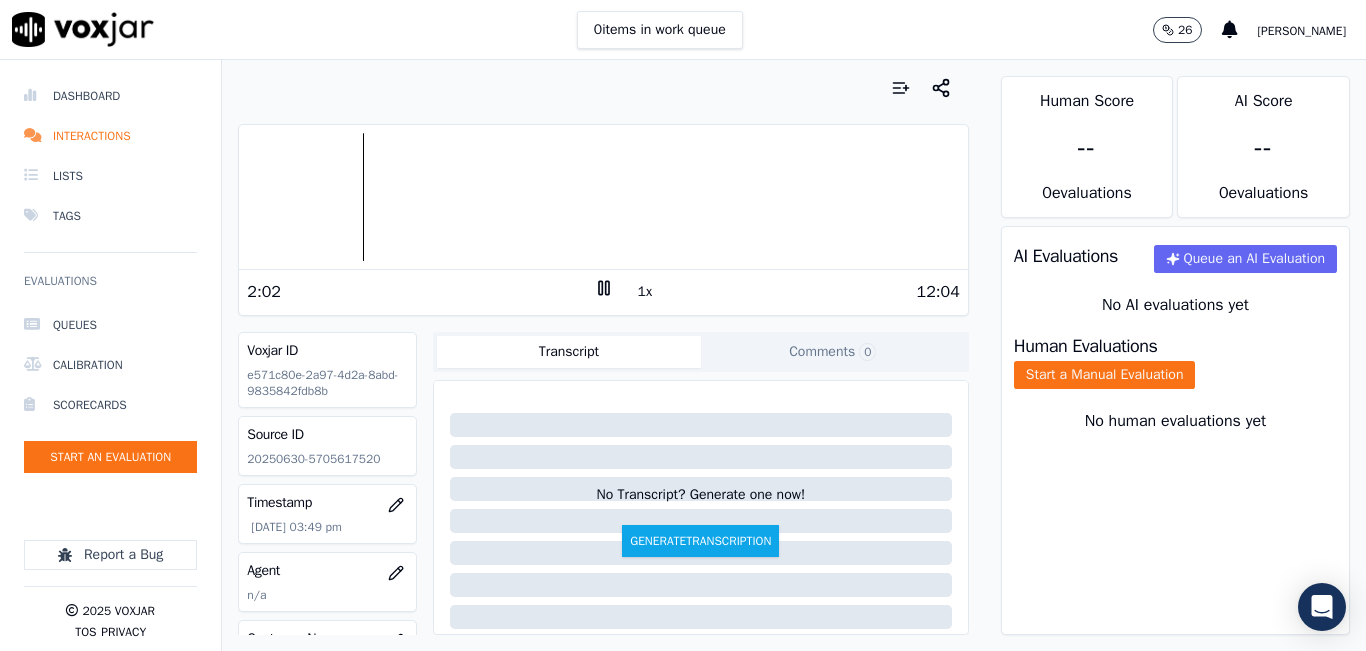 click 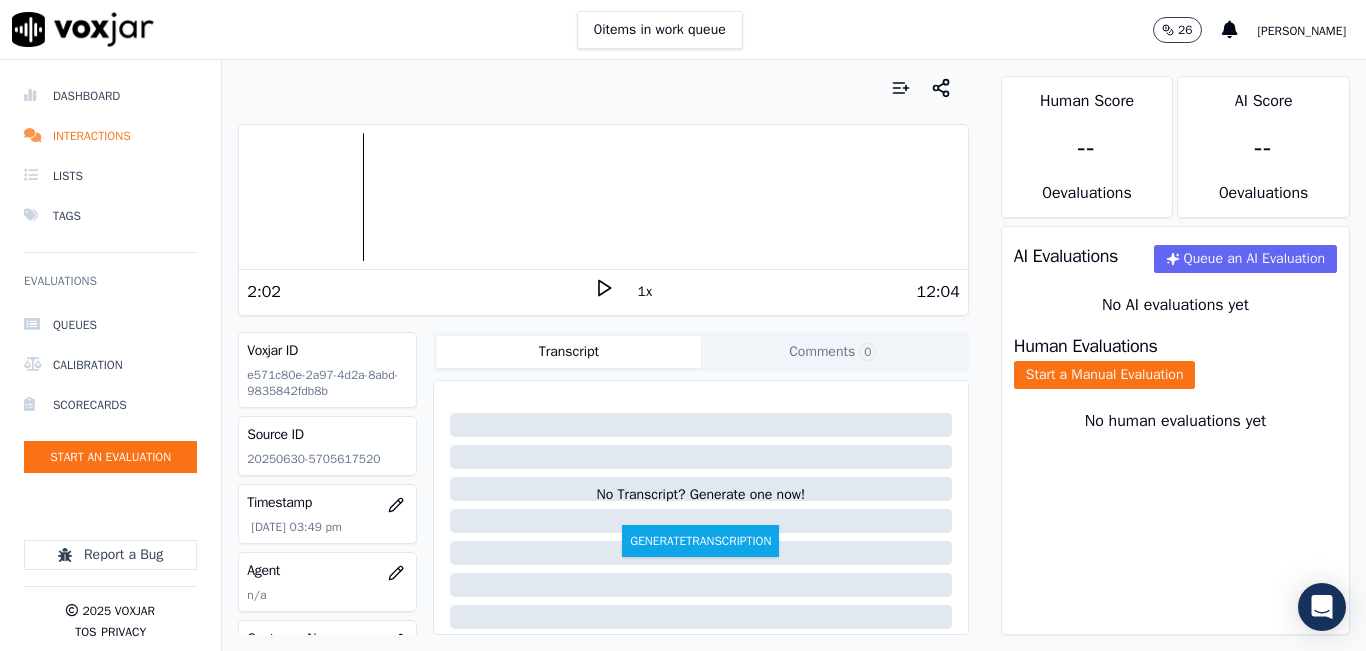 click on "1x" at bounding box center [604, 291] 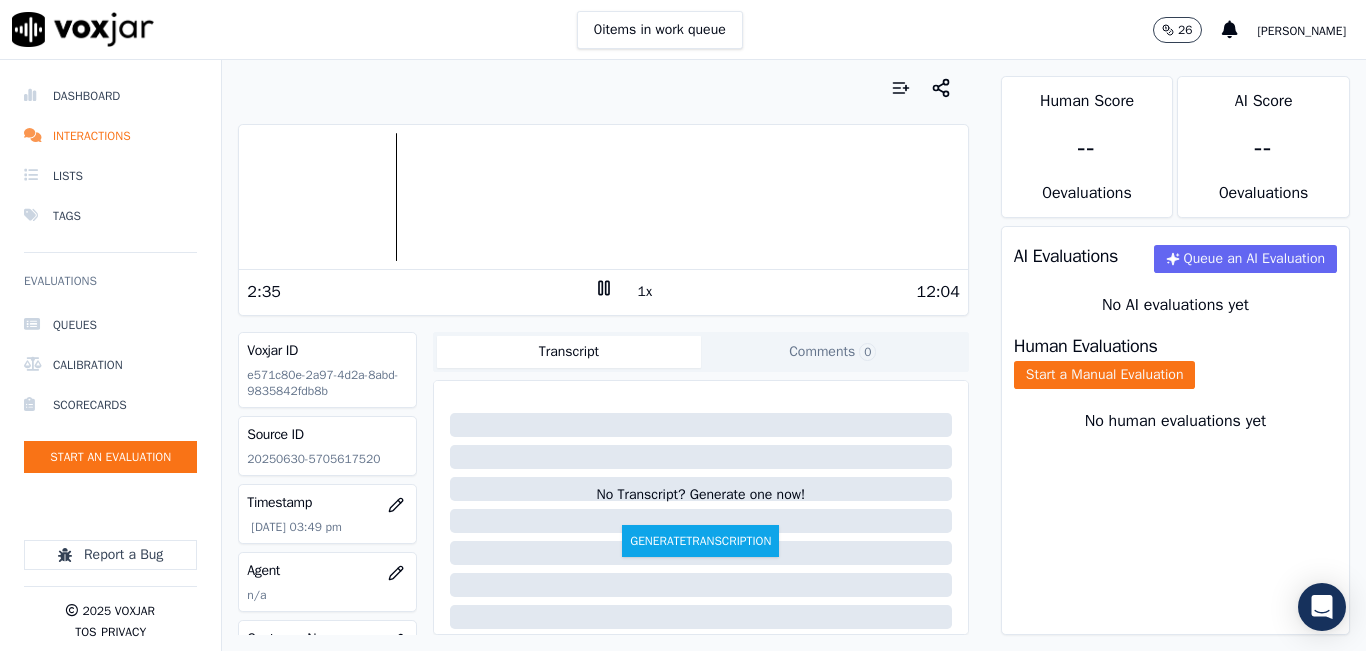 click 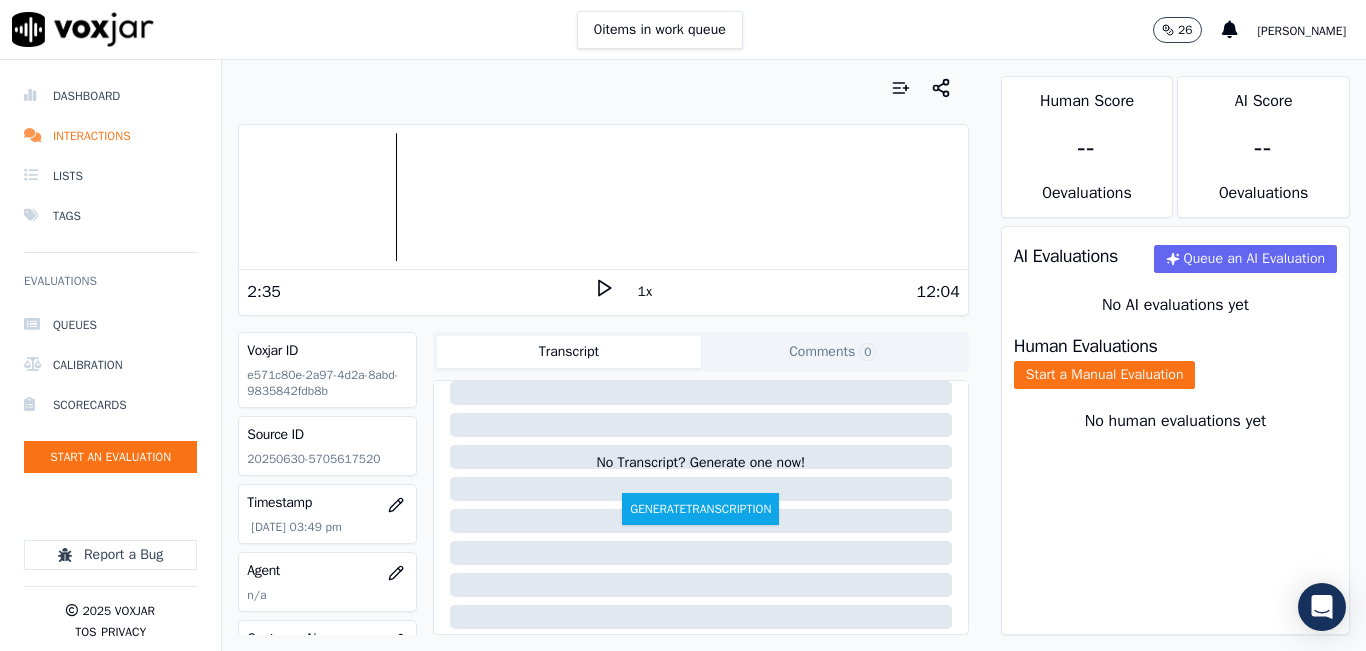 scroll, scrollTop: 0, scrollLeft: 0, axis: both 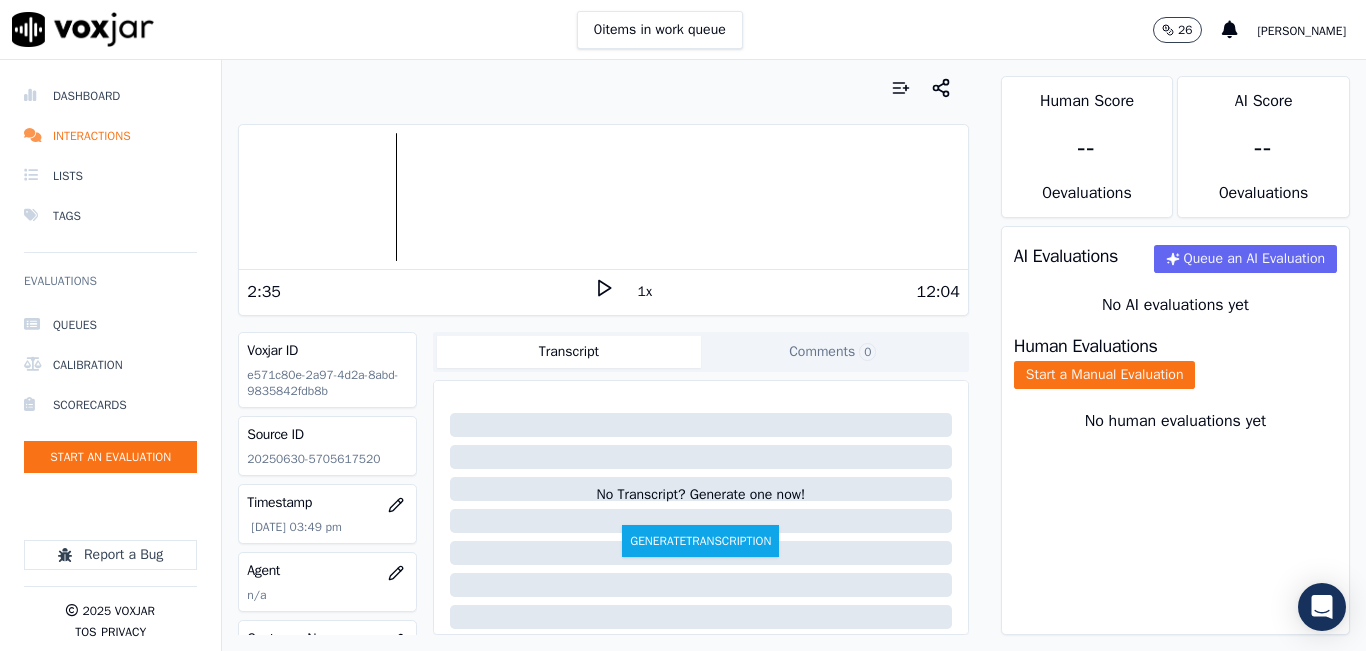 click 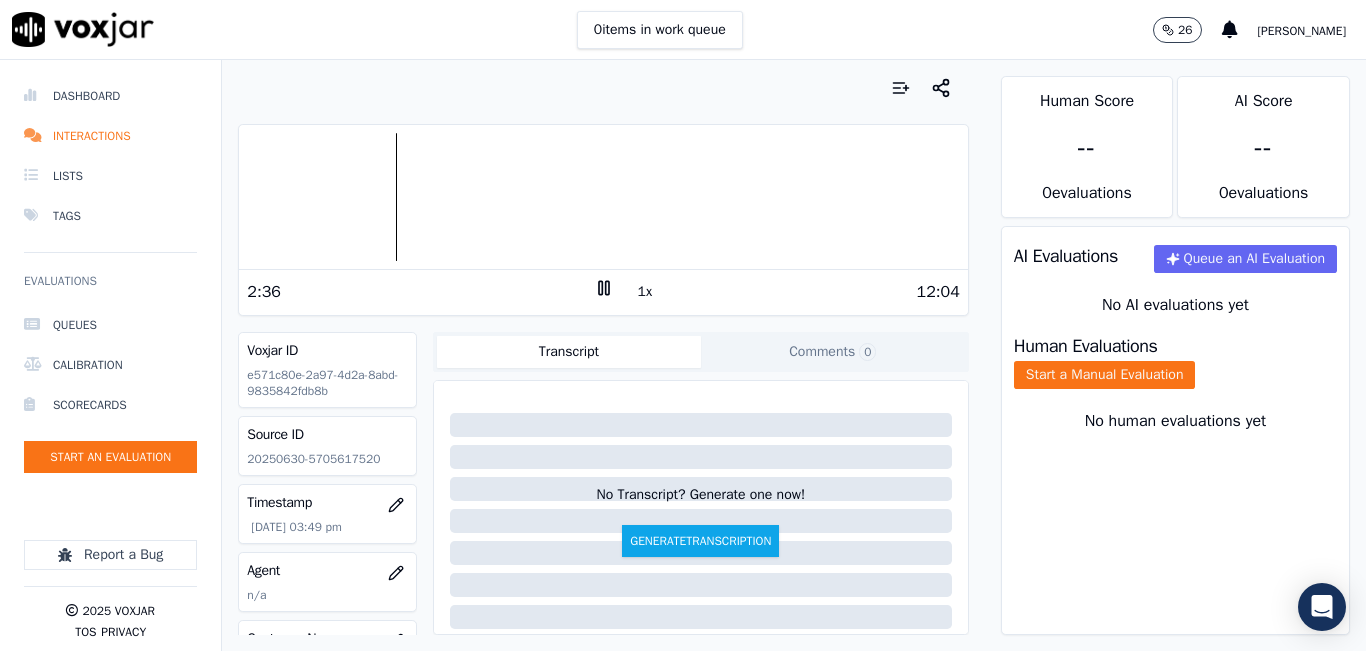 click 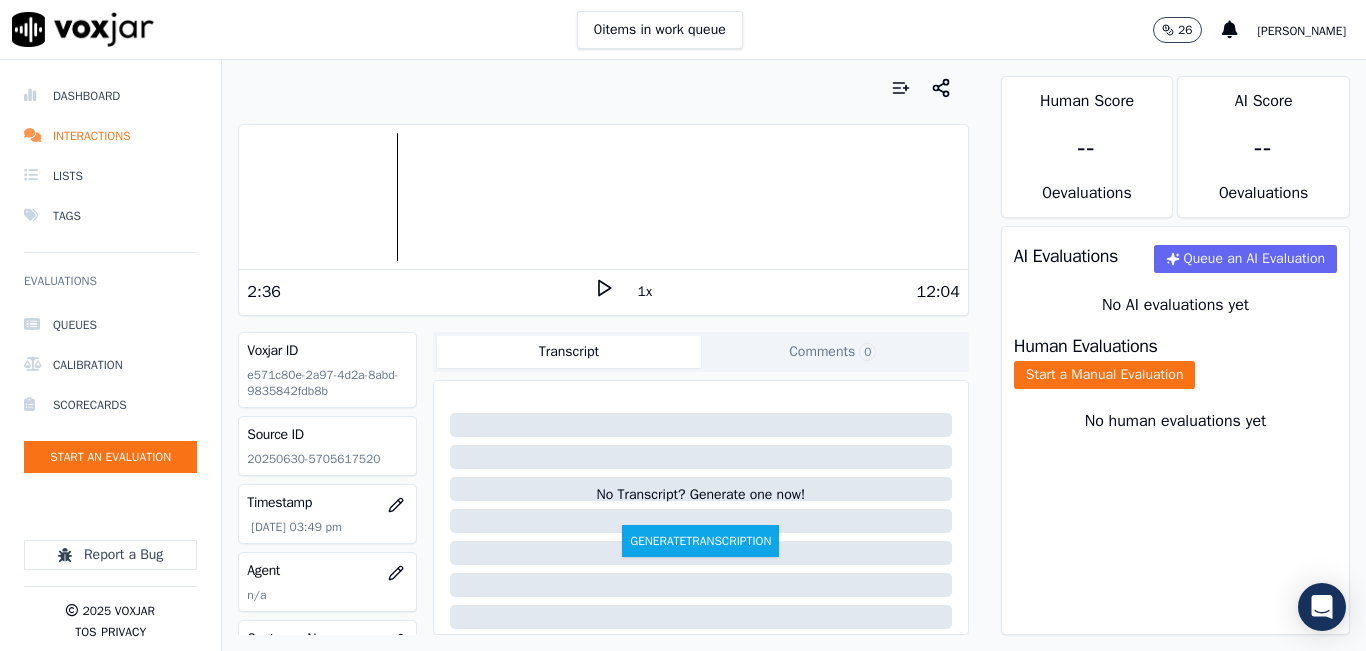 click 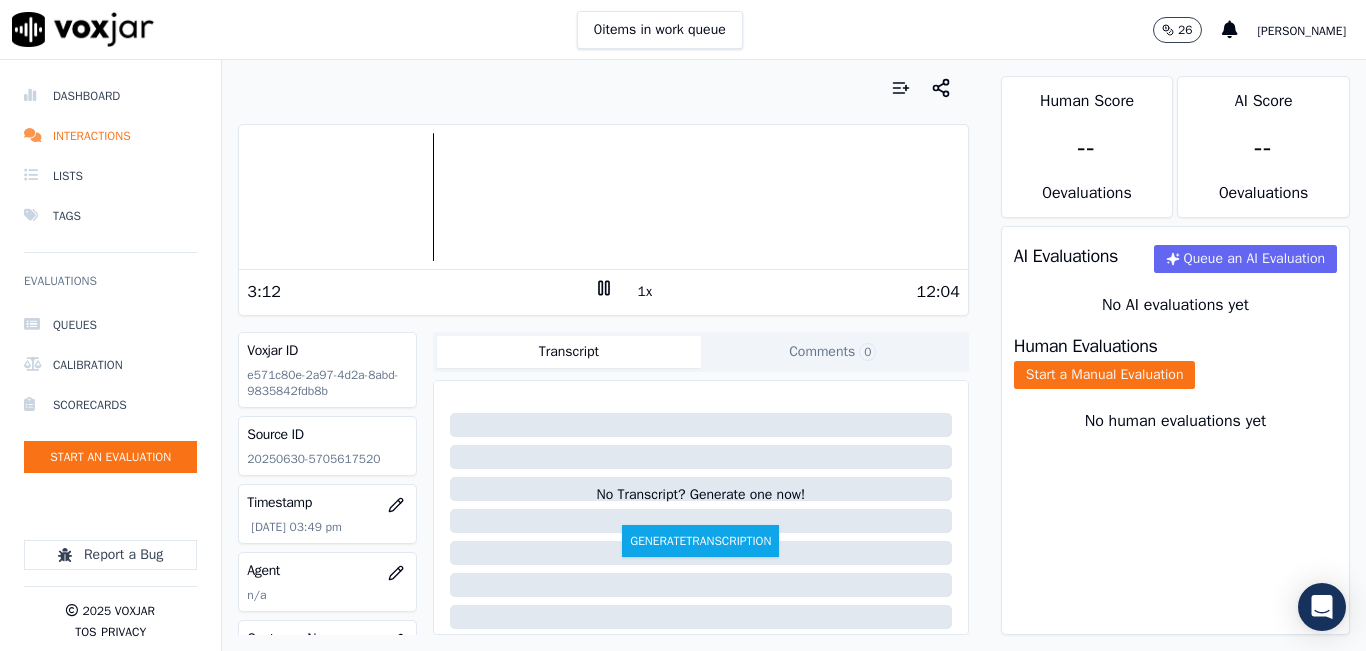 click at bounding box center [603, 197] 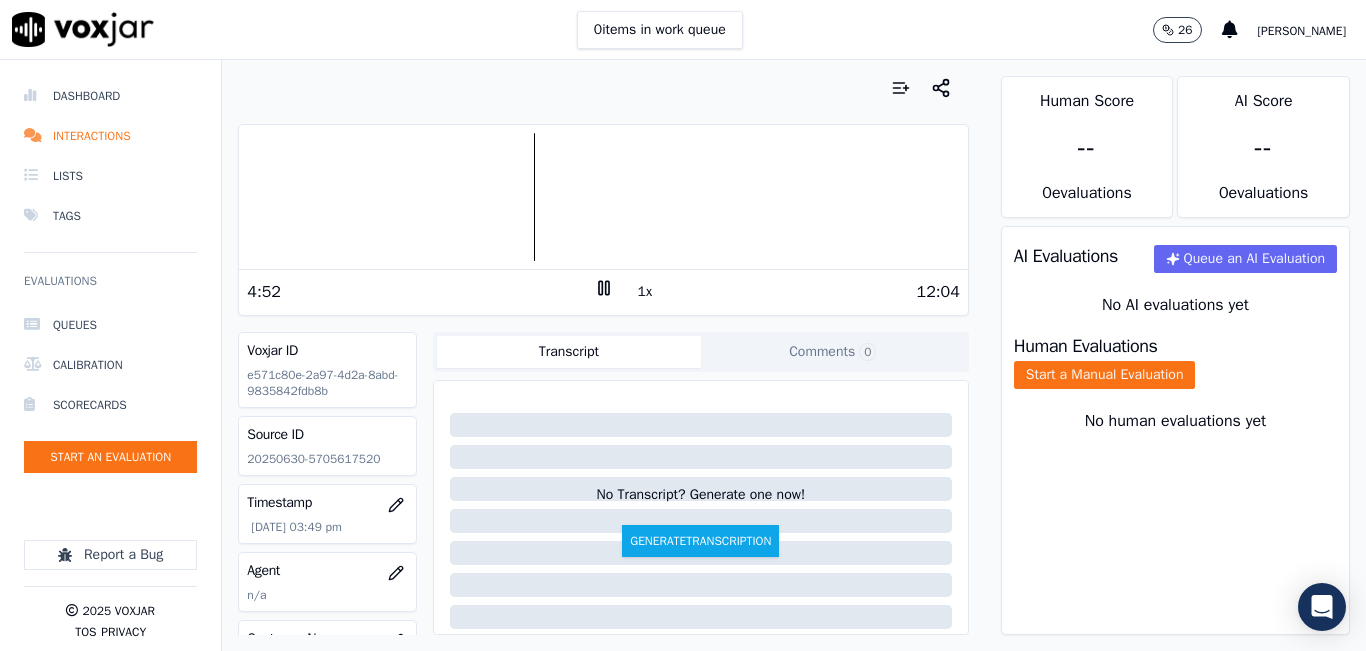 click 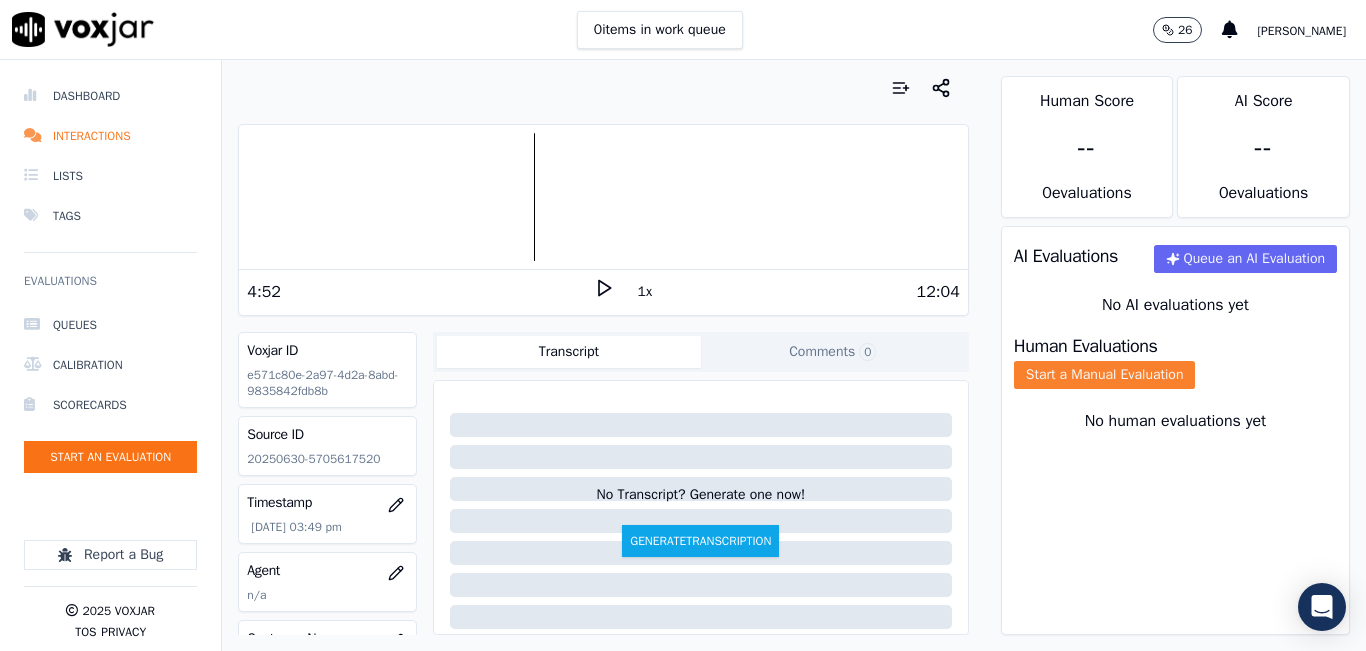 click on "Start a Manual Evaluation" 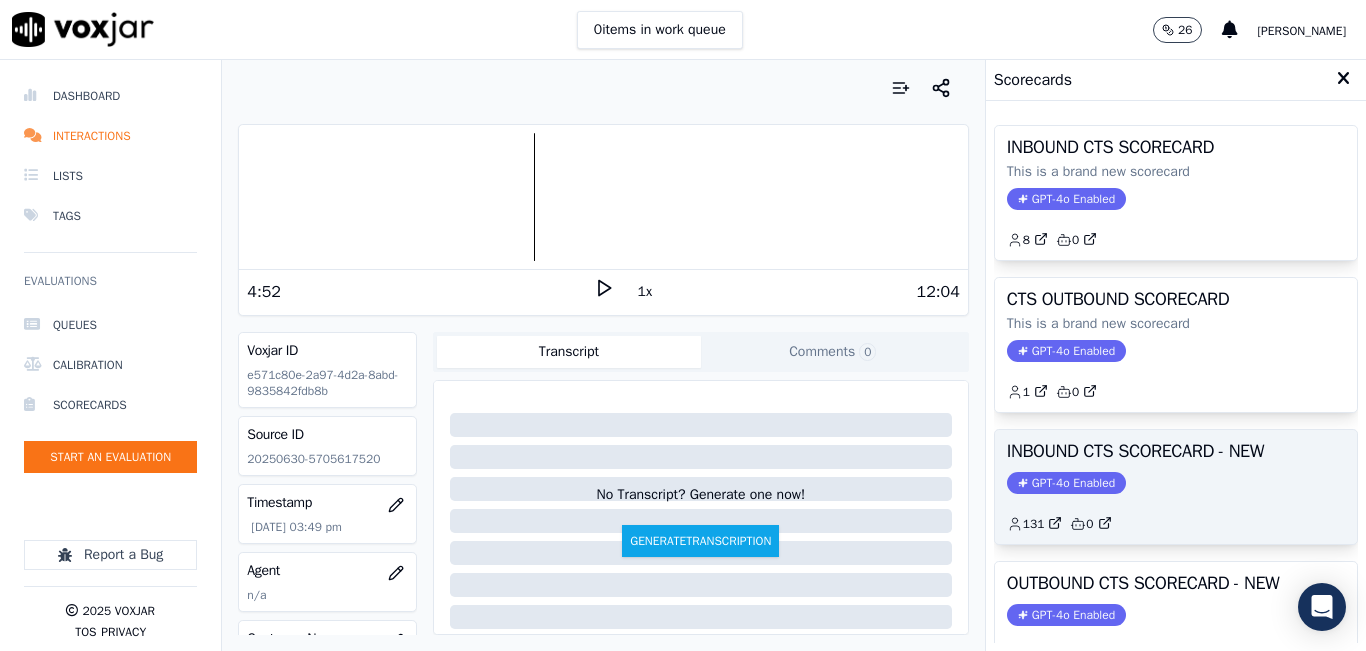 click on "INBOUND CTS SCORECARD - NEW" at bounding box center (1176, 451) 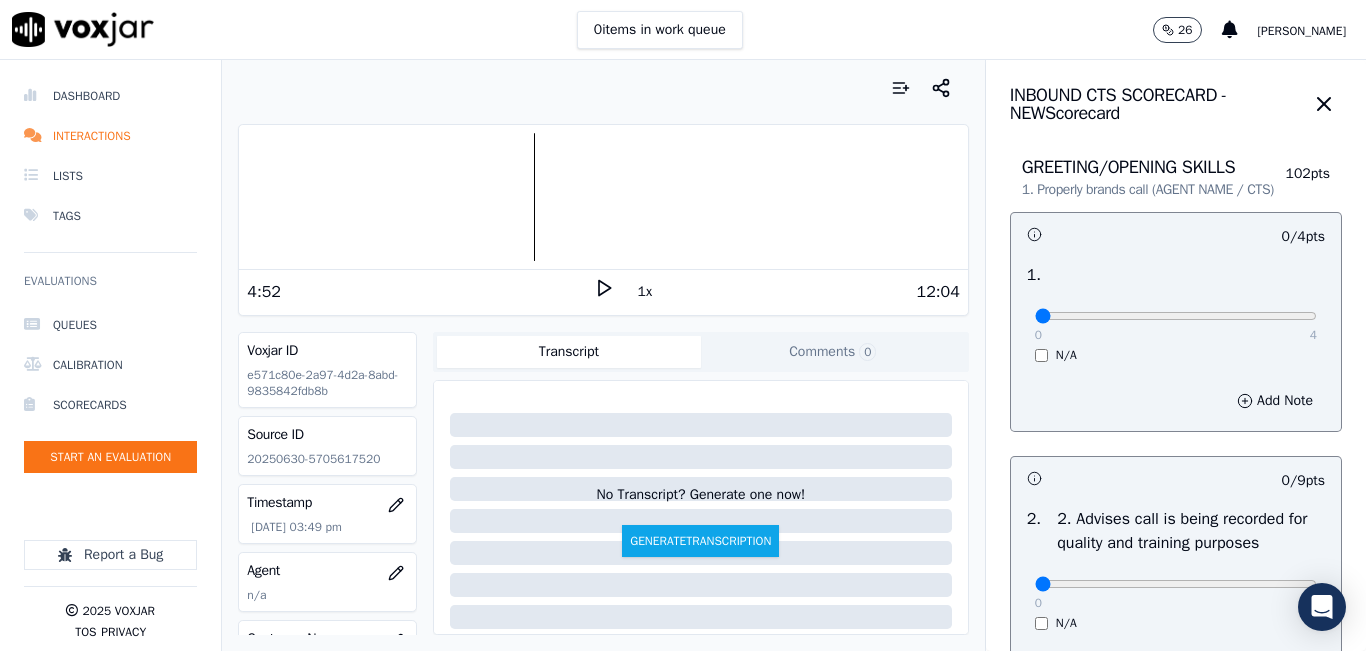 click on "0   4     N/A" at bounding box center (1176, 325) 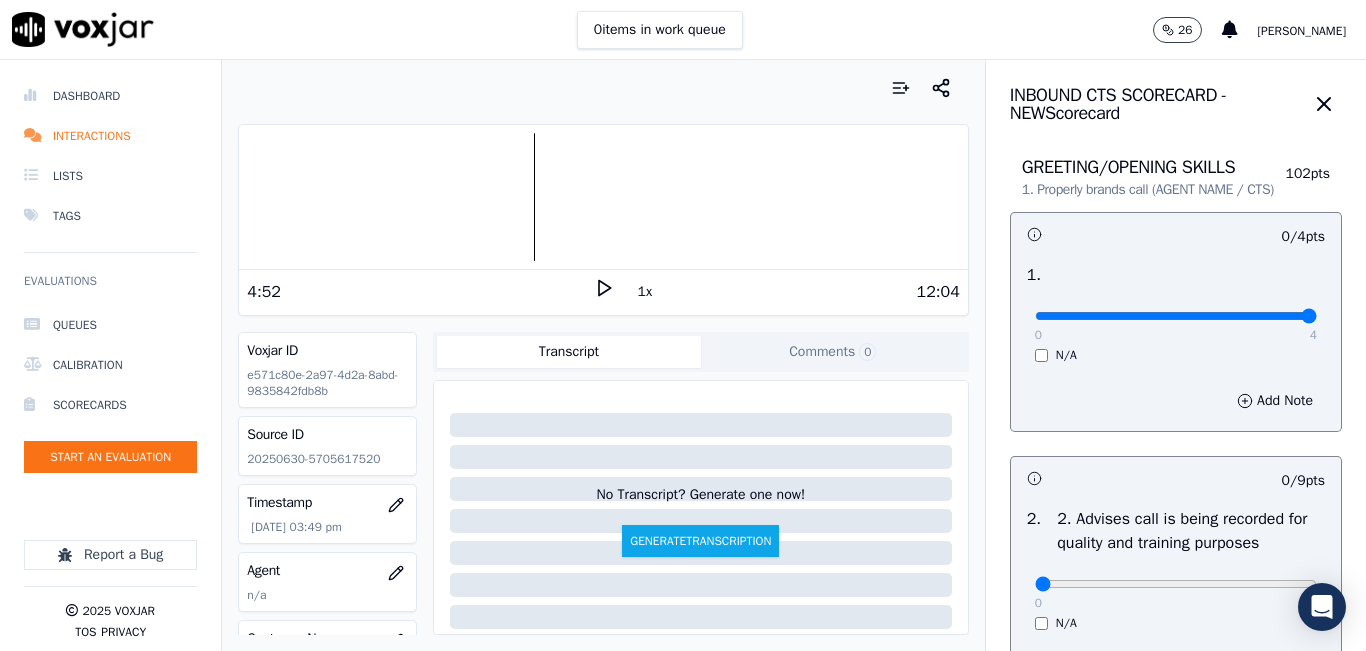 type on "4" 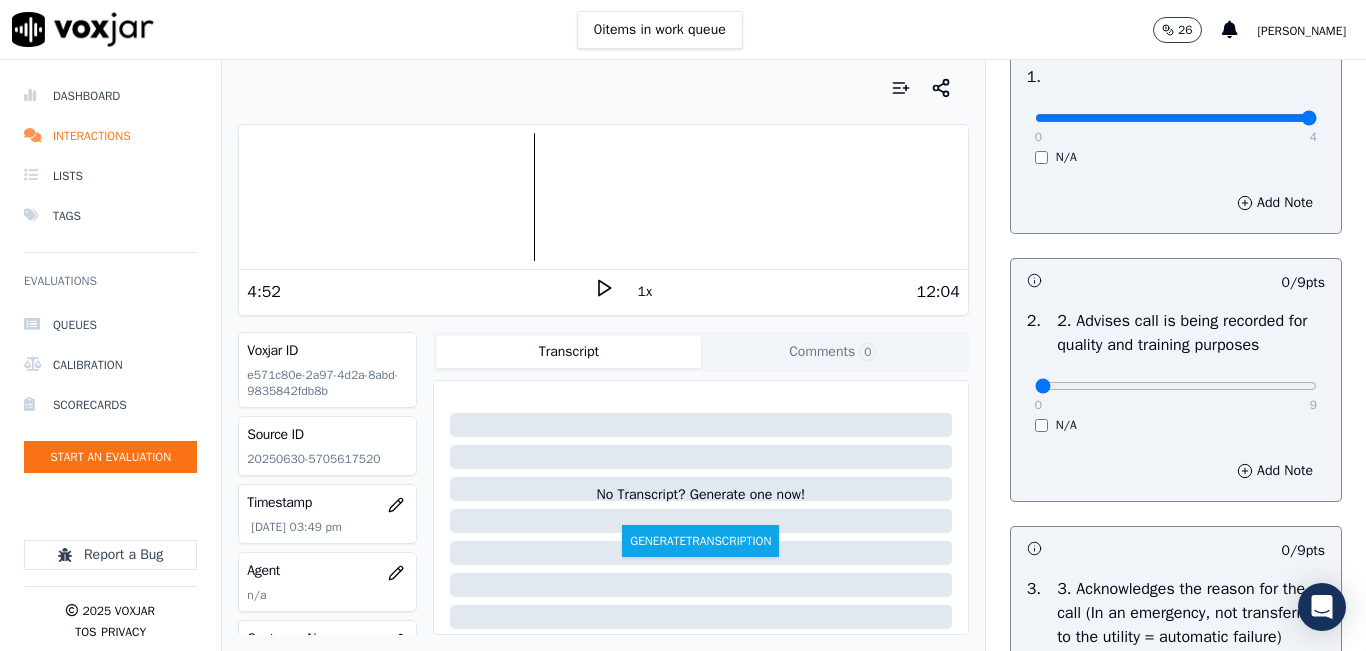 scroll, scrollTop: 200, scrollLeft: 0, axis: vertical 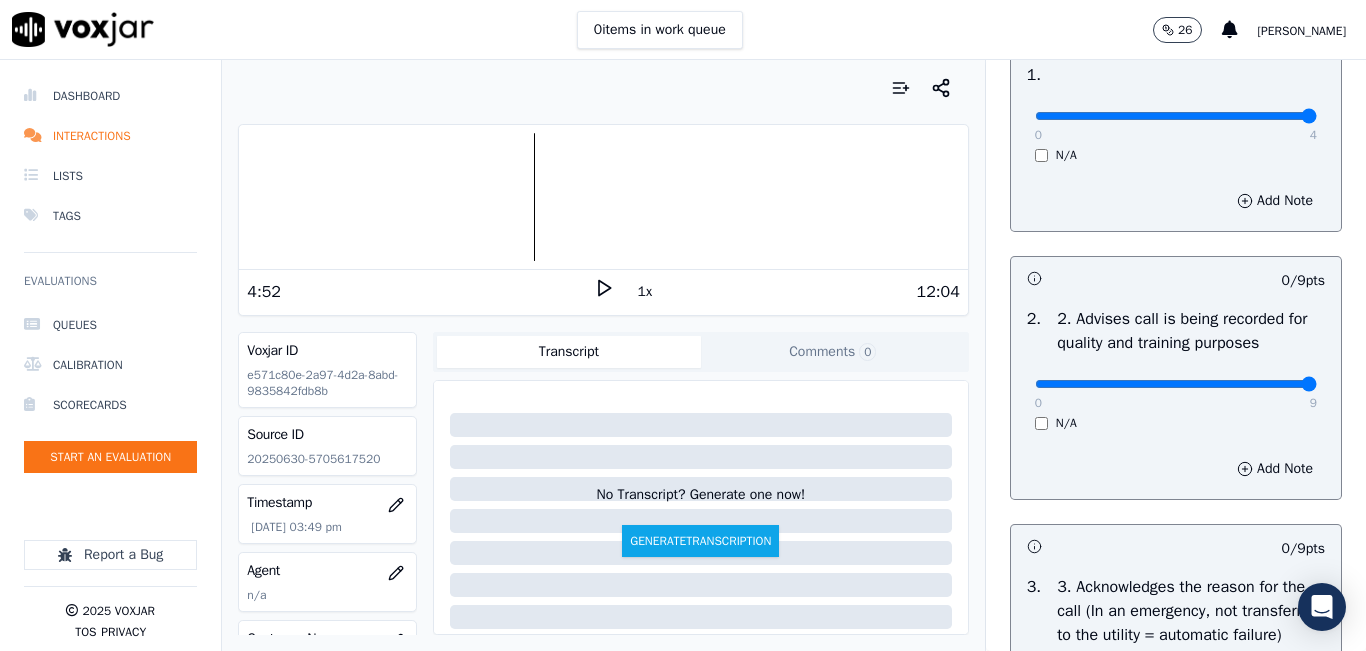 type on "9" 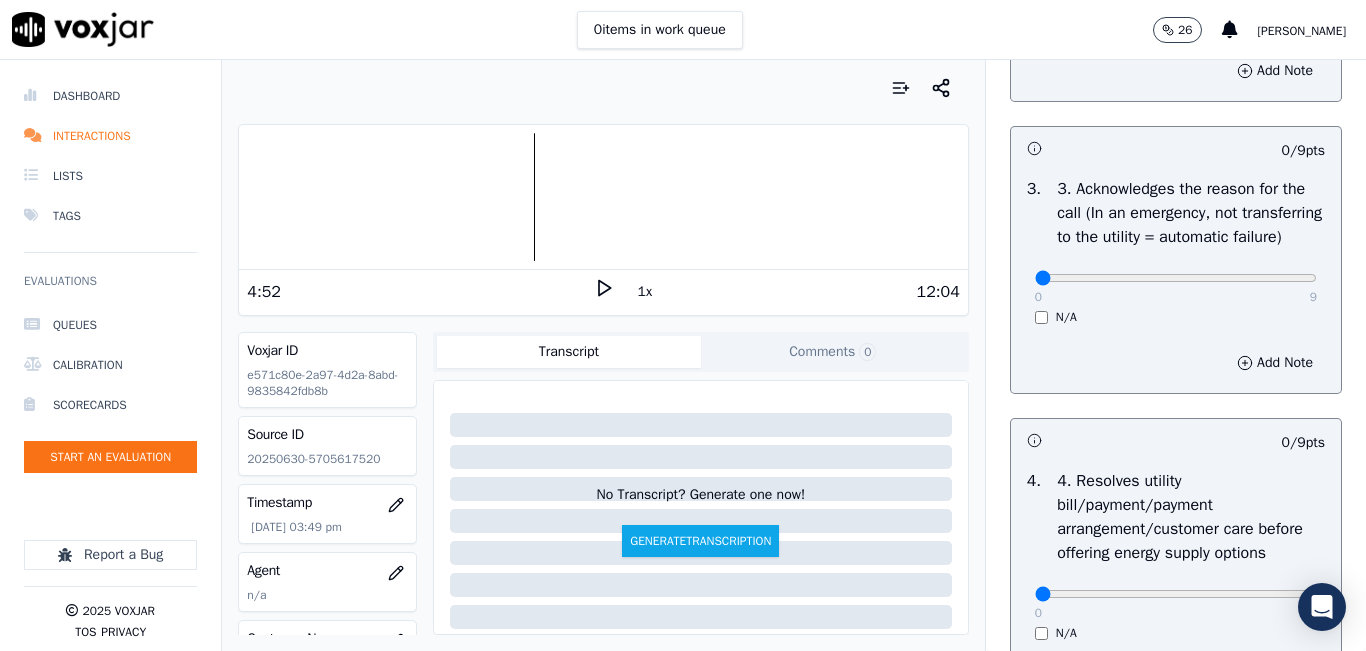scroll, scrollTop: 600, scrollLeft: 0, axis: vertical 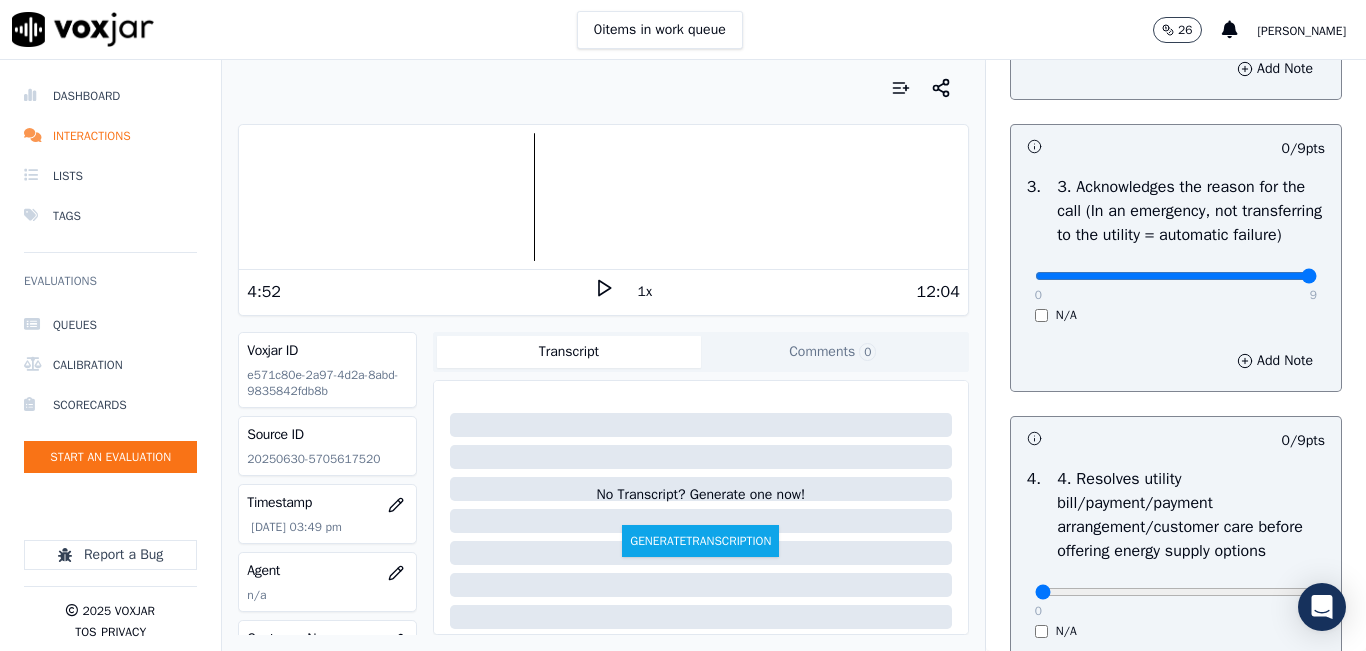 type on "9" 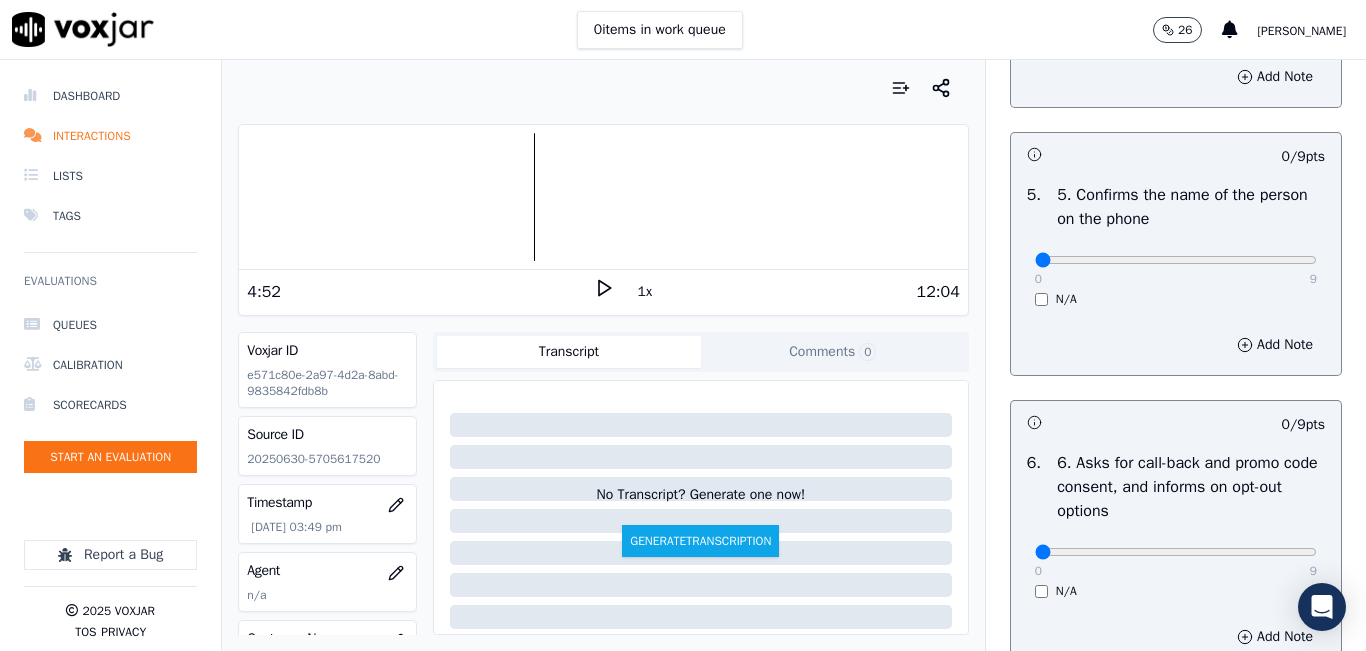 scroll, scrollTop: 1000, scrollLeft: 0, axis: vertical 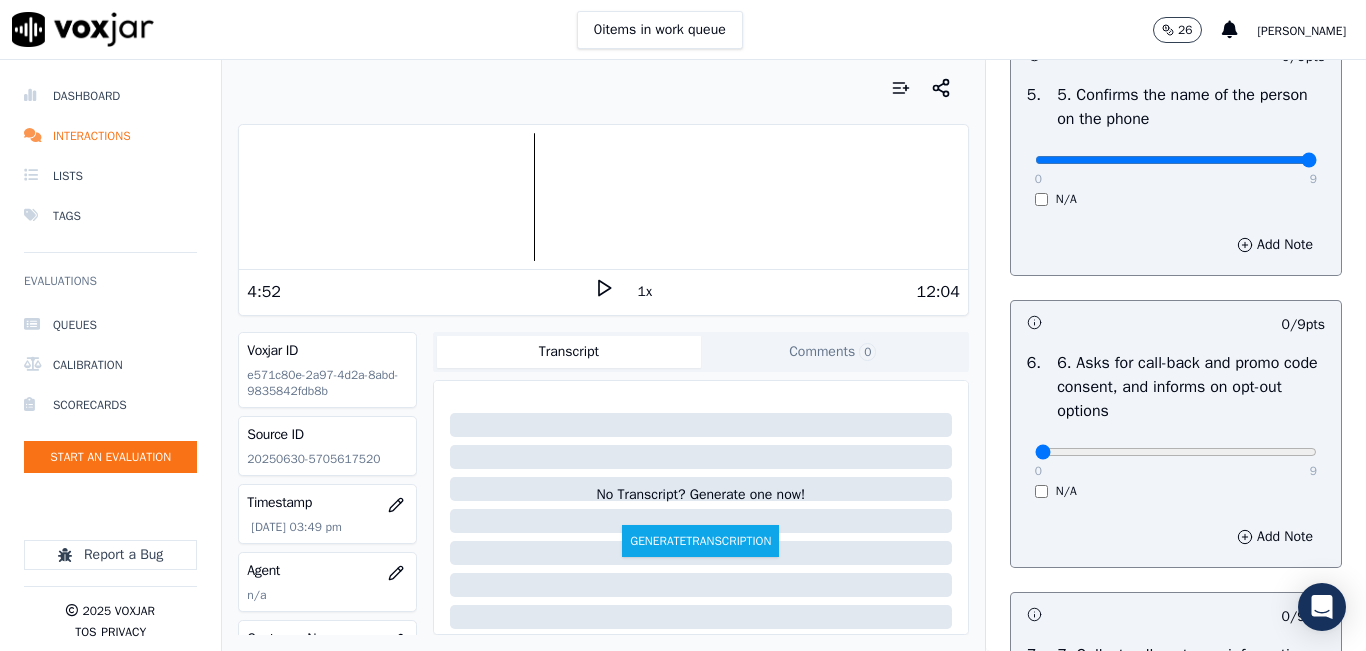 type on "9" 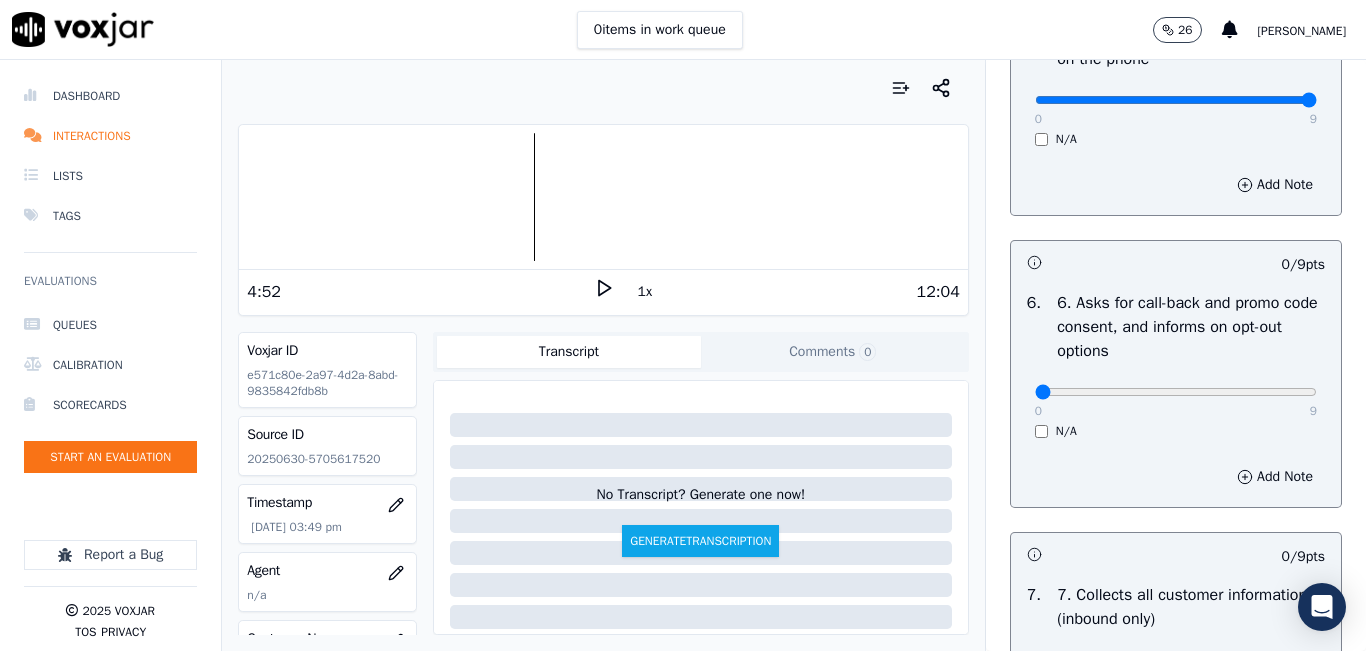 scroll, scrollTop: 1600, scrollLeft: 0, axis: vertical 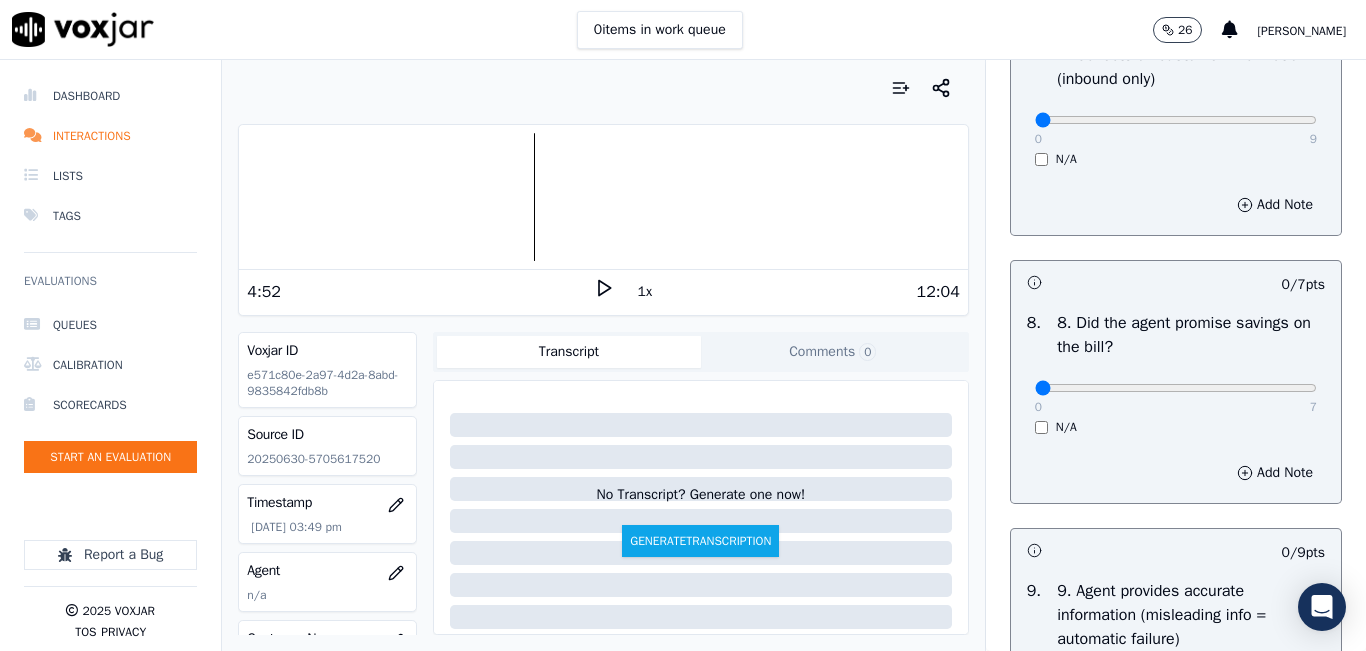 click on "0   9     N/A" at bounding box center (1176, 129) 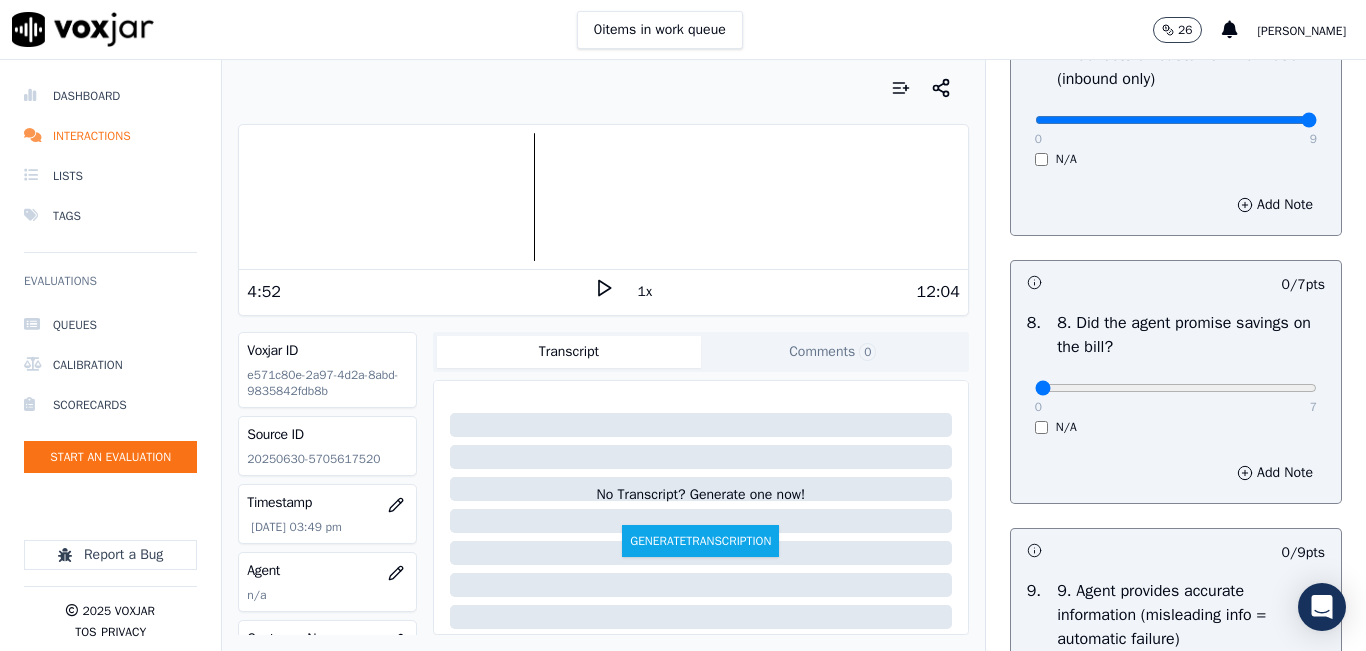 type on "9" 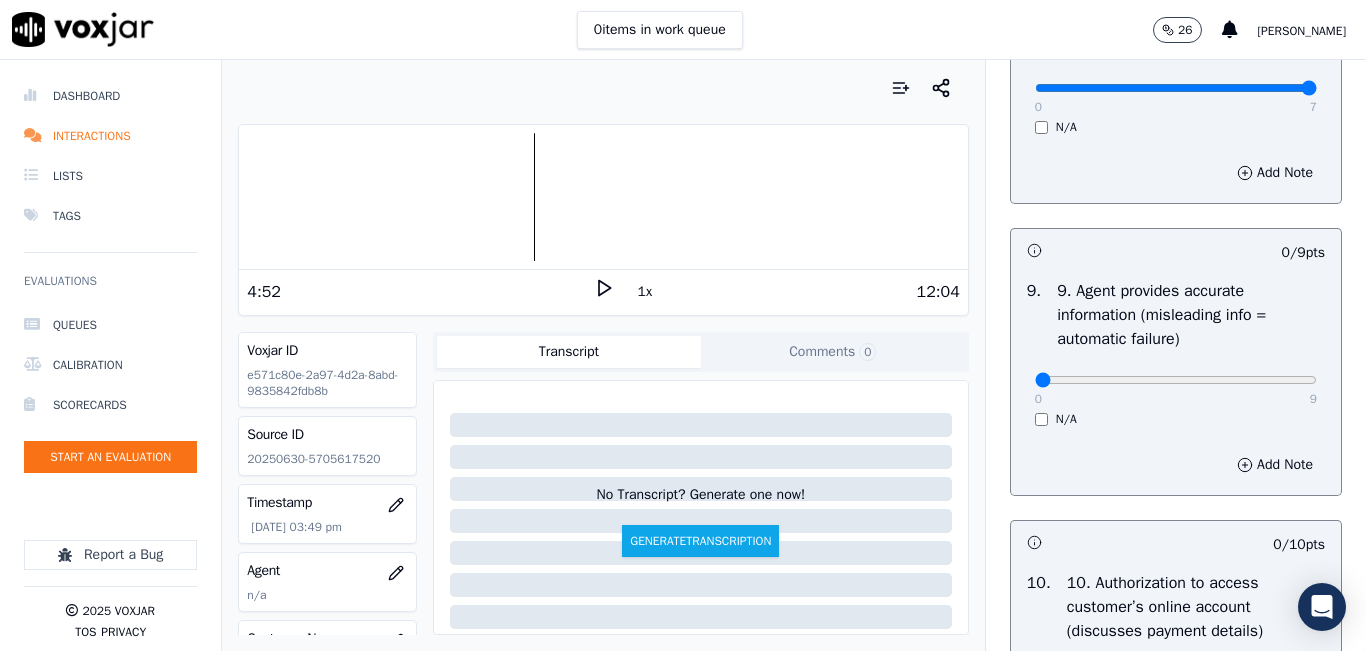 type on "7" 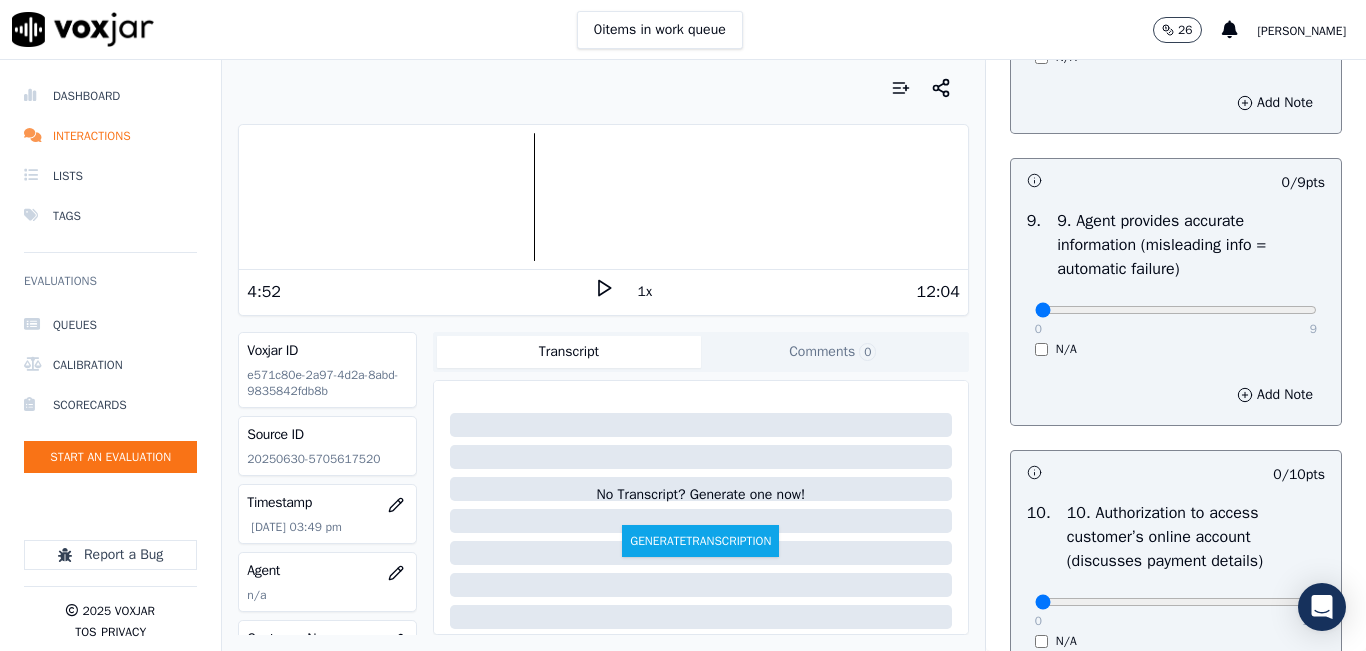 scroll, scrollTop: 2400, scrollLeft: 0, axis: vertical 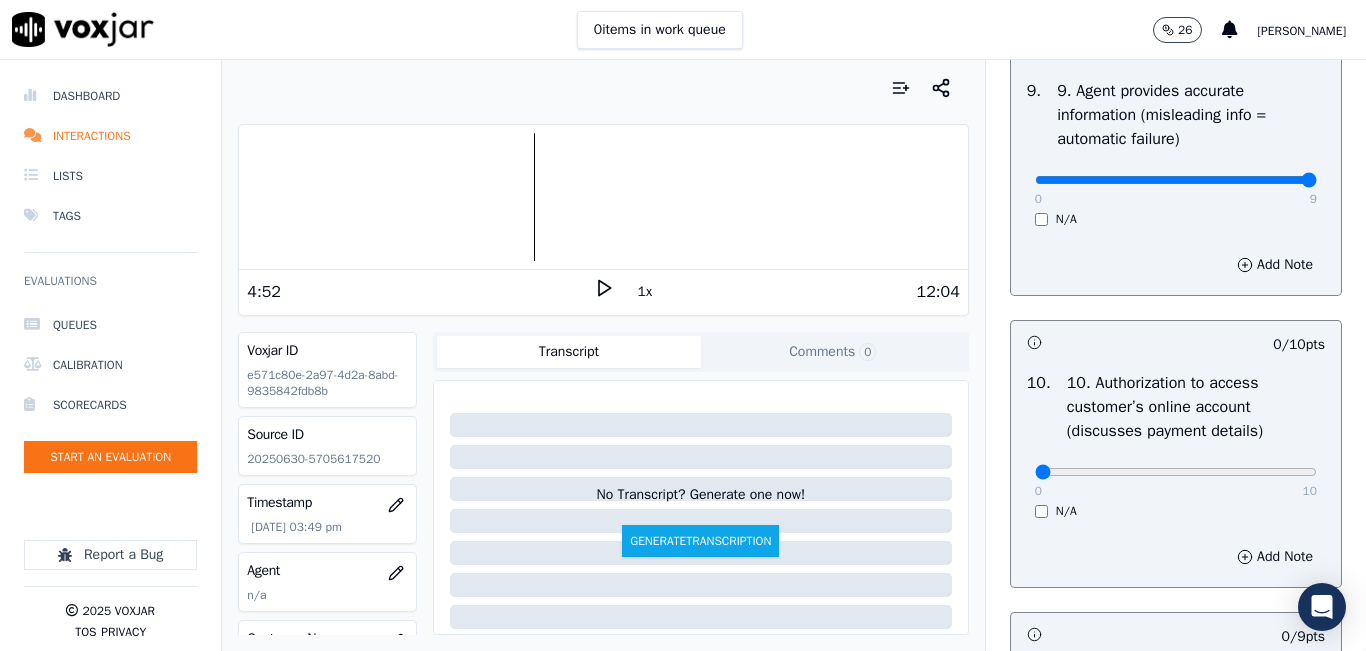 type on "9" 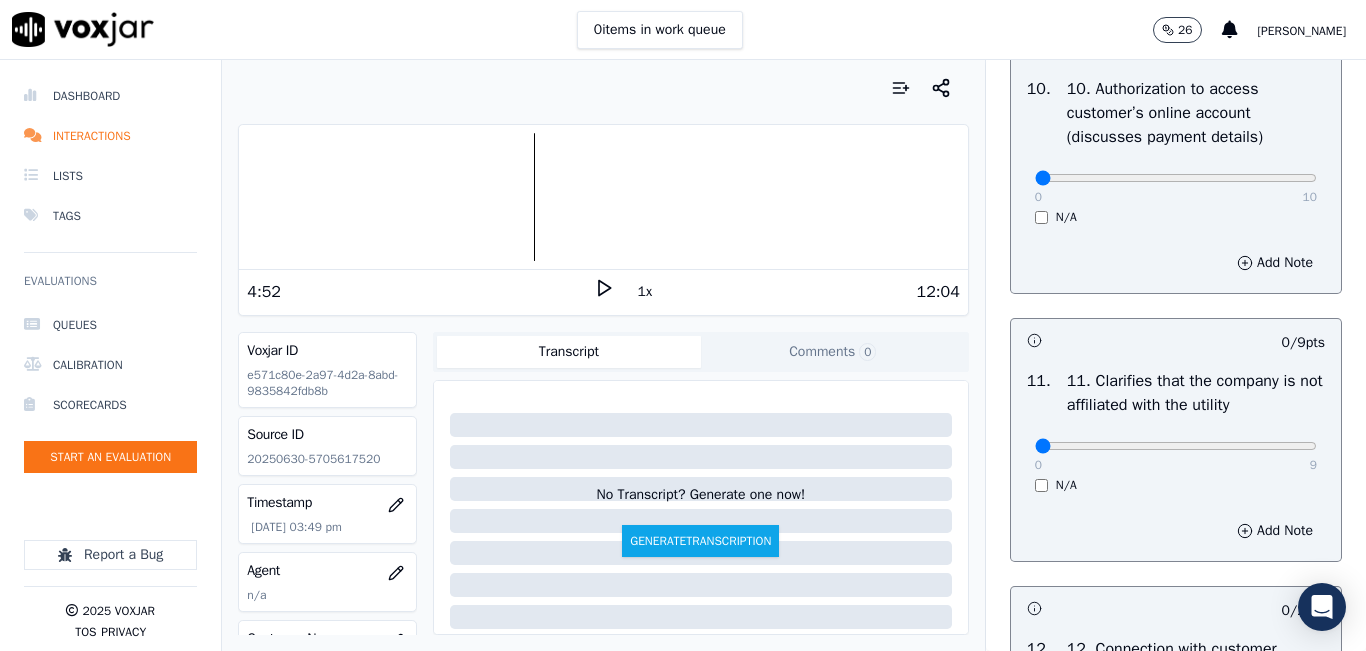 scroll, scrollTop: 2700, scrollLeft: 0, axis: vertical 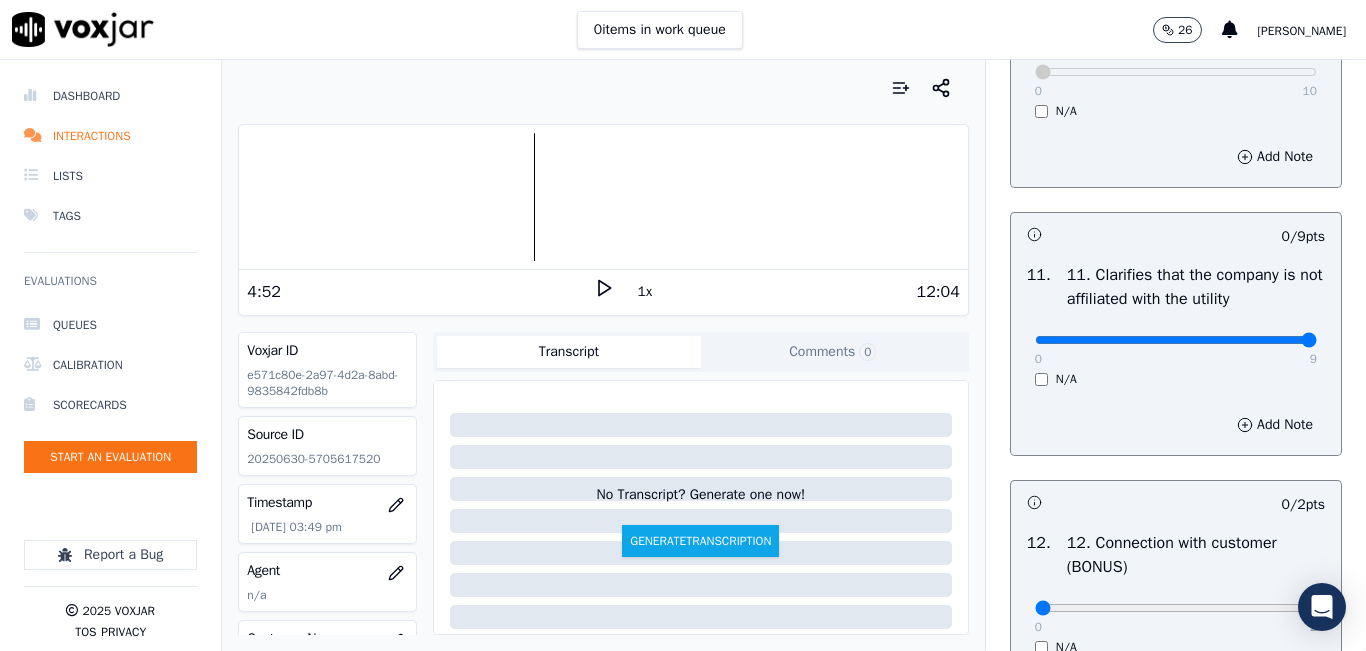 type on "9" 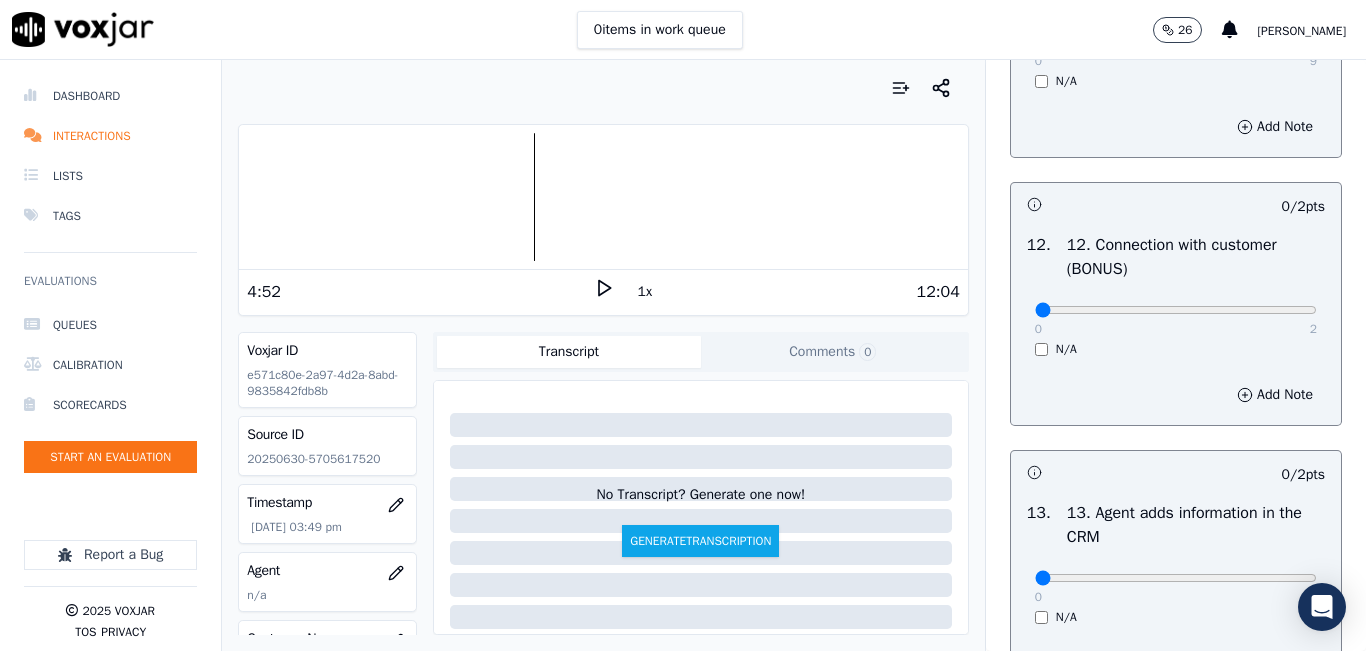 scroll, scrollTop: 3100, scrollLeft: 0, axis: vertical 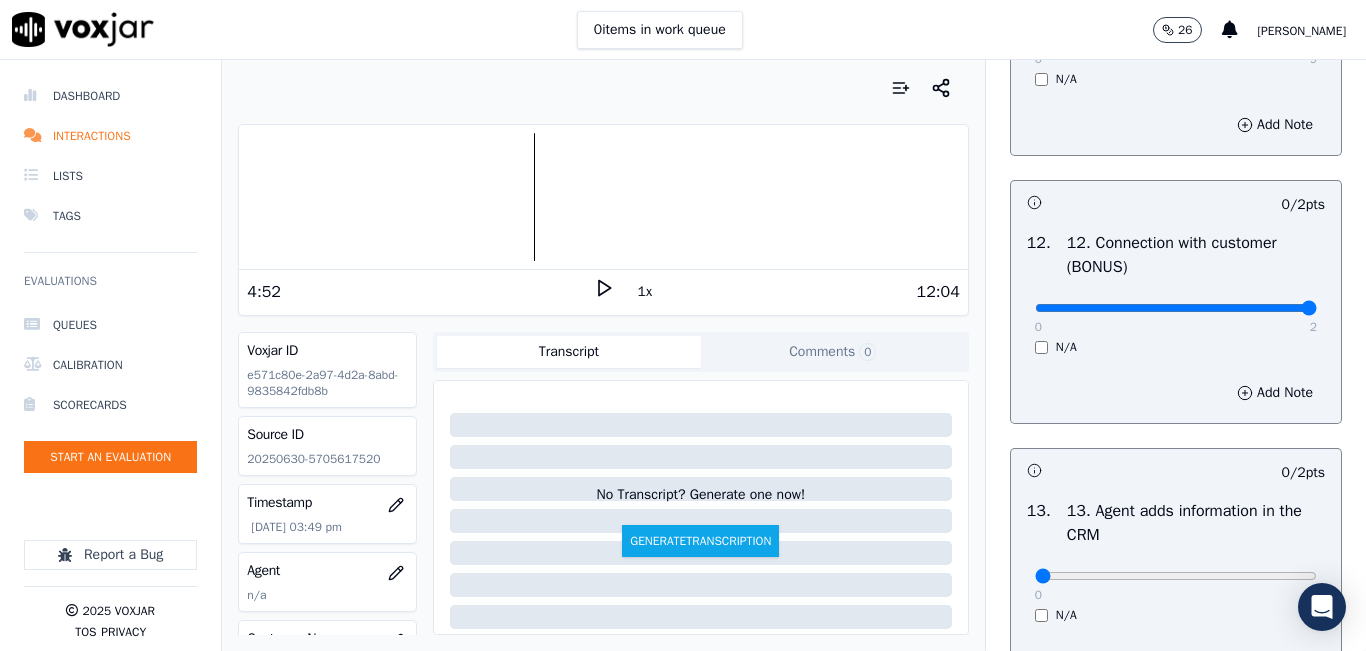 type on "2" 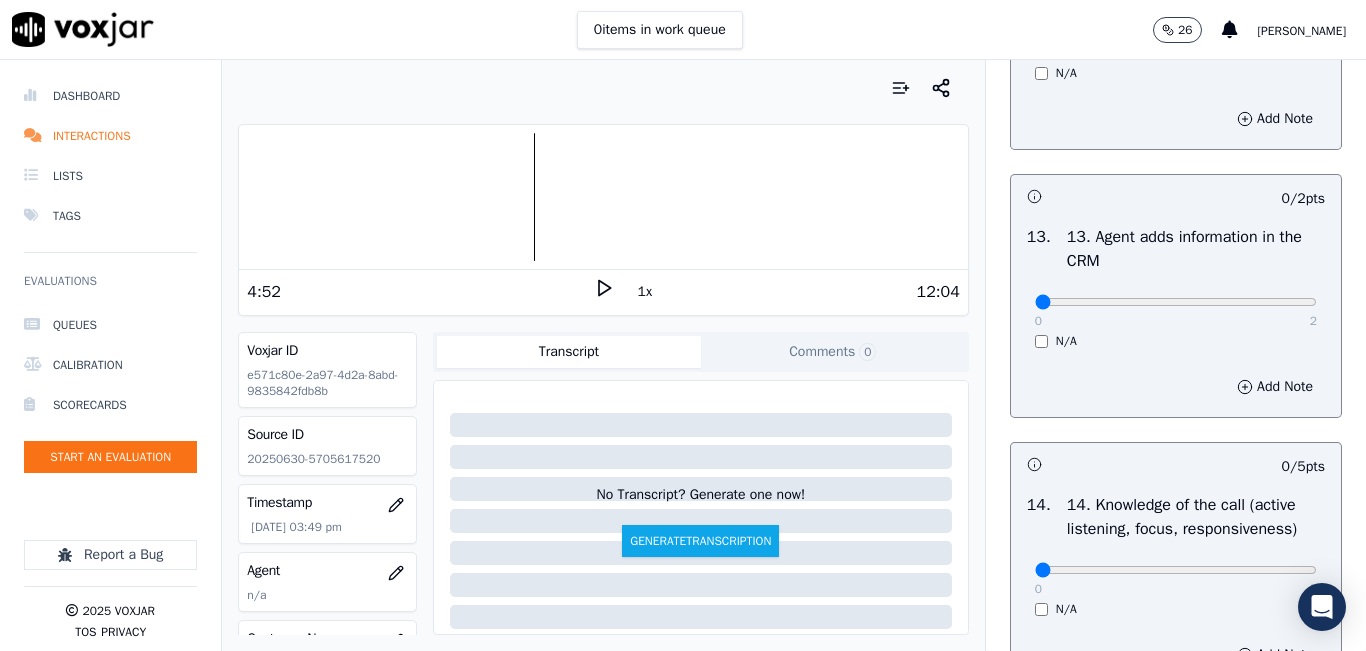 scroll, scrollTop: 3400, scrollLeft: 0, axis: vertical 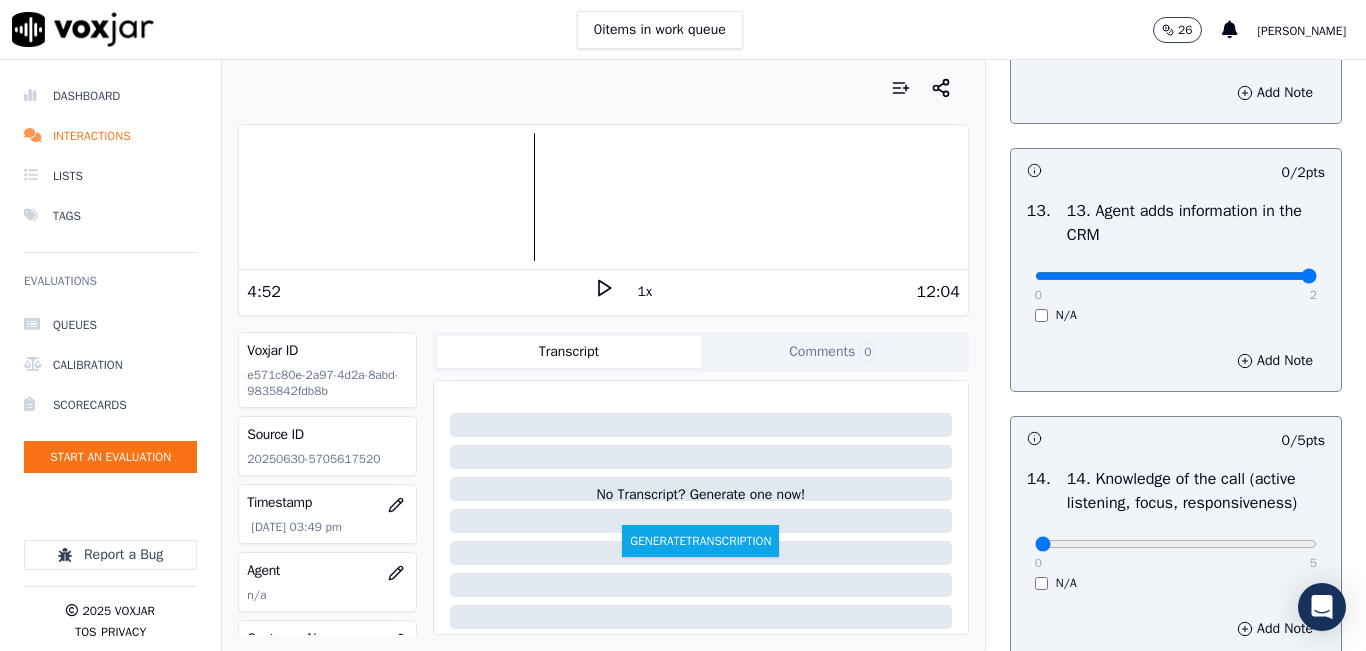 type on "2" 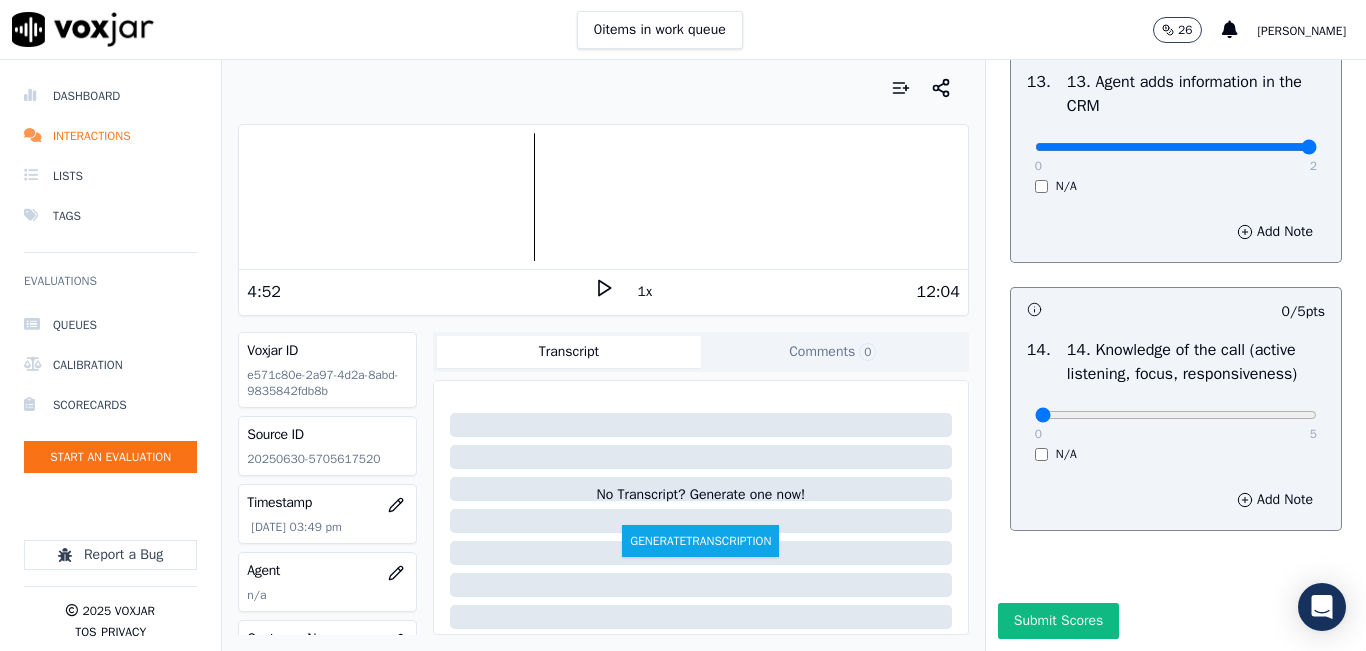scroll, scrollTop: 3642, scrollLeft: 0, axis: vertical 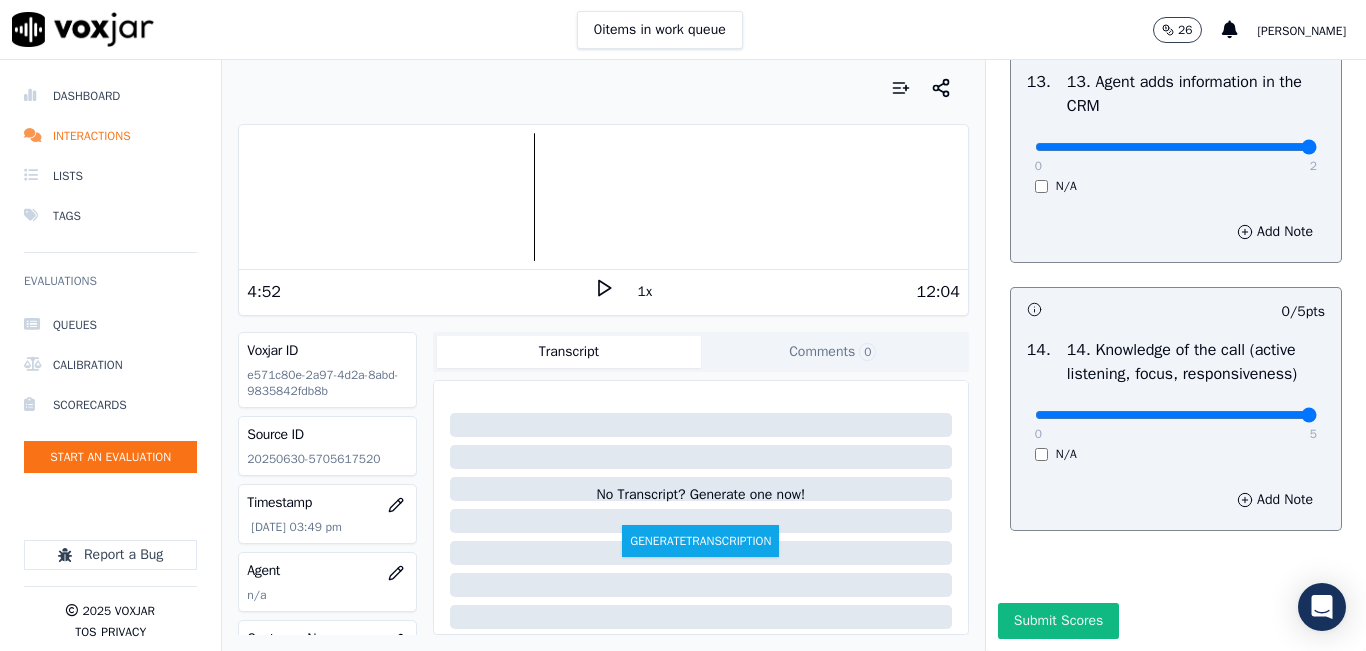 type on "5" 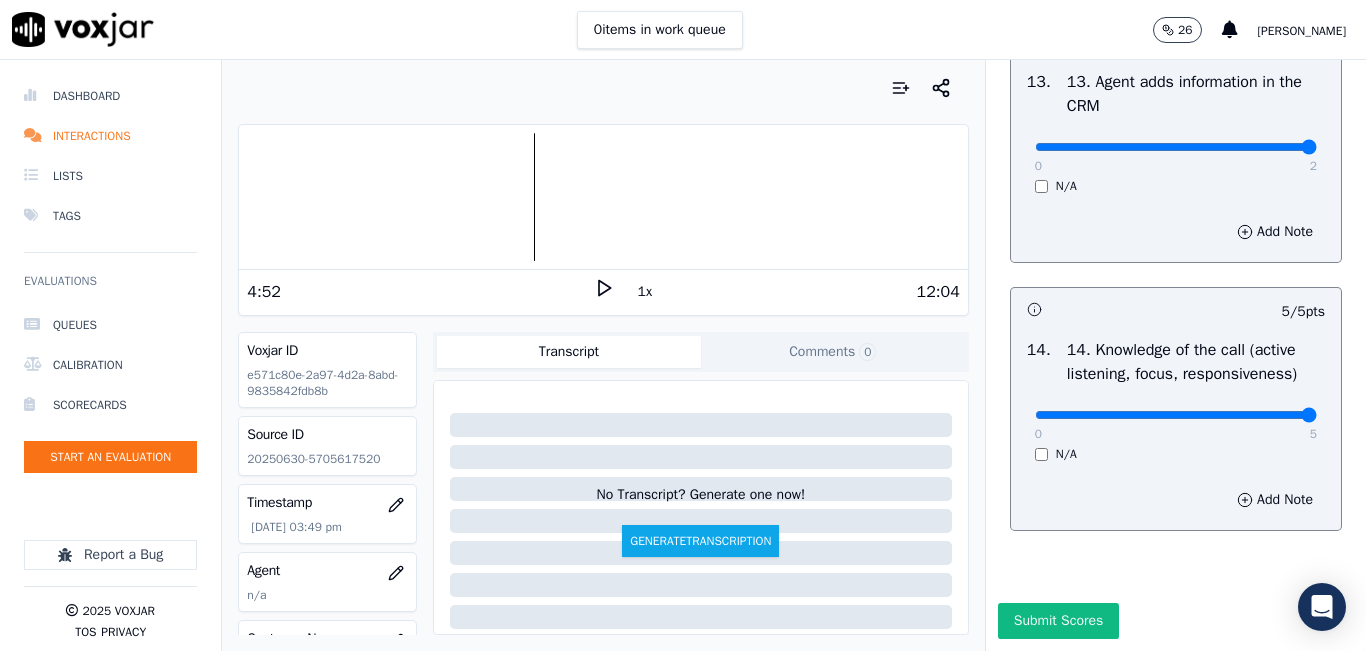 scroll, scrollTop: 3642, scrollLeft: 0, axis: vertical 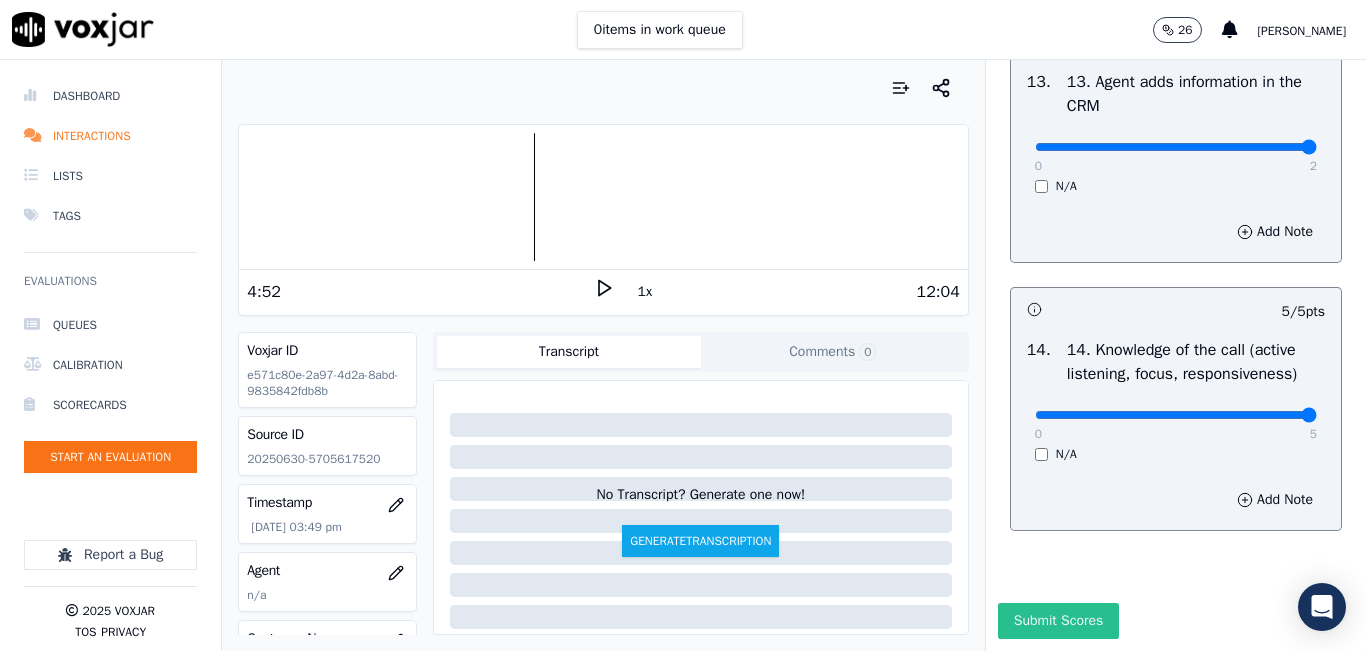 click on "Submit Scores" at bounding box center (1058, 621) 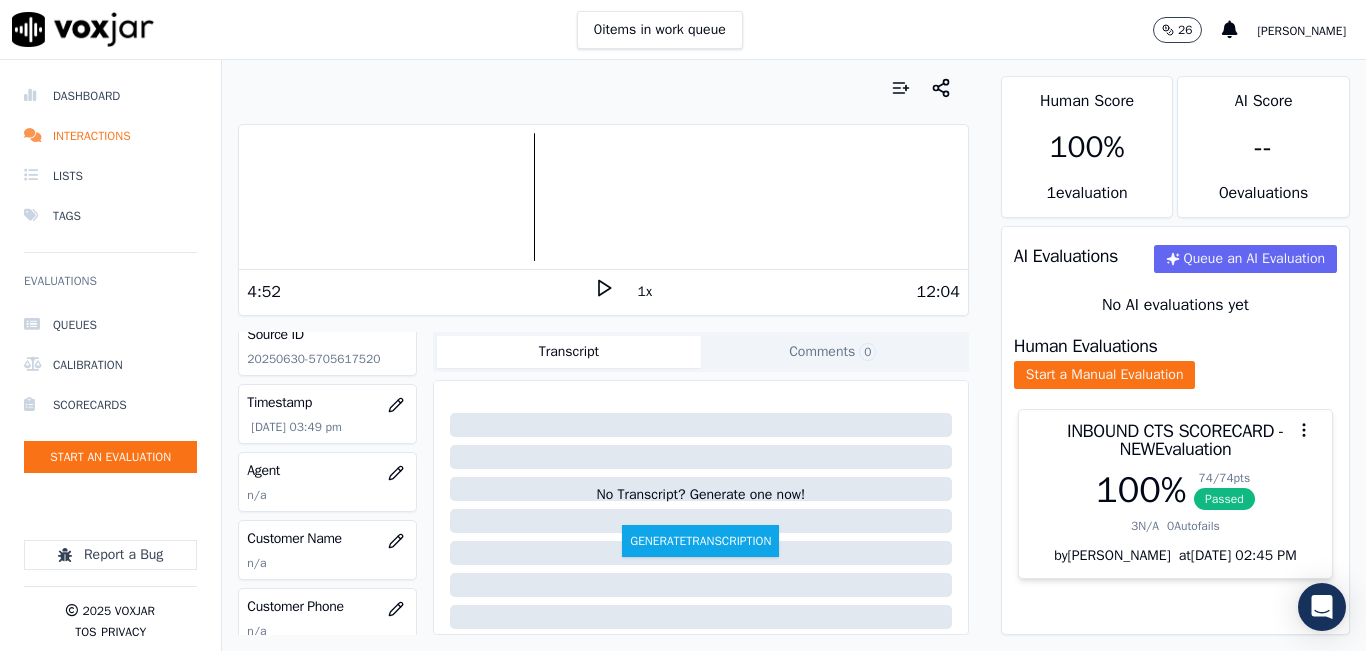 scroll, scrollTop: 200, scrollLeft: 0, axis: vertical 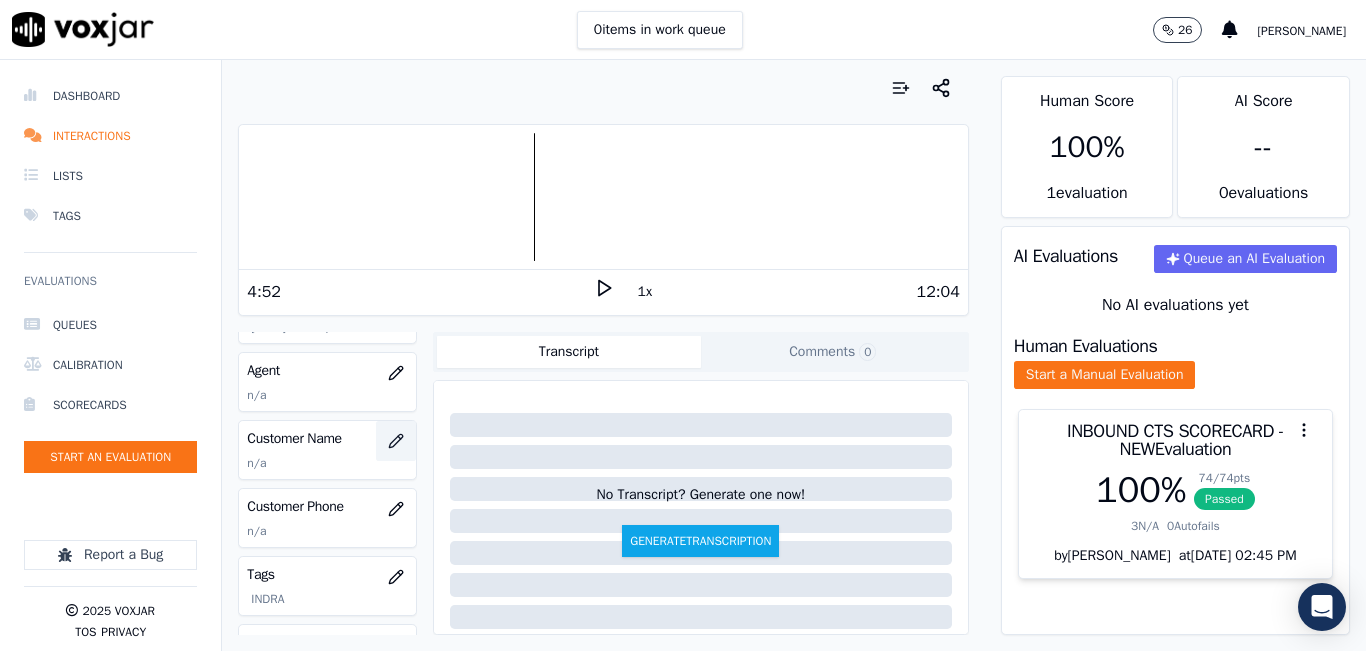 click 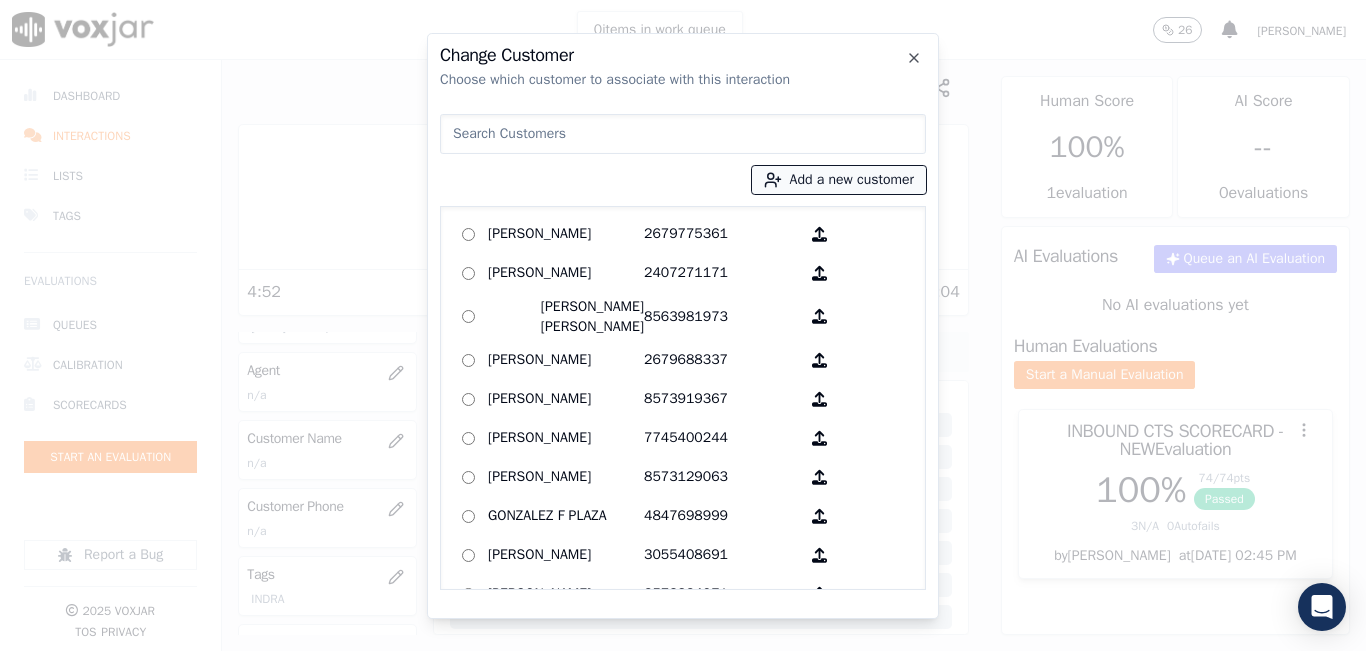 click on "Add a new customer" at bounding box center (839, 180) 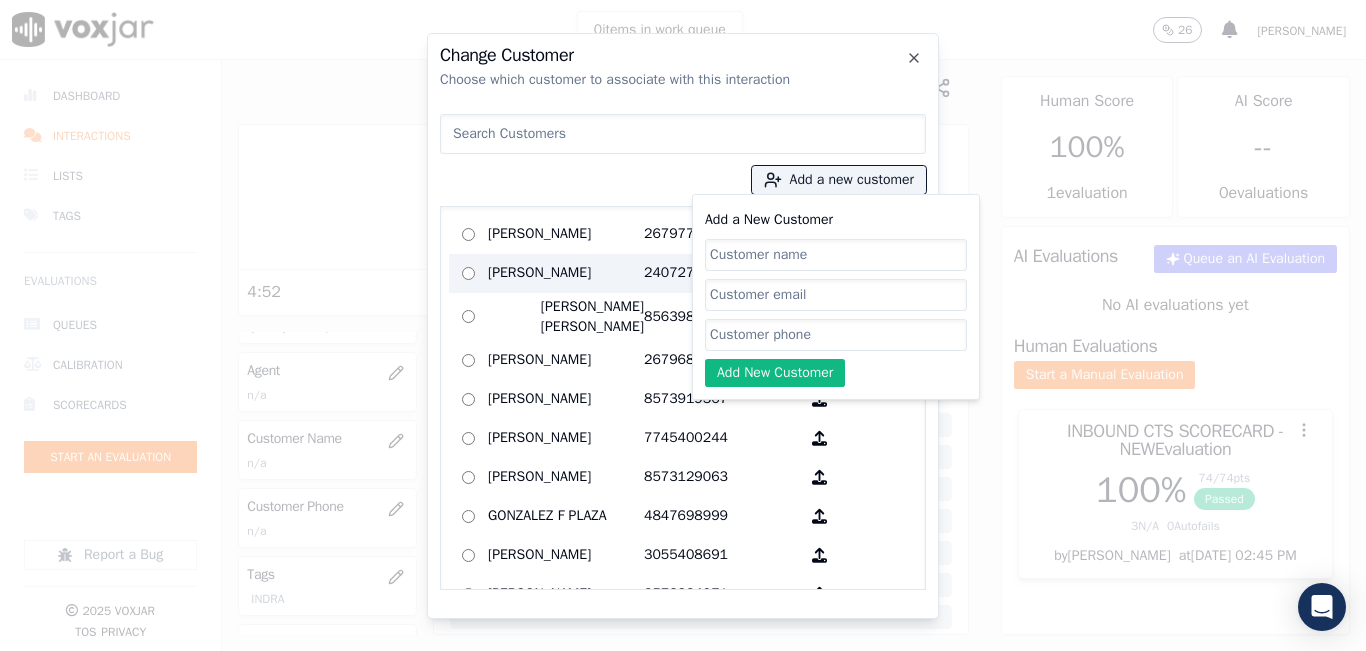 drag, startPoint x: 742, startPoint y: 252, endPoint x: 661, endPoint y: 266, distance: 82.20097 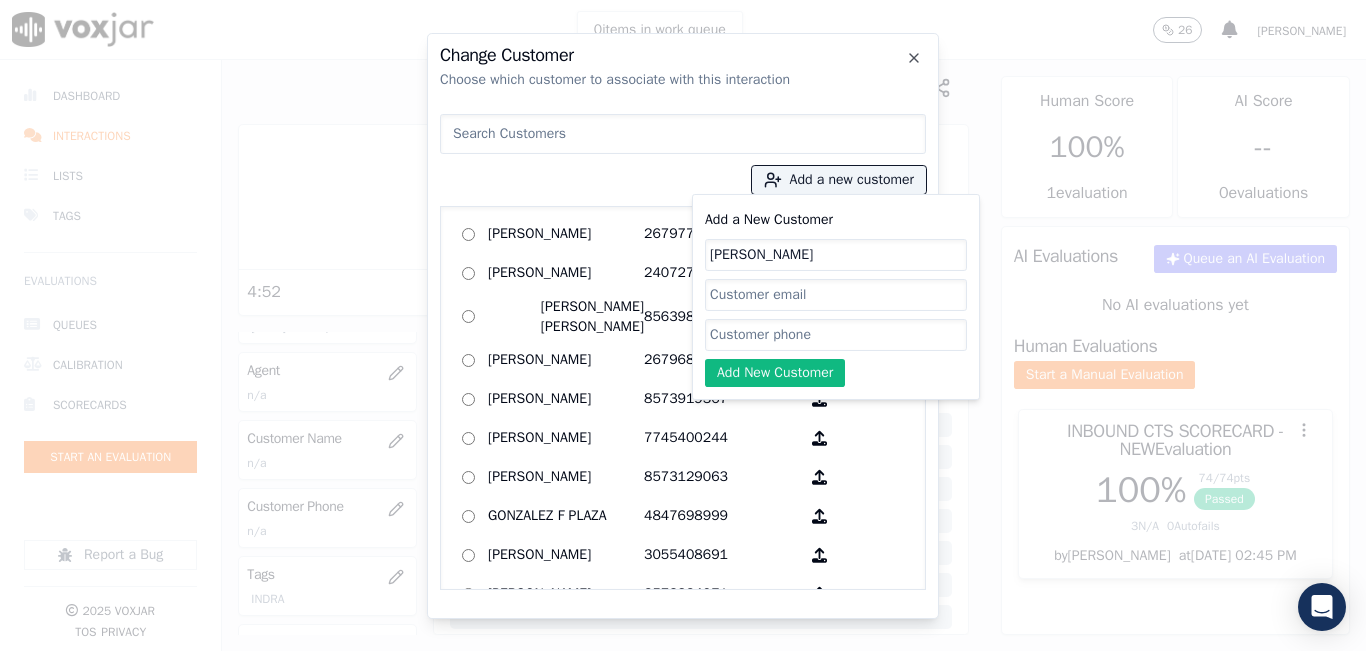 type on "[PERSON_NAME]" 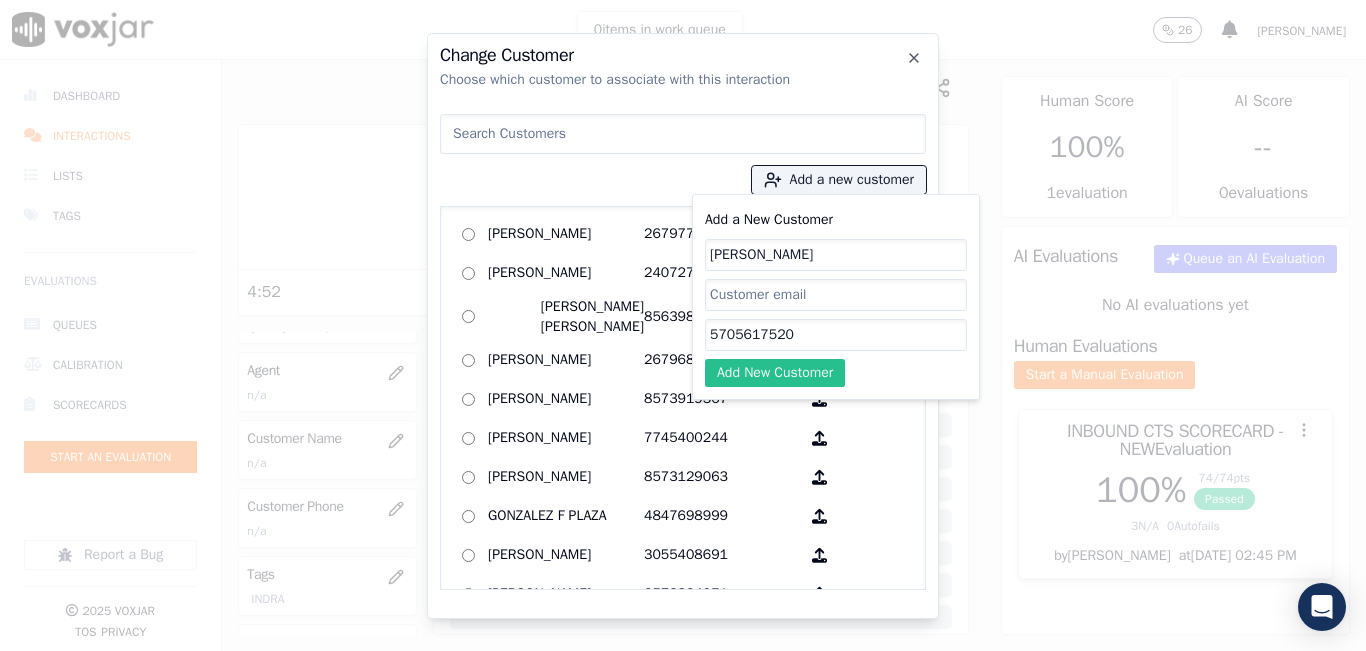 type on "5705617520" 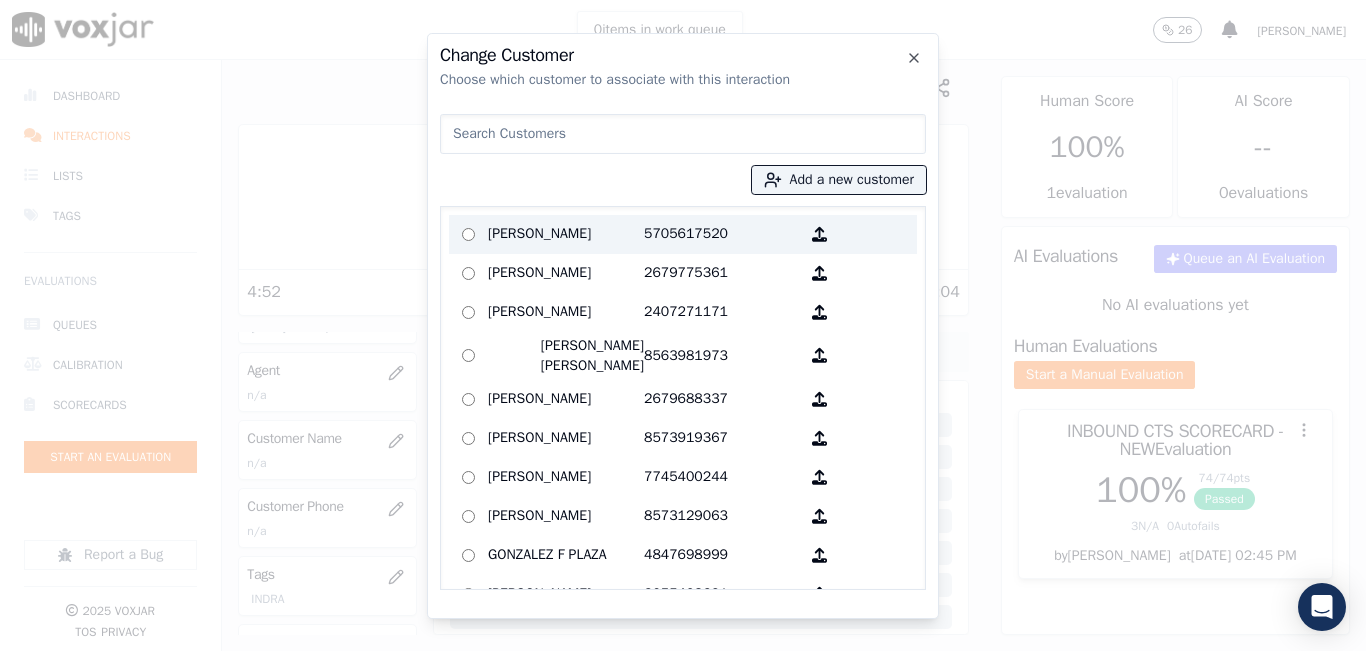 click on "[PERSON_NAME]" at bounding box center [566, 234] 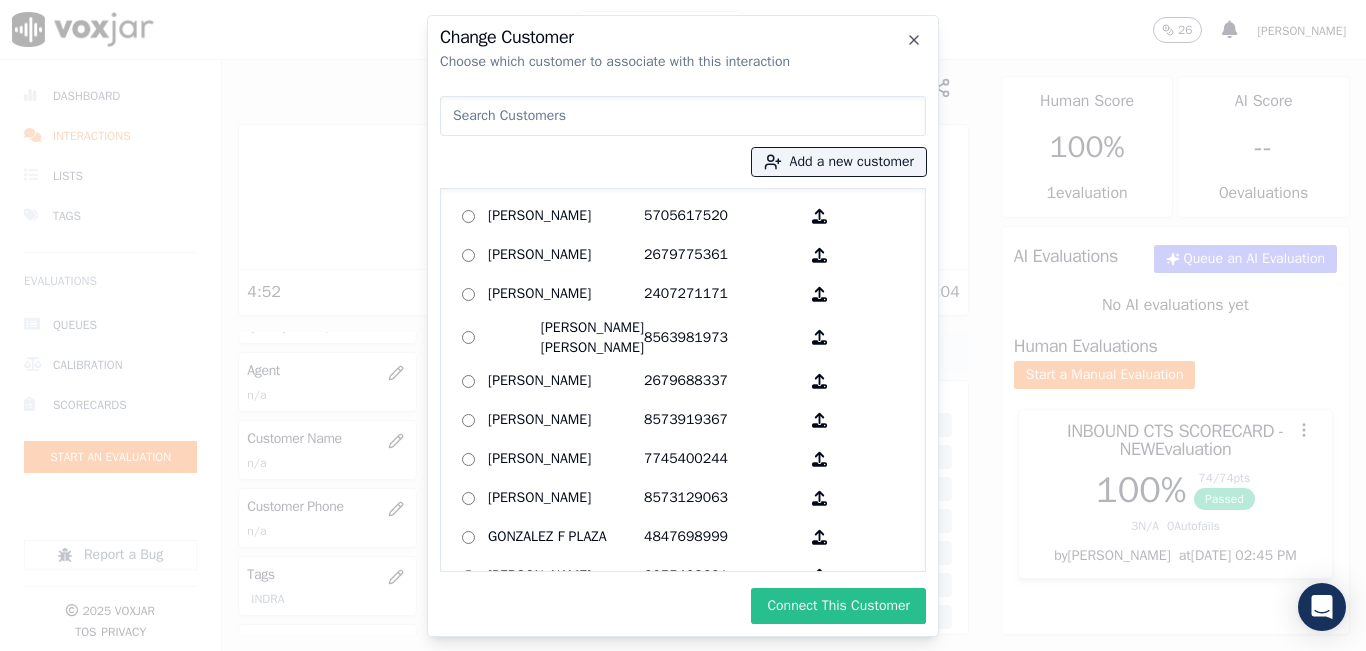 click on "Connect This Customer" at bounding box center (838, 606) 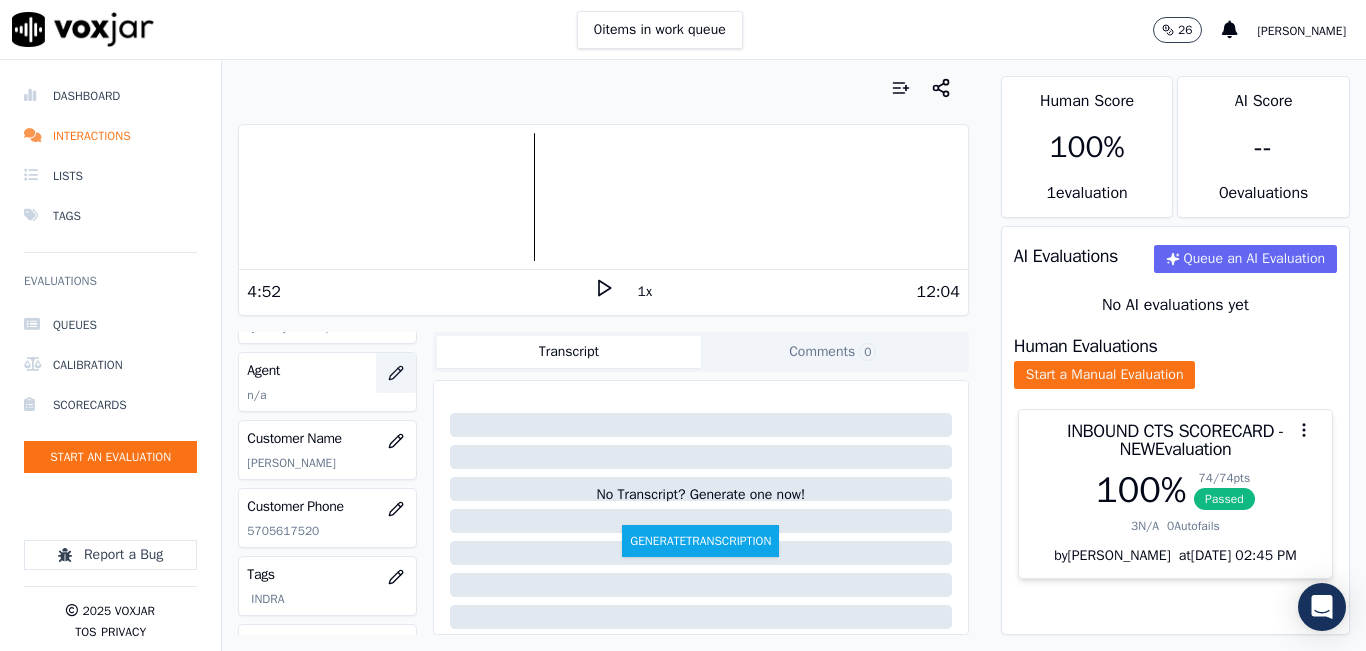 click 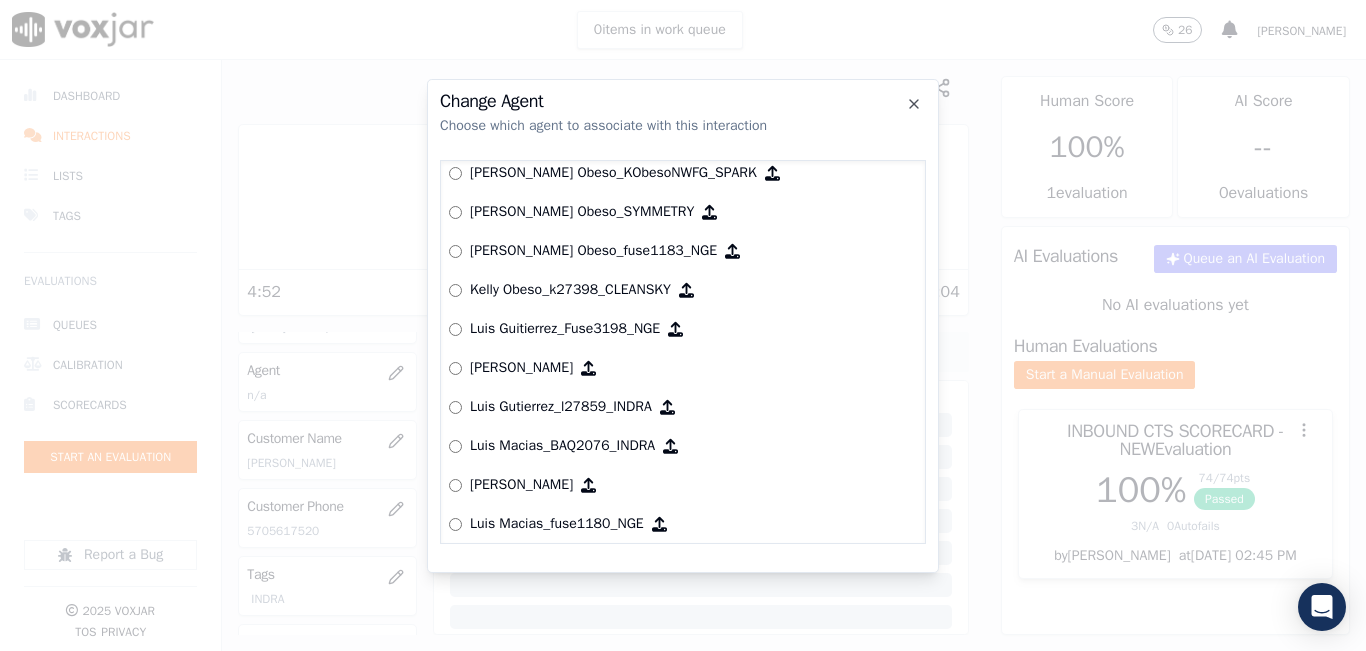scroll, scrollTop: 5199, scrollLeft: 0, axis: vertical 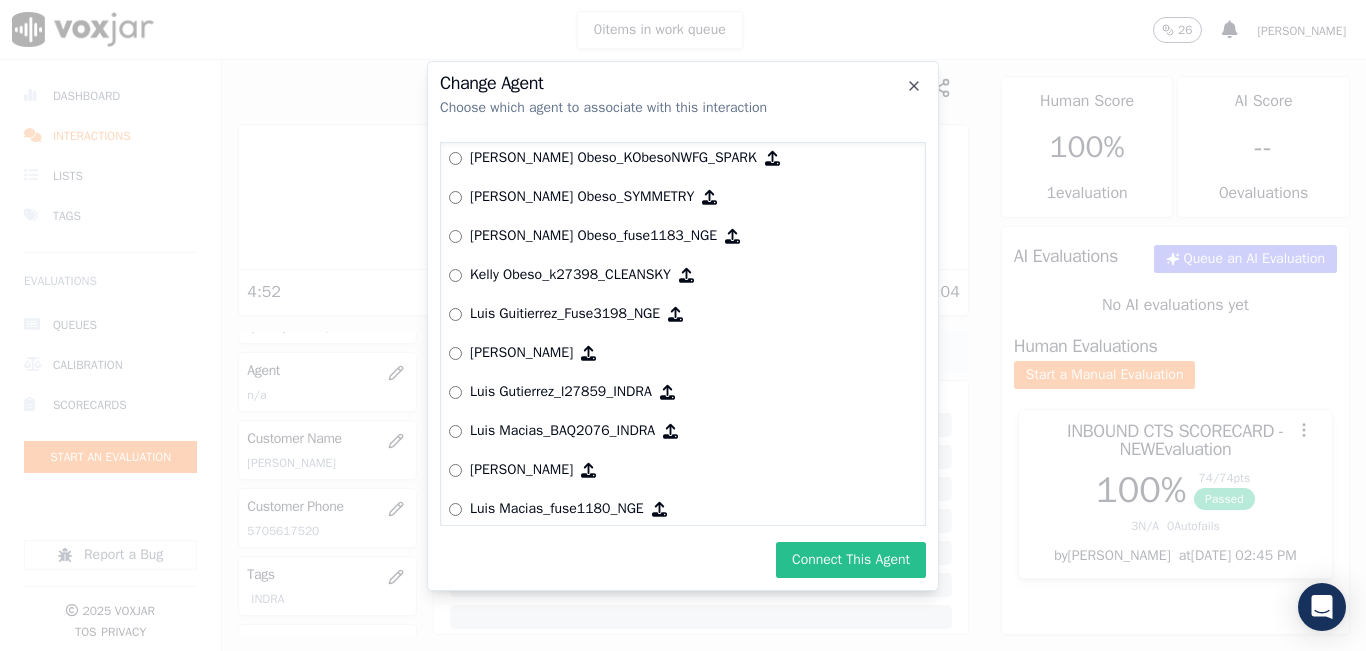 click on "Connect This Agent" at bounding box center (851, 560) 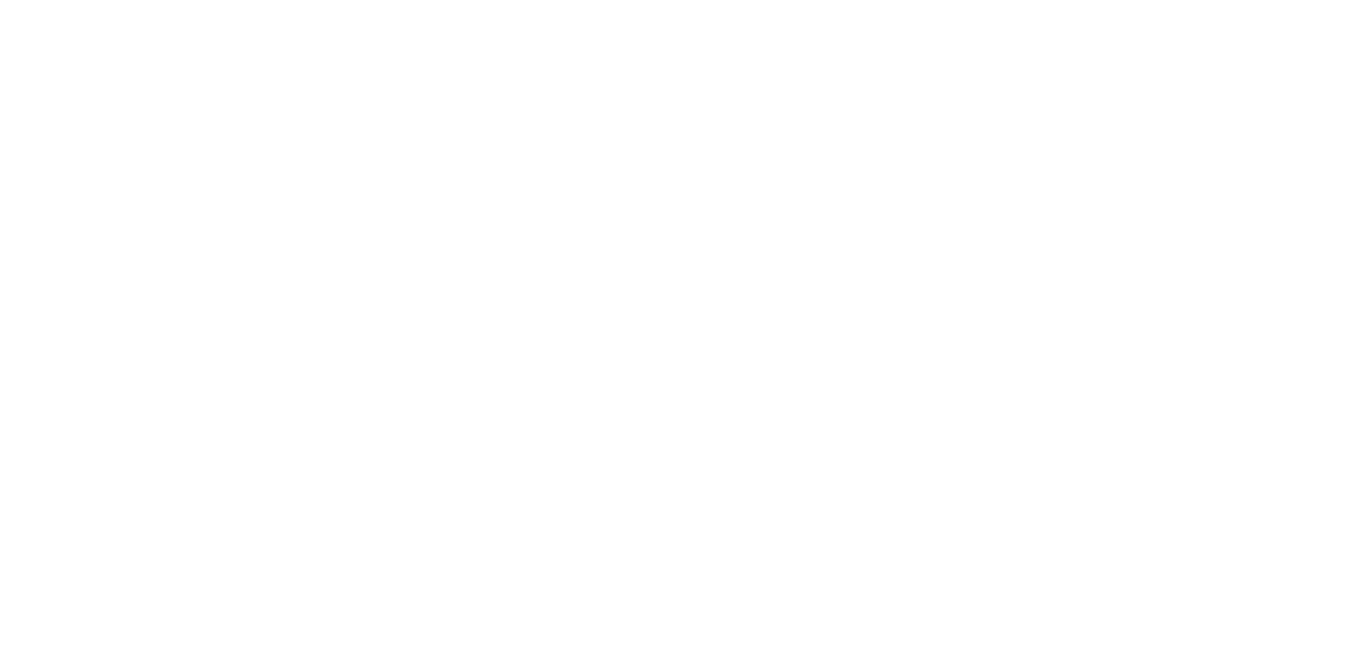 scroll, scrollTop: 0, scrollLeft: 0, axis: both 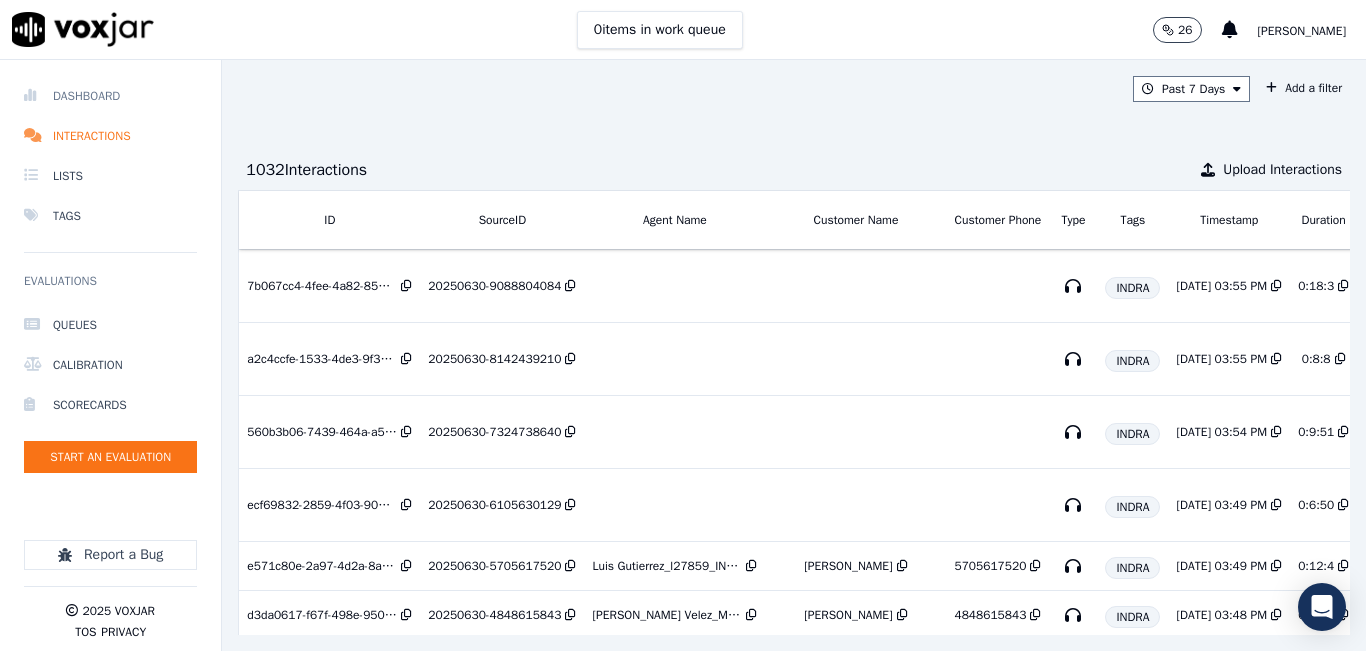 click on "Dashboard" at bounding box center (110, 96) 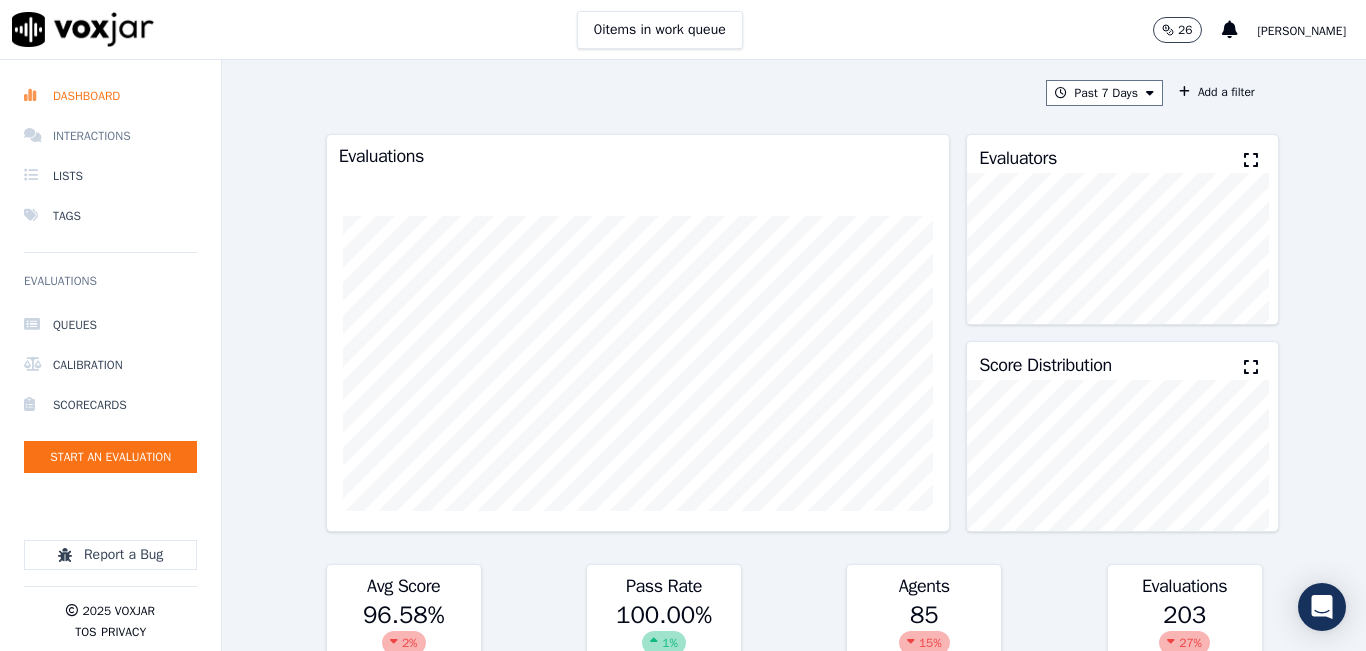 click on "Interactions" at bounding box center (110, 136) 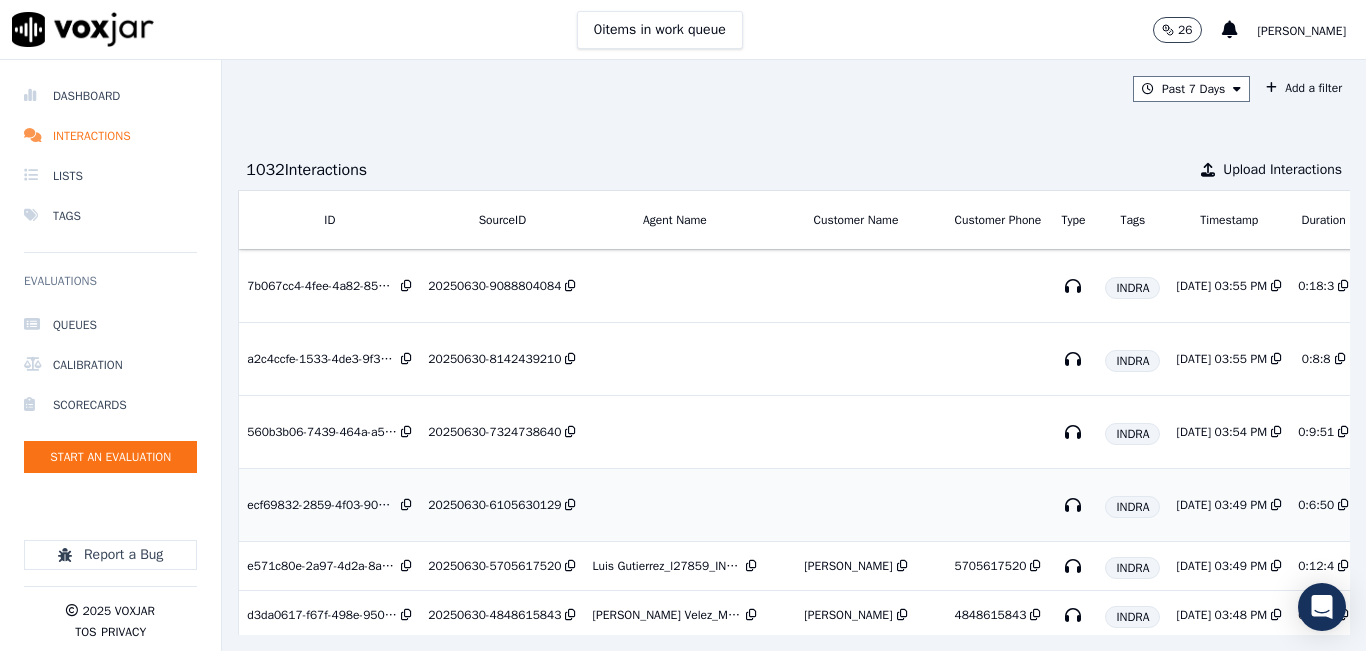 click on "20250630-6105630129" at bounding box center [494, 505] 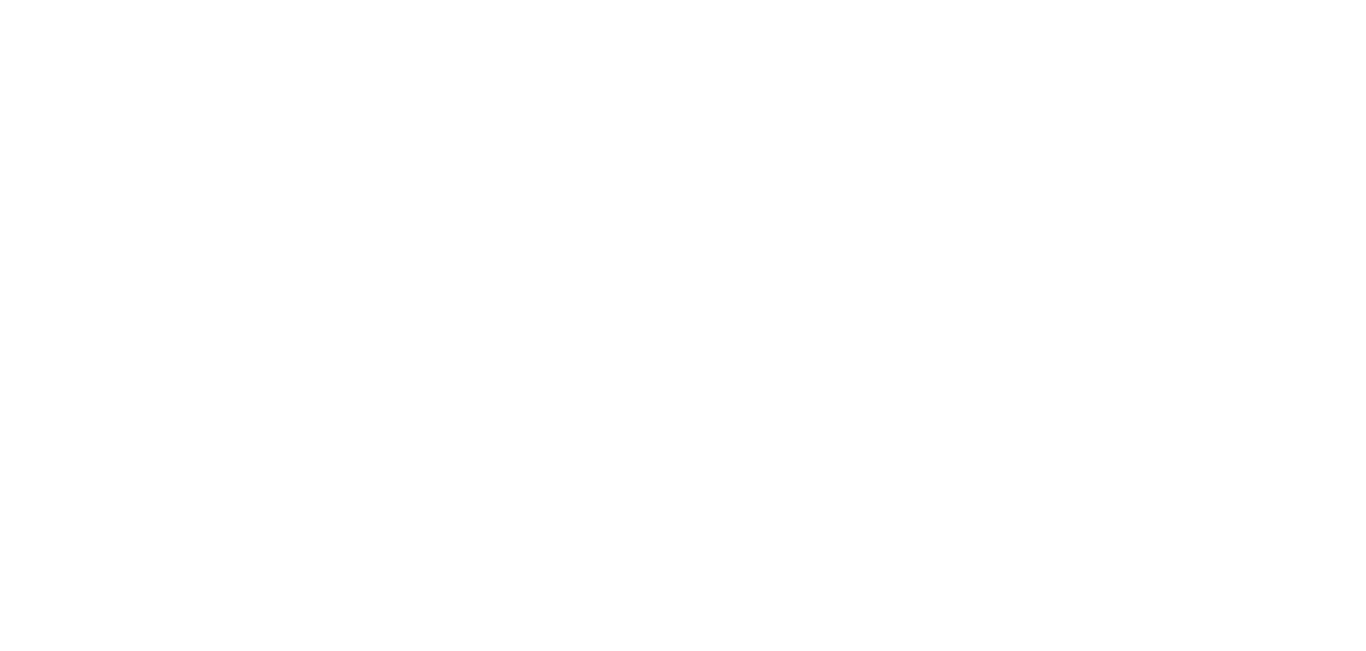 scroll, scrollTop: 0, scrollLeft: 0, axis: both 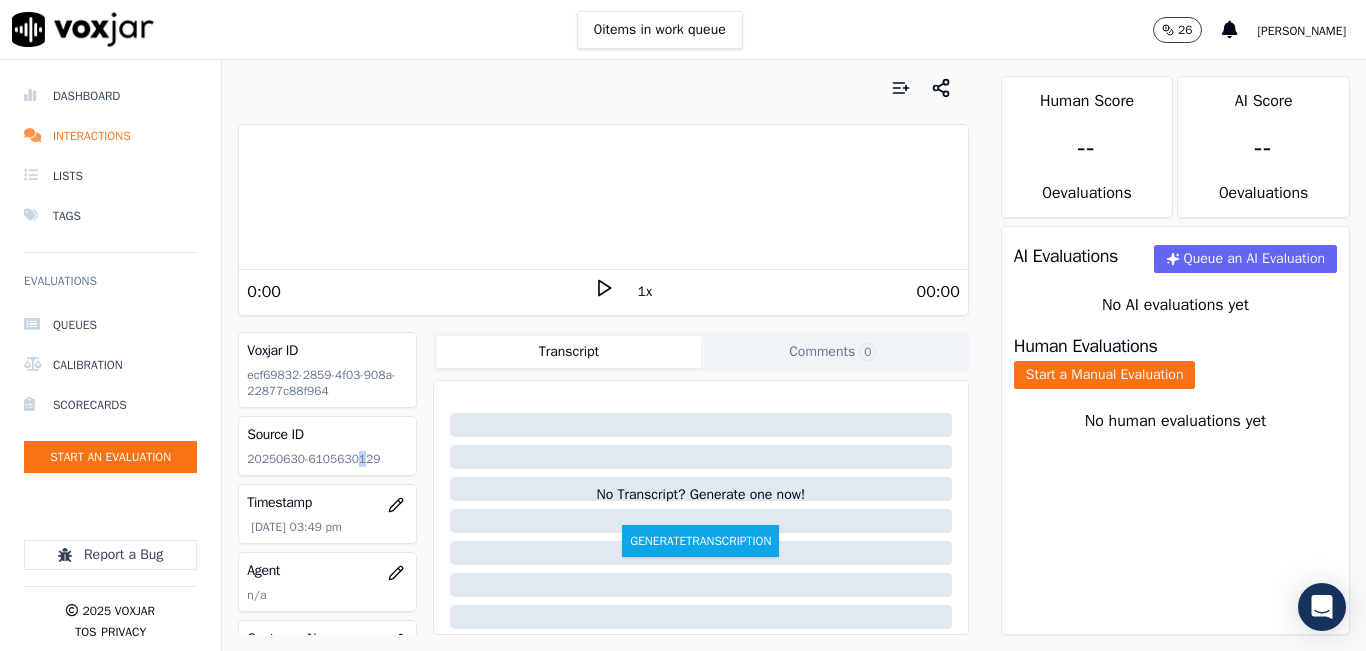 click on "20250630-6105630129" 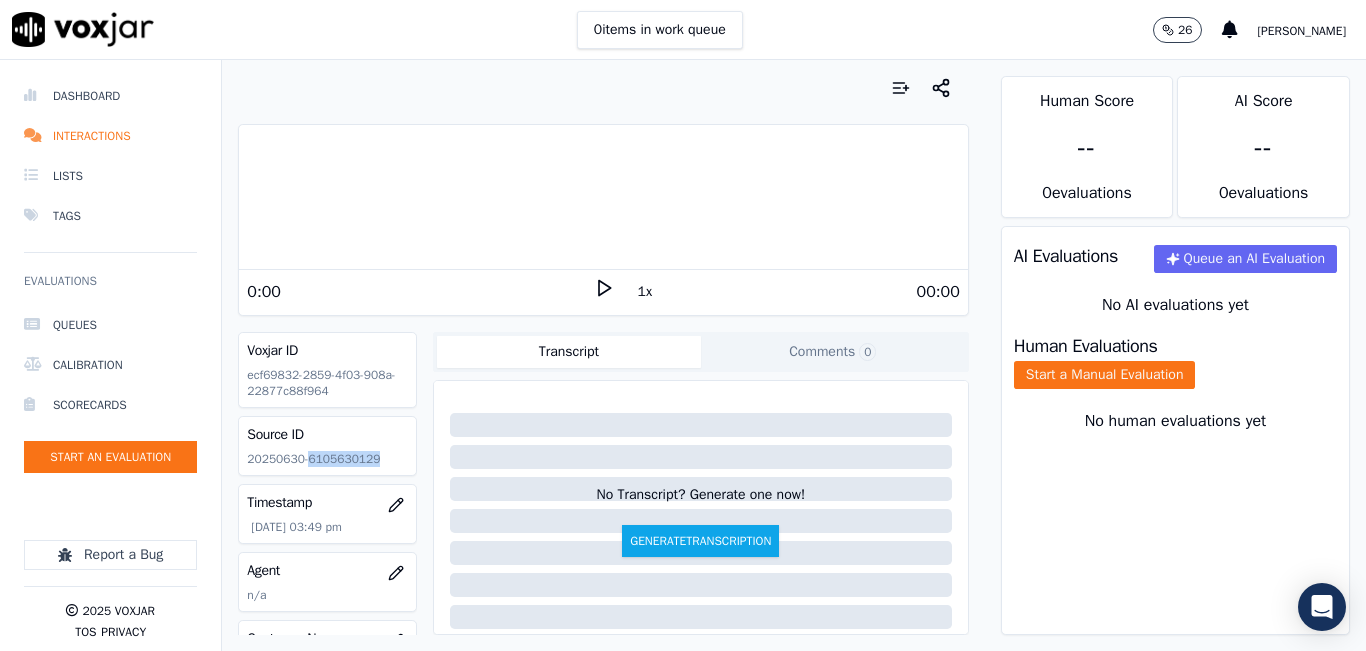 click on "20250630-6105630129" 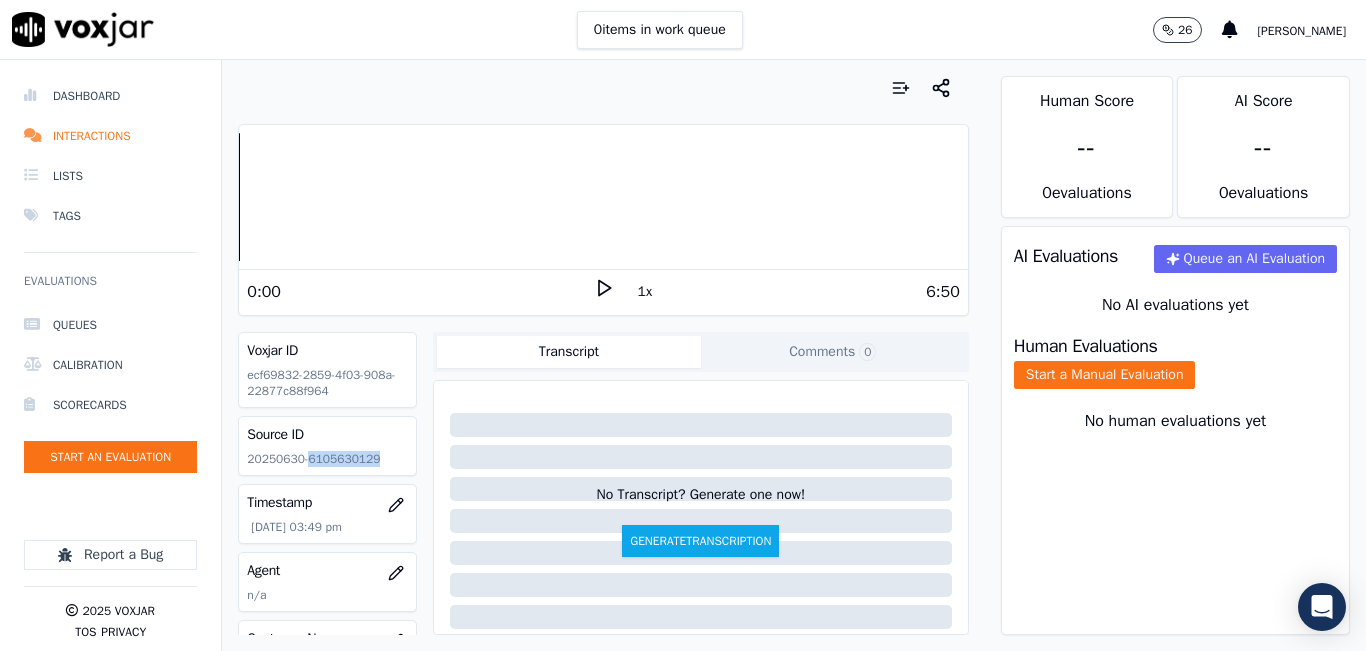 click on "20250630-6105630129" 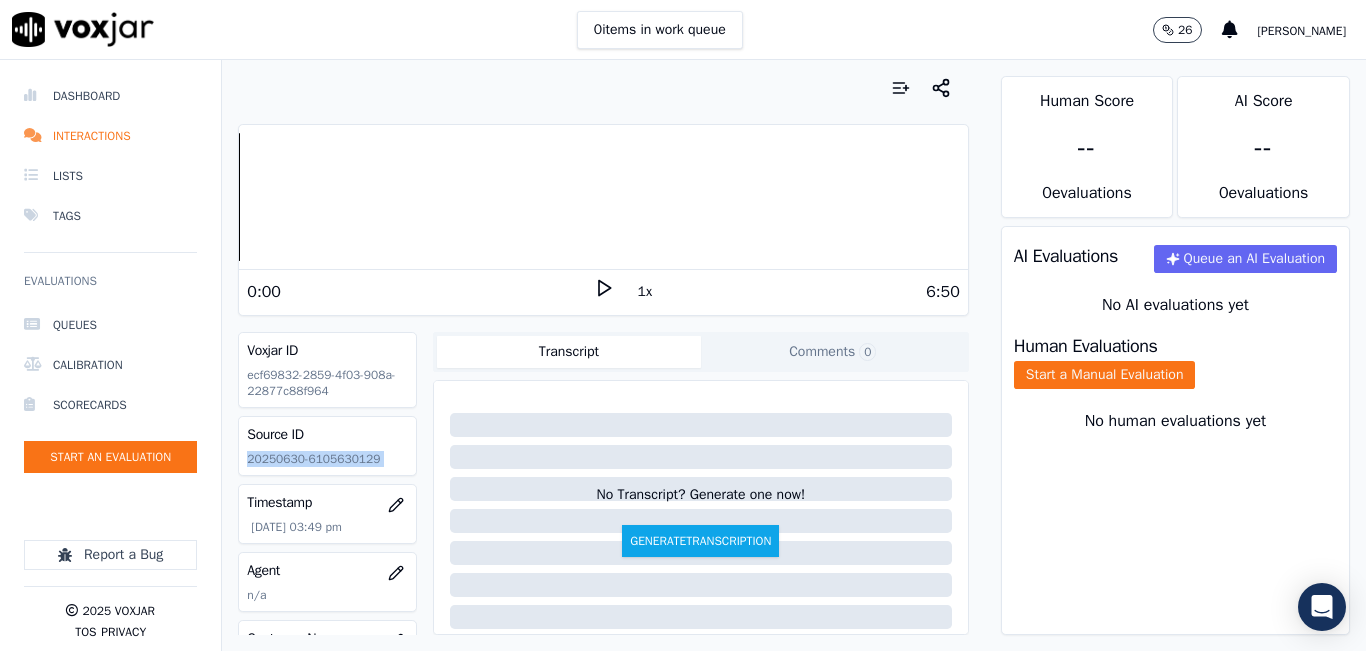 click on "20250630-6105630129" 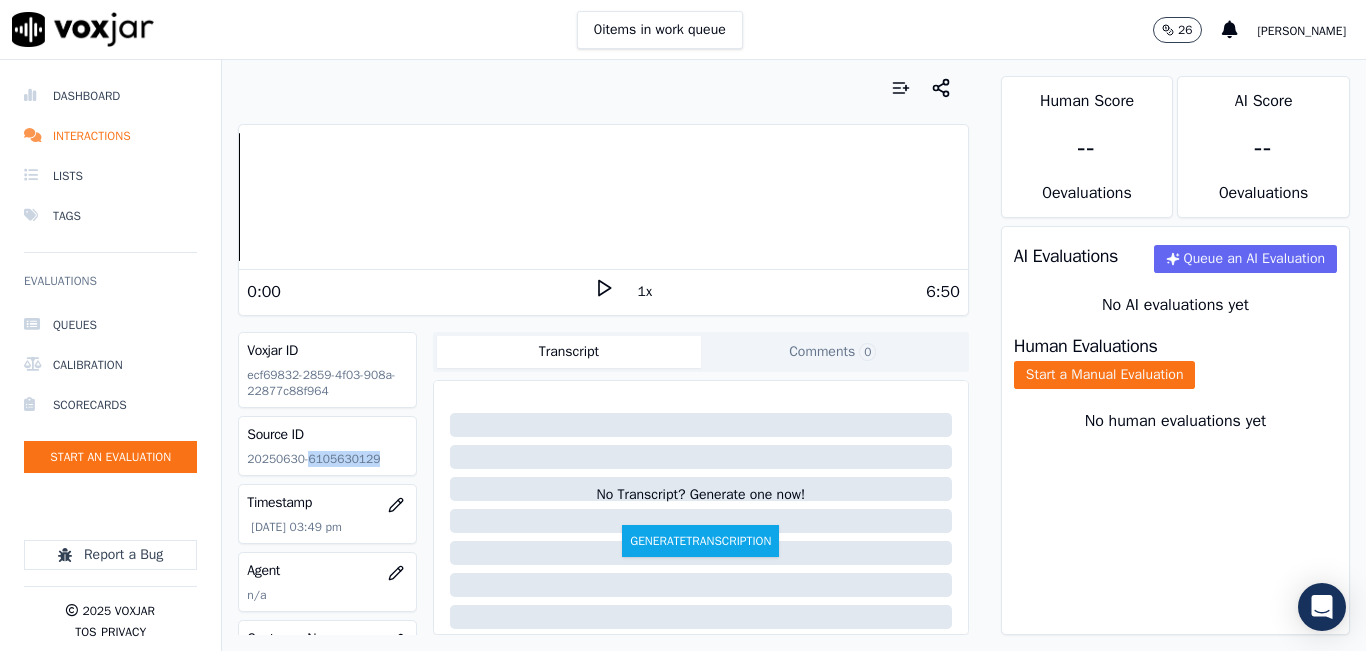 click on "20250630-6105630129" 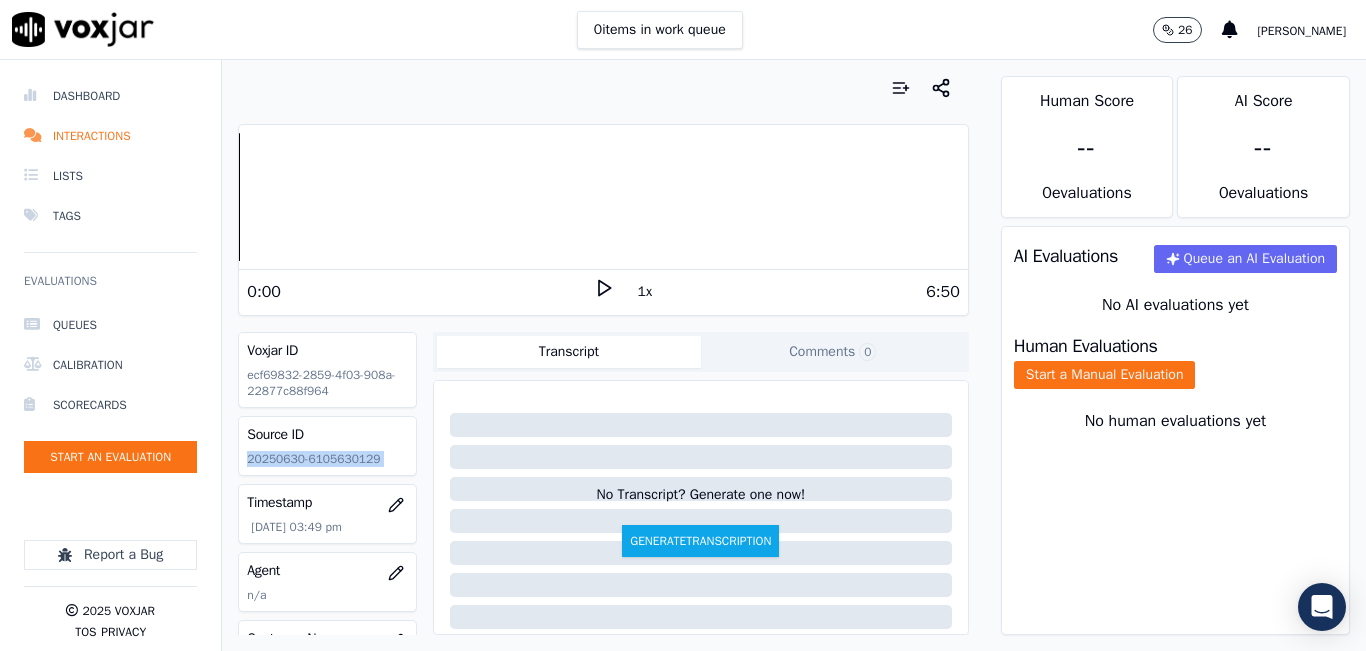 click on "20250630-6105630129" 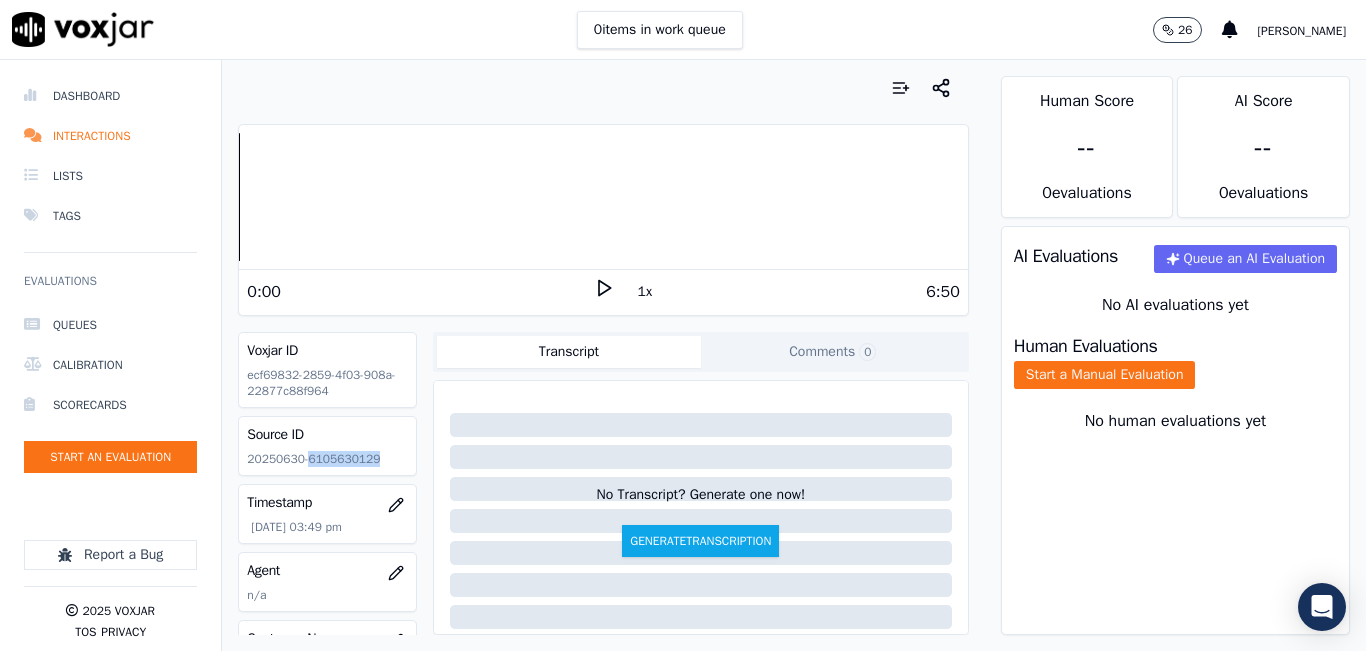 click on "20250630-6105630129" 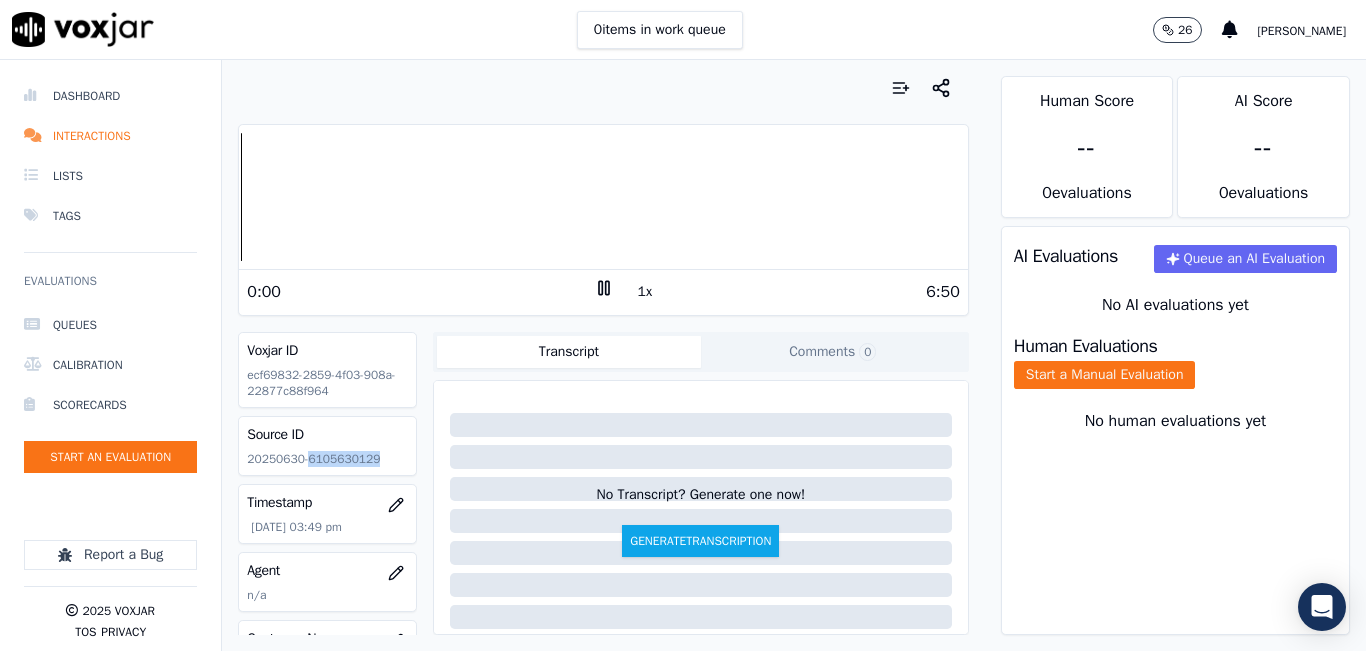 click 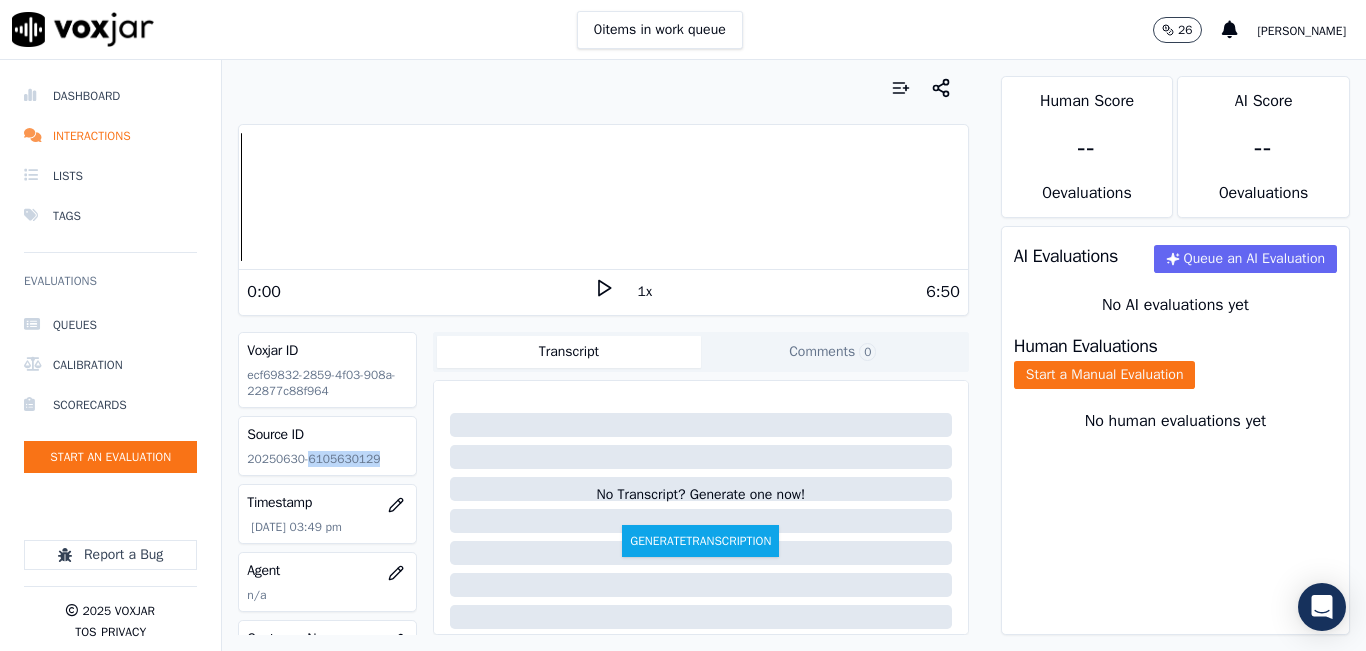 click 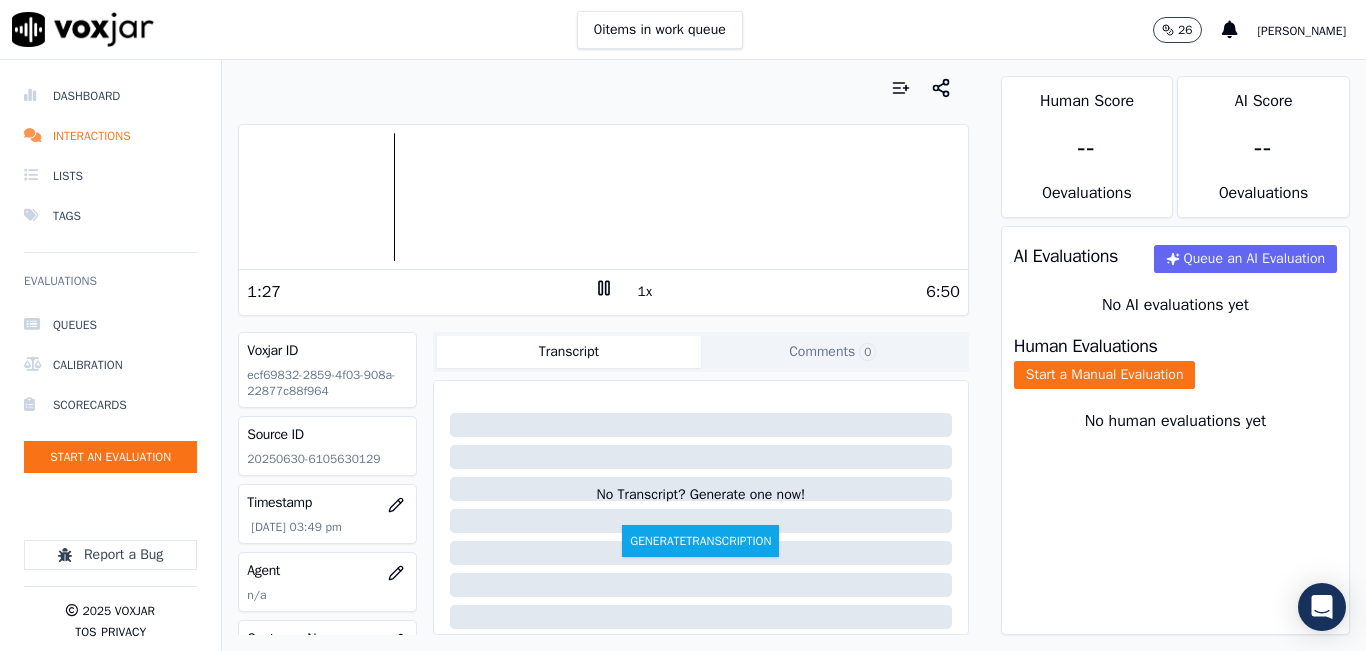 drag, startPoint x: 1365, startPoint y: 291, endPoint x: 1016, endPoint y: 19, distance: 442.47598 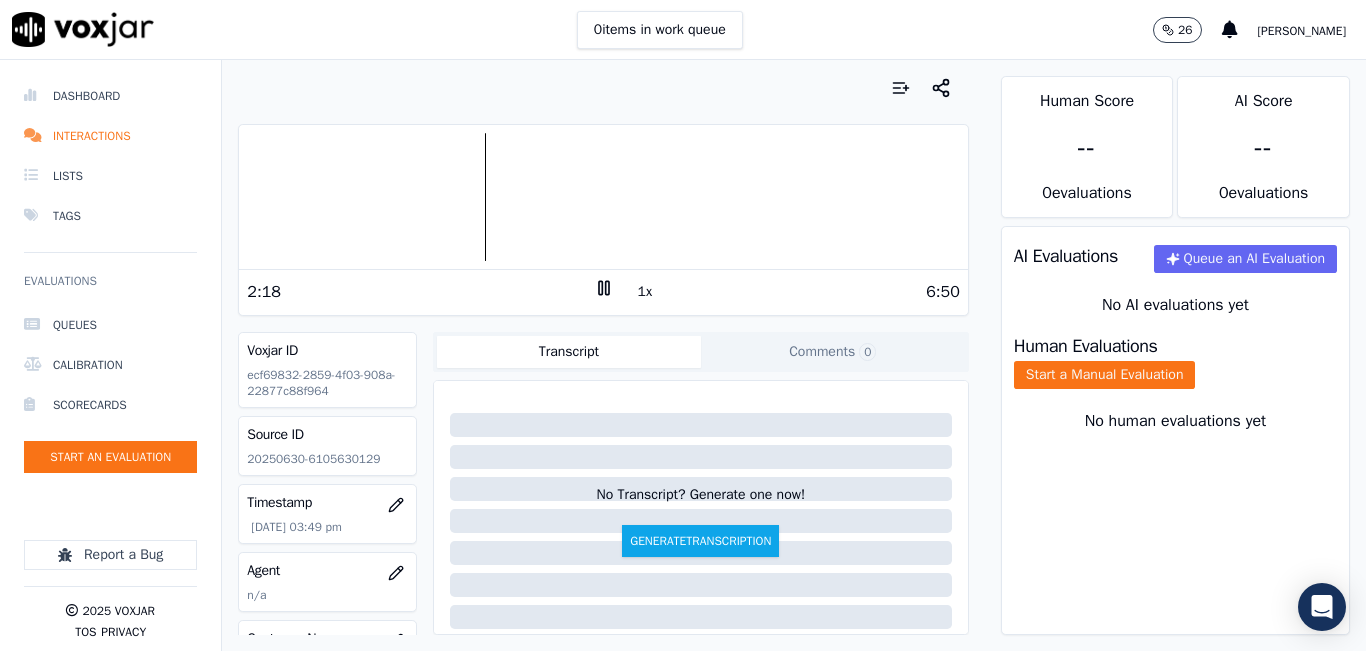 click on "2:18     1x   6:50" at bounding box center (603, 291) 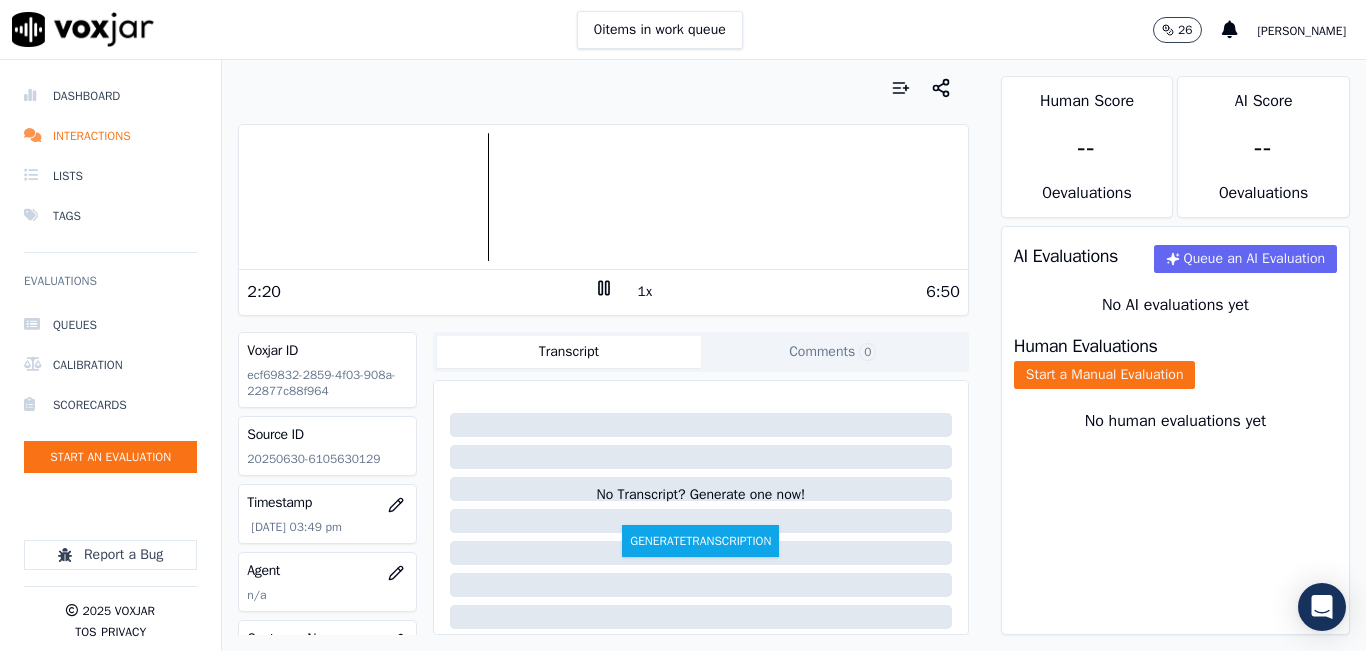 click at bounding box center (603, 197) 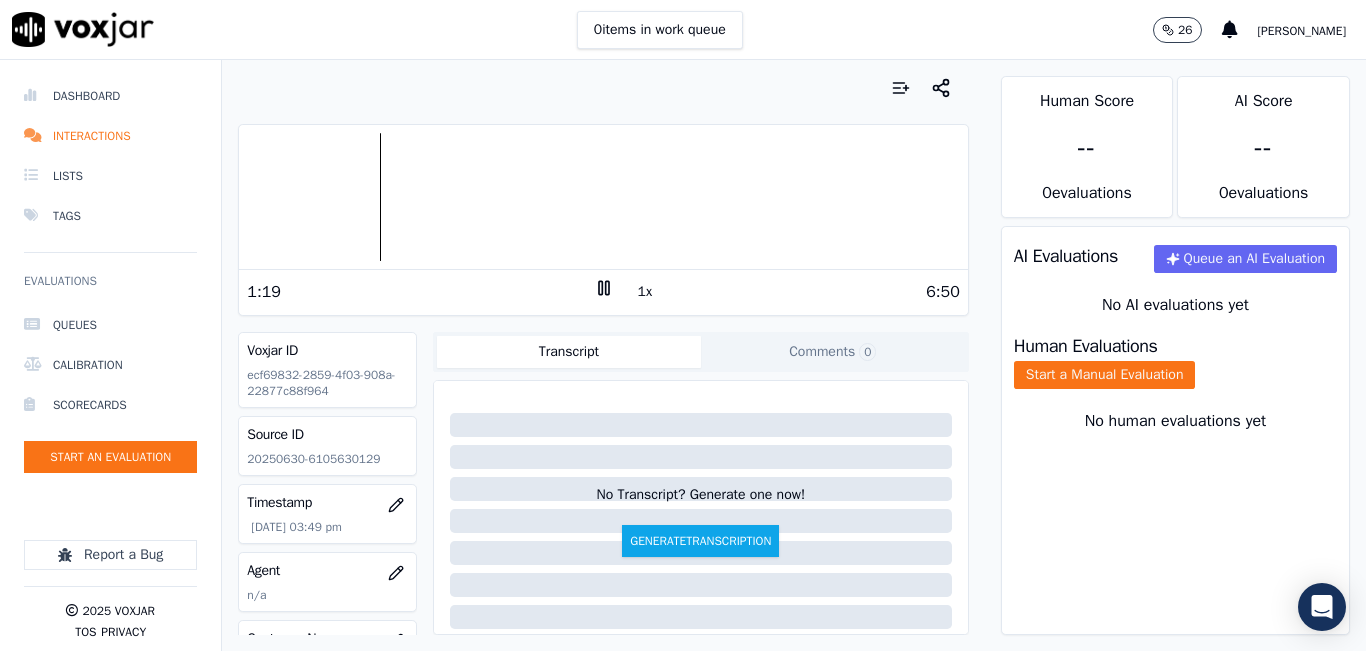 click at bounding box center [603, 197] 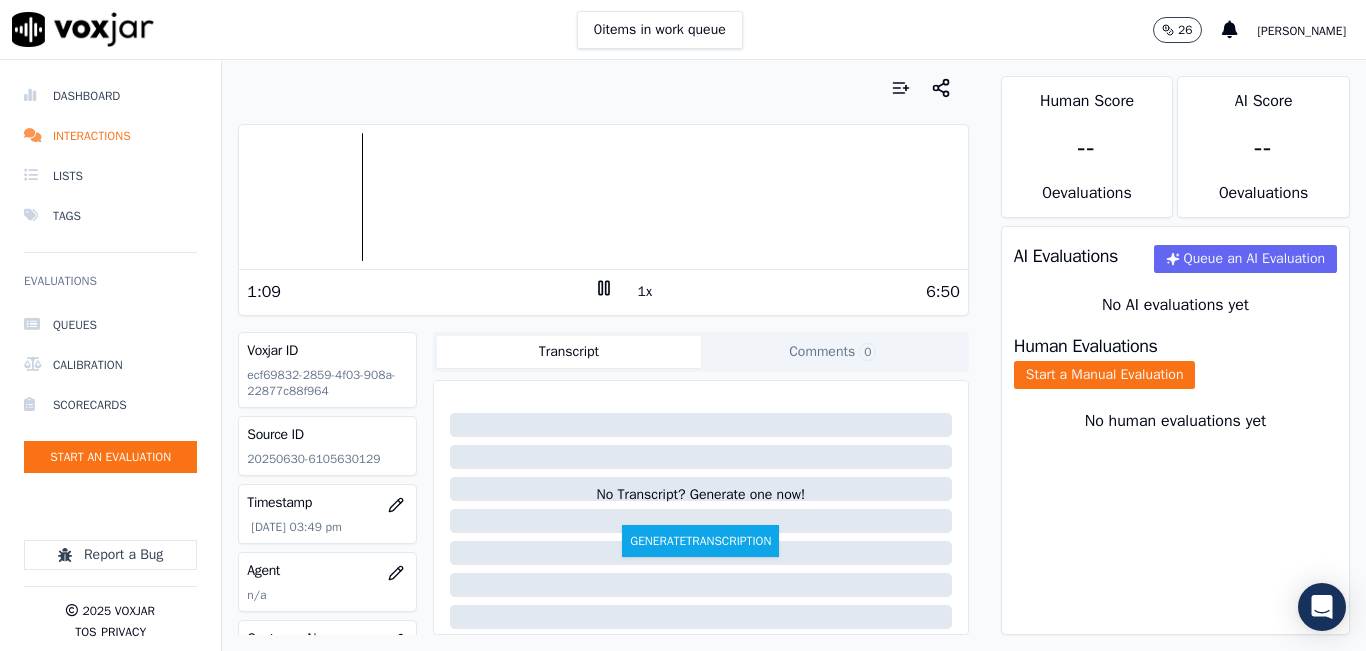 click at bounding box center [603, 197] 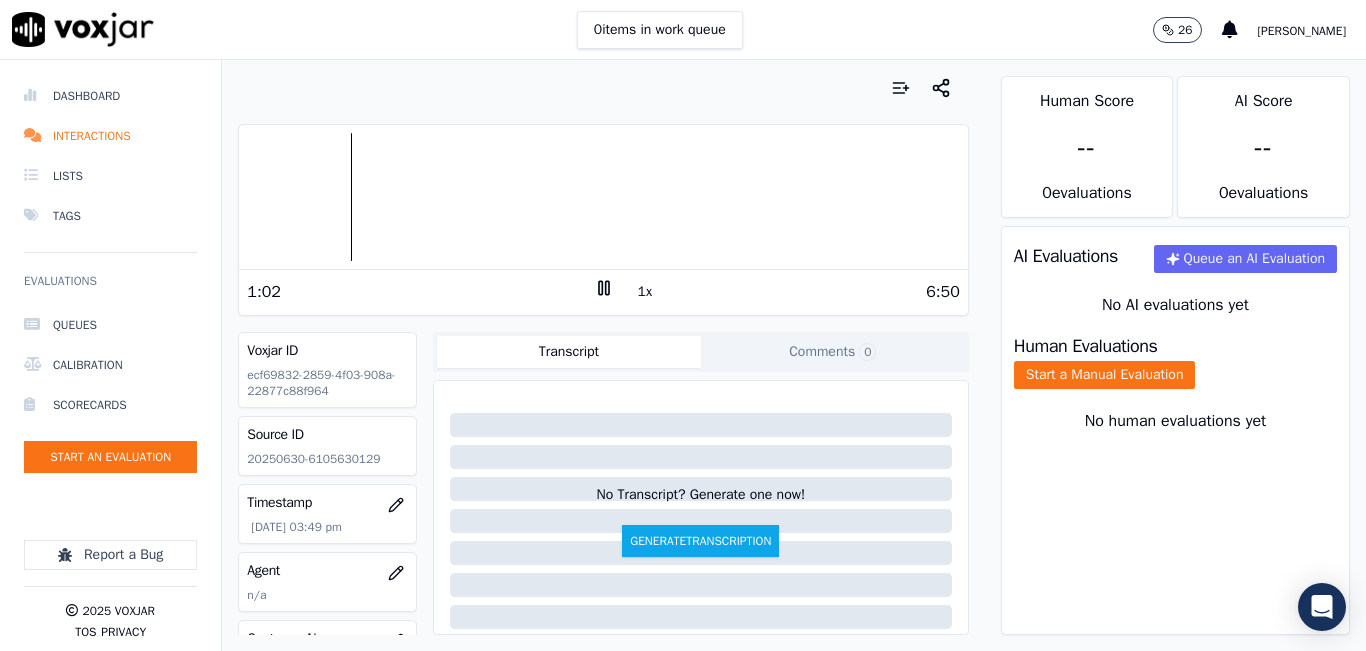 click at bounding box center [603, 197] 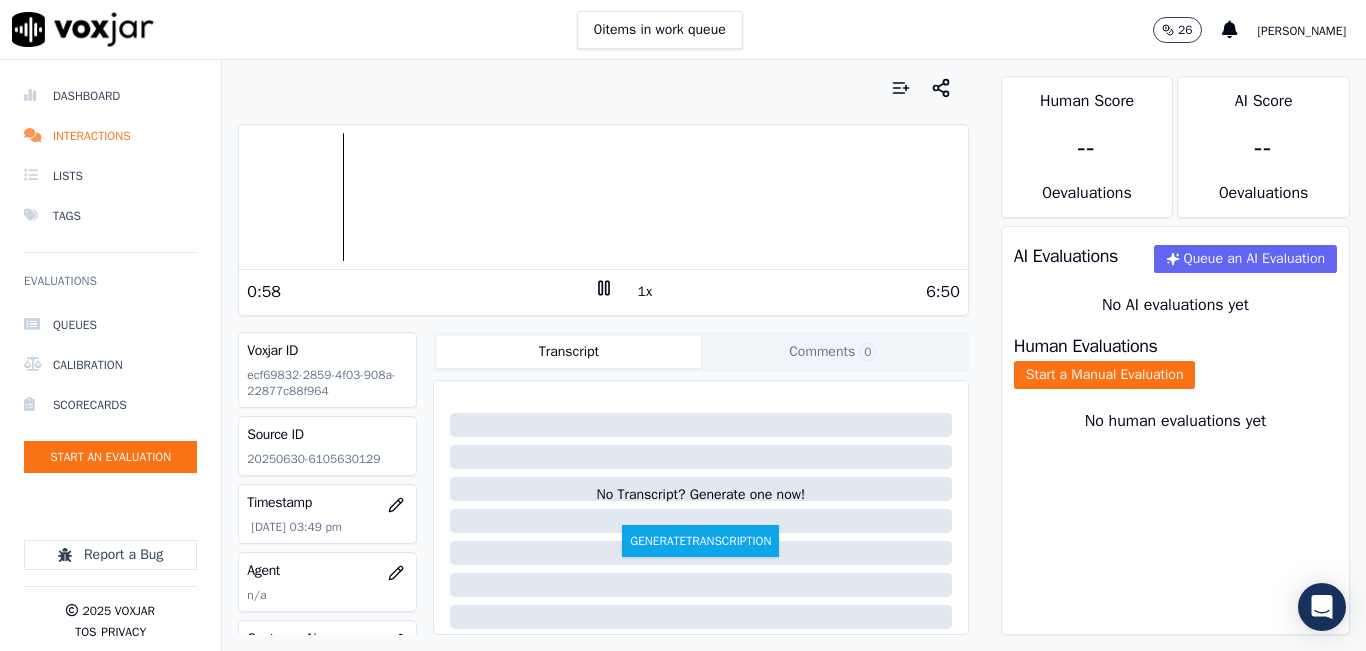 click at bounding box center [603, 197] 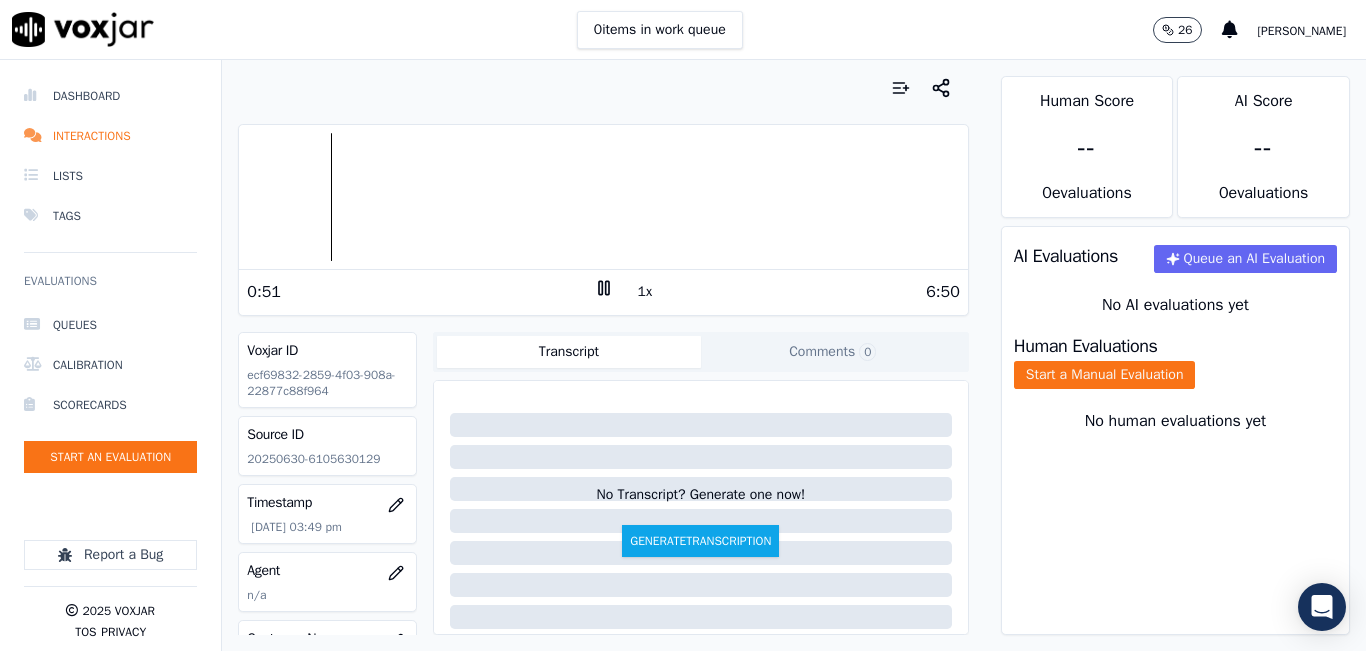 click at bounding box center [603, 197] 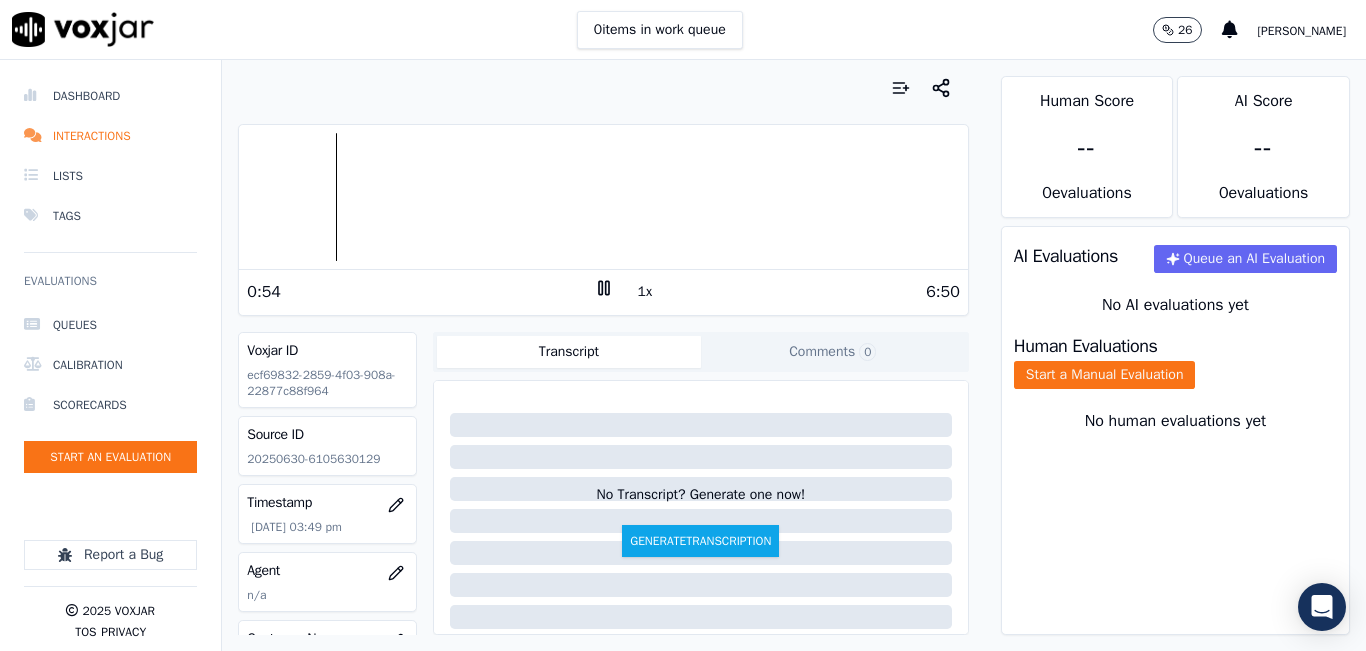 click 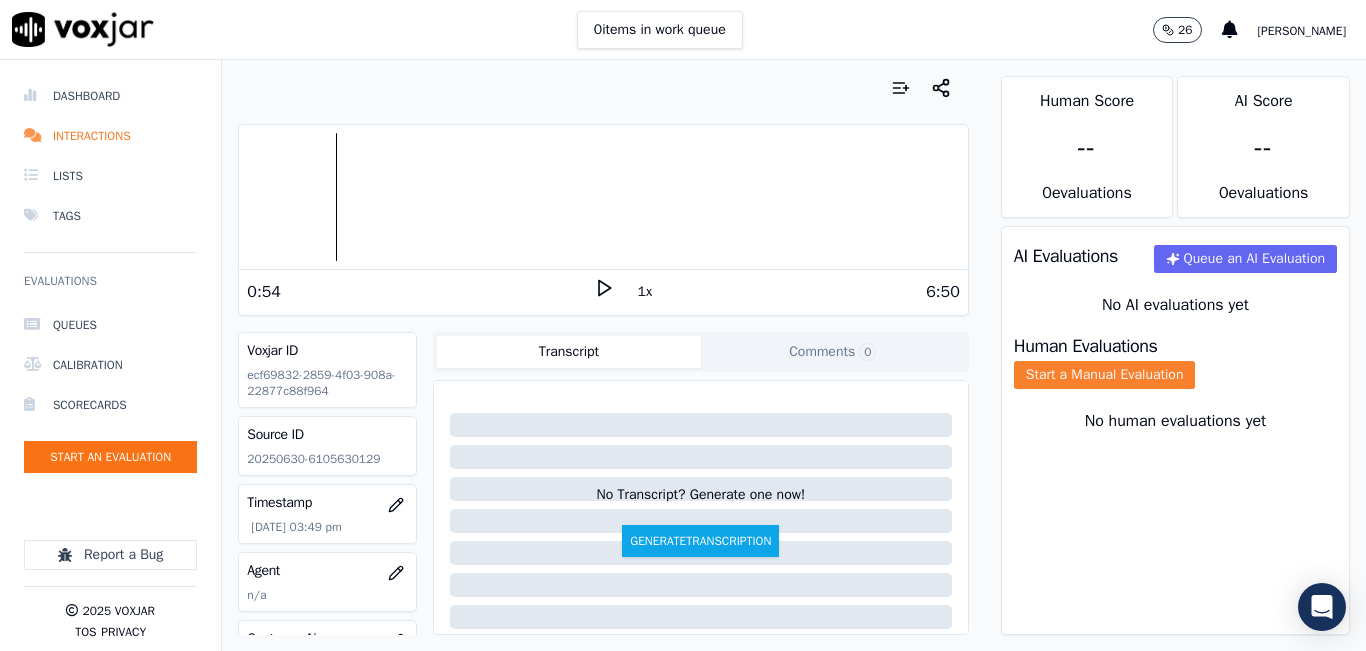 click on "Start a Manual Evaluation" 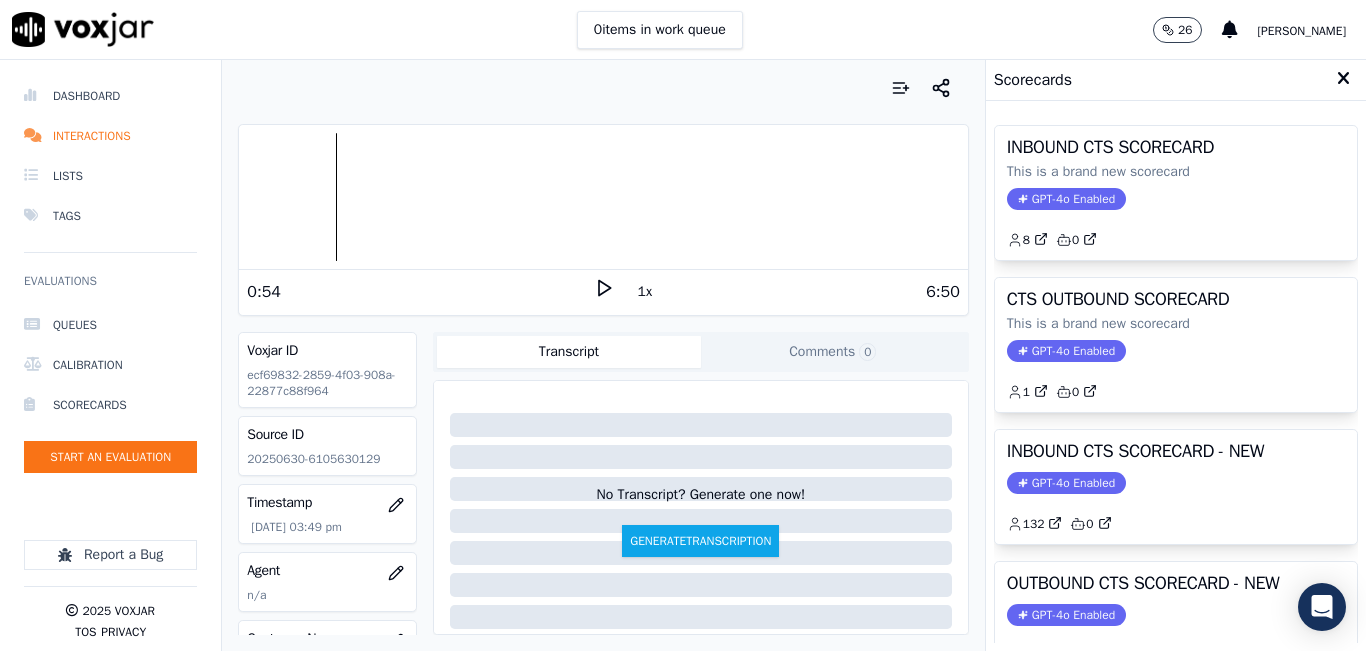 click on "GPT-4o Enabled" 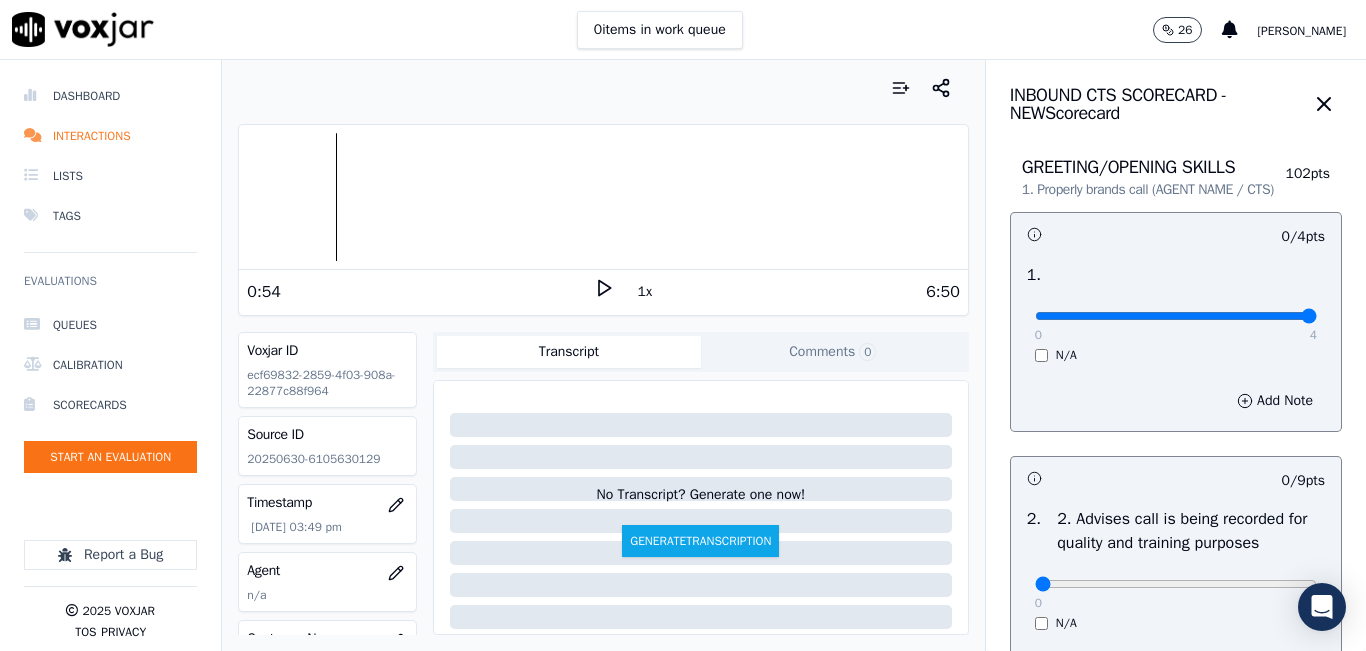 type on "4" 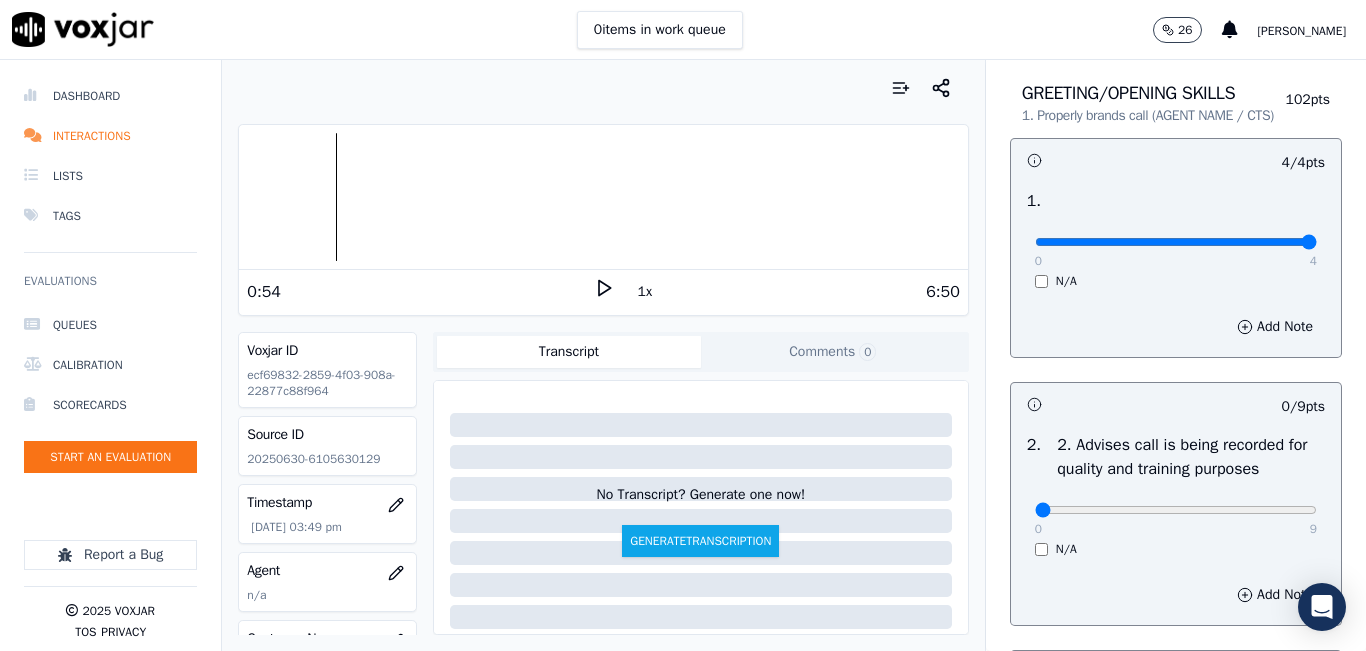 scroll, scrollTop: 200, scrollLeft: 0, axis: vertical 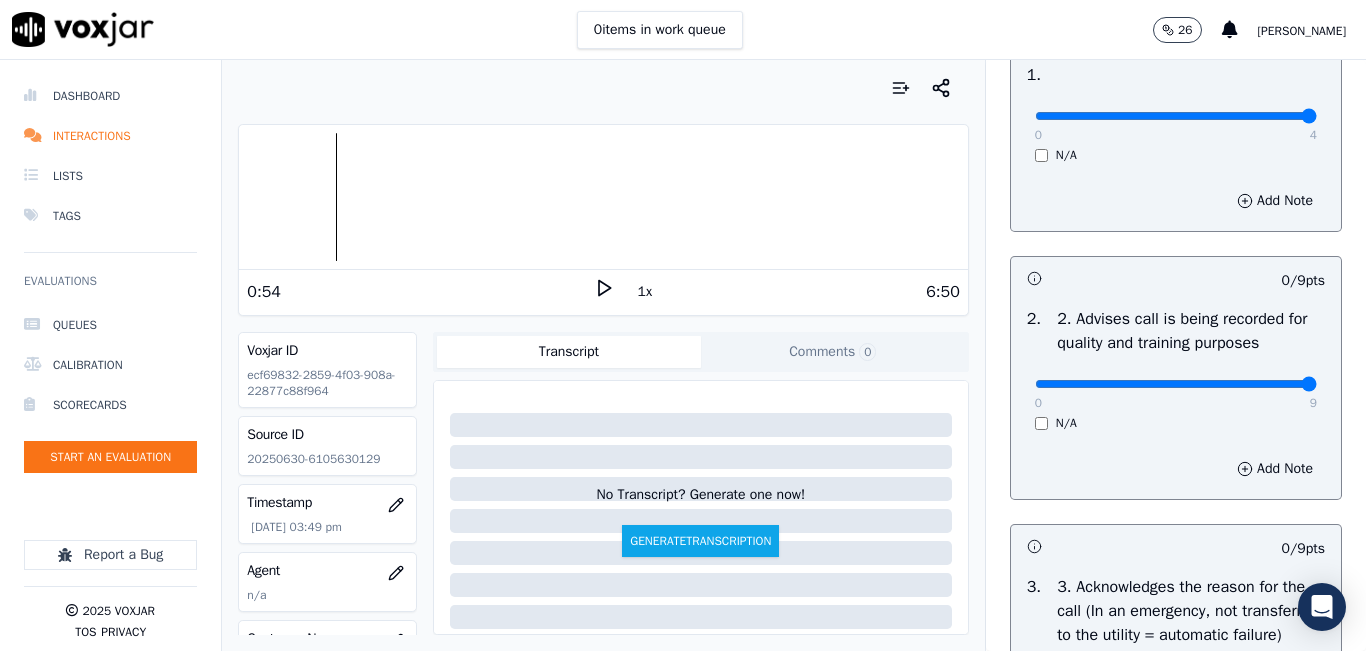 type on "9" 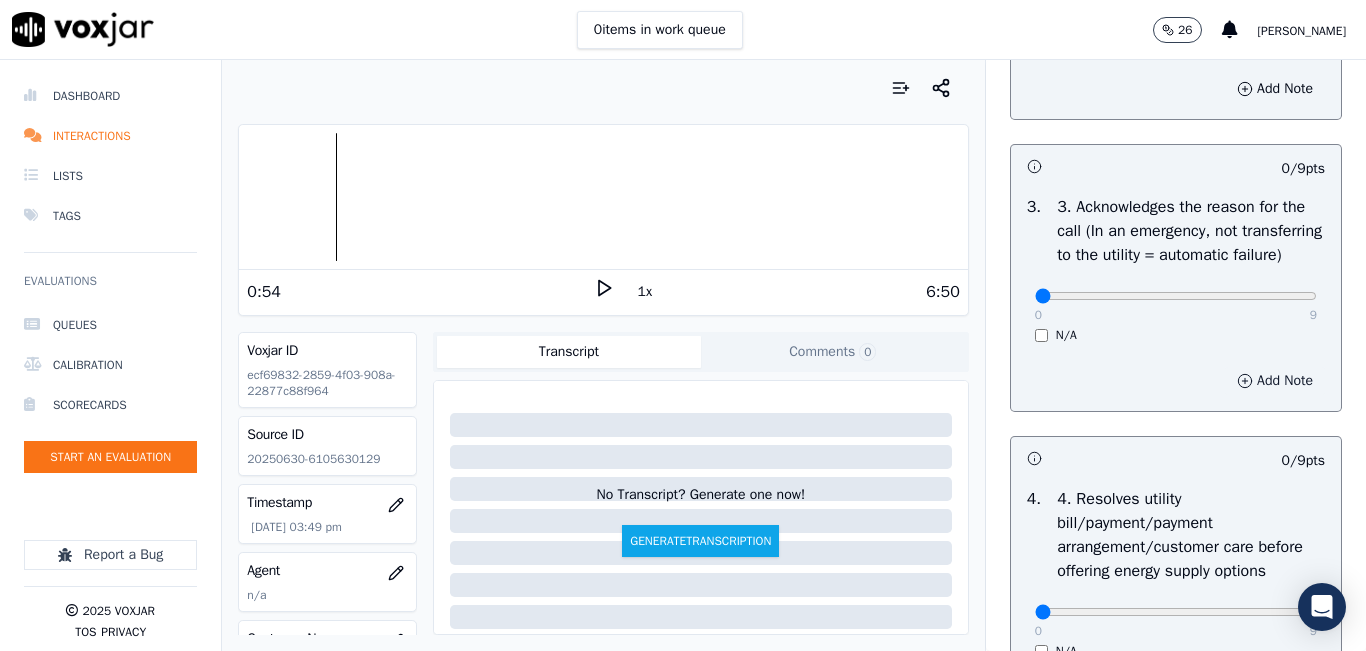 scroll, scrollTop: 600, scrollLeft: 0, axis: vertical 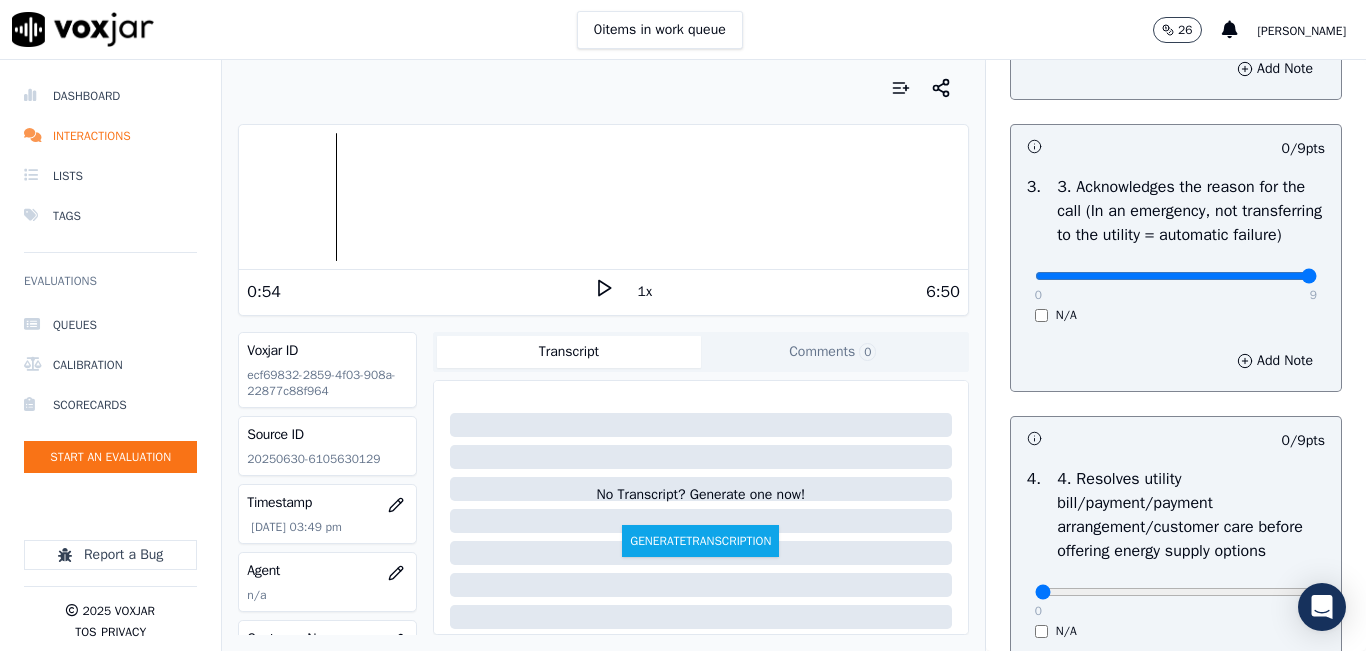 type on "9" 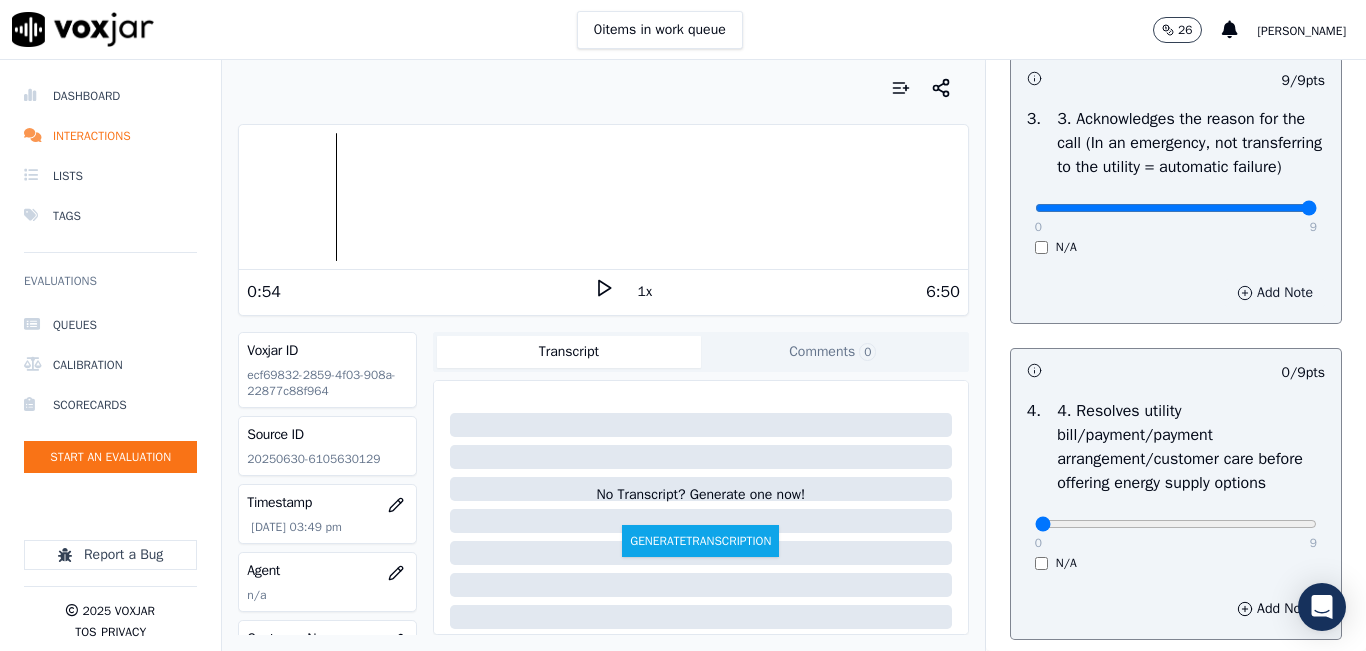 scroll, scrollTop: 800, scrollLeft: 0, axis: vertical 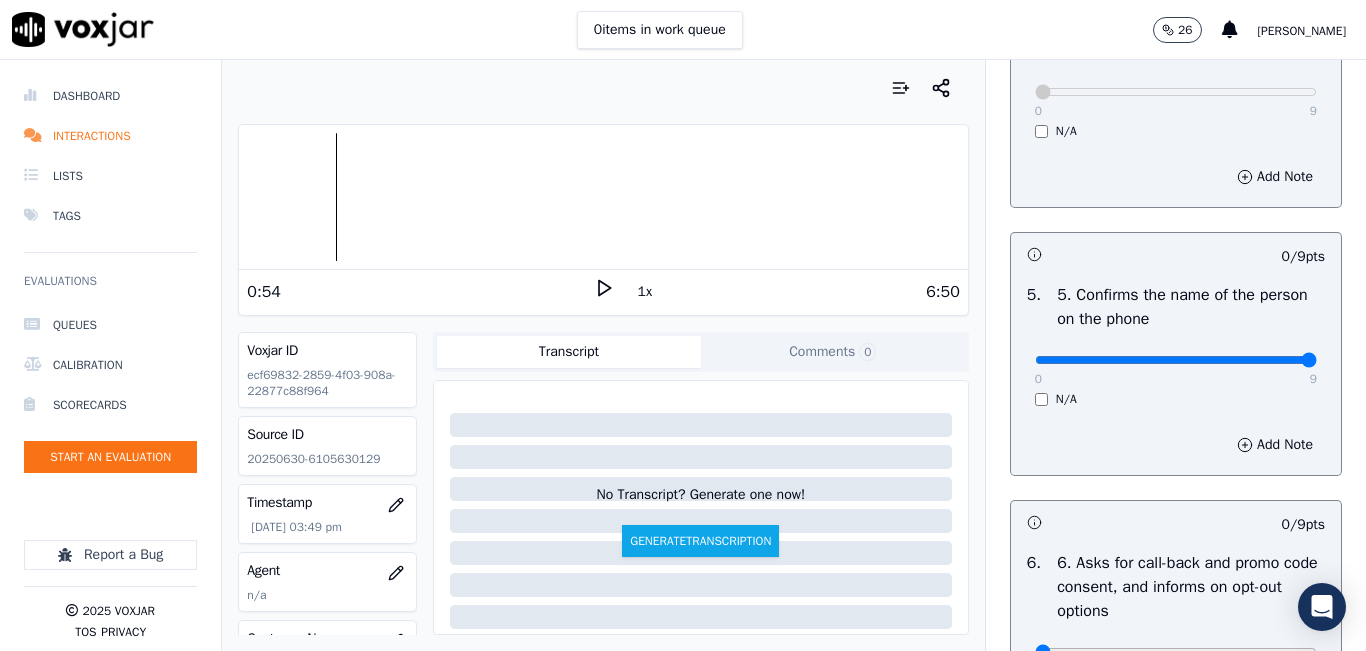 type on "9" 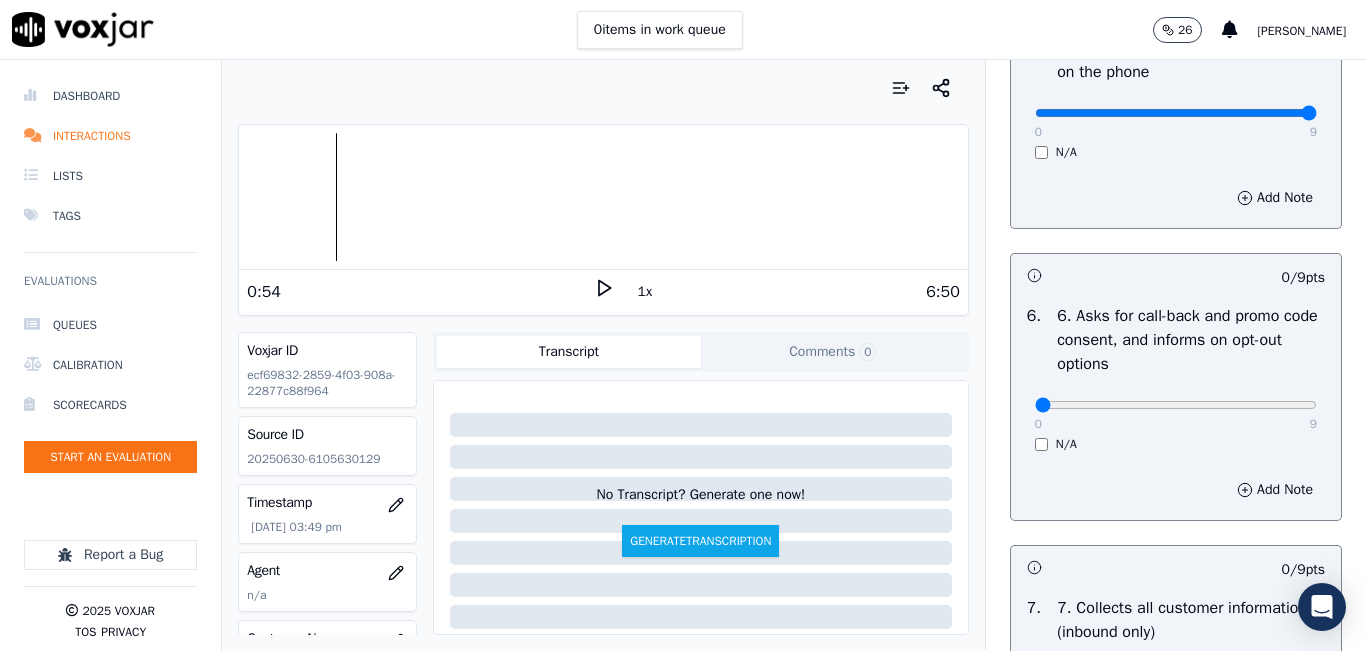 scroll, scrollTop: 1400, scrollLeft: 0, axis: vertical 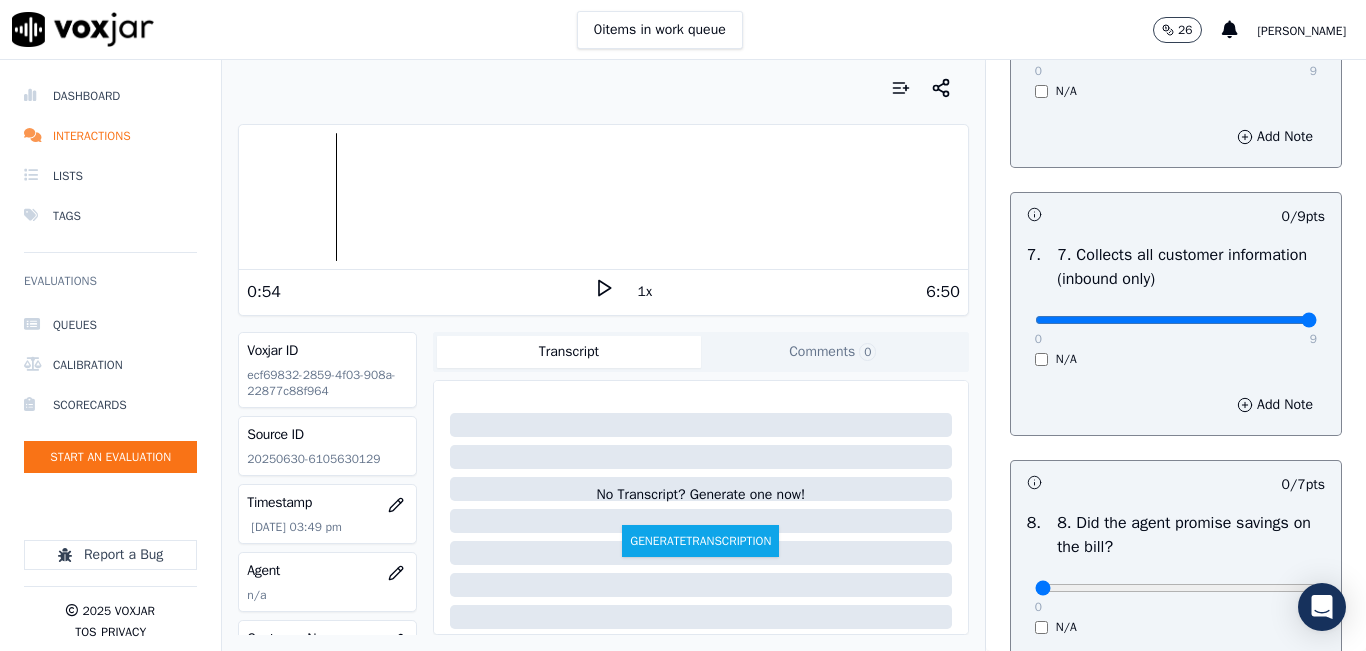 type on "9" 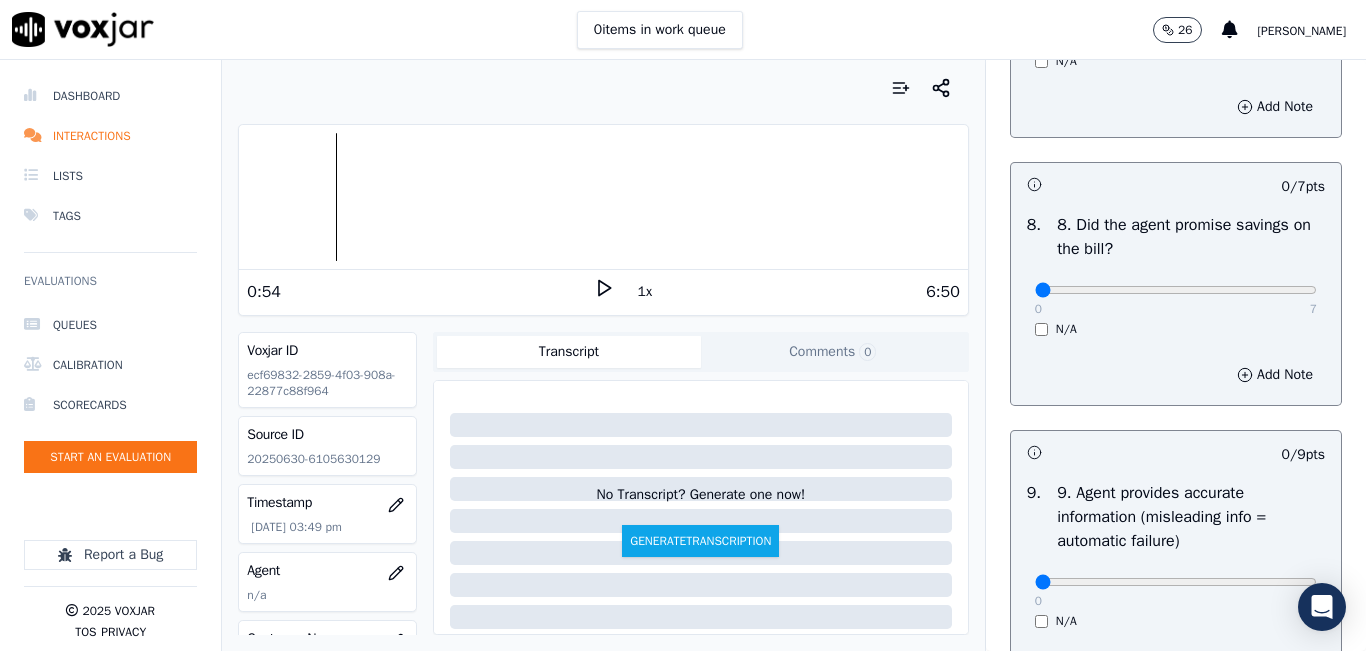 scroll, scrollTop: 2000, scrollLeft: 0, axis: vertical 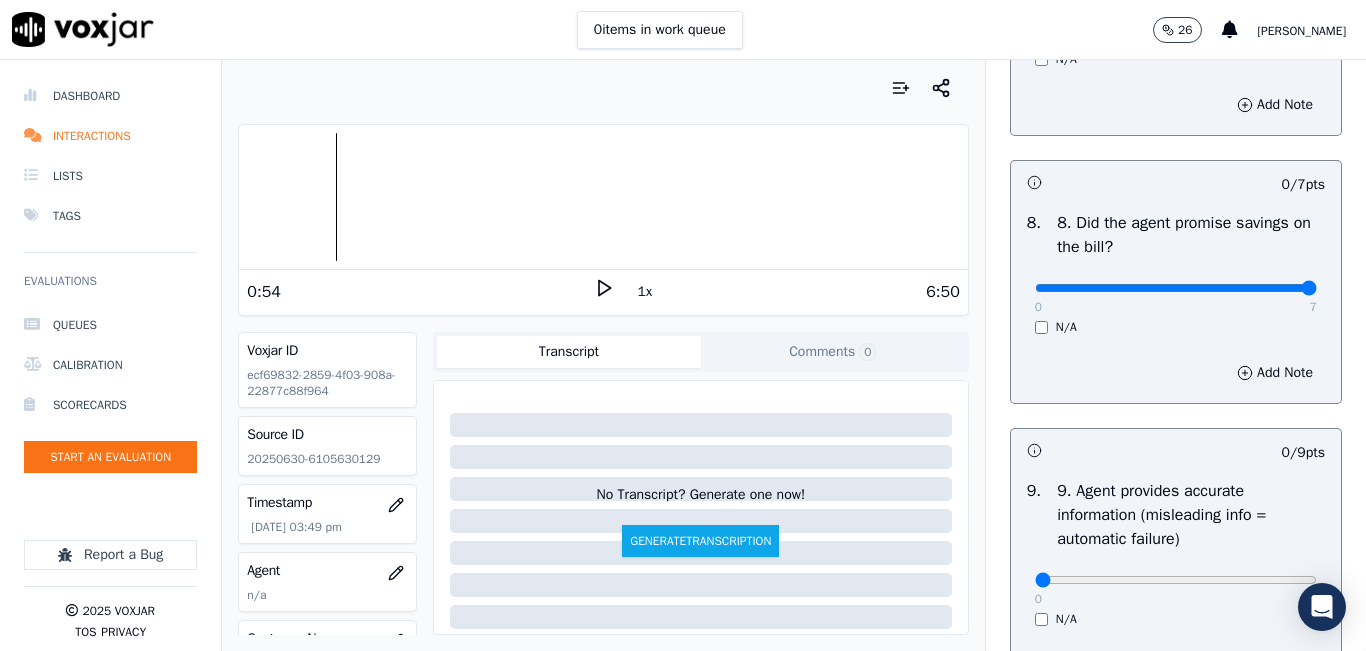 type on "7" 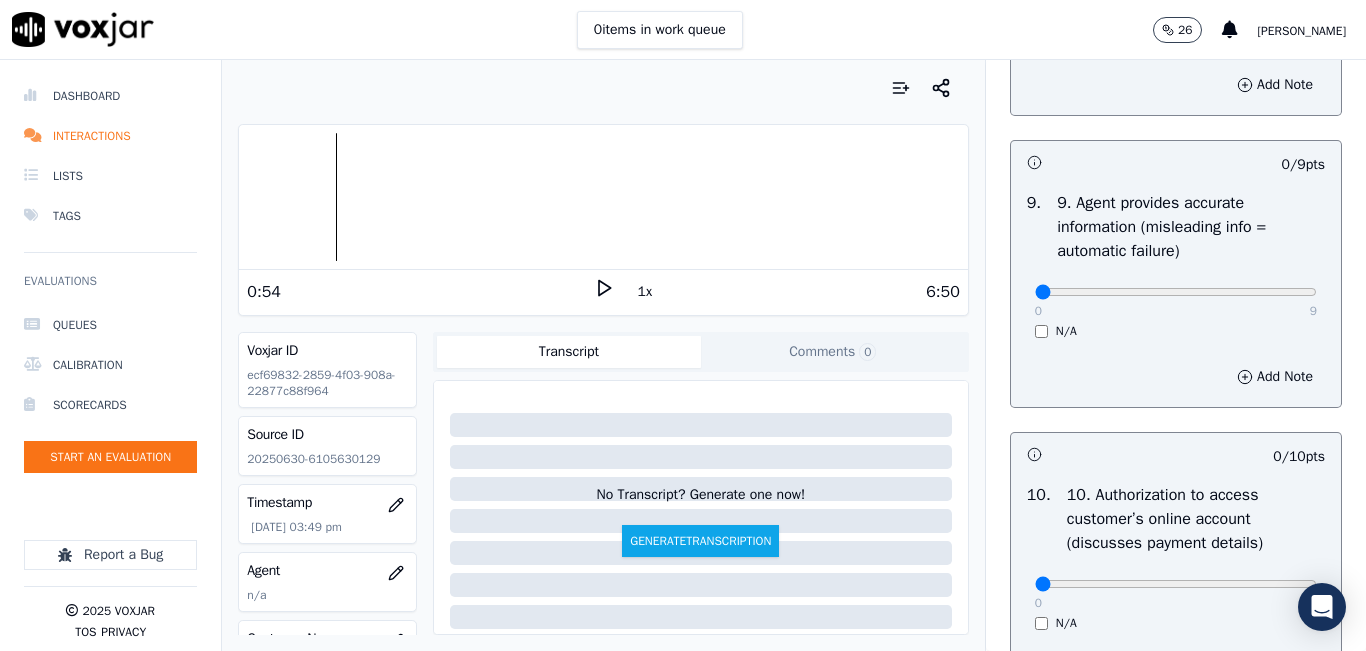 scroll, scrollTop: 2300, scrollLeft: 0, axis: vertical 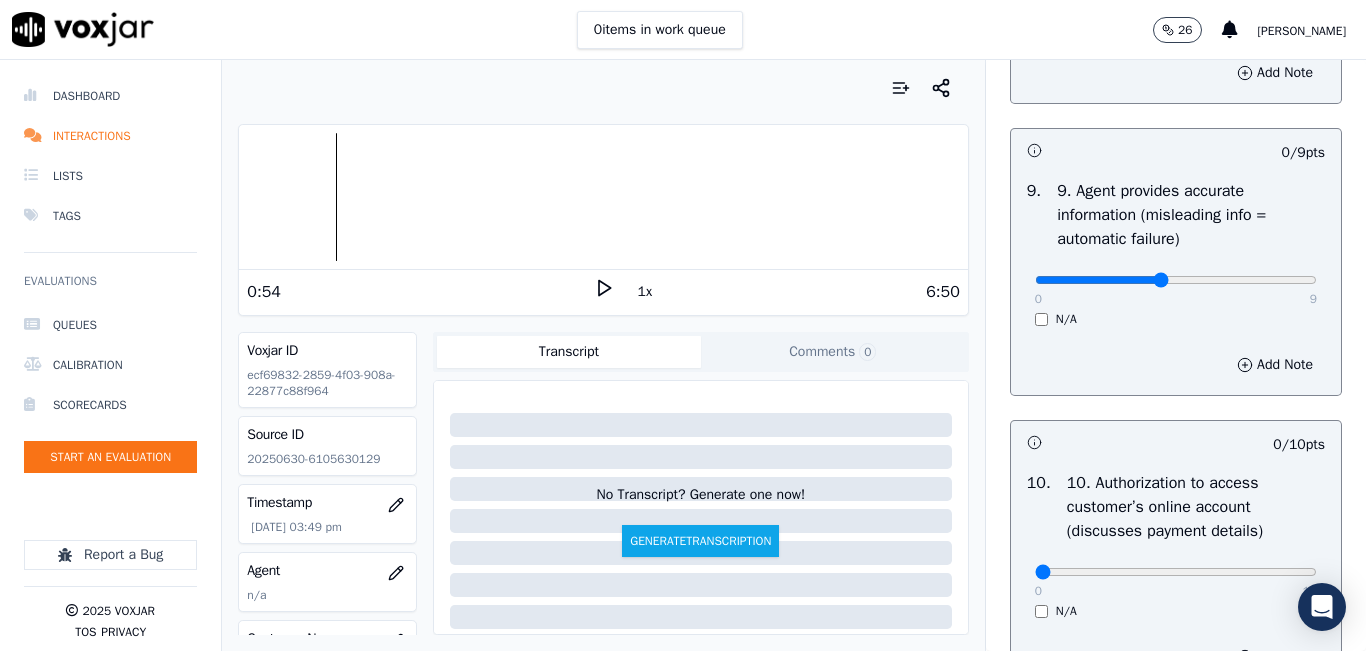 type on "4" 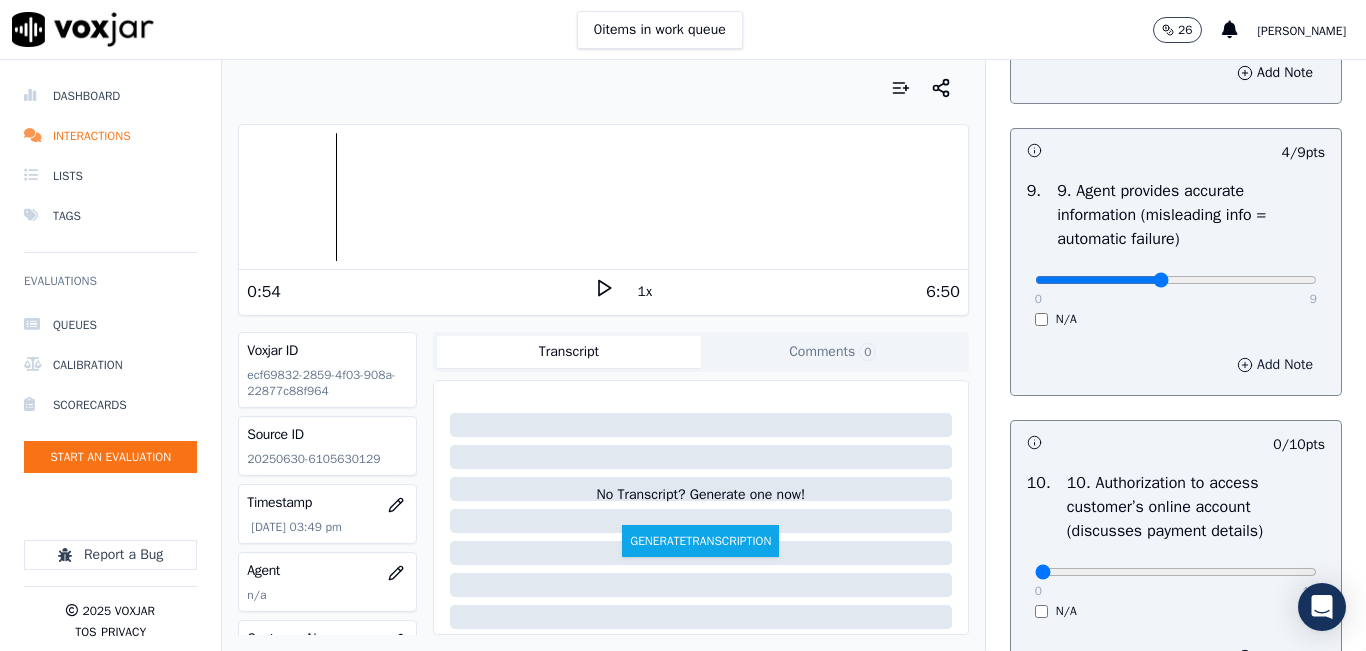 click on "Add Note" at bounding box center [1275, 365] 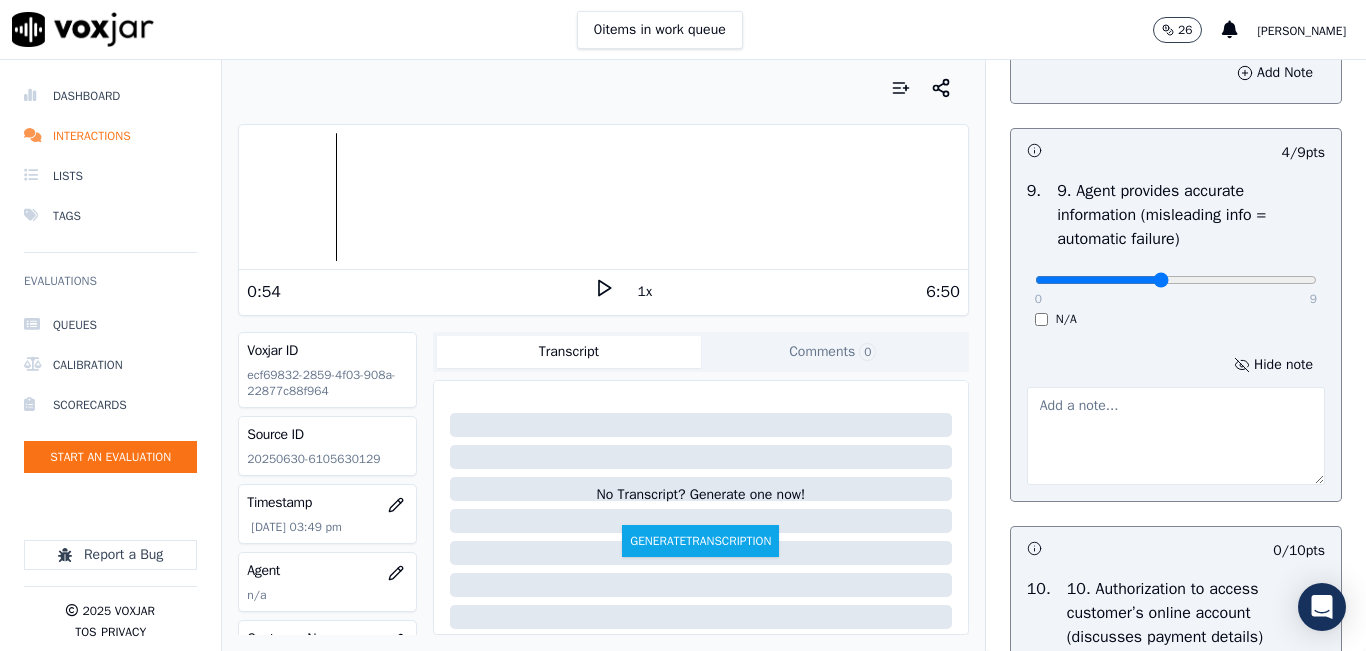 drag, startPoint x: 1130, startPoint y: 506, endPoint x: 1154, endPoint y: 517, distance: 26.400757 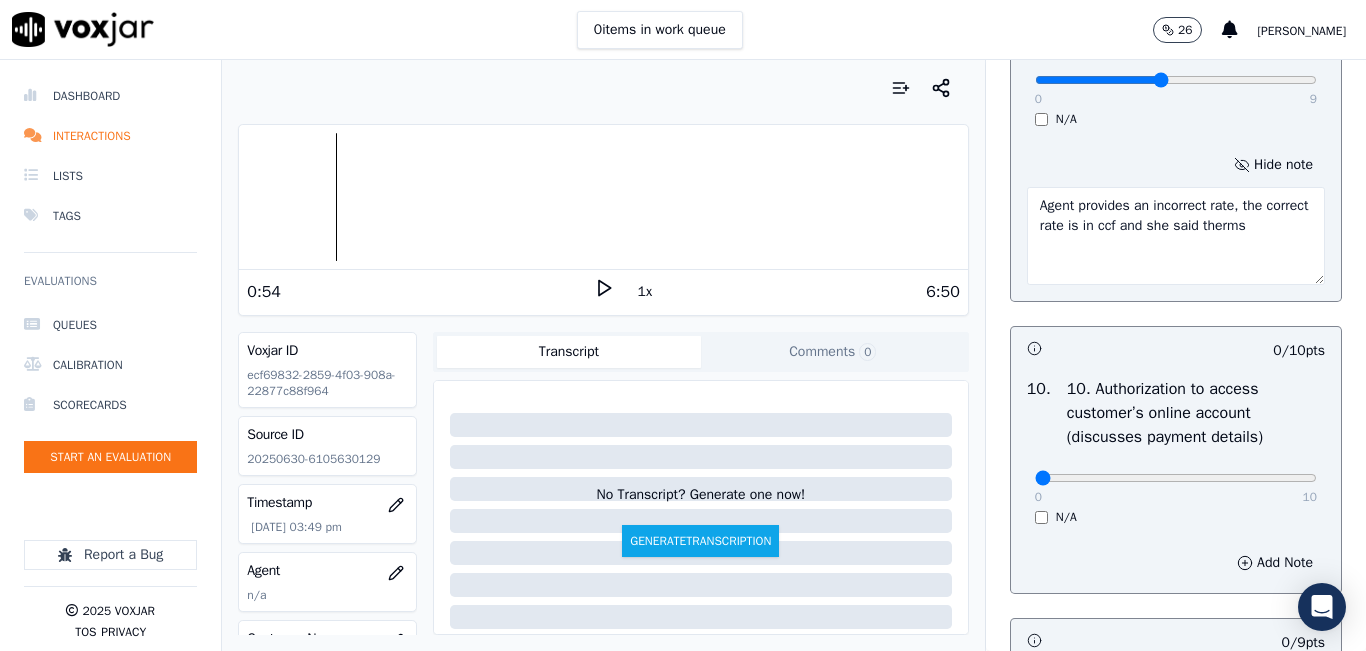 scroll, scrollTop: 2800, scrollLeft: 0, axis: vertical 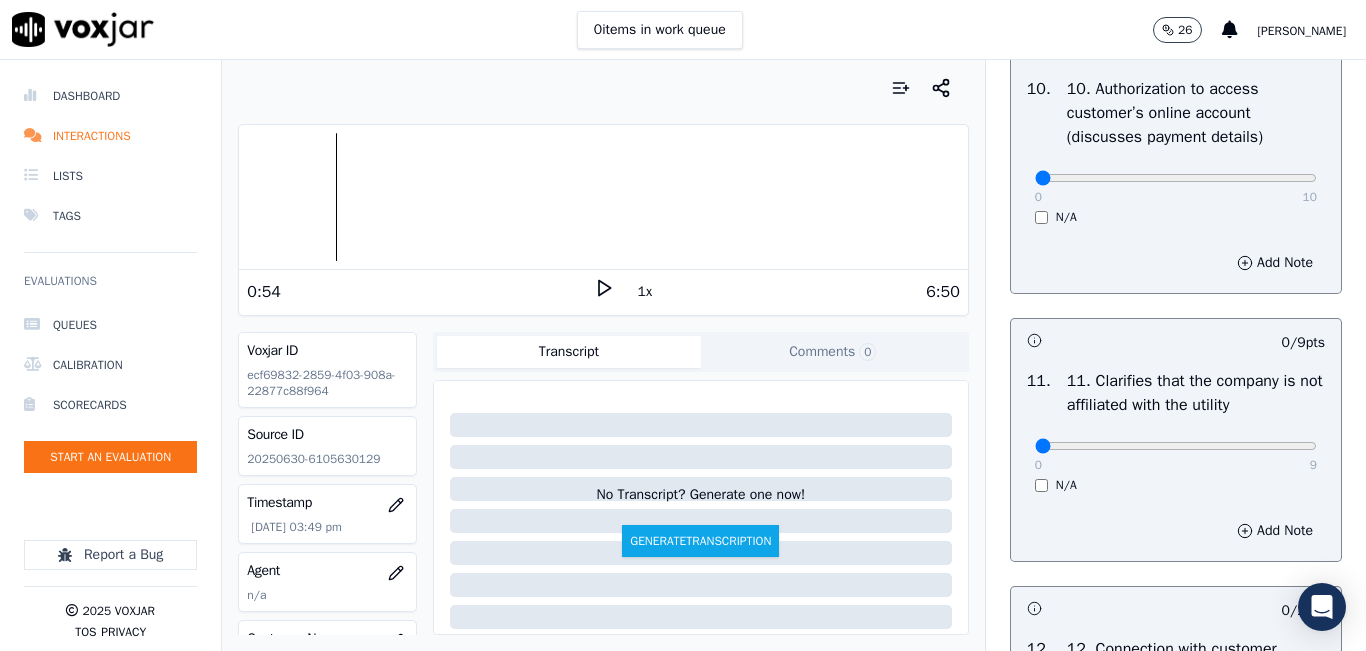 type on "Agent provides an incorrect rate, the correct rate is in ccf and she said therms" 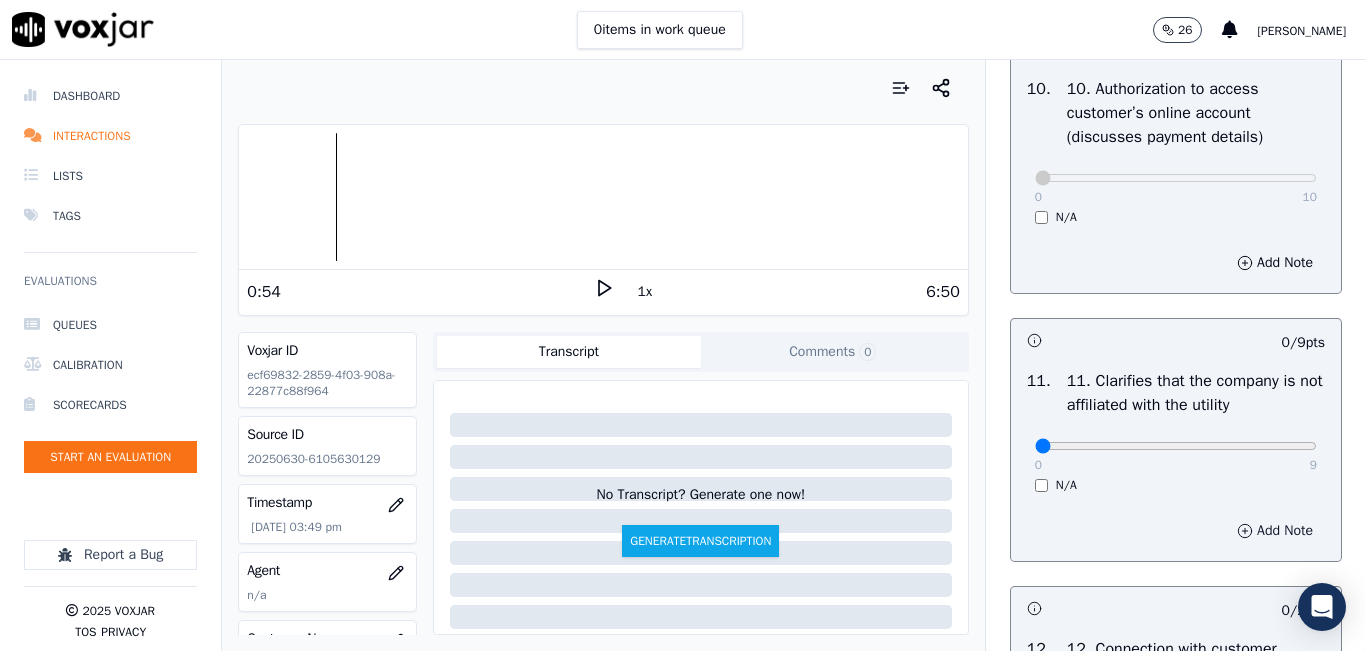 scroll, scrollTop: 3000, scrollLeft: 0, axis: vertical 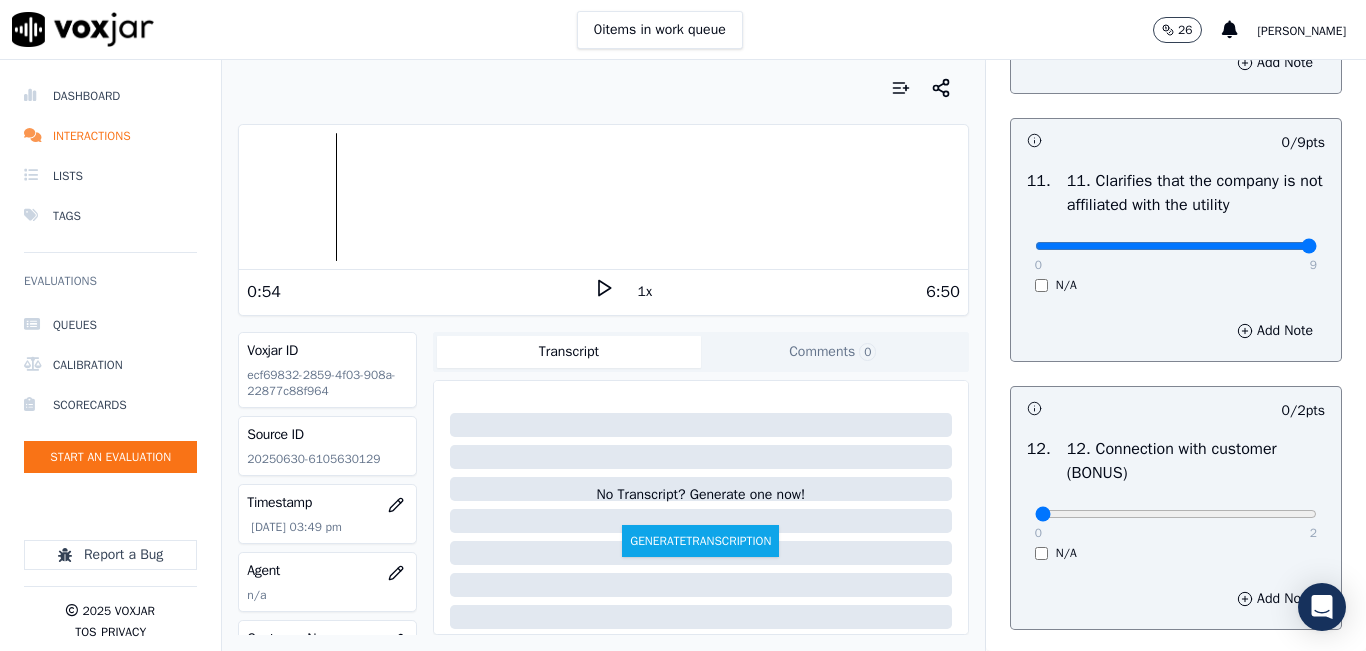type on "9" 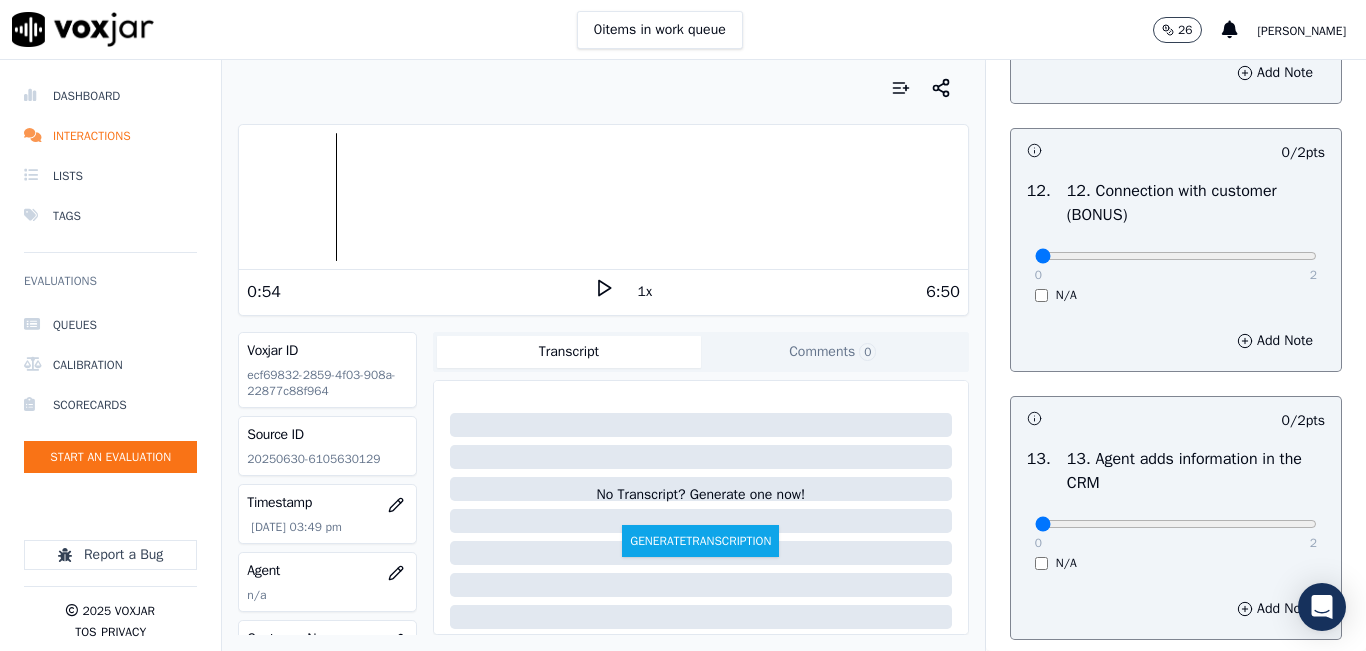 scroll, scrollTop: 3300, scrollLeft: 0, axis: vertical 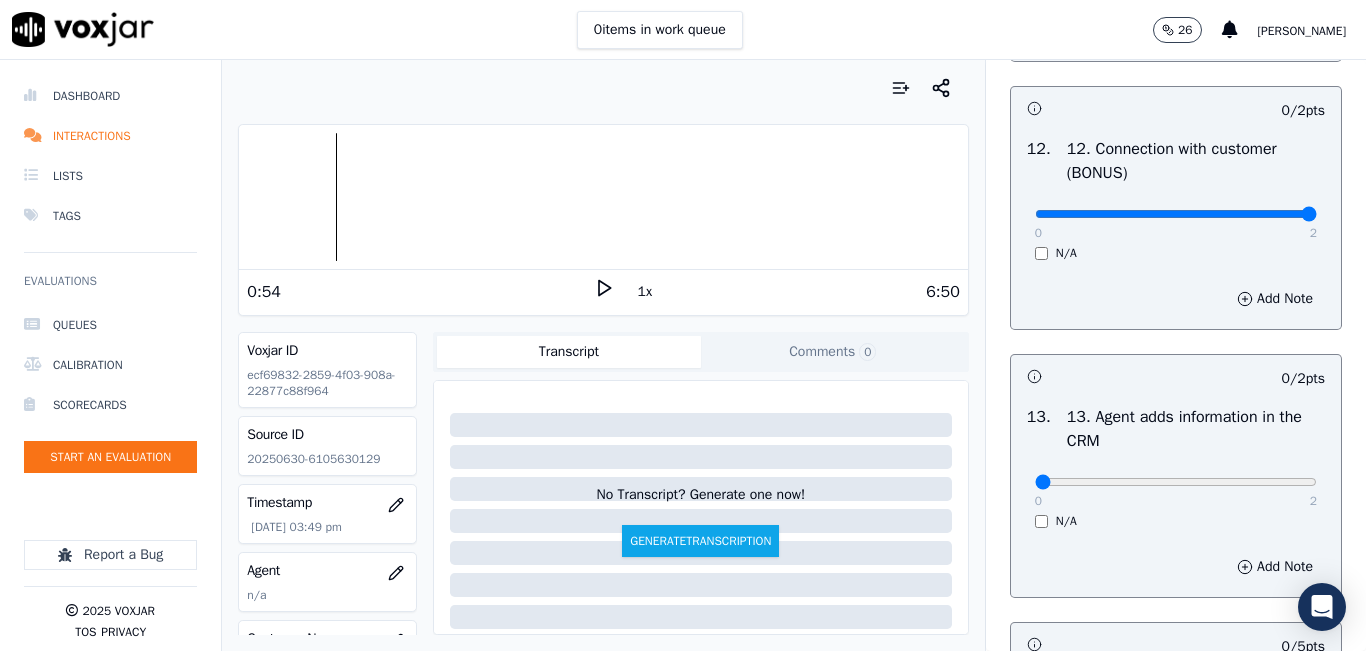 type on "2" 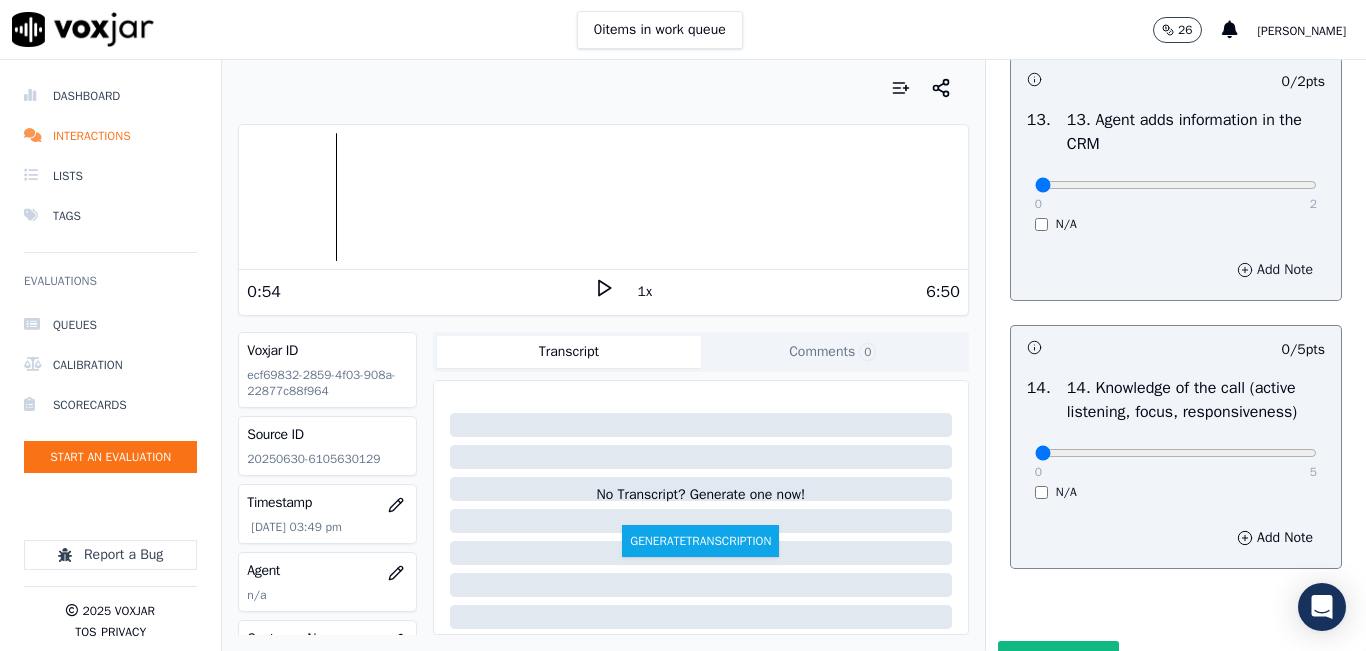 scroll, scrollTop: 3600, scrollLeft: 0, axis: vertical 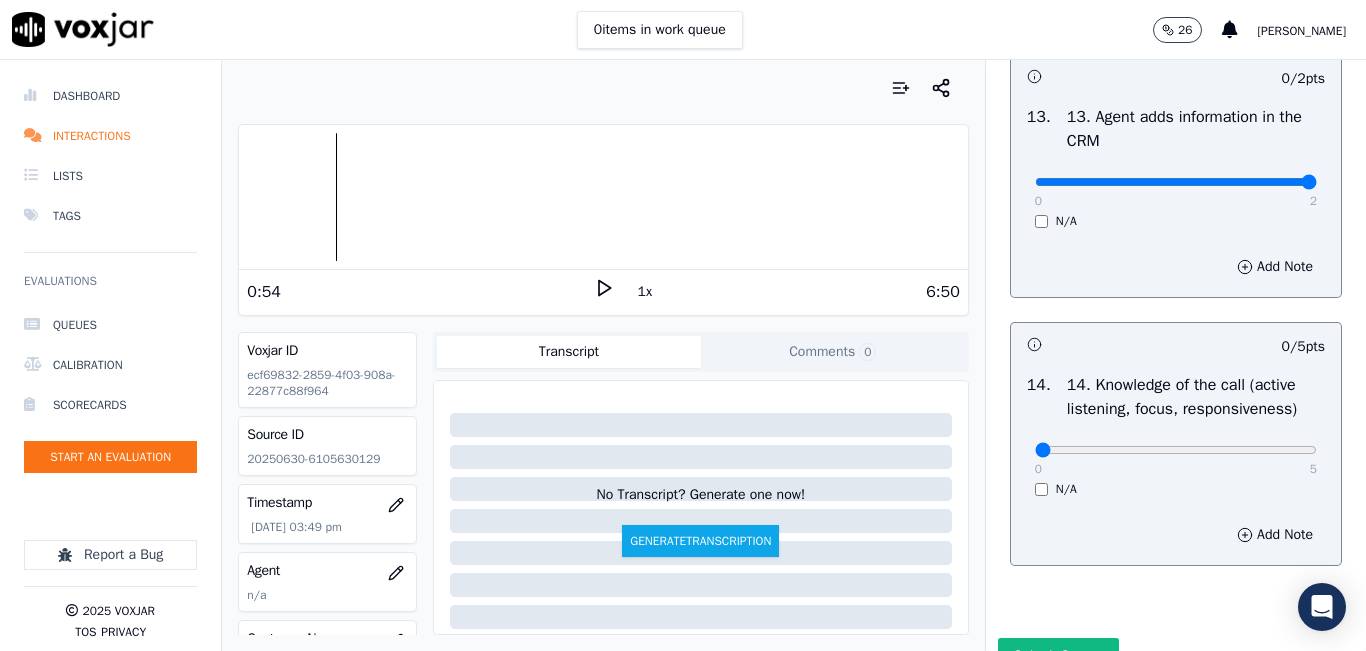 type on "2" 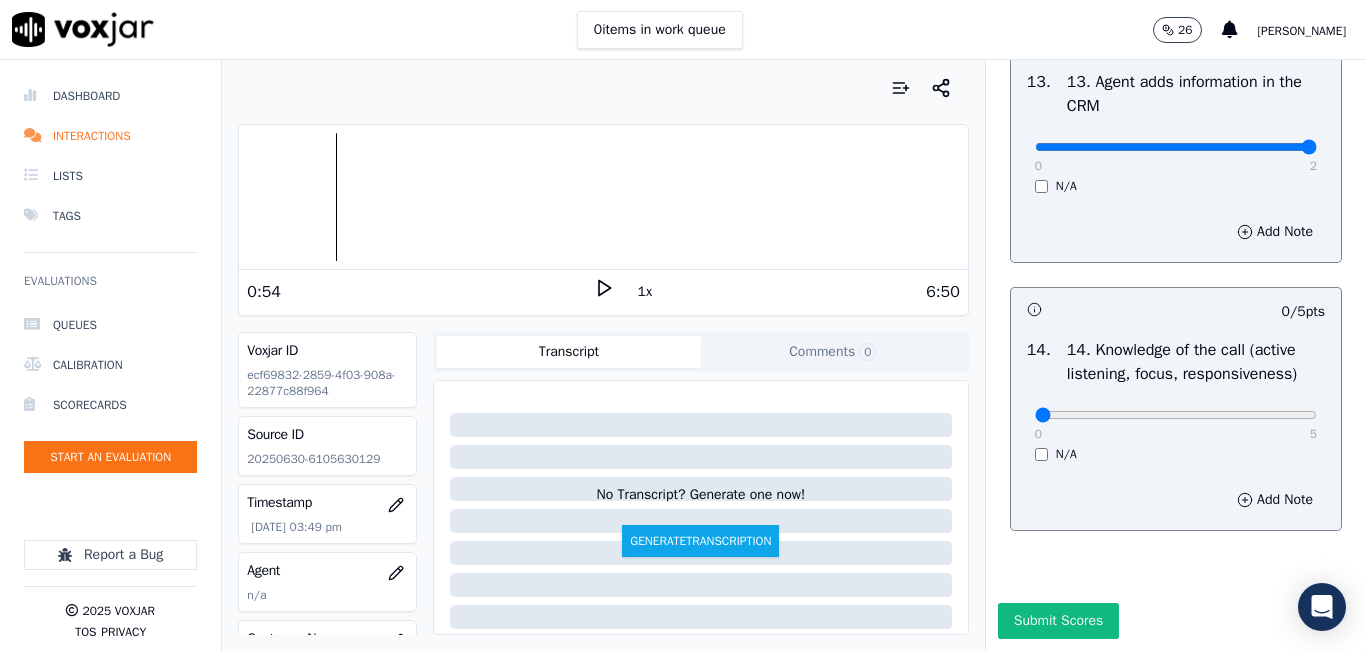 scroll, scrollTop: 3748, scrollLeft: 0, axis: vertical 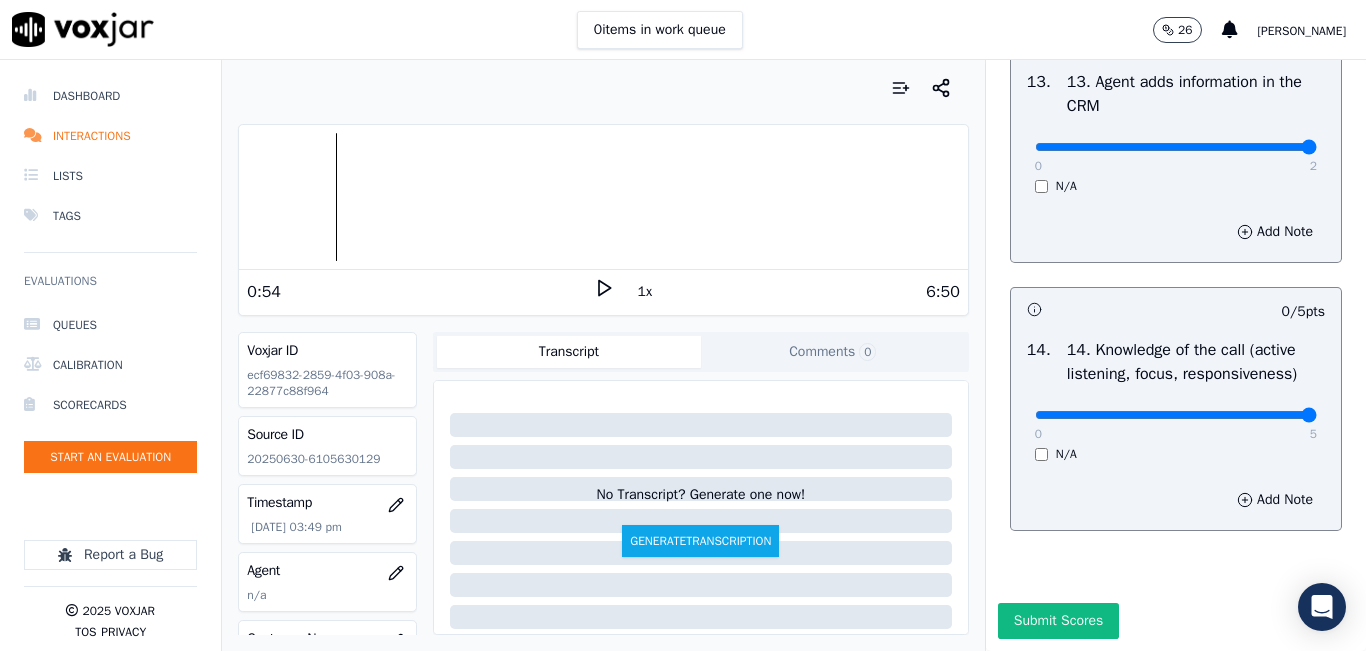 type on "5" 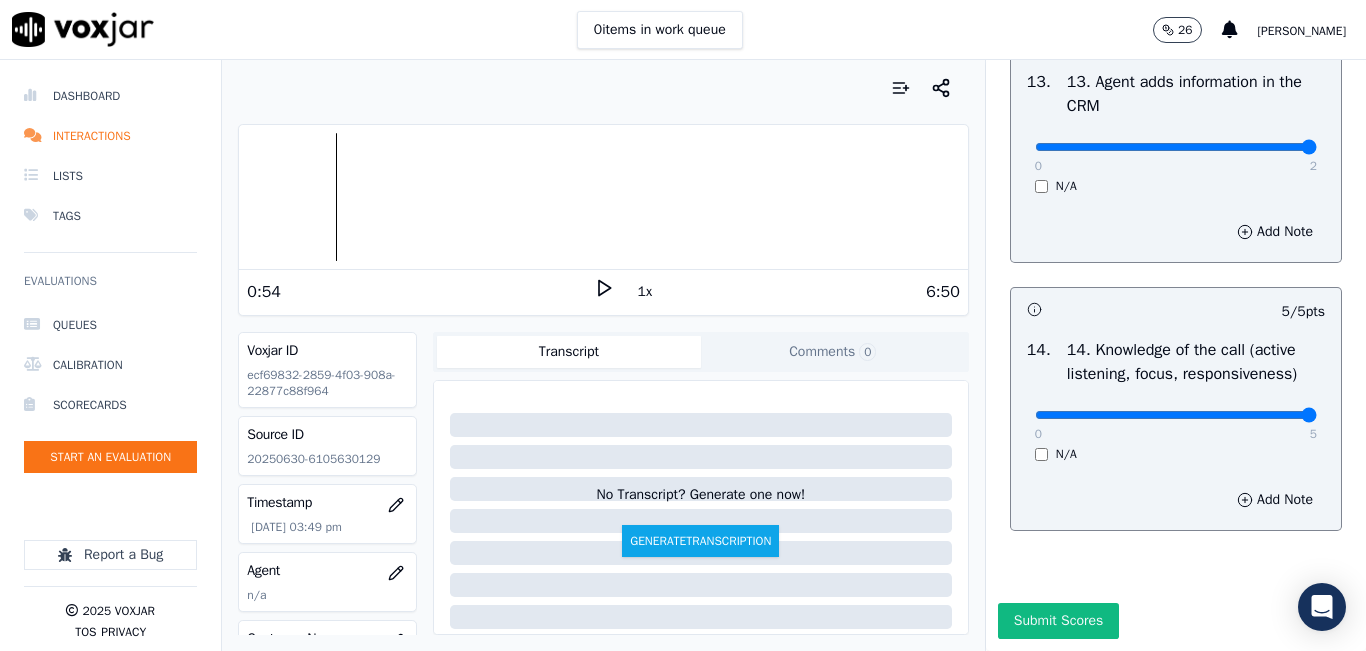 click on "Submit Scores" at bounding box center (1176, 627) 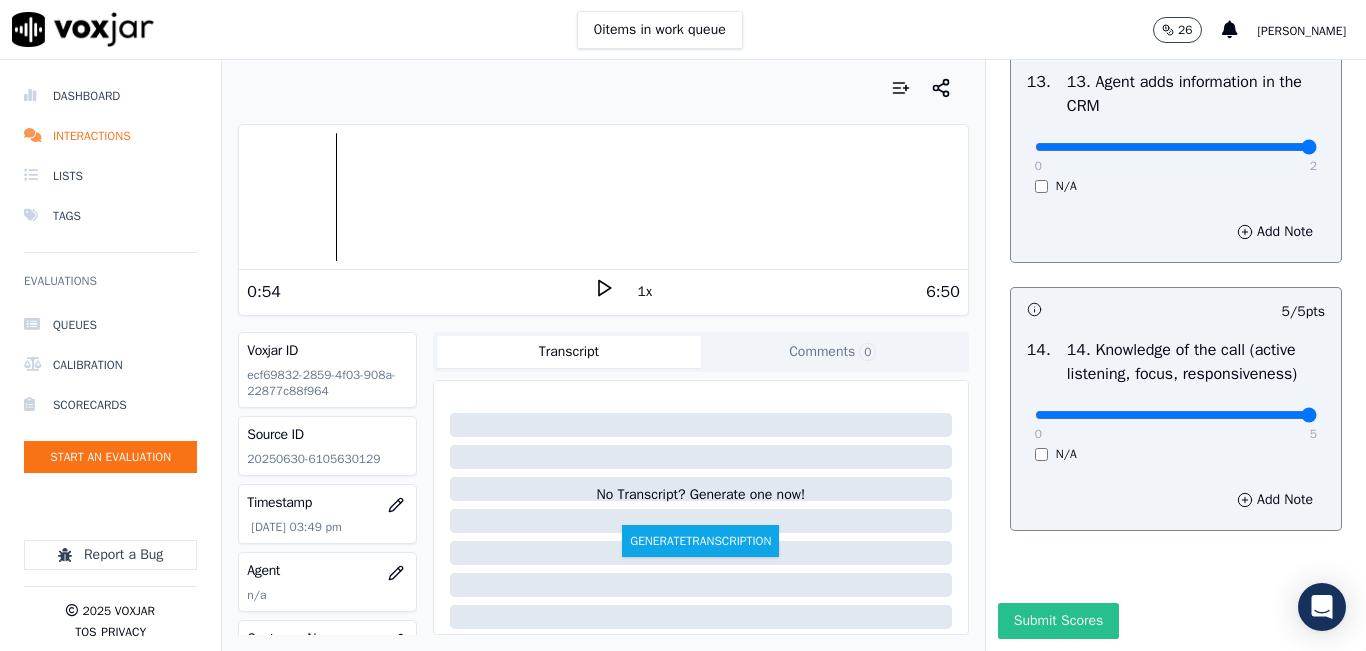 click on "Submit Scores" at bounding box center [1058, 621] 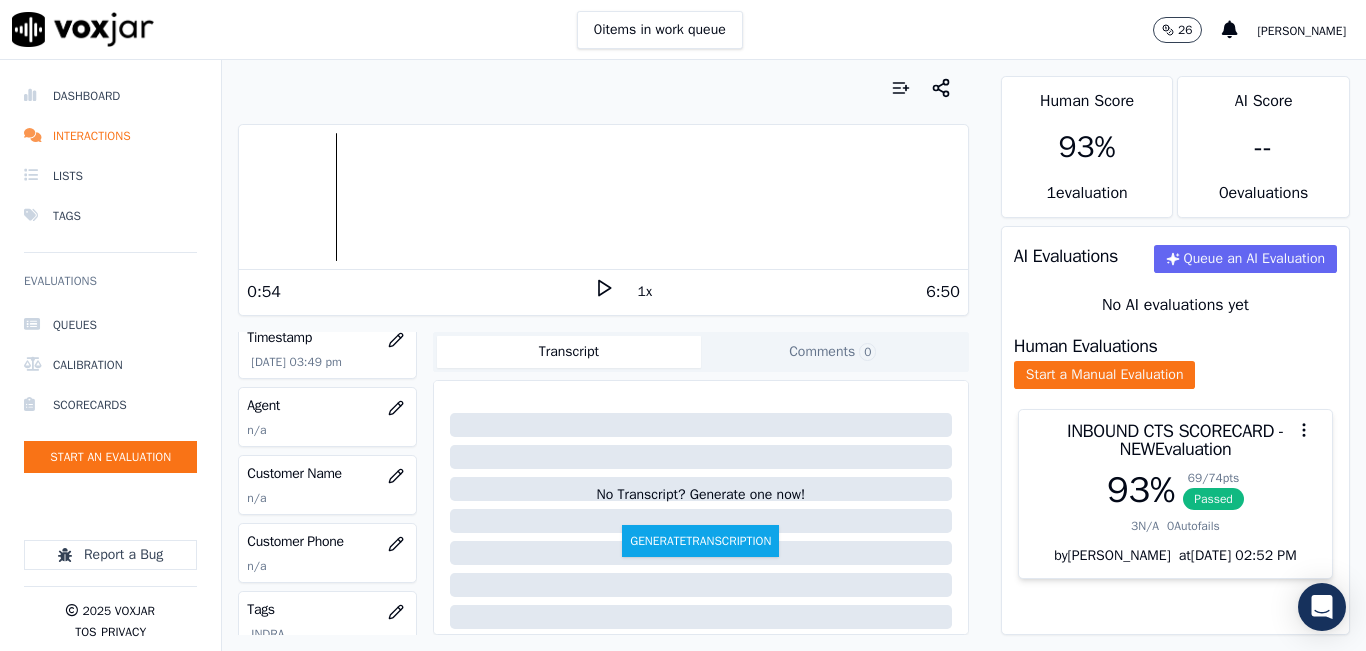 scroll, scrollTop: 200, scrollLeft: 0, axis: vertical 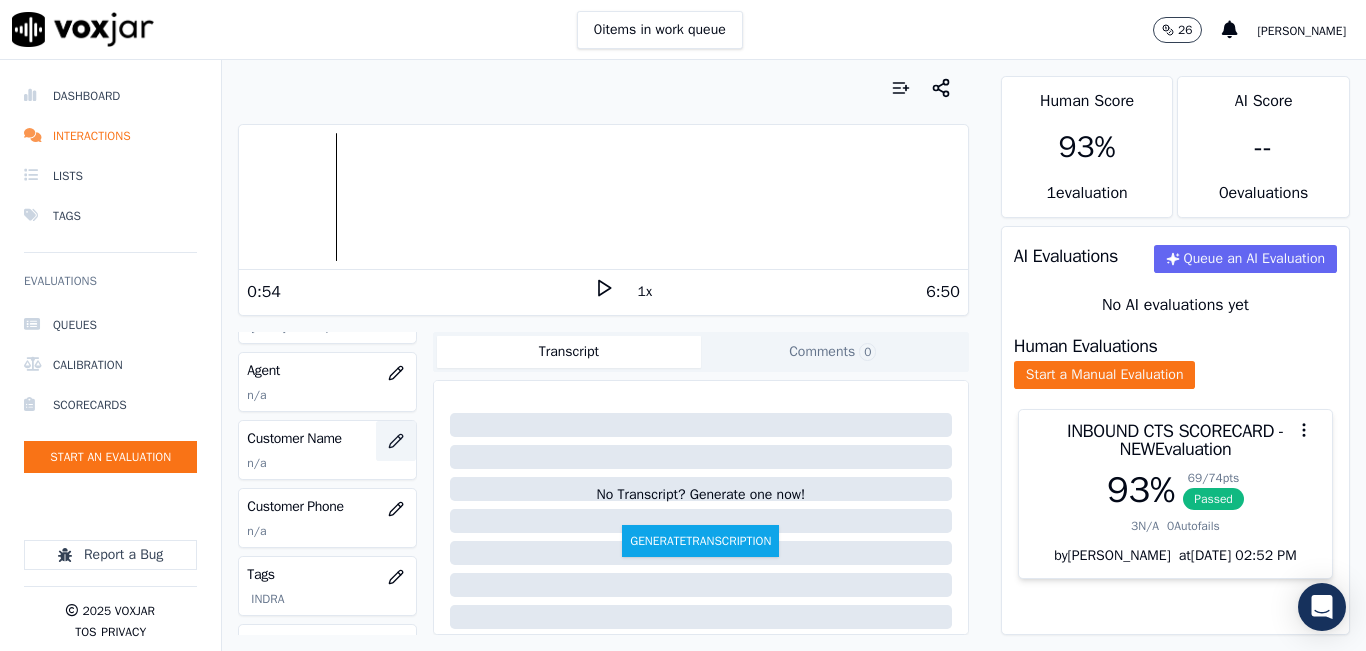 click at bounding box center [396, 441] 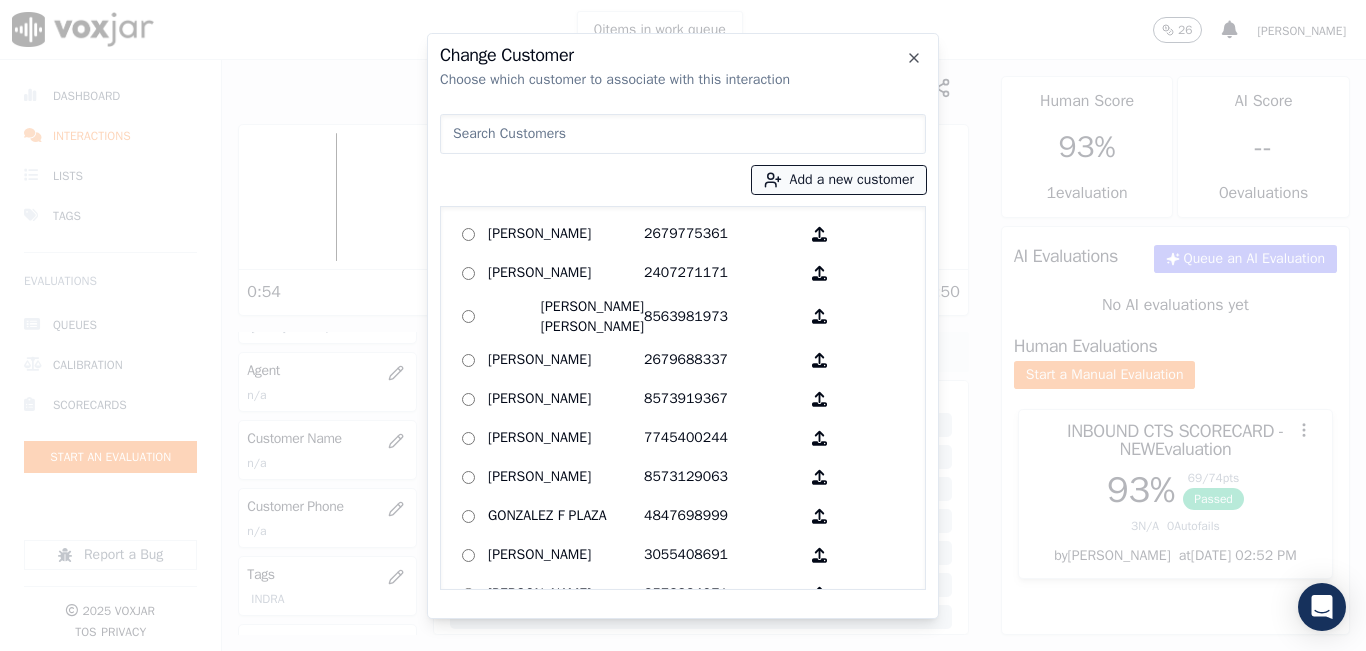 click on "Add a new customer" at bounding box center (839, 180) 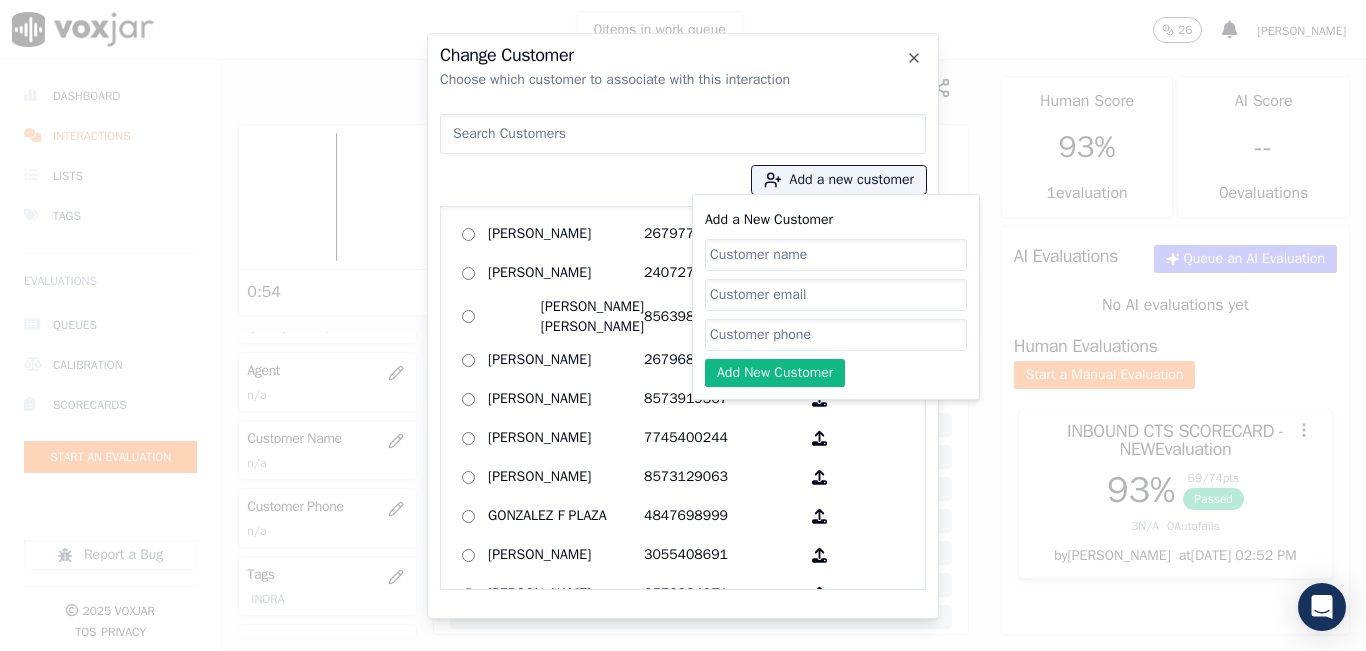 click on "Add a New Customer" 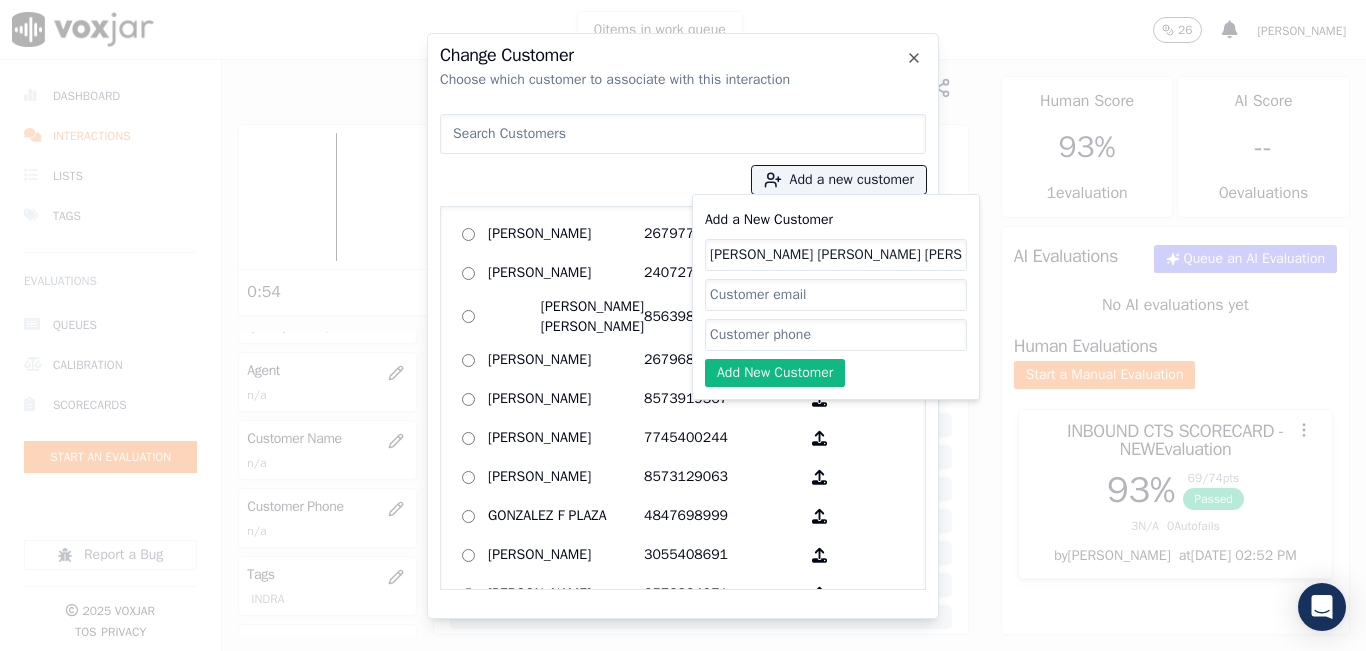 type on "[PERSON_NAME] [PERSON_NAME] [PERSON_NAME]" 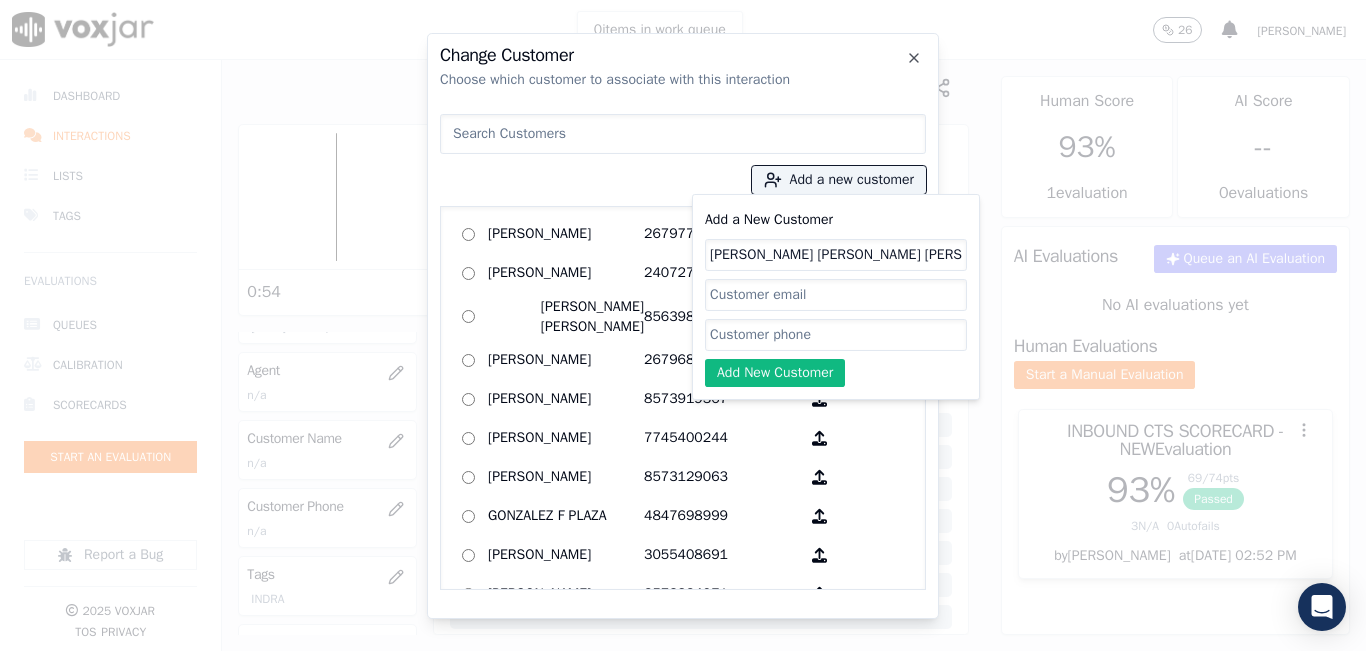 click on "Add a New Customer" 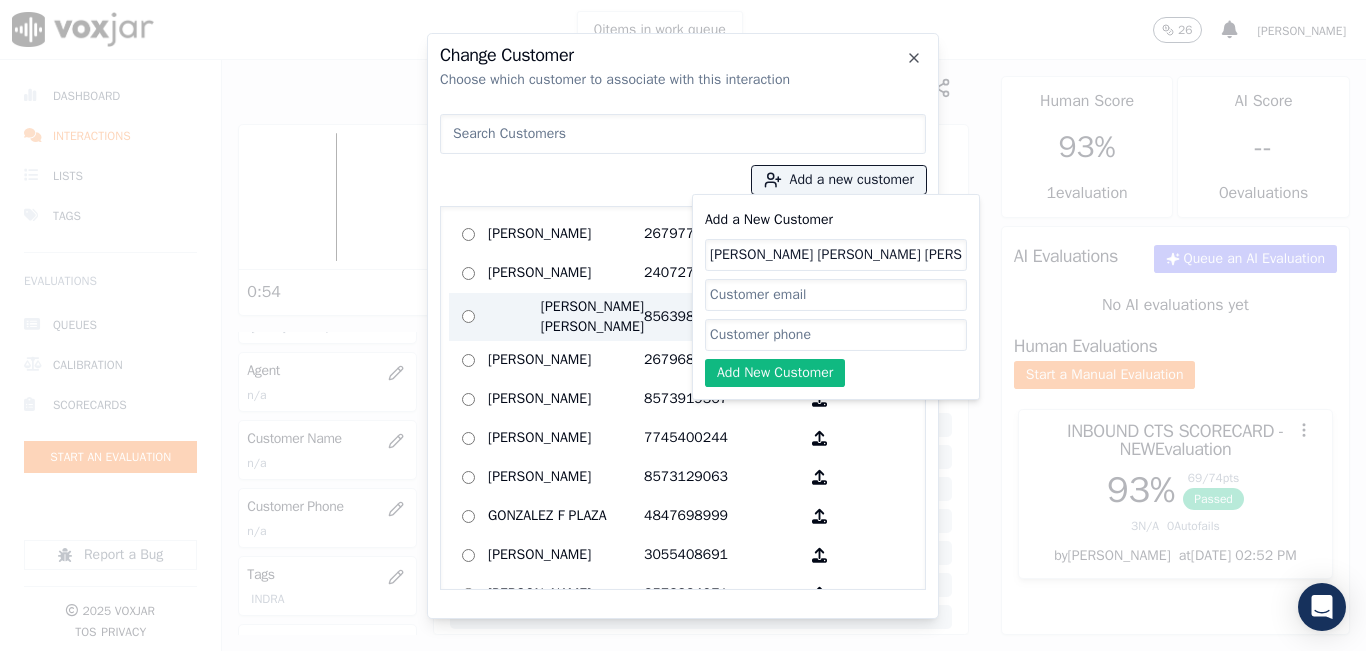 paste on "6105630129" 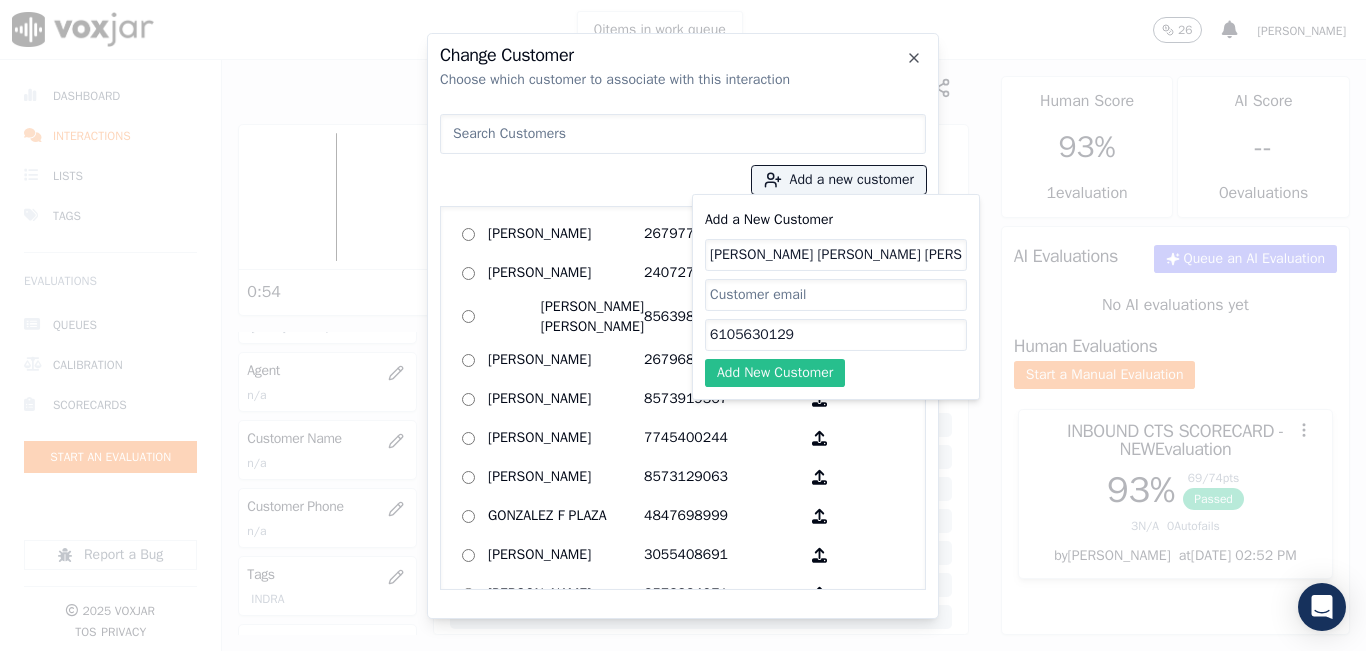 type on "6105630129" 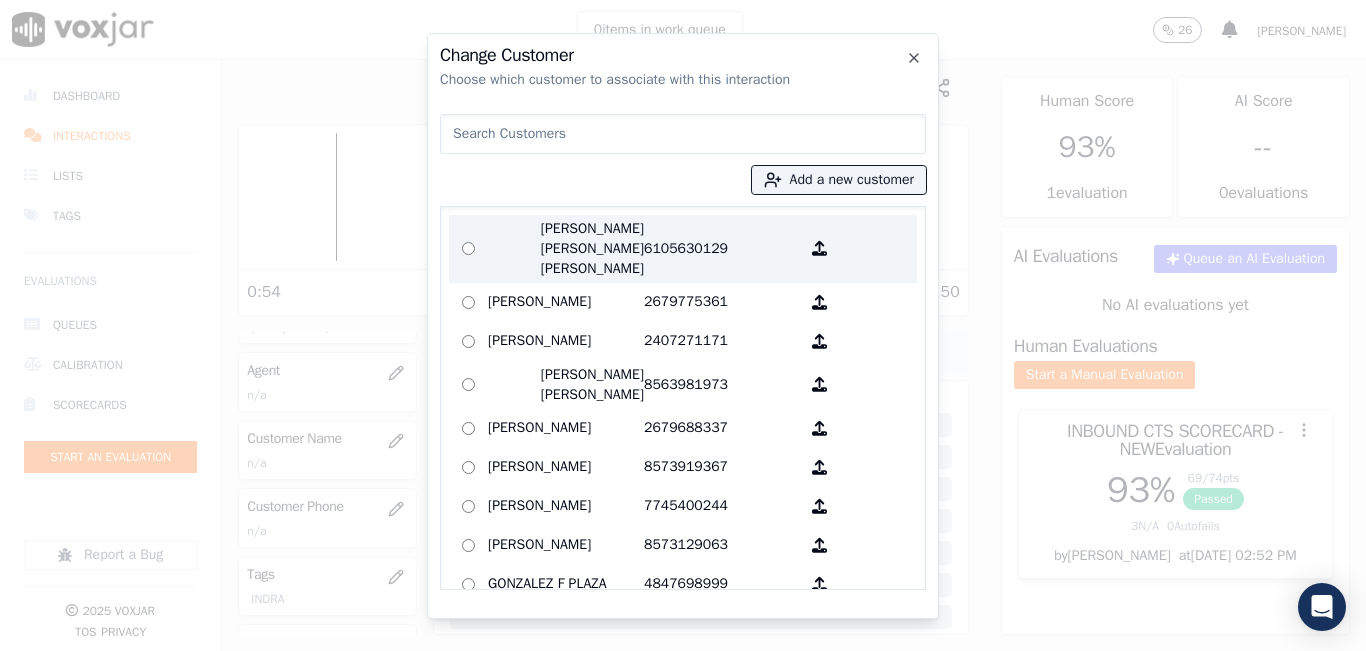 click on "Juan Miguel Tejada Galos" at bounding box center (566, 249) 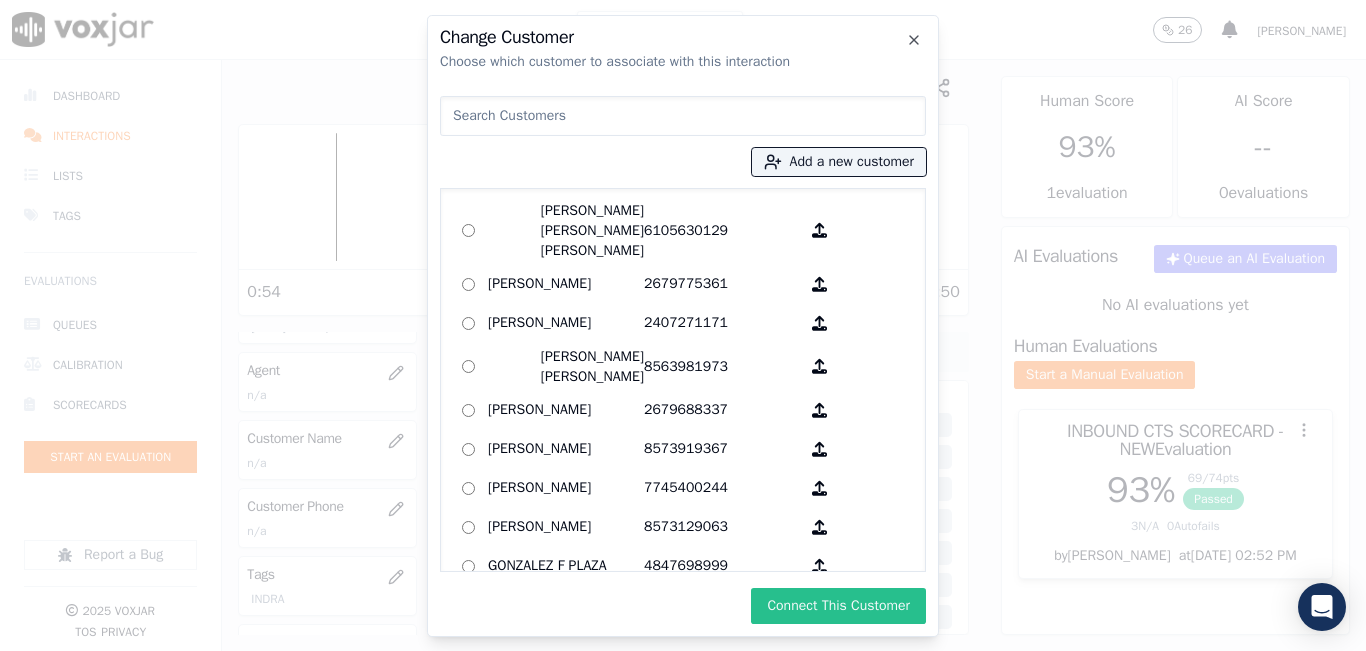 click on "Connect This Customer" at bounding box center (838, 606) 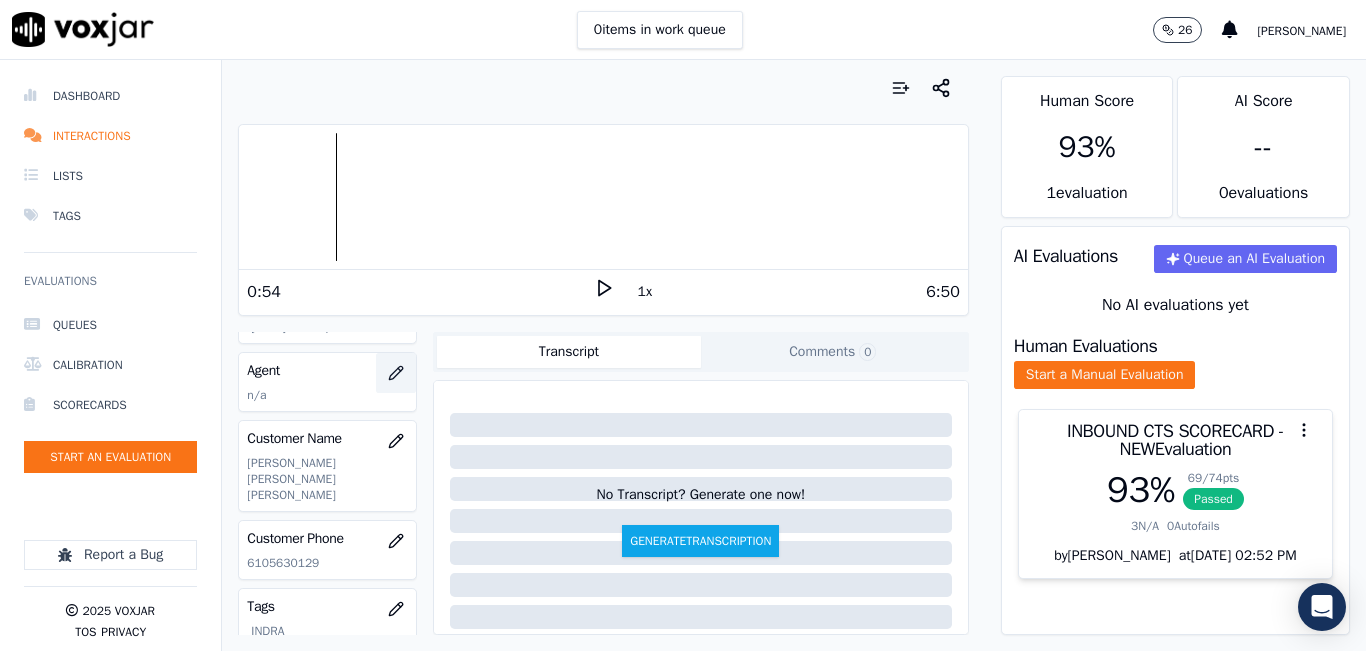 click 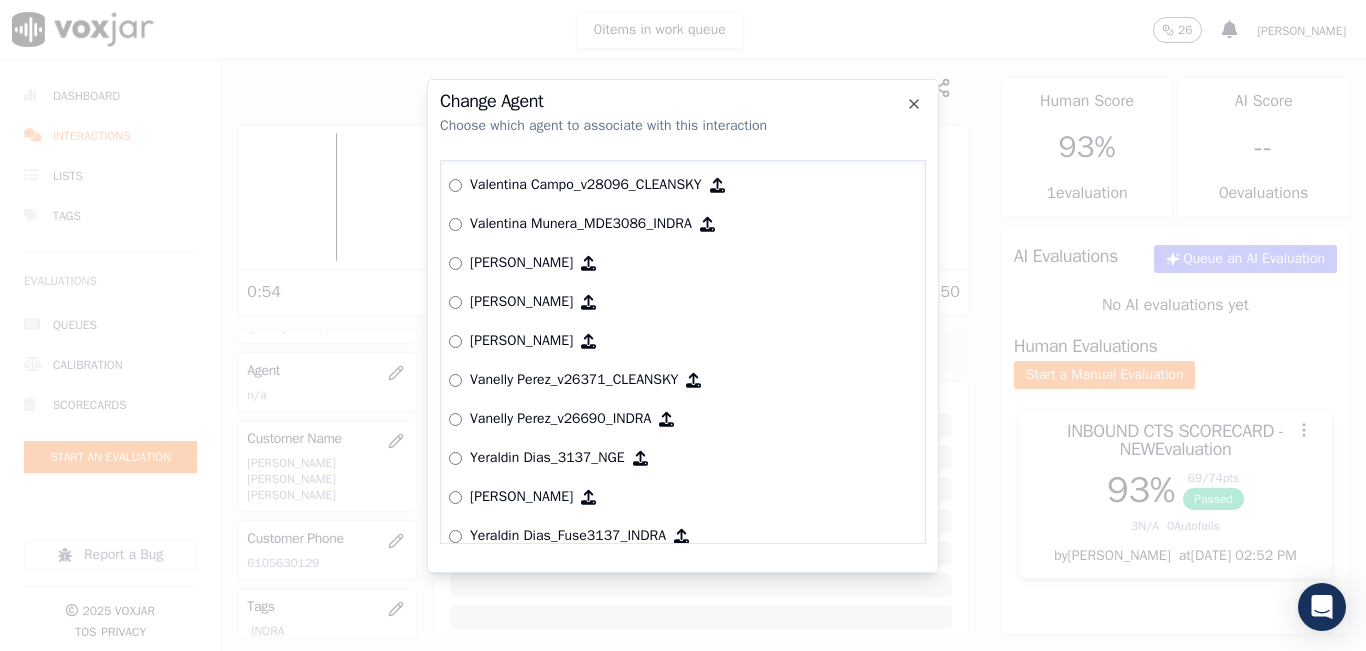scroll, scrollTop: 7800, scrollLeft: 0, axis: vertical 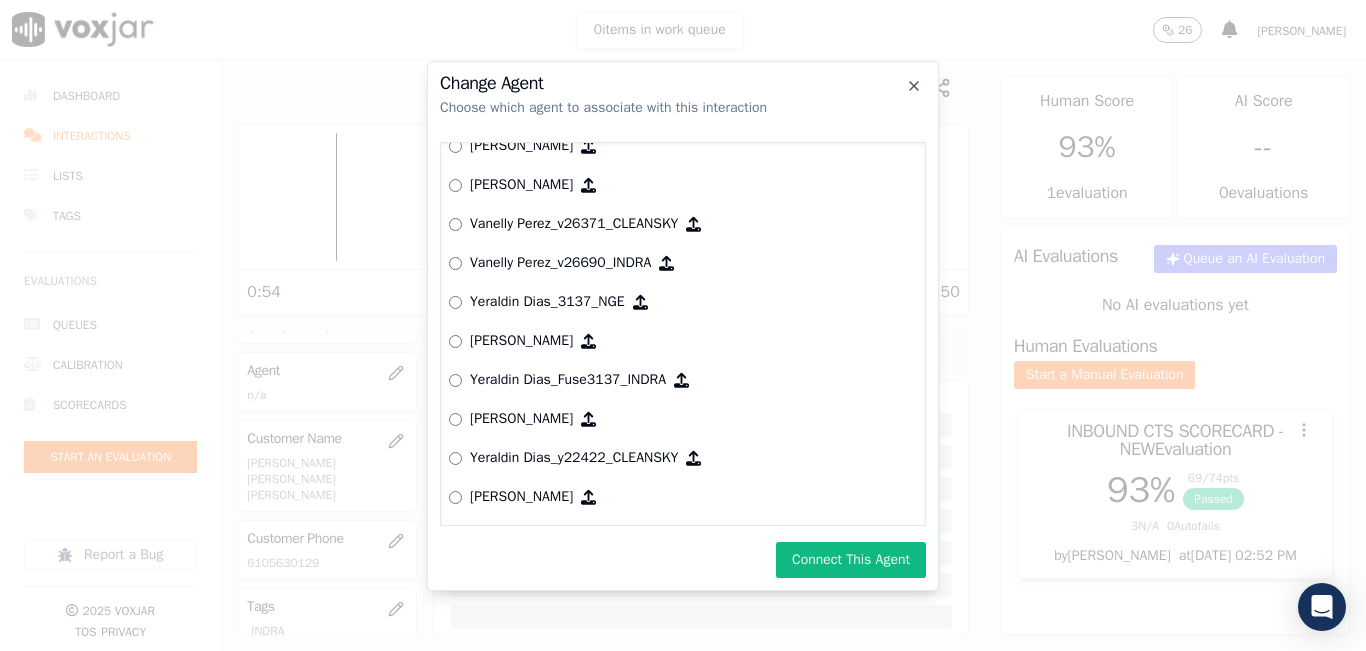 click on "Connect This Agent" at bounding box center (851, 560) 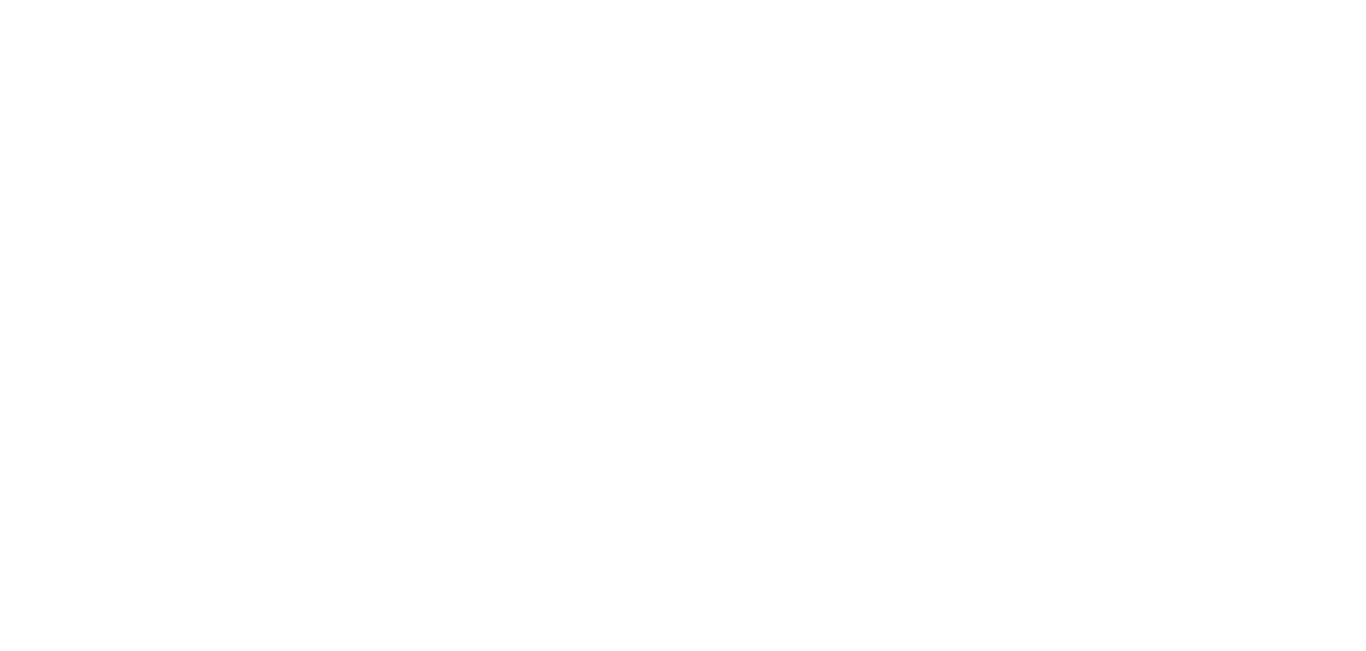 scroll, scrollTop: 0, scrollLeft: 0, axis: both 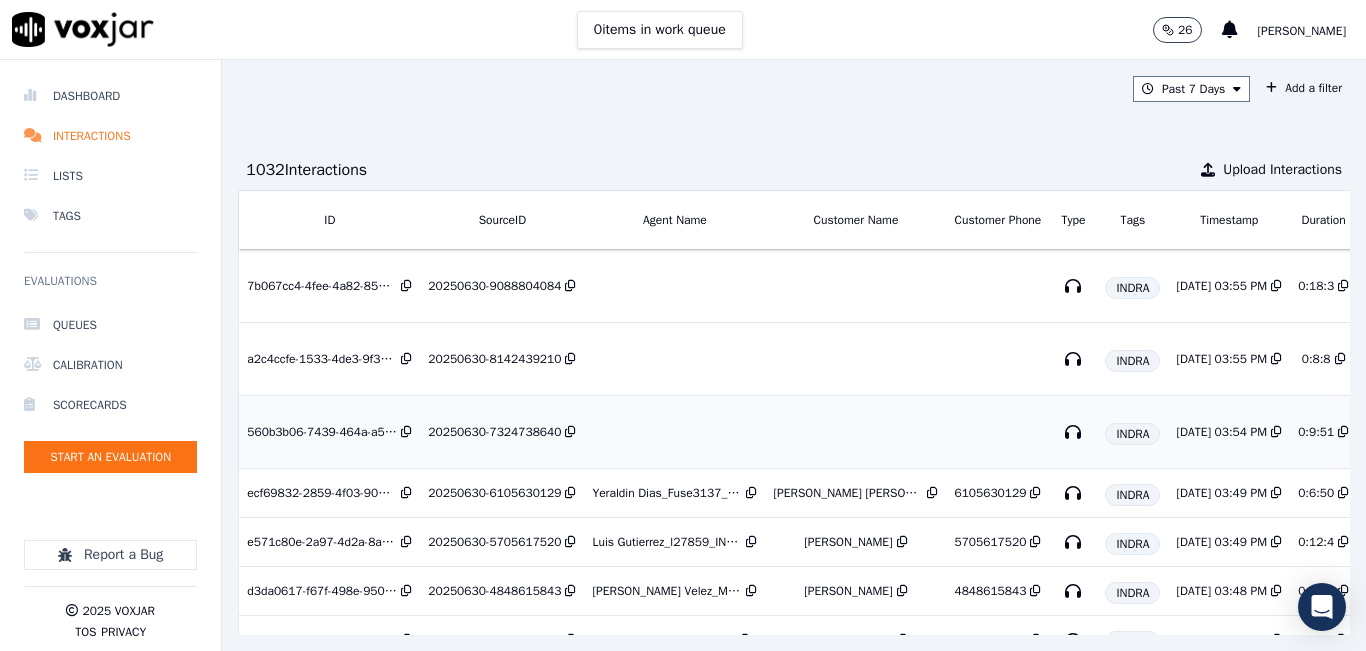 click on "20250630-7324738640" at bounding box center (494, 432) 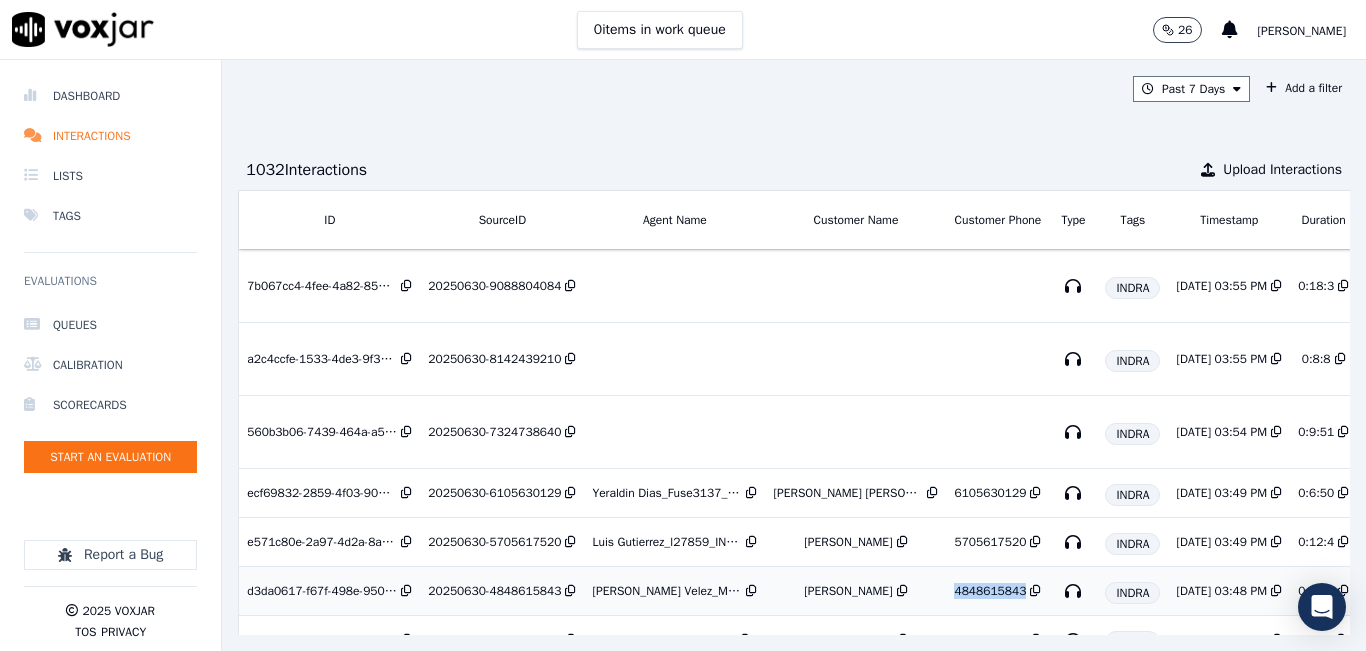 scroll, scrollTop: 9, scrollLeft: 0, axis: vertical 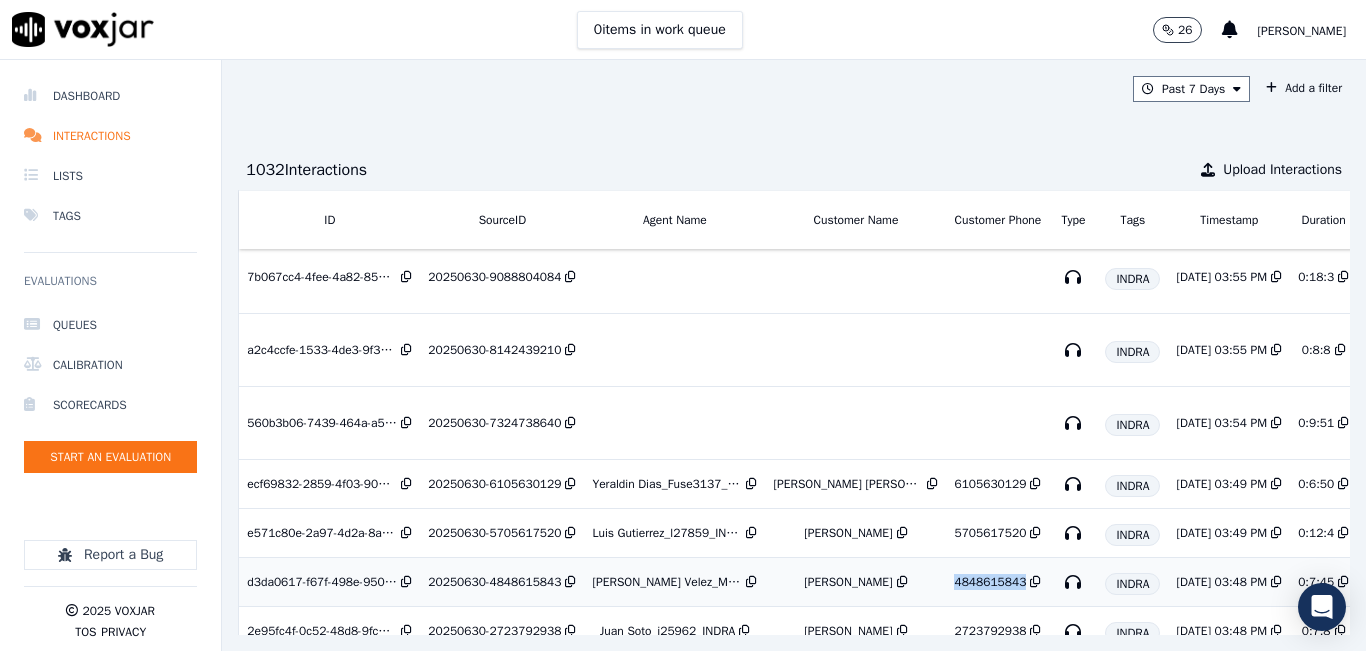drag, startPoint x: 890, startPoint y: 589, endPoint x: 1072, endPoint y: 568, distance: 183.20753 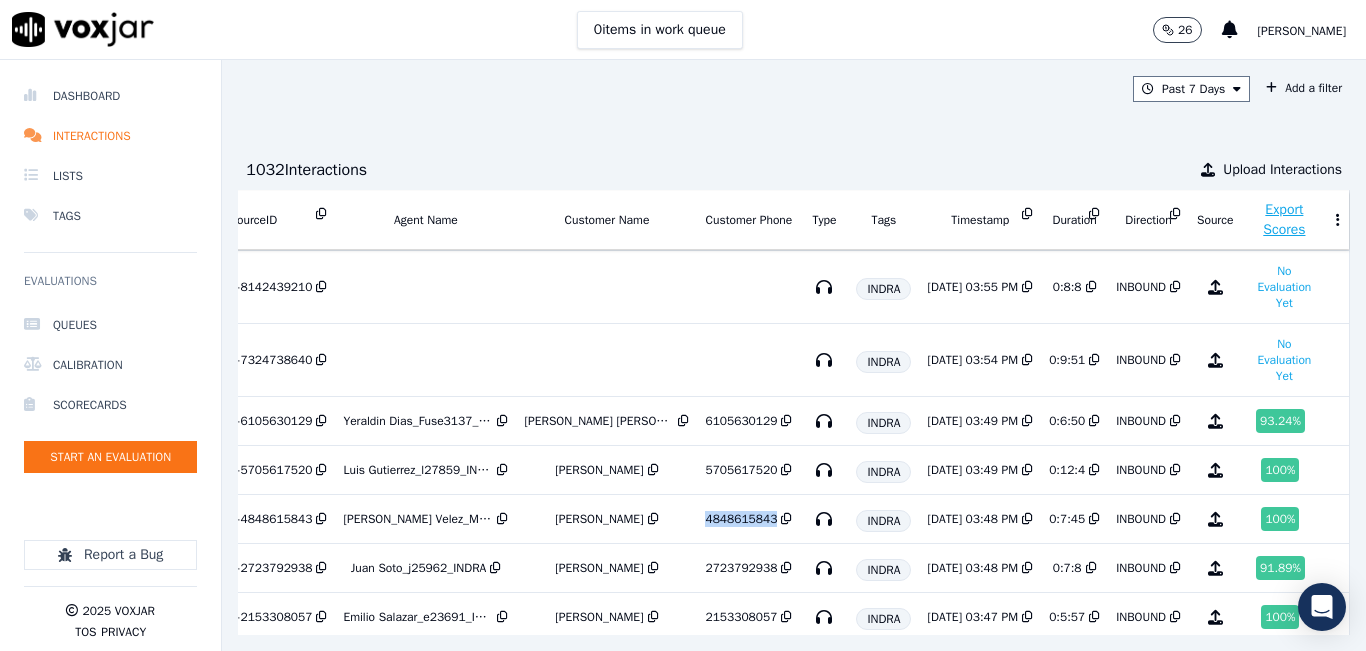 scroll, scrollTop: 0, scrollLeft: 276, axis: horizontal 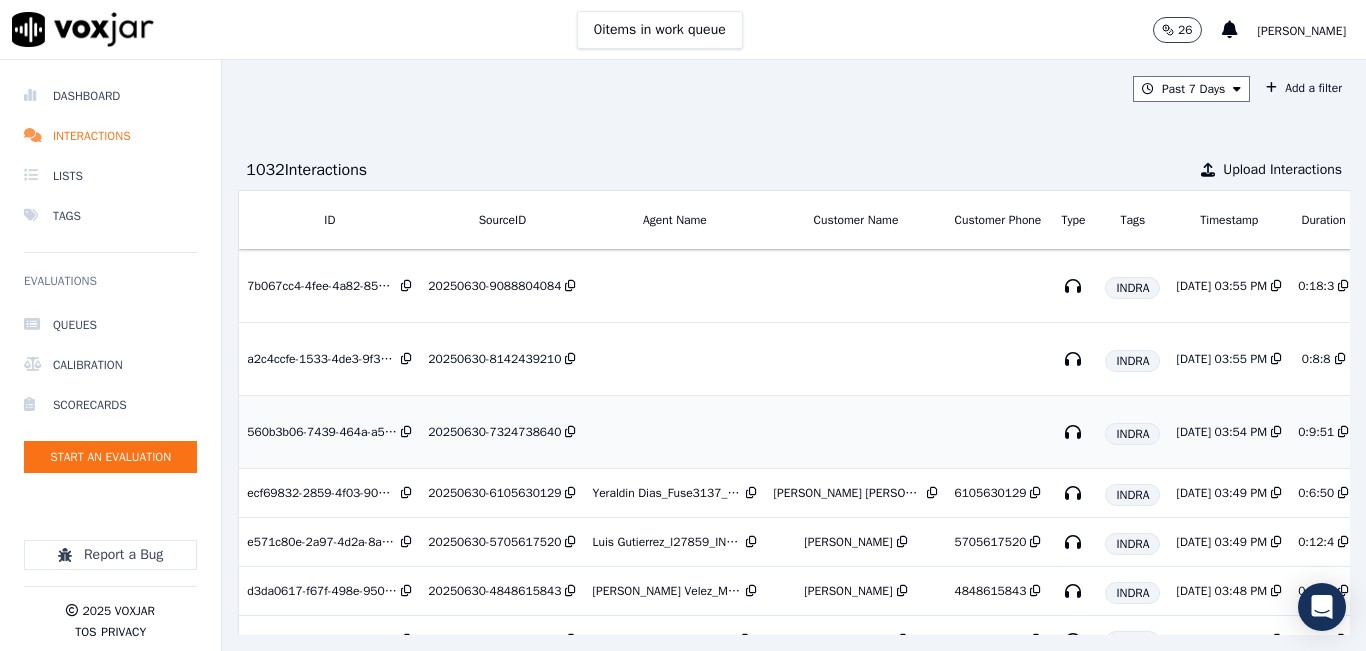 click on "20250630-7324738640" at bounding box center (494, 432) 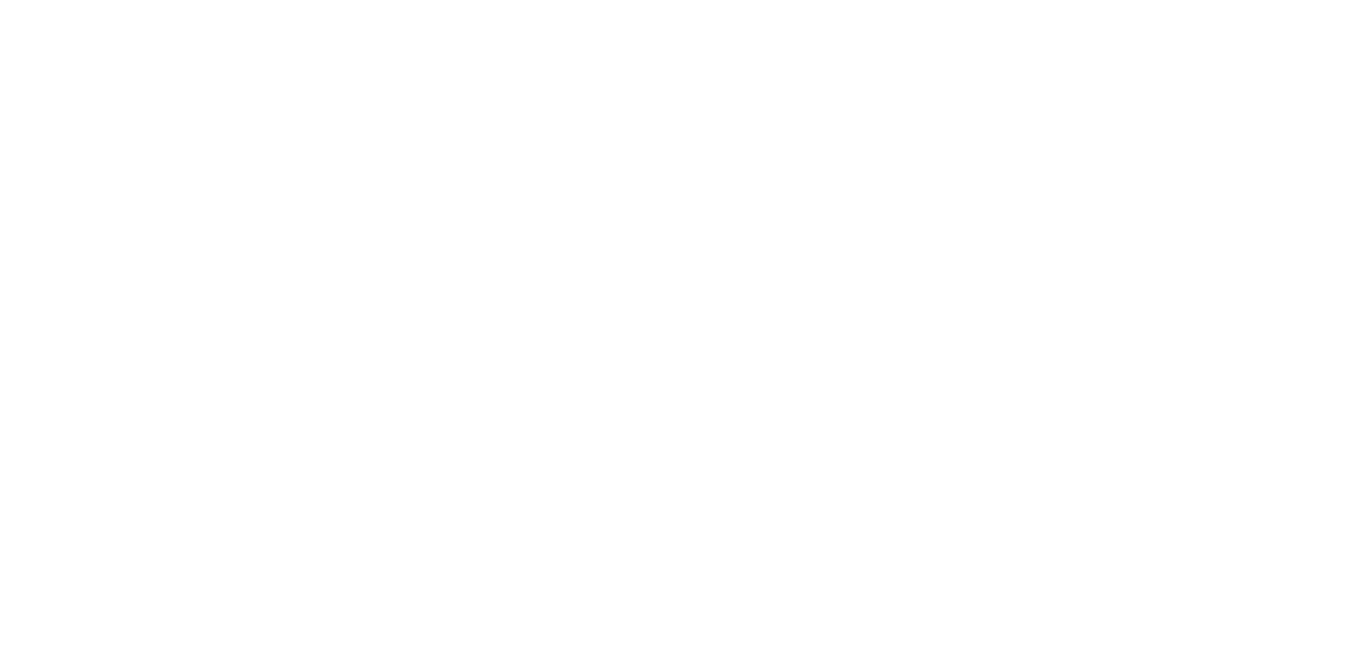 scroll, scrollTop: 0, scrollLeft: 0, axis: both 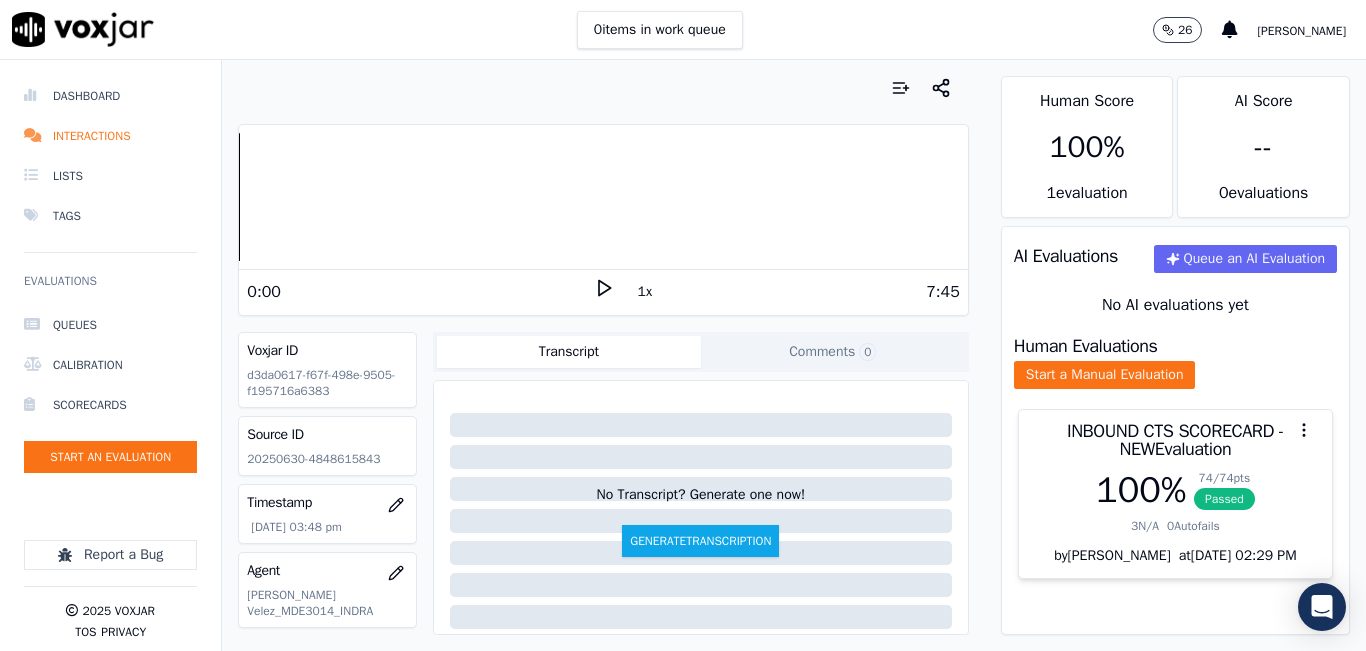 click 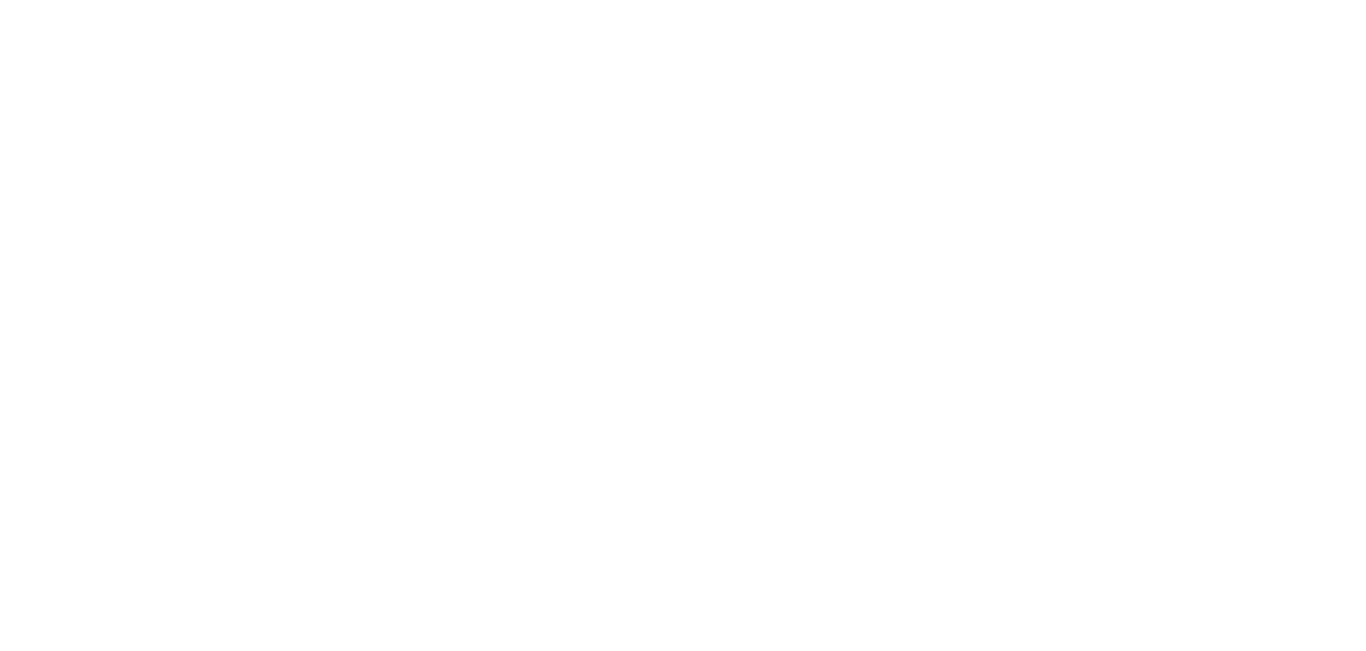 scroll, scrollTop: 0, scrollLeft: 0, axis: both 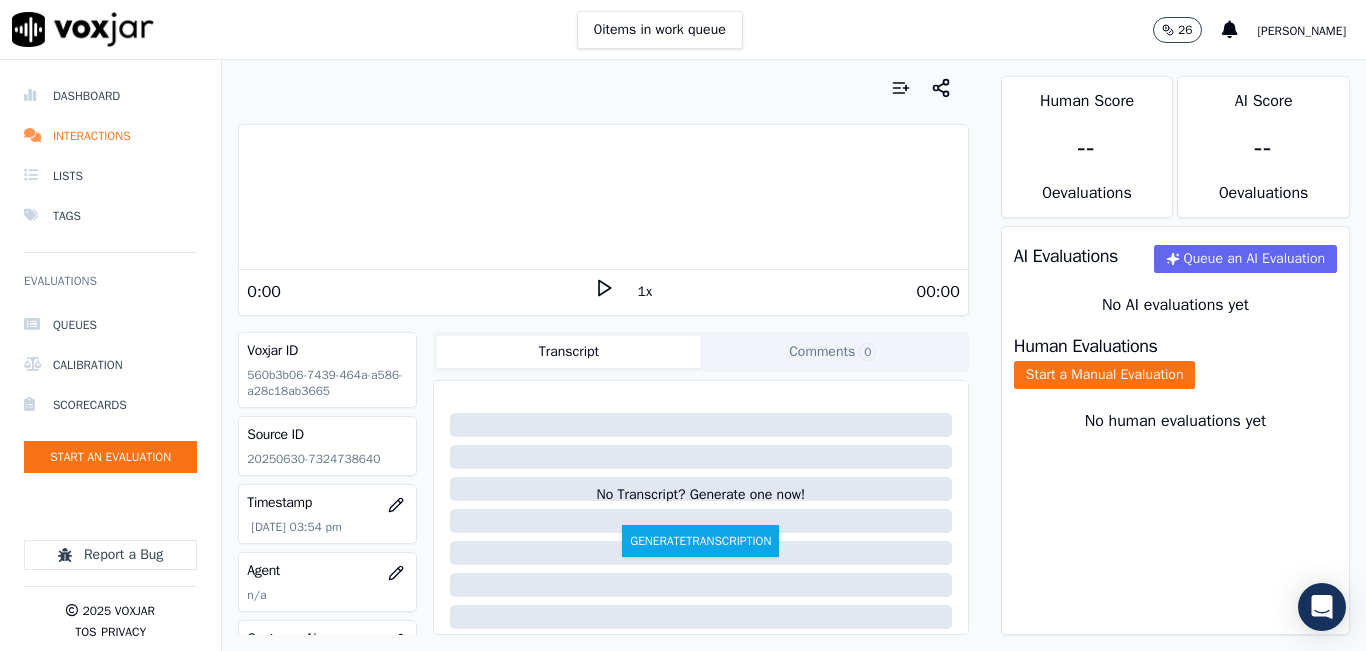 click on "0  items in work queue     26         Sheila De Castro" at bounding box center (683, 30) 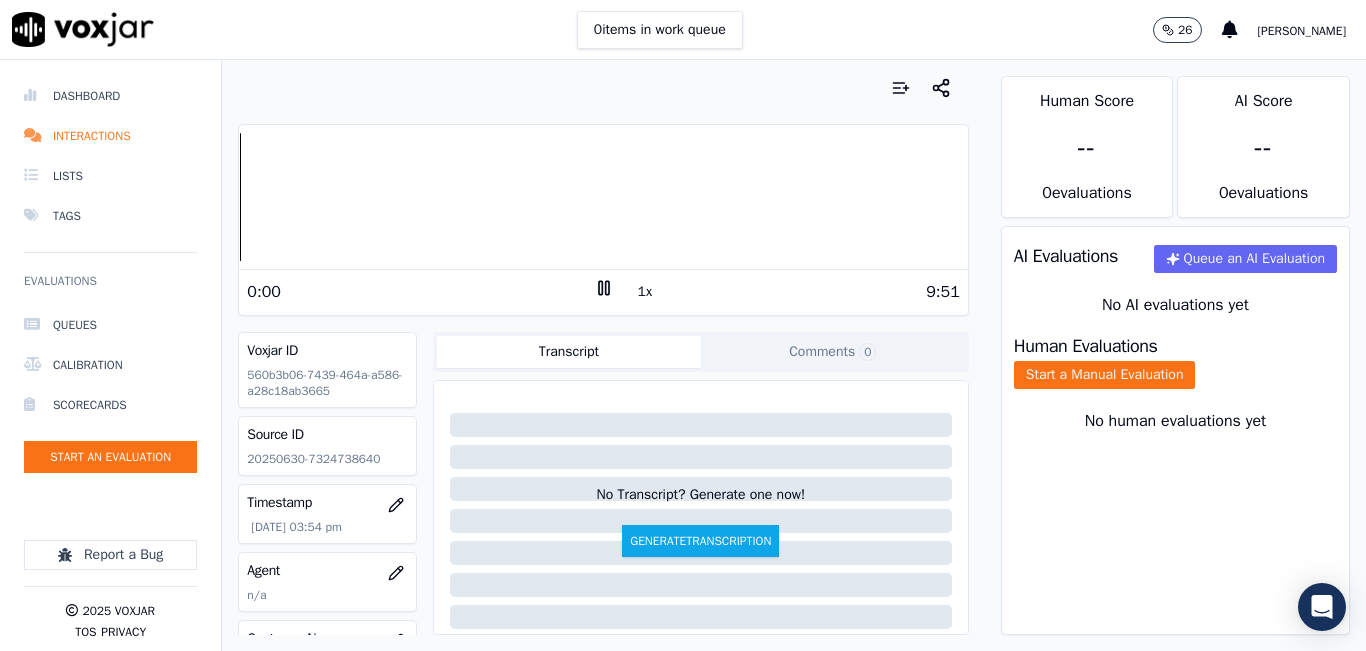click on "0:00" at bounding box center [420, 292] 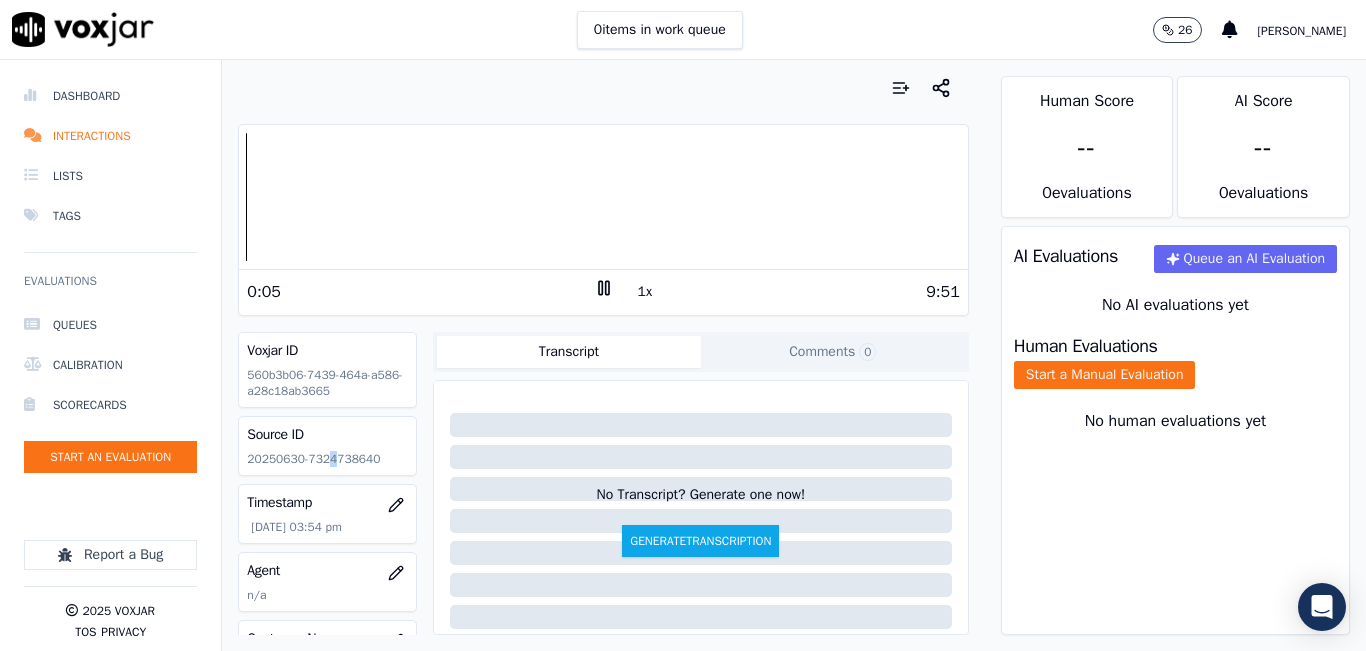 click on "20250630-7324738640" 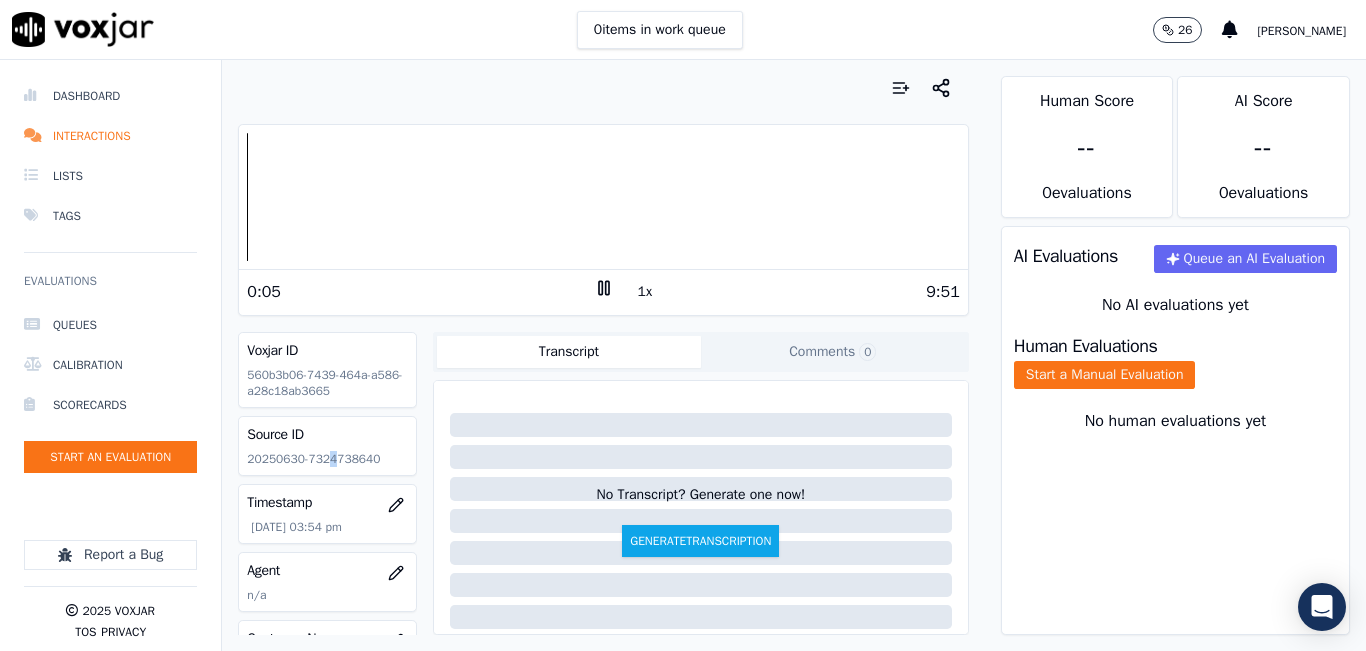 click on "20250630-7324738640" 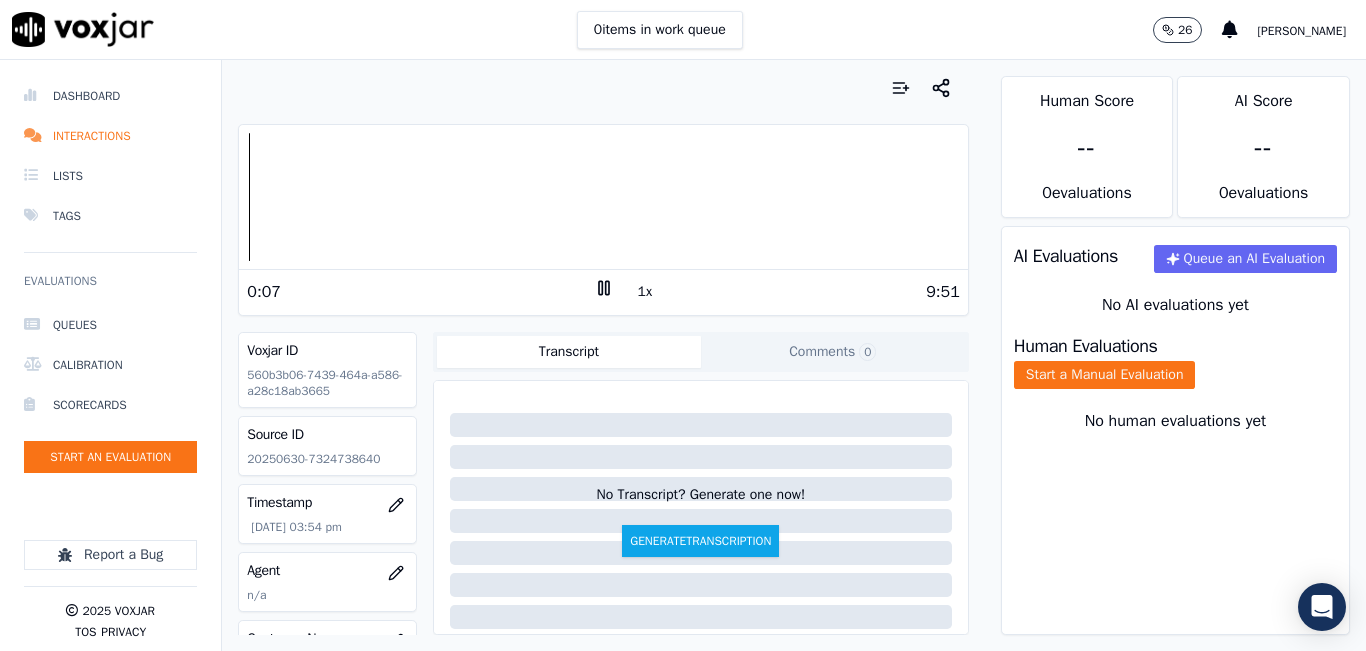 click on "20250630-7324738640" 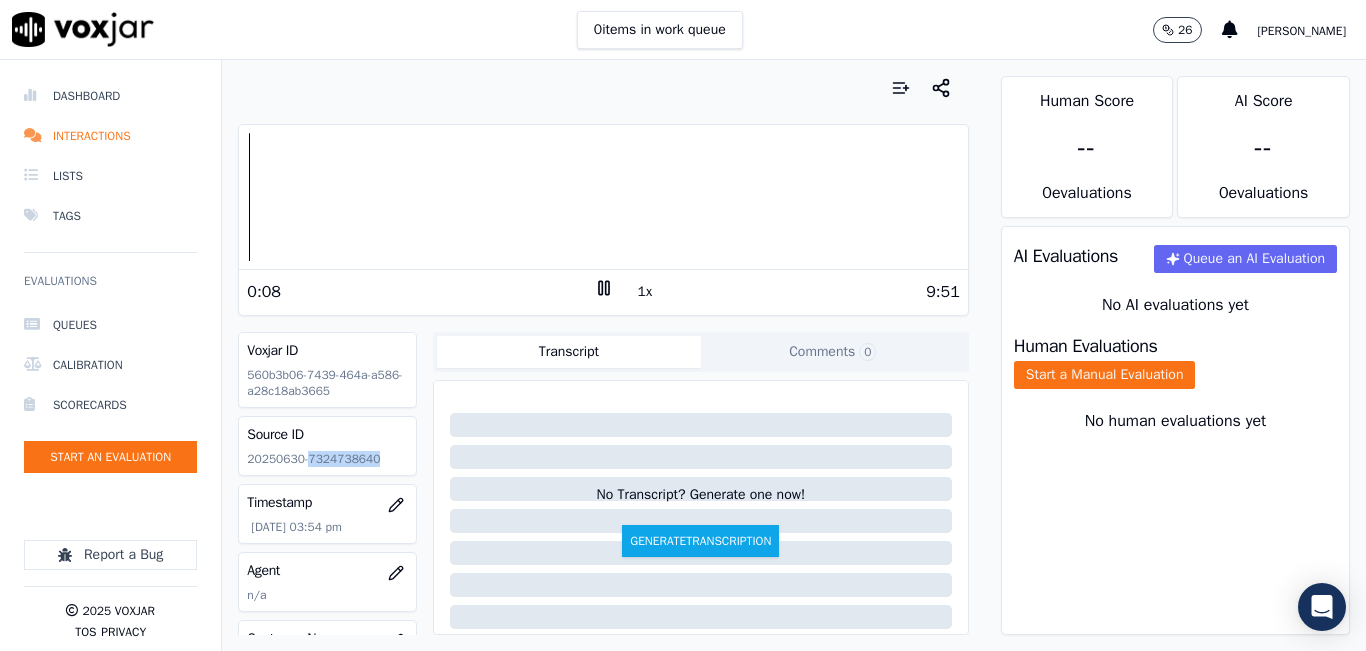 click on "20250630-7324738640" 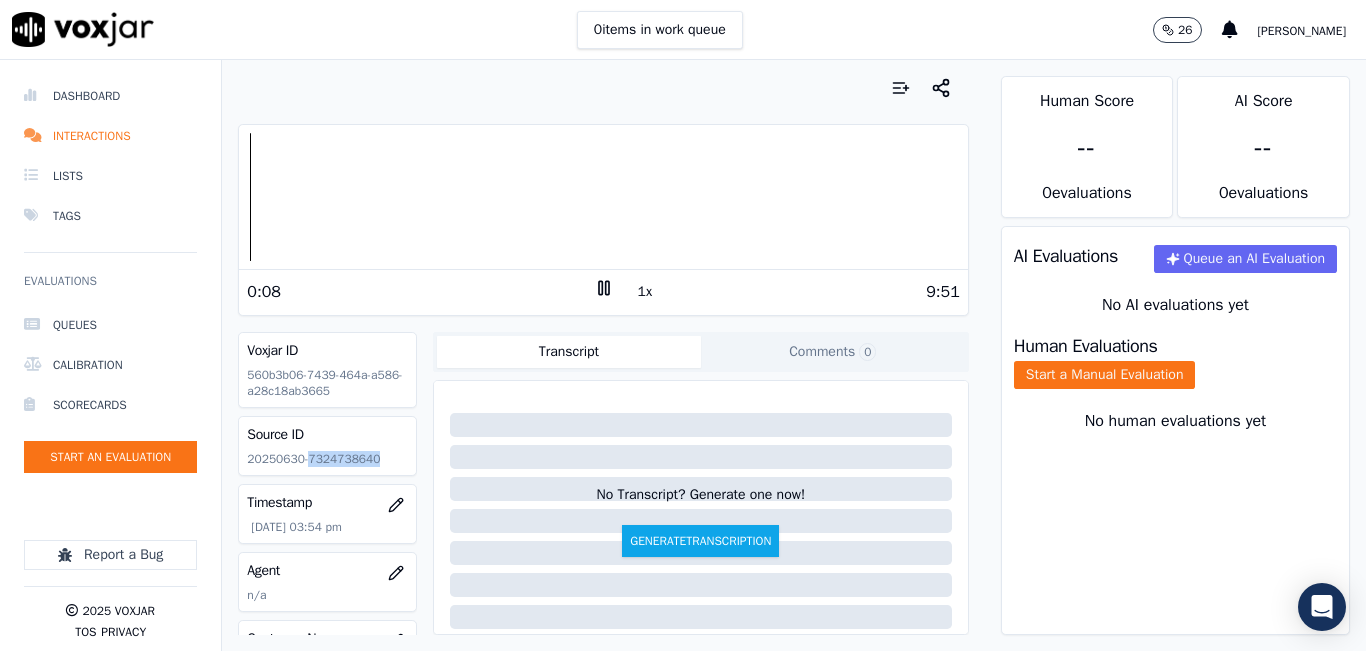 copy on "7324738640" 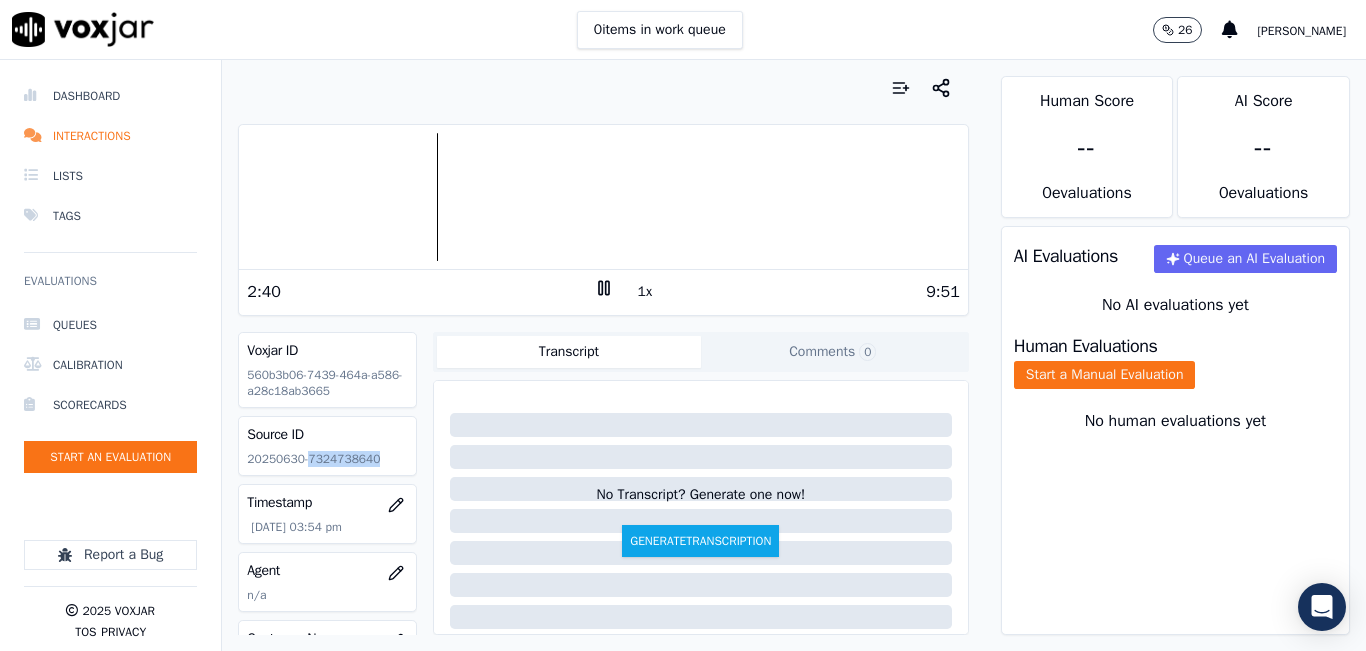 click 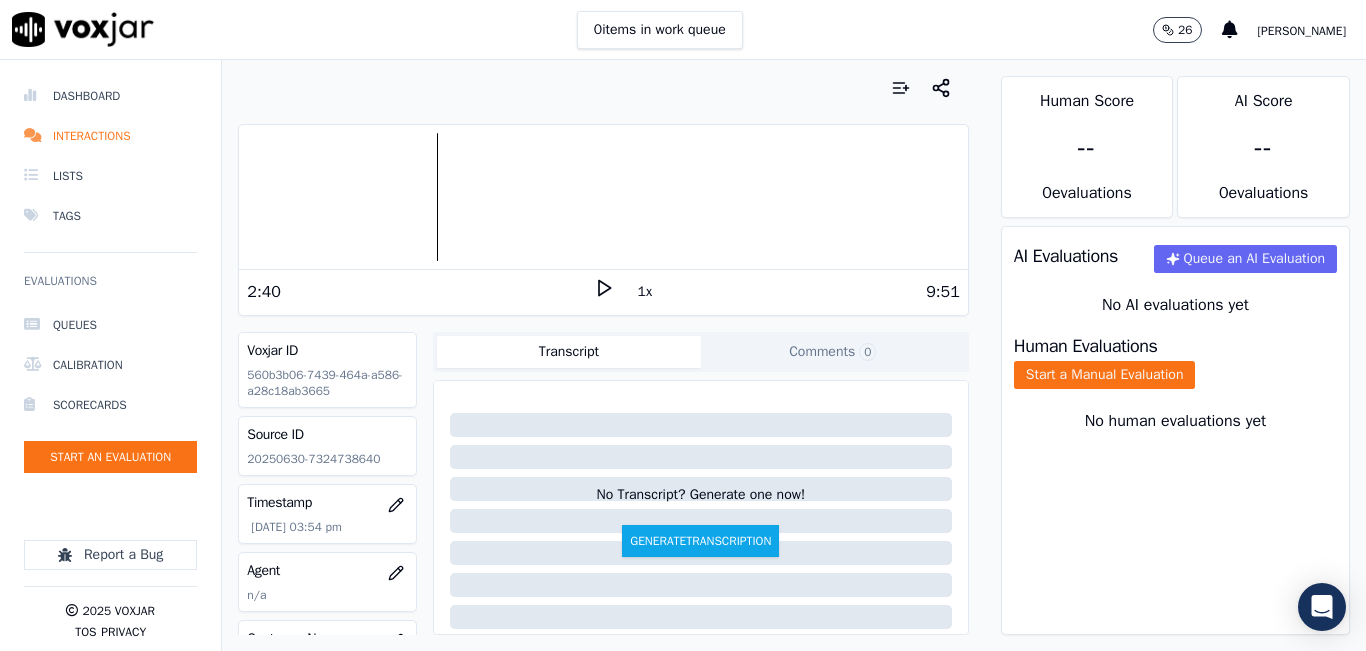 click on "Human Evaluations   Start a Manual Evaluation" at bounding box center (1175, 363) 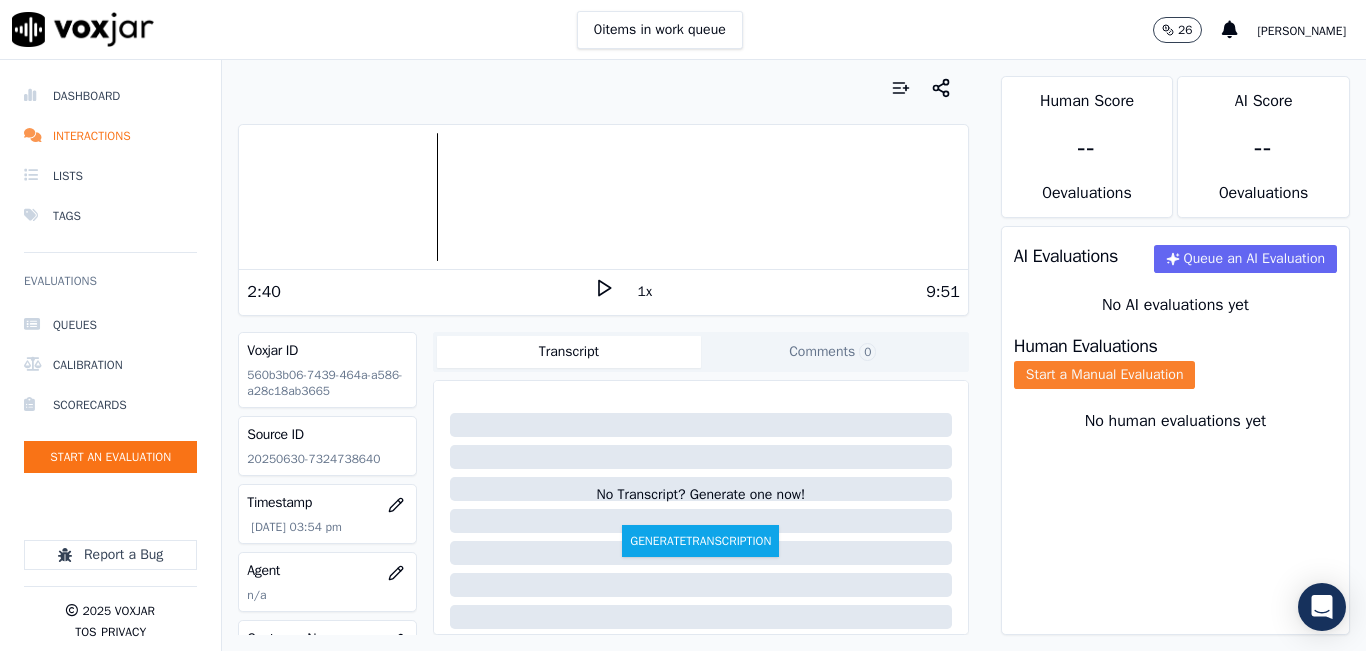 click on "Start a Manual Evaluation" 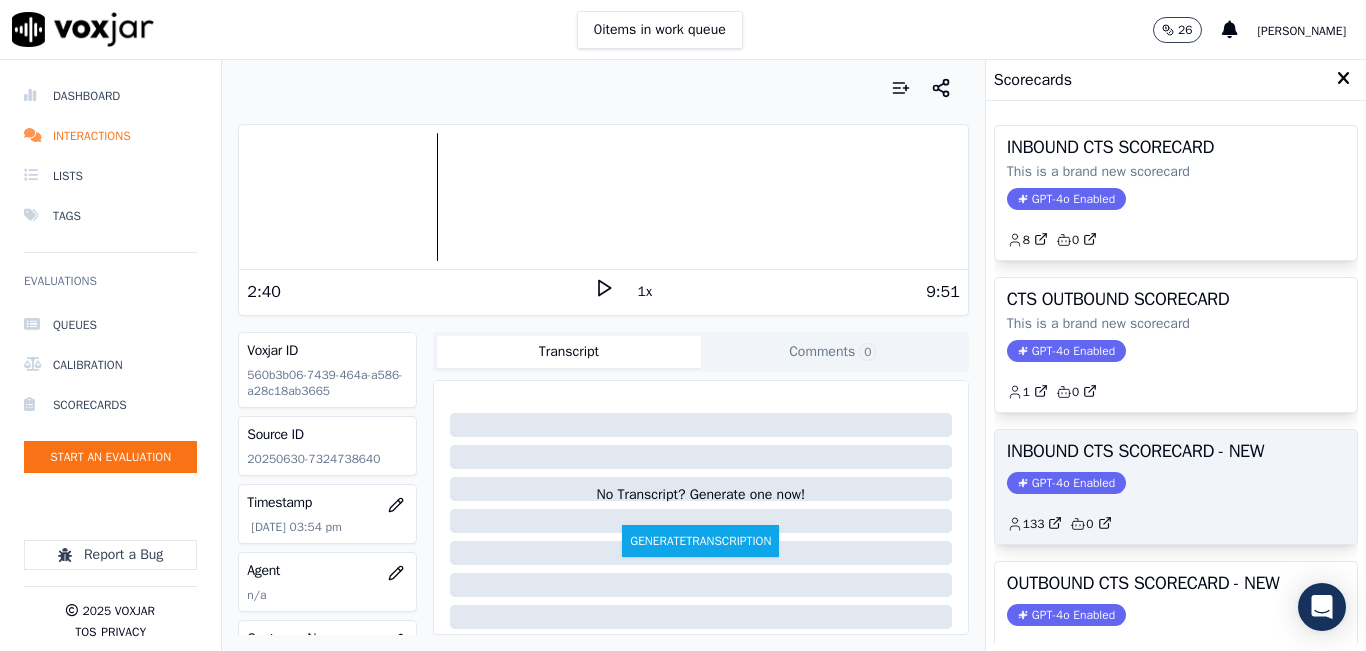 click on "133         0" 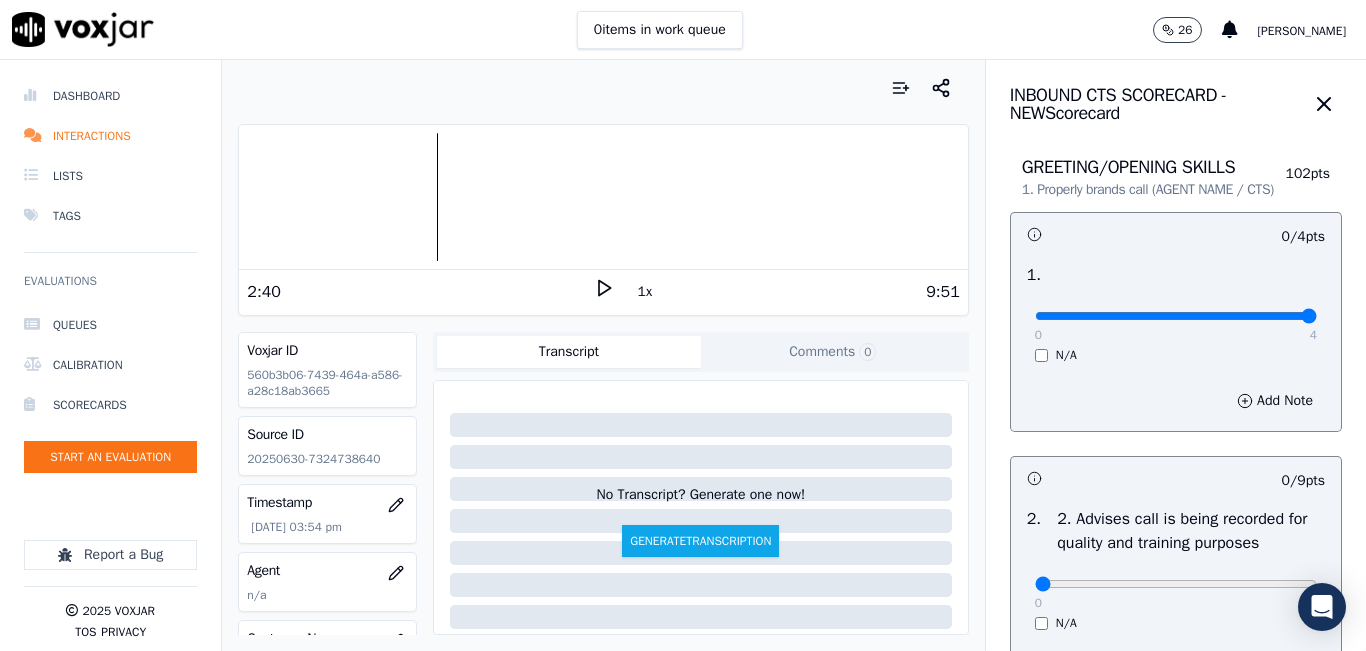 type on "4" 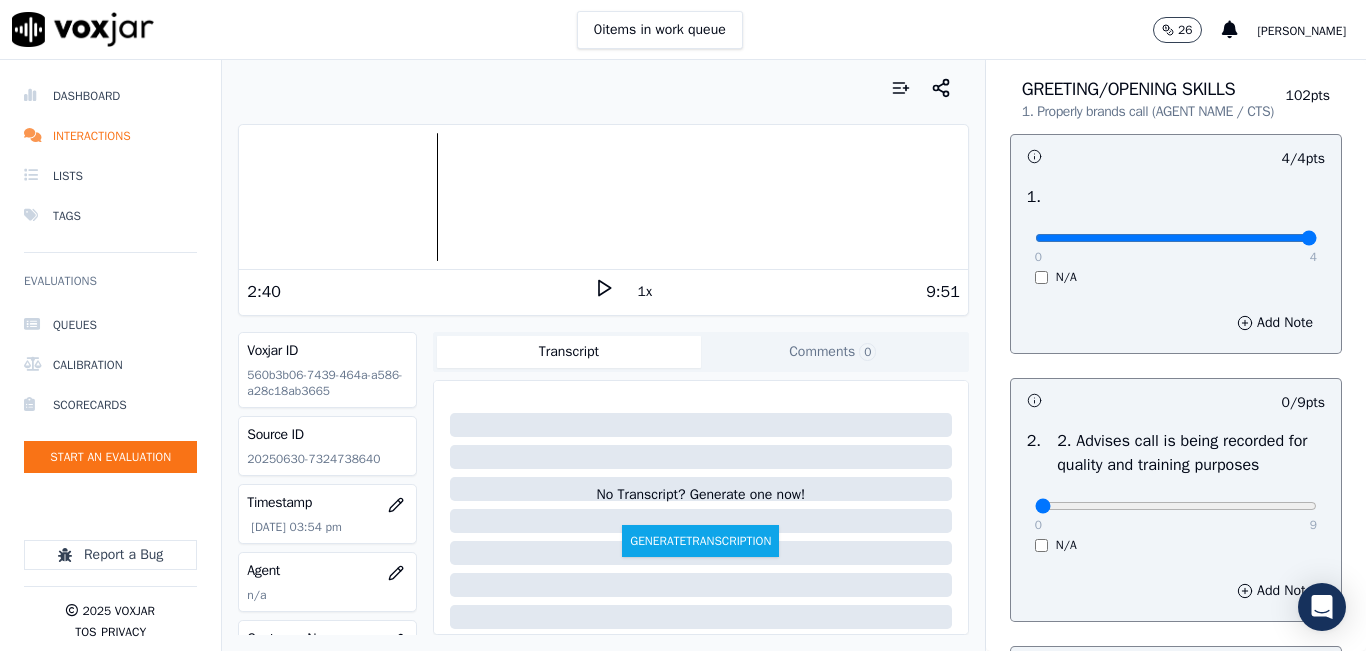 scroll, scrollTop: 200, scrollLeft: 0, axis: vertical 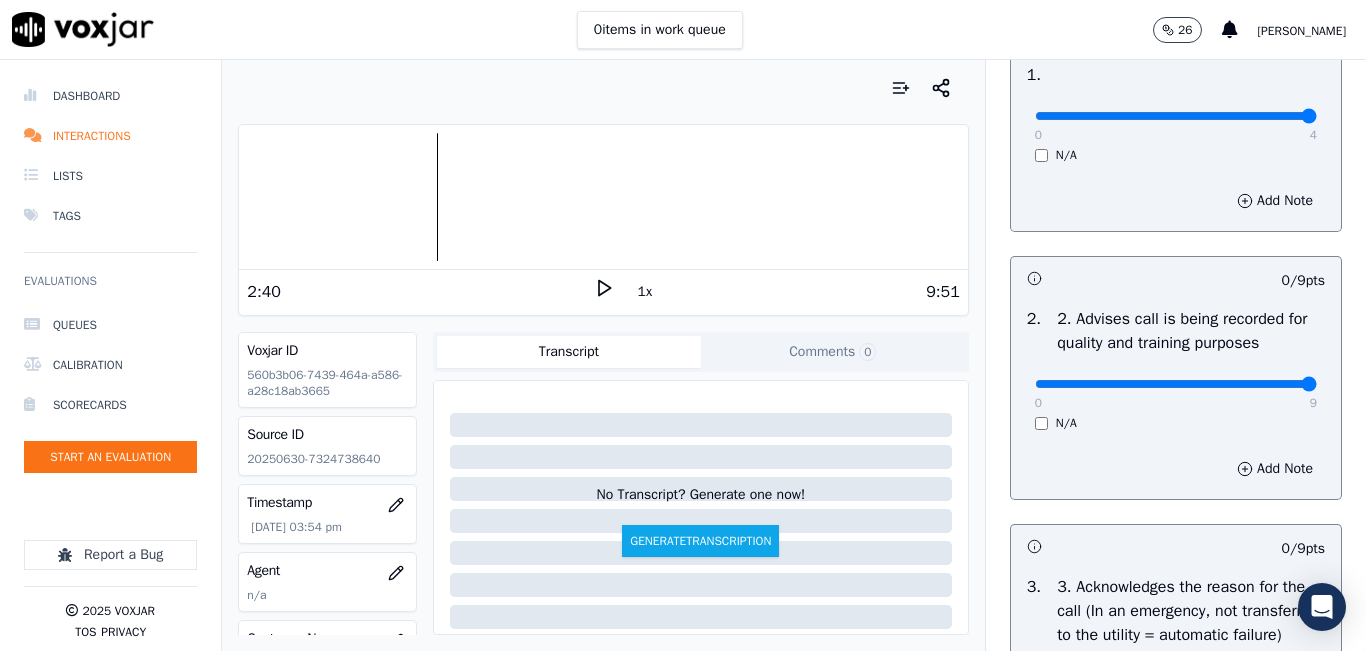 type on "9" 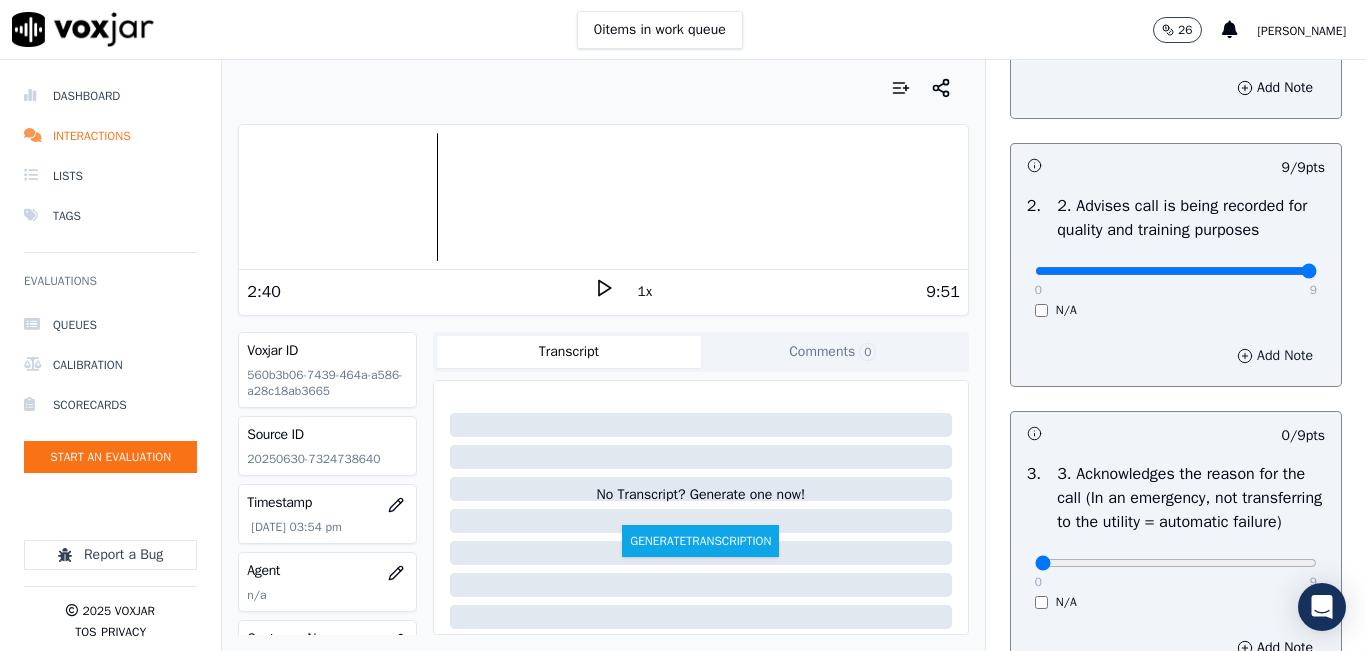 scroll, scrollTop: 500, scrollLeft: 0, axis: vertical 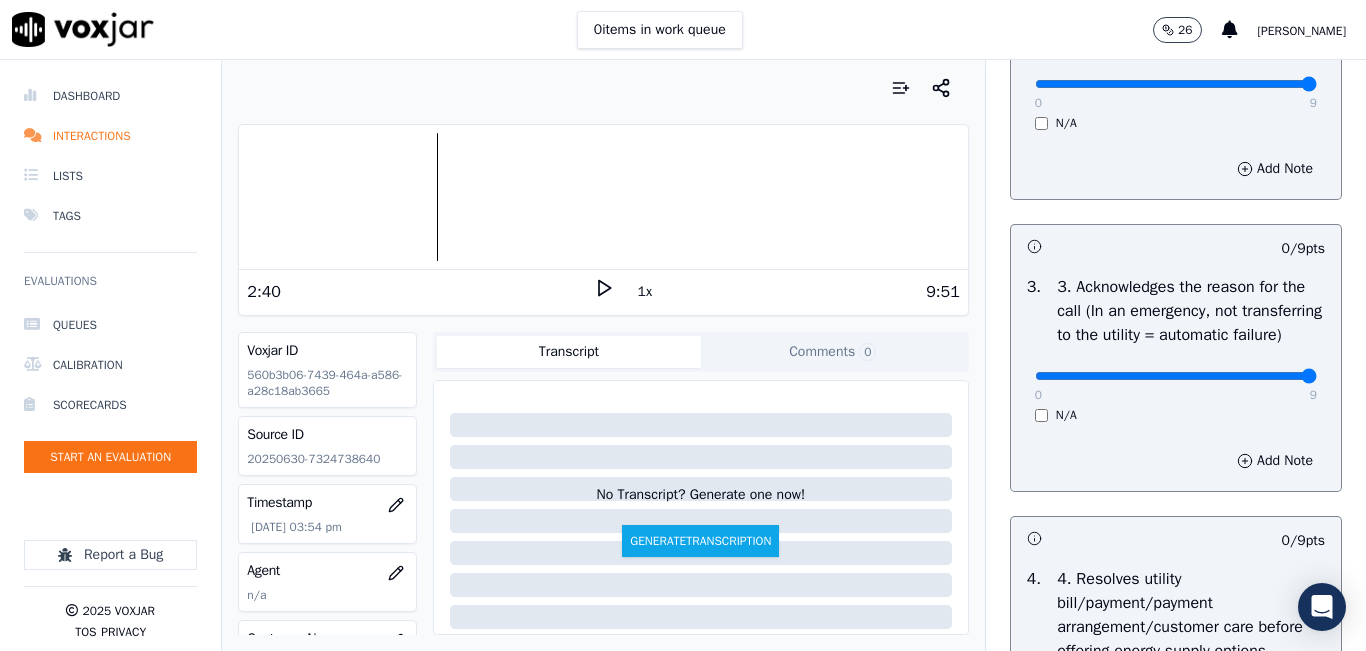type on "9" 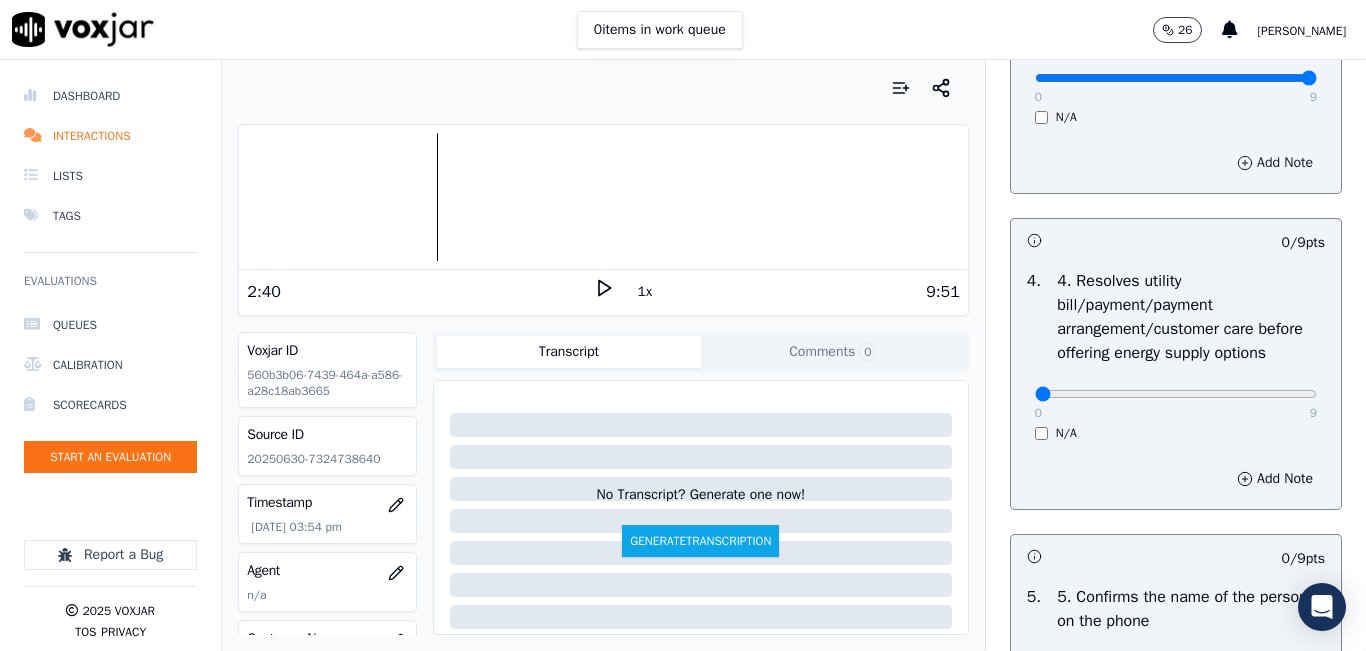 scroll, scrollTop: 800, scrollLeft: 0, axis: vertical 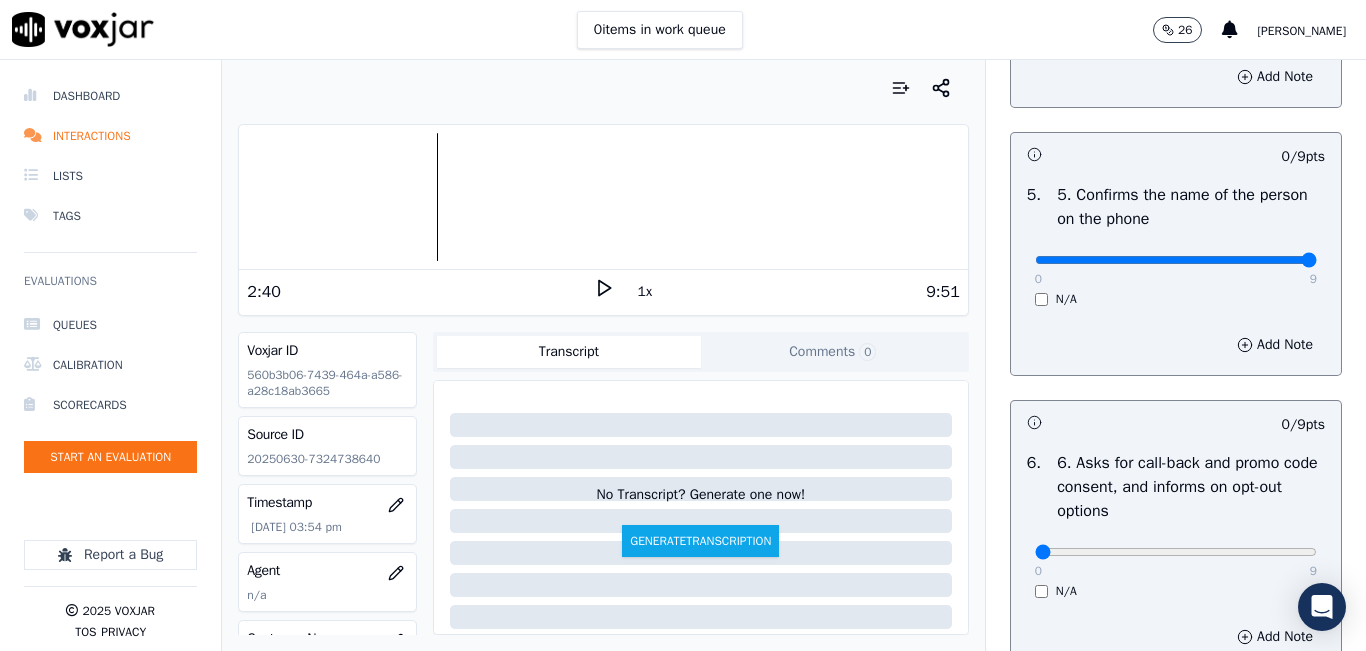 type on "9" 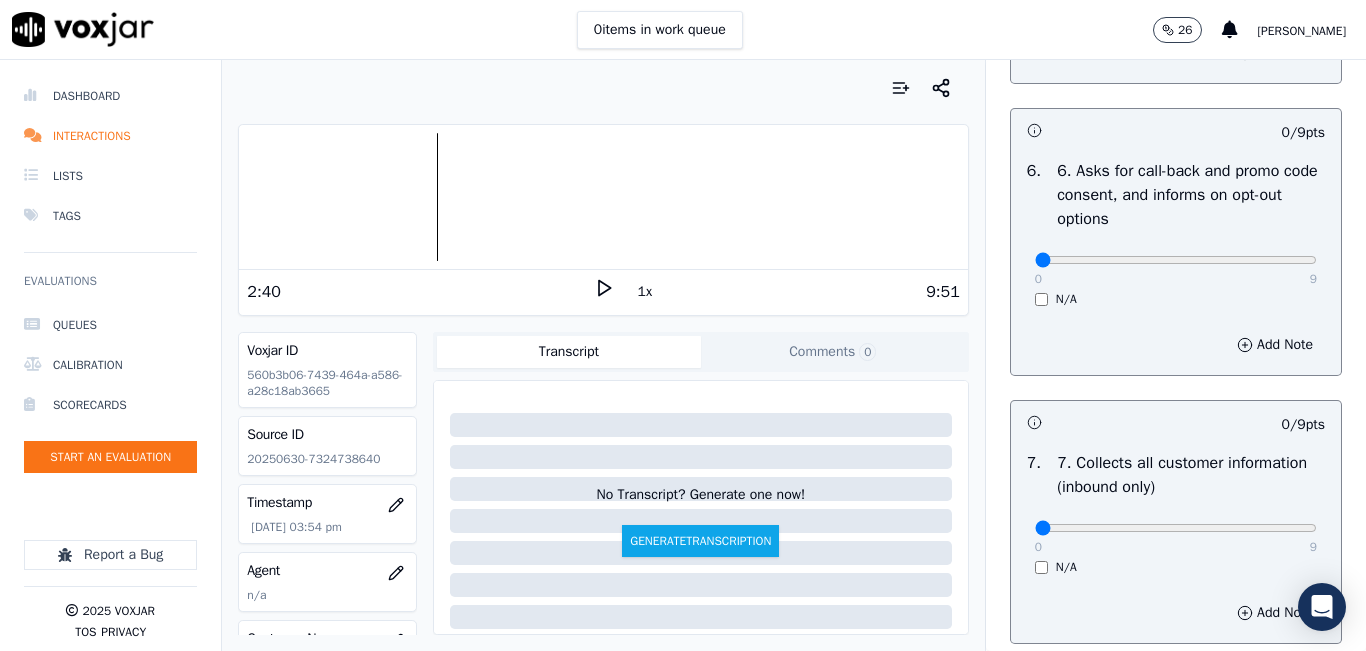 scroll, scrollTop: 1500, scrollLeft: 0, axis: vertical 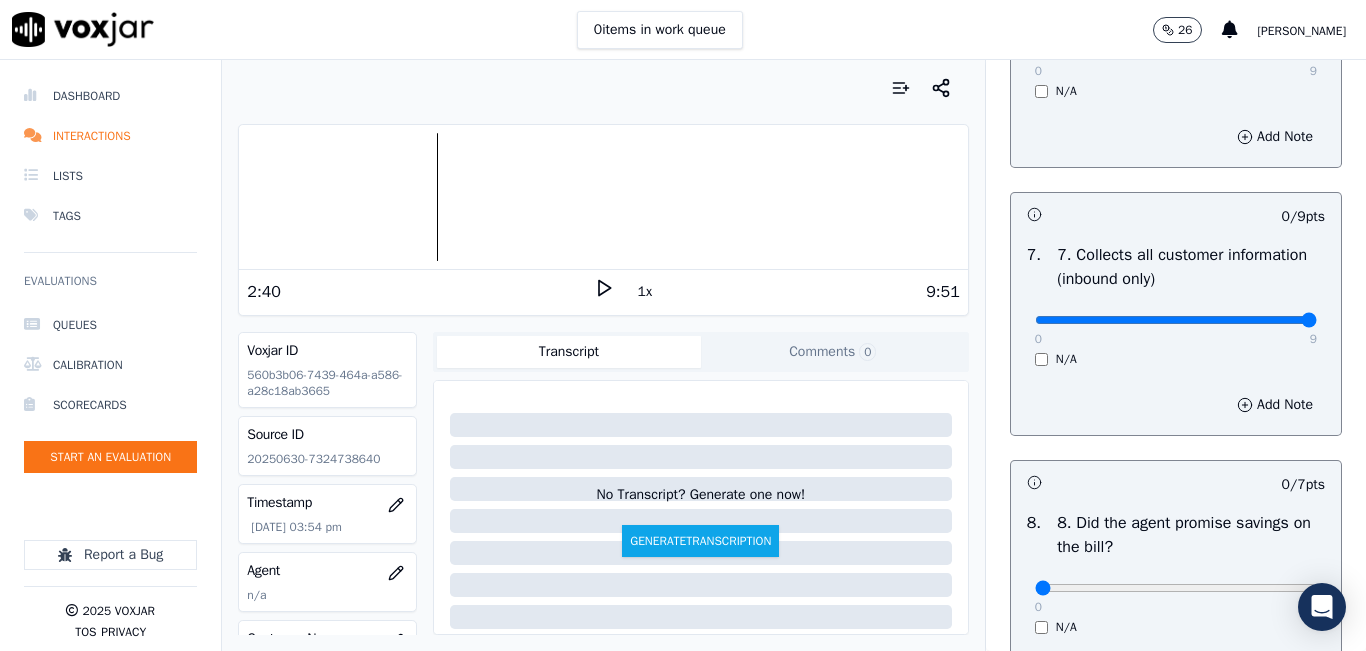type on "9" 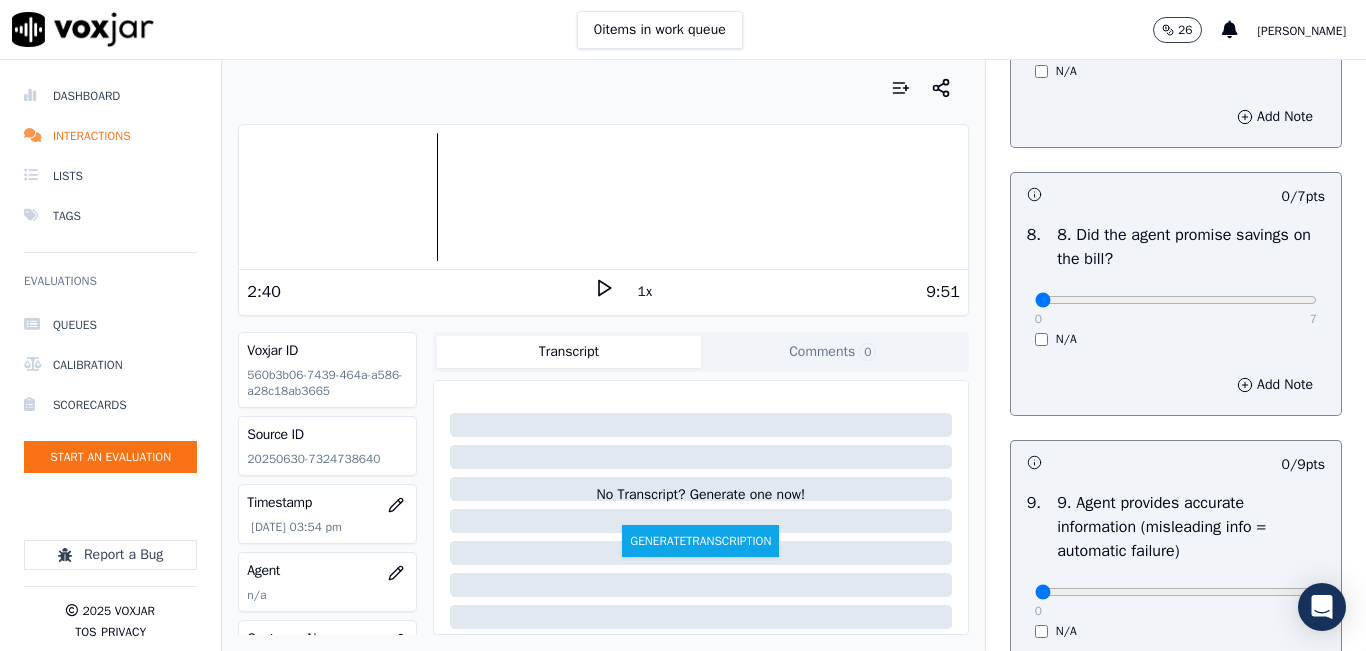 scroll, scrollTop: 2000, scrollLeft: 0, axis: vertical 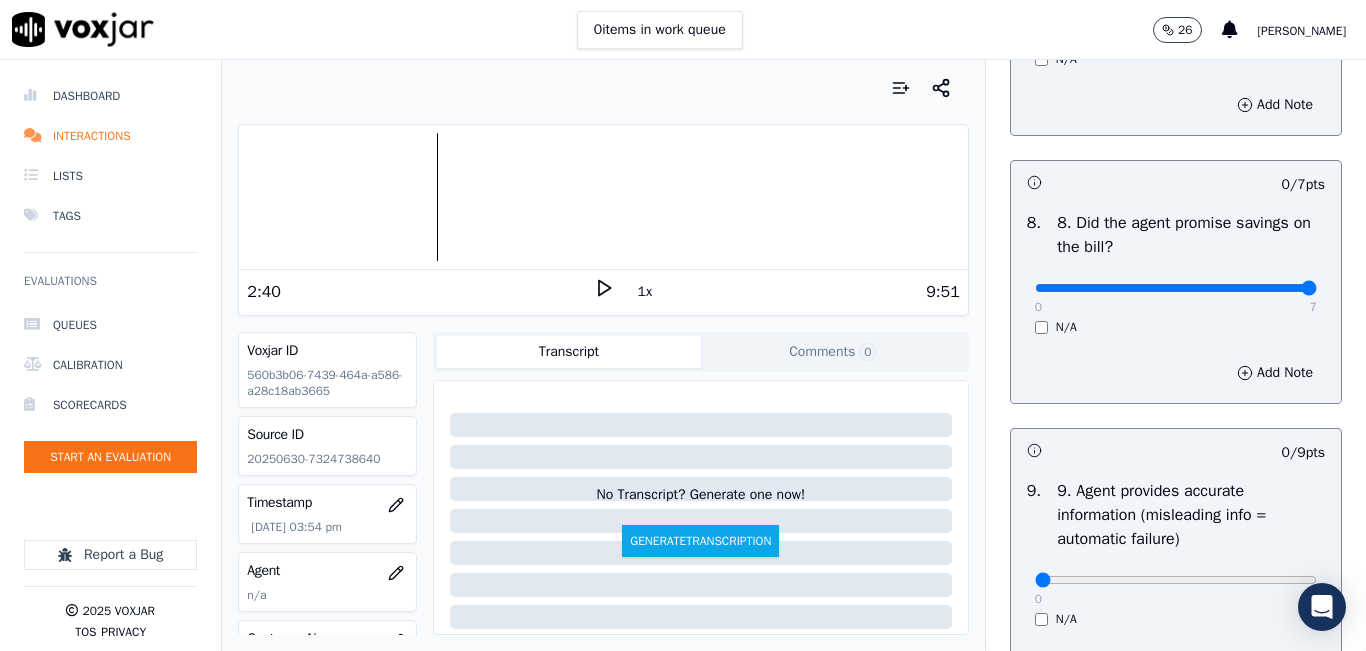 type on "7" 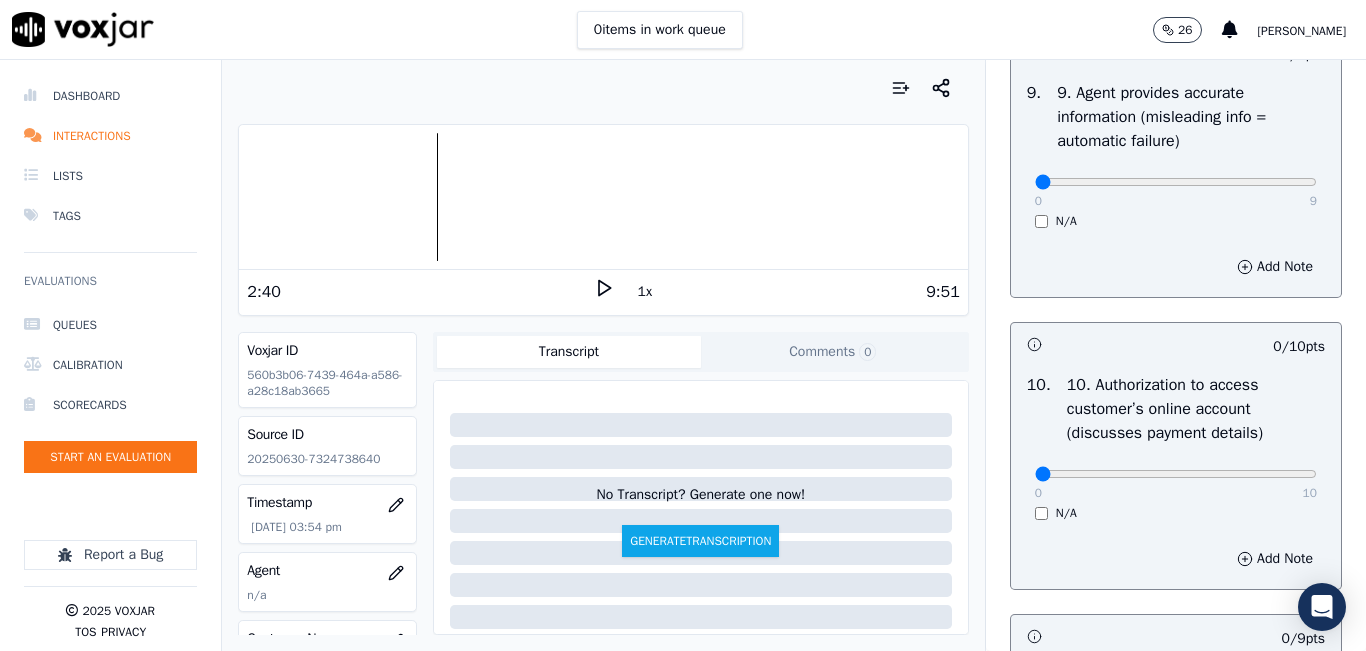 scroll, scrollTop: 2400, scrollLeft: 0, axis: vertical 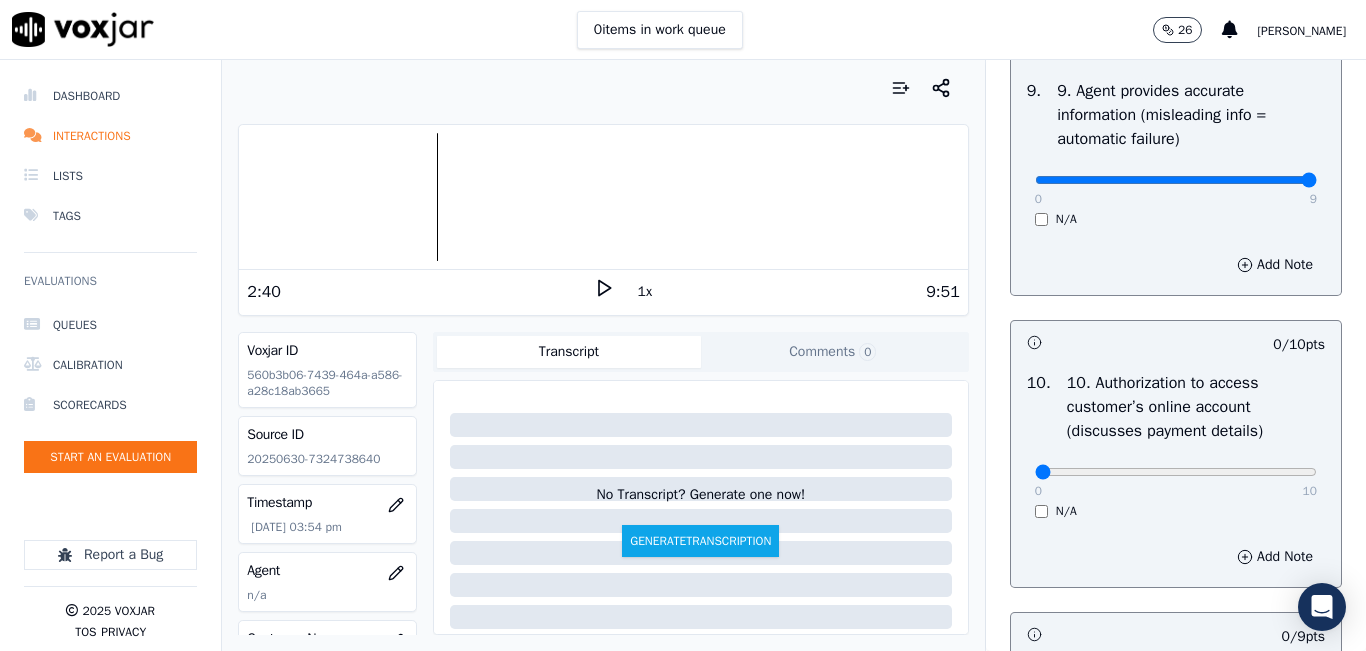 type on "9" 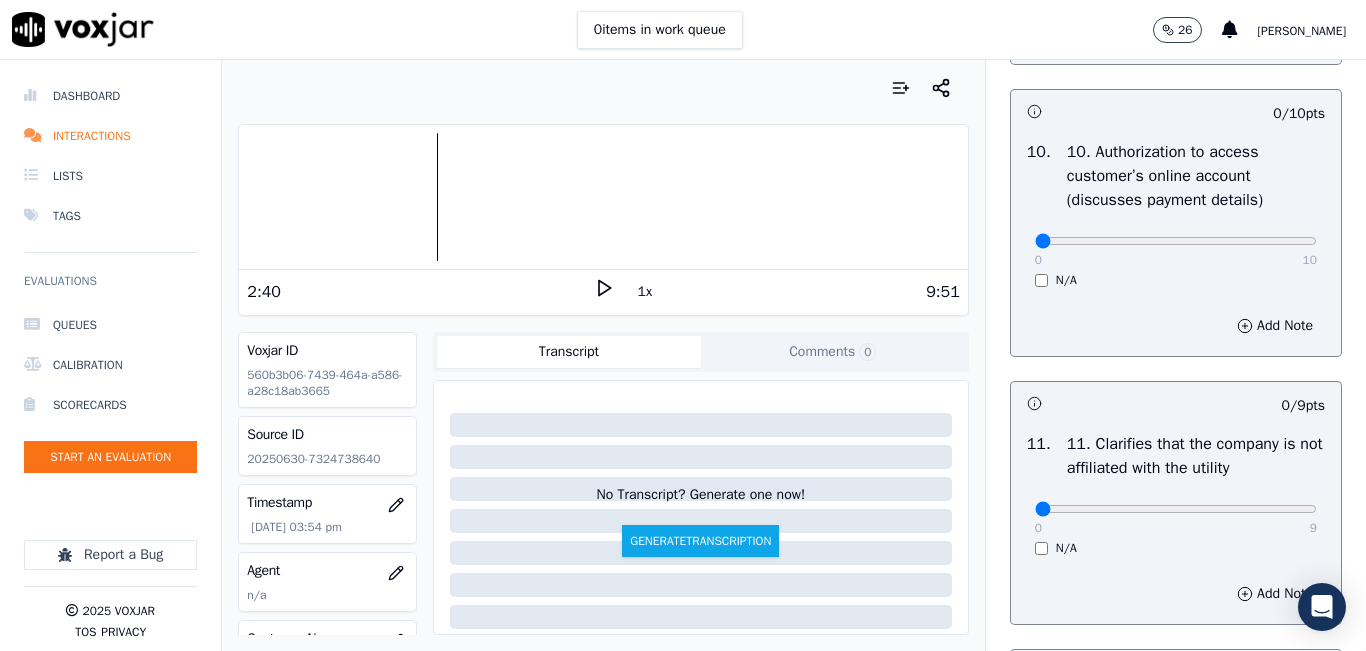 scroll, scrollTop: 2700, scrollLeft: 0, axis: vertical 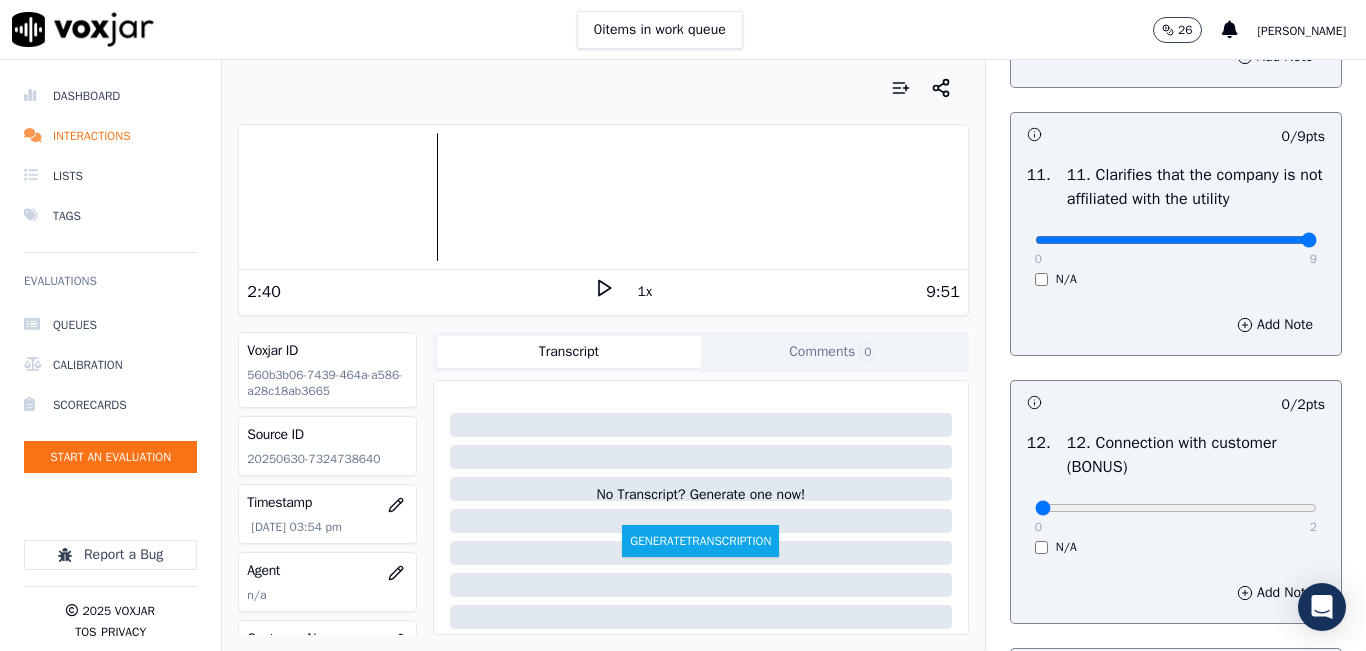 type on "9" 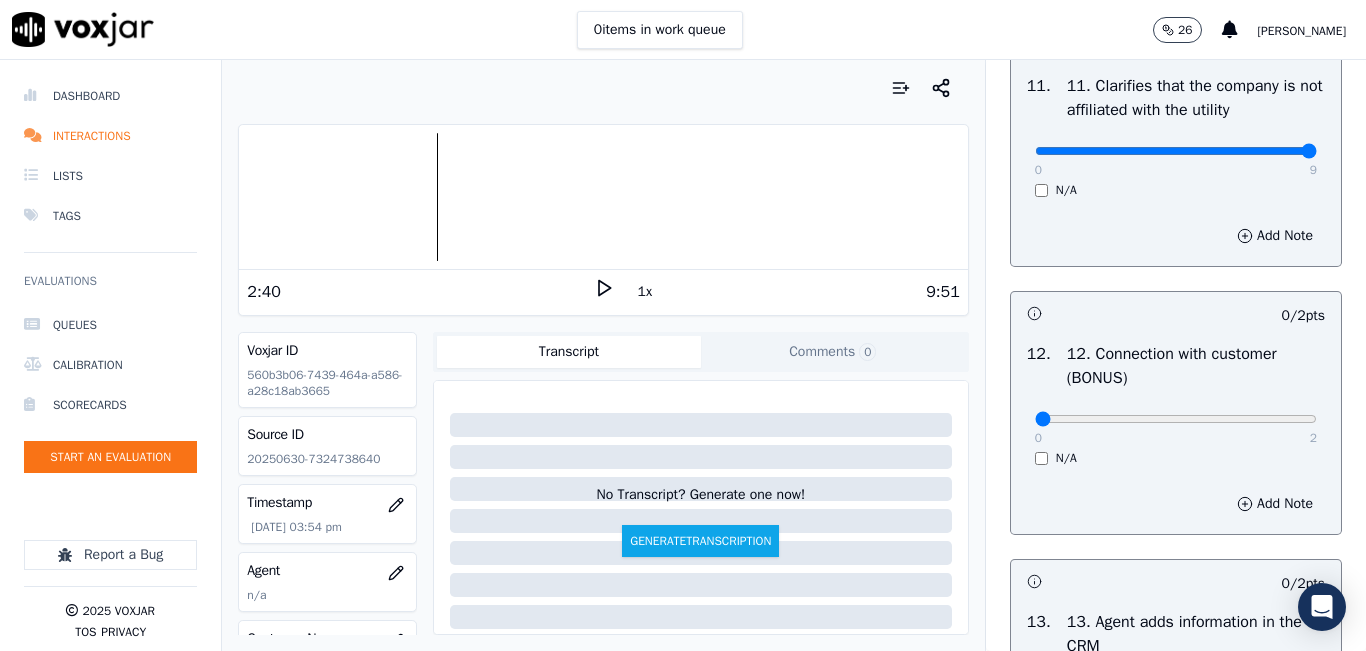 scroll, scrollTop: 3100, scrollLeft: 0, axis: vertical 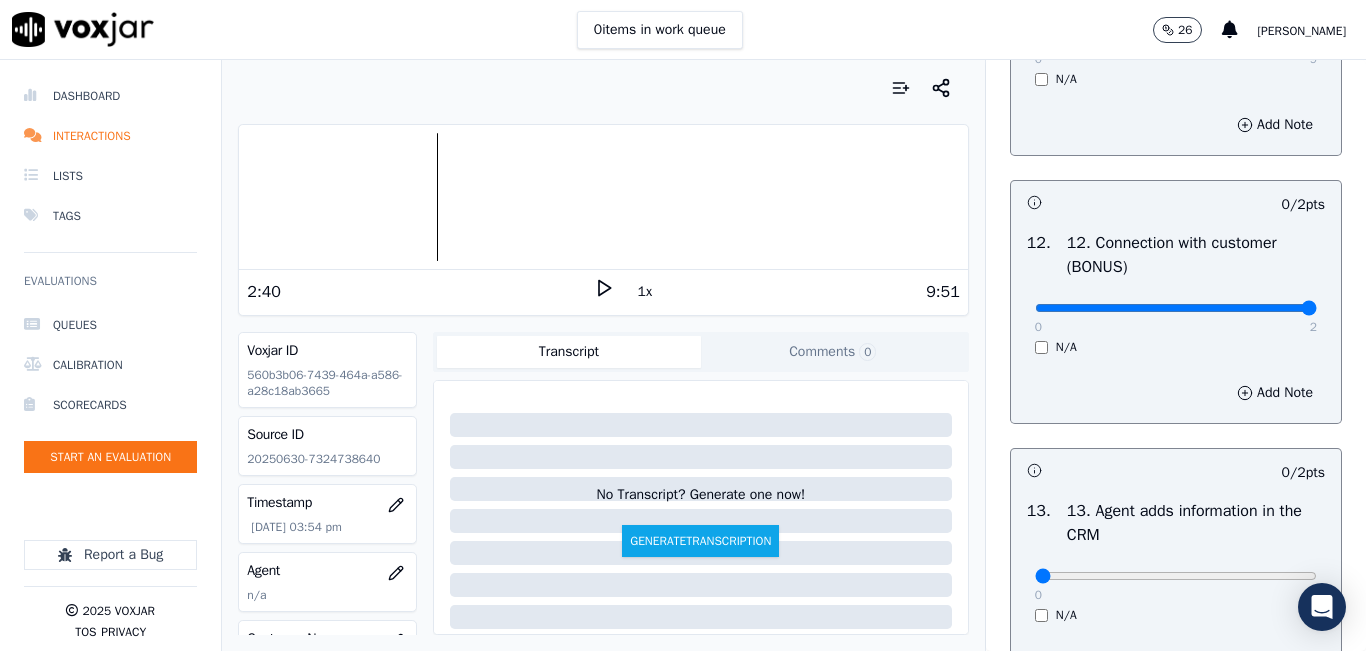 type on "2" 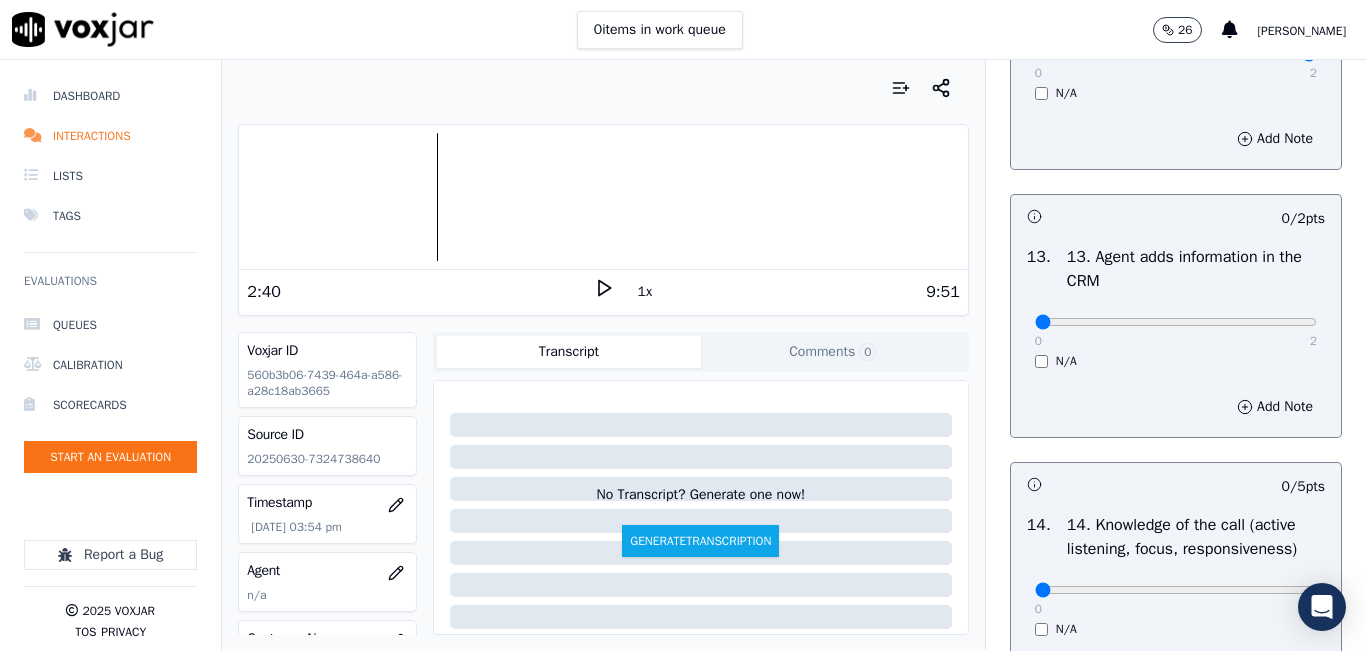 scroll, scrollTop: 3400, scrollLeft: 0, axis: vertical 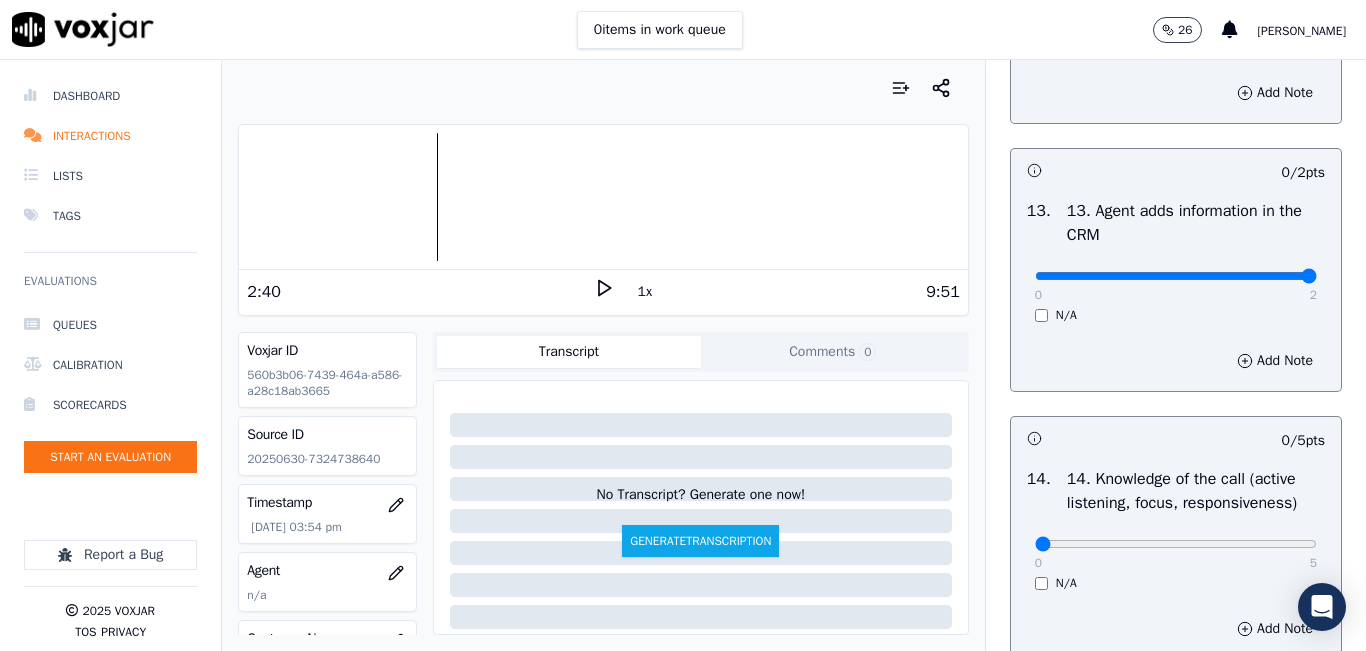 type on "2" 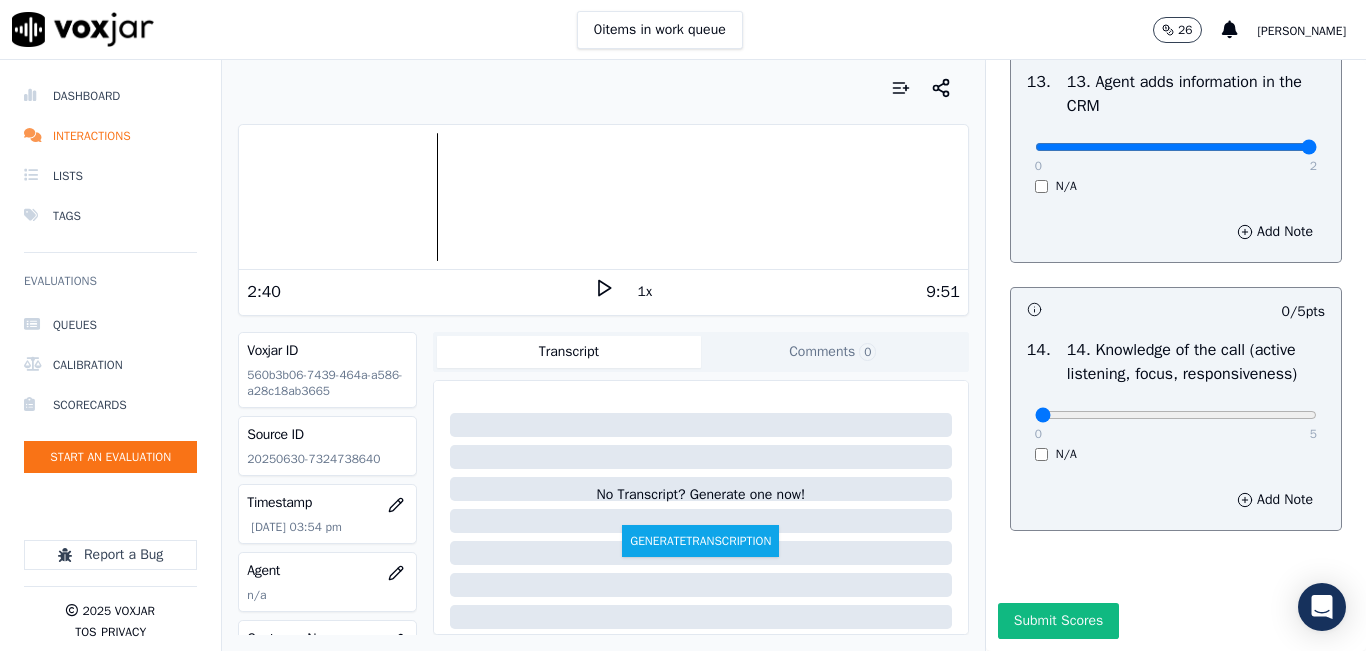 scroll, scrollTop: 3642, scrollLeft: 0, axis: vertical 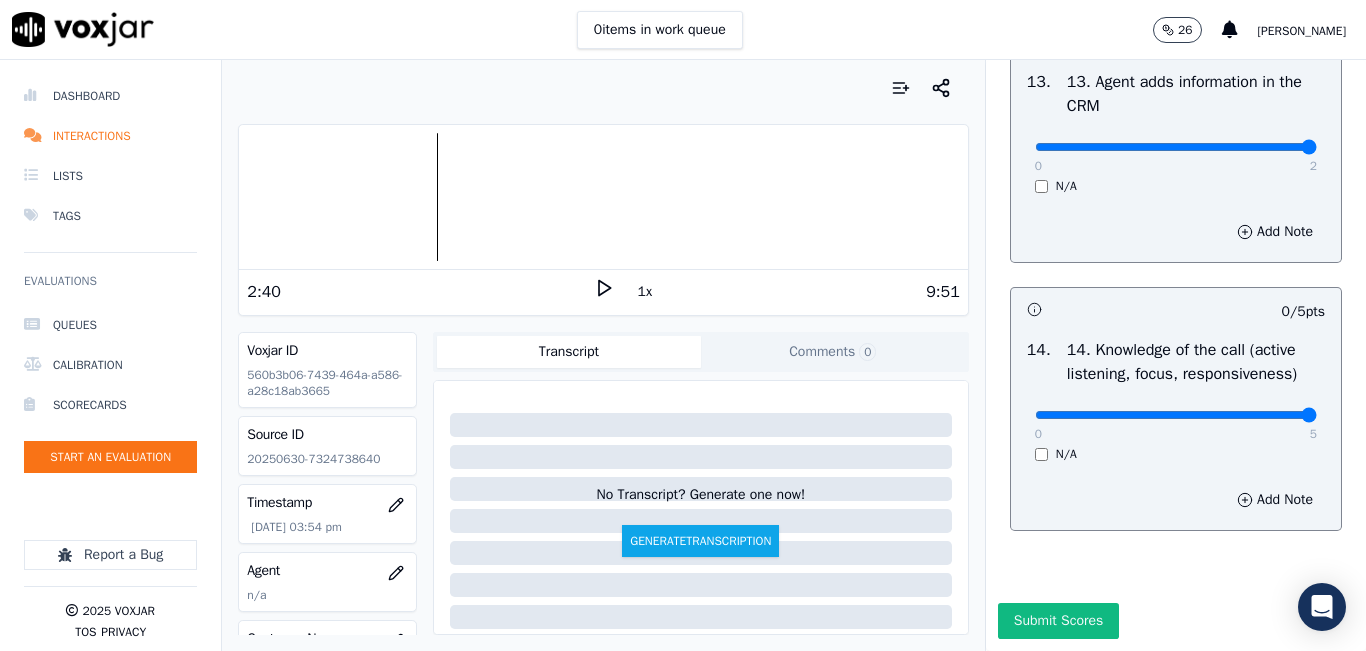 type on "5" 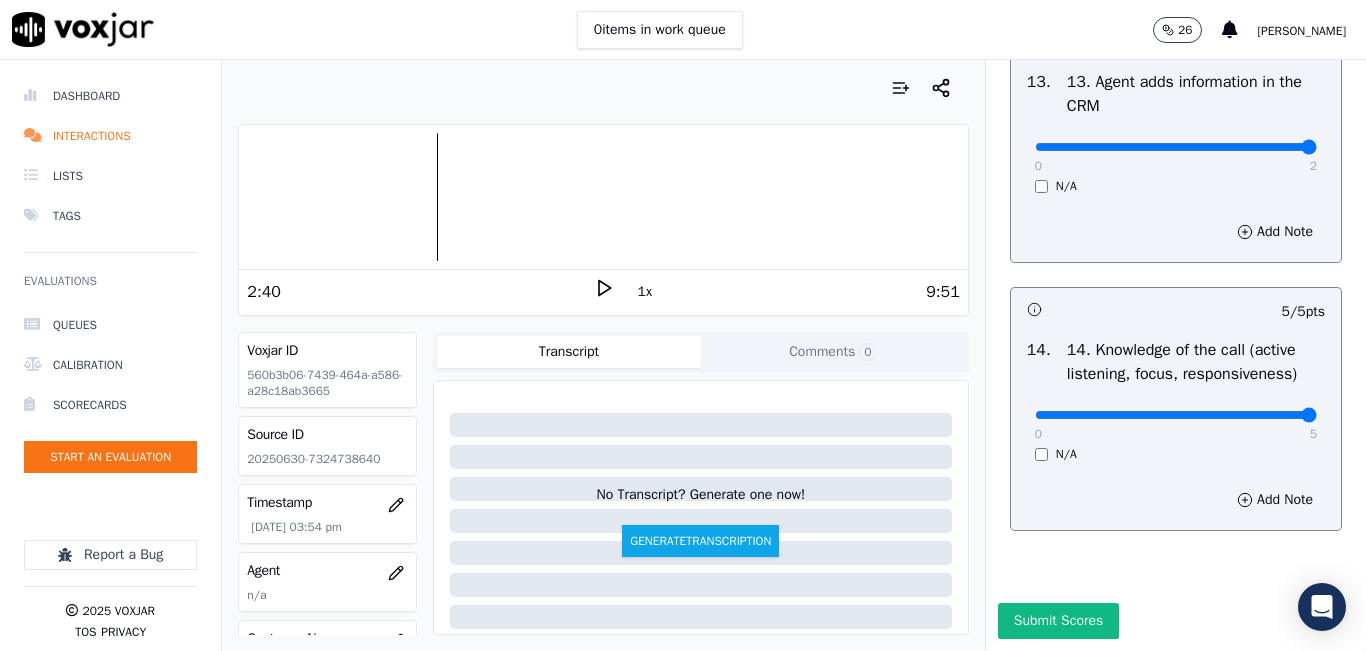 click on "Submit Scores" at bounding box center [1176, 627] 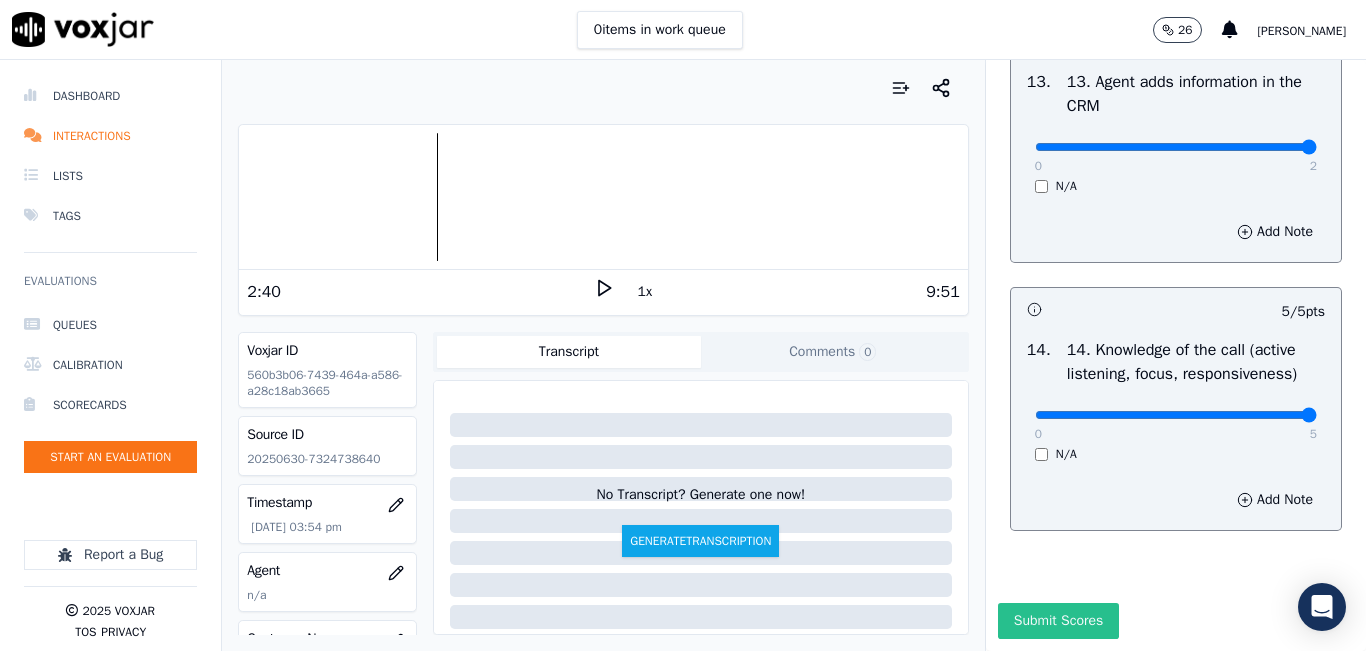 click on "Submit Scores" at bounding box center (1058, 621) 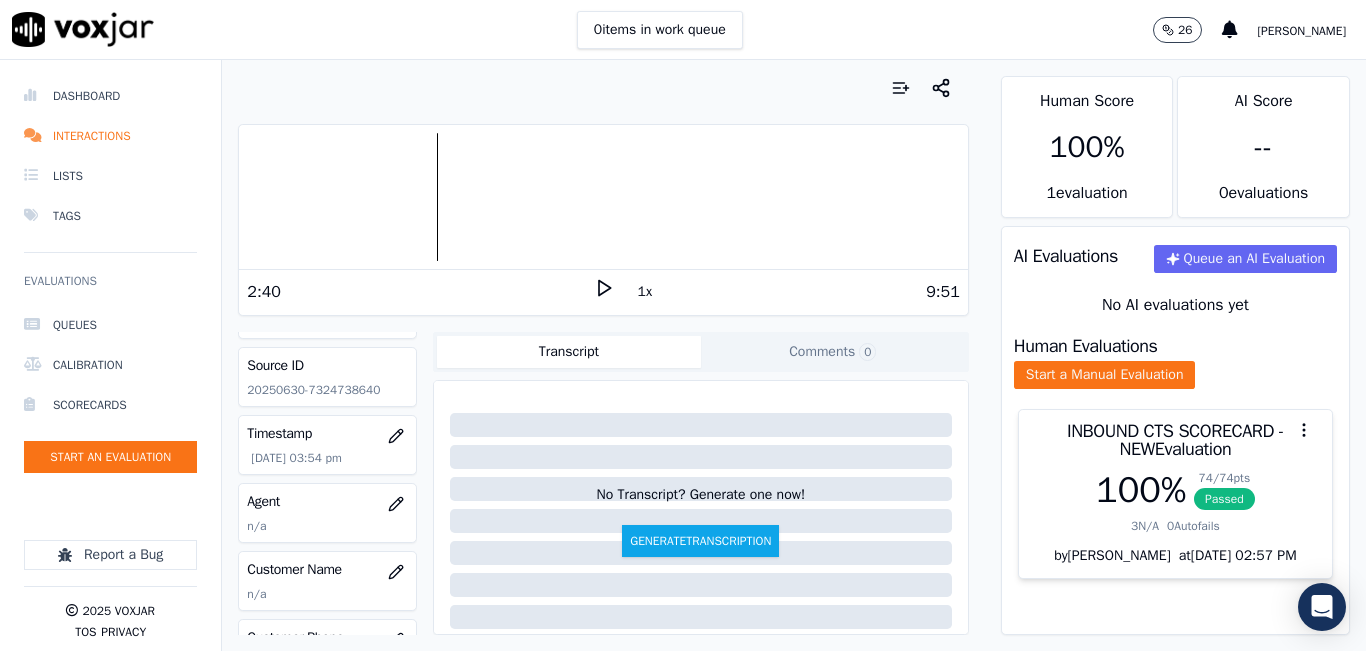 scroll, scrollTop: 100, scrollLeft: 0, axis: vertical 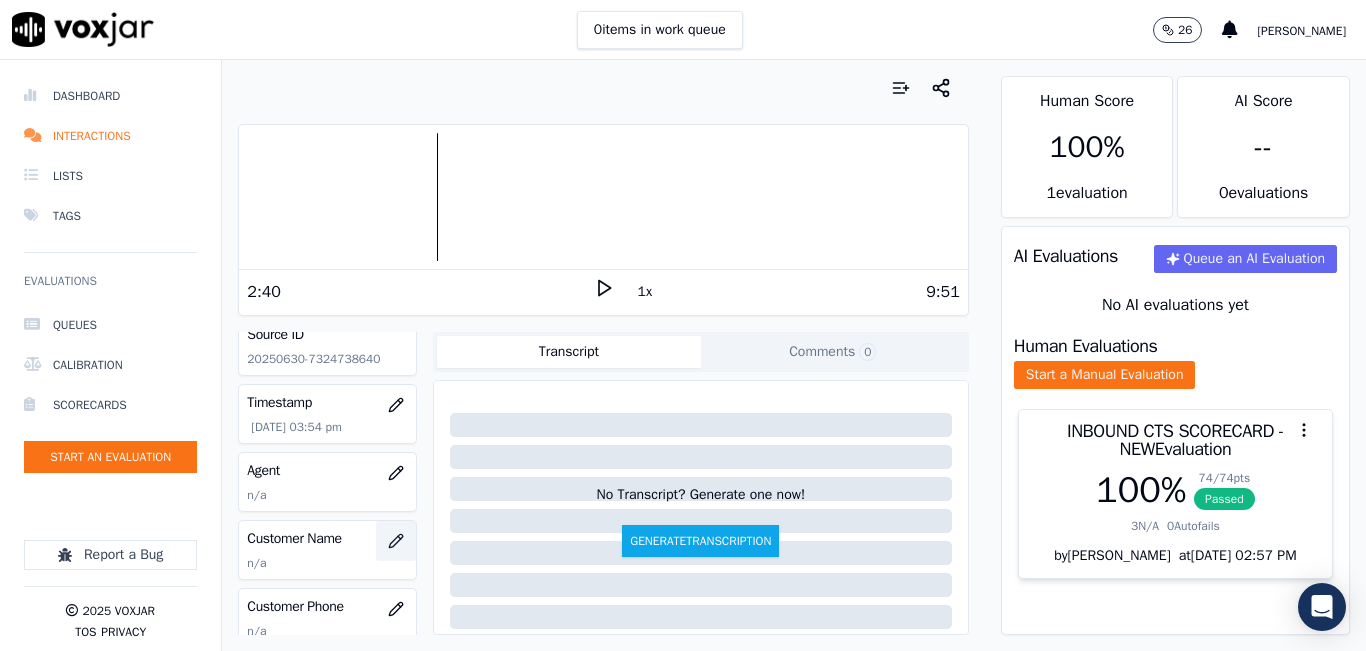 click 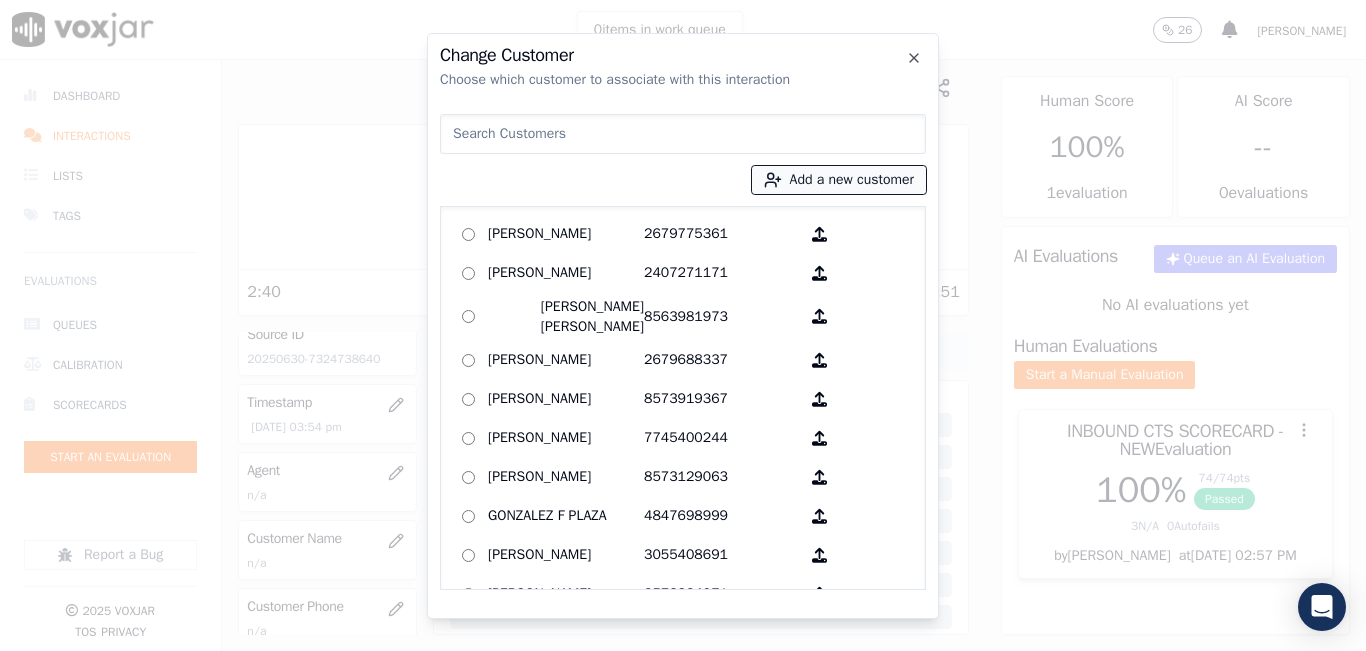 click on "Add a new customer" at bounding box center (839, 180) 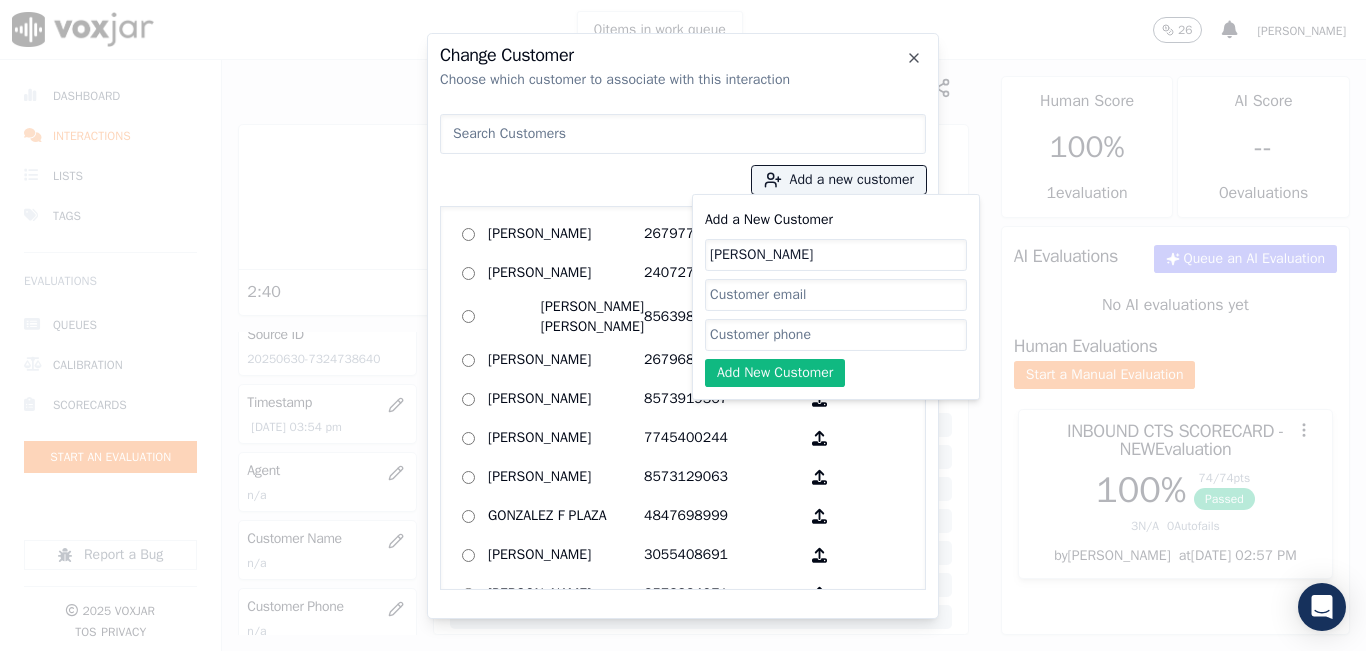 type on "Edwin Espinal Duran" 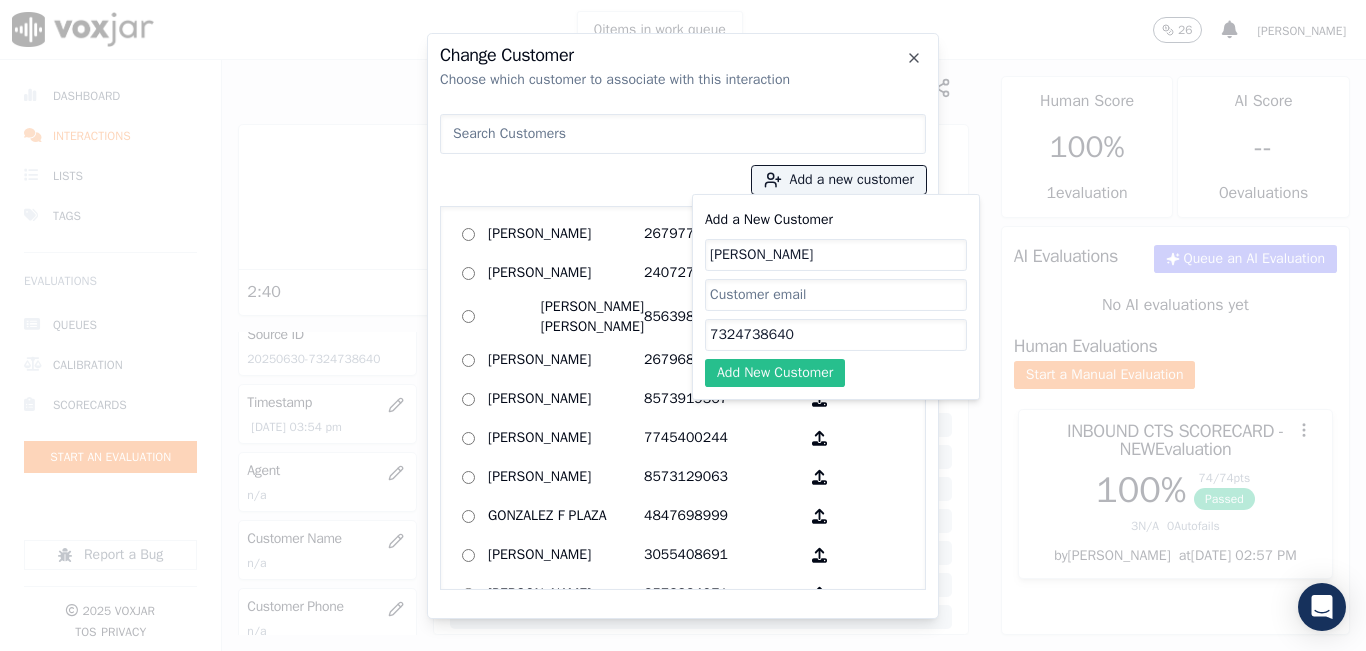 type on "7324738640" 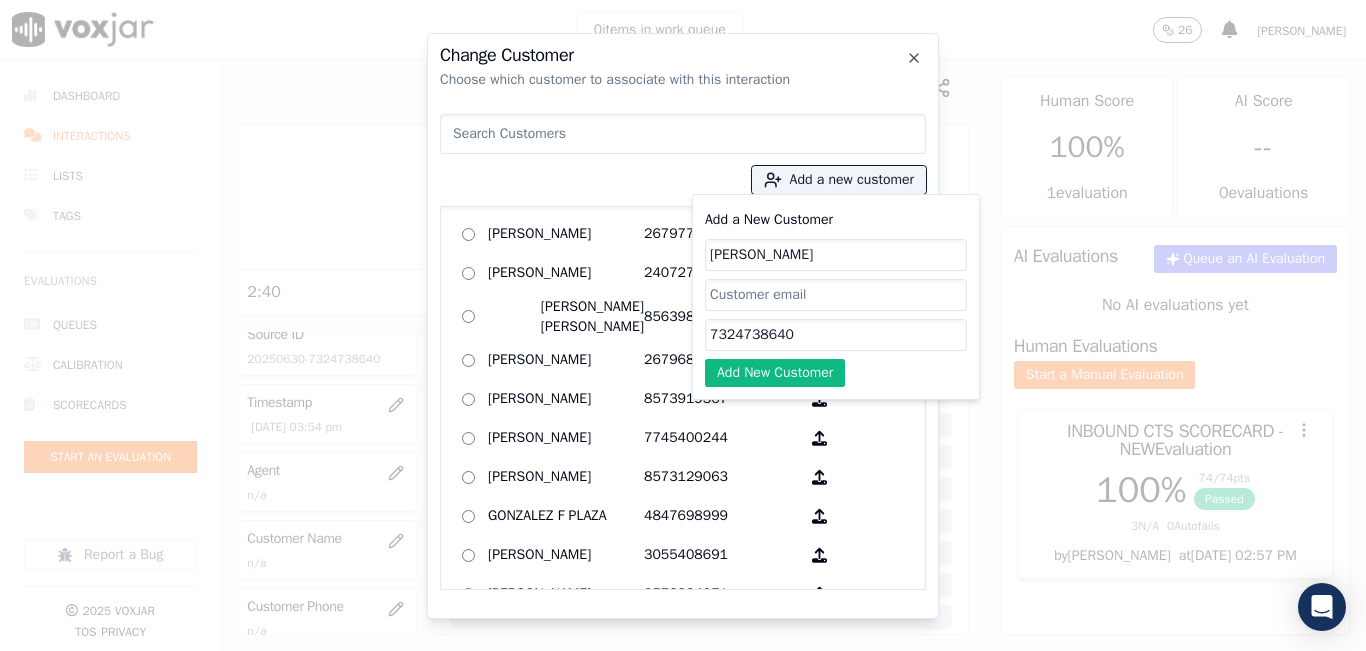 click on "Add New Customer" 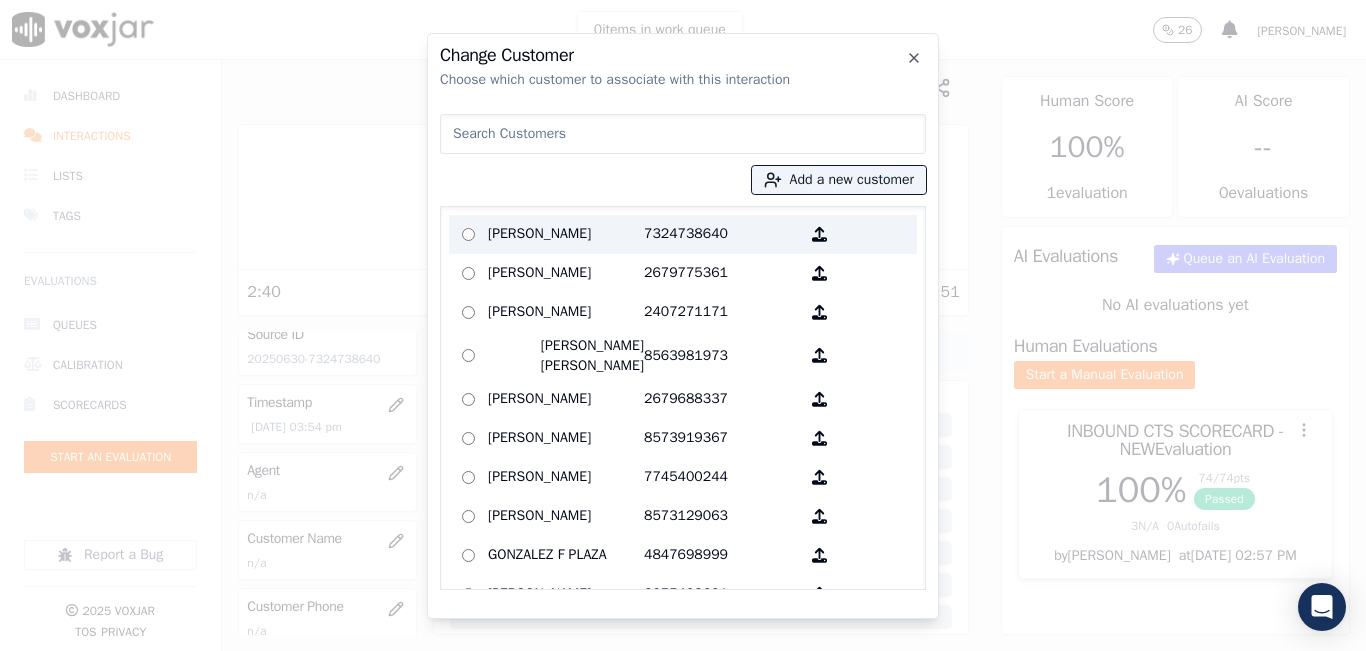 click on "[PERSON_NAME]" at bounding box center [566, 234] 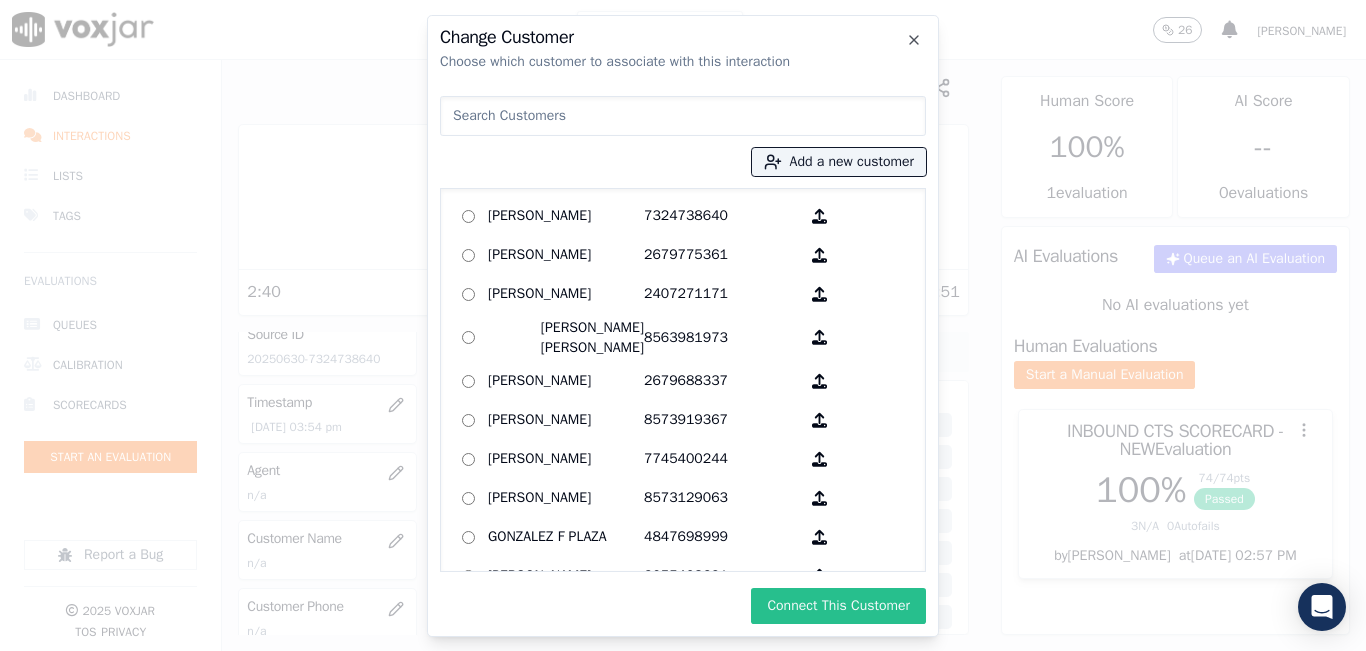 click on "Connect This Customer" at bounding box center [838, 606] 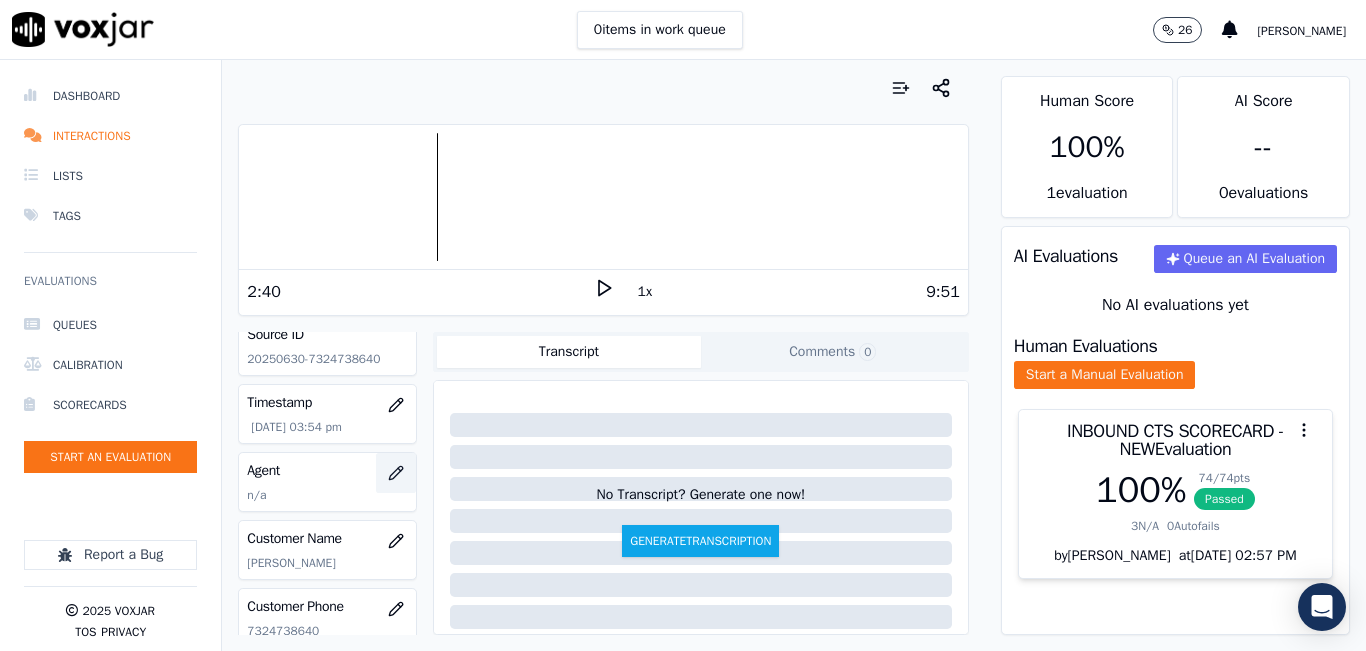 click 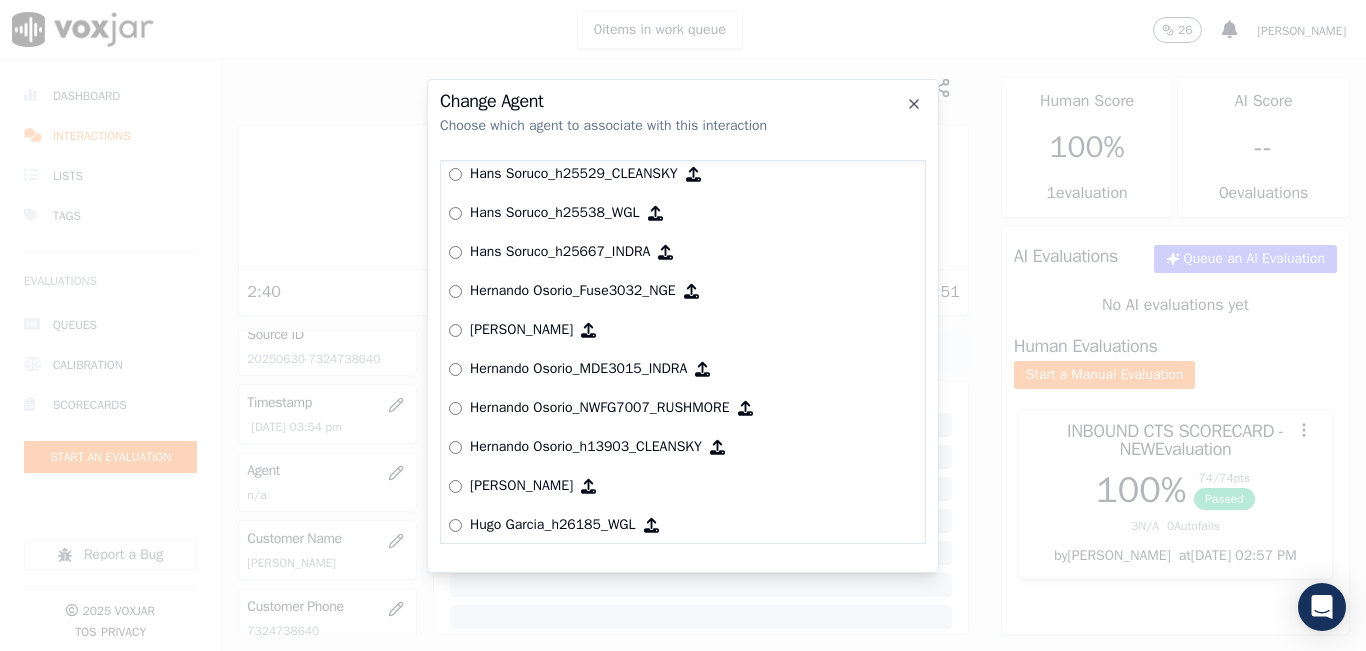 scroll, scrollTop: 3322, scrollLeft: 0, axis: vertical 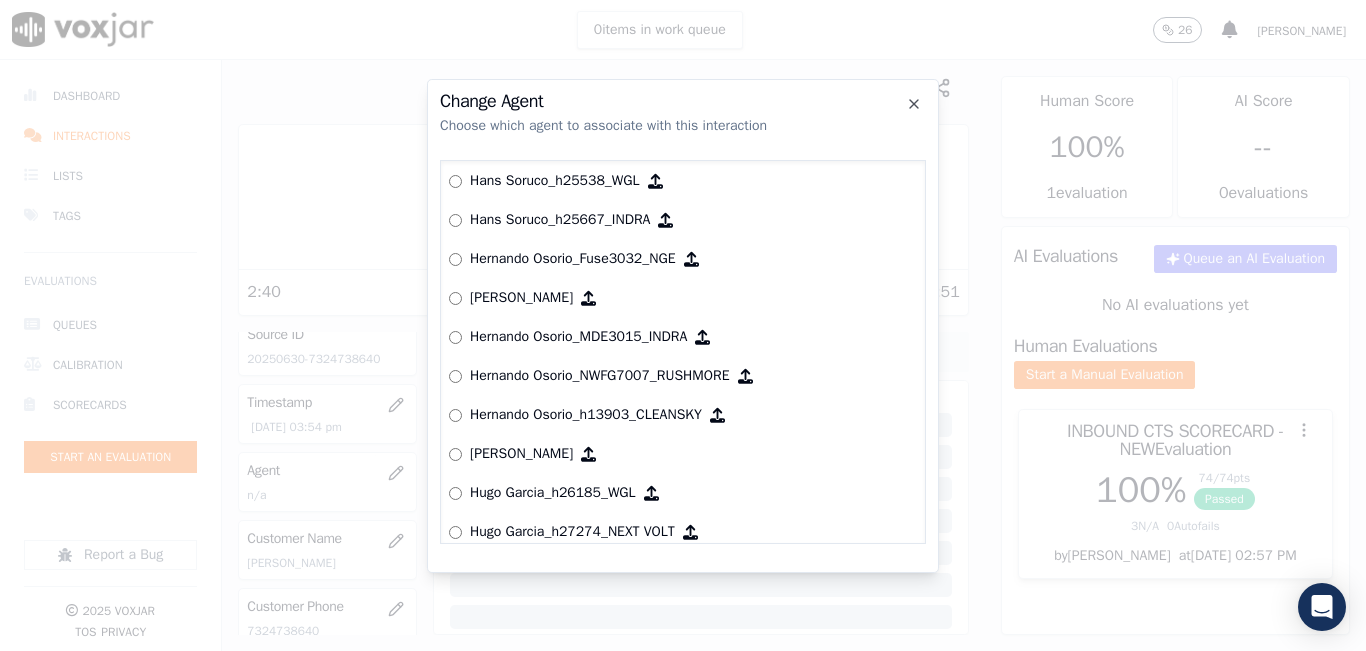 click on "Change Agent   Choose which agent to associate with this interaction        Yeraldin Dias_YDiasNWFG_SPARK       Adrian Viloria_AViloriaNWFG       Adrian Viloria_ECOPLUS       Adrian Viloria_a25003_CLEANSKY       Adrian Viloria_a25016_WGL       Adrian Viloria_fuse1164_NGE       Alan Marruaga_a26181_WGL       Alejandra Chavarro_SYMMETRY       Alejandra Chavarro_a26184_WGL       Alejandro Vizcaino_a13916_CLEANSKY       Andres Higuita_AHiguitaNWFG_SPARK       Andres Higuita_Fuse3185_NGE       Andres Higuita_No Sales        Andres Higuita_a27435_CLEANSKY       Andres Prias_APriasNWFG       Andres Prias_SYMMETRY       Andres Prias_a27400_CLEANSKY       Andres Prias_a27447_INDRA       Andres Prias_fuse1184_NGE       Angie Torres_ATorresNWFG       Angie Torres_SYMMETRY       Angie Torres_WANN1185_NGE       Angie Torres_a27399_CLEANSKY       Angie Torres_a27445_INDRA       Brandon Camacho_BAQ2083_INDRA       Brandon Camacho_BCamachoNWFG       Brandon Camacho_ECOPLUS       Brandon Camacho_b27395_CLEANSKY" 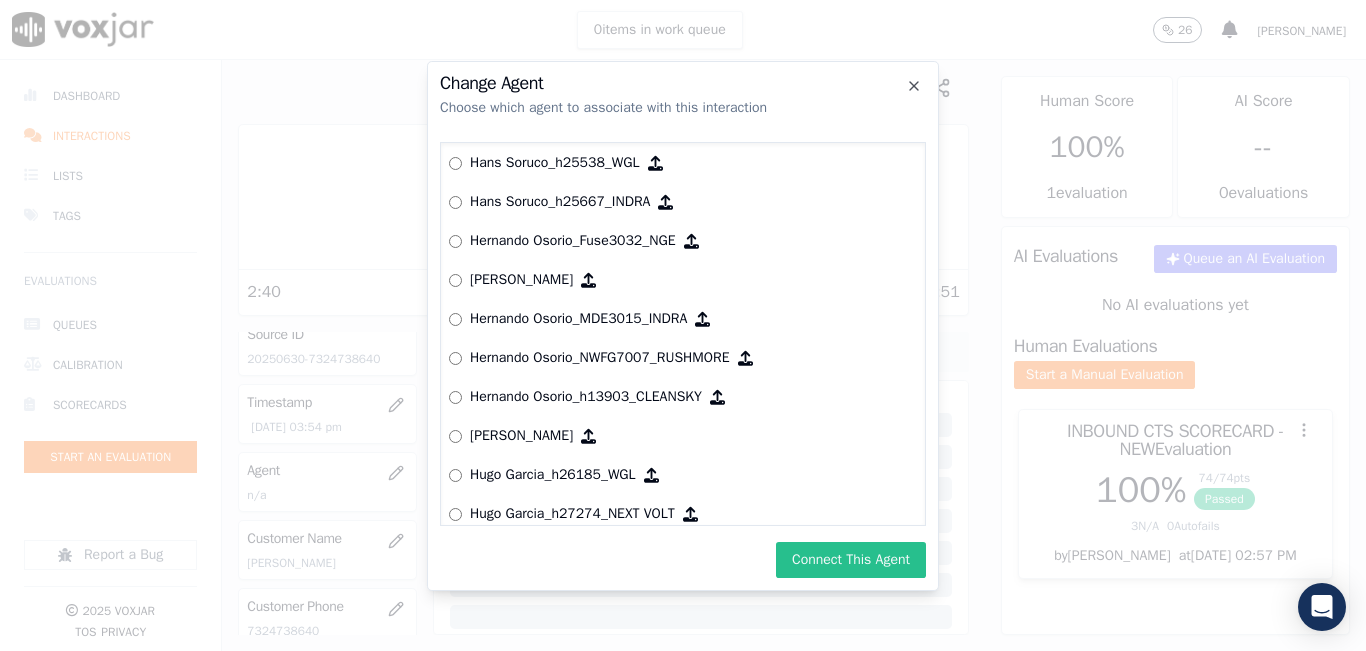 click on "Connect This Agent" at bounding box center [851, 560] 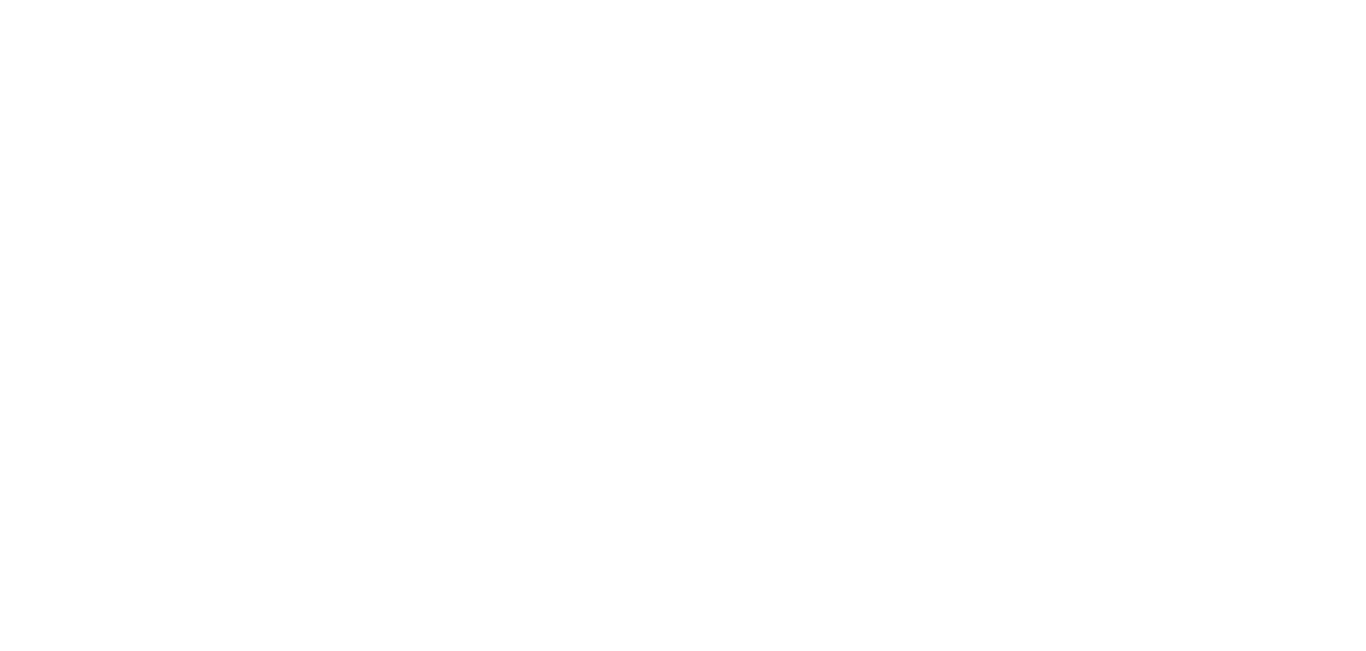 scroll, scrollTop: 0, scrollLeft: 0, axis: both 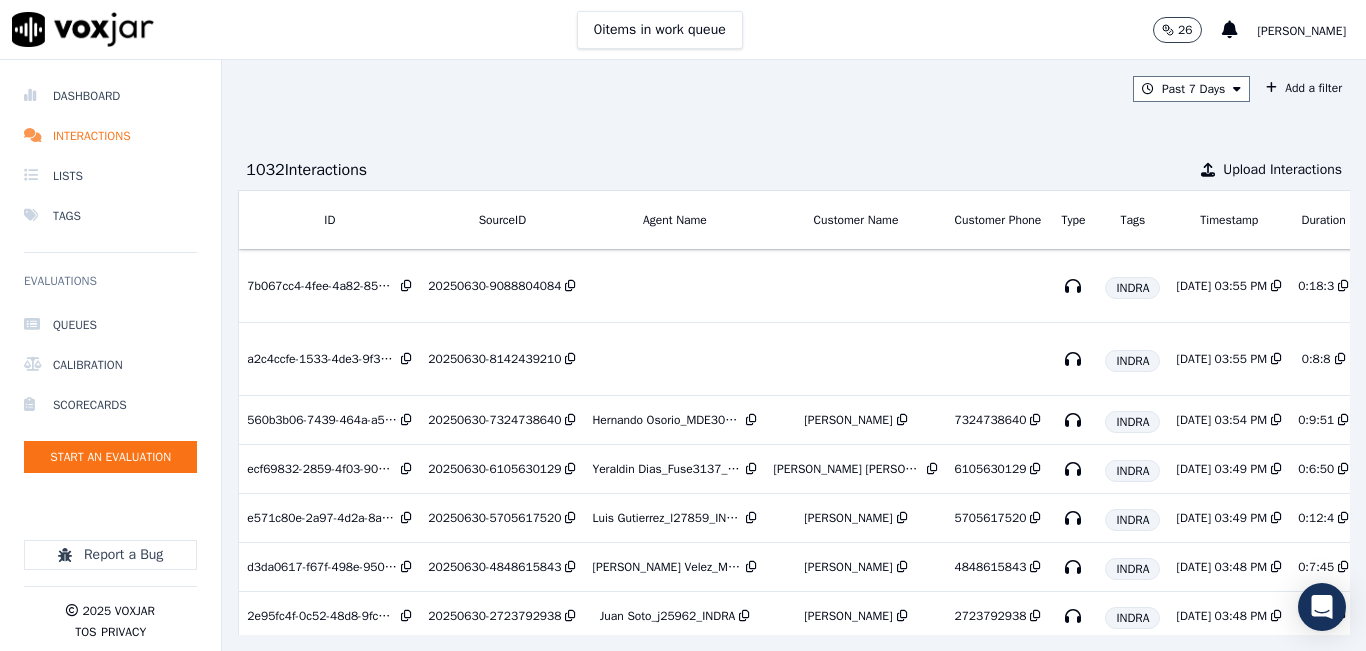 click on "Dashboard   Interactions   Lists   Tags       Evaluations     Queues   Calibration   Scorecards   Start an Evaluation
Report a Bug       2025   Voxjar   TOS   Privacy" 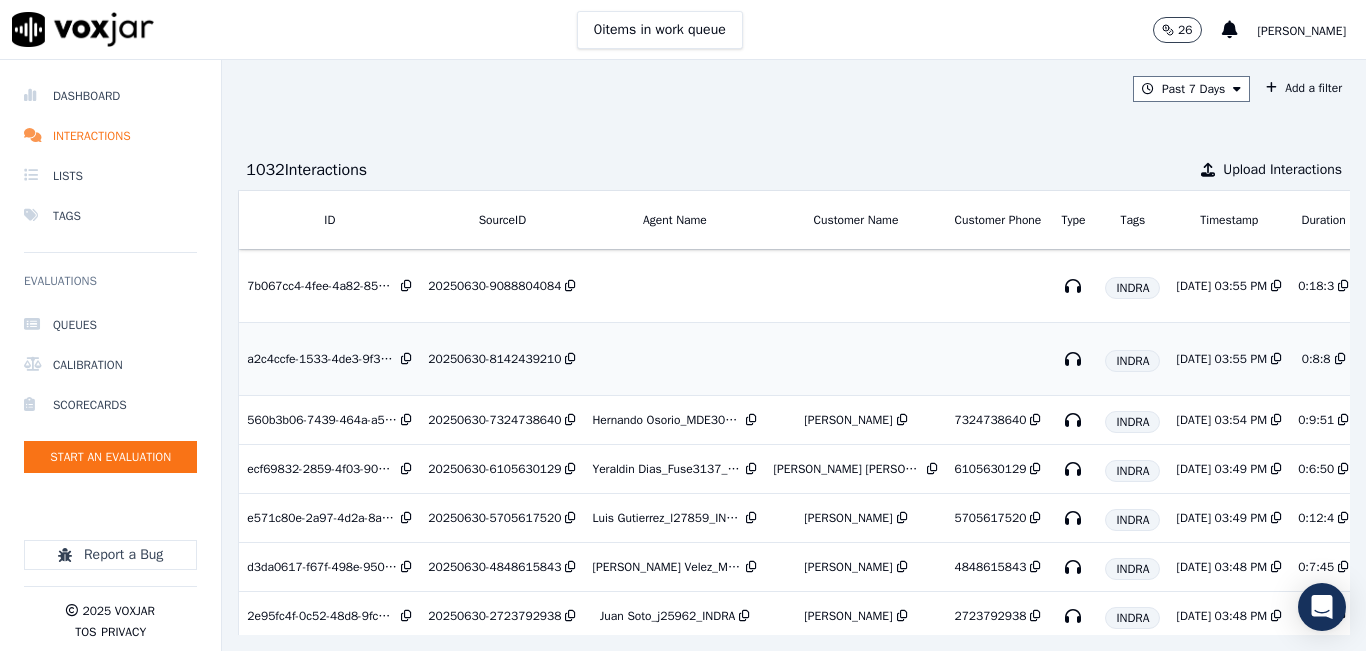 click on "20250630-8142439210" at bounding box center (494, 359) 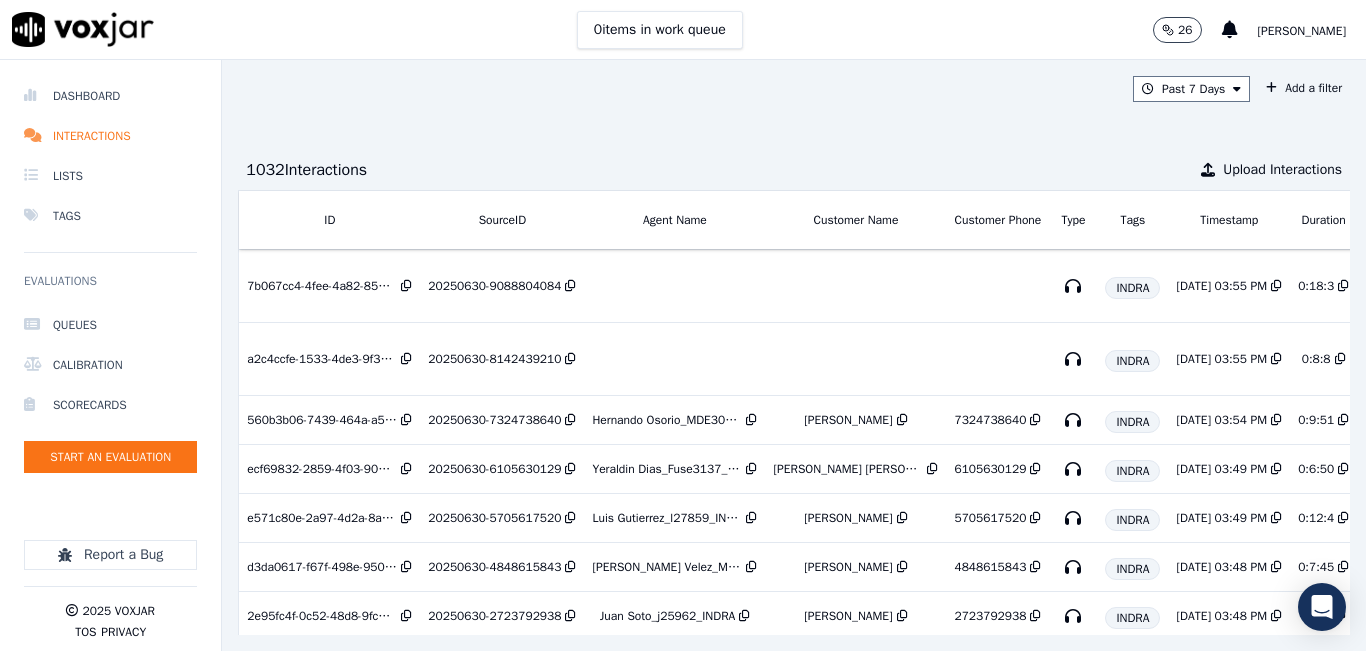 click on "[PERSON_NAME]" at bounding box center [1302, 31] 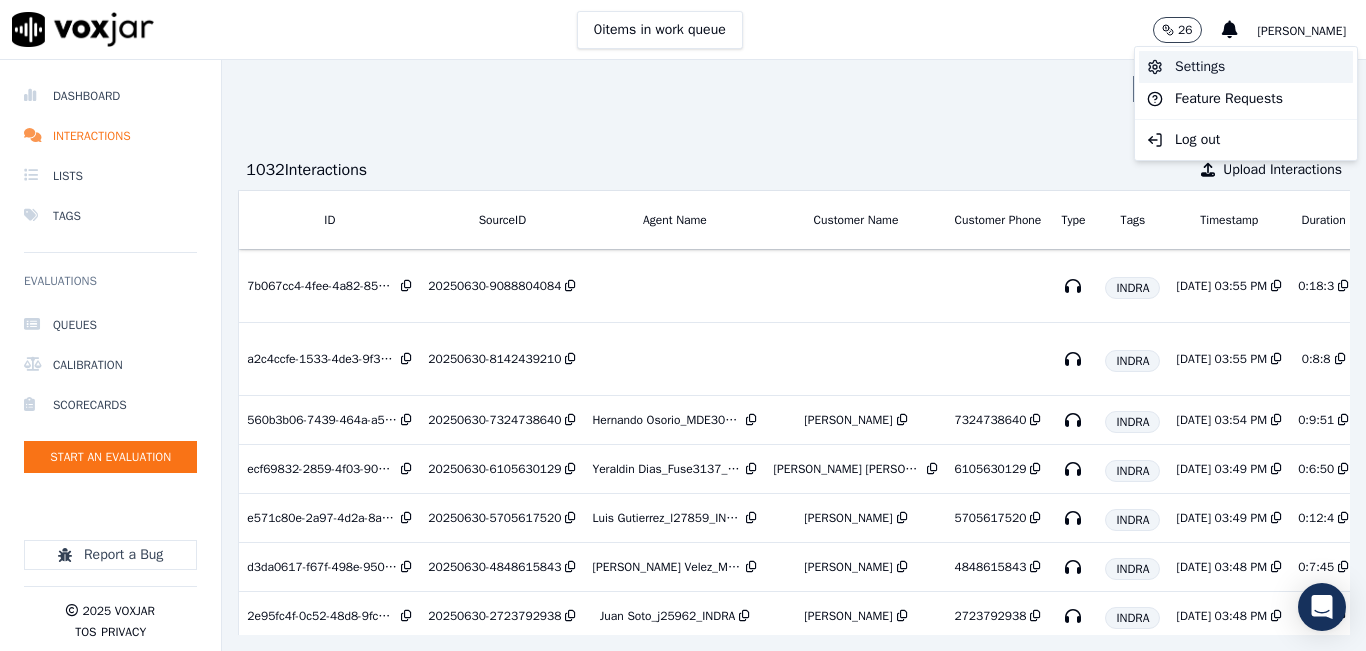 click on "Settings" at bounding box center (1246, 67) 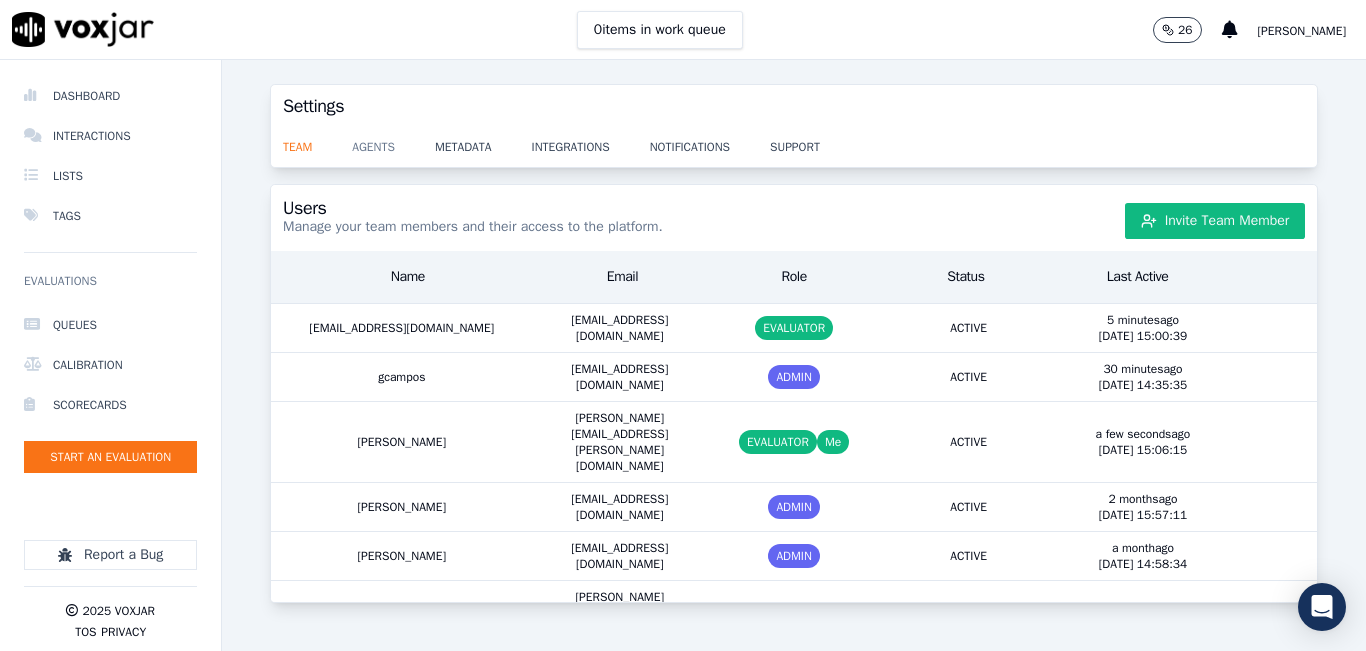 click on "agents" at bounding box center [393, 141] 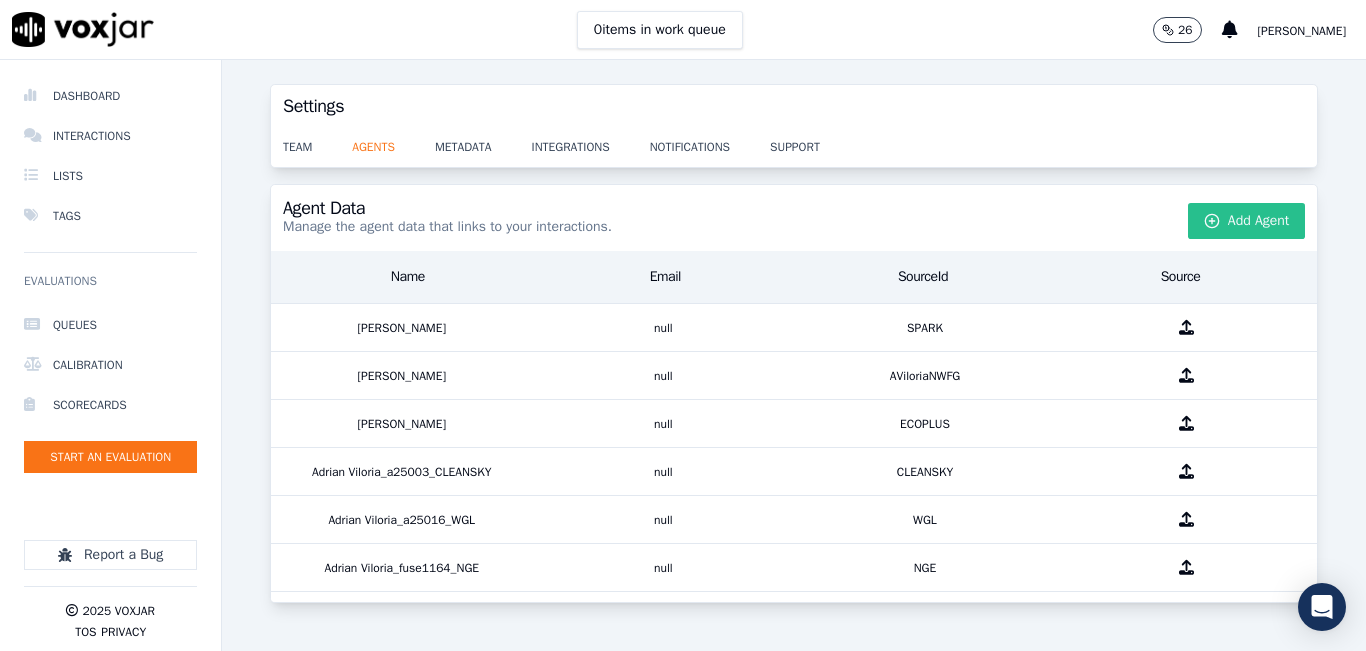 click on "Add Agent" at bounding box center (1247, 221) 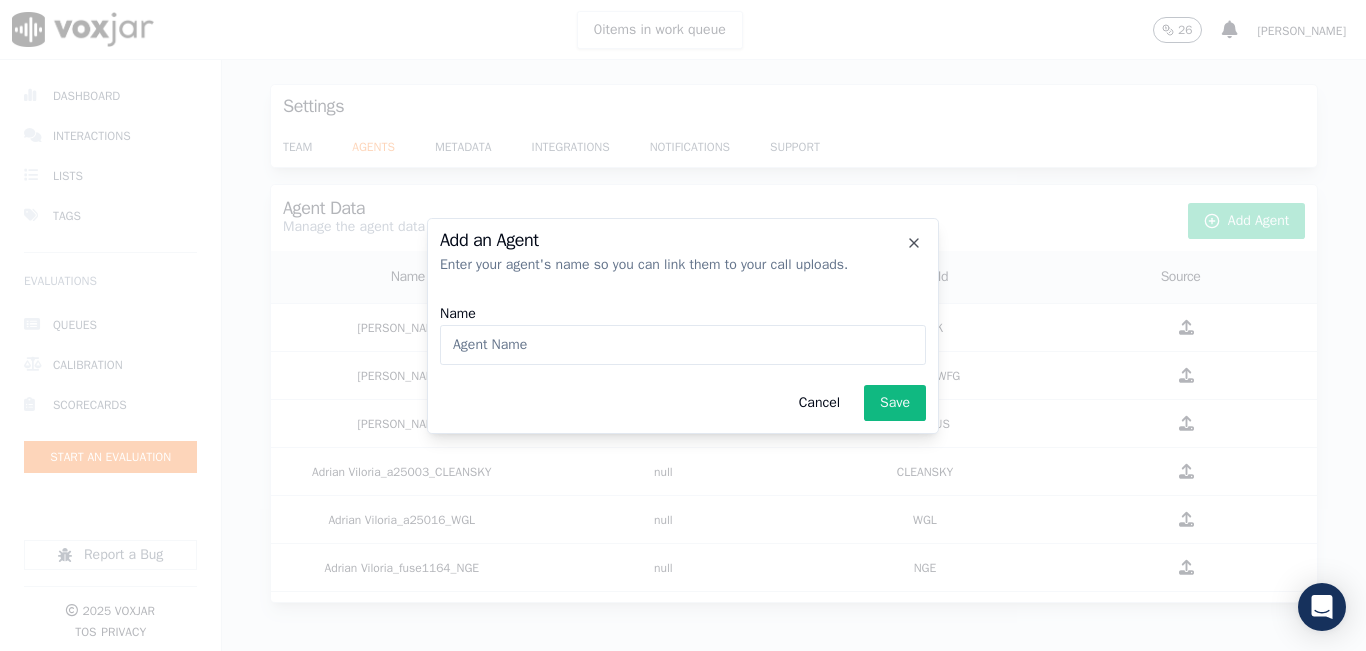 click on "Name" 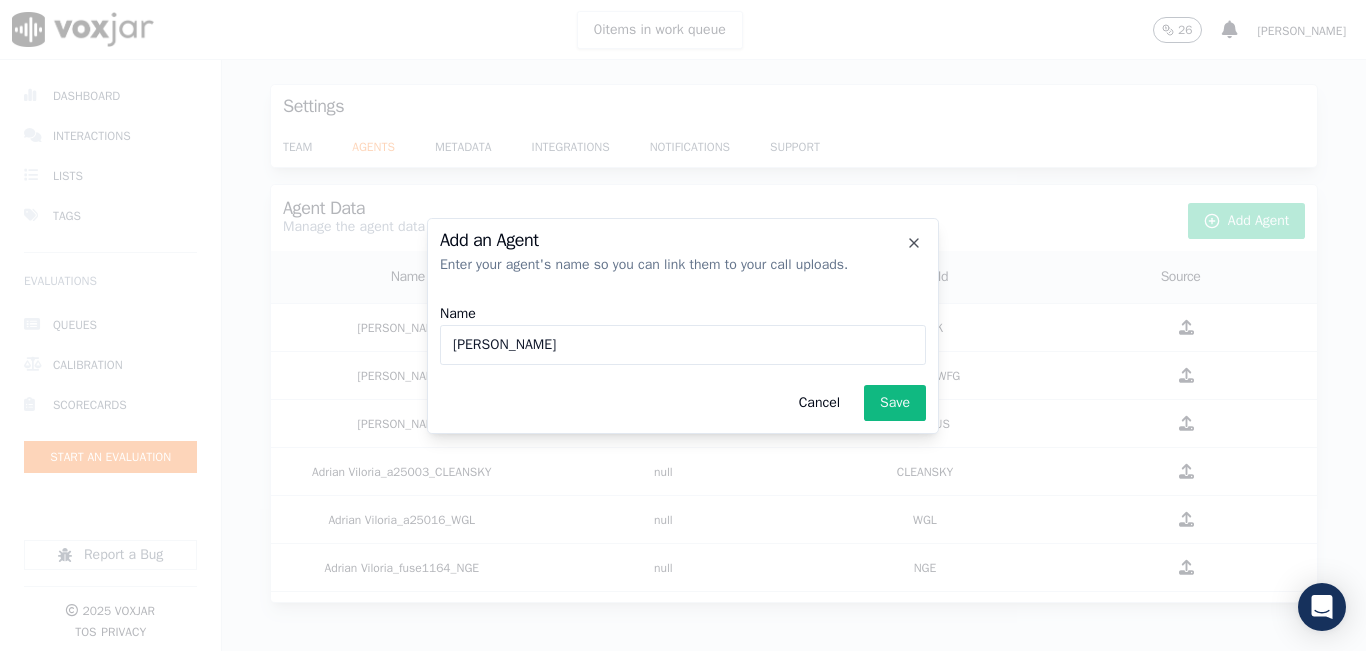 paste on "a27490" 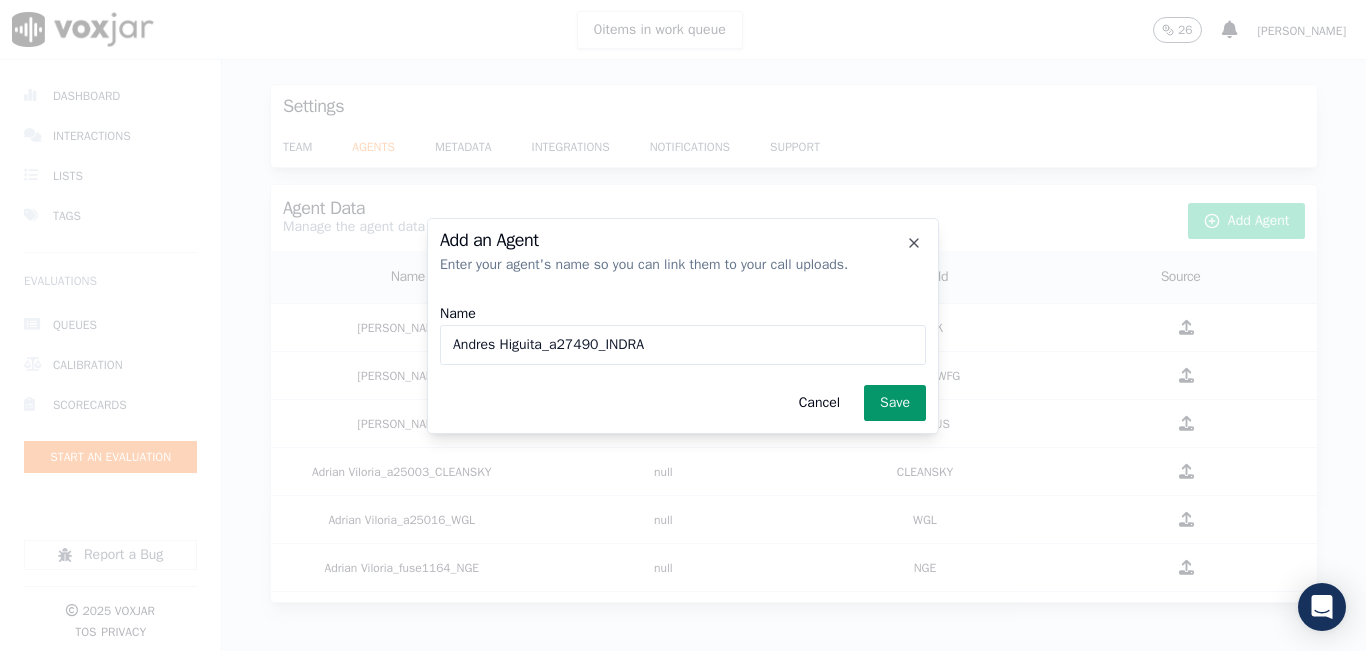 type on "Andres Higuita_a27490_INDRA" 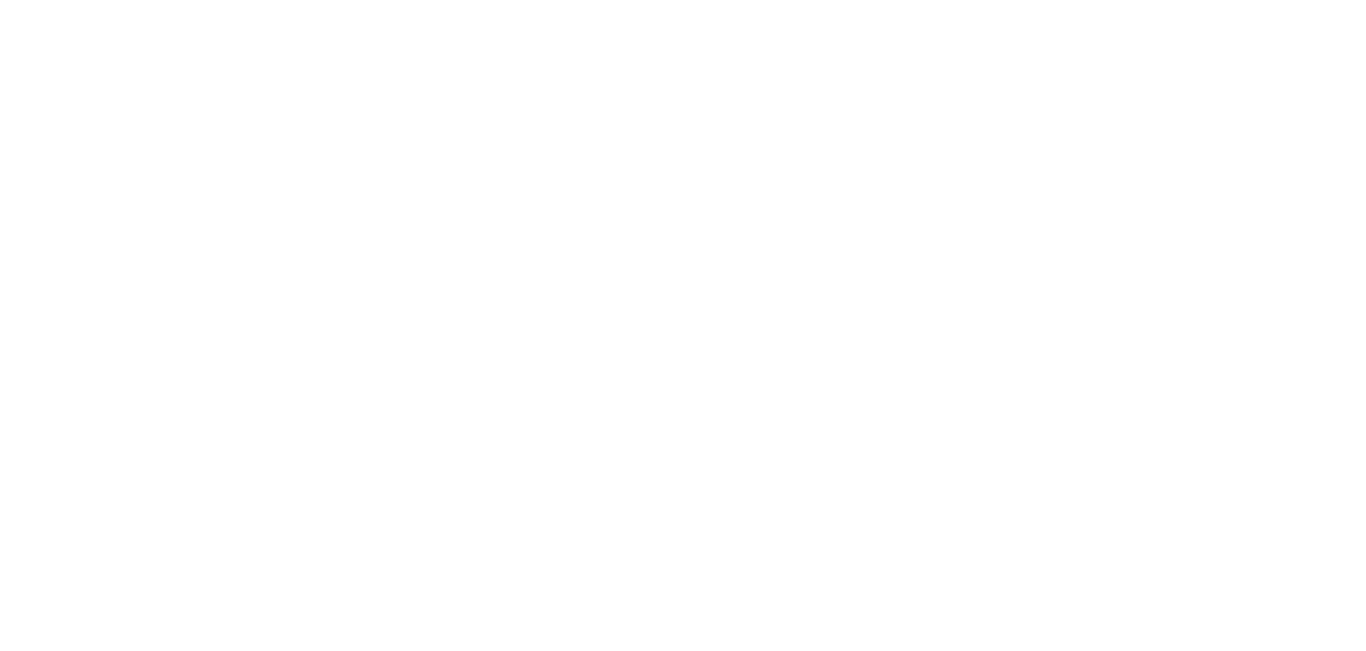 scroll, scrollTop: 0, scrollLeft: 0, axis: both 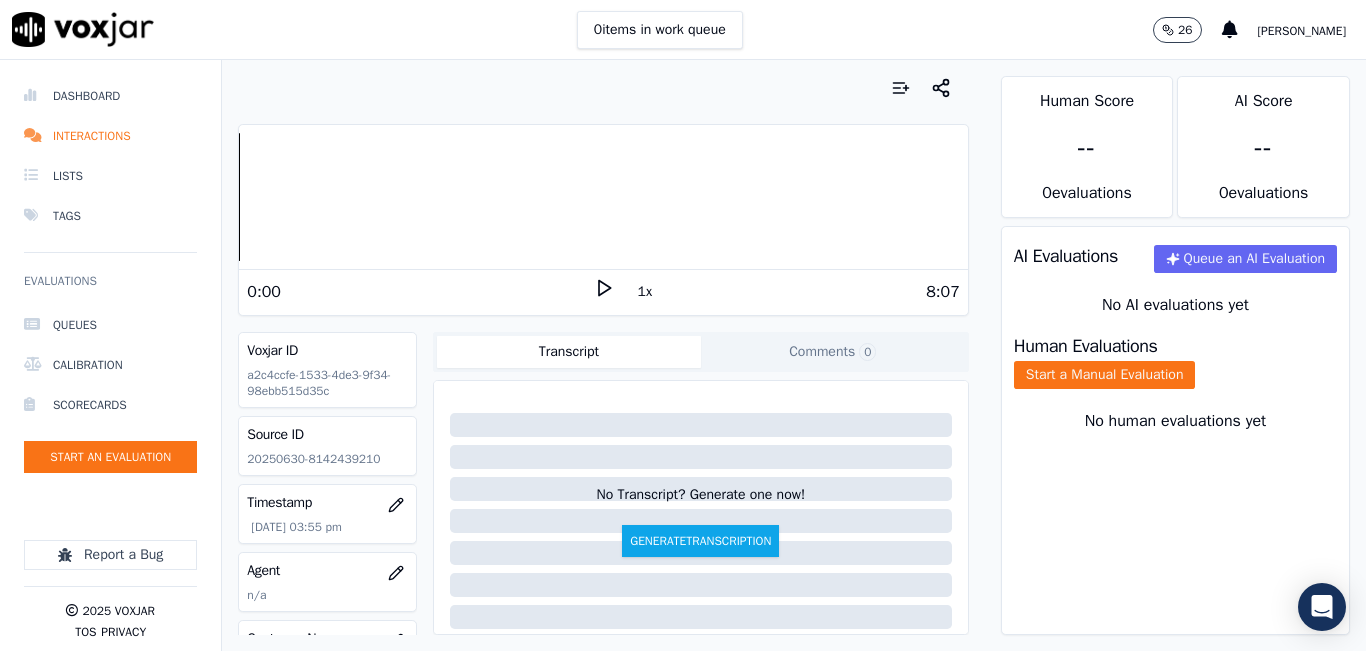 click on "0  items in work queue     26         [PERSON_NAME]" at bounding box center (683, 30) 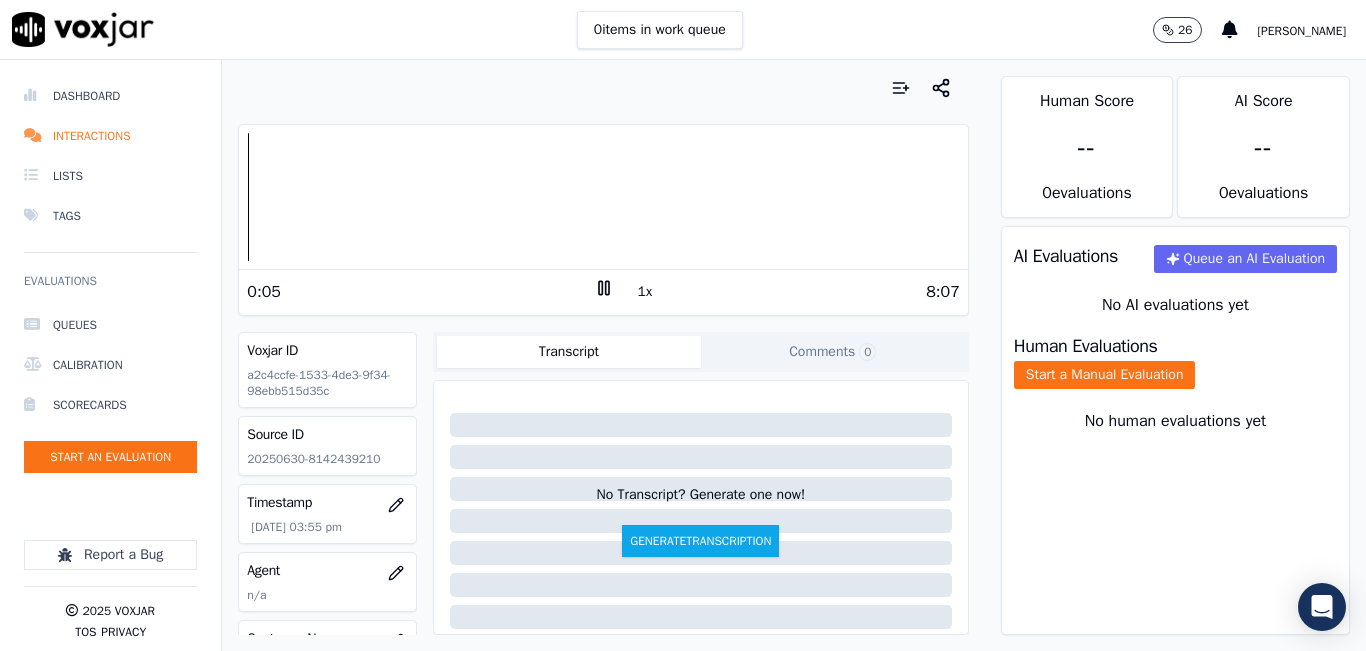 click on "20250630-8142439210" 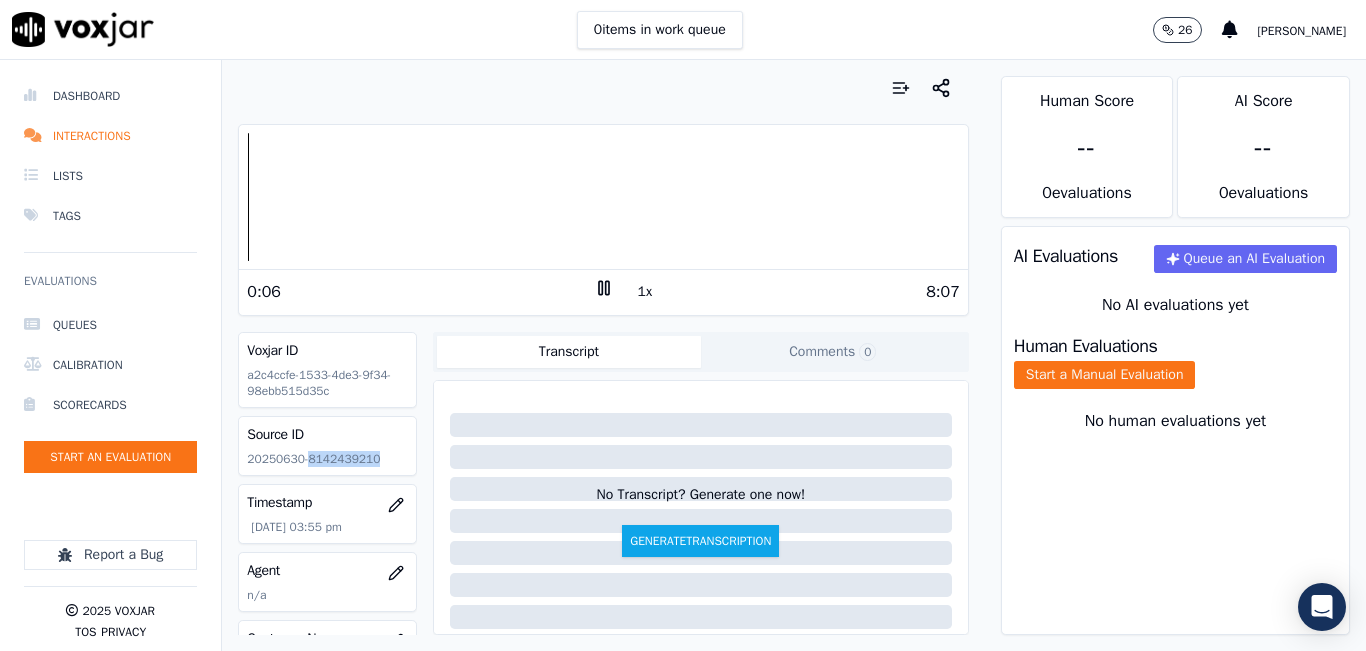 click on "20250630-8142439210" 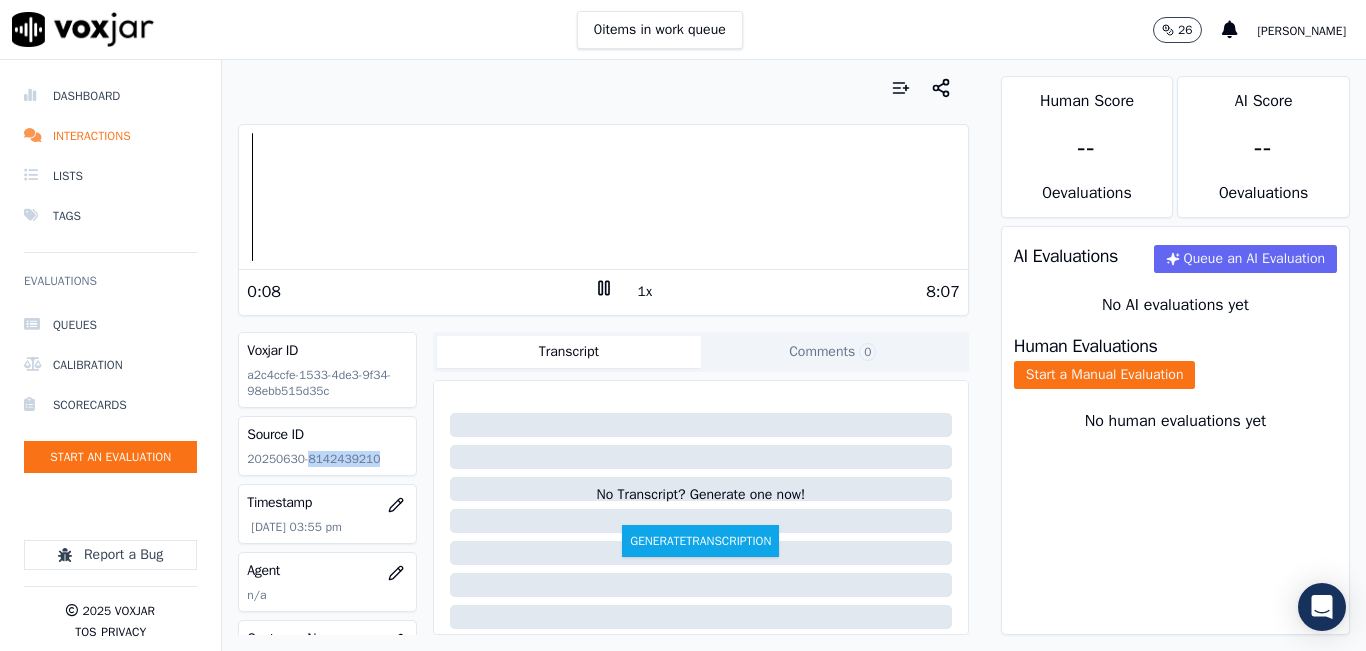 copy on "8142439210" 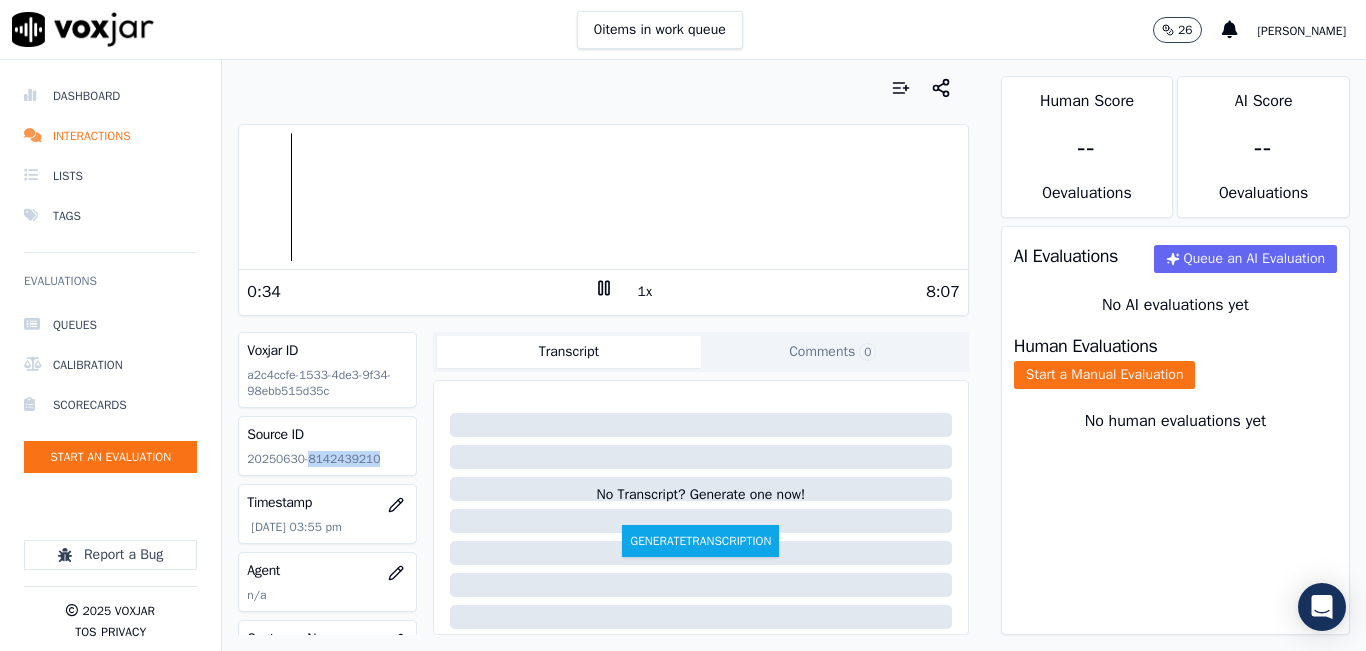 click 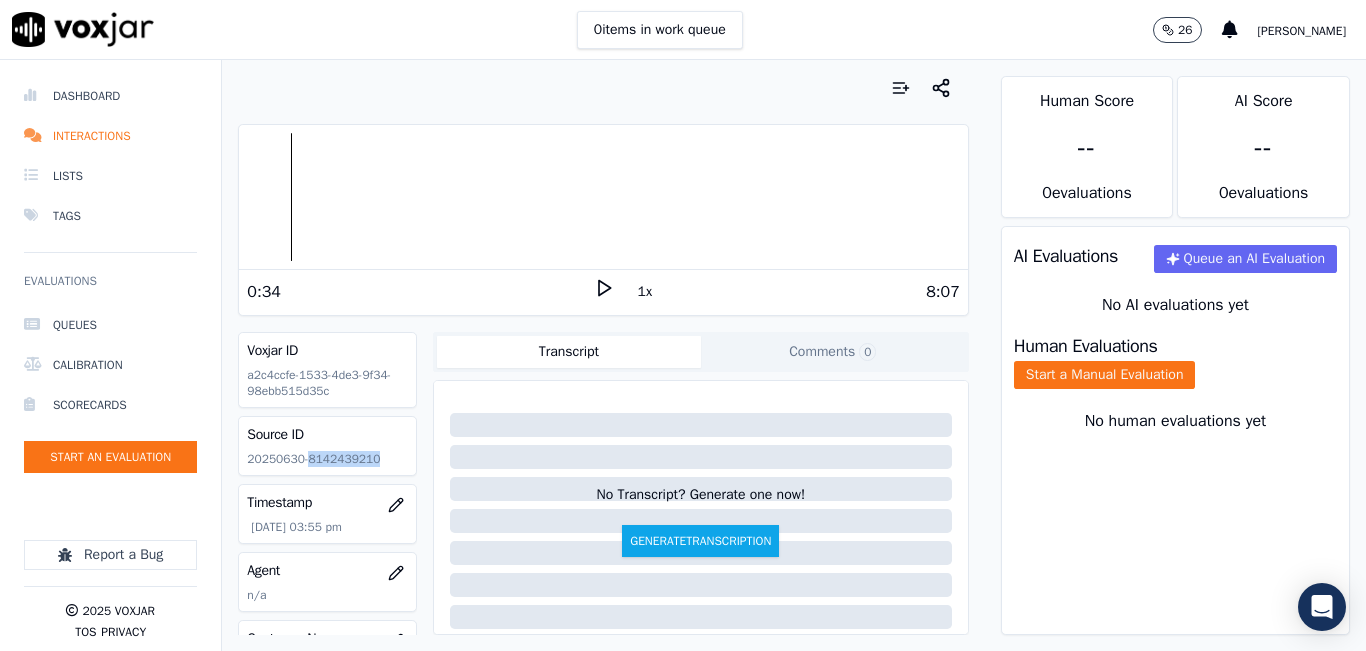 click 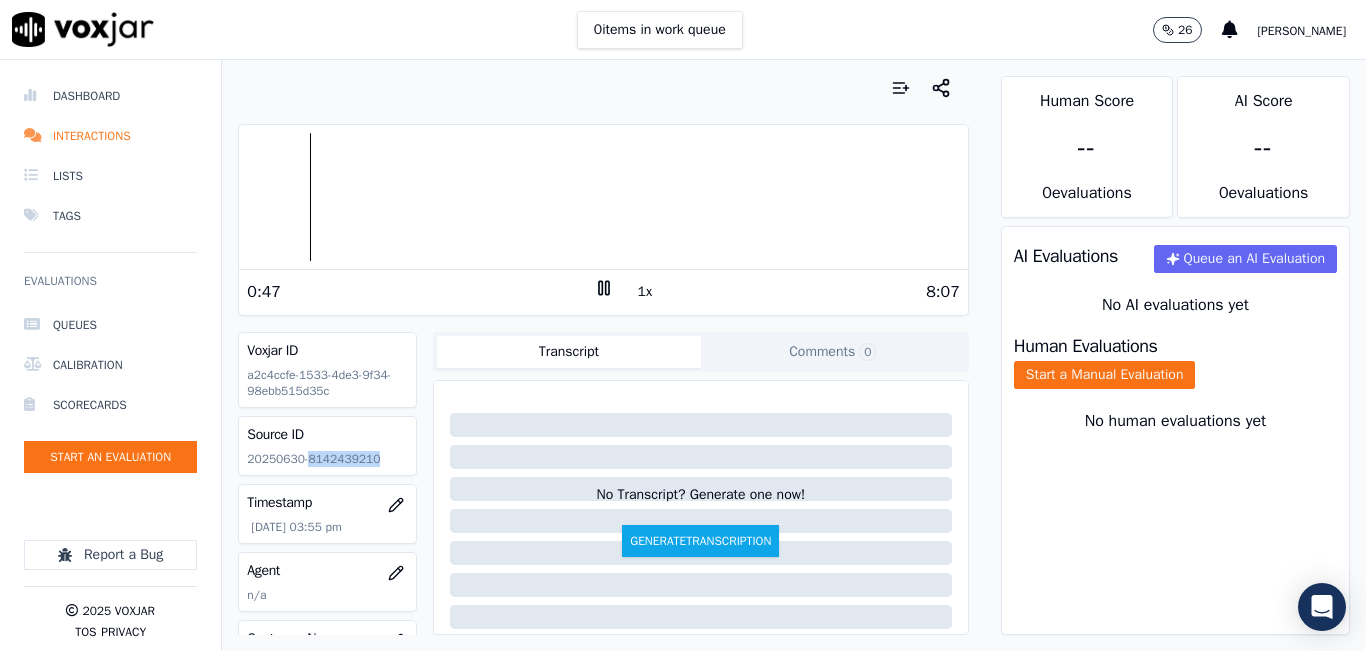 click at bounding box center [603, 197] 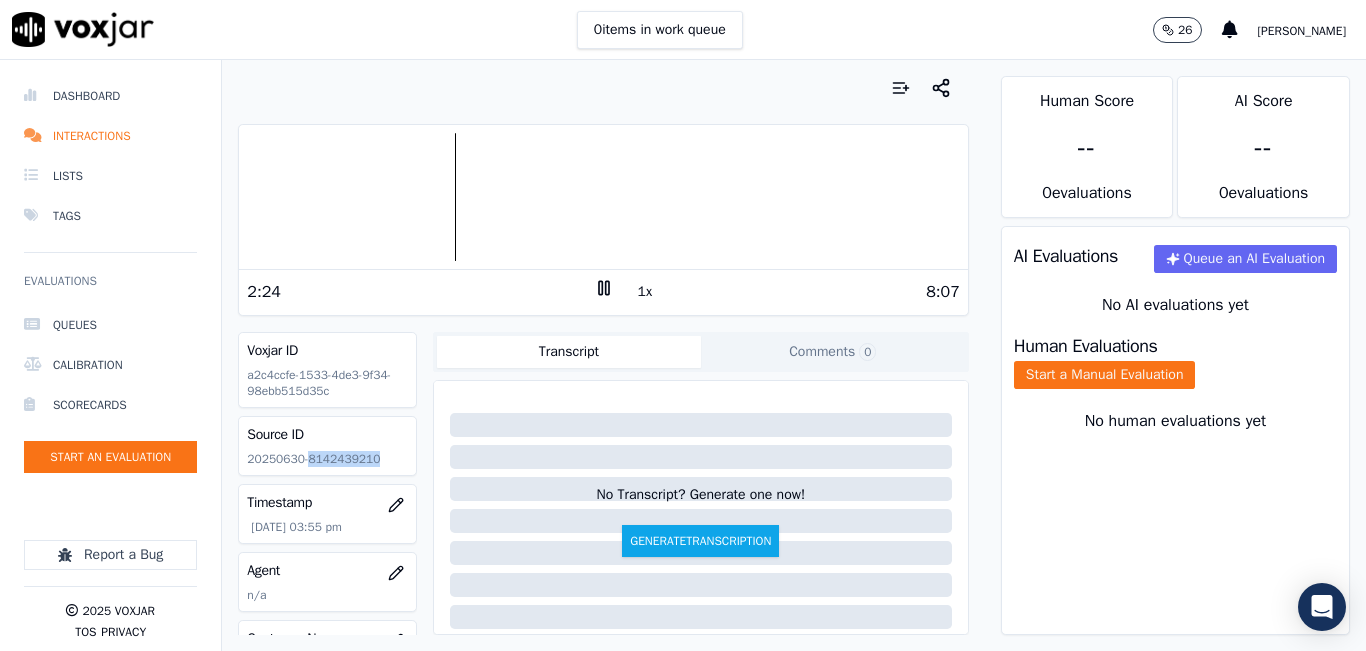 click 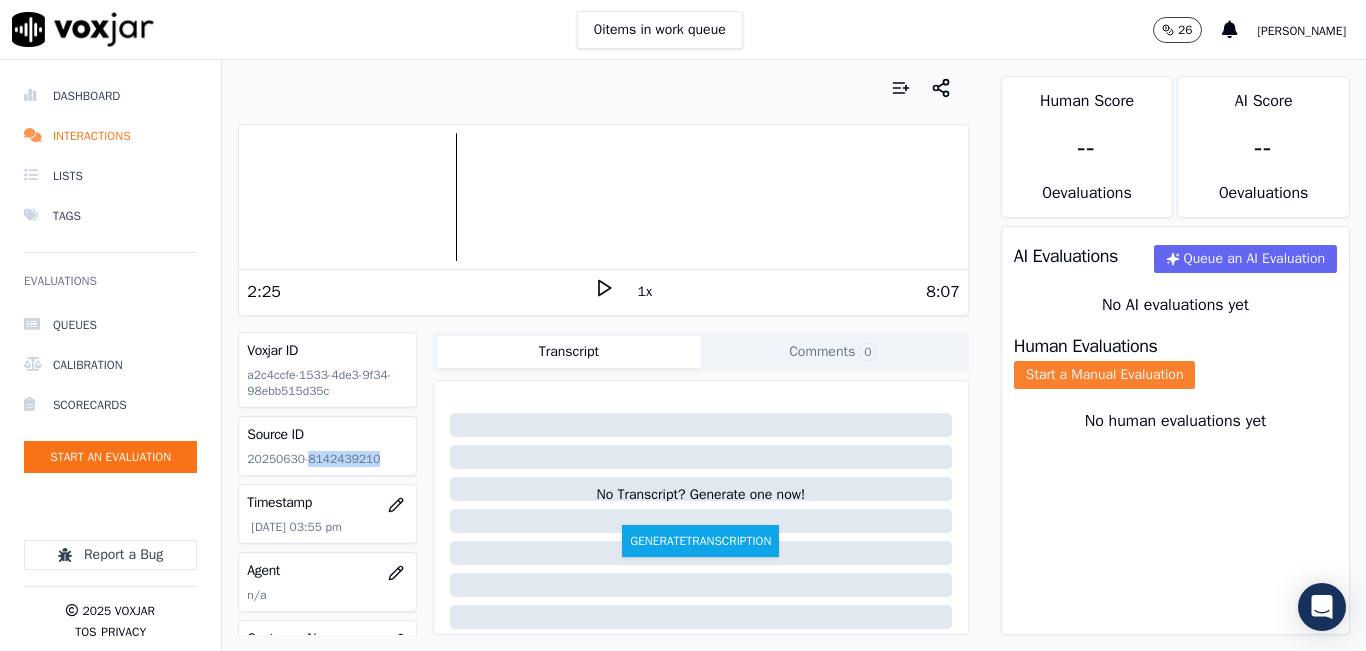 click on "Start a Manual Evaluation" 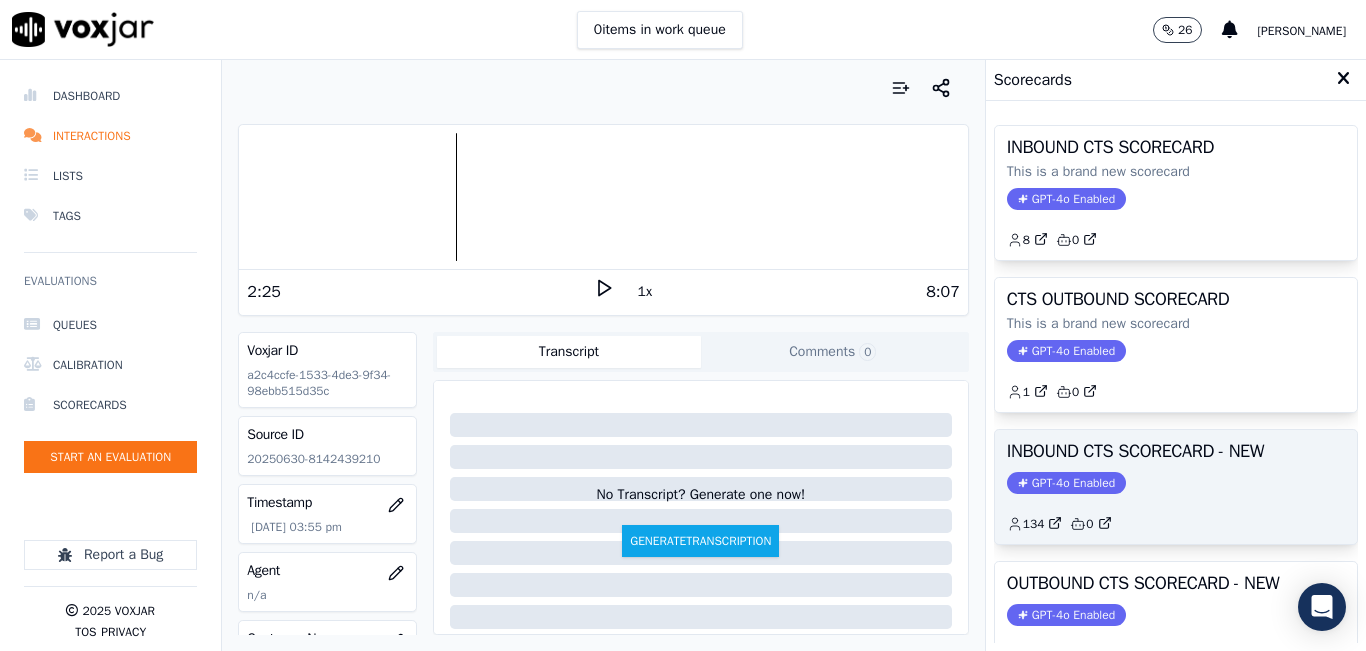 click on "INBOUND CTS SCORECARD - NEW        GPT-4o Enabled       134         0" at bounding box center (1176, 487) 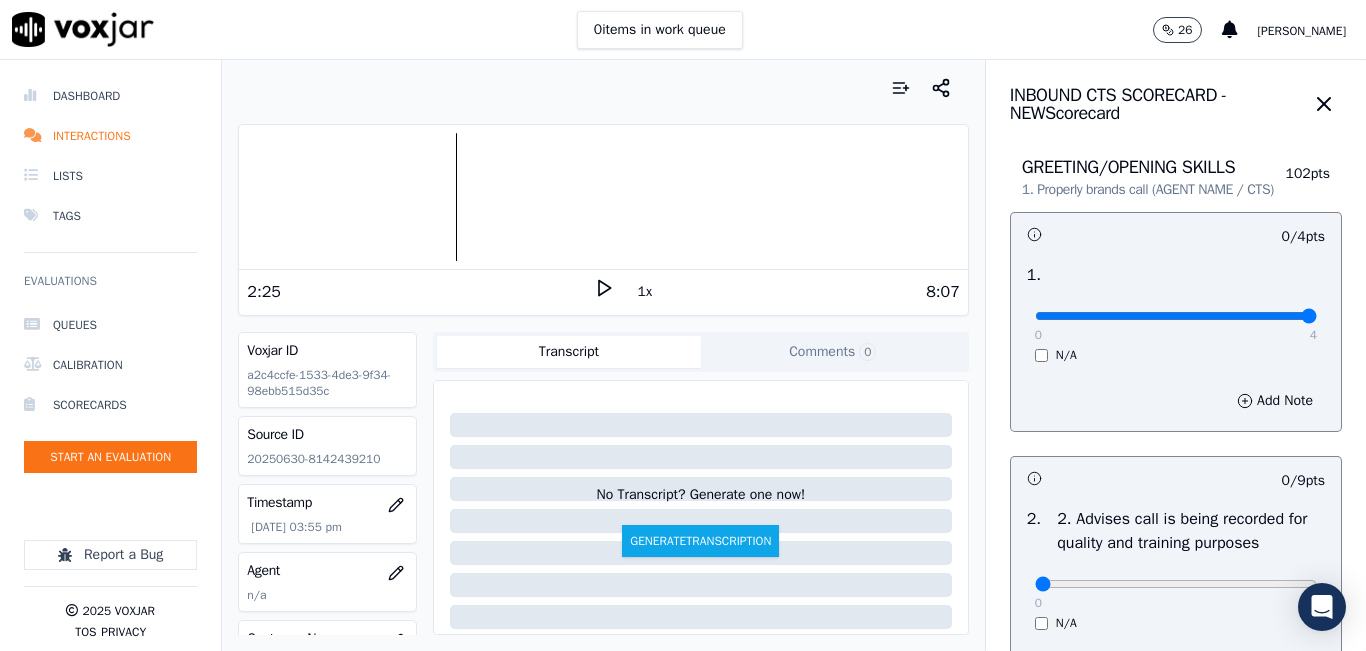 type on "4" 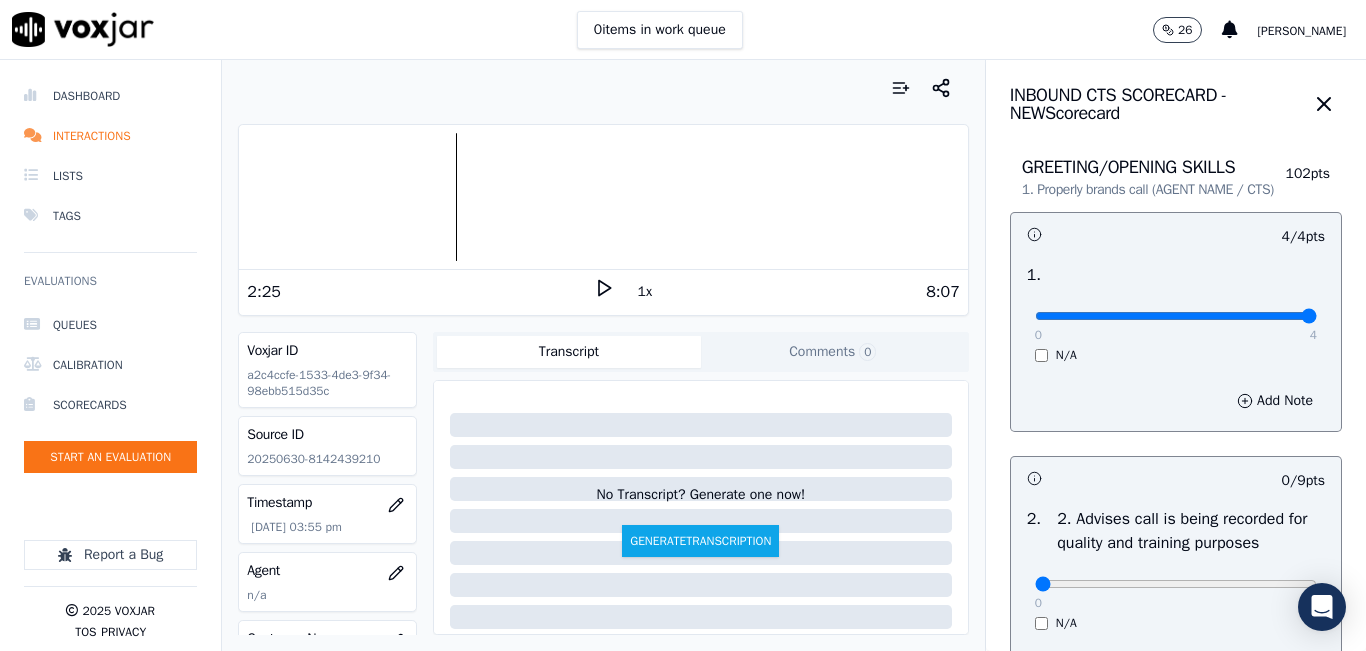 scroll, scrollTop: 300, scrollLeft: 0, axis: vertical 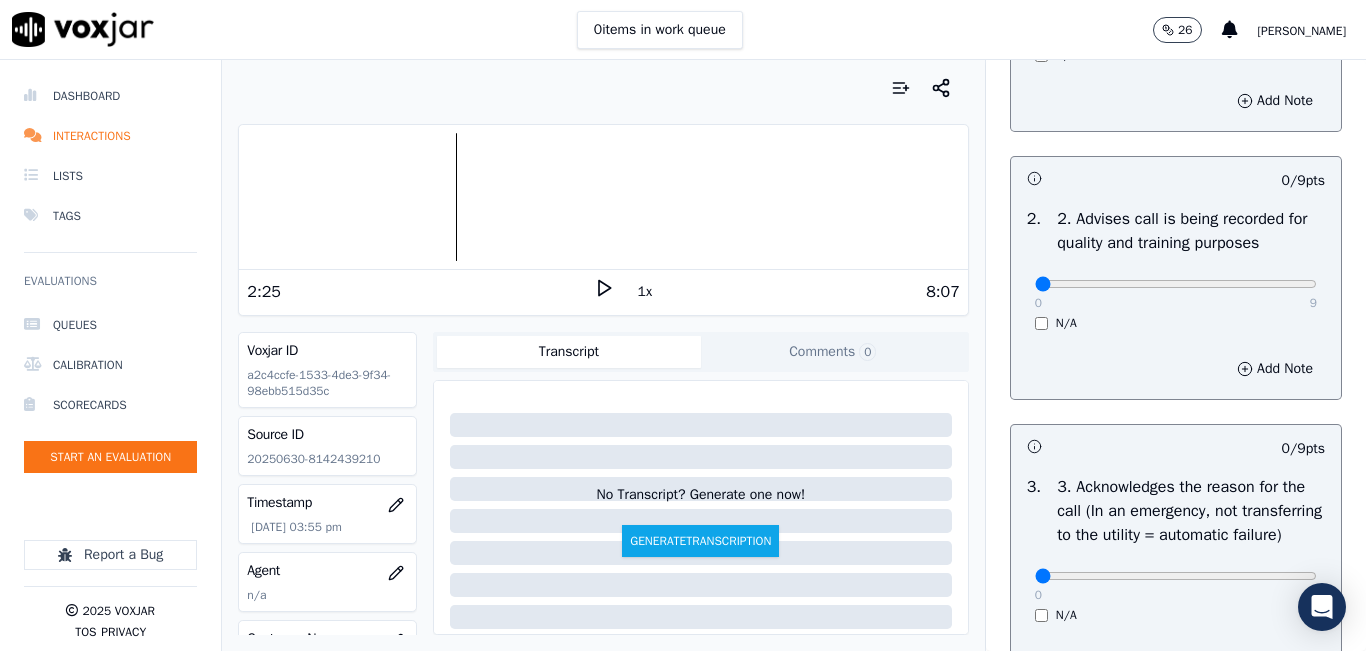 click on "0   9     N/A" at bounding box center (1176, 293) 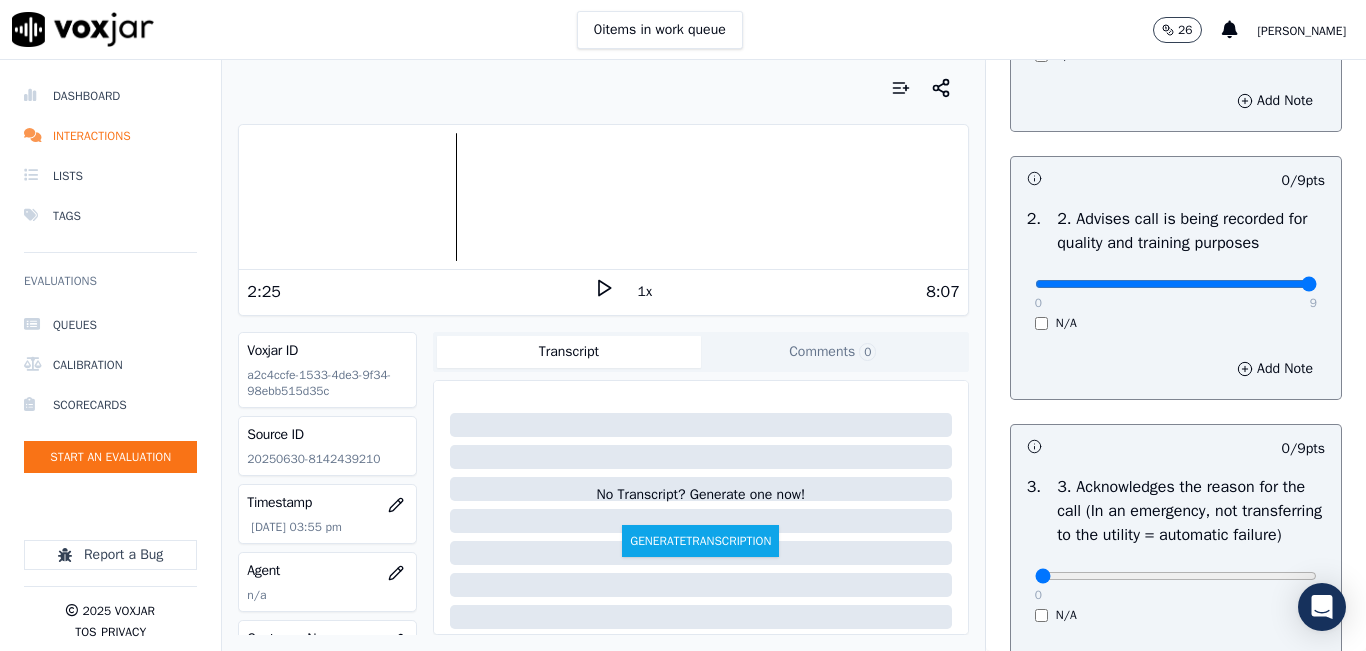 type on "9" 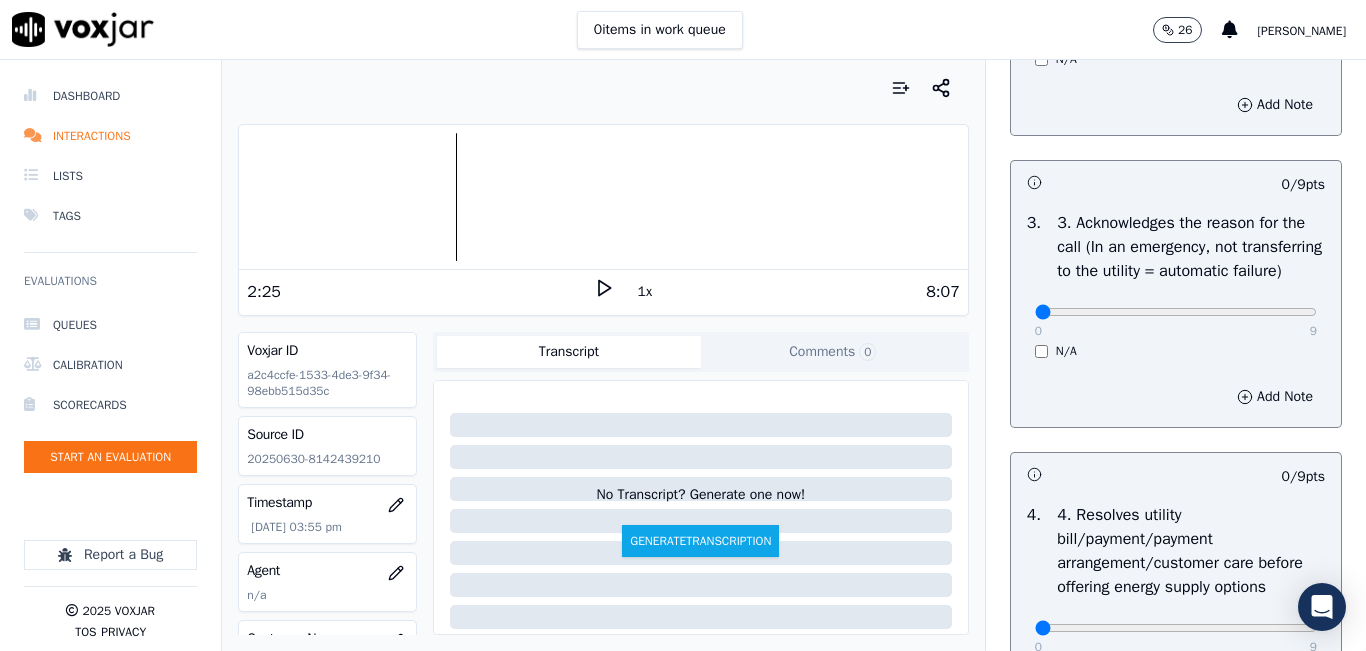 scroll, scrollTop: 600, scrollLeft: 0, axis: vertical 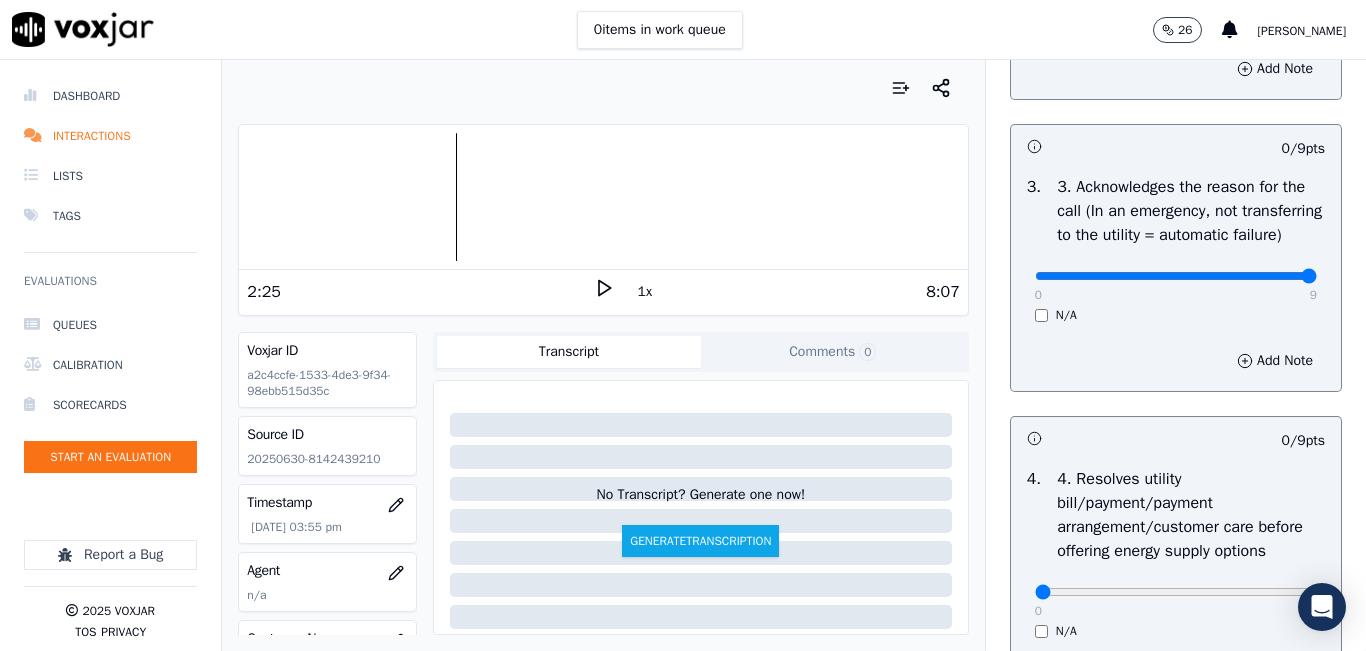 type on "9" 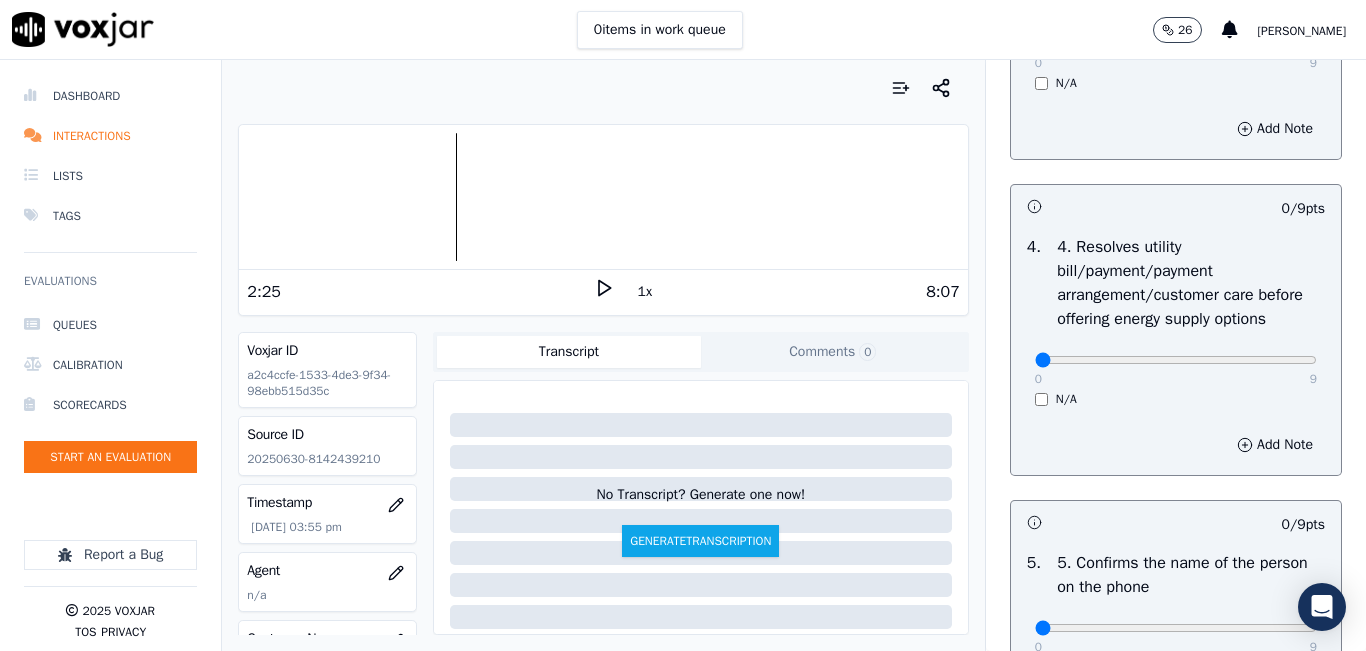 scroll, scrollTop: 900, scrollLeft: 0, axis: vertical 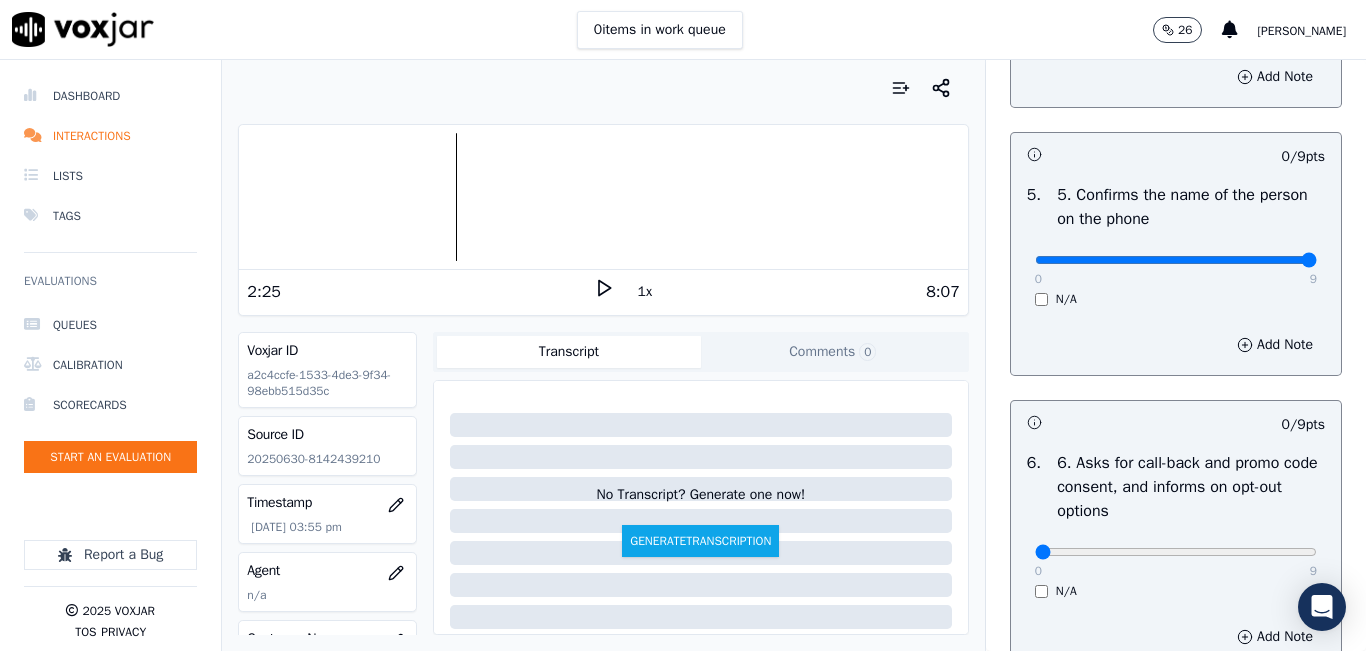 type on "9" 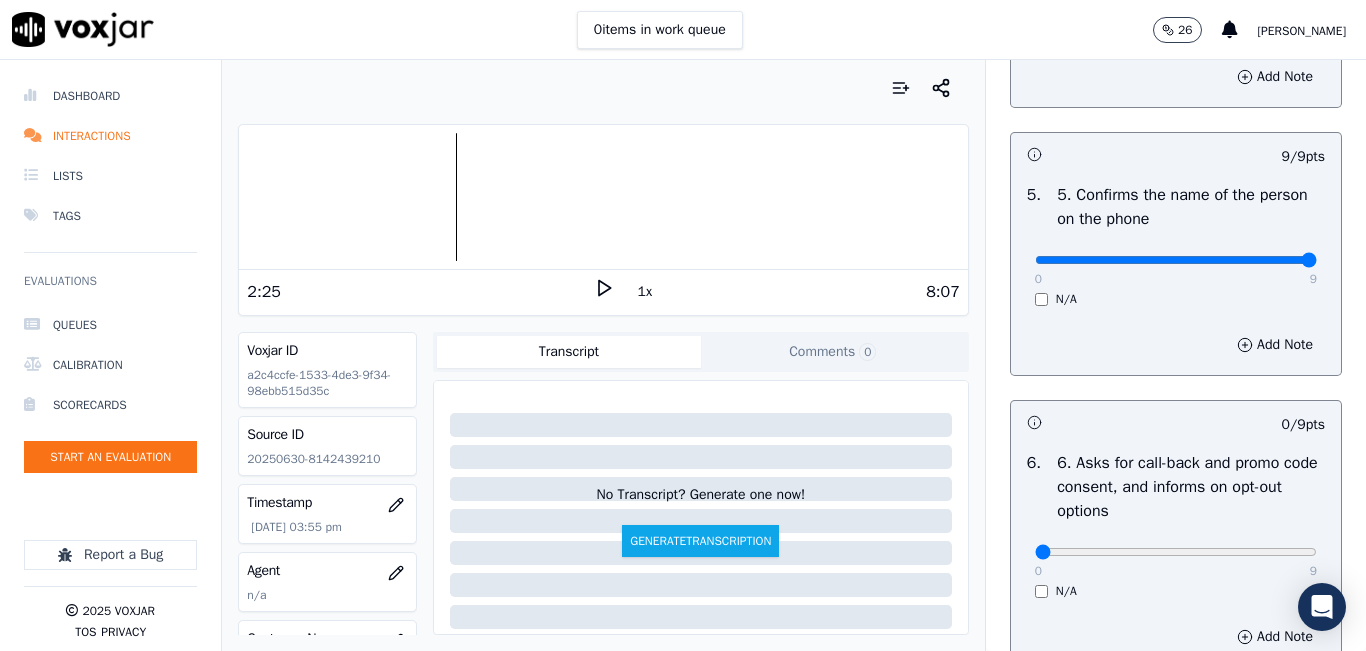 scroll, scrollTop: 1500, scrollLeft: 0, axis: vertical 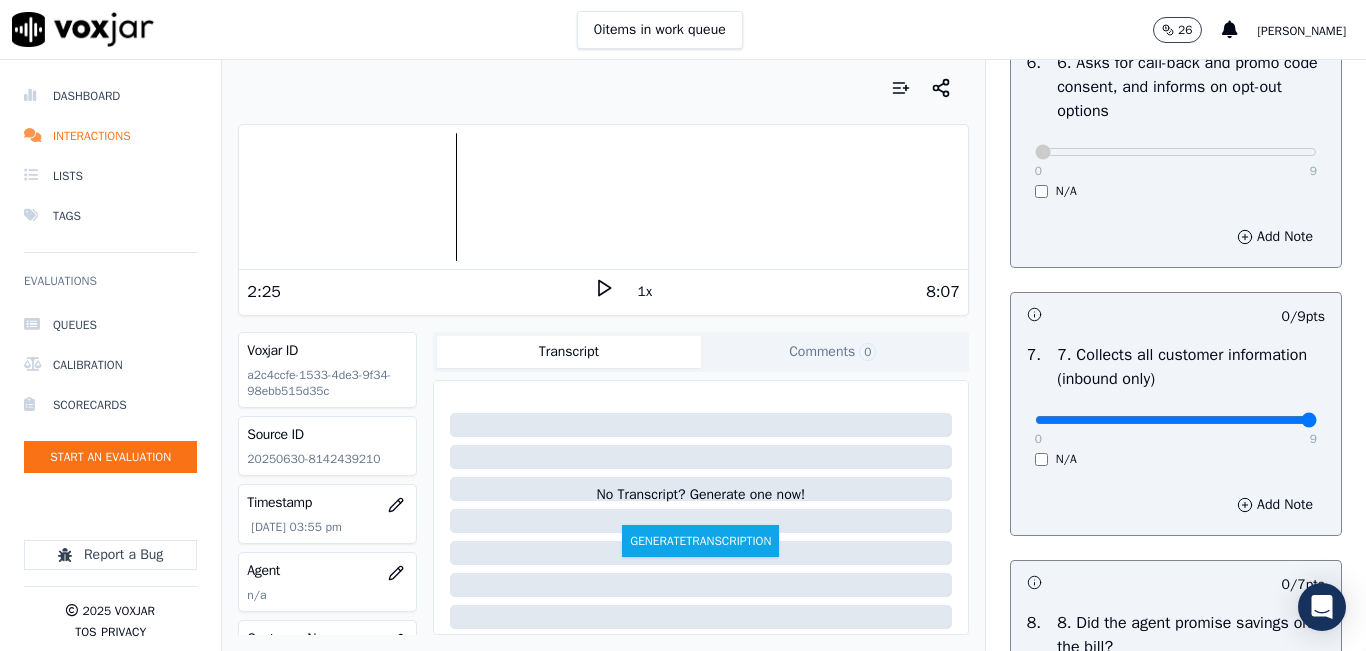 type on "9" 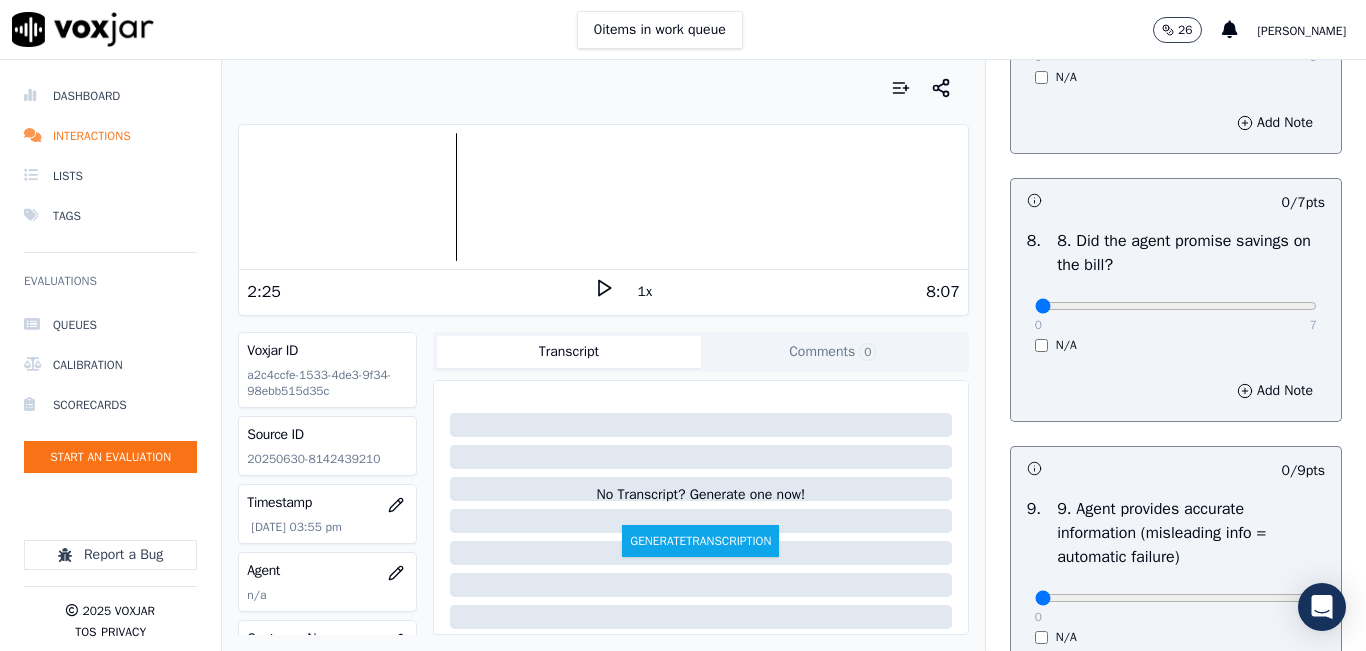 scroll, scrollTop: 2000, scrollLeft: 0, axis: vertical 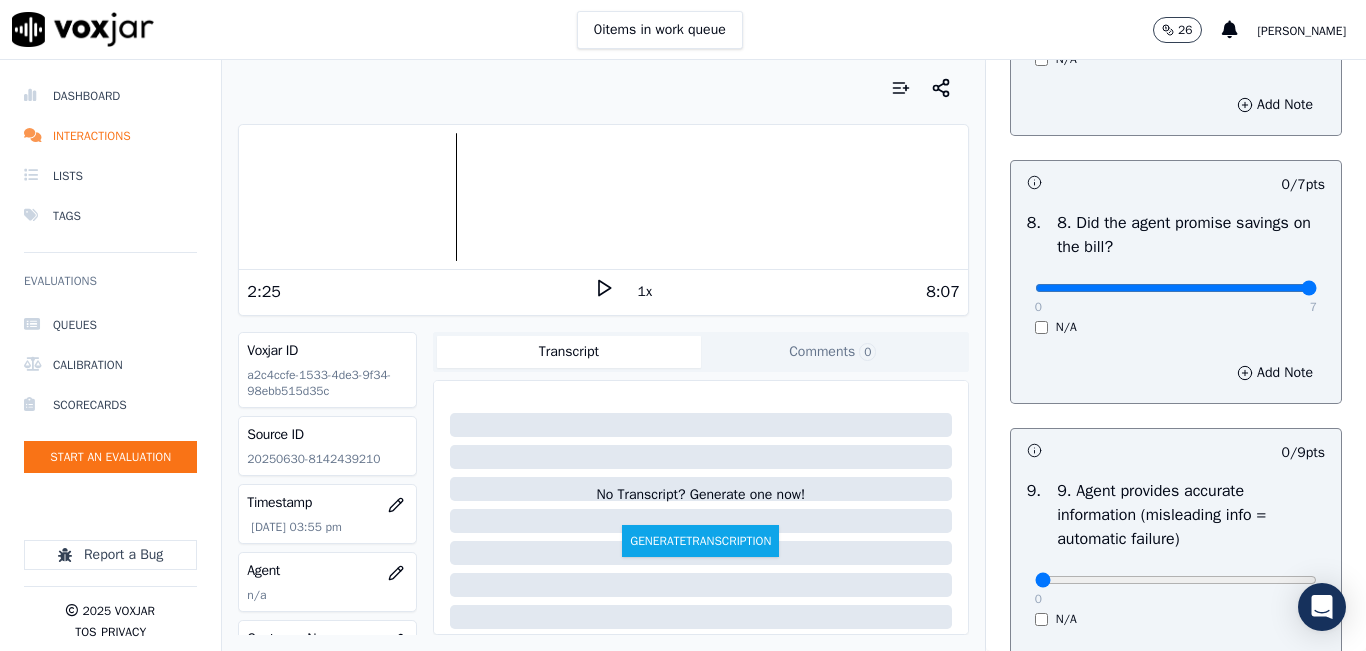 type on "7" 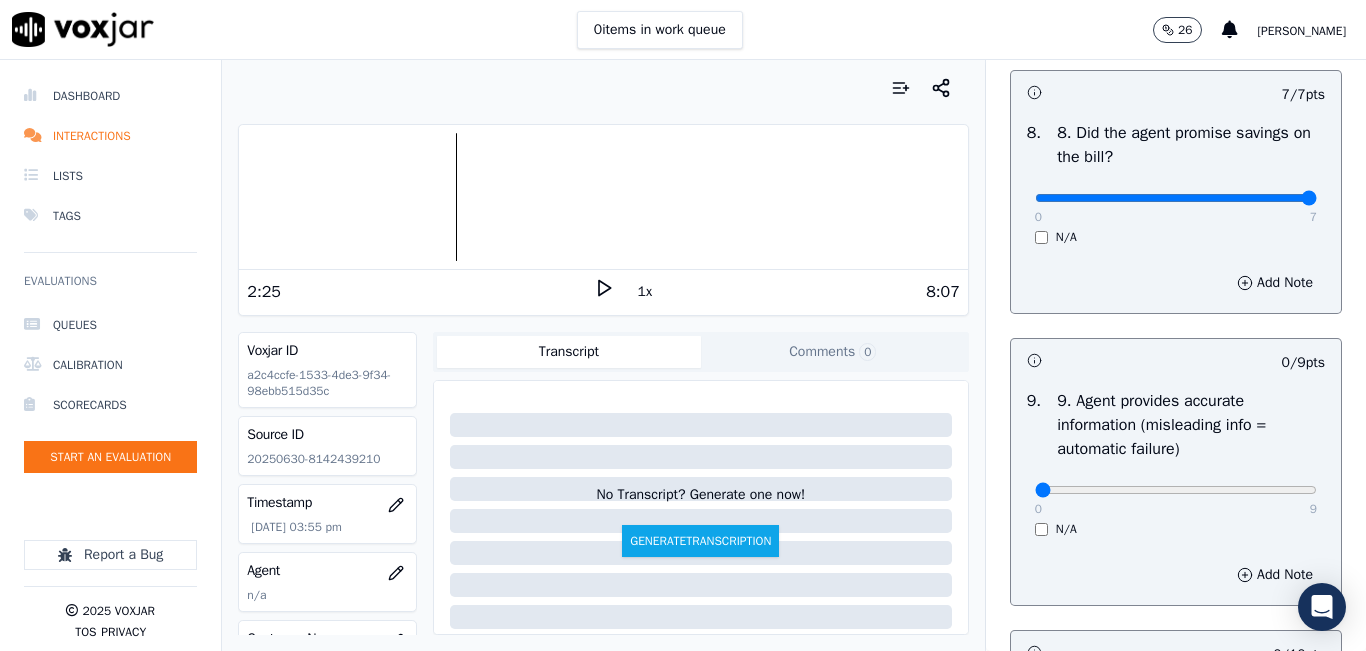 scroll, scrollTop: 2300, scrollLeft: 0, axis: vertical 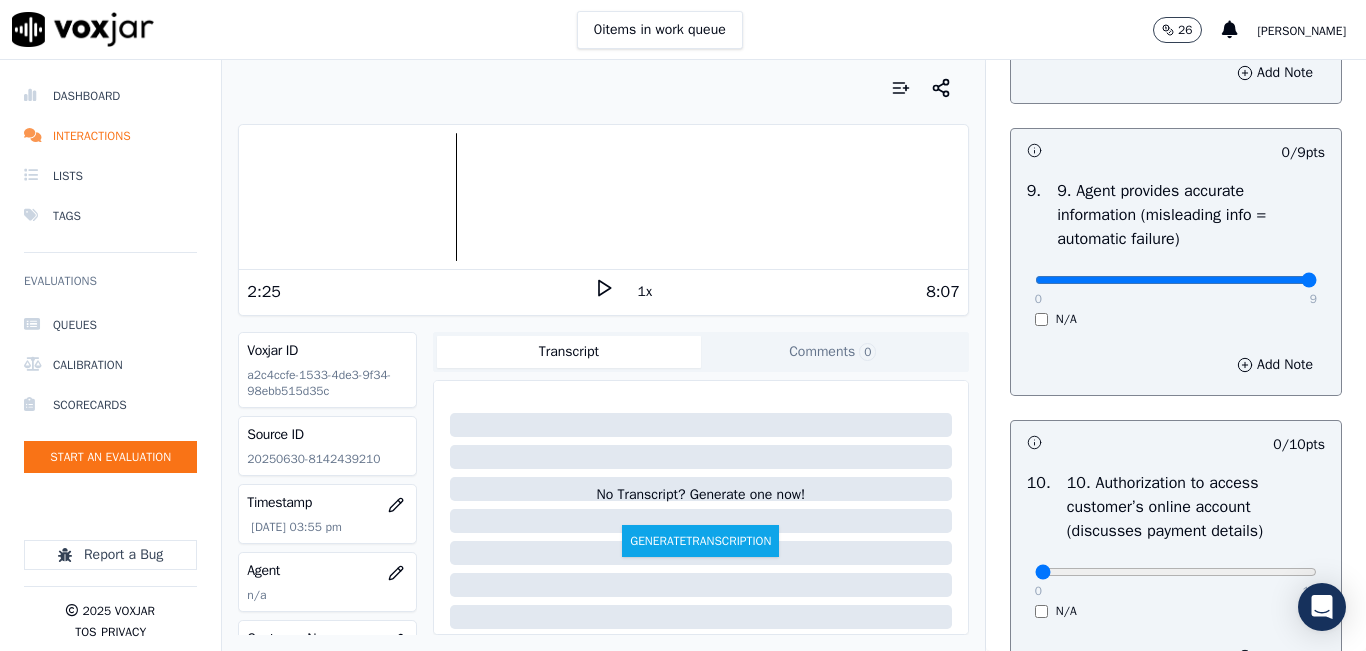 type on "9" 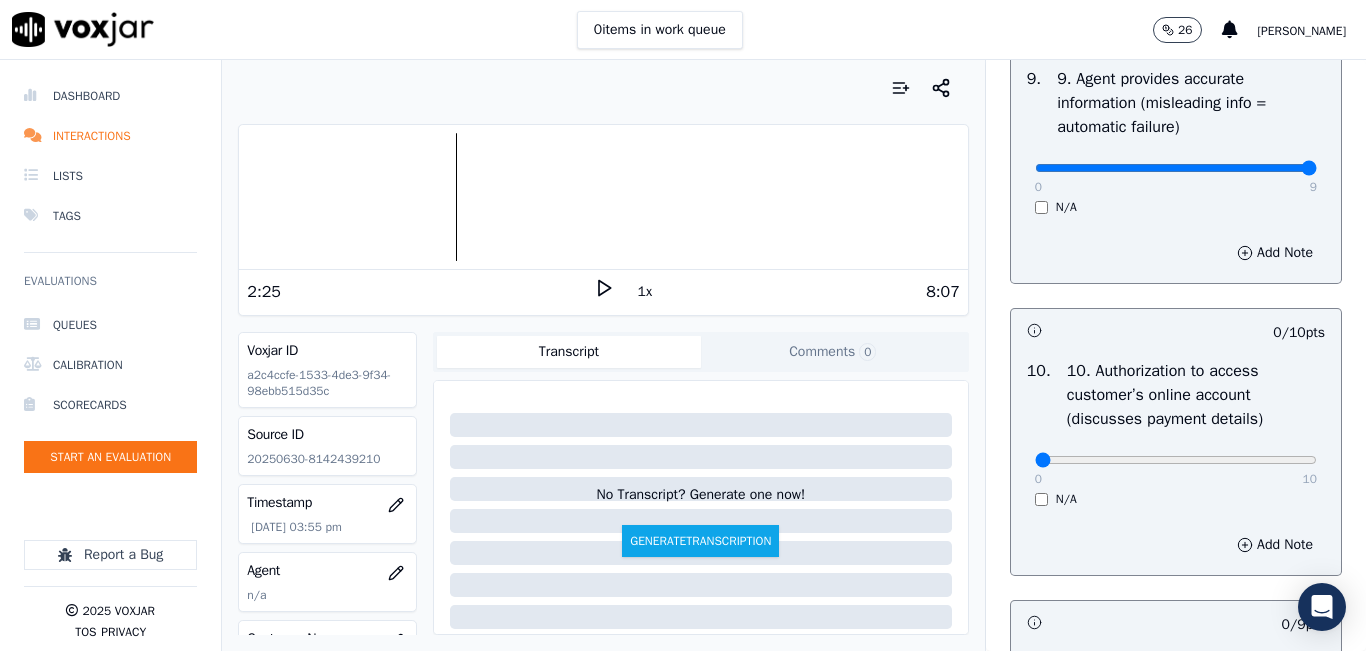 scroll, scrollTop: 2600, scrollLeft: 0, axis: vertical 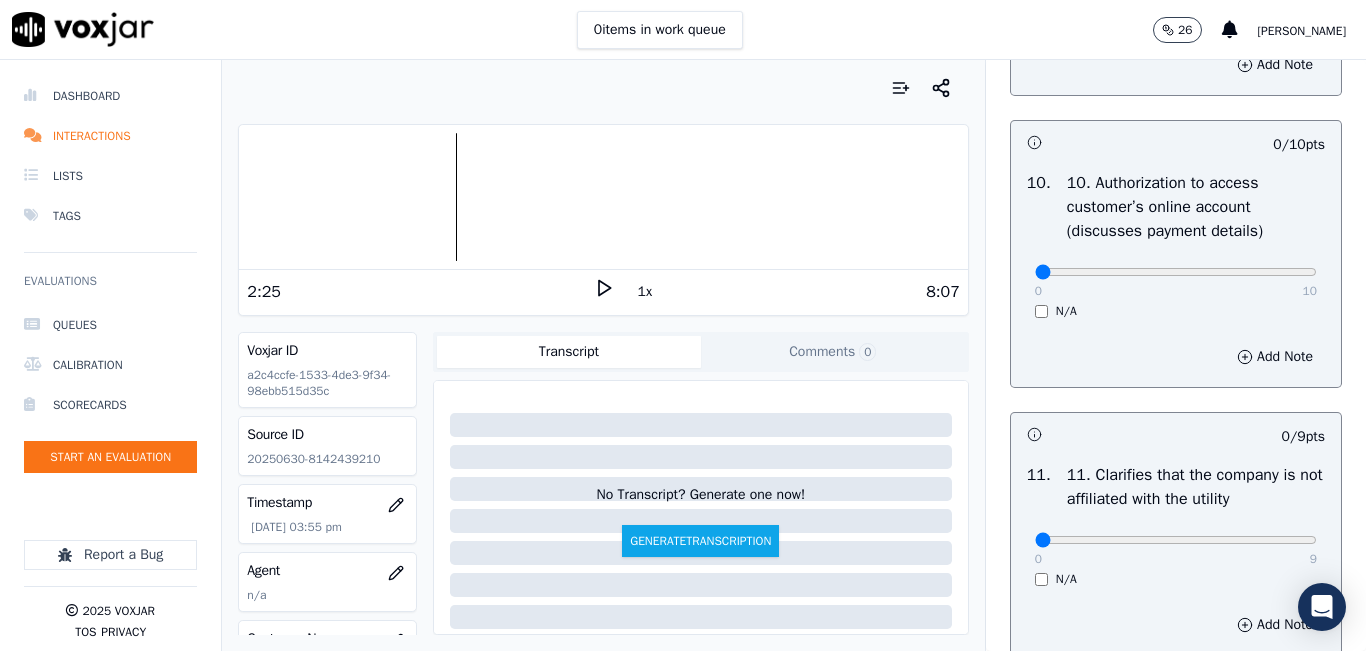 click on "10 .   10. Authorization to access customer’s online account (discusses payment details)     0   10     N/A" at bounding box center (1176, 245) 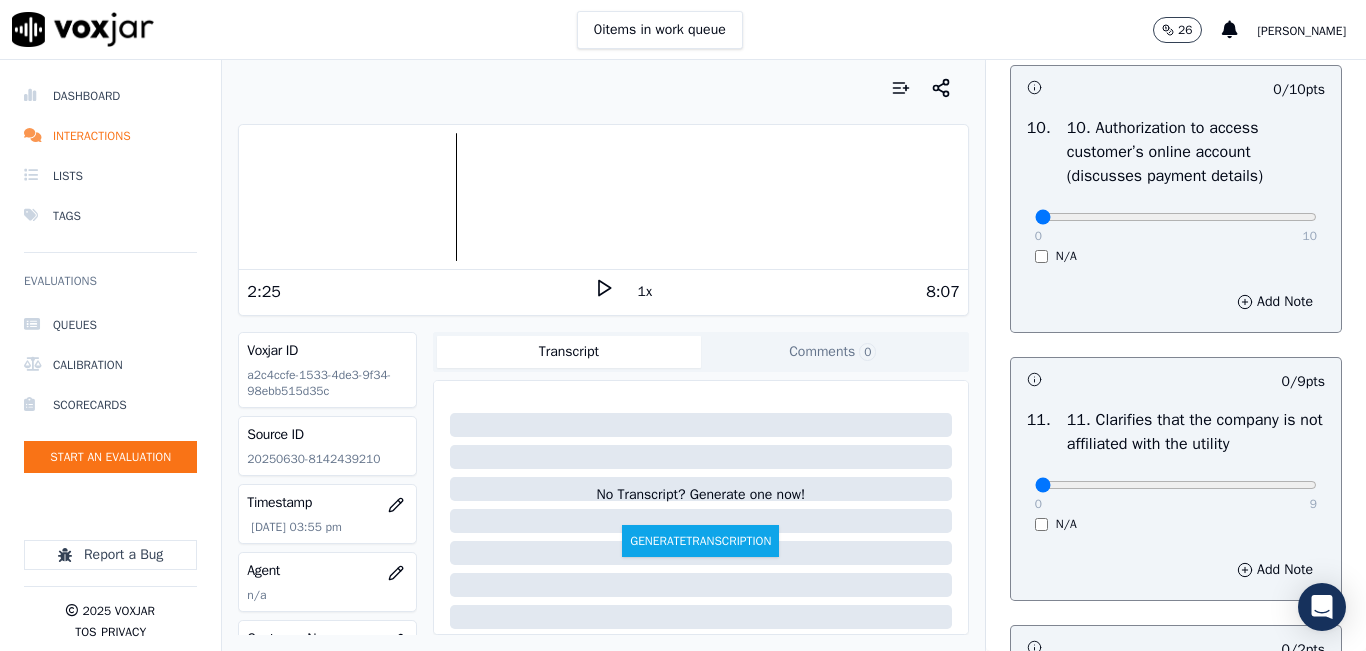 scroll, scrollTop: 2700, scrollLeft: 0, axis: vertical 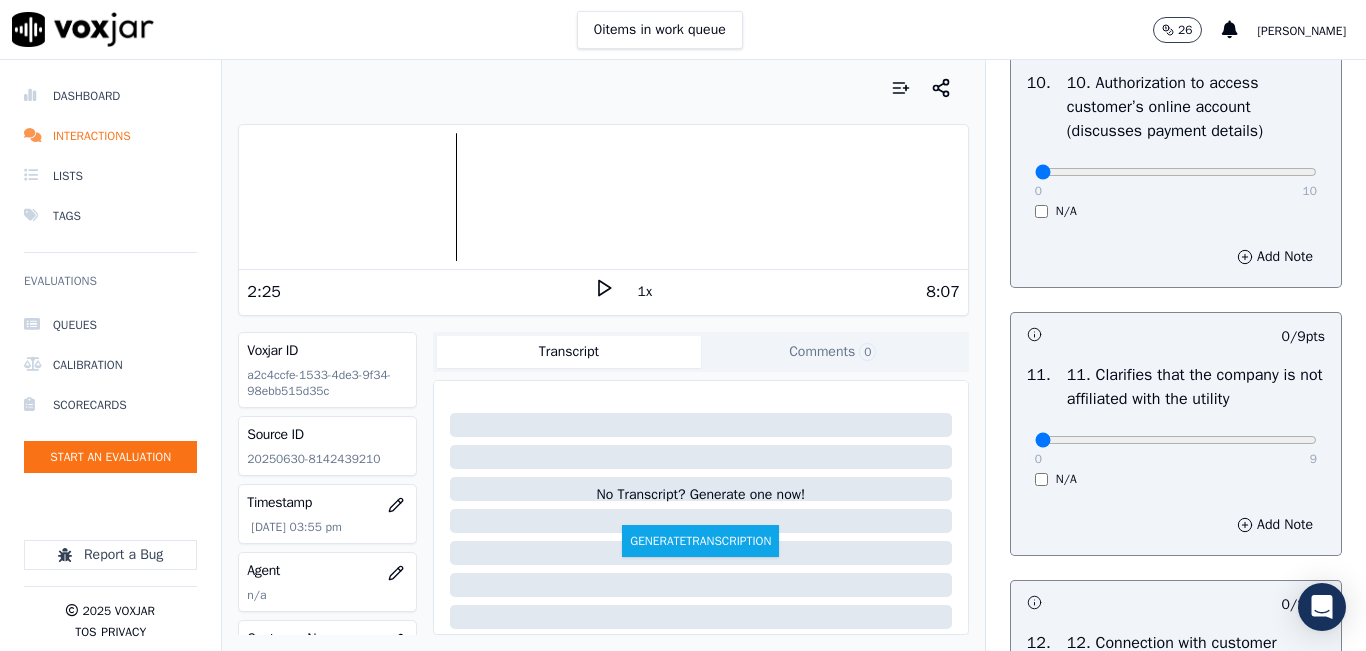 click on "N/A" at bounding box center [1176, 211] 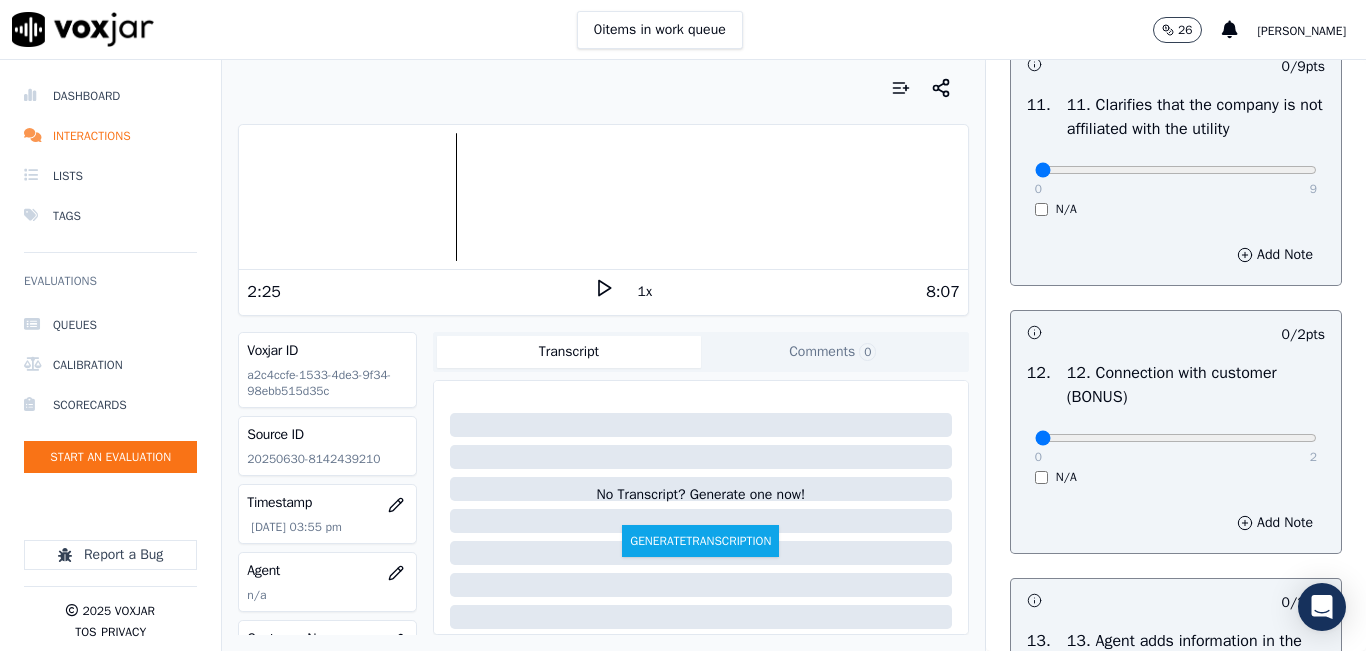 scroll, scrollTop: 3000, scrollLeft: 0, axis: vertical 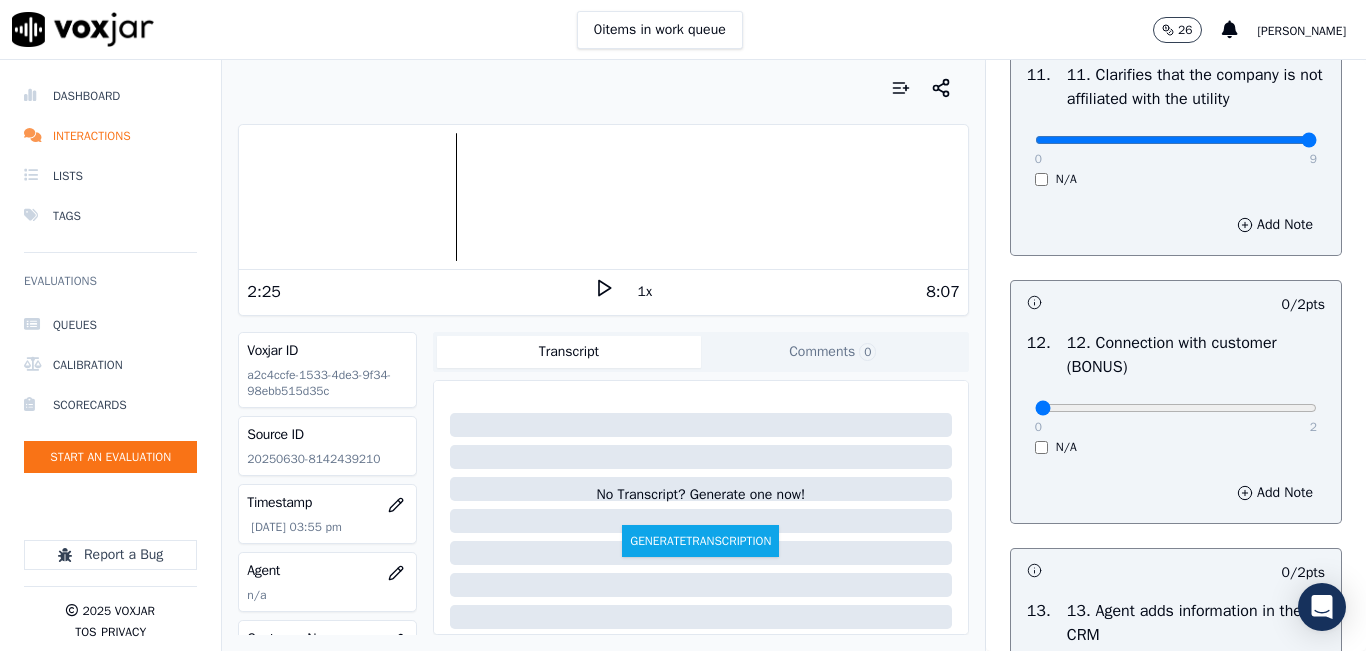type on "9" 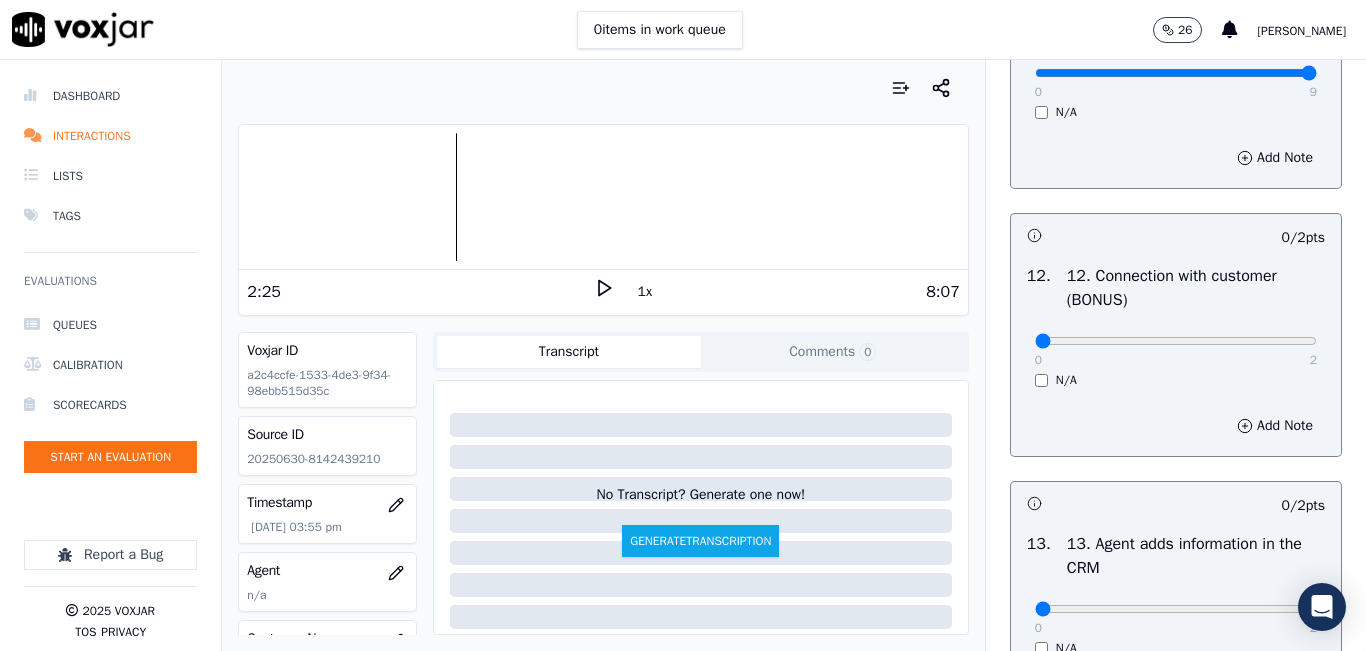 scroll, scrollTop: 3100, scrollLeft: 0, axis: vertical 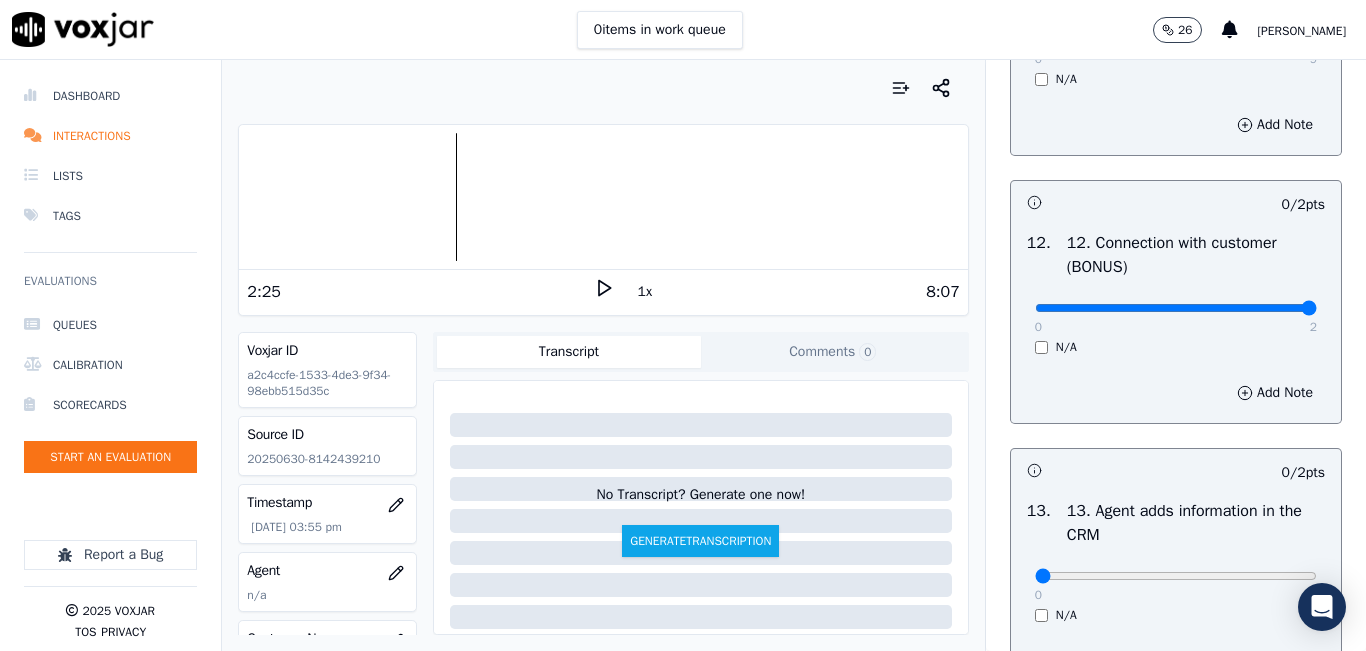 type on "2" 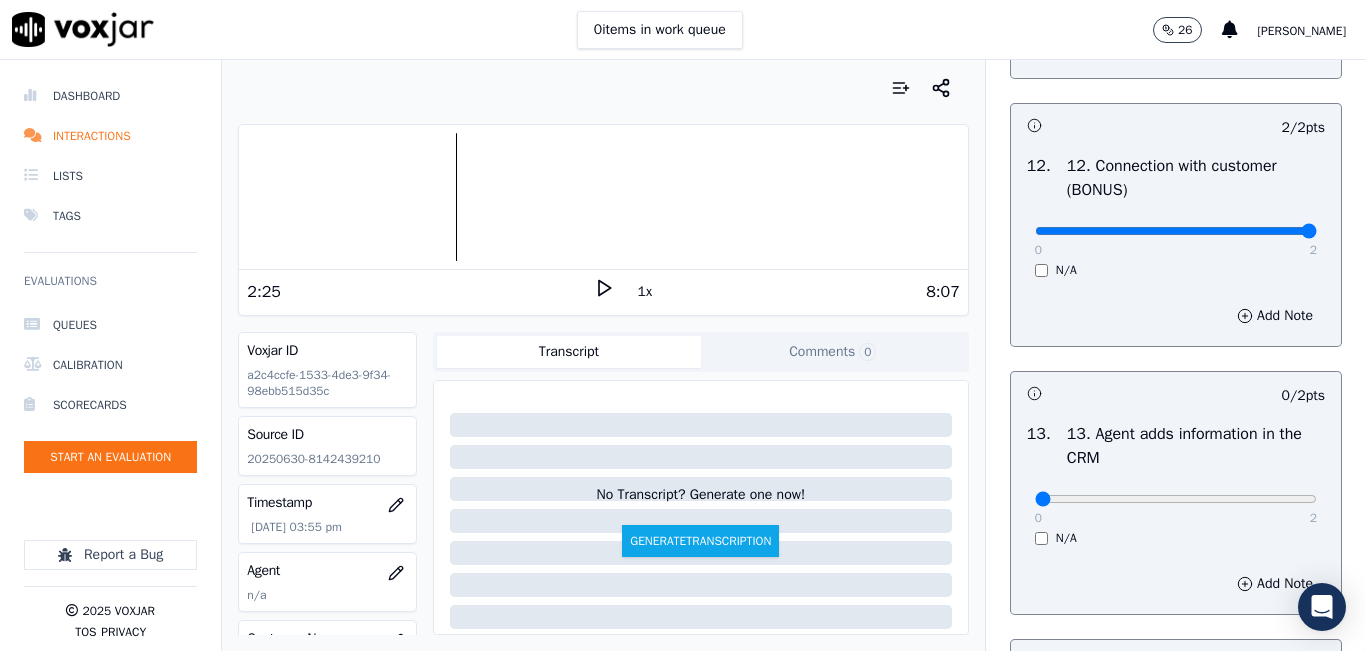 scroll, scrollTop: 3300, scrollLeft: 0, axis: vertical 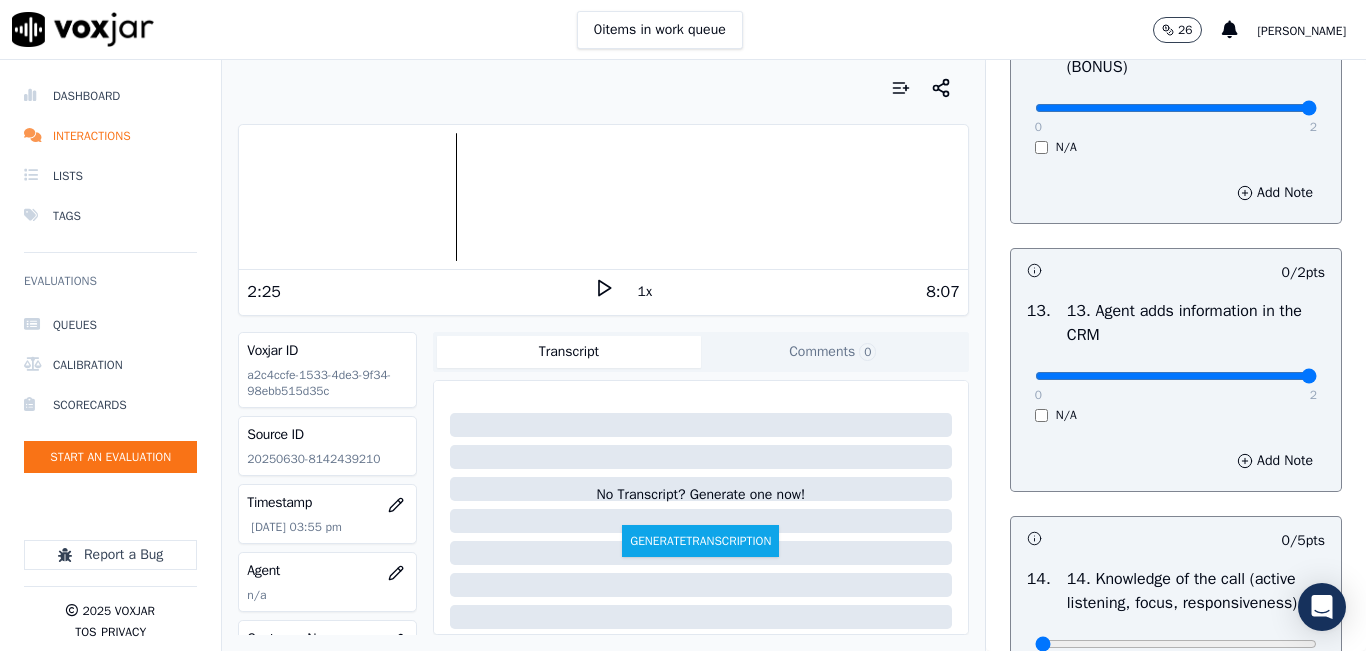 type on "2" 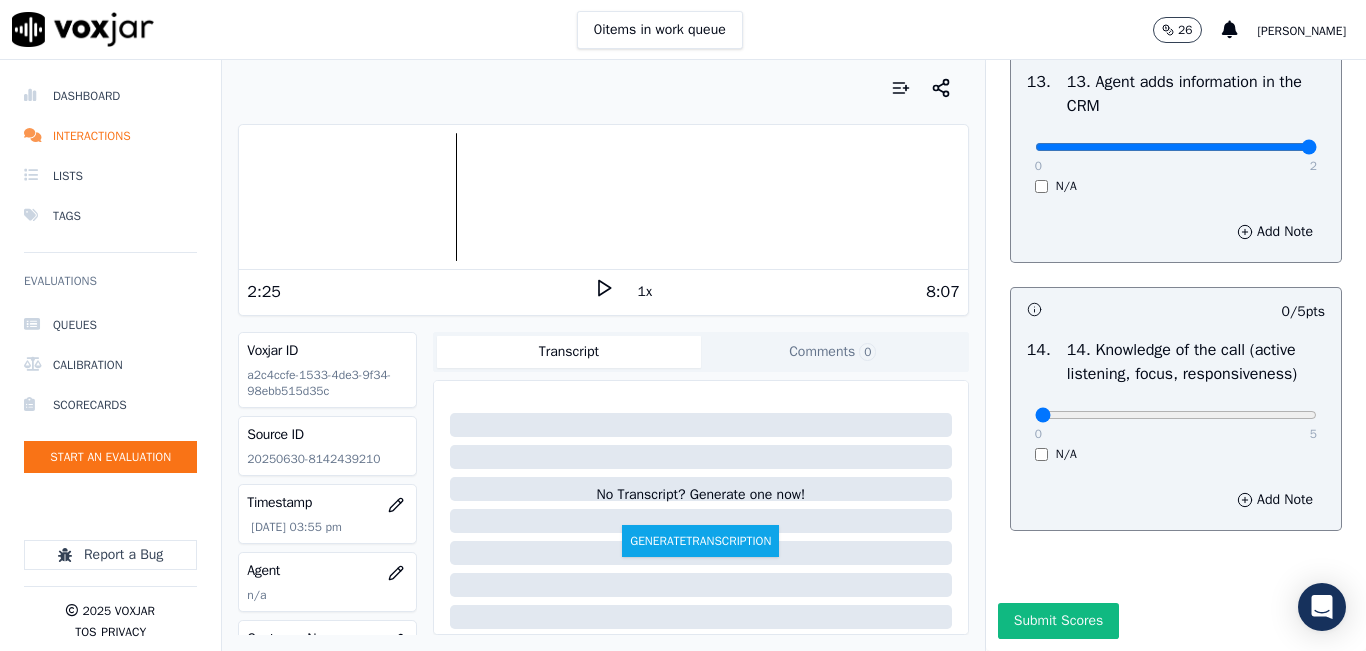 scroll, scrollTop: 3600, scrollLeft: 0, axis: vertical 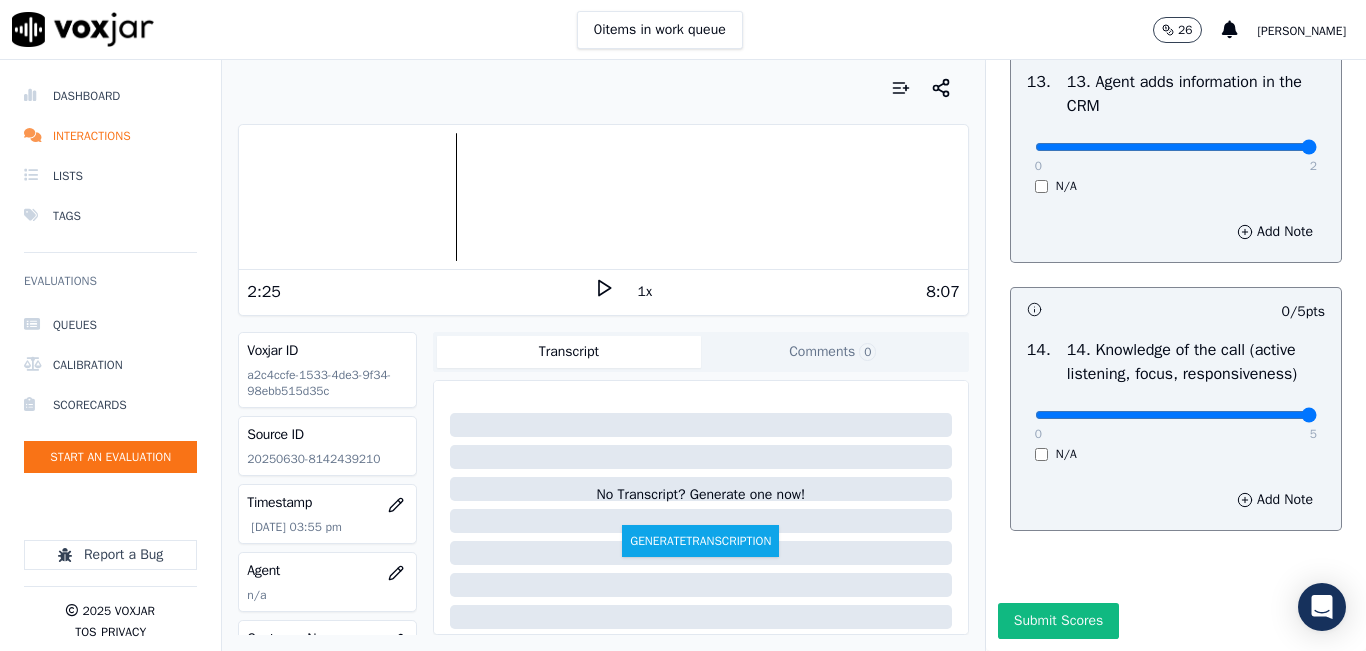type on "5" 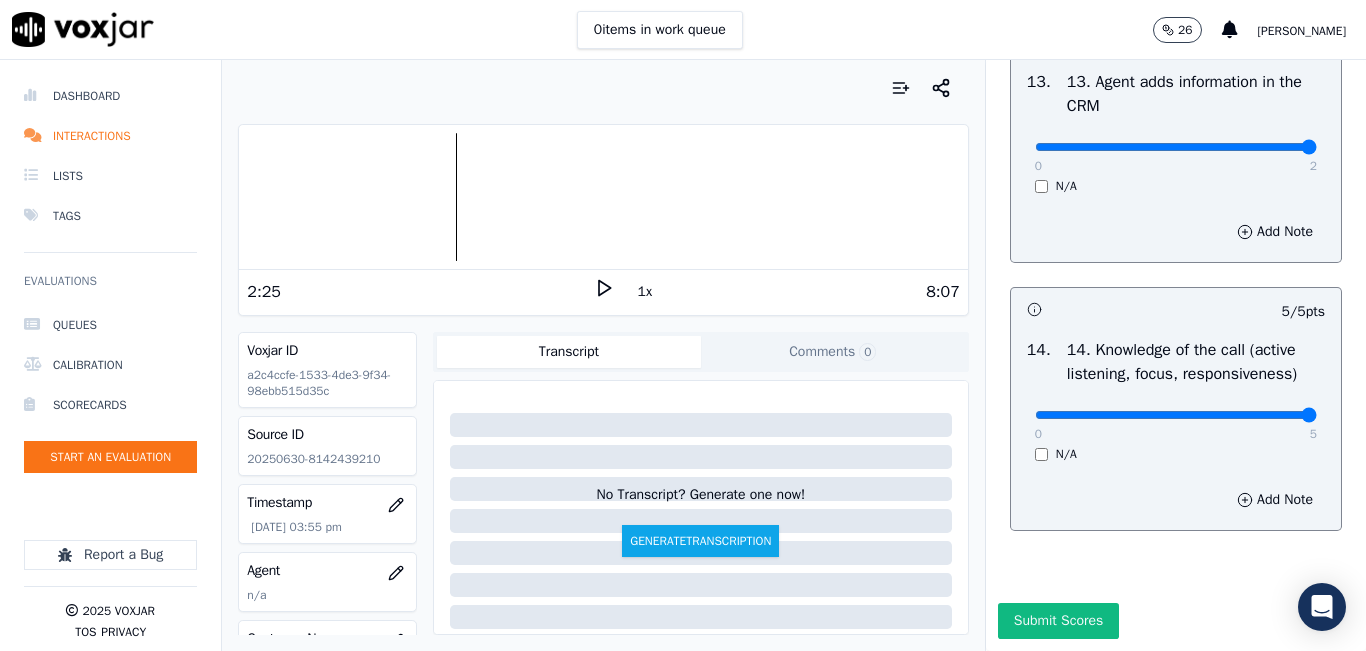 scroll, scrollTop: 3642, scrollLeft: 0, axis: vertical 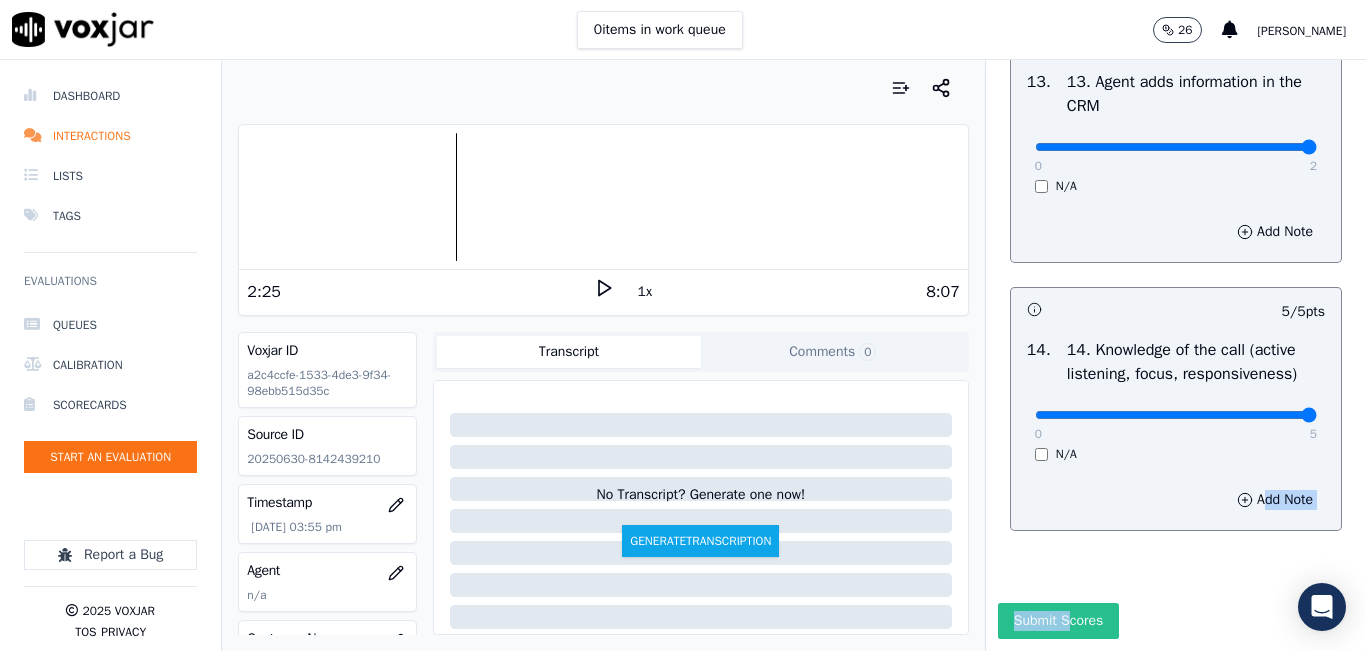 click on "INBOUND CTS SCORECARD - NEW   Scorecard       GREETING/OPENING SKILLS   1. Properly brands call (AGENT NAME / CTS)   102  pts                 4 / 4  pts     1 .       0   4     N/A      Add Note                           9 / 9  pts     2 .   2. Advises call is being recorded for quality and training purposes     0   9     N/A      Add Note                           9 / 9  pts     3 .   3. Acknowledges the reason for the call (In an emergency, not transferring to the utility = automatic failure)     0   9     N/A      Add Note                           -- / 9  pts     4 .   4. Resolves utility bill/payment/payment arrangement/customer care before offering energy supply options     0   9     N/A      Add Note                           9 / 9  pts     5 .   5. Confirms the name of the person on the phone     0   9     N/A      Add Note                           -- / 9  pts     6 .   6. Asks for call-back and promo code consent, and informs on opt-out options     0   9     N/A      Add Note" at bounding box center (1176, 355) 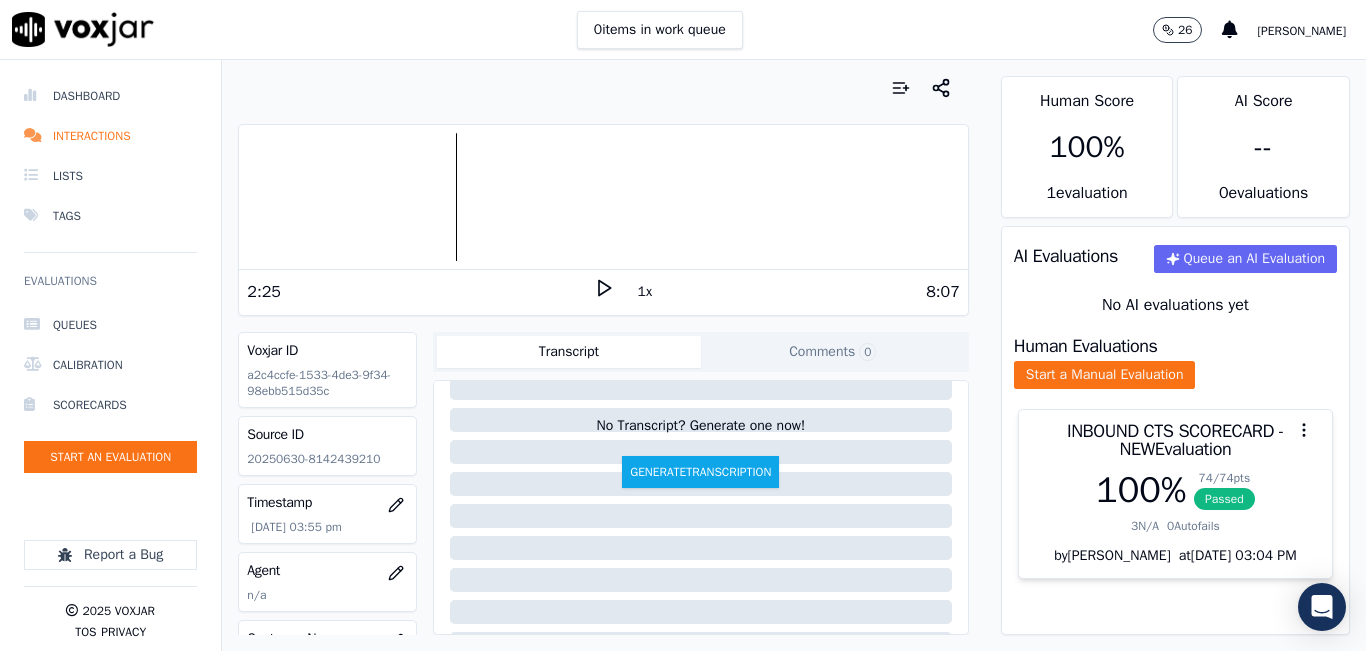scroll, scrollTop: 200, scrollLeft: 0, axis: vertical 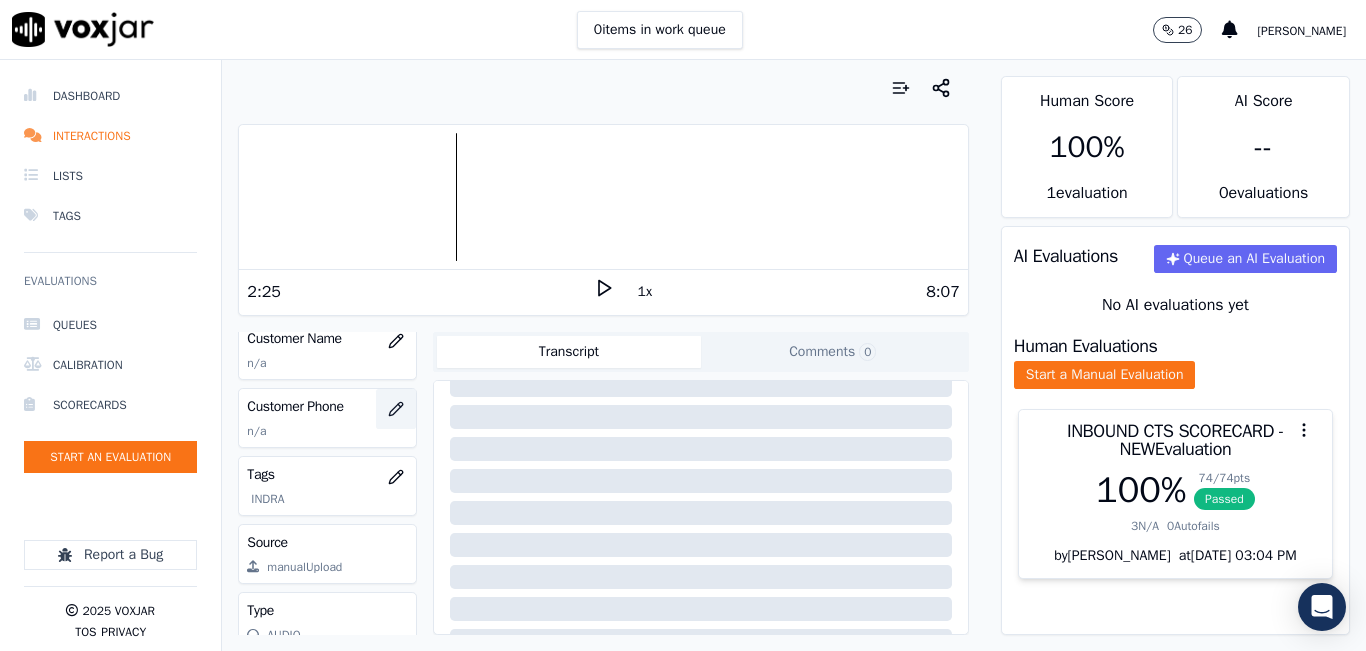 click 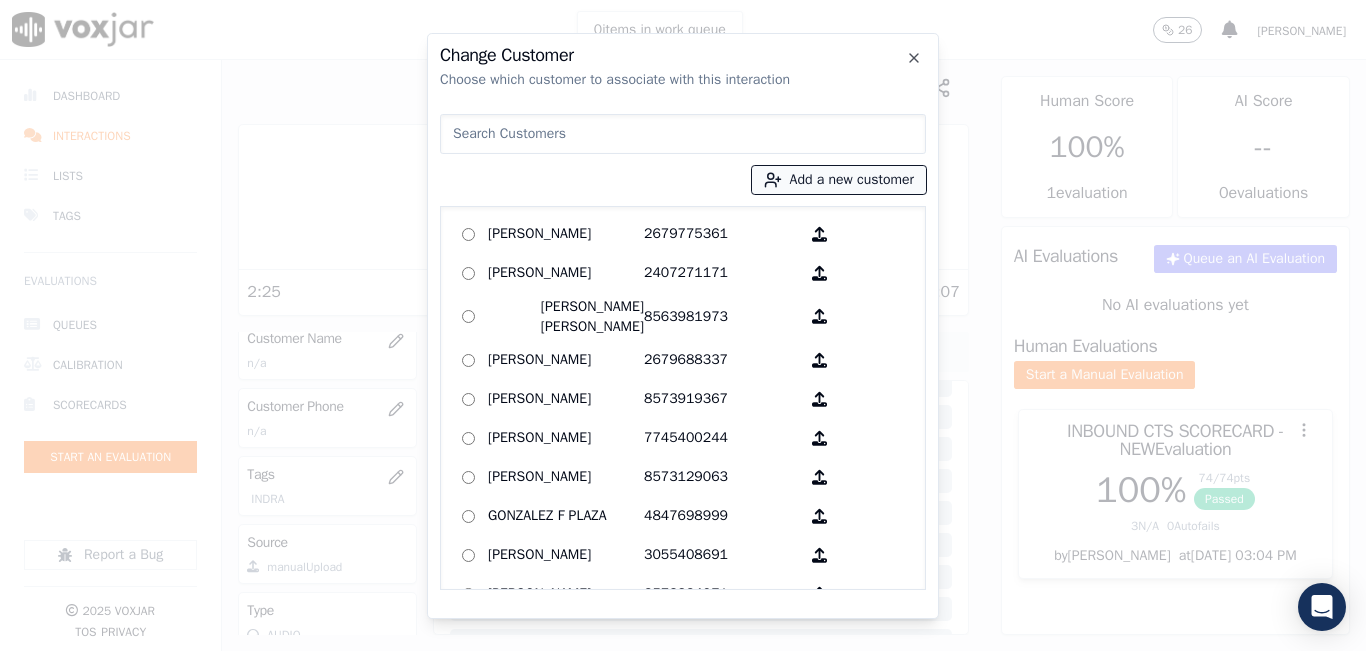 click on "Add a new customer" at bounding box center [839, 180] 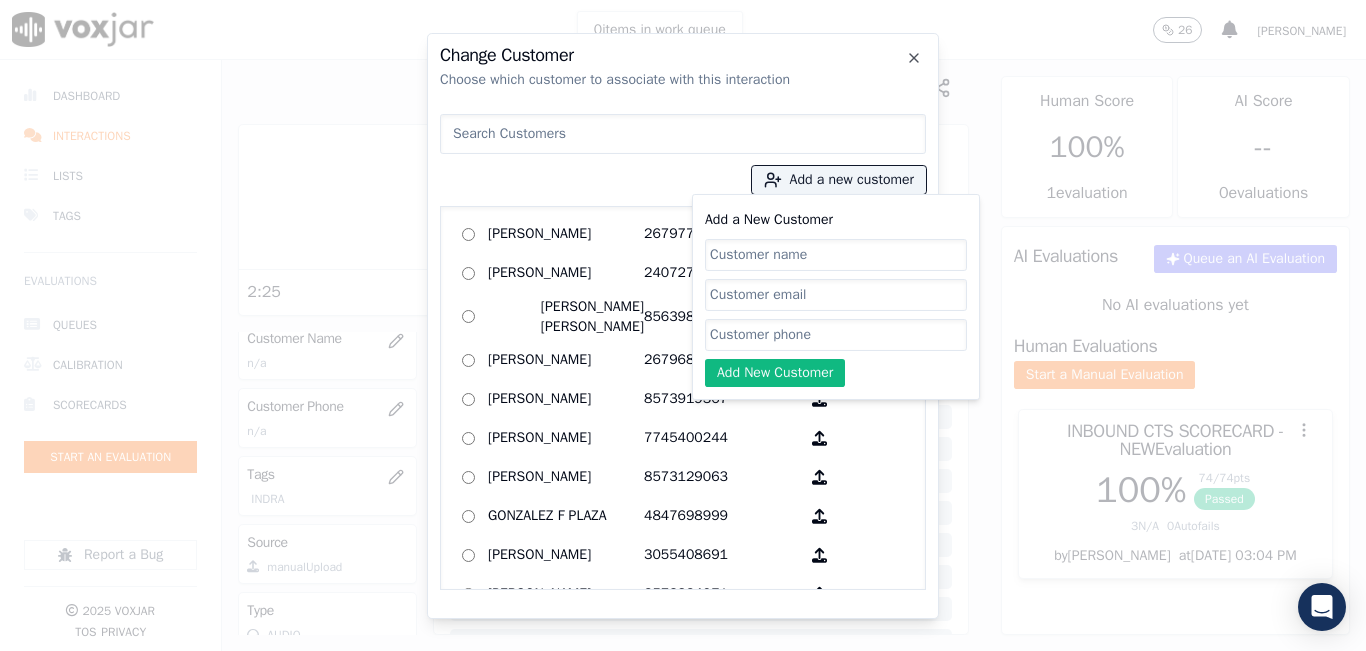 click on "Add a New Customer" 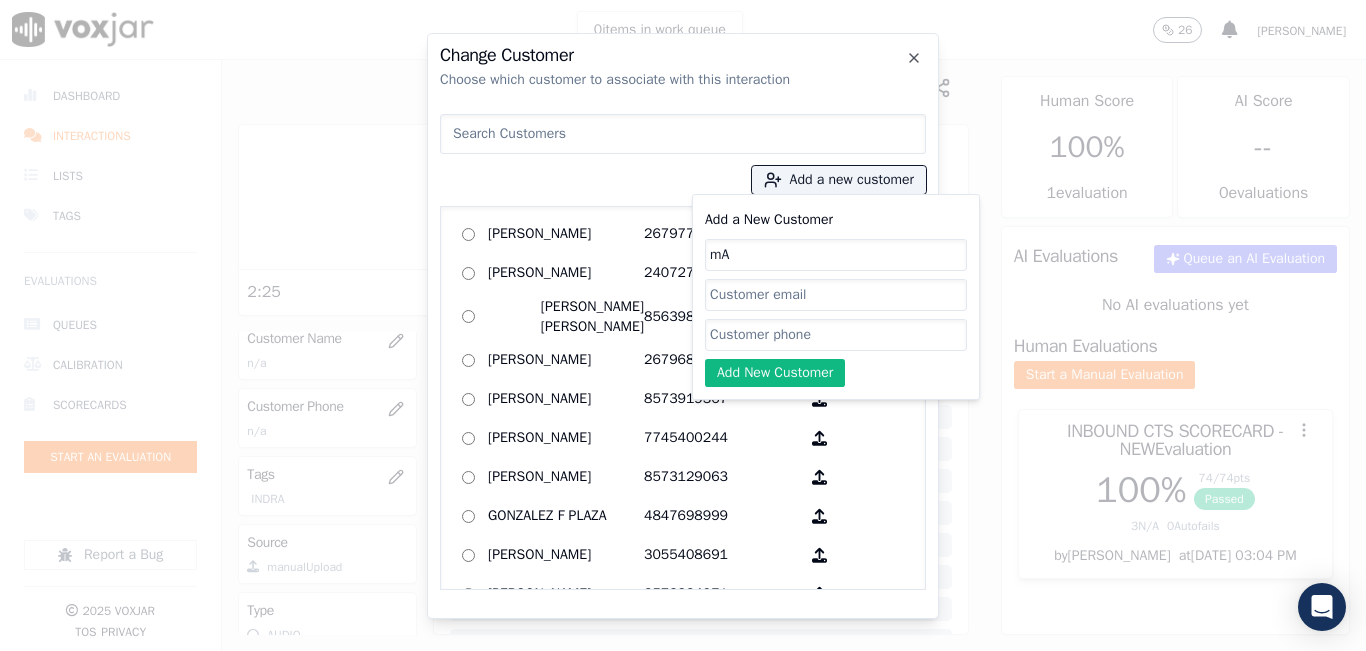 type on "m" 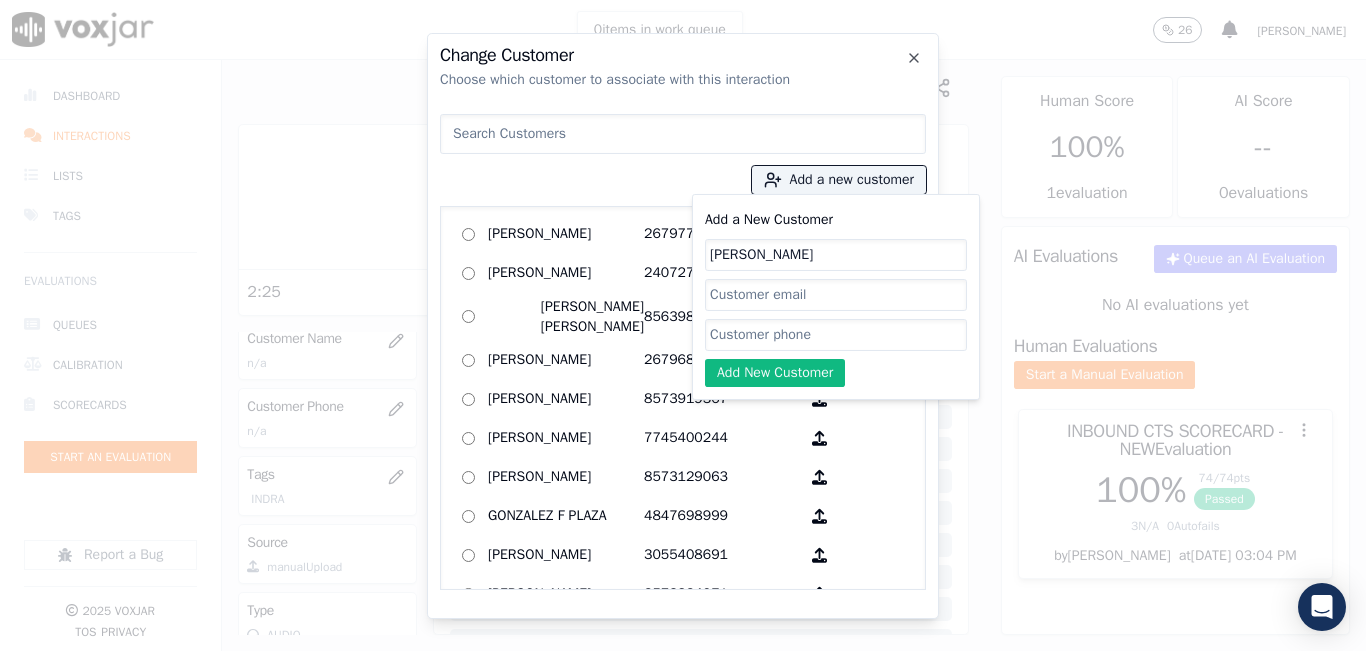type on "Mary Louise Dzambik" 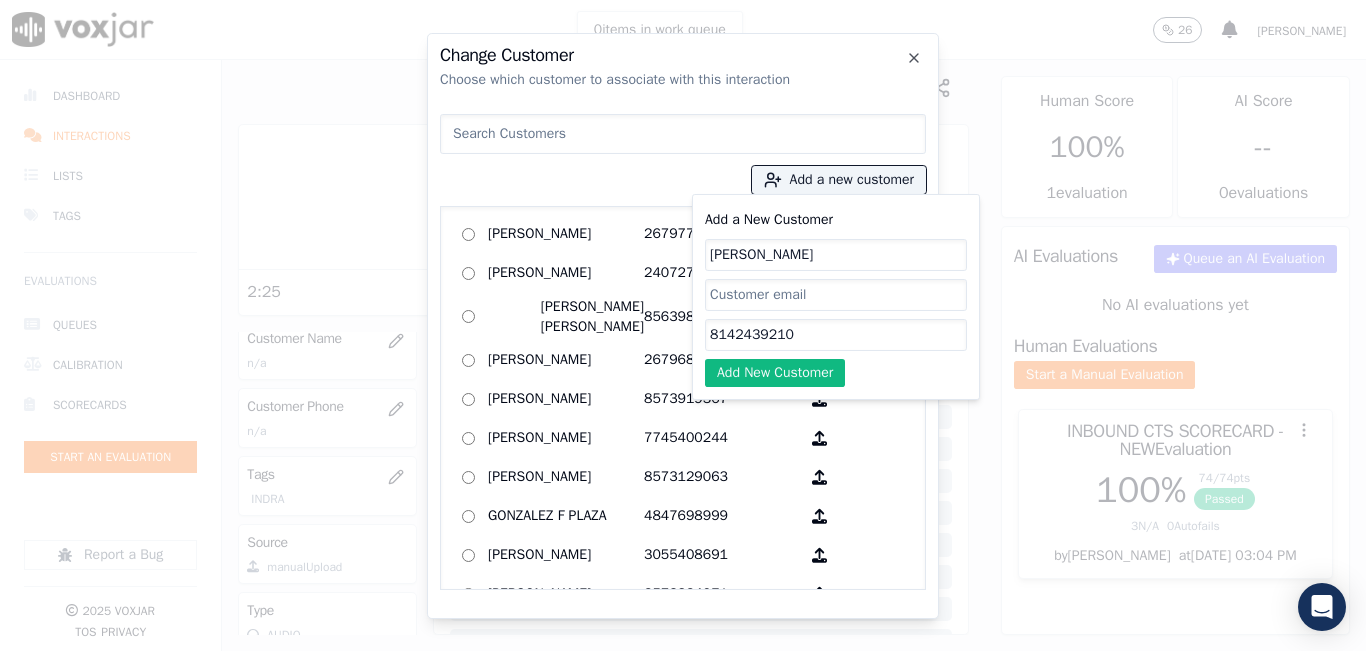 type on "8142439210" 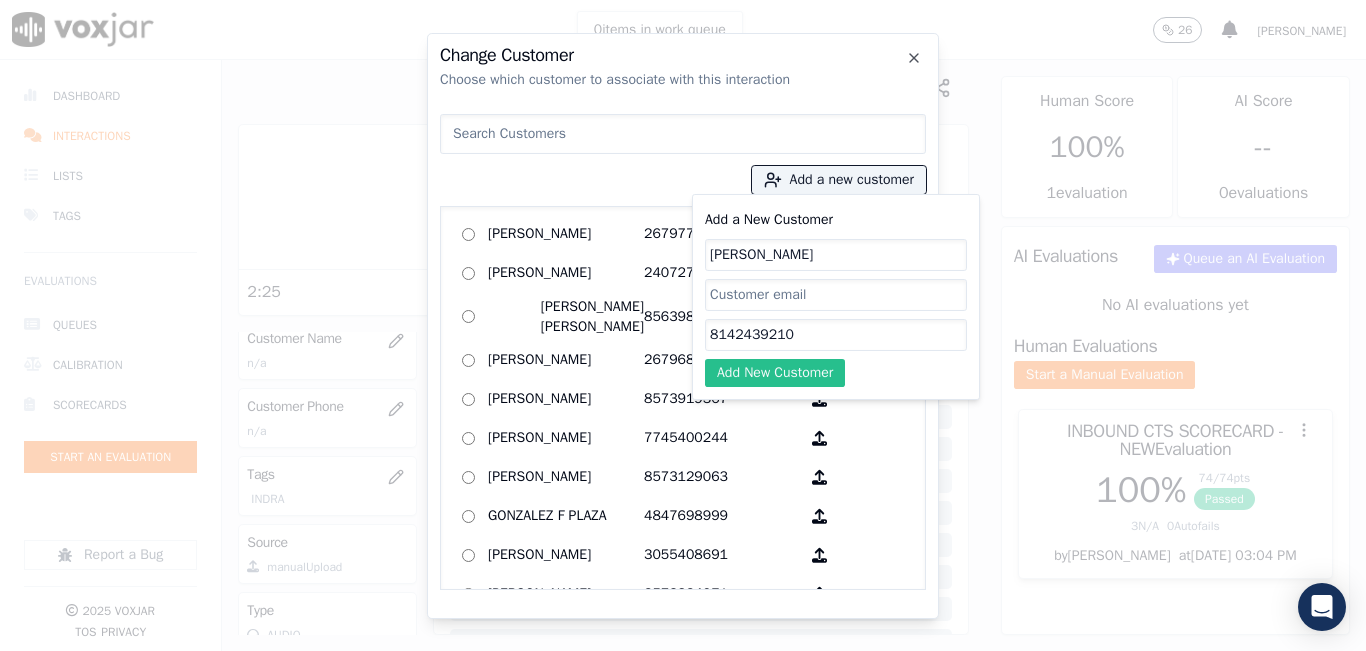 click on "Add a New Customer   Mary Louise Dzambik       8142439210   Add New Customer" at bounding box center [836, 297] 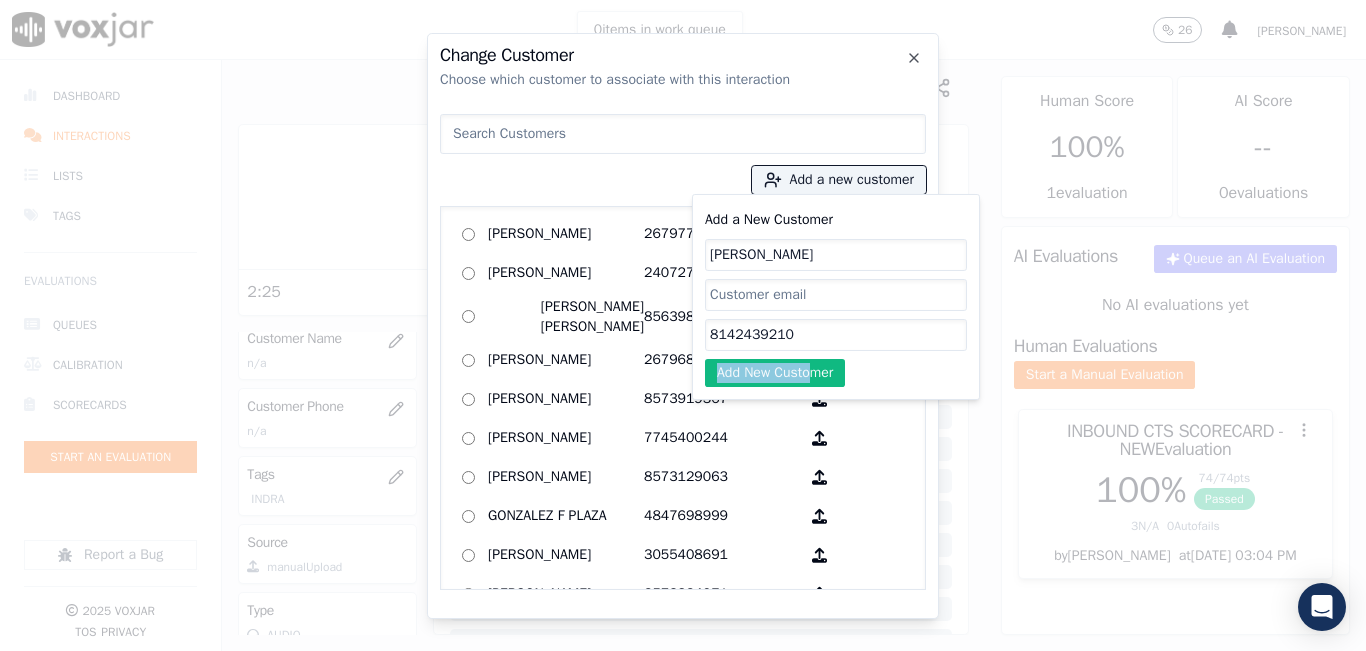 click on "Add New Customer" 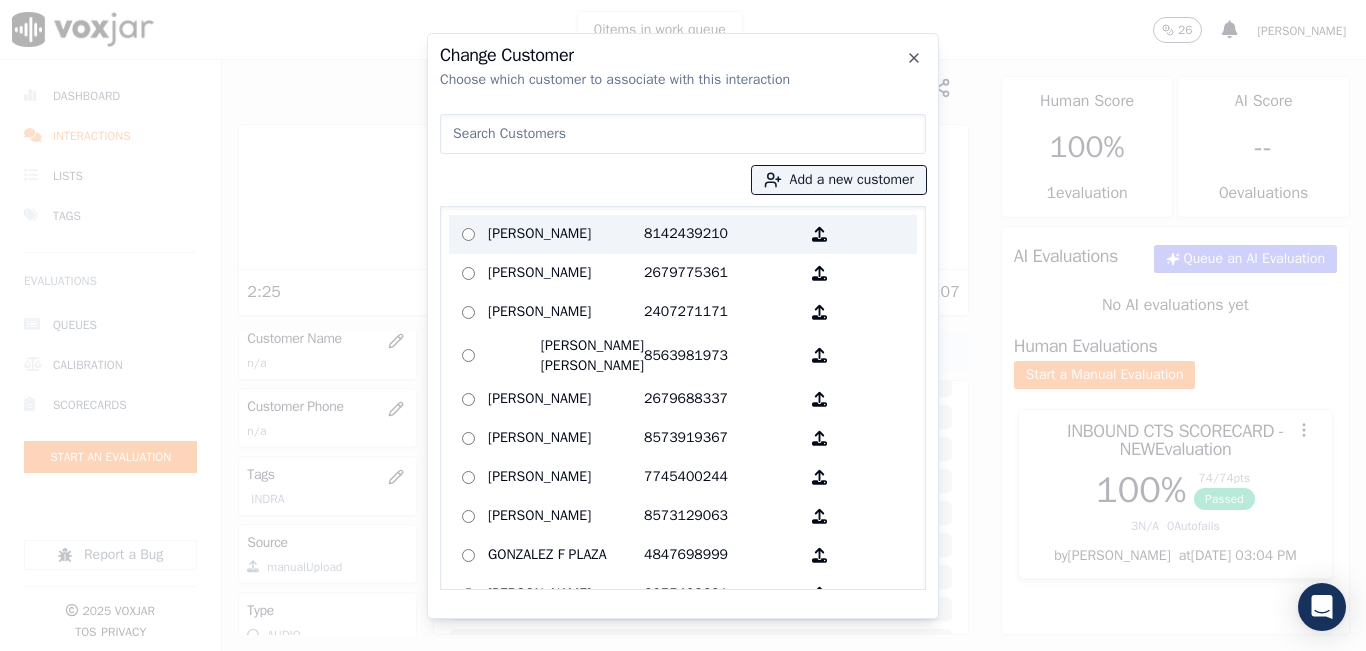 click on "8142439210" at bounding box center (722, 234) 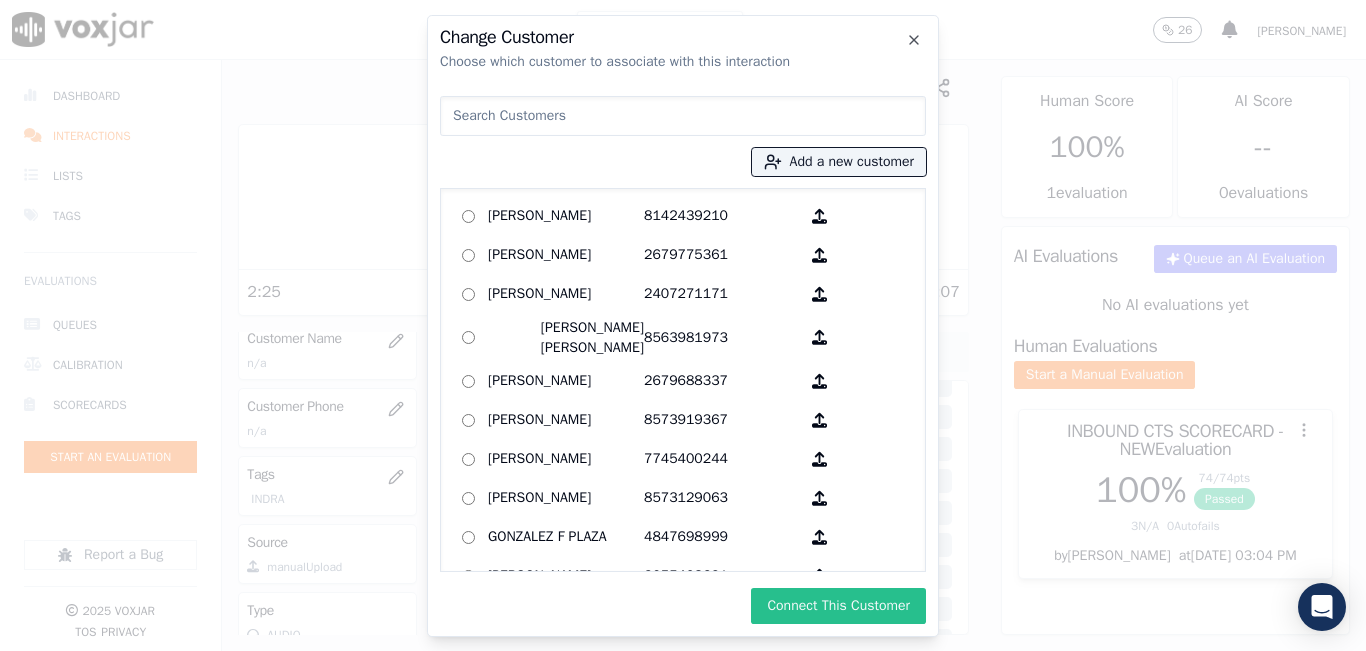 click on "Connect This Customer" at bounding box center (838, 606) 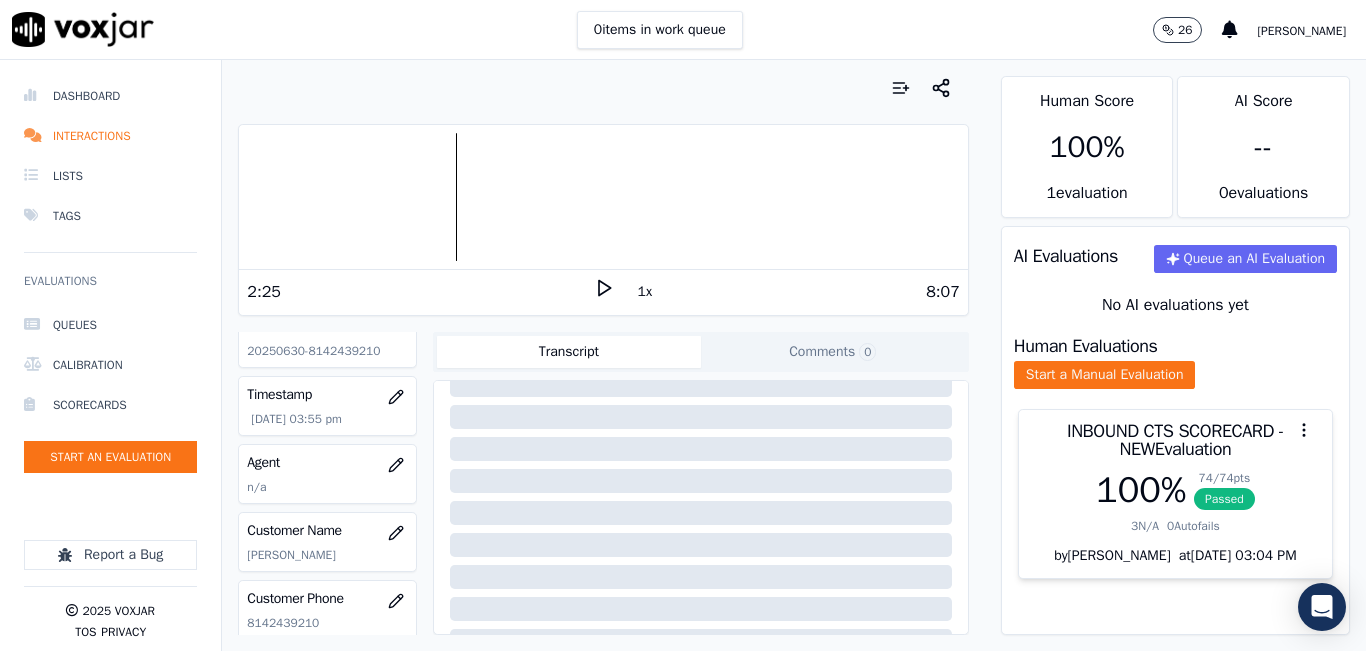 scroll, scrollTop: 100, scrollLeft: 0, axis: vertical 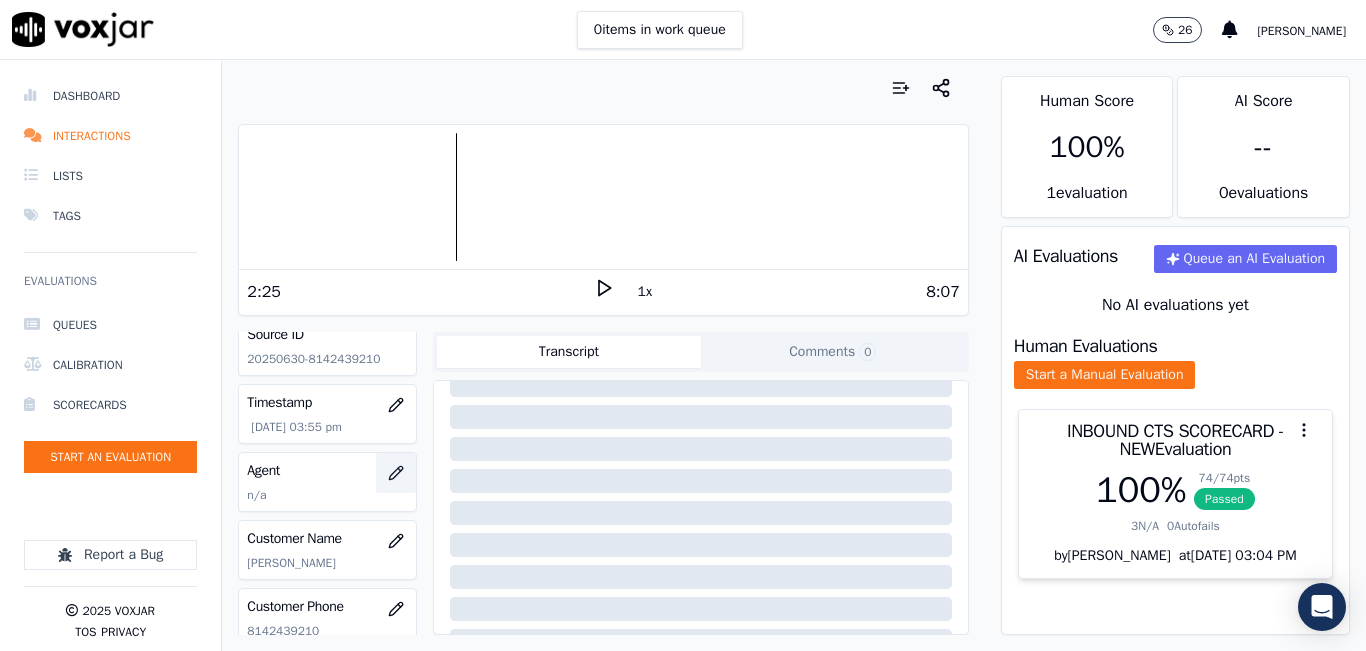 click at bounding box center [396, 473] 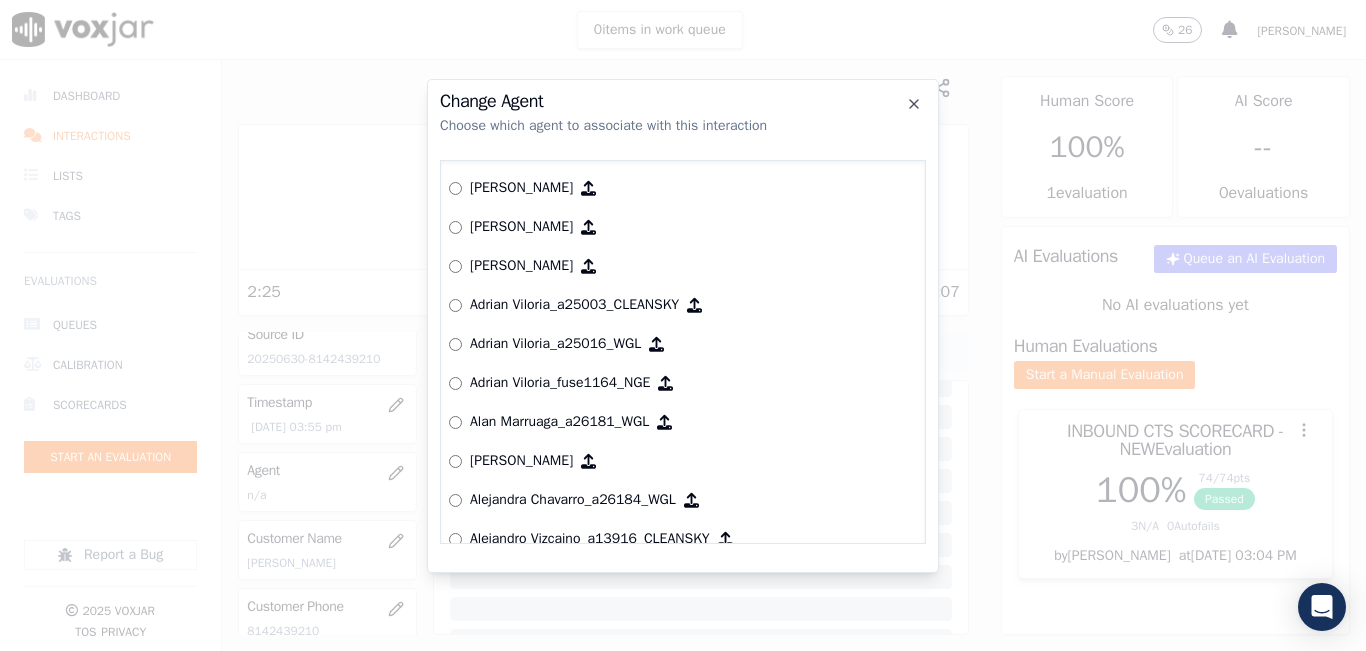 click on "Change Agent" at bounding box center (683, 101) 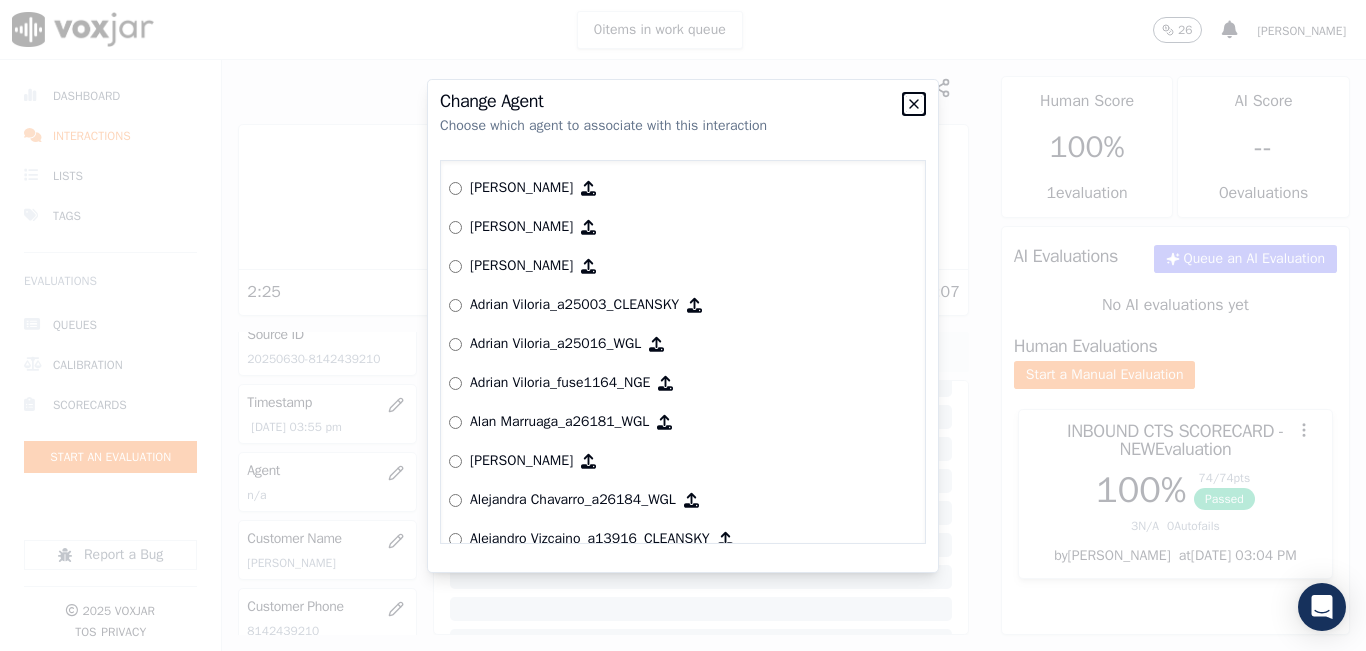 click 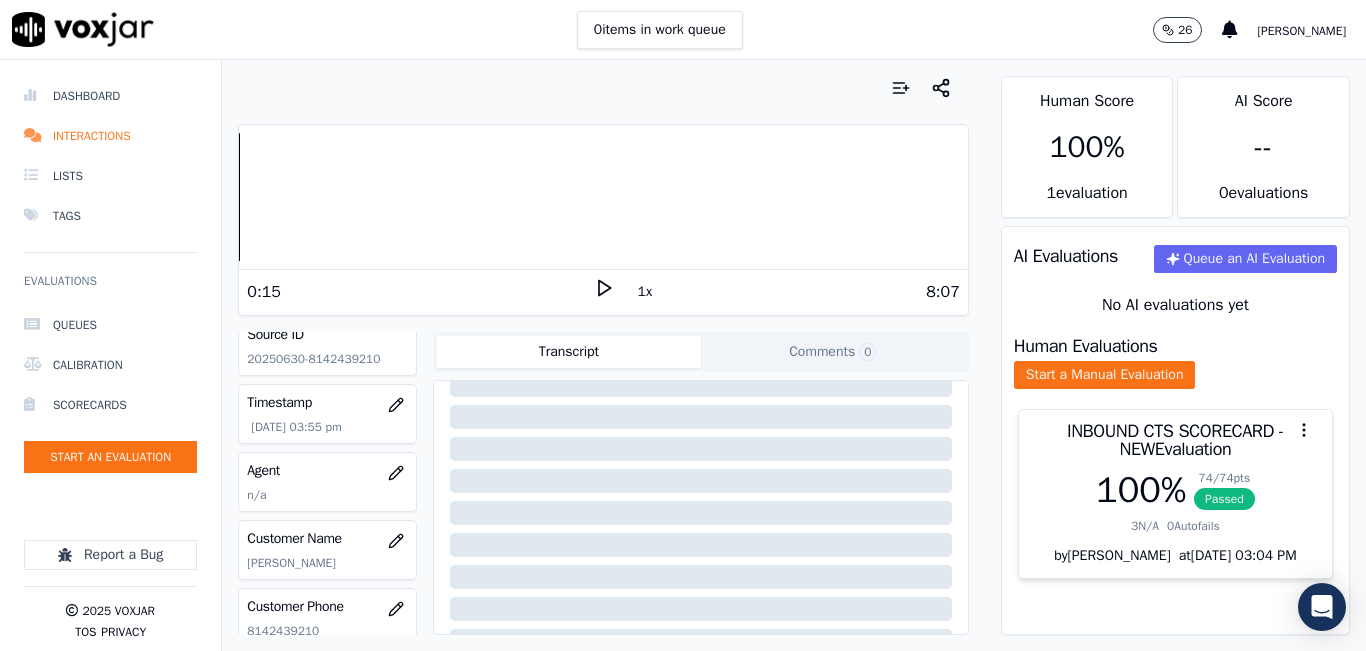 click on "Dashboard   Interactions   Lists   Tags       Evaluations     Queues   Calibration   Scorecards   Start an Evaluation
Report a Bug       2025   Voxjar   TOS   Privacy             Your browser does not support the audio element.   0:15     1x   8:07   Voxjar ID   a2c4ccfe-1533-4de3-9f34-98ebb515d35c   Source ID   20250630-8142439210   Timestamp
07/01/2025 03:55 pm     Agent
n/a     Customer Name     Mary Louise Dzambik     Customer Phone     8142439210     Tags
INDRA     Source     manualUpload   Type     AUDIO       Transcript   Comments  0   No Transcript? Generate one now!   Generate  Transcription         Add Comment   Scores   Transcript   Metadata   Comments         Human Score   100 %   1  evaluation   AI Score   --   0  evaluation s     AI Evaluations
Queue an AI Evaluation   No AI evaluations yet   Human Evaluations   Start a Manual Evaluation         INBOUND CTS SCORECARD - NEW   Evaluation   100 %   74 / 74  pts   Passed   3  N/A   0       at" at bounding box center [683, 355] 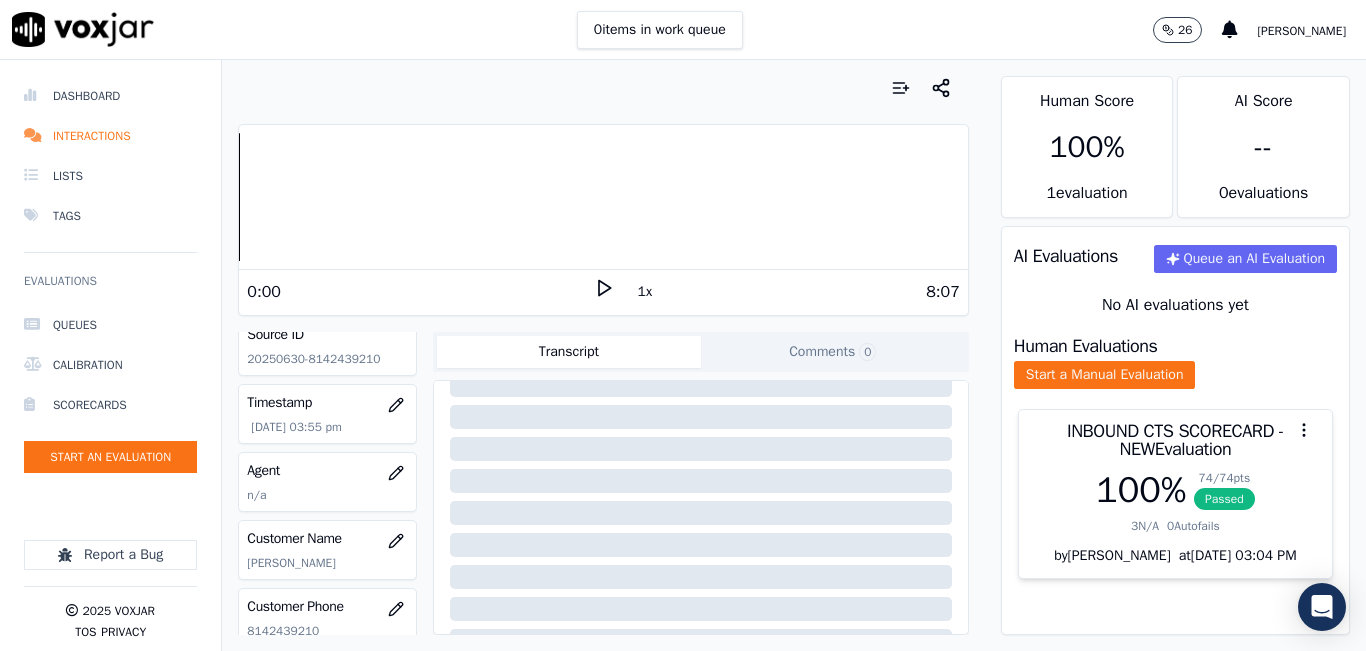 click on "0:00" at bounding box center [420, 292] 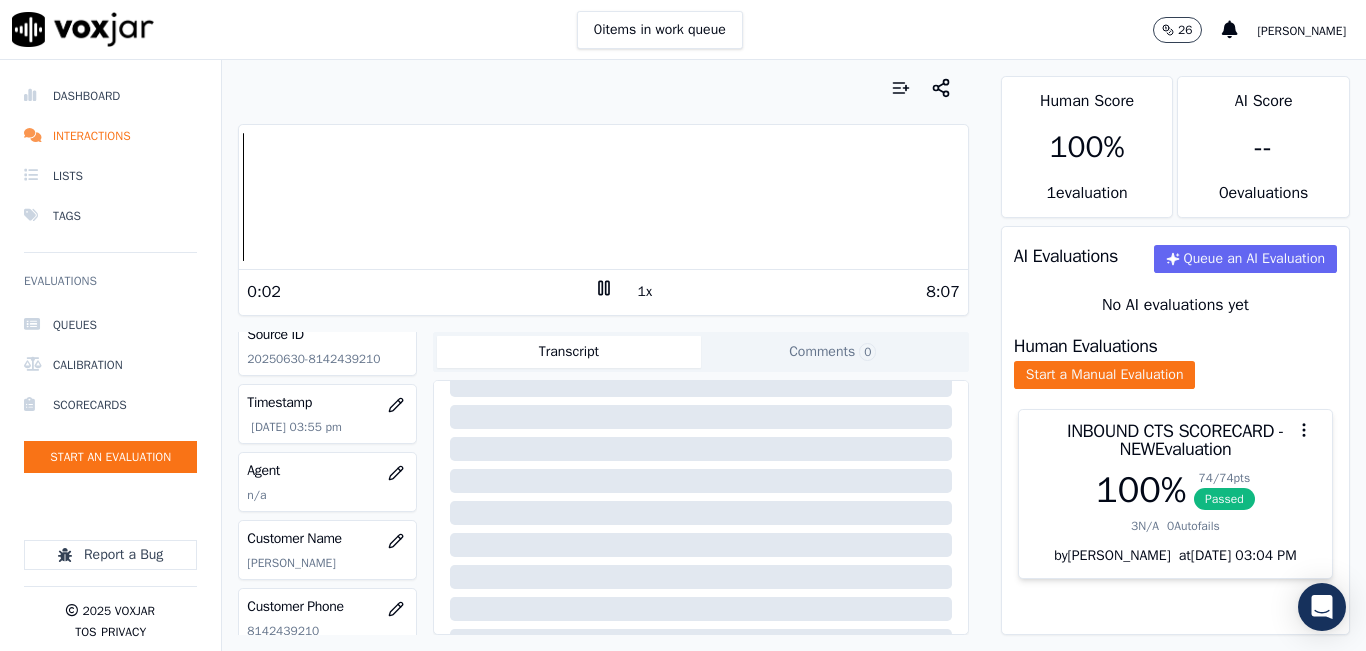 click on "0:02     1x   8:07" at bounding box center (603, 291) 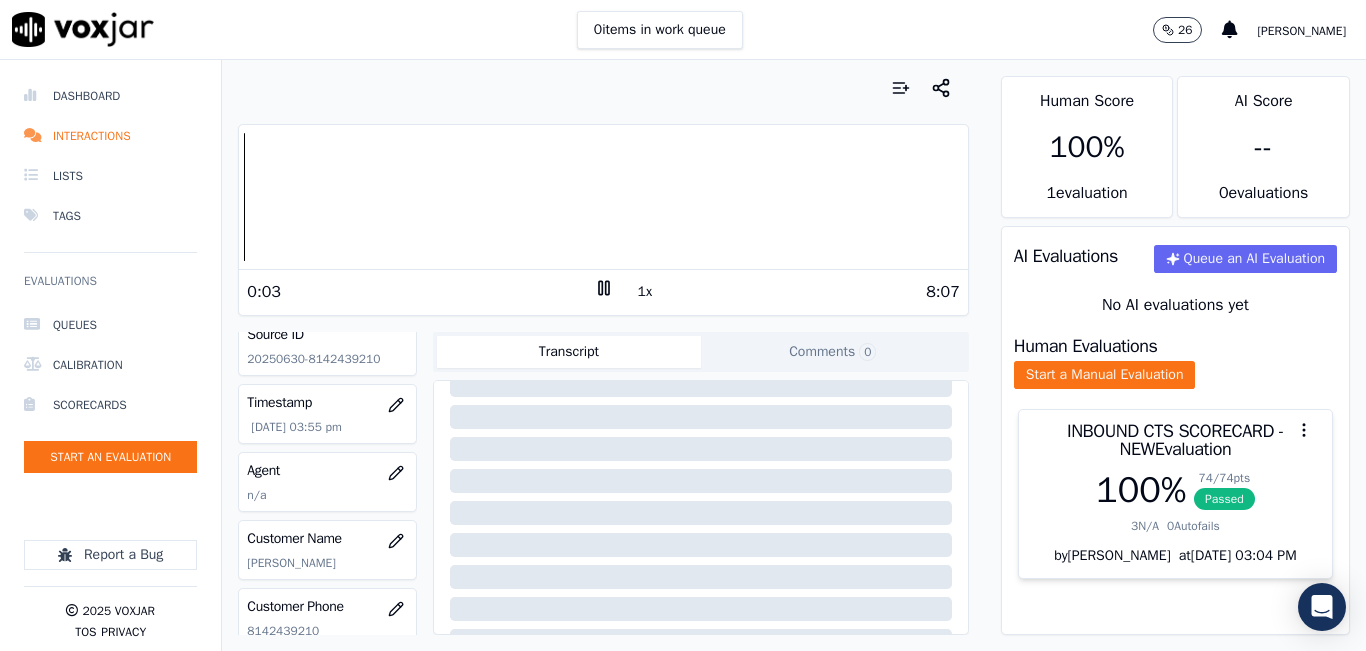 click 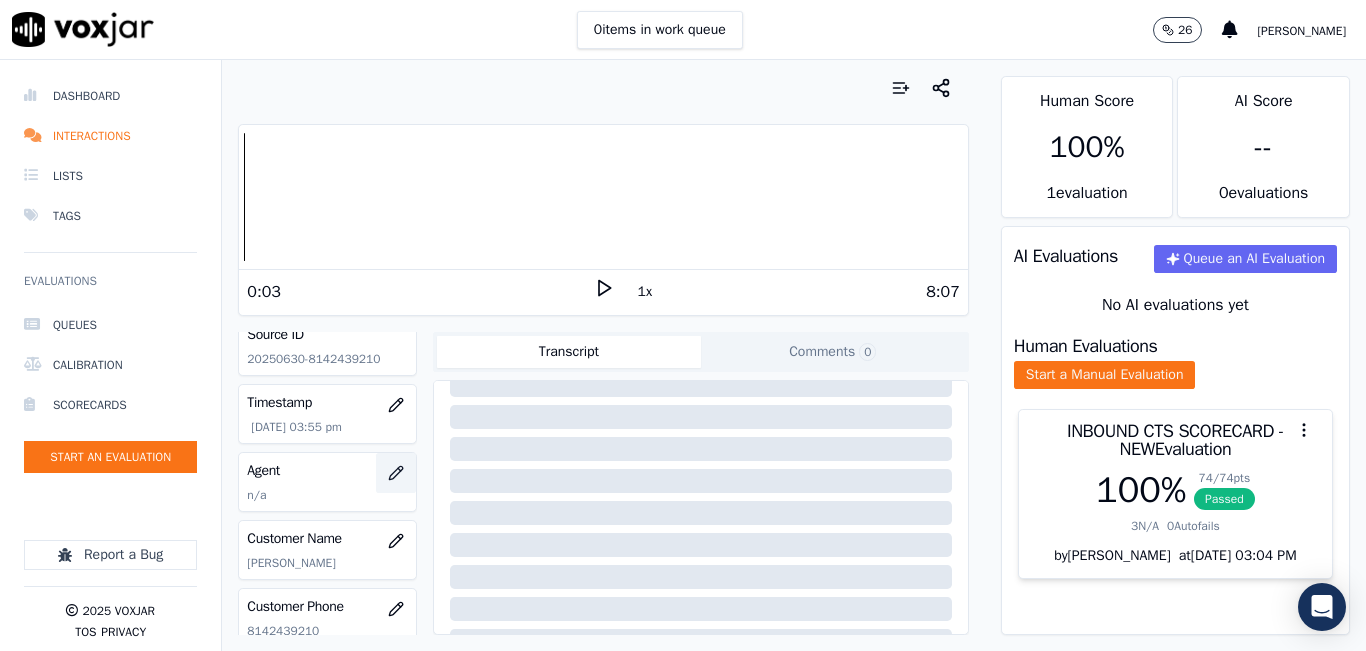 click at bounding box center [396, 473] 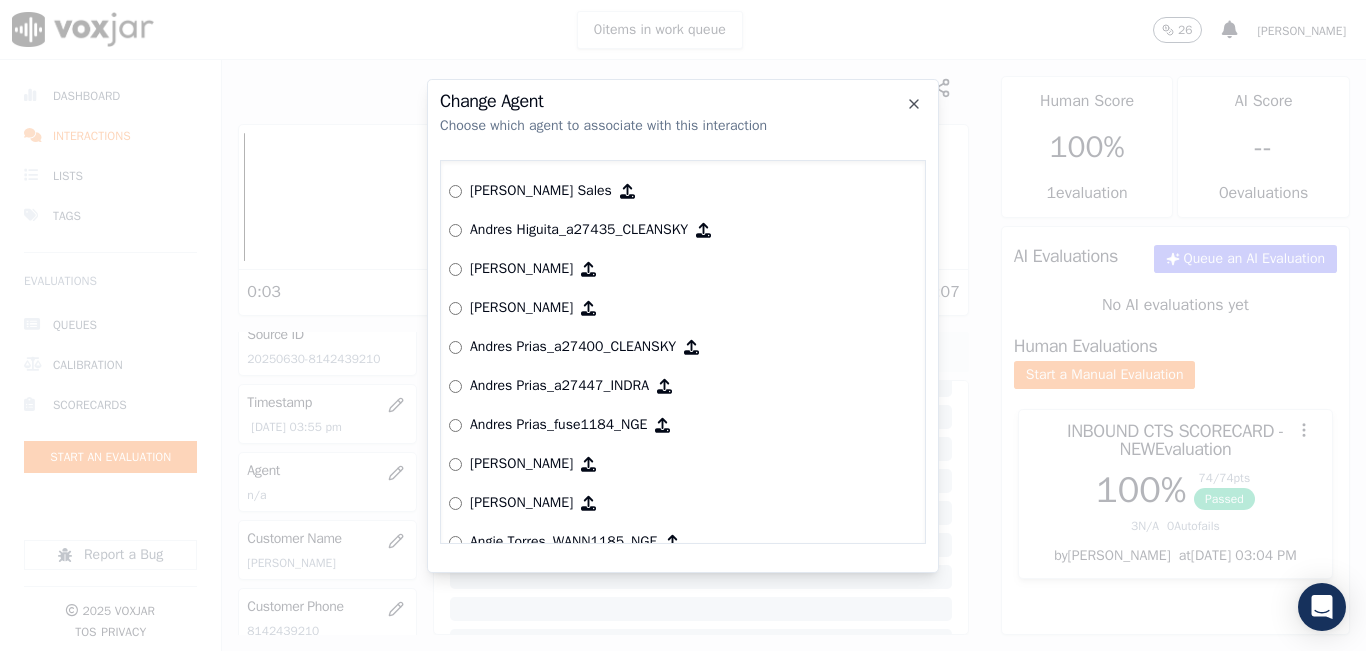 scroll, scrollTop: 500, scrollLeft: 0, axis: vertical 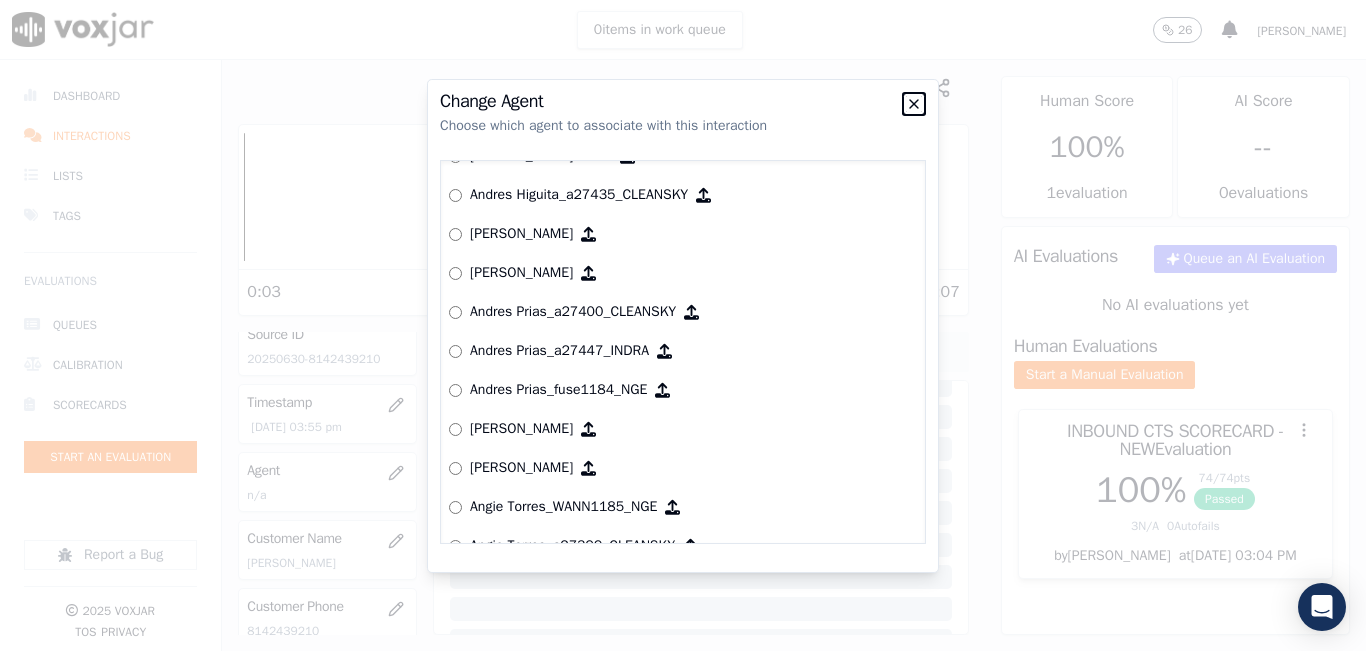 click 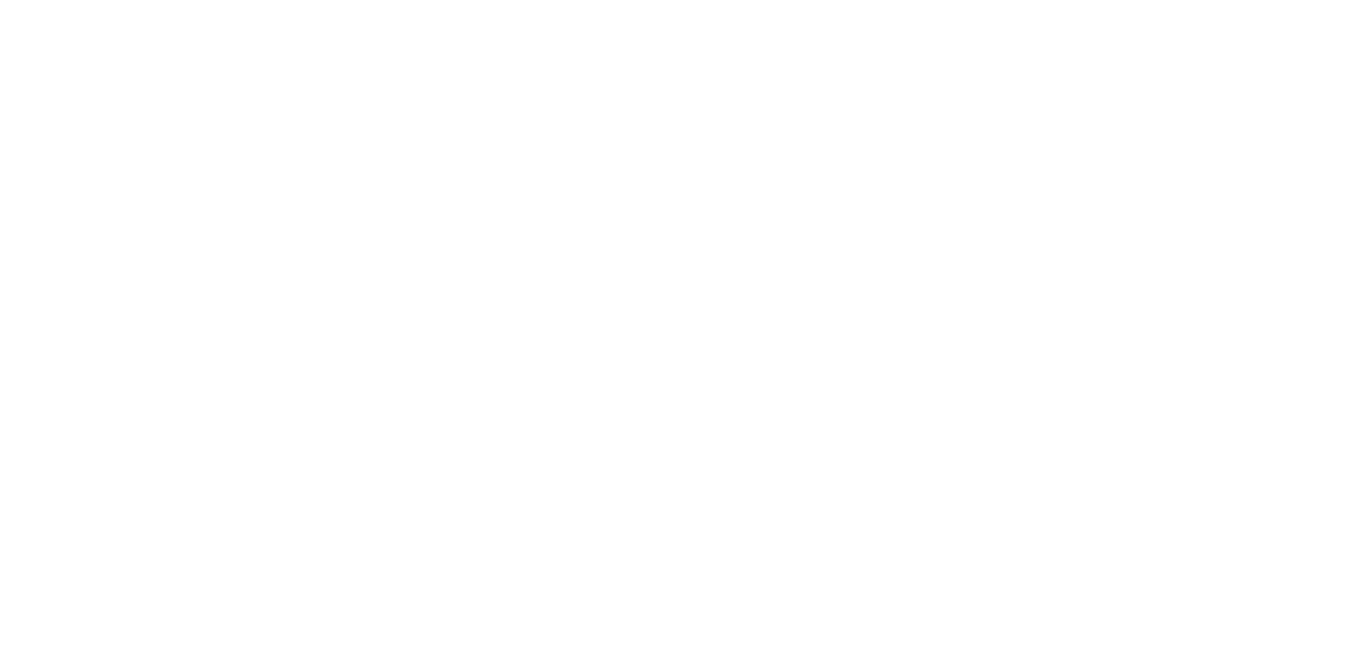 scroll, scrollTop: 0, scrollLeft: 0, axis: both 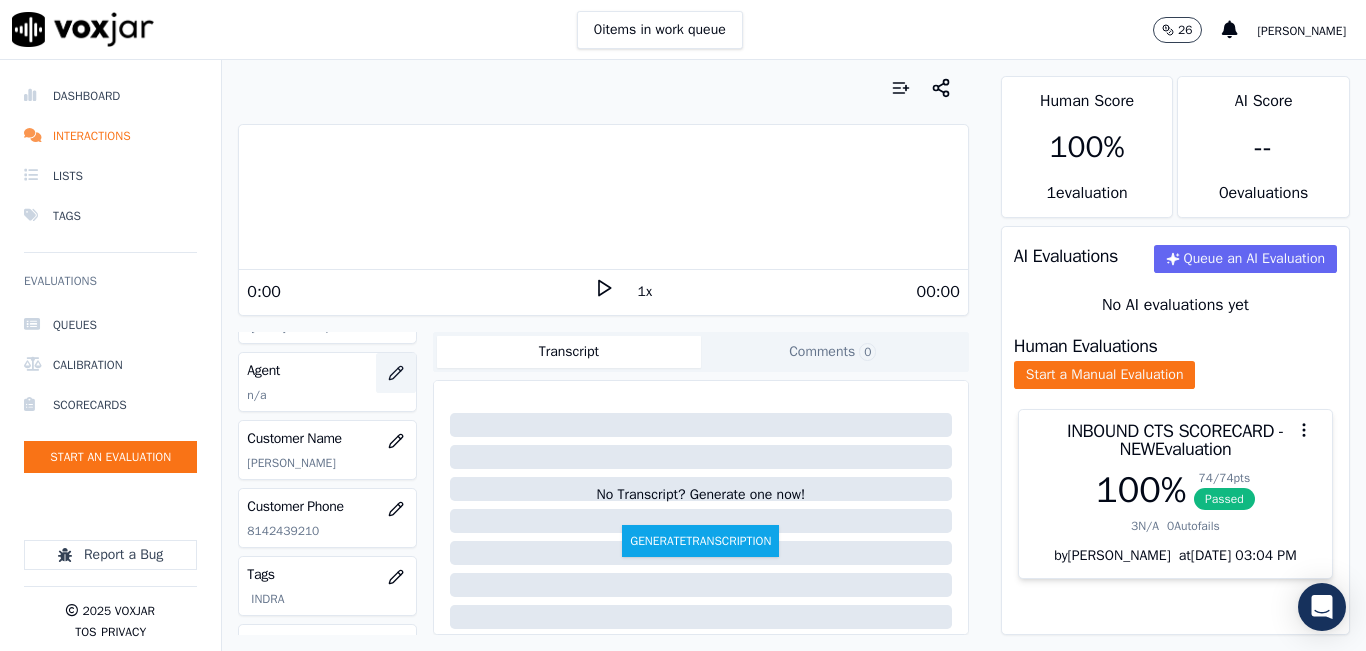 click at bounding box center [396, 373] 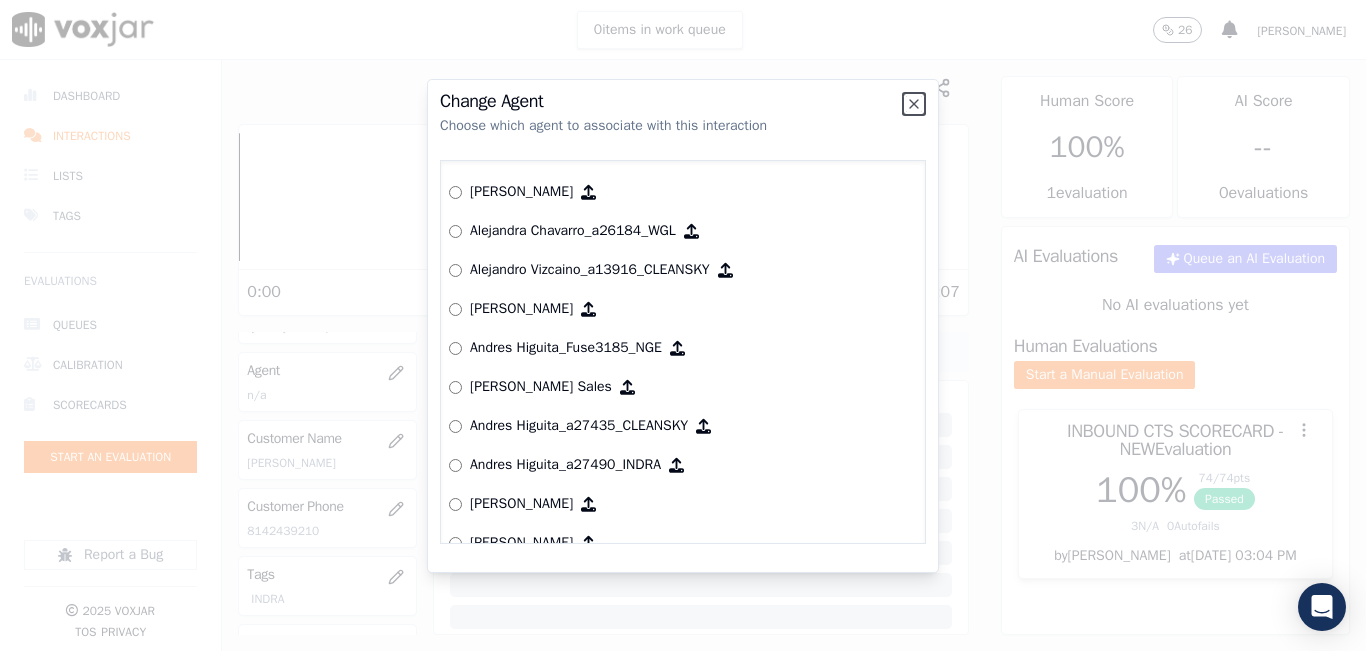 scroll, scrollTop: 300, scrollLeft: 0, axis: vertical 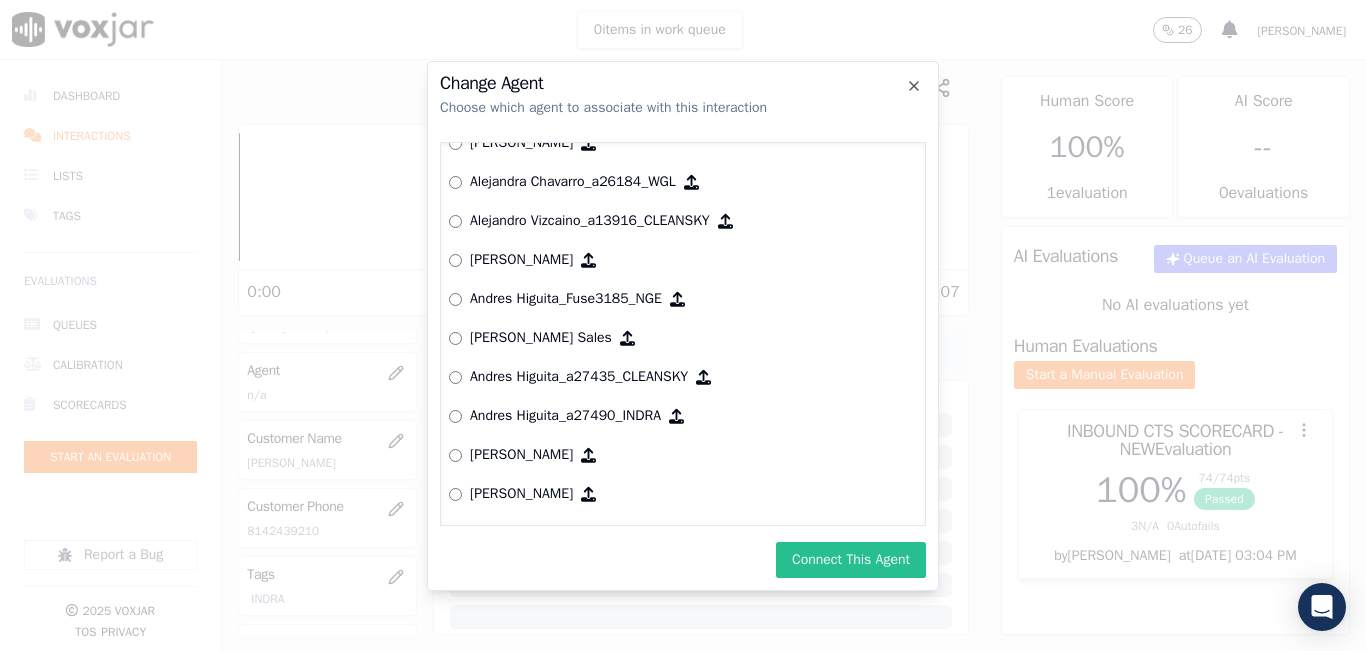 click on "Connect This Agent" at bounding box center [851, 560] 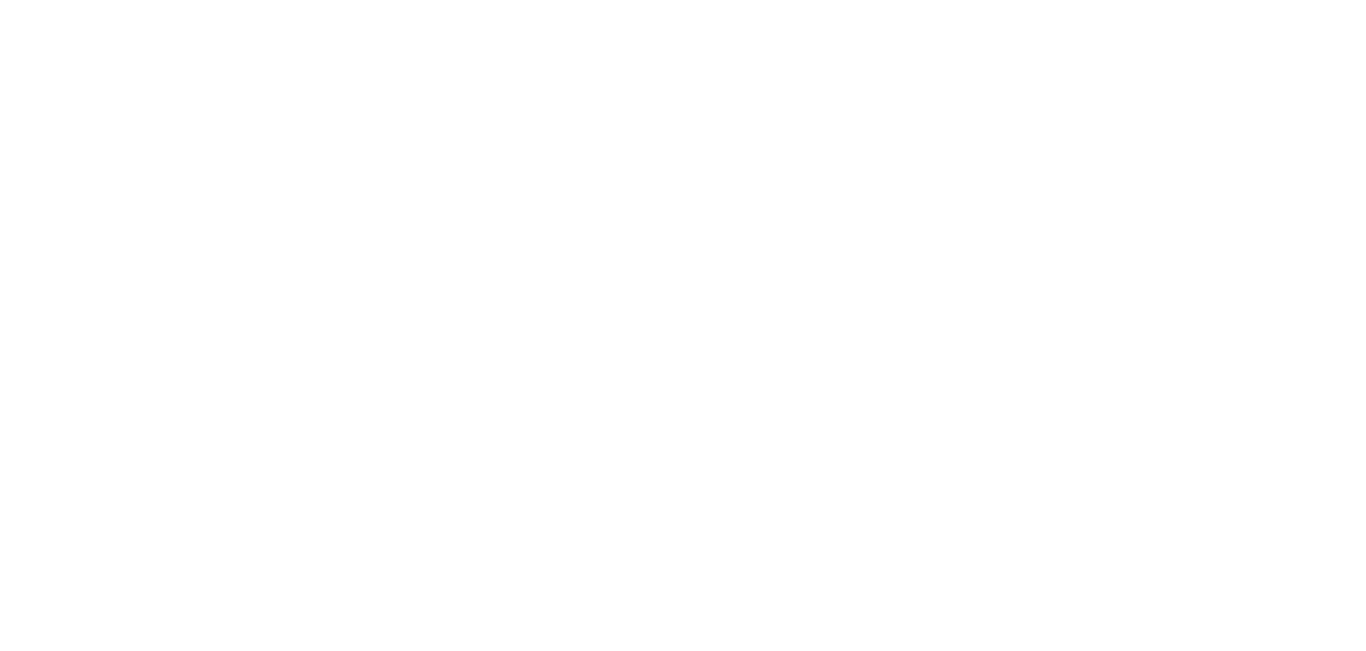 scroll, scrollTop: 0, scrollLeft: 0, axis: both 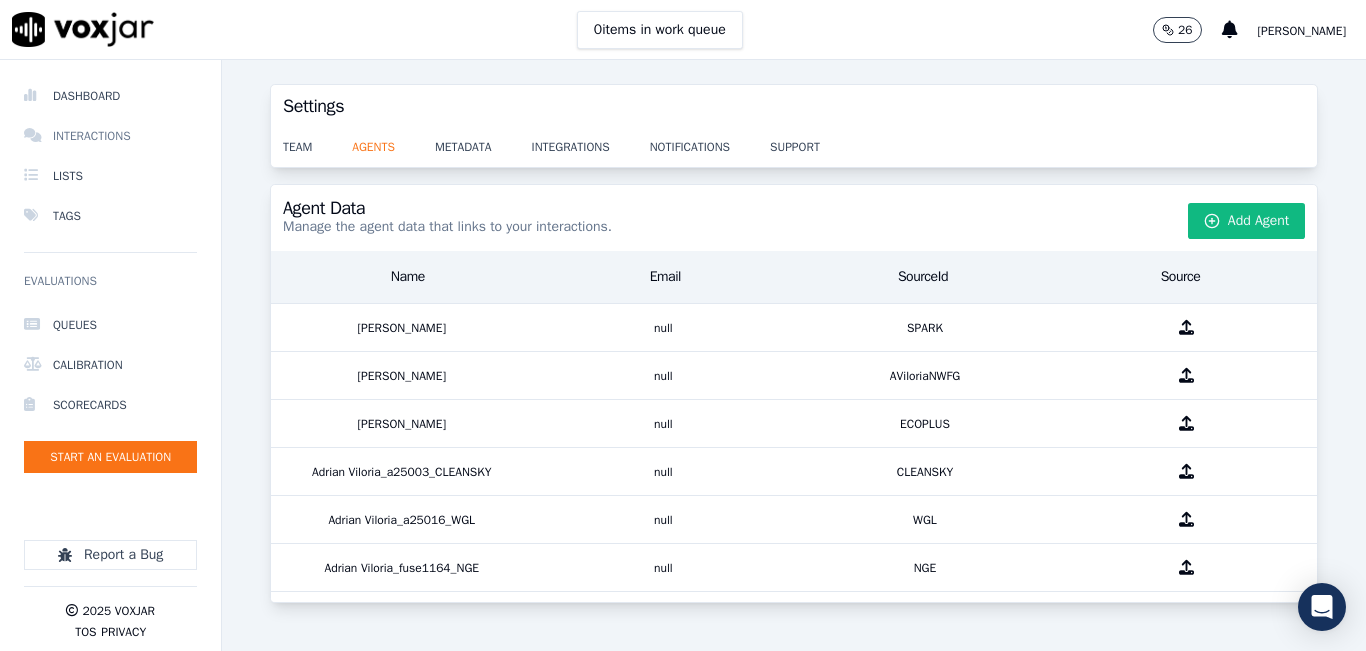 click on "Interactions" at bounding box center (110, 136) 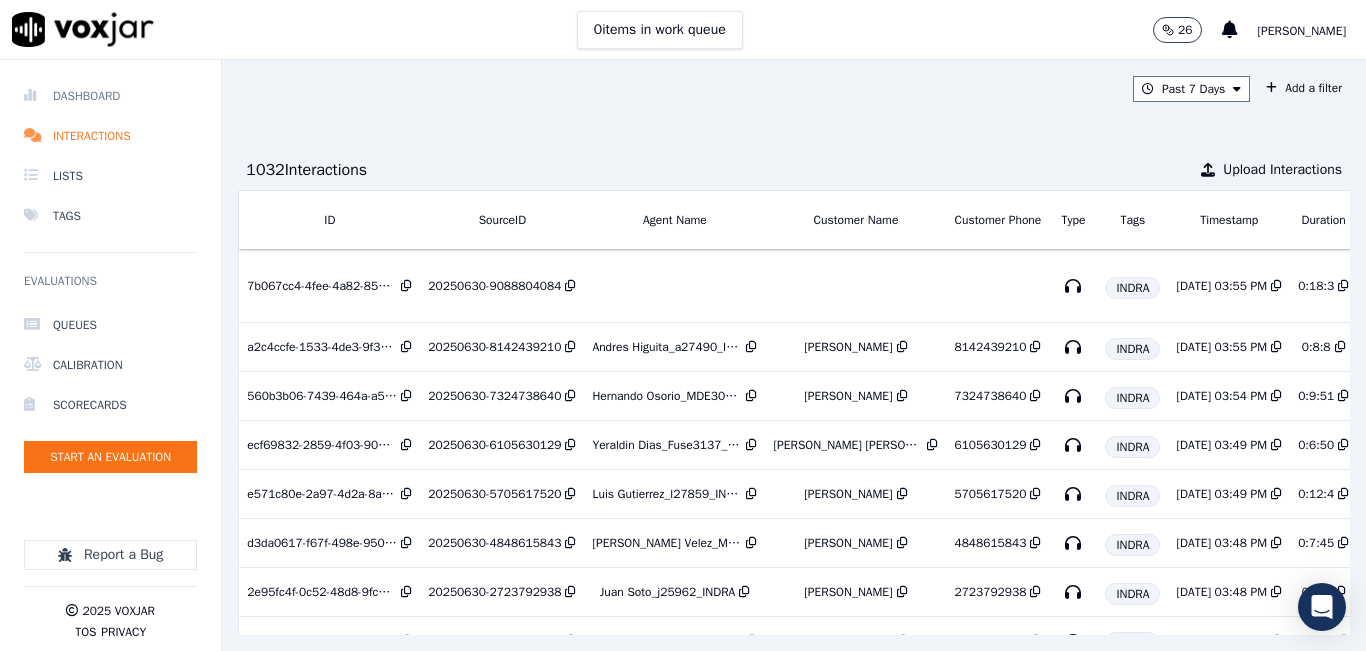 click on "Dashboard" at bounding box center (110, 96) 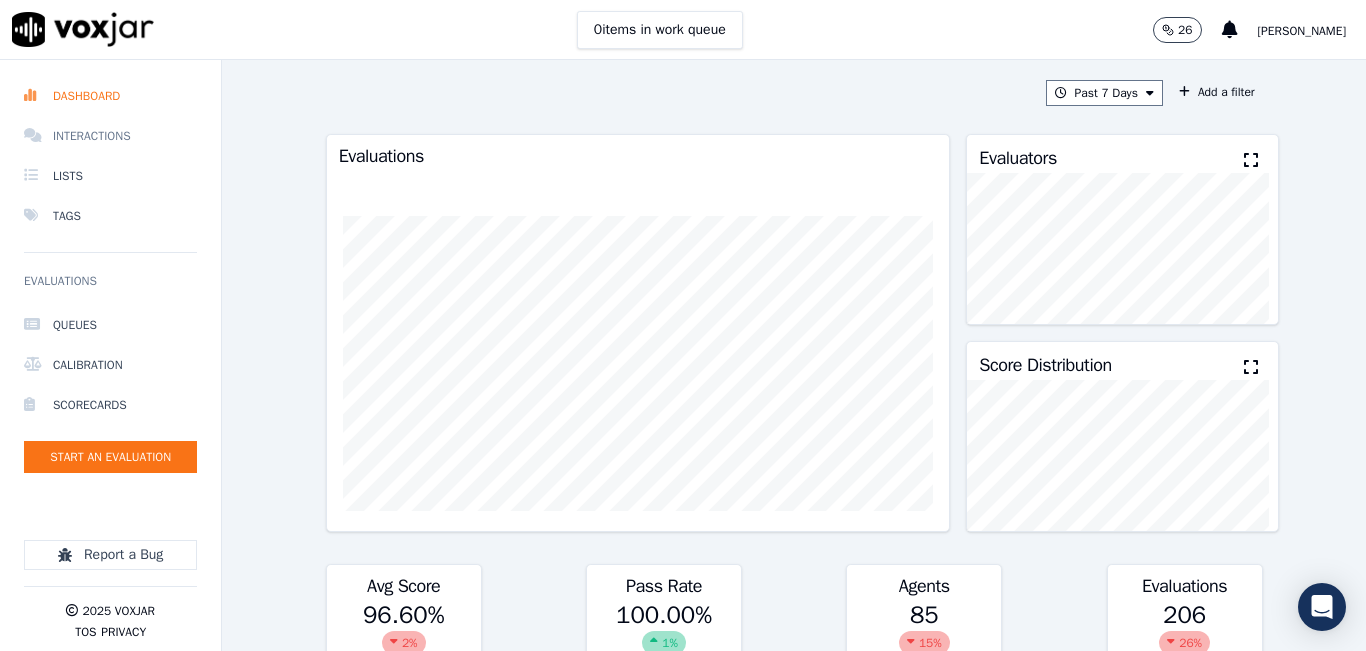 click on "Interactions" at bounding box center [110, 136] 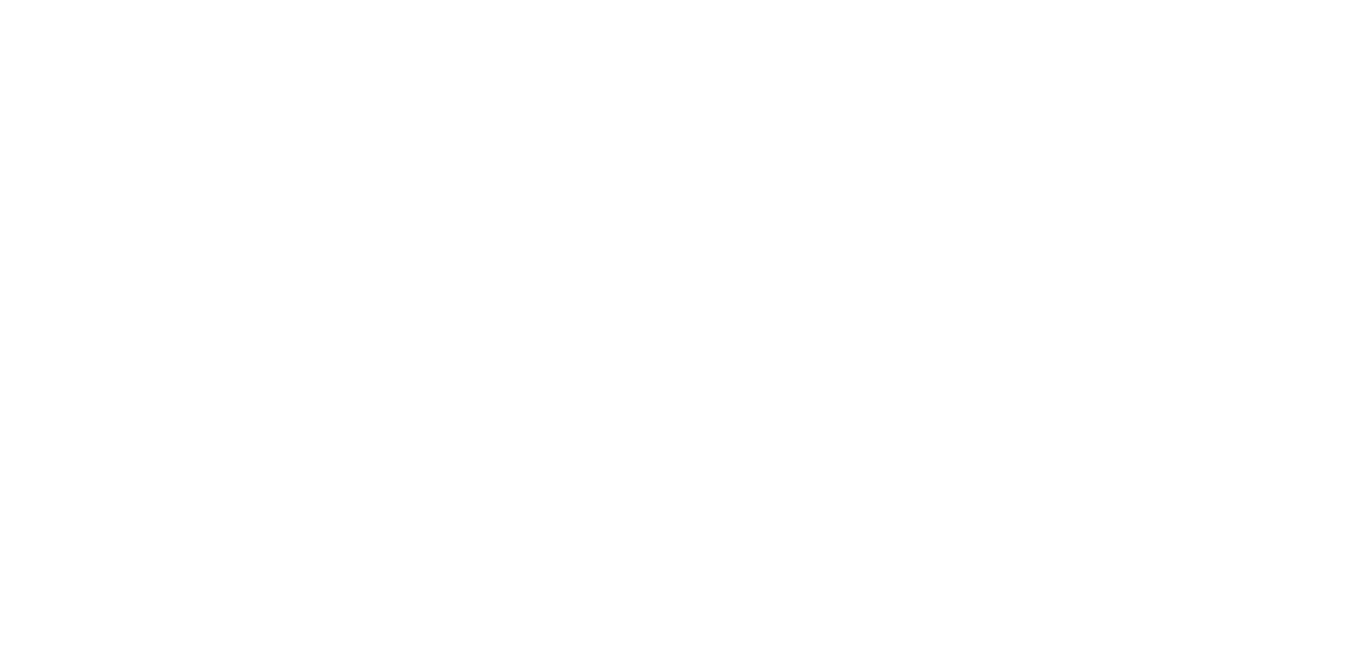 scroll, scrollTop: 0, scrollLeft: 0, axis: both 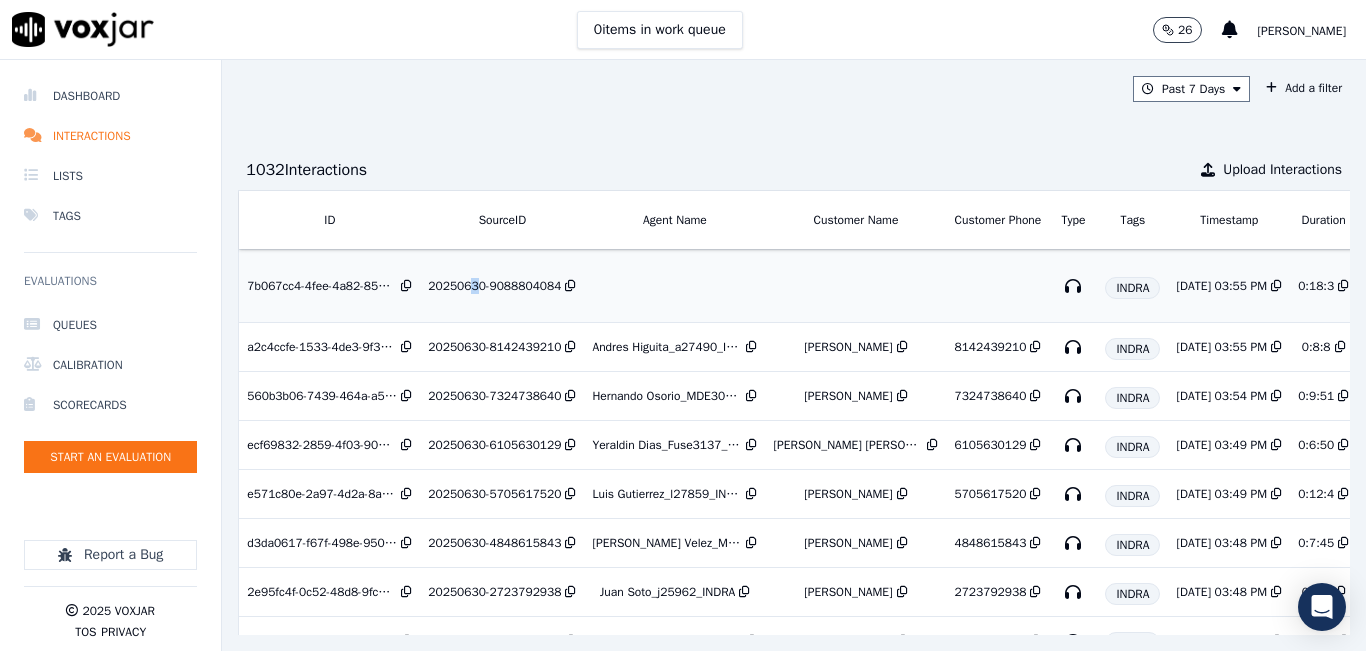 click on "20250630-9088804084" at bounding box center [494, 286] 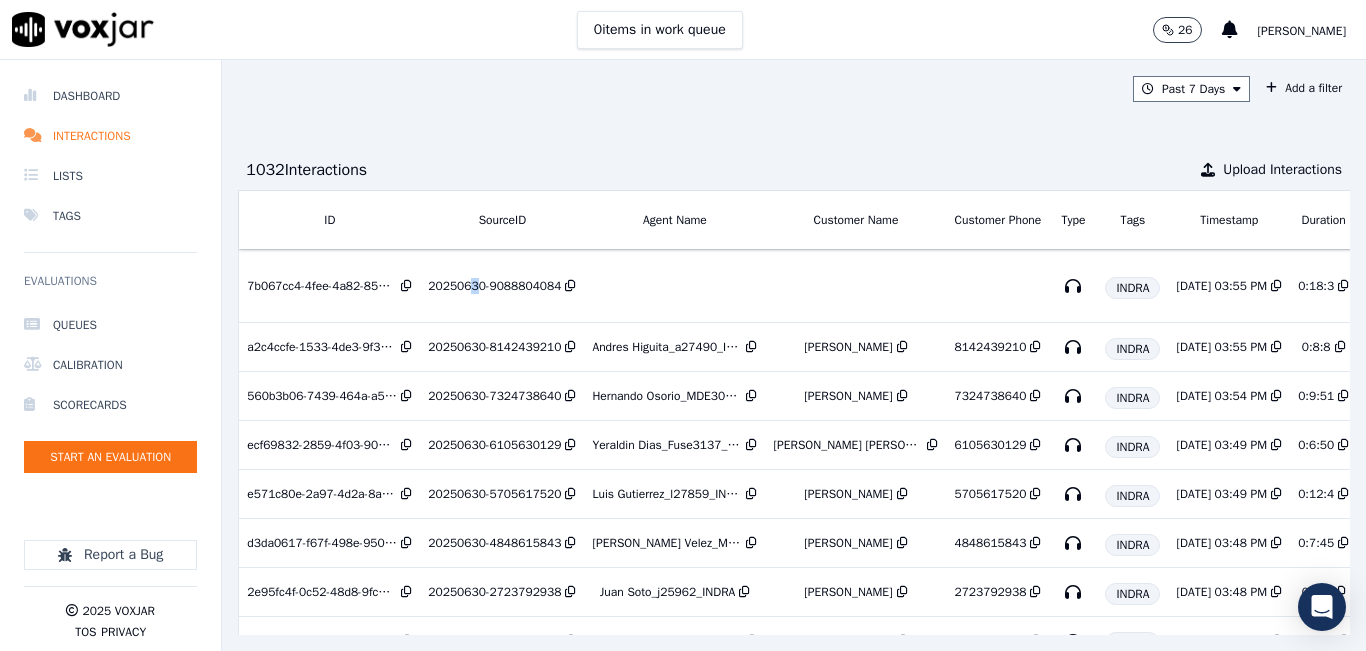 click on "[PERSON_NAME]" at bounding box center (1302, 31) 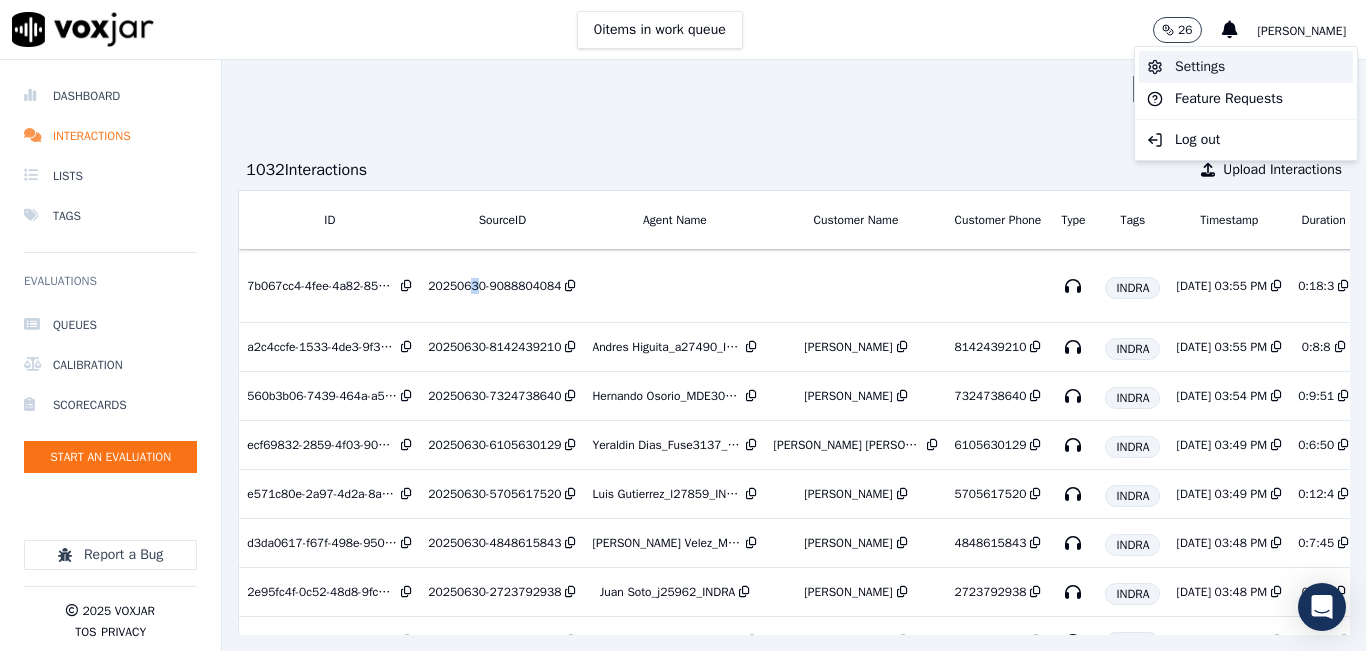 drag, startPoint x: 1271, startPoint y: 61, endPoint x: 1259, endPoint y: 65, distance: 12.649111 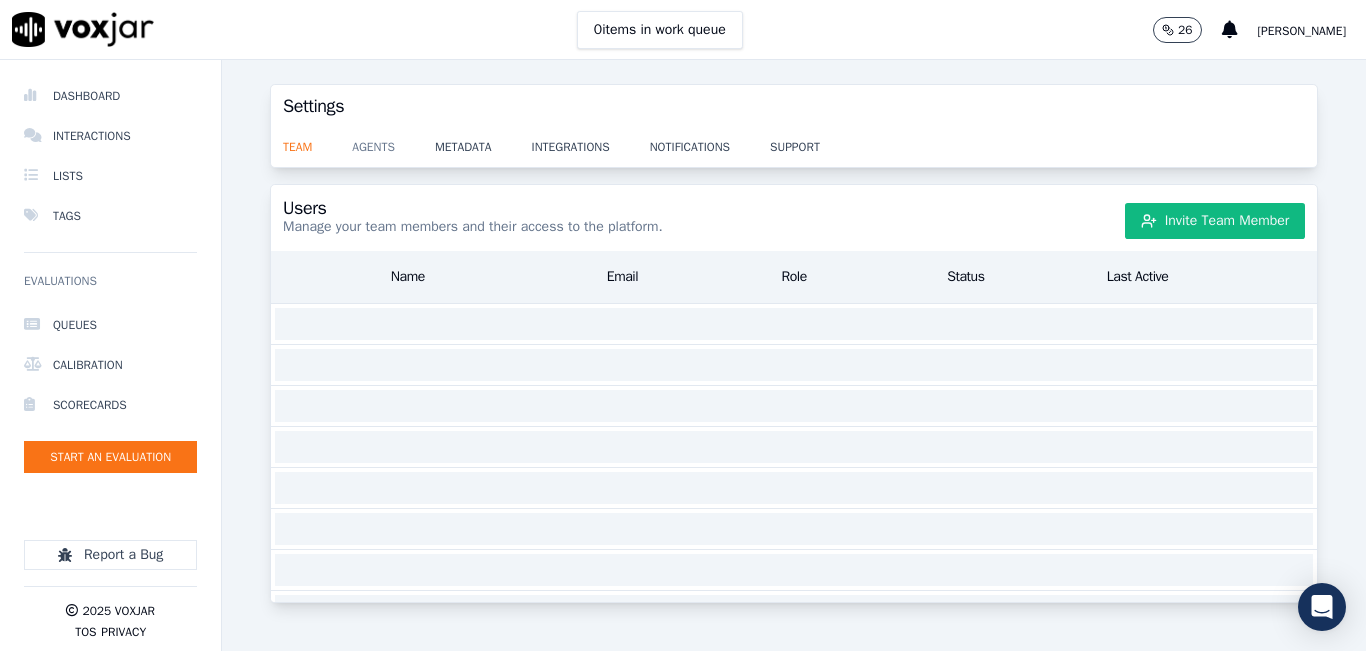 click on "agents" at bounding box center [393, 141] 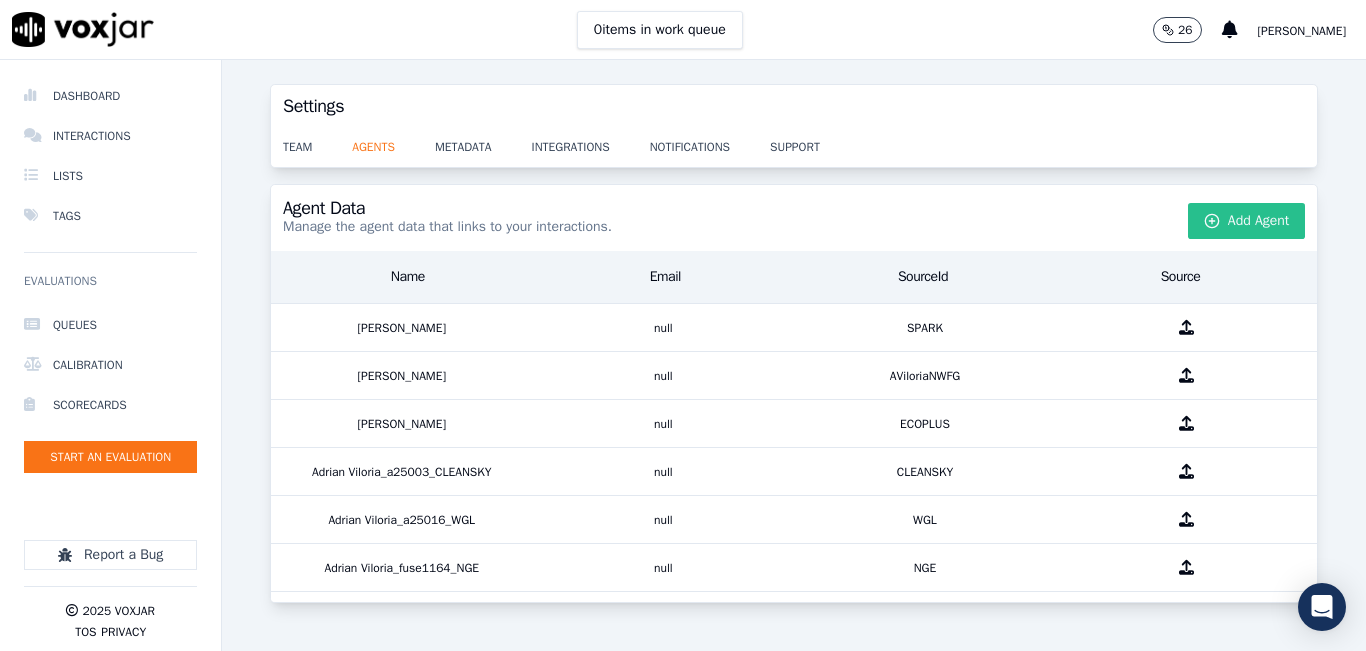 click on "Add Agent" at bounding box center (1247, 221) 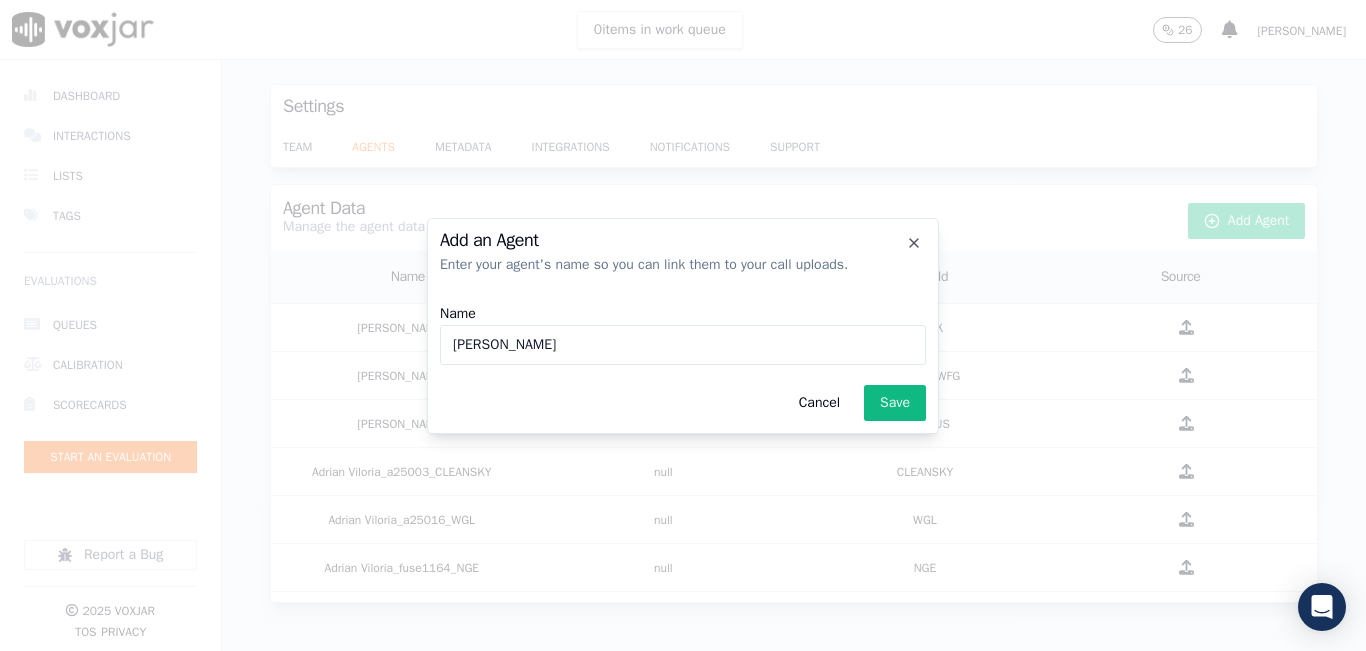 paste on "l28249" 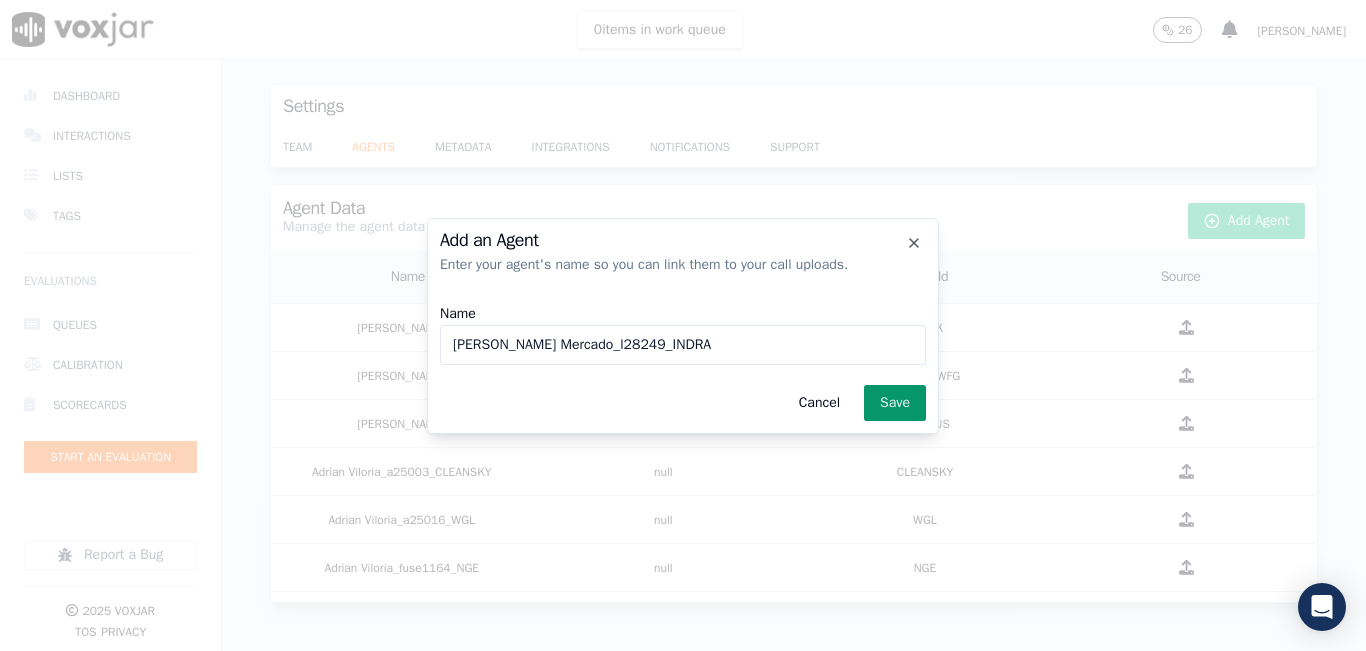 type on "Luis Mercado_l28249_INDRA" 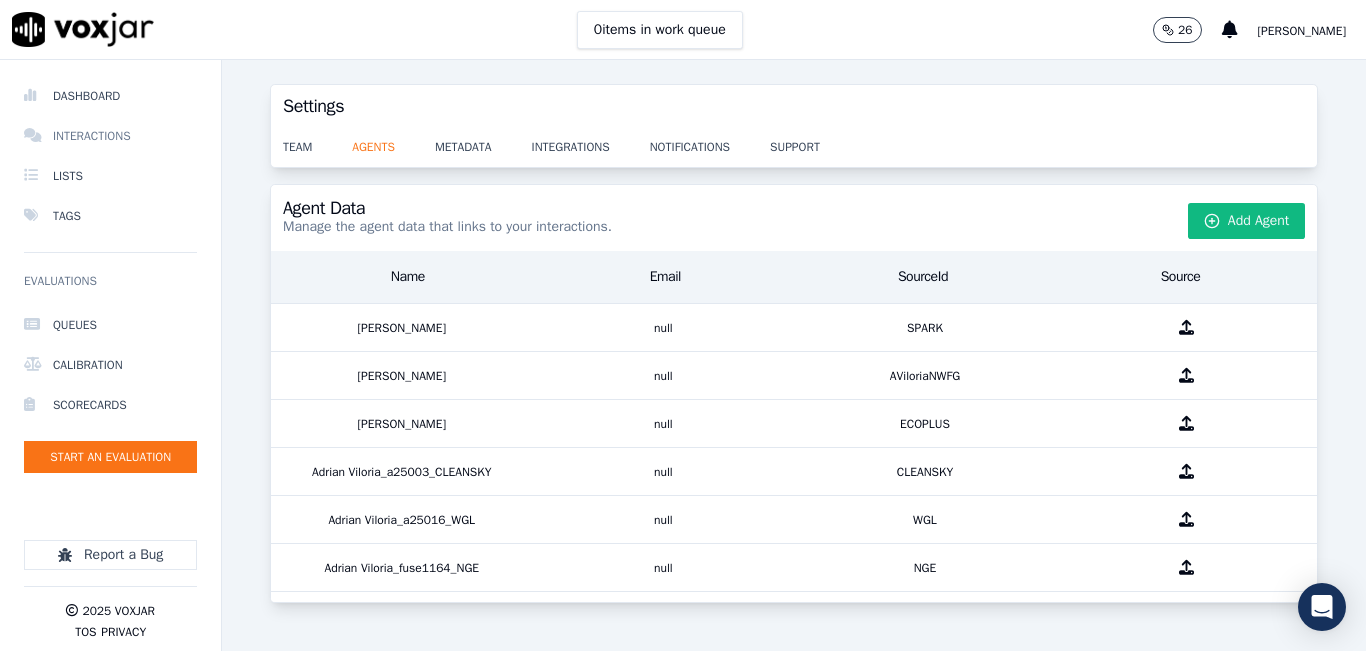click on "Interactions" at bounding box center (110, 136) 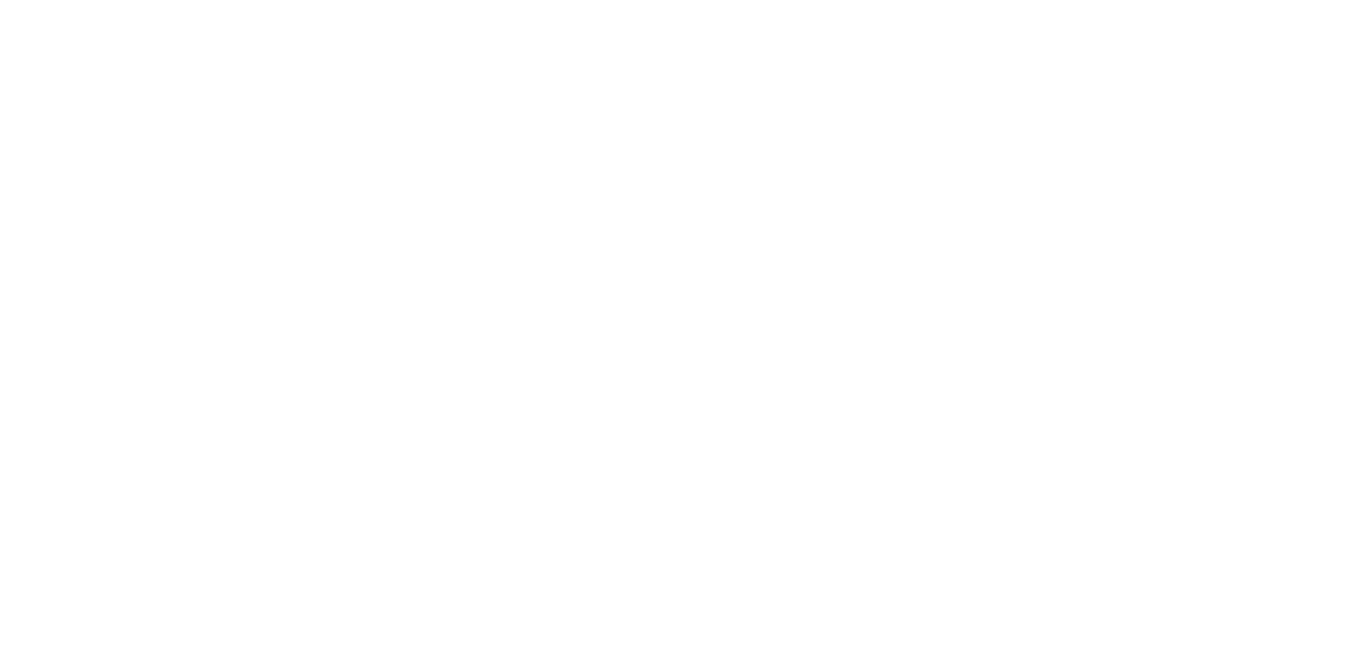 scroll, scrollTop: 0, scrollLeft: 0, axis: both 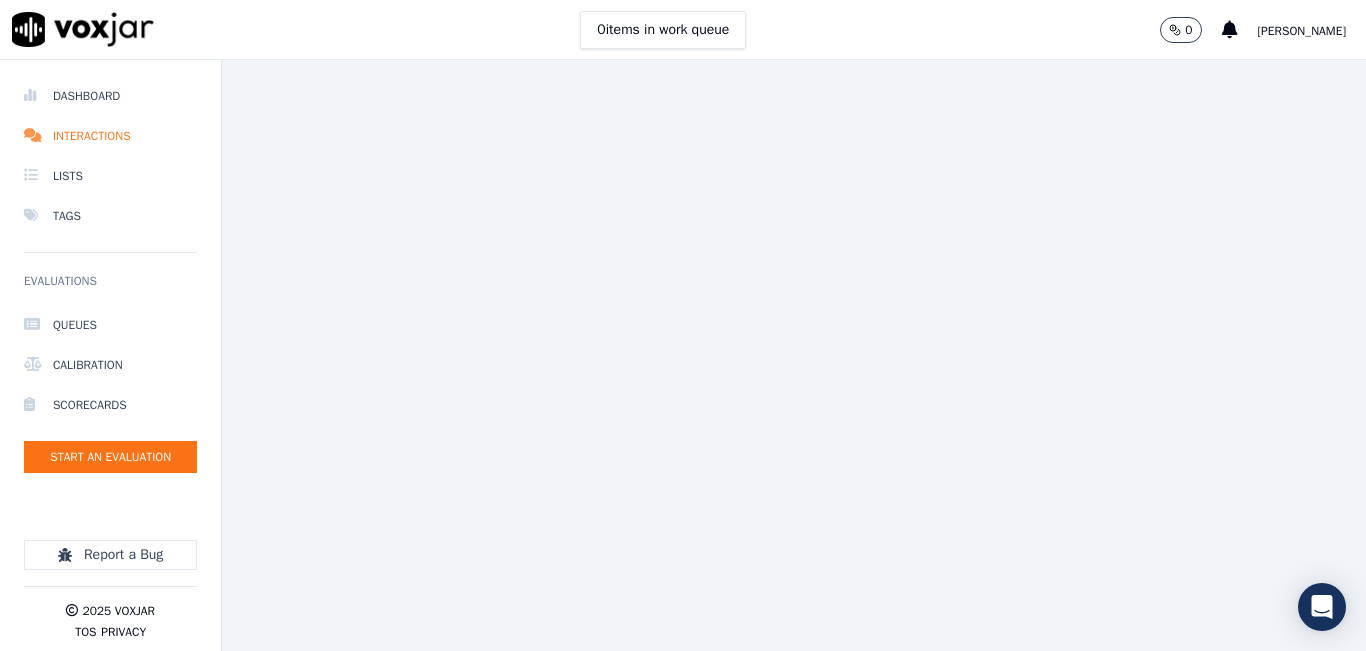 click on "0  items in work queue     0         Sheila De Castro" at bounding box center [683, 30] 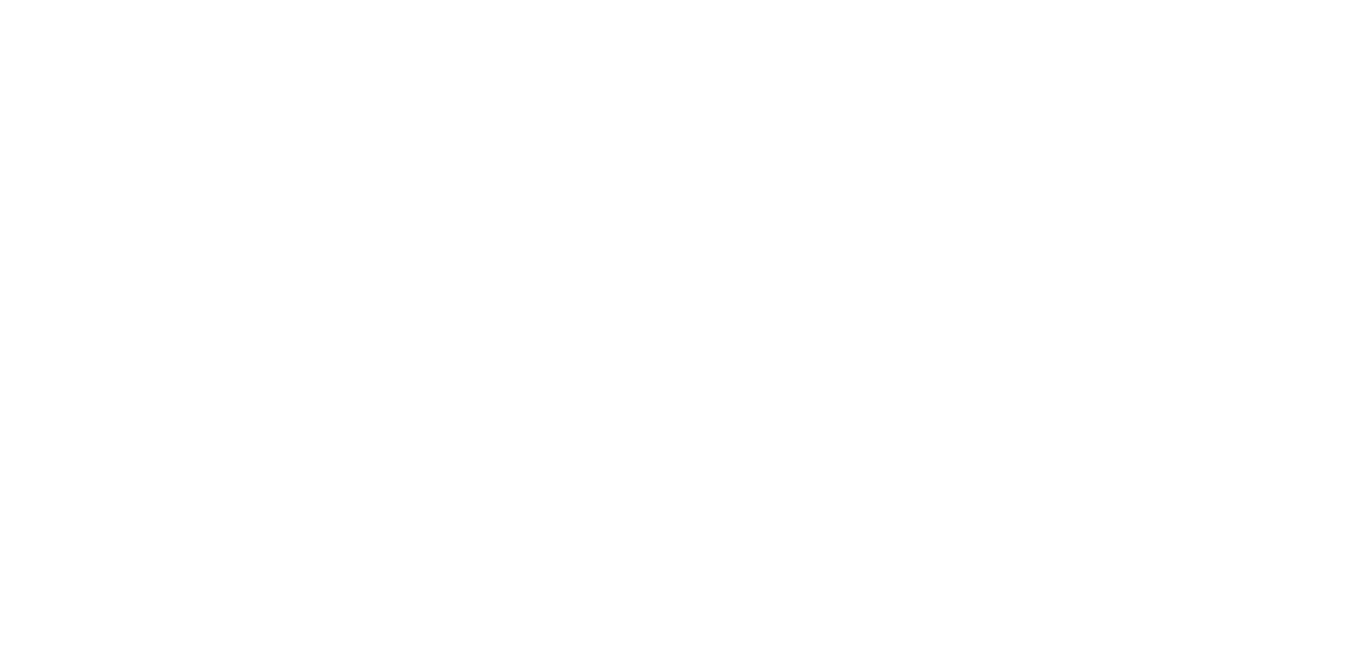 scroll, scrollTop: 0, scrollLeft: 0, axis: both 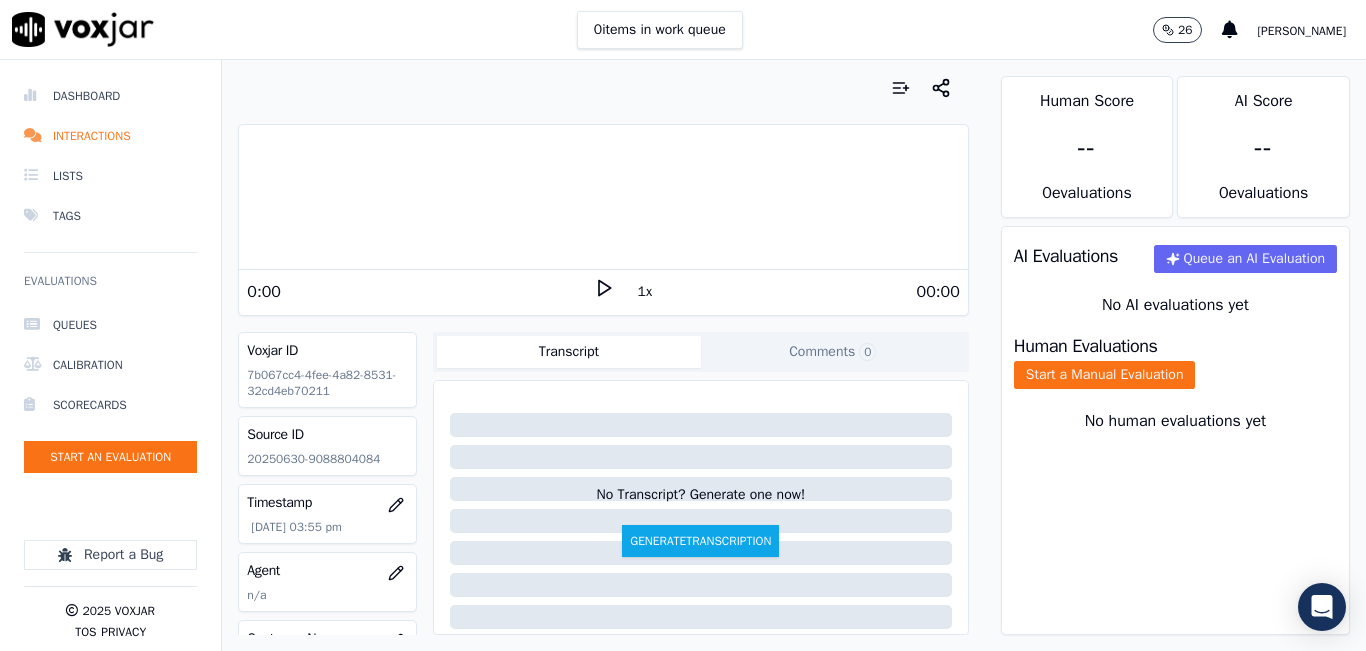 click on "0  items in work queue     26         [PERSON_NAME]" at bounding box center [683, 30] 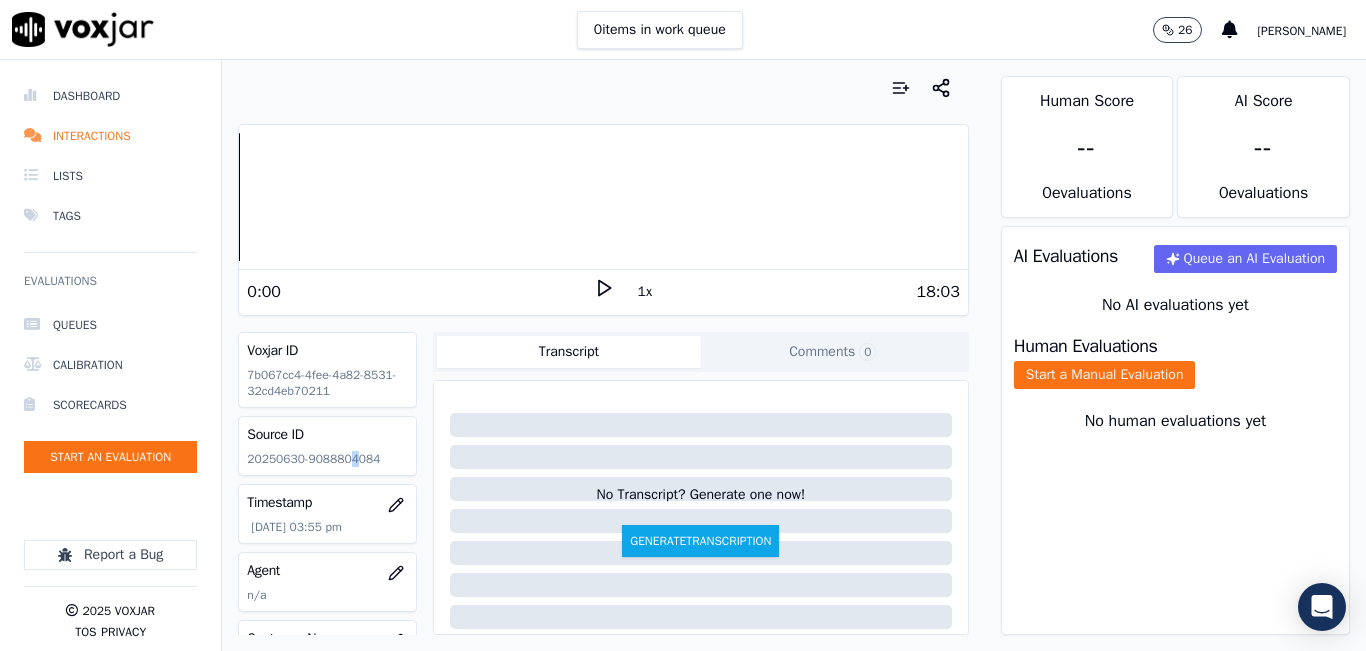 click on "Source ID   20250630-9088804084" at bounding box center [327, 446] 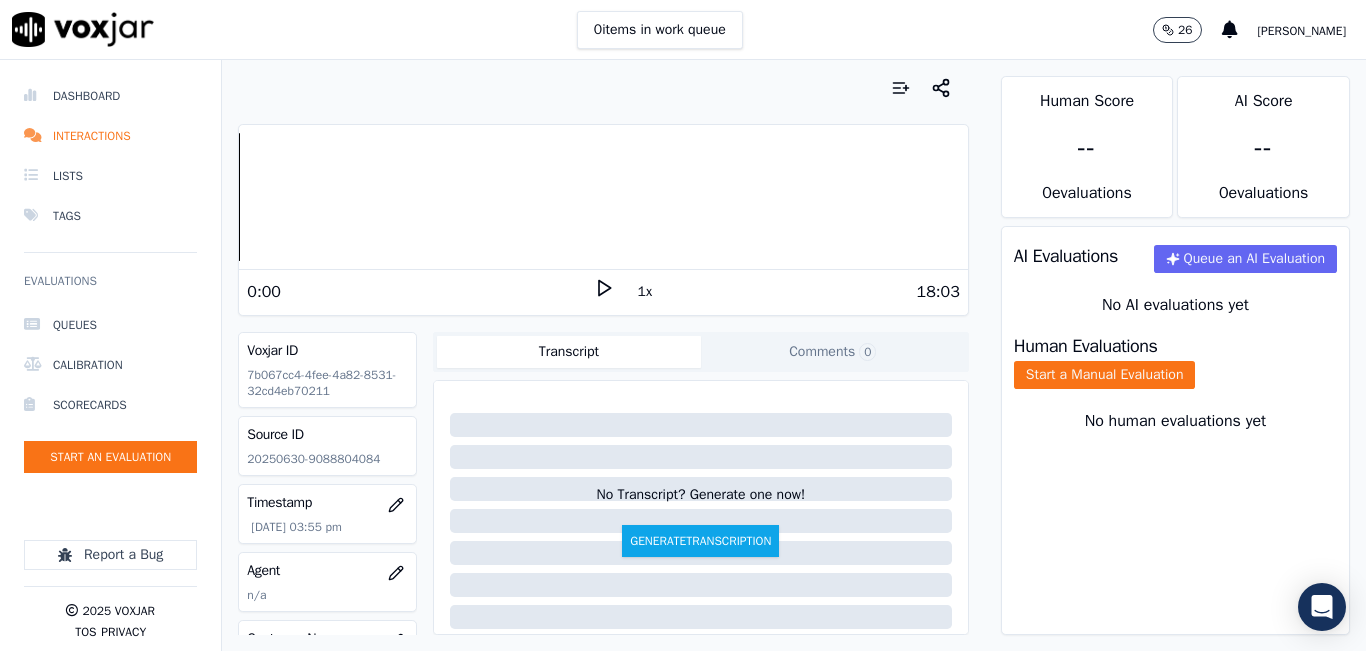 click on "Source ID   20250630-9088804084" at bounding box center [327, 446] 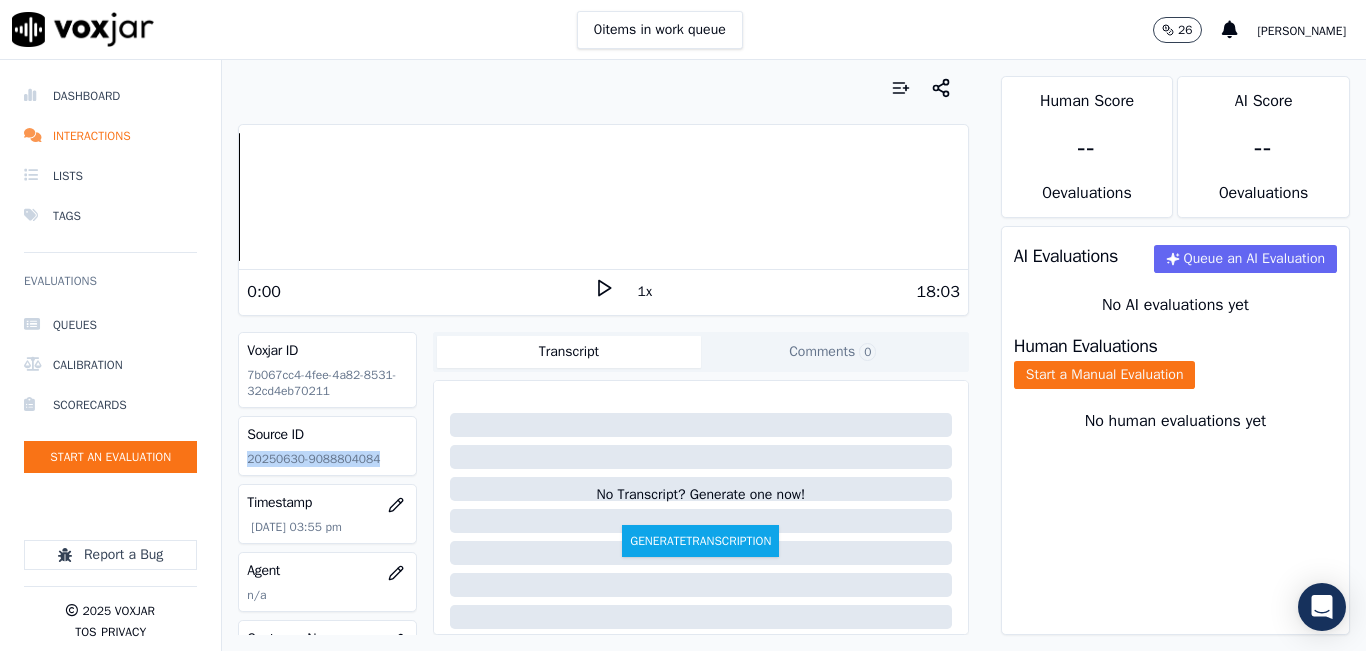 drag, startPoint x: 353, startPoint y: 447, endPoint x: 327, endPoint y: 457, distance: 27.856777 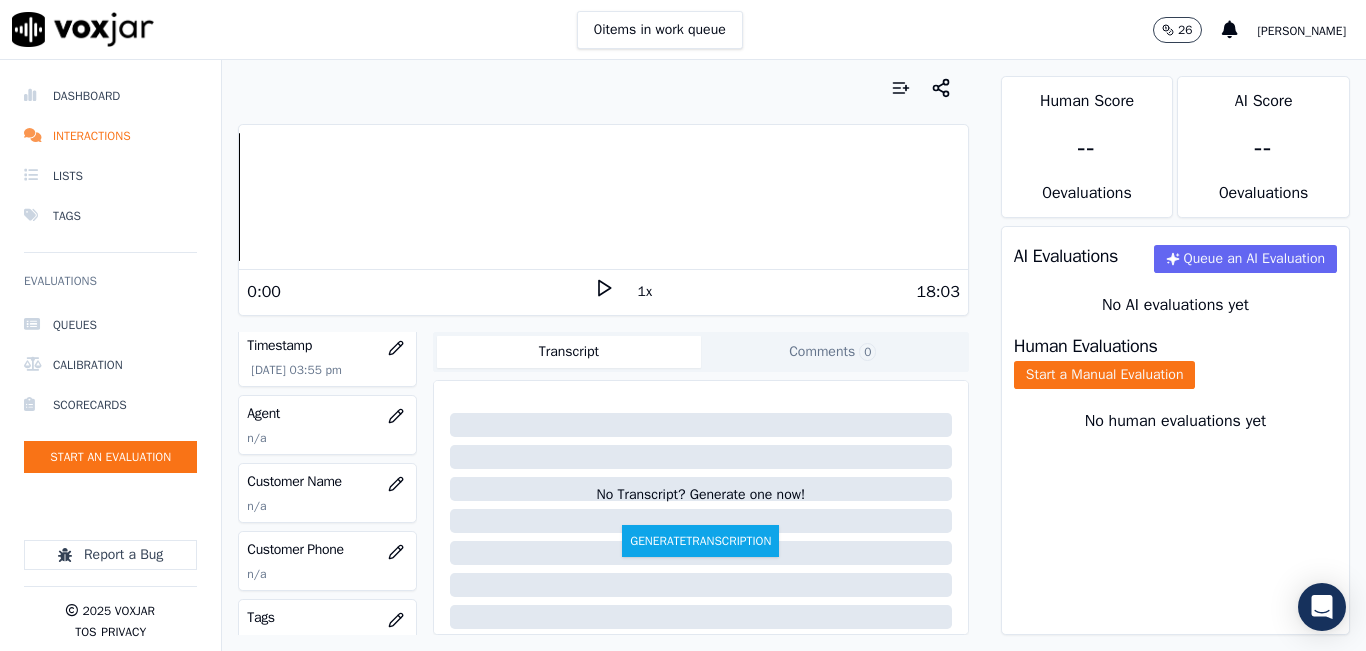 scroll, scrollTop: 225, scrollLeft: 0, axis: vertical 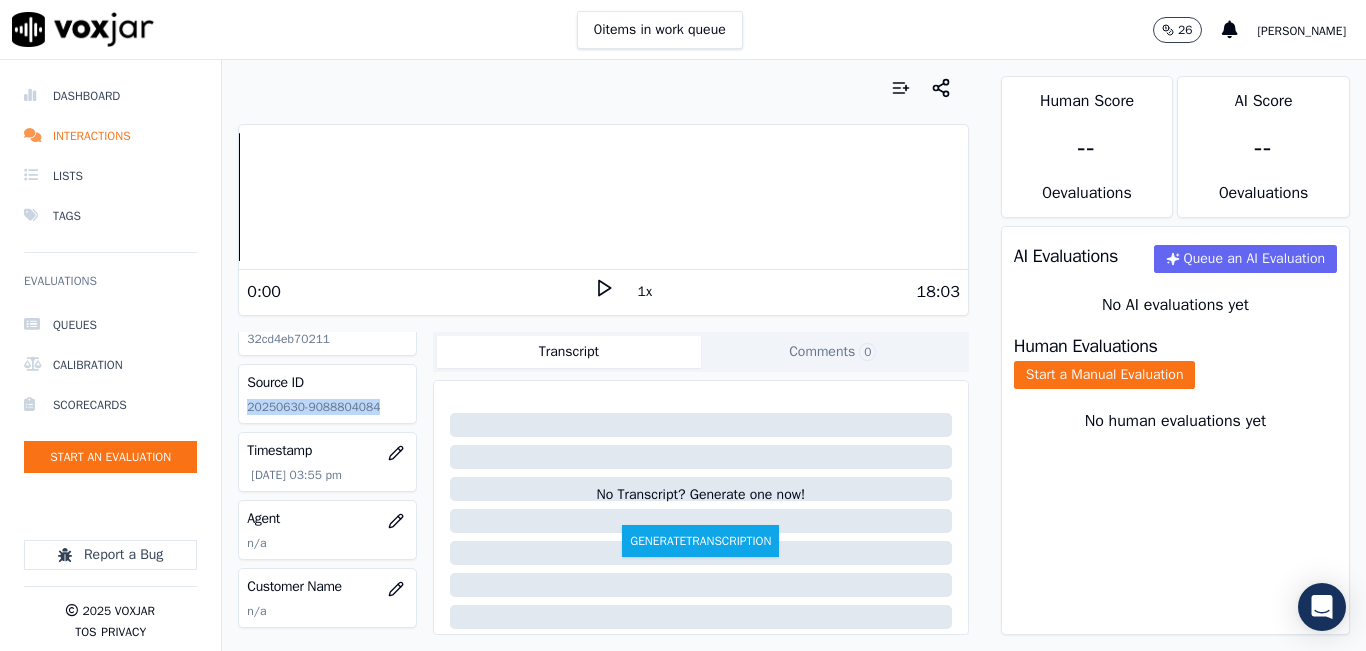 click on "Source ID" at bounding box center [327, 383] 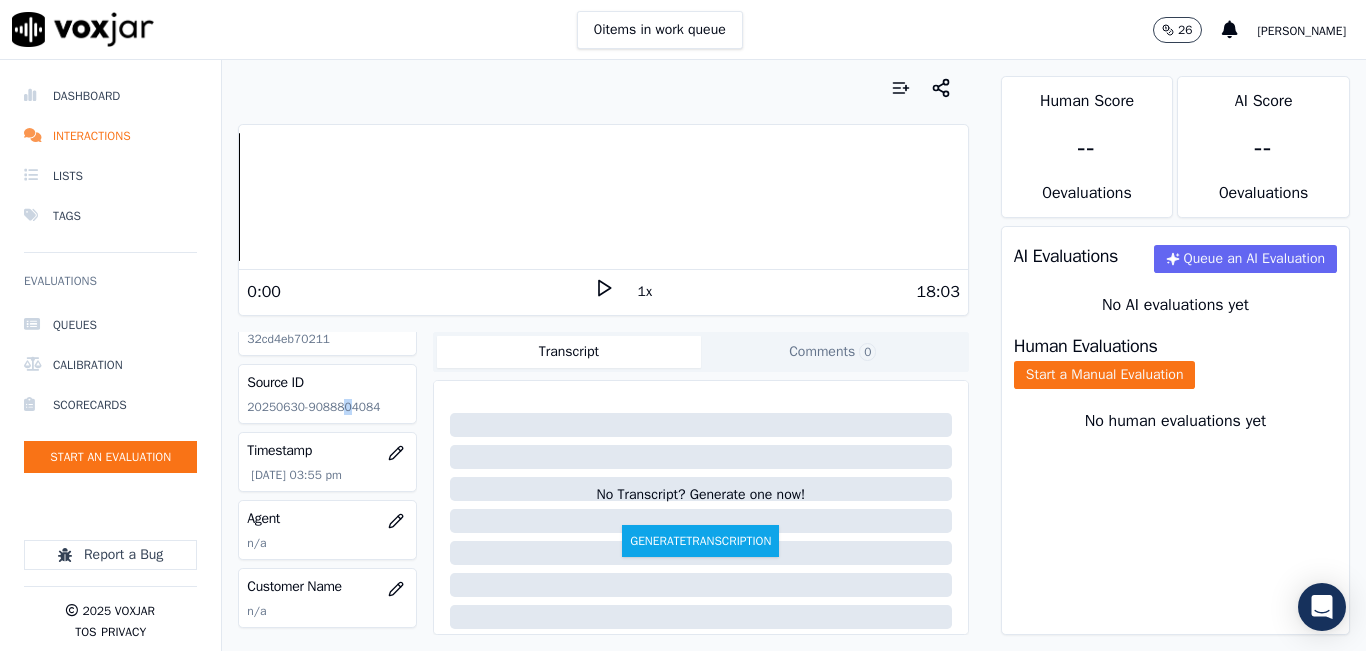 click on "20250630-9088804084" 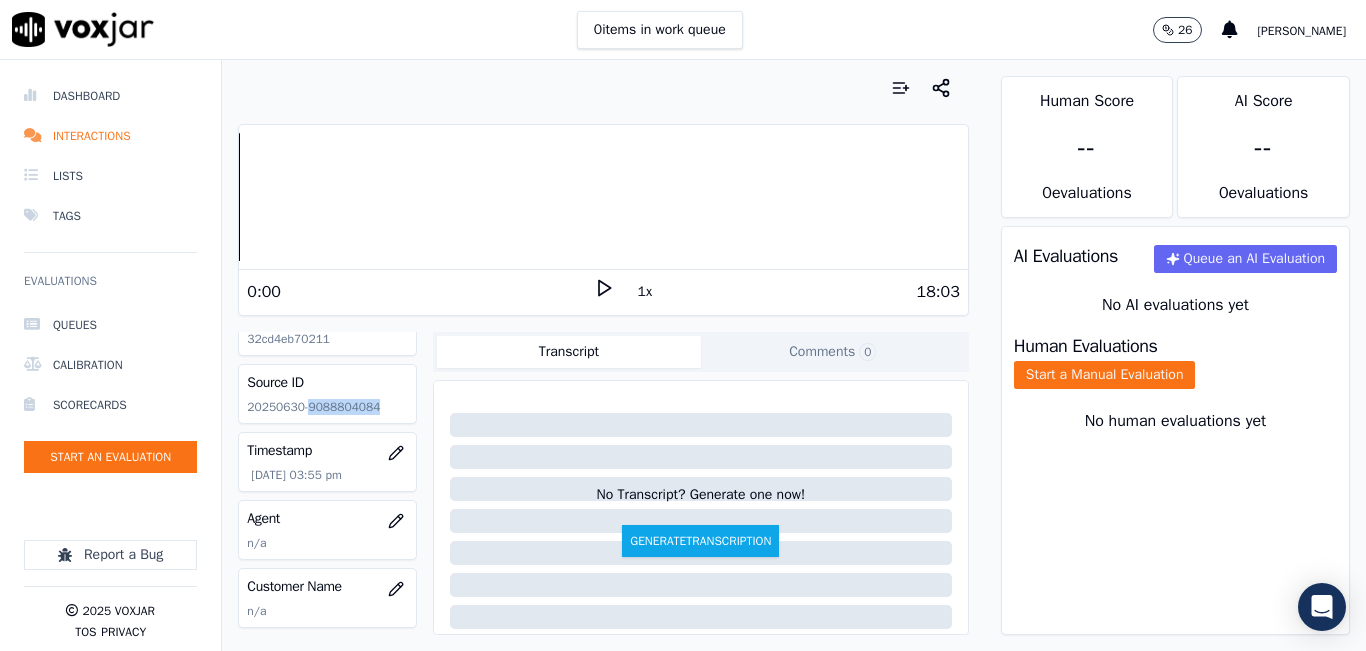 click on "20250630-9088804084" 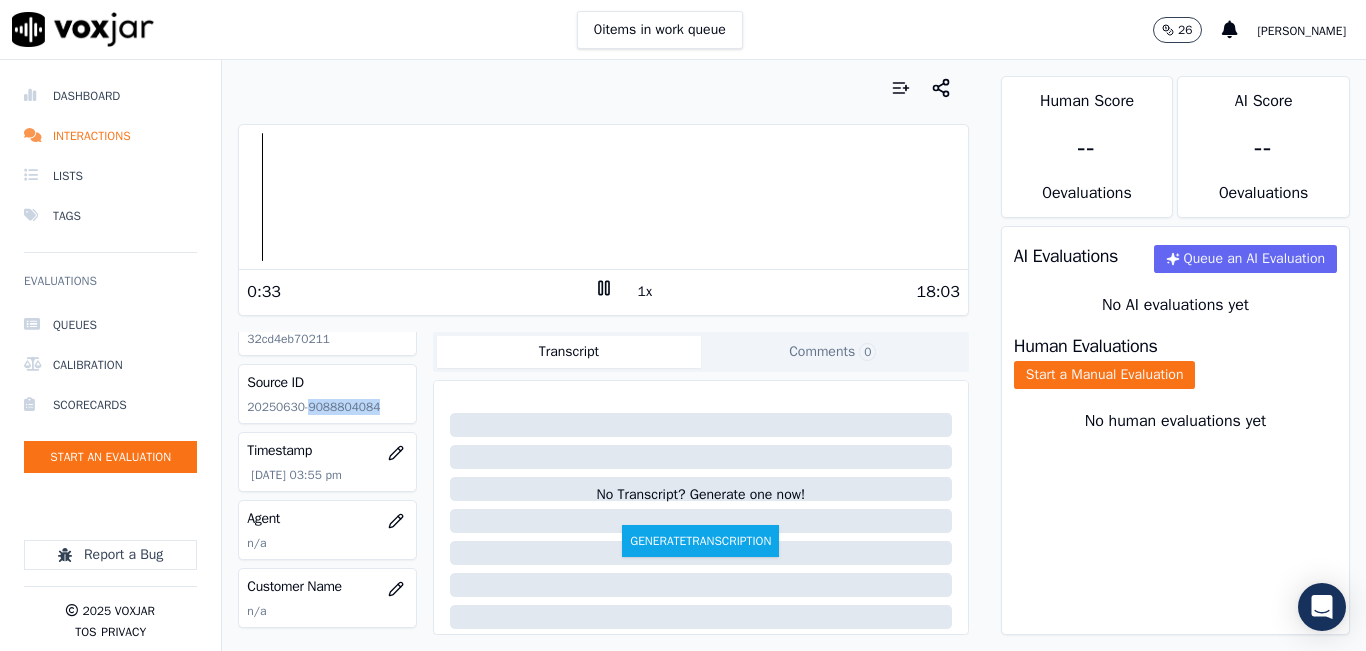 click 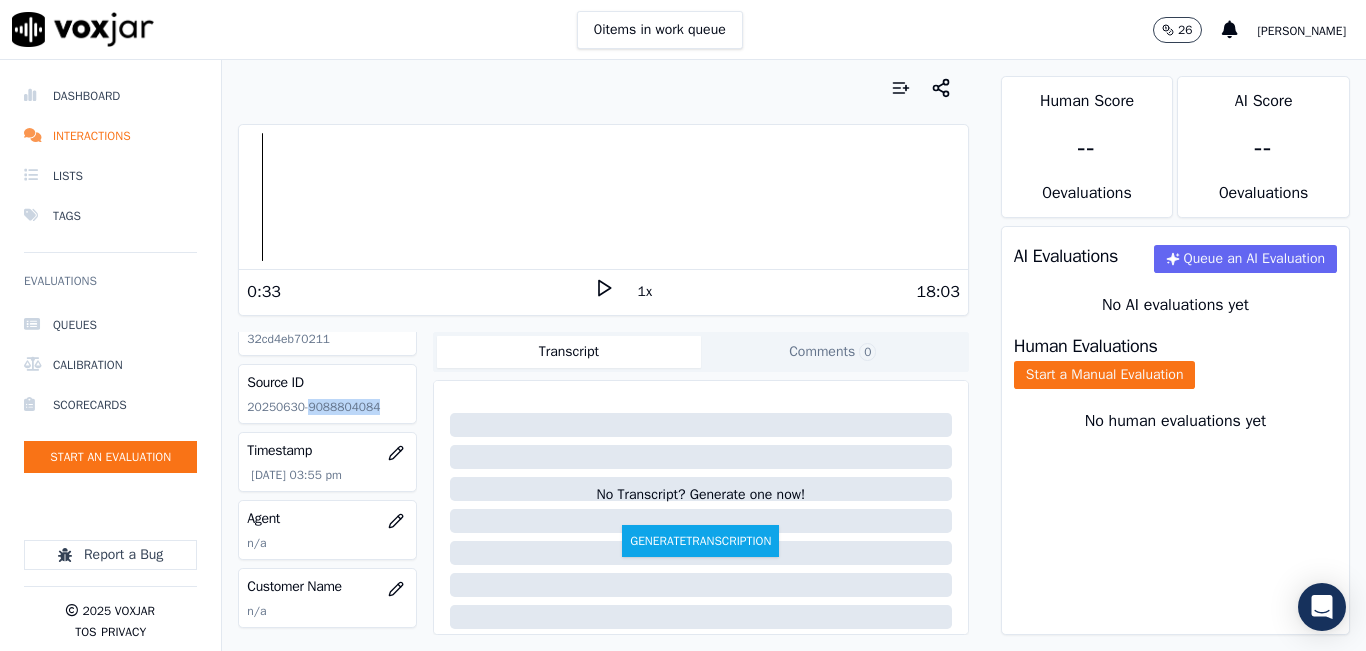 click 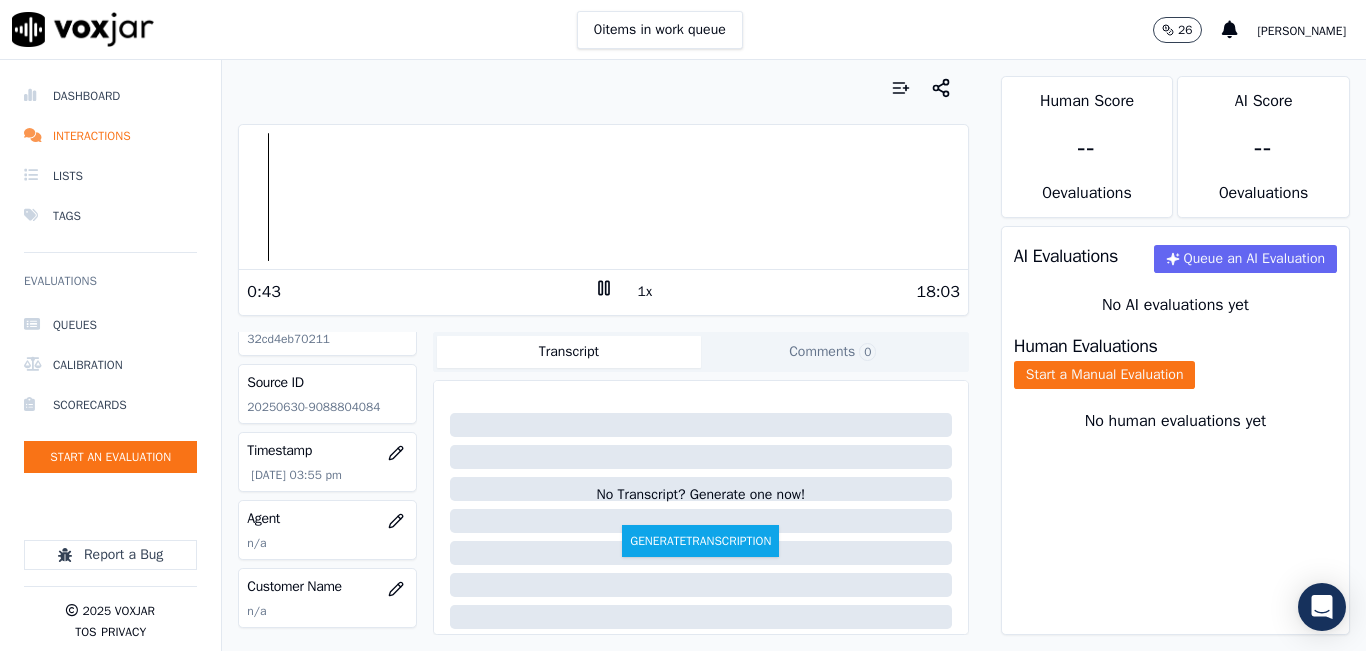 click on "Source ID" at bounding box center (327, 383) 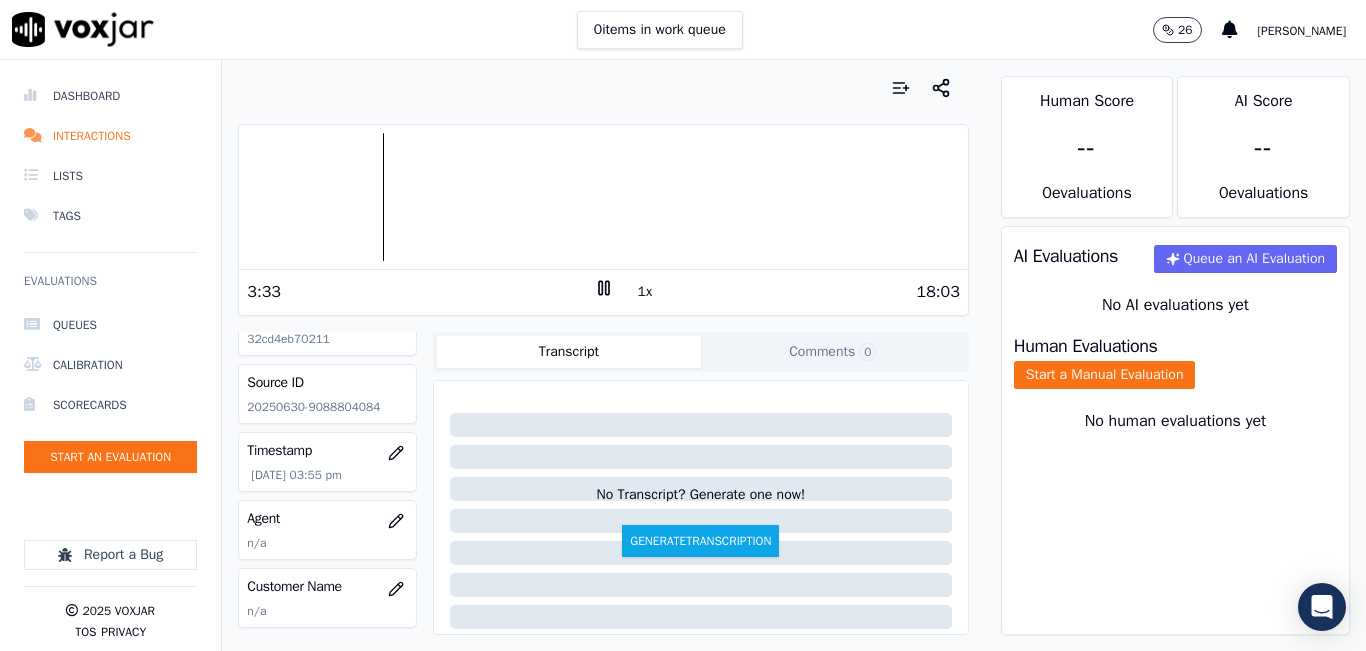 click at bounding box center (603, 197) 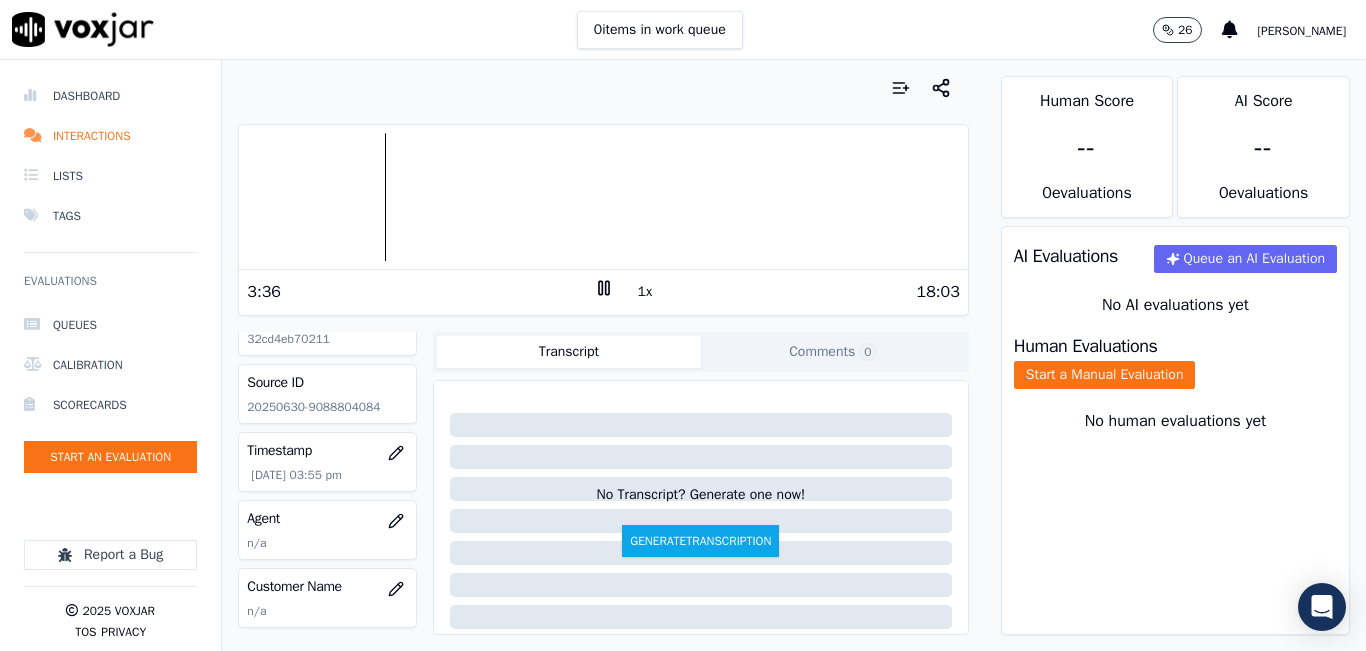 click 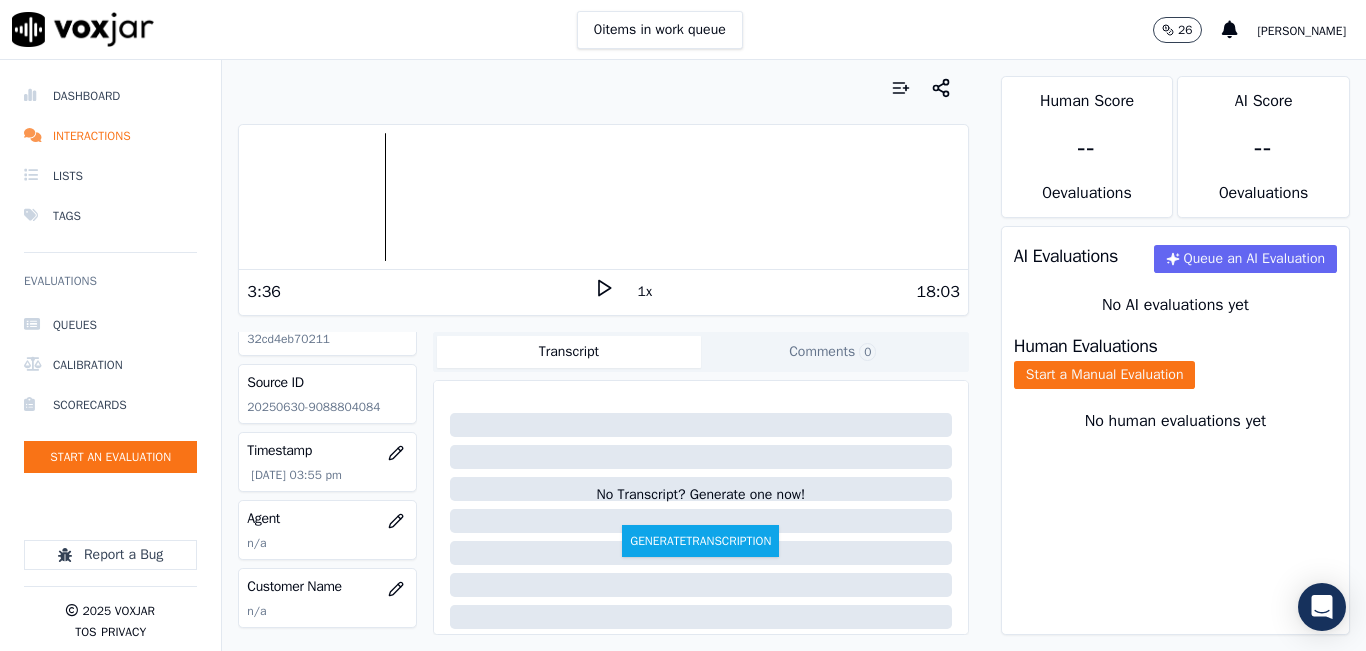 click on "Human Evaluations" at bounding box center [1086, 346] 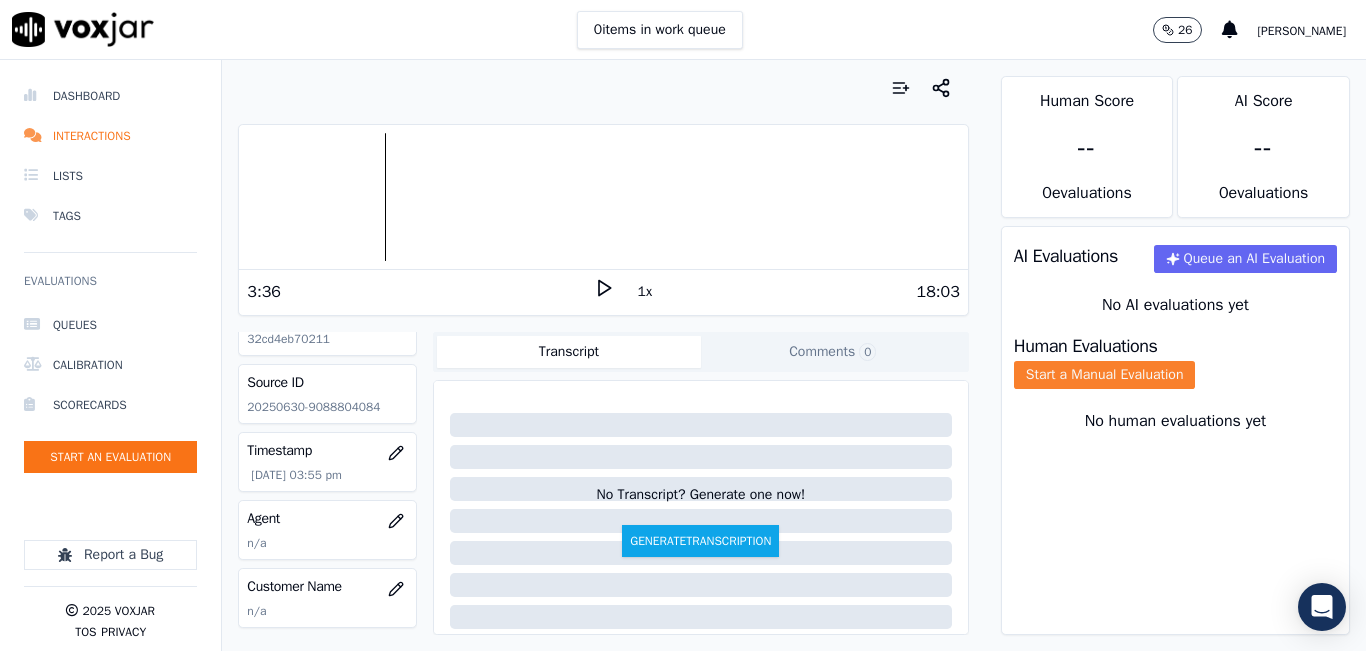 click on "Start a Manual Evaluation" 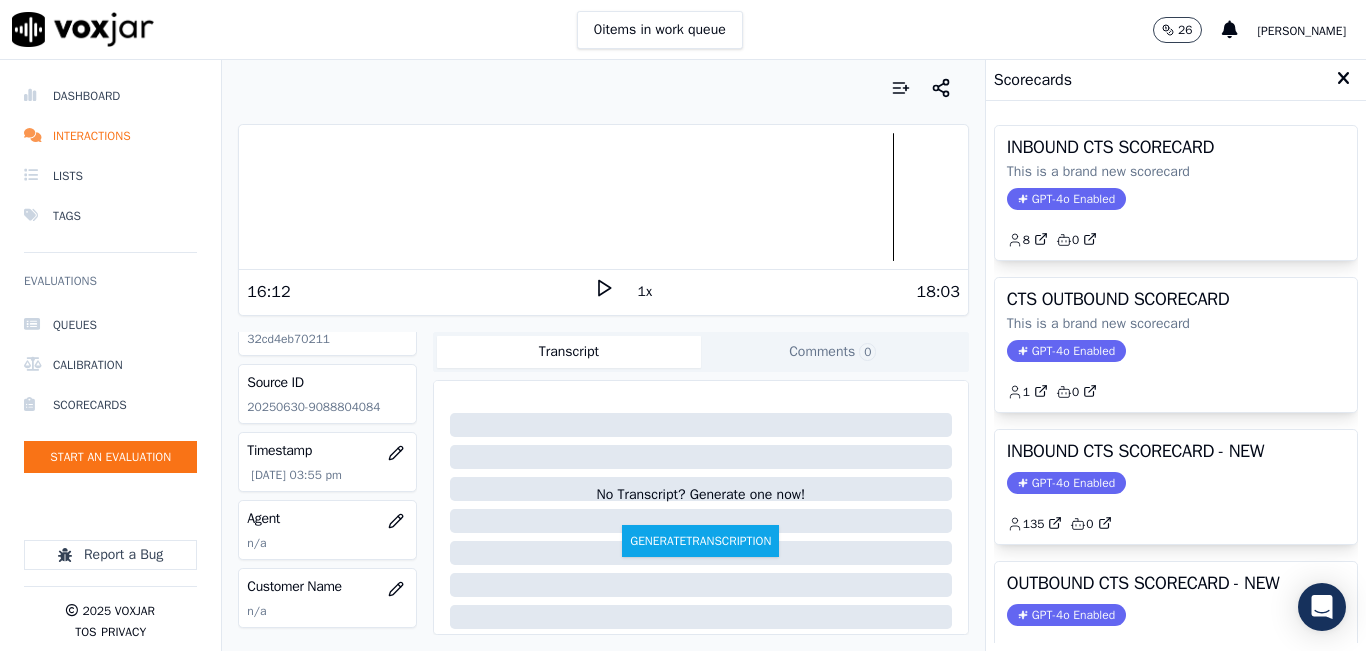 drag, startPoint x: 582, startPoint y: 276, endPoint x: 586, endPoint y: 288, distance: 12.649111 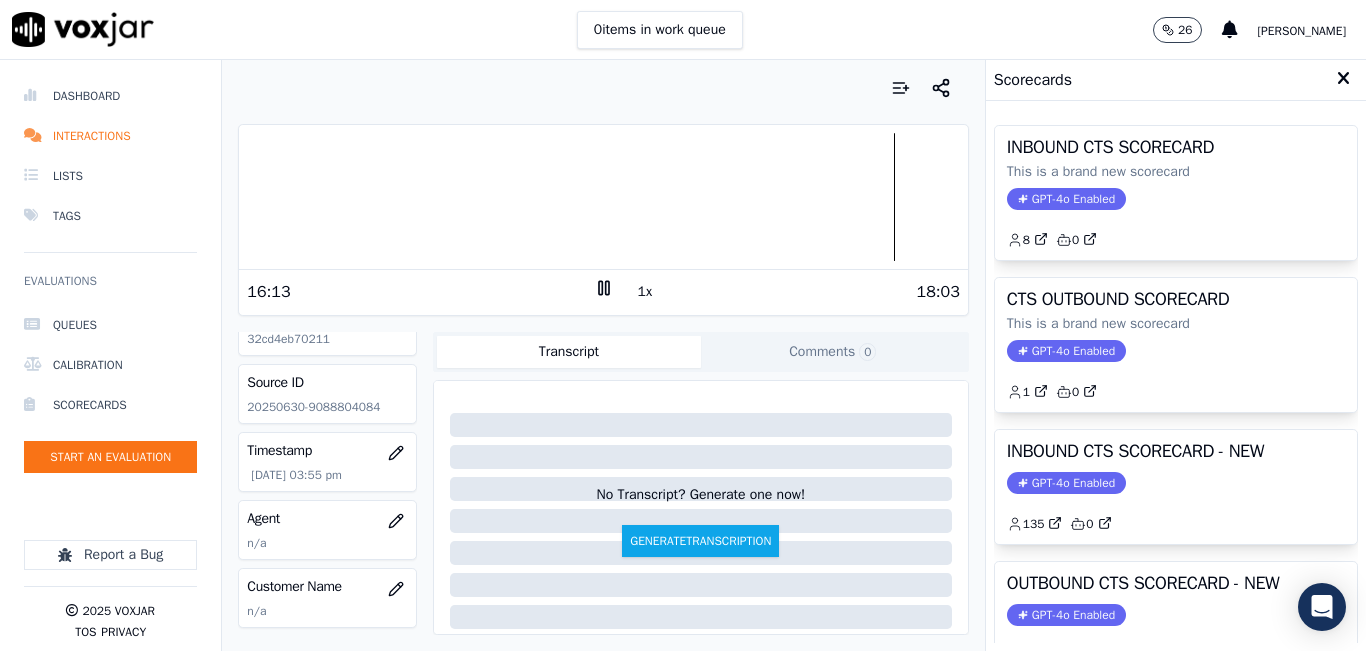 click 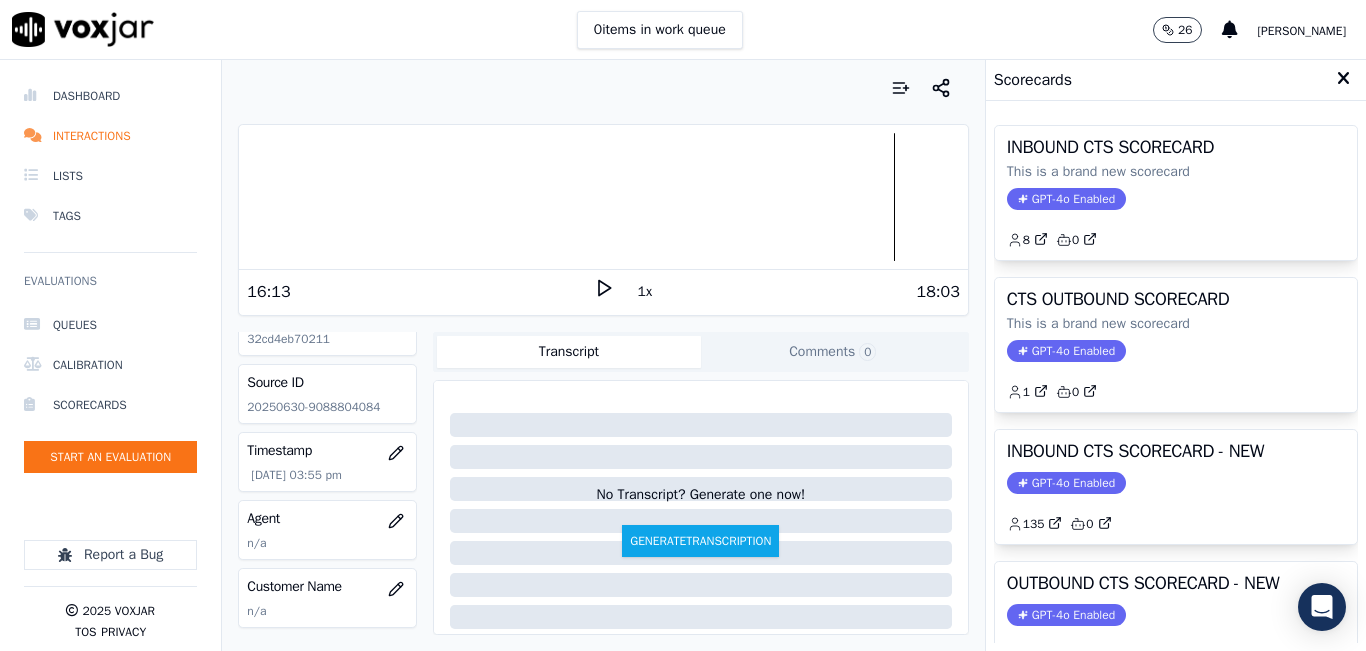 click on "GPT-4o Enabled" 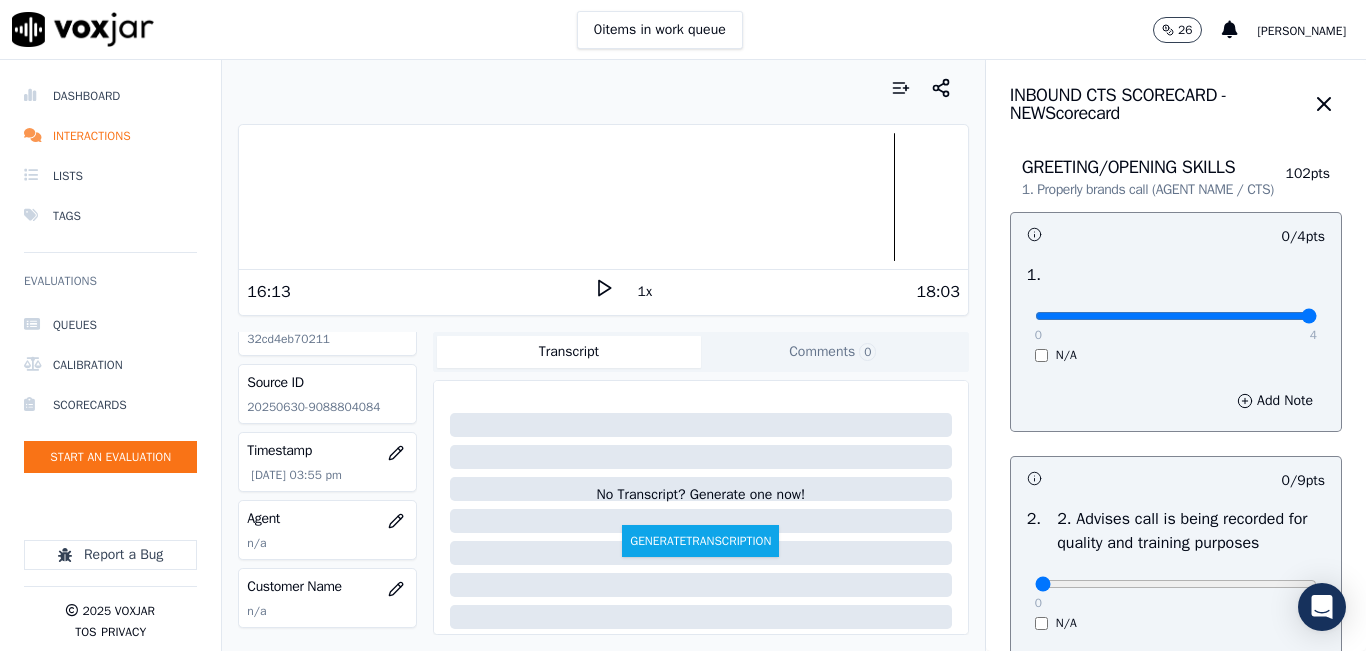 type on "4" 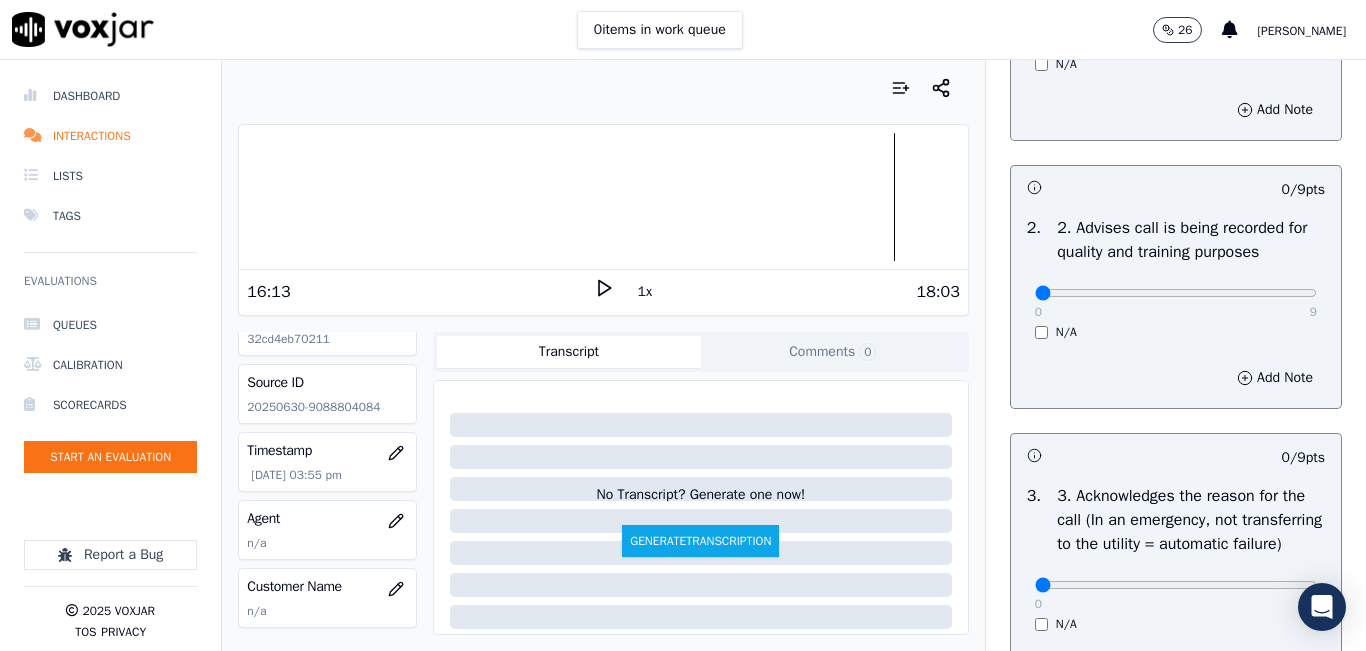 scroll, scrollTop: 300, scrollLeft: 0, axis: vertical 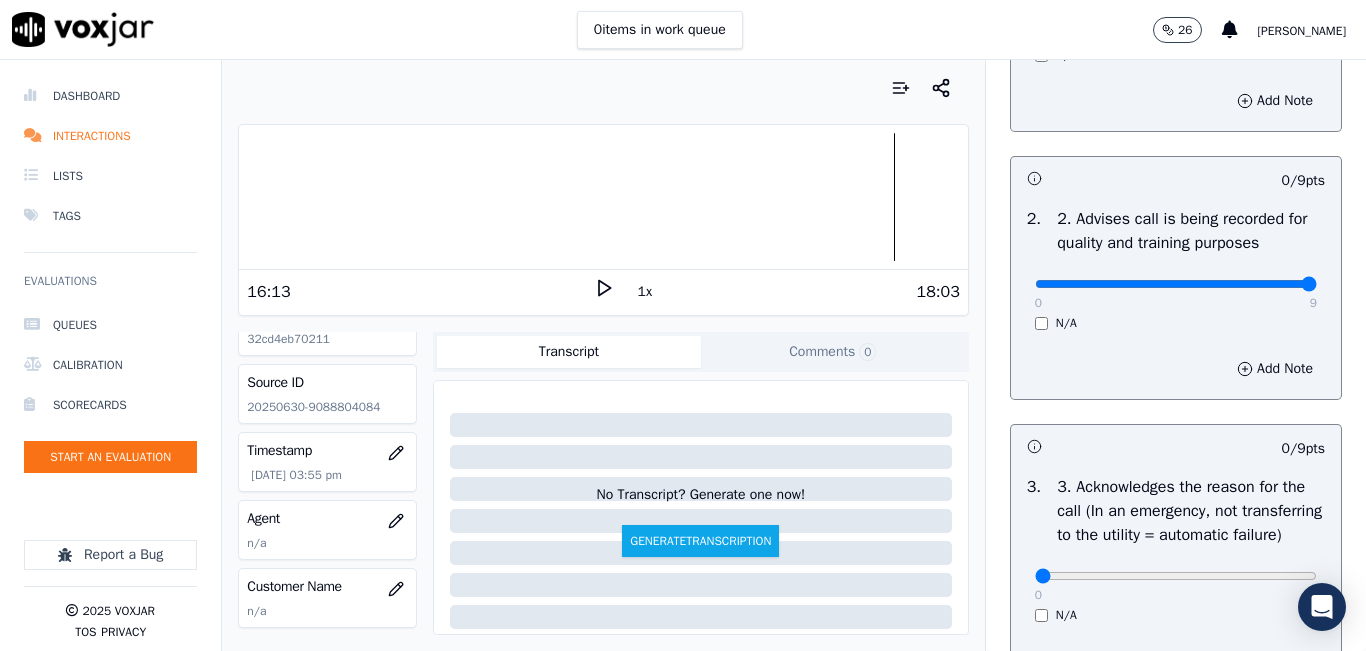 type on "9" 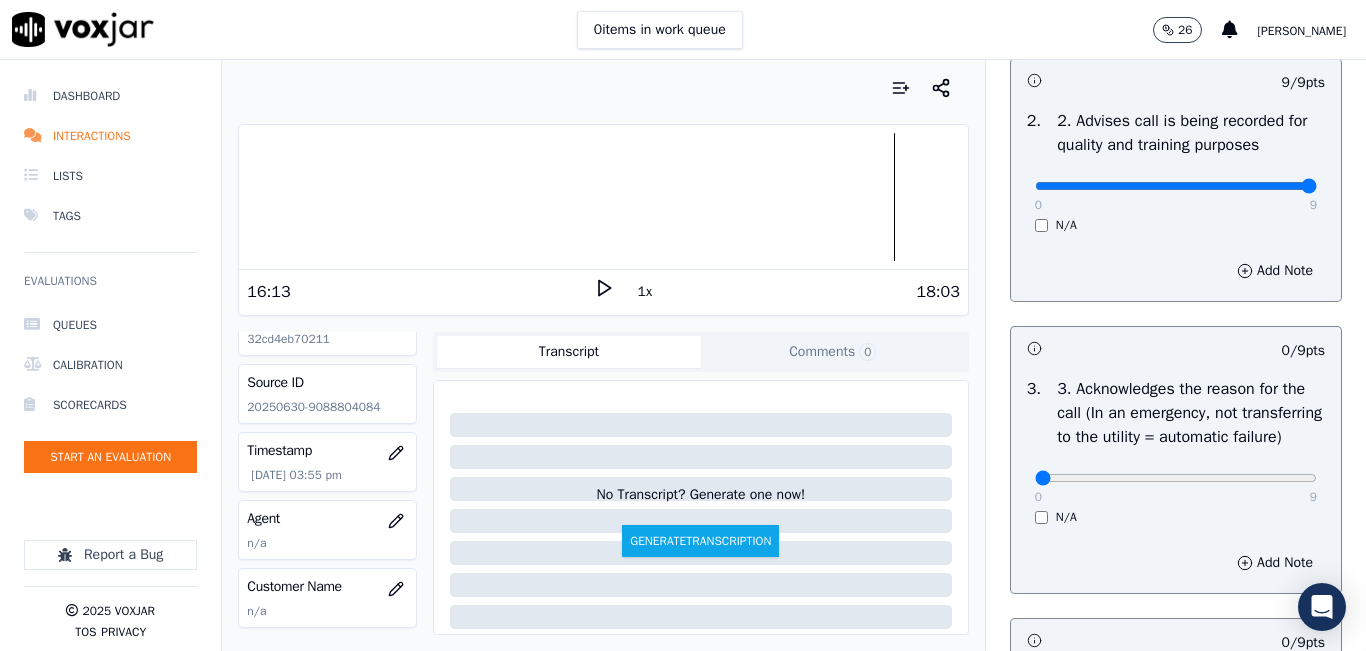 scroll, scrollTop: 600, scrollLeft: 0, axis: vertical 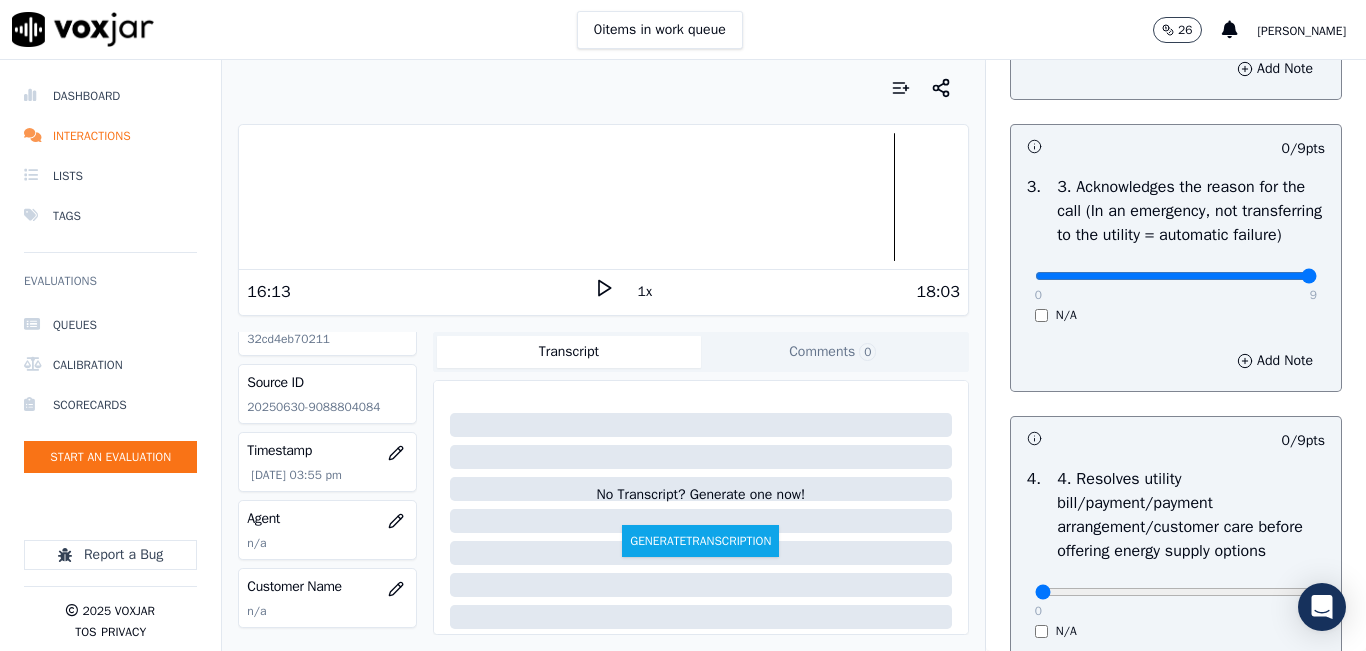 type on "9" 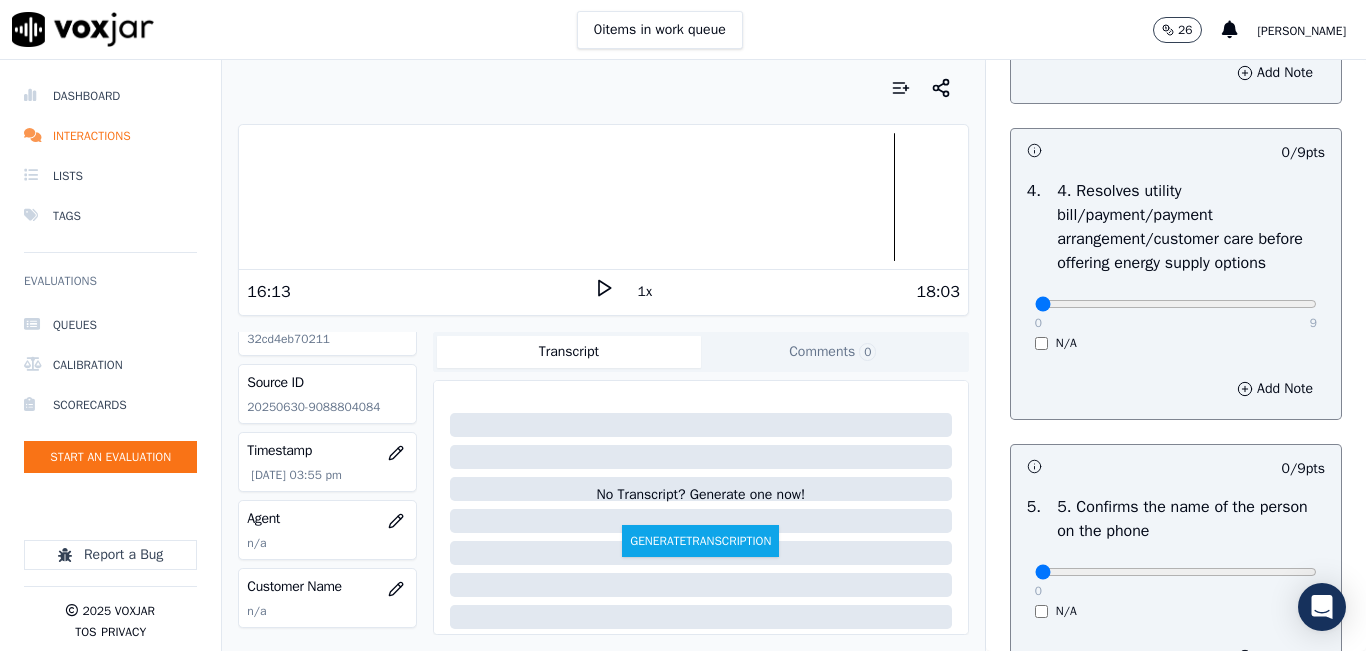 scroll, scrollTop: 900, scrollLeft: 0, axis: vertical 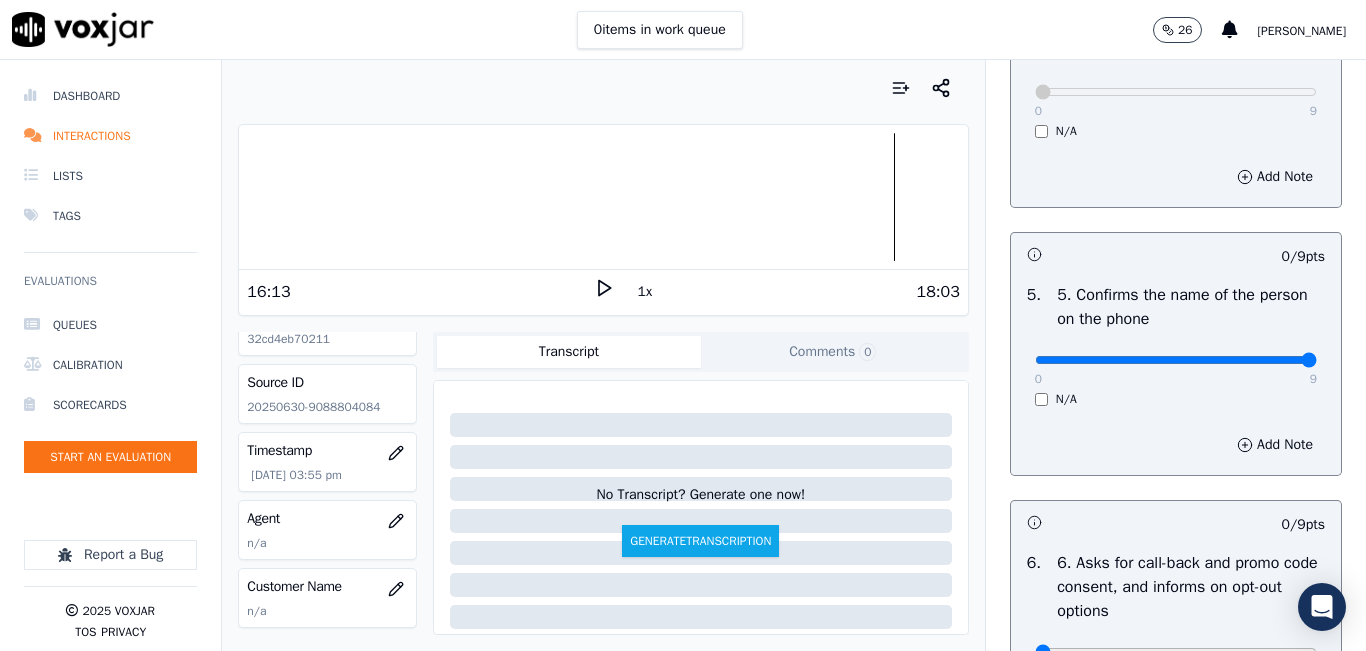 type on "9" 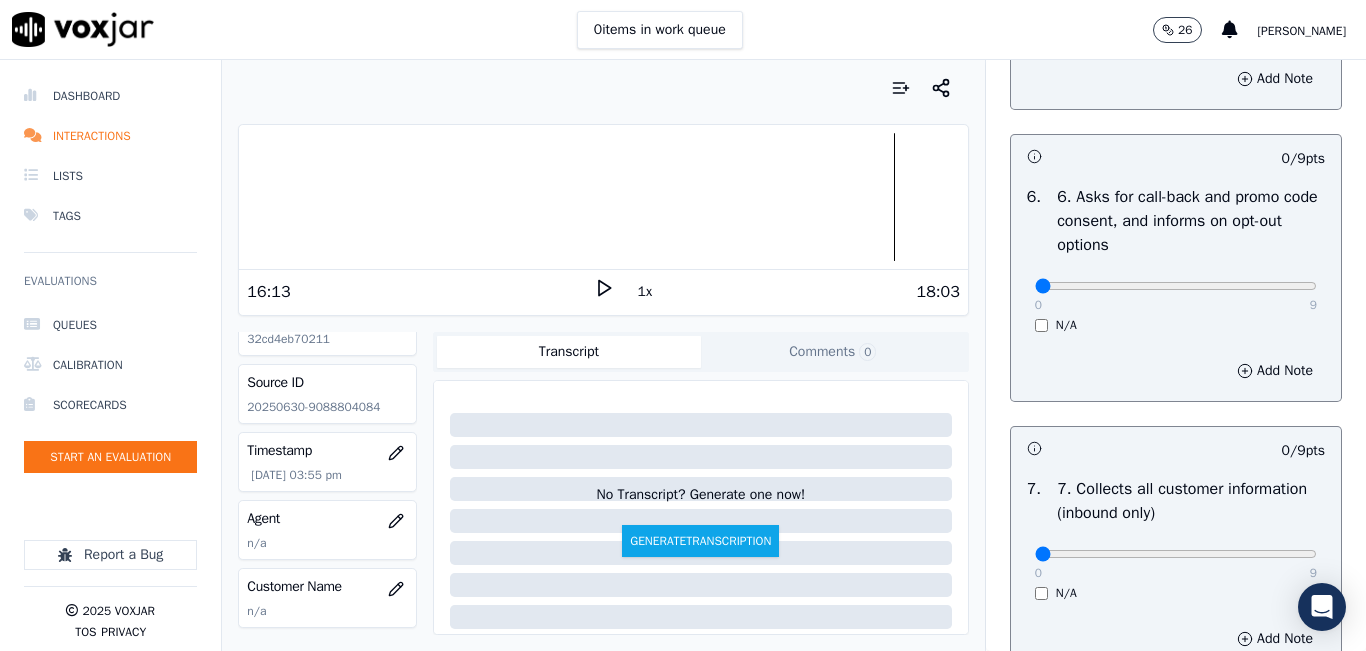 scroll, scrollTop: 1500, scrollLeft: 0, axis: vertical 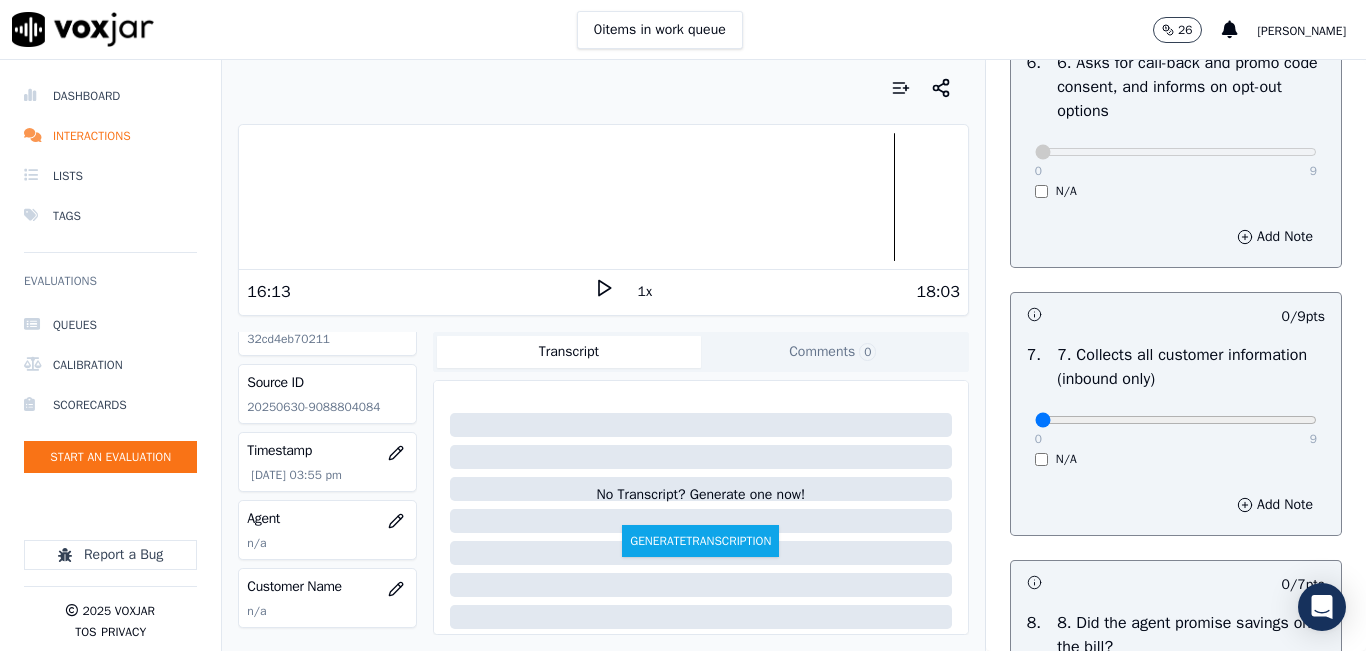 click on "0   9" at bounding box center [1176, 419] 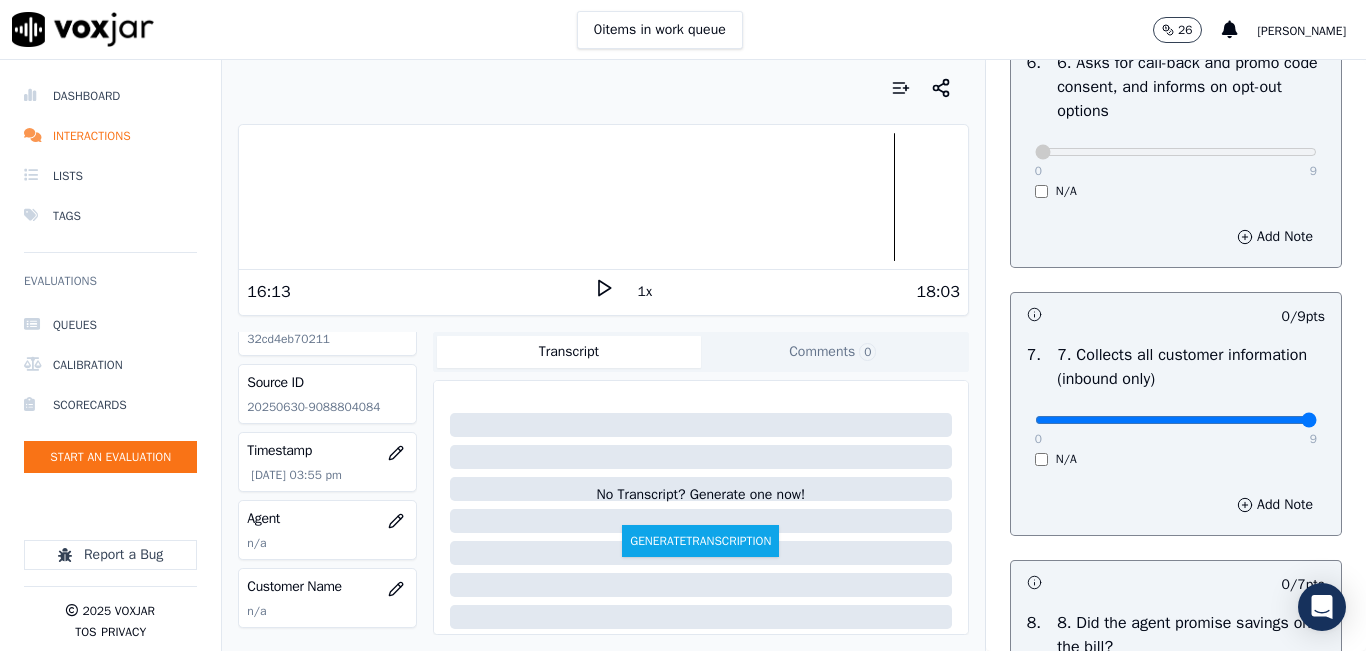 type on "9" 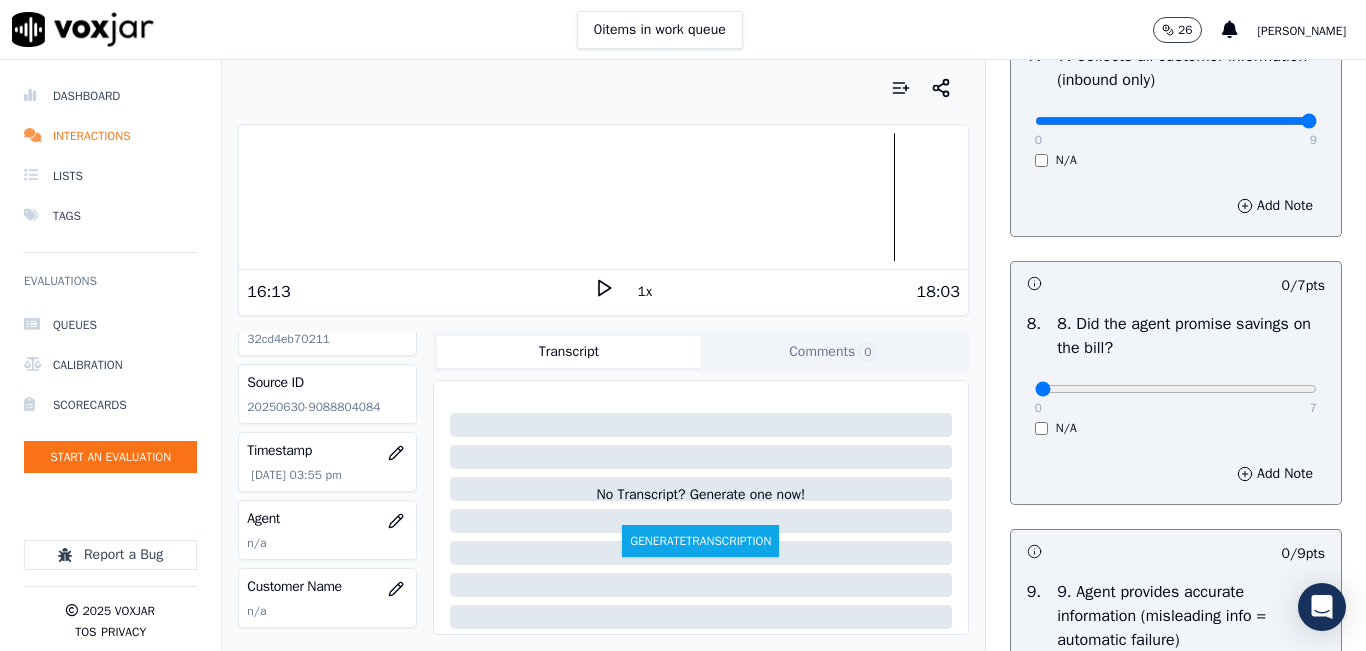 scroll, scrollTop: 1900, scrollLeft: 0, axis: vertical 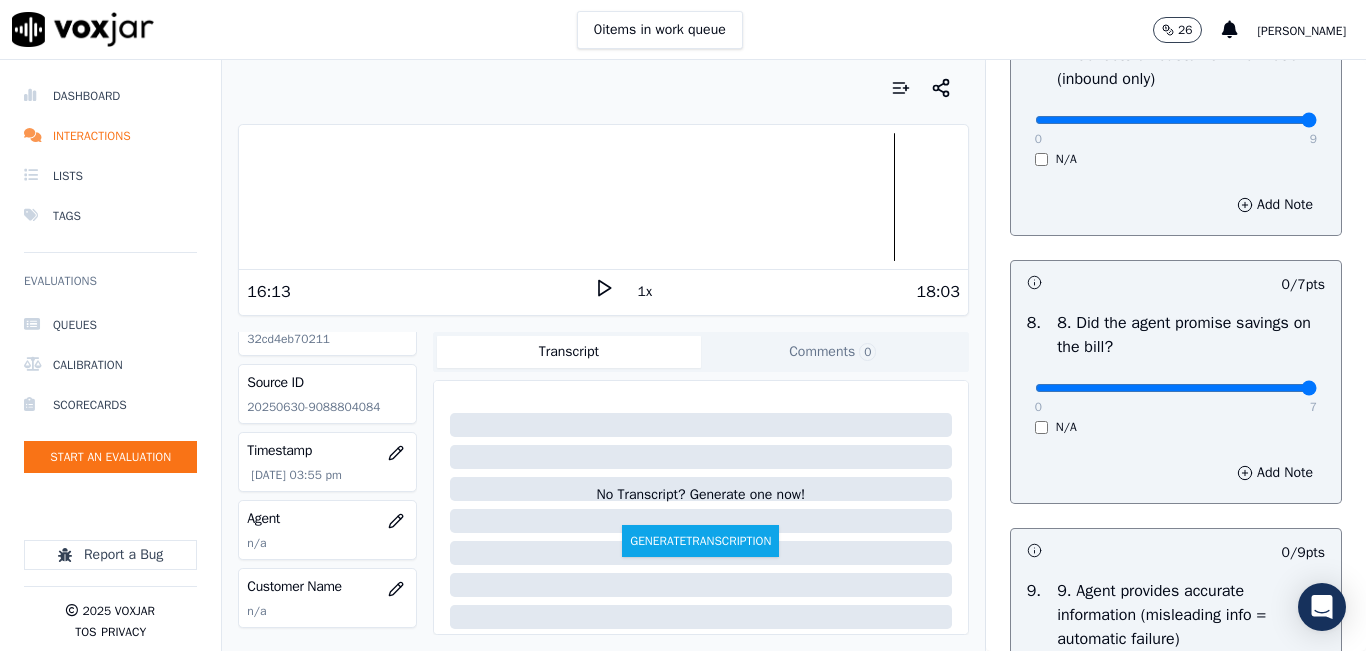 type on "7" 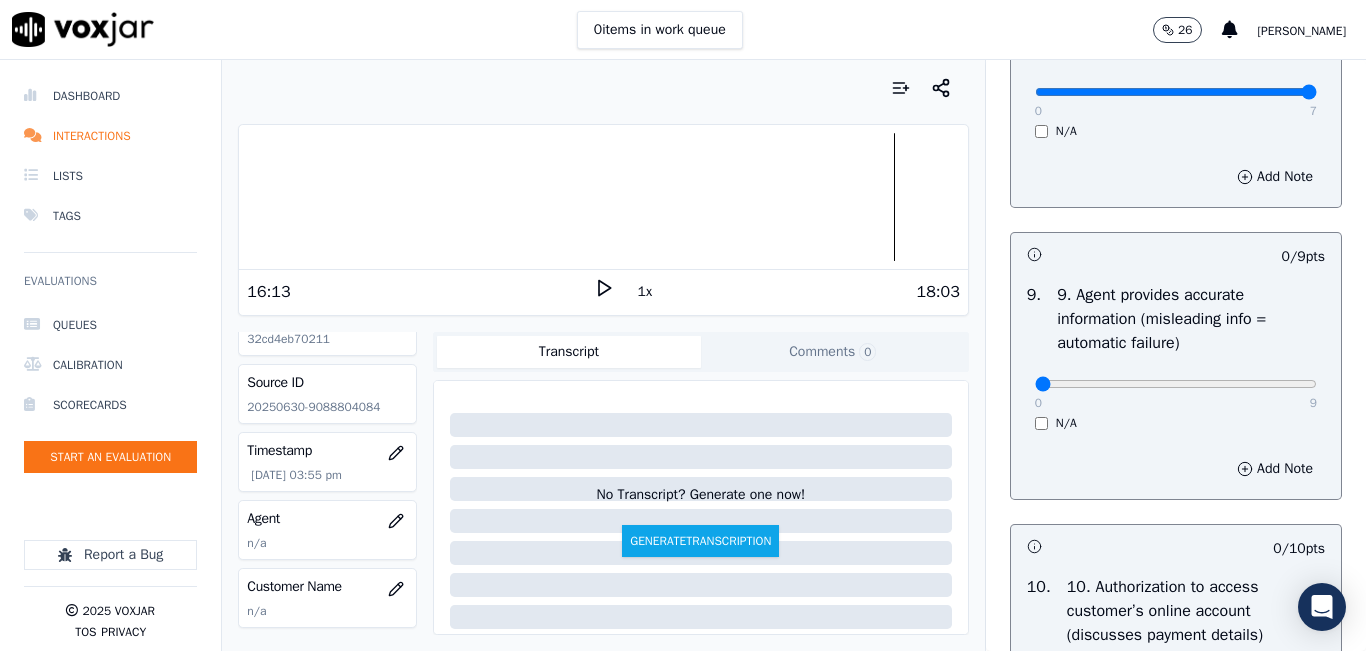 scroll, scrollTop: 2200, scrollLeft: 0, axis: vertical 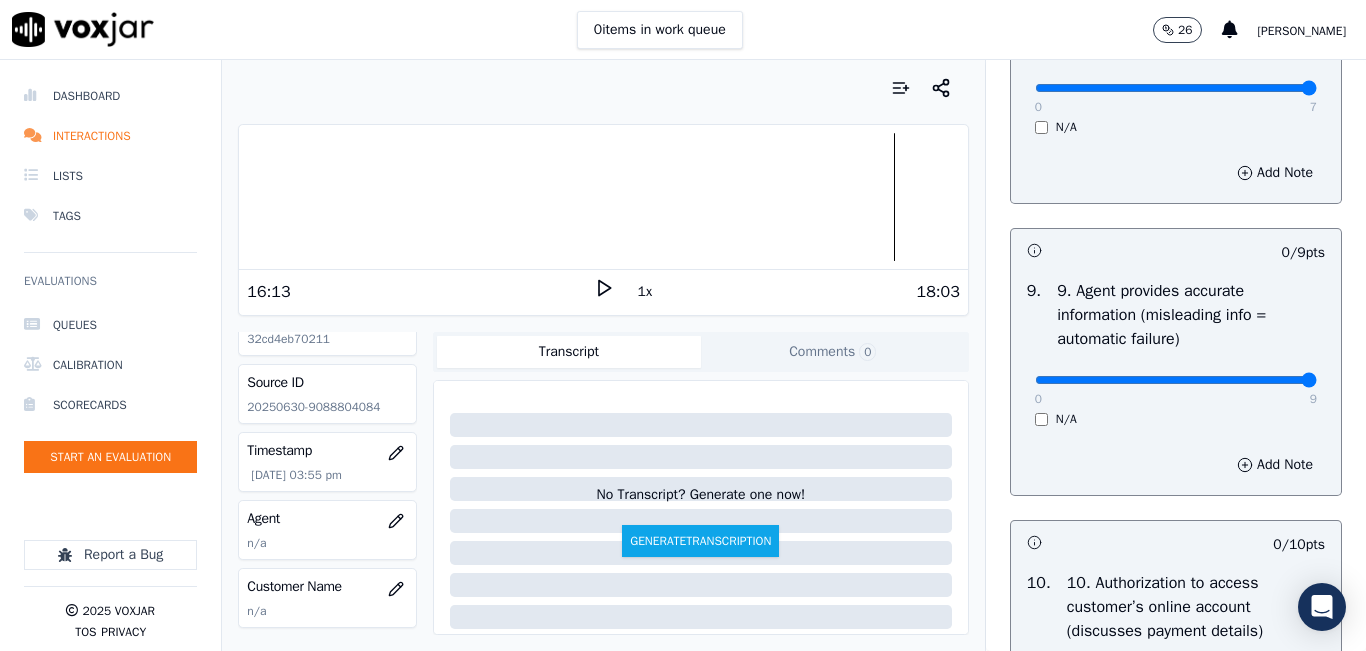 type on "9" 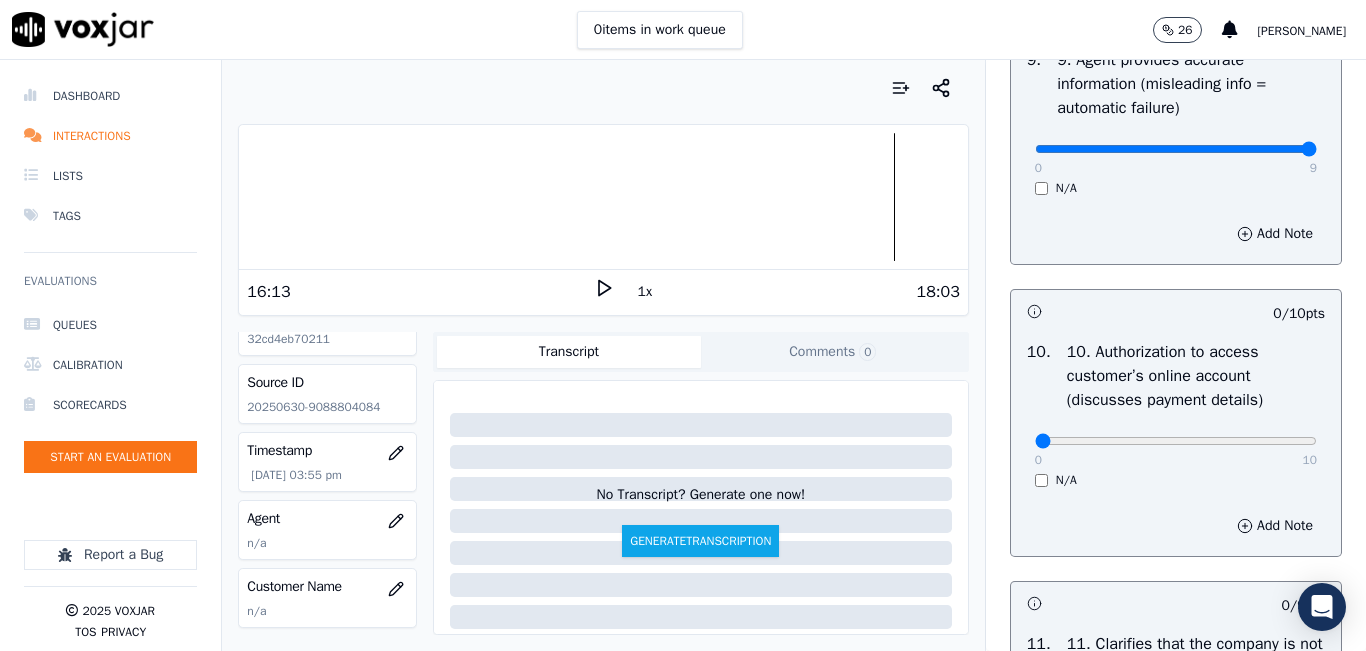 scroll, scrollTop: 2500, scrollLeft: 0, axis: vertical 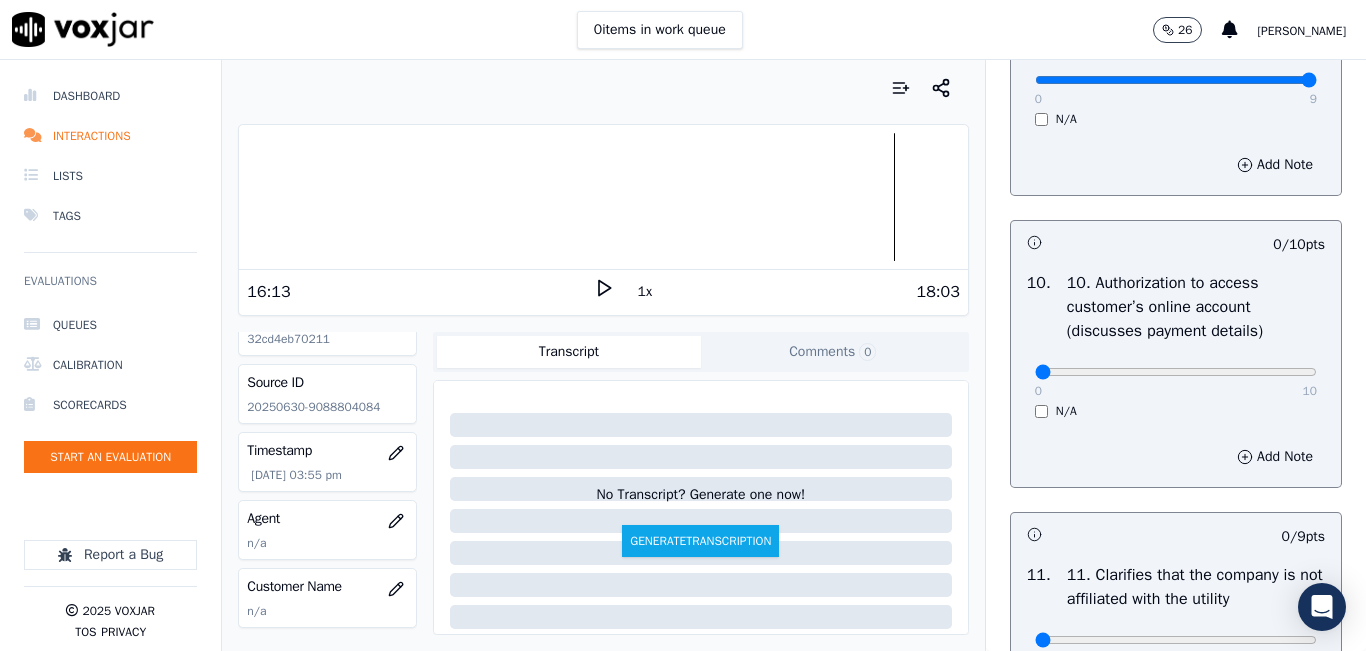 click on "10 .   10. Authorization to access customer’s online account (discusses payment details)     0   10     N/A" at bounding box center [1176, 345] 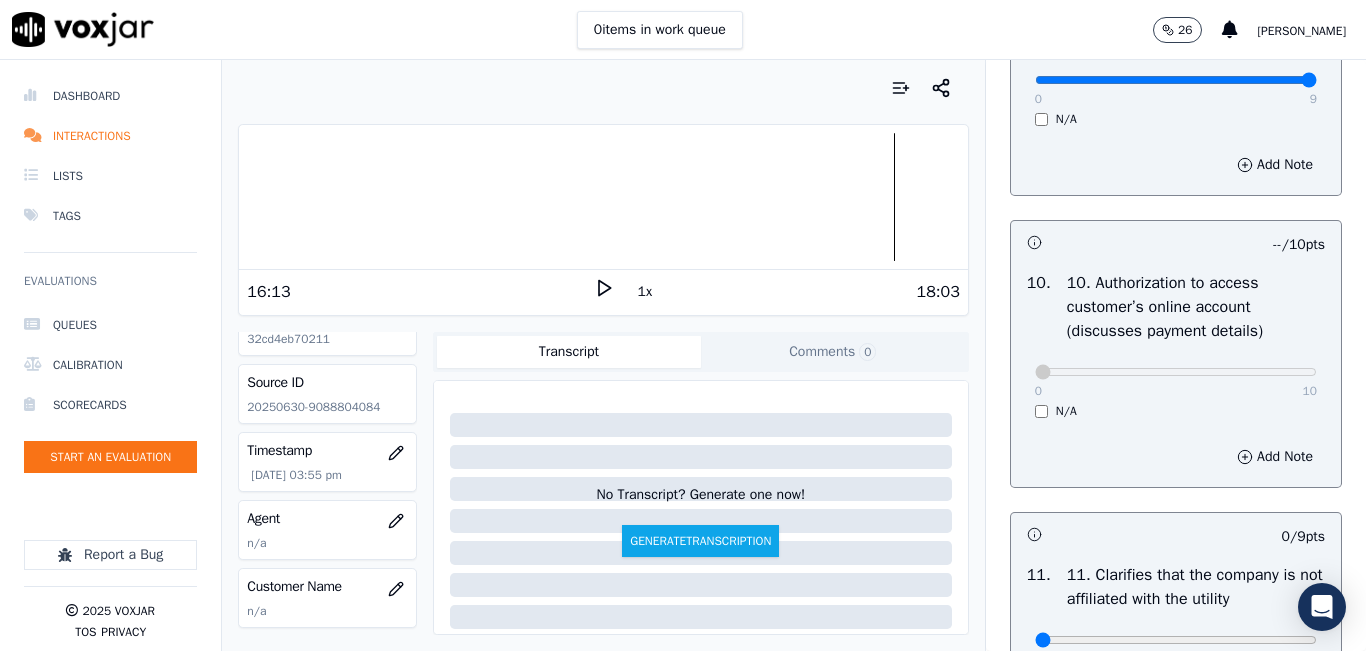 scroll, scrollTop: 2800, scrollLeft: 0, axis: vertical 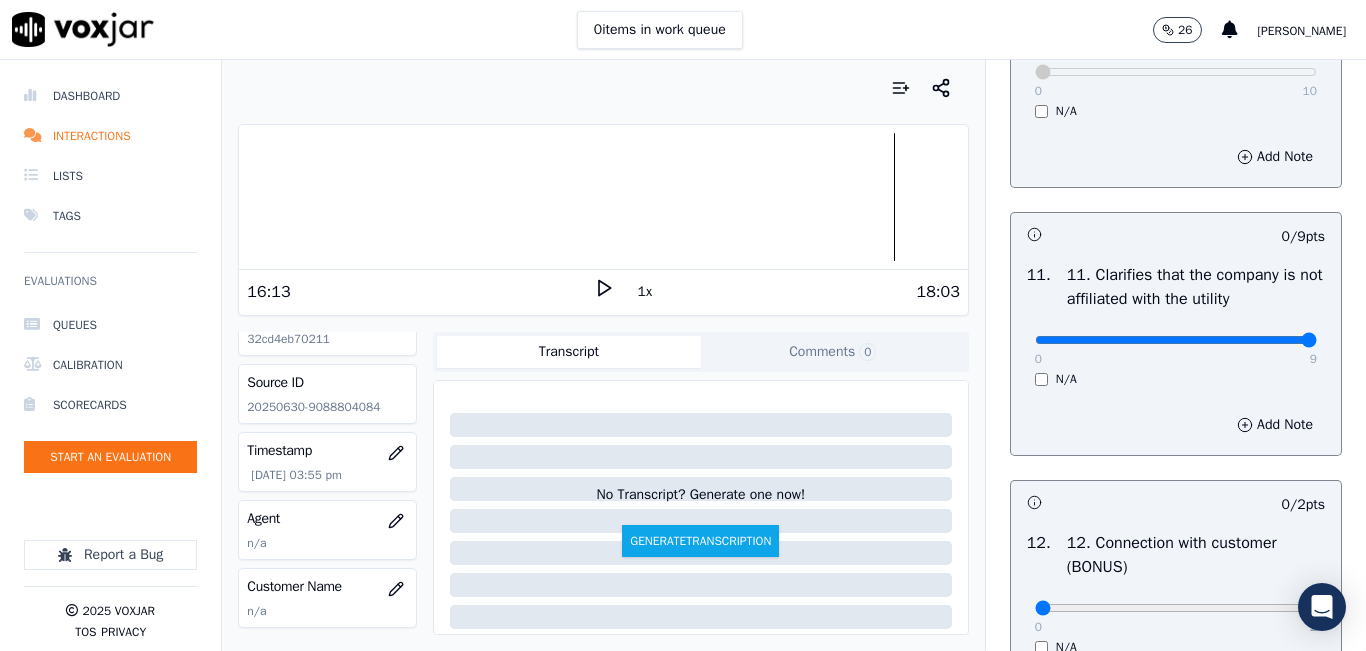 type on "9" 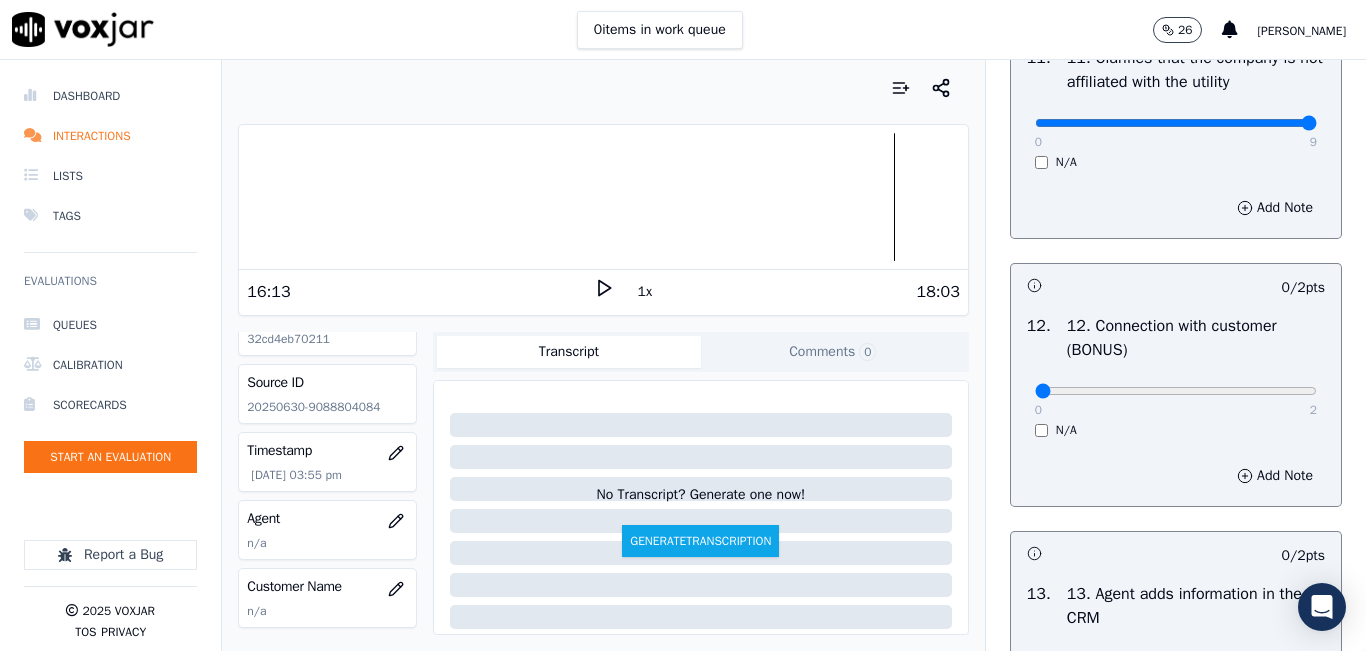scroll, scrollTop: 3000, scrollLeft: 0, axis: vertical 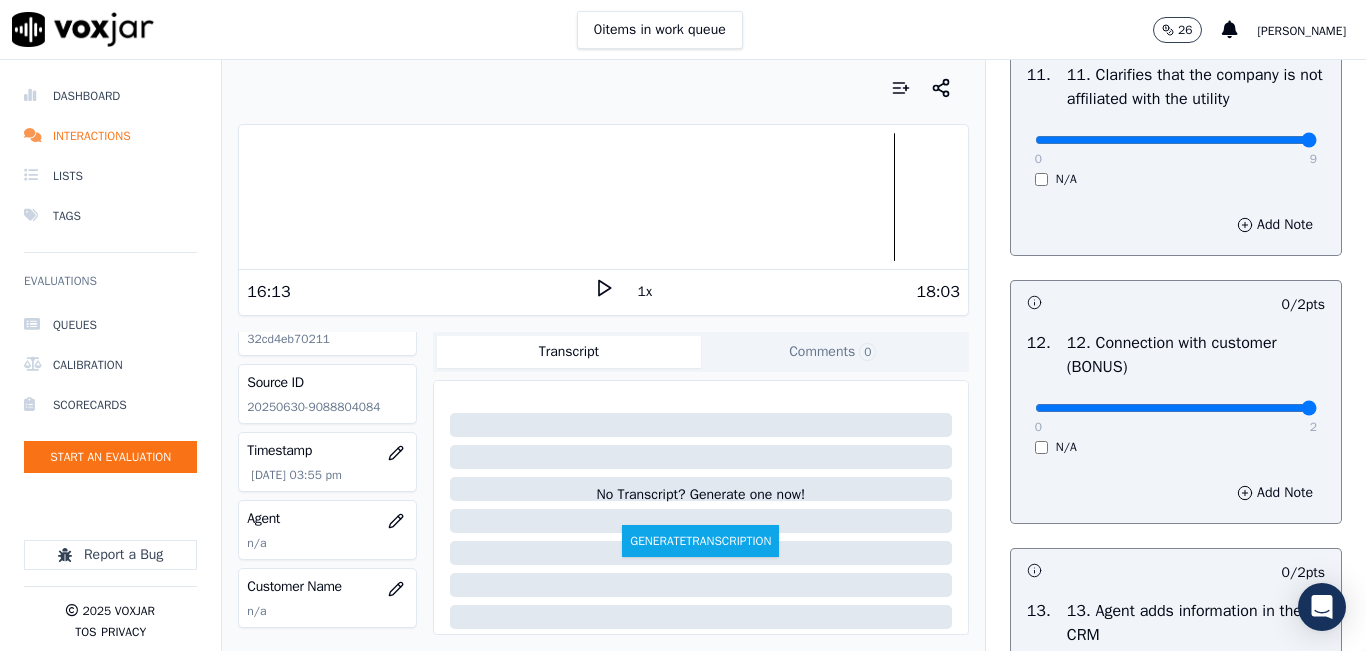 type on "2" 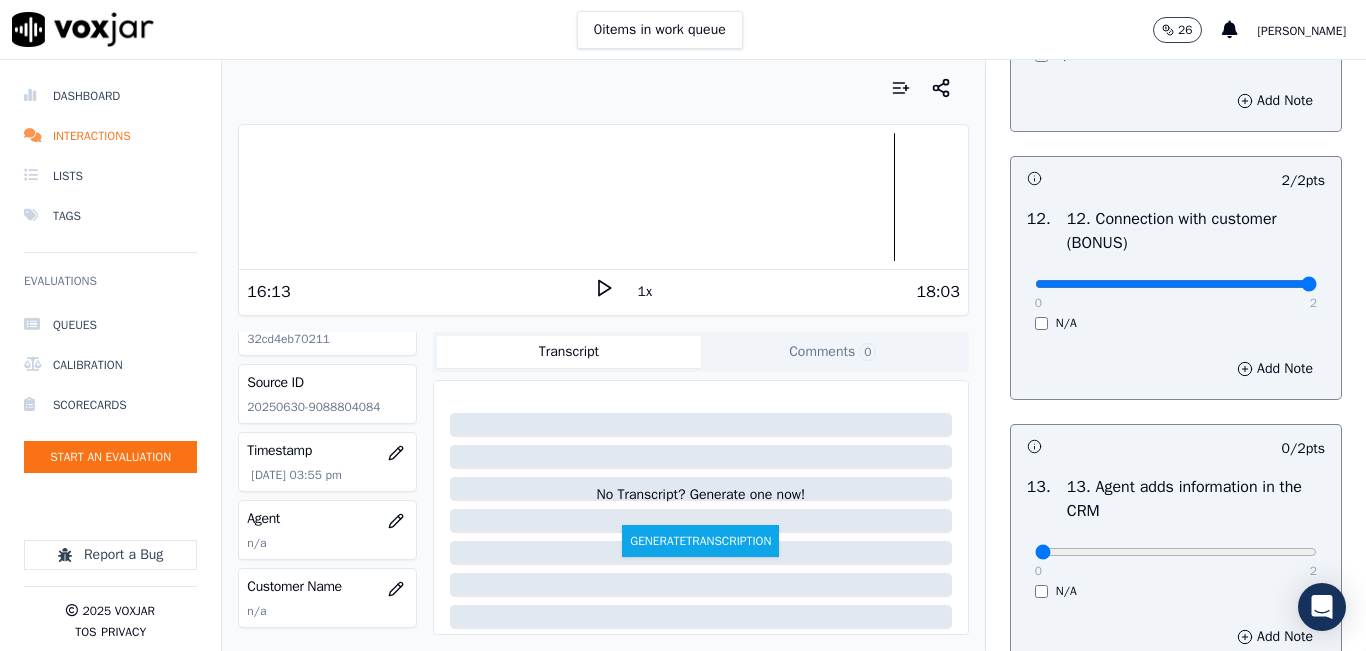 scroll, scrollTop: 3300, scrollLeft: 0, axis: vertical 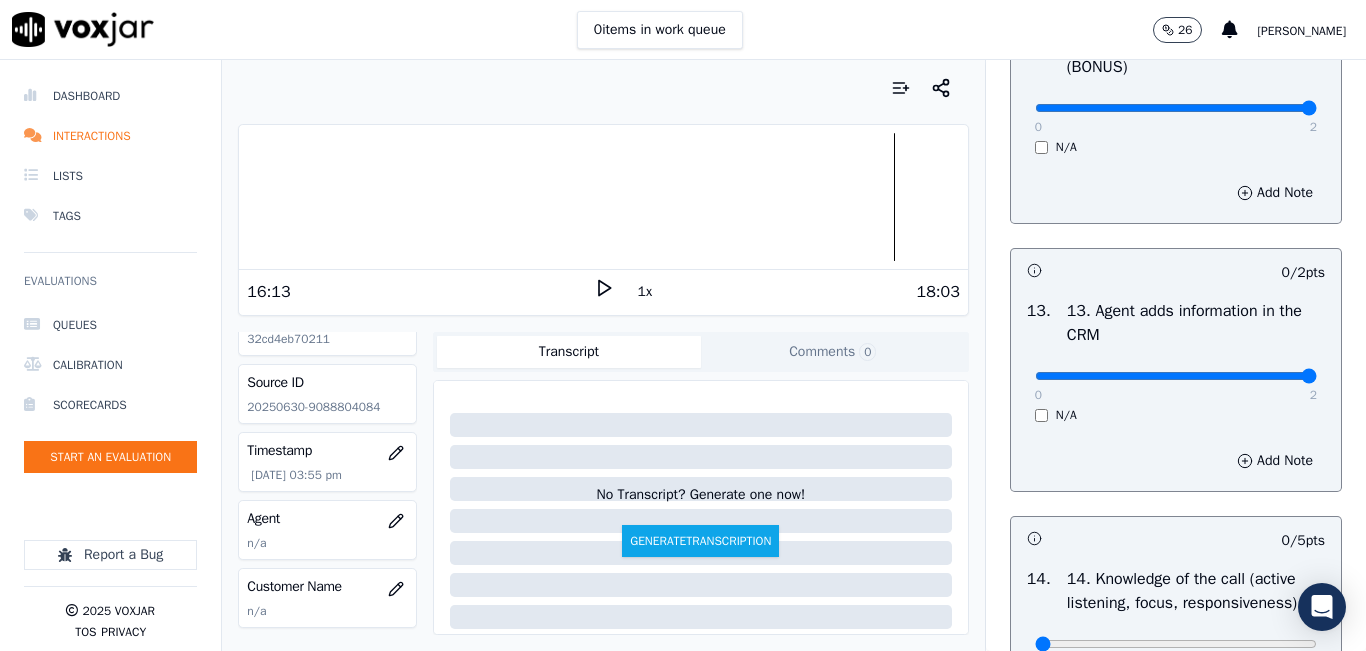type on "2" 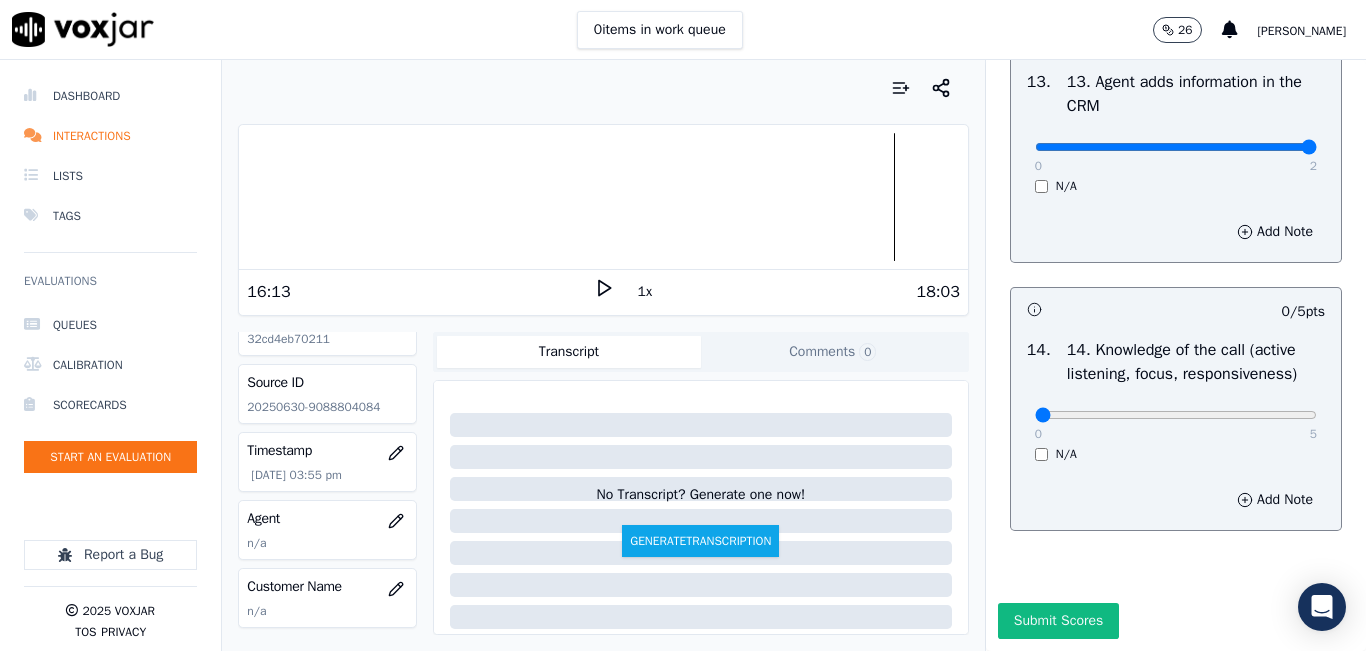 scroll, scrollTop: 3642, scrollLeft: 0, axis: vertical 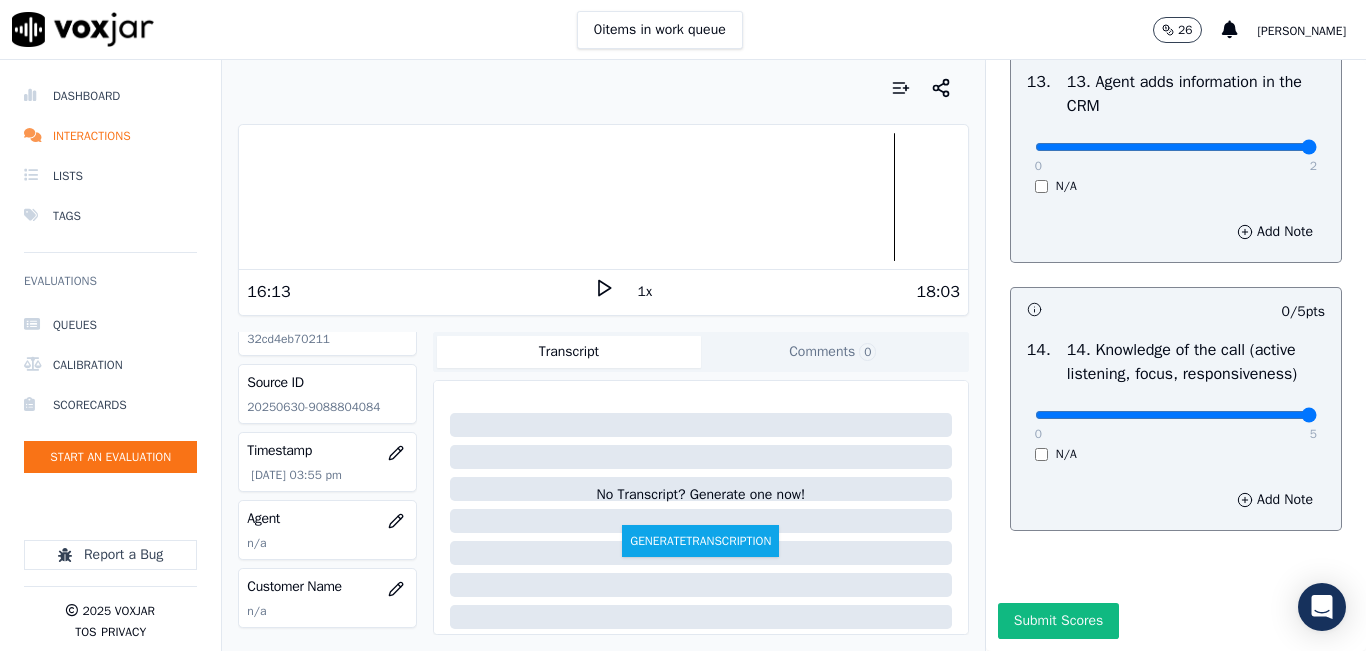 type on "5" 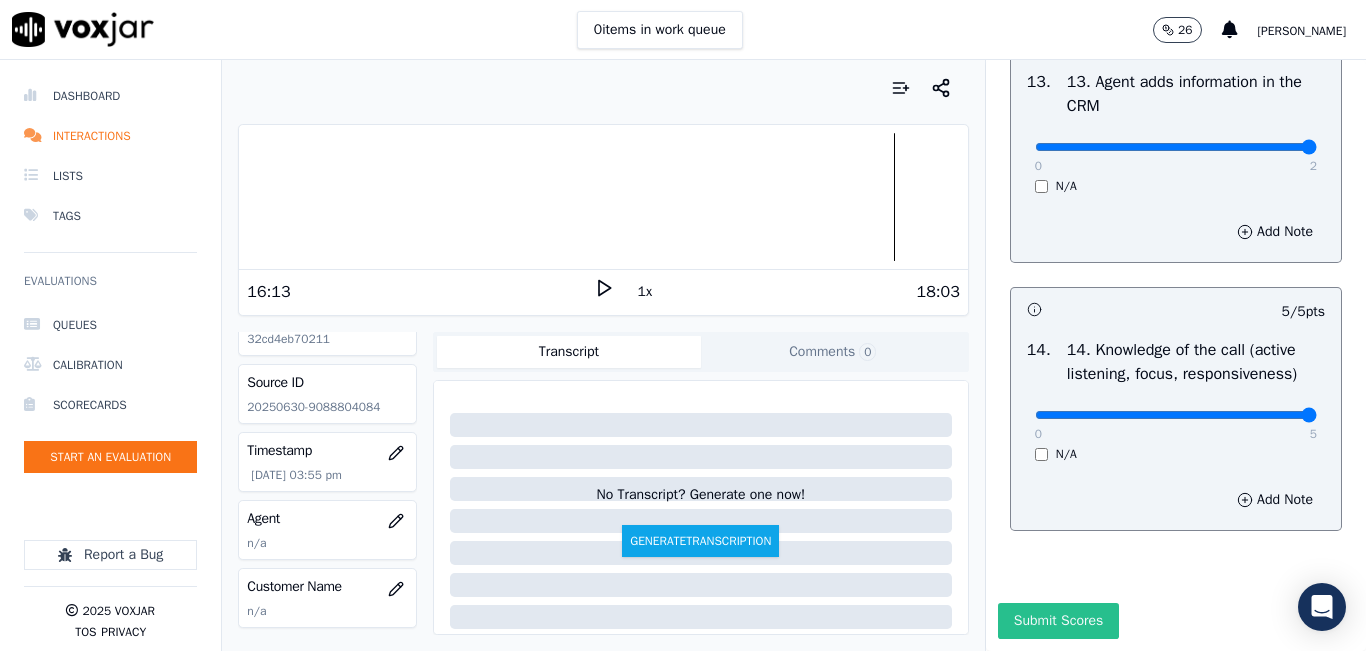 click on "Submit Scores" at bounding box center [1058, 621] 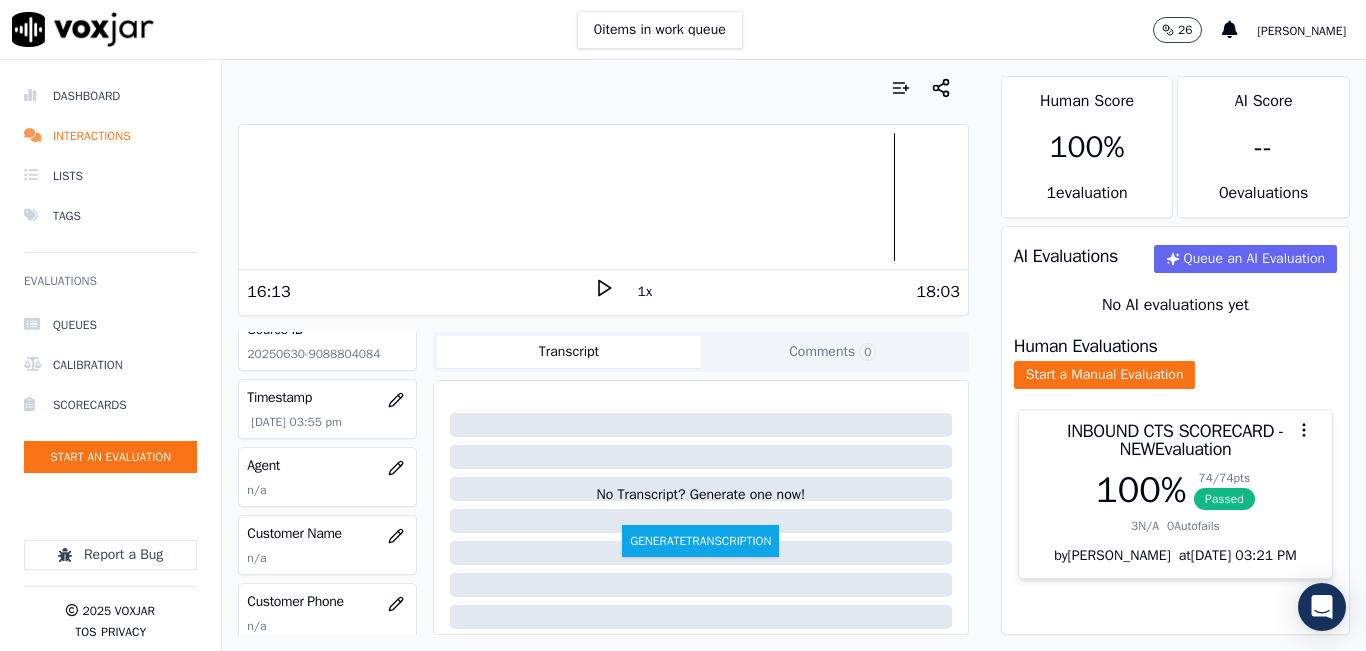 scroll, scrollTop: 152, scrollLeft: 0, axis: vertical 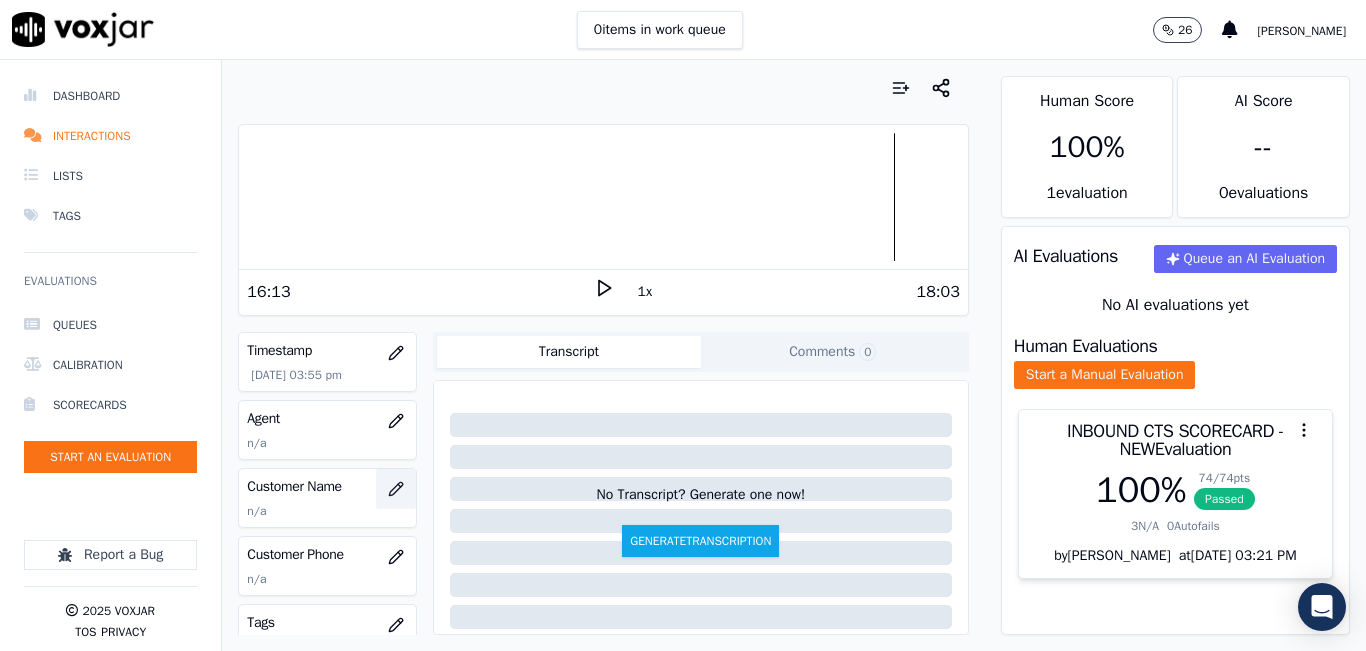 click 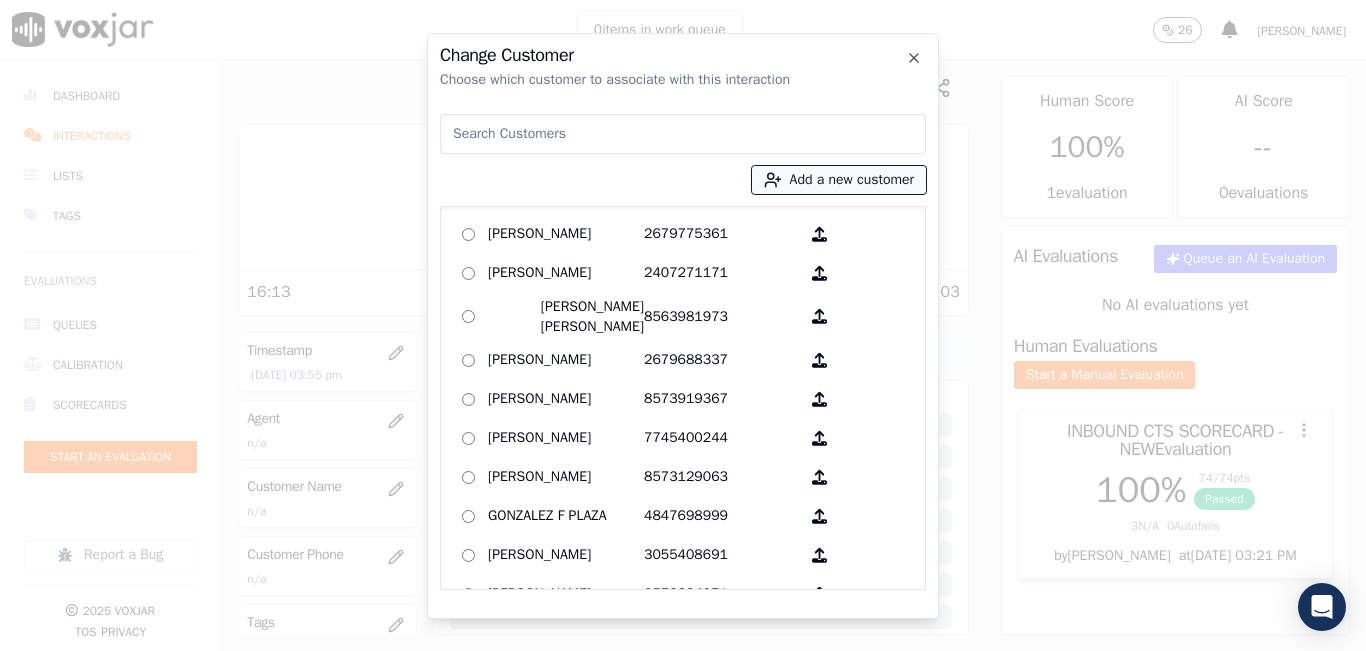 click on "Add a new customer" at bounding box center [839, 180] 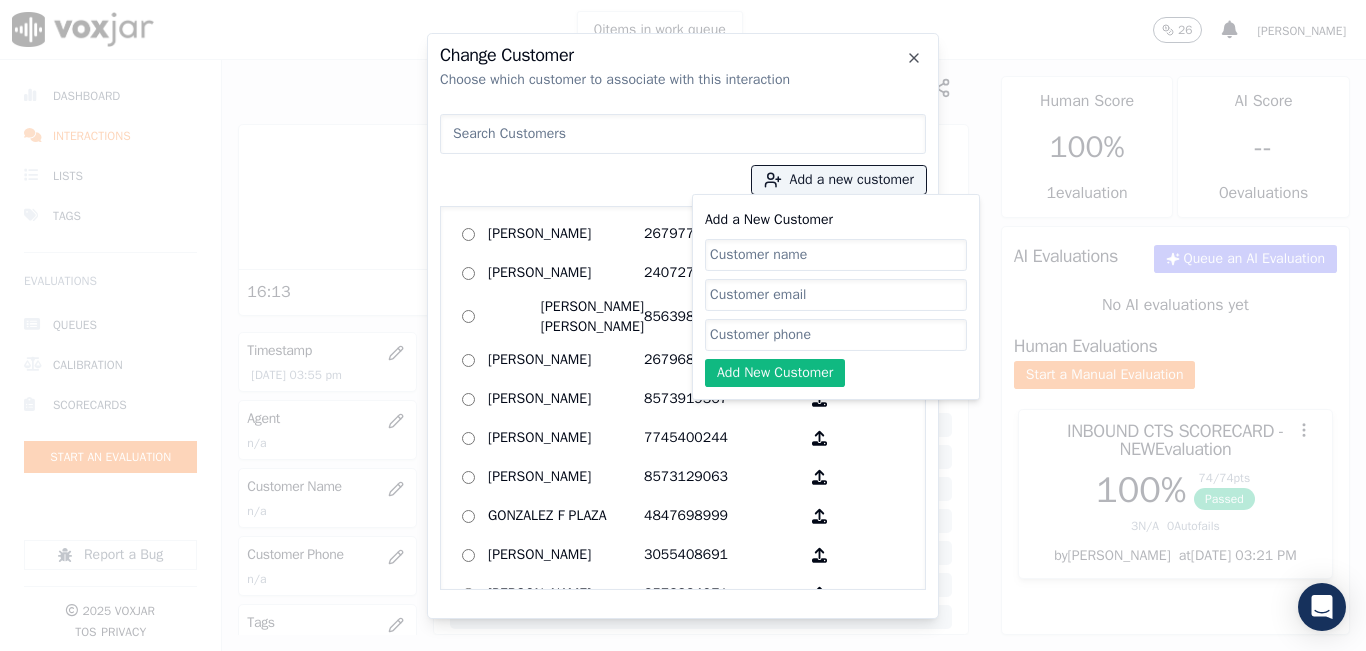 click on "Add a New Customer" 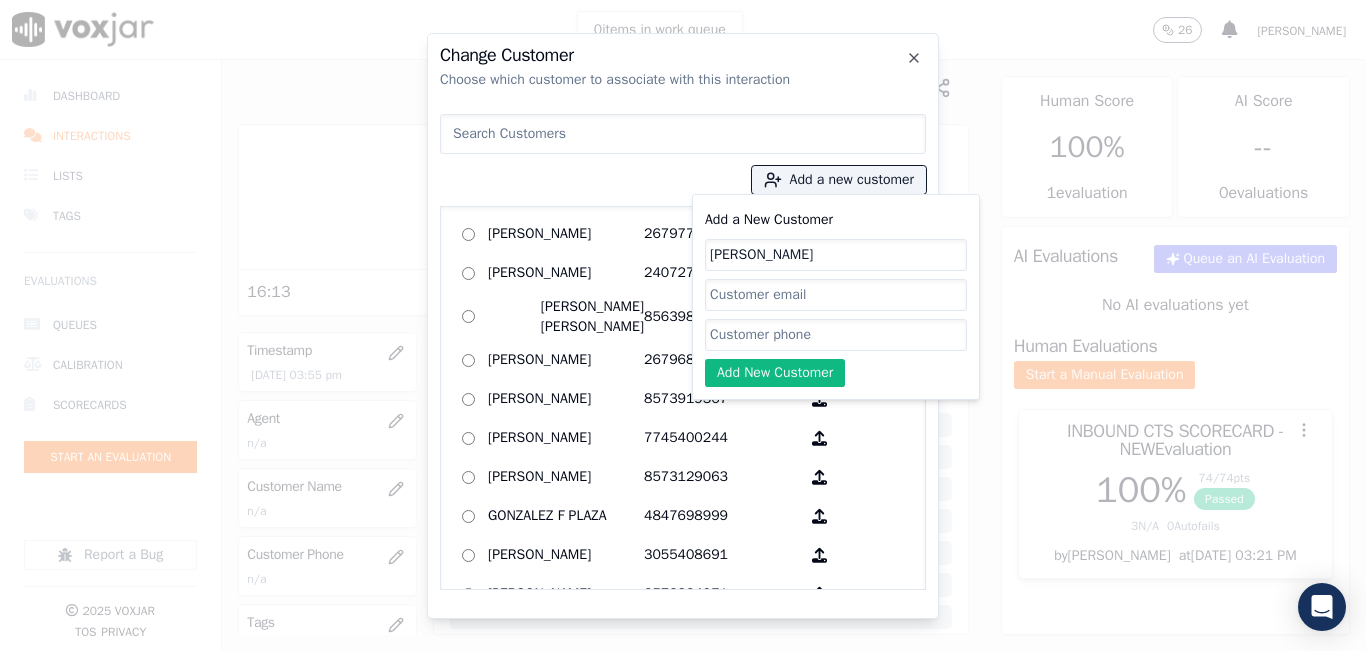 drag, startPoint x: 931, startPoint y: 344, endPoint x: 919, endPoint y: 328, distance: 20 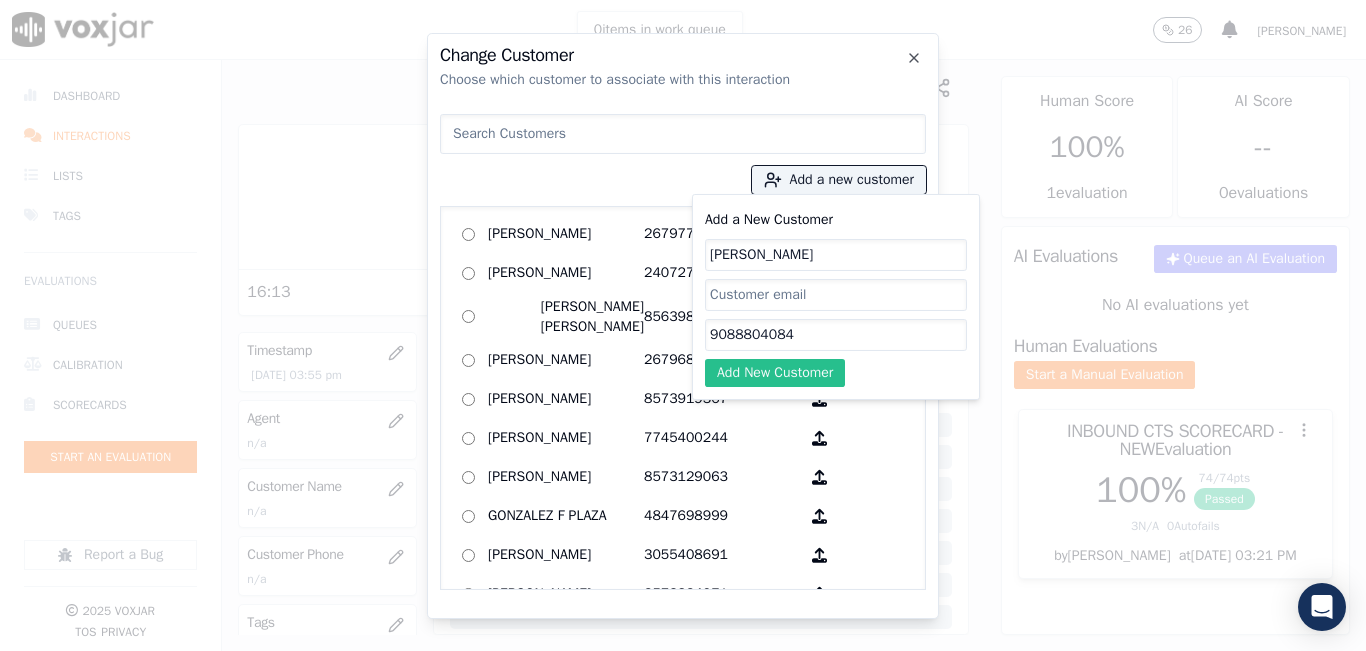 type on "9088804084" 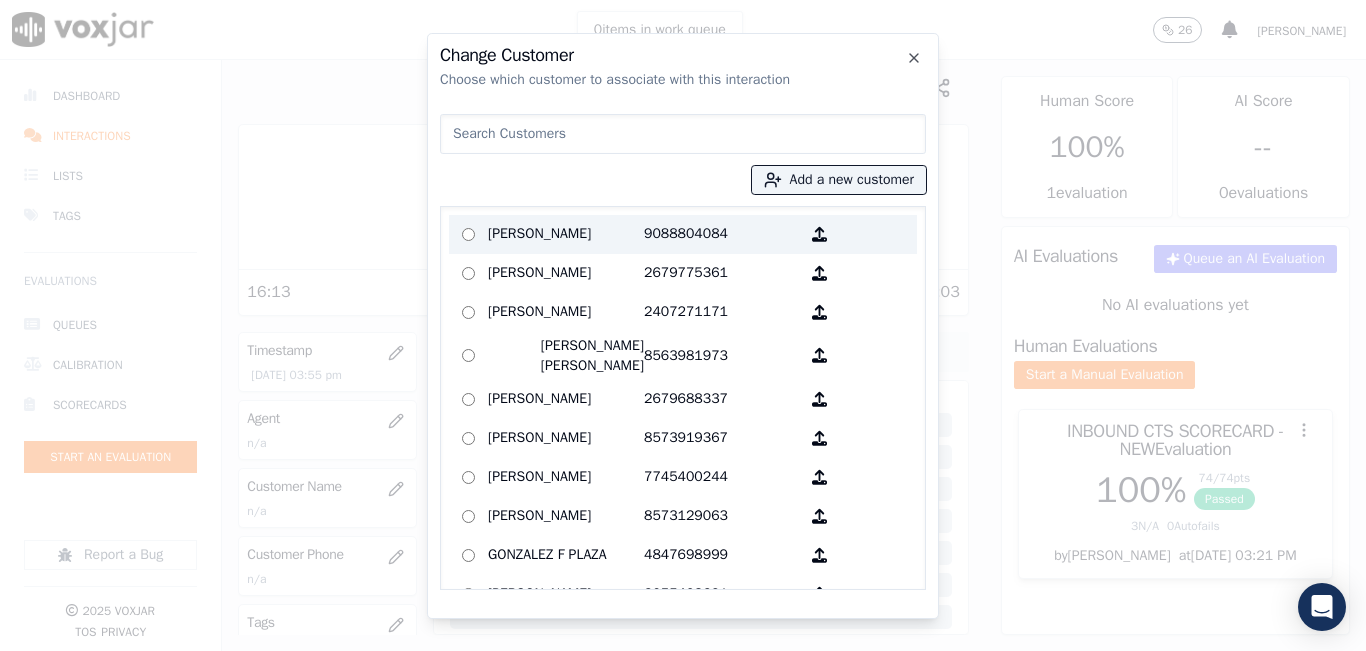 click on "9088804084" at bounding box center (722, 234) 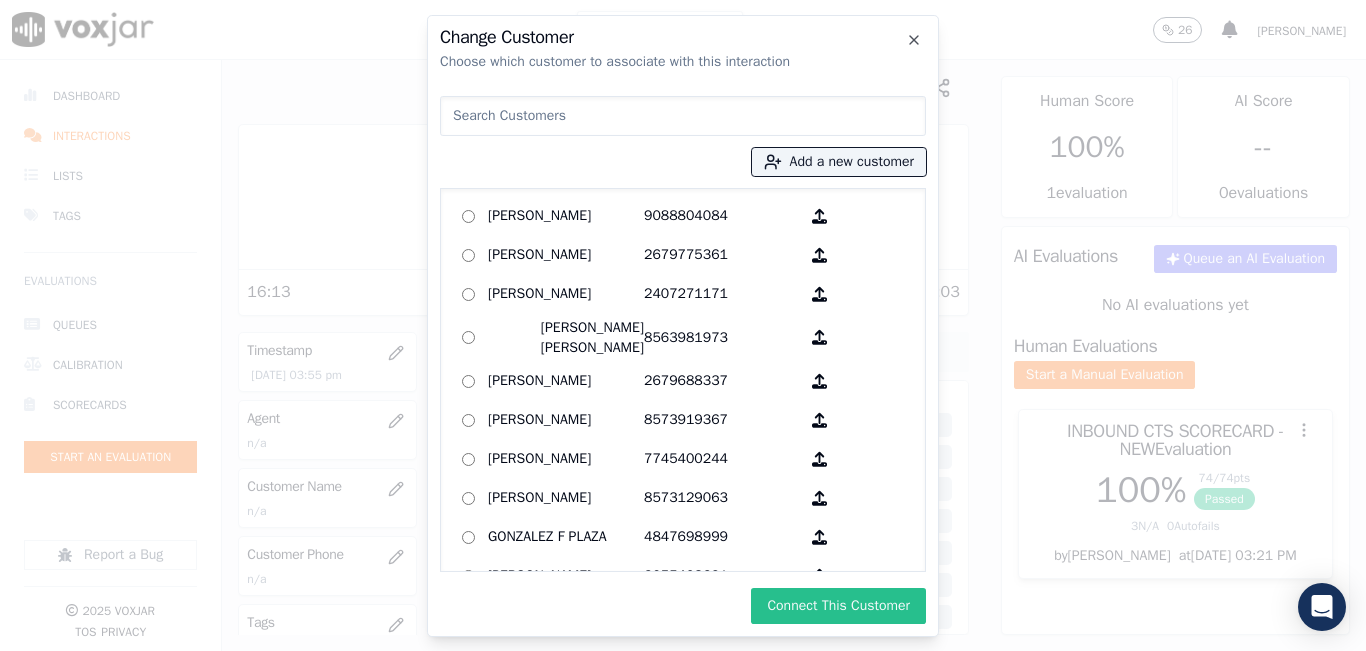 click on "Connect This Customer" at bounding box center (838, 606) 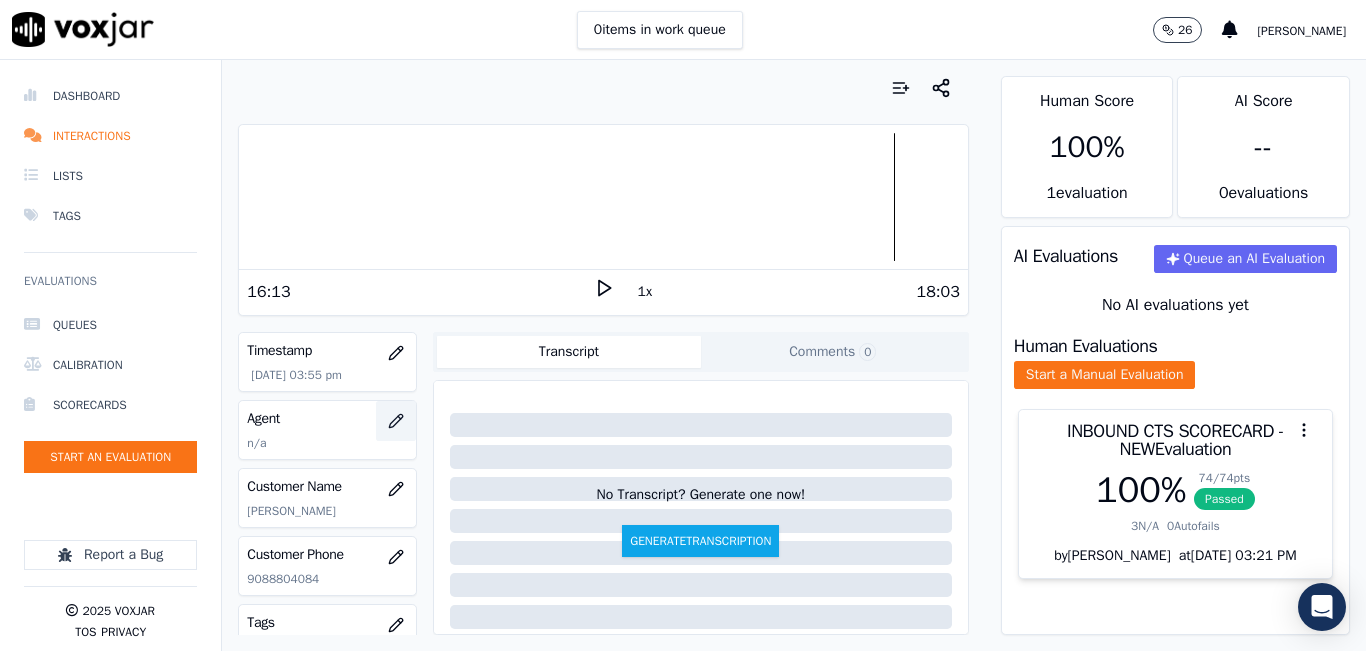 click 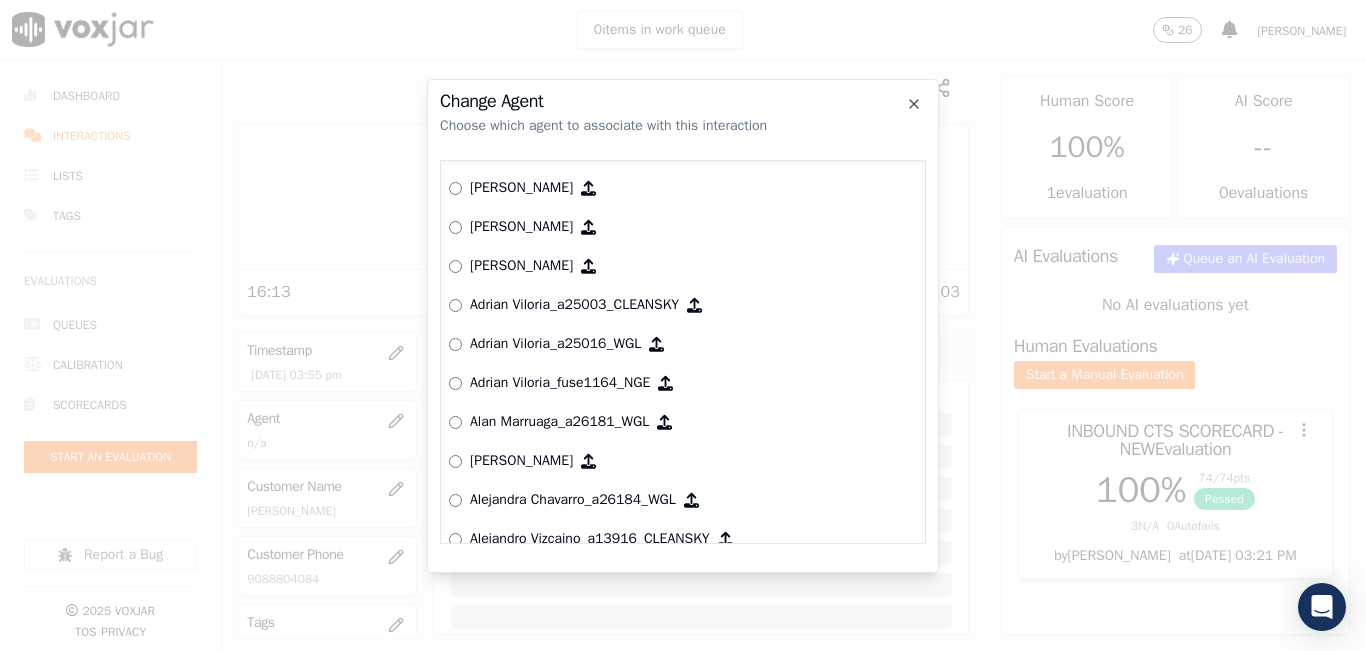 click at bounding box center (683, 325) 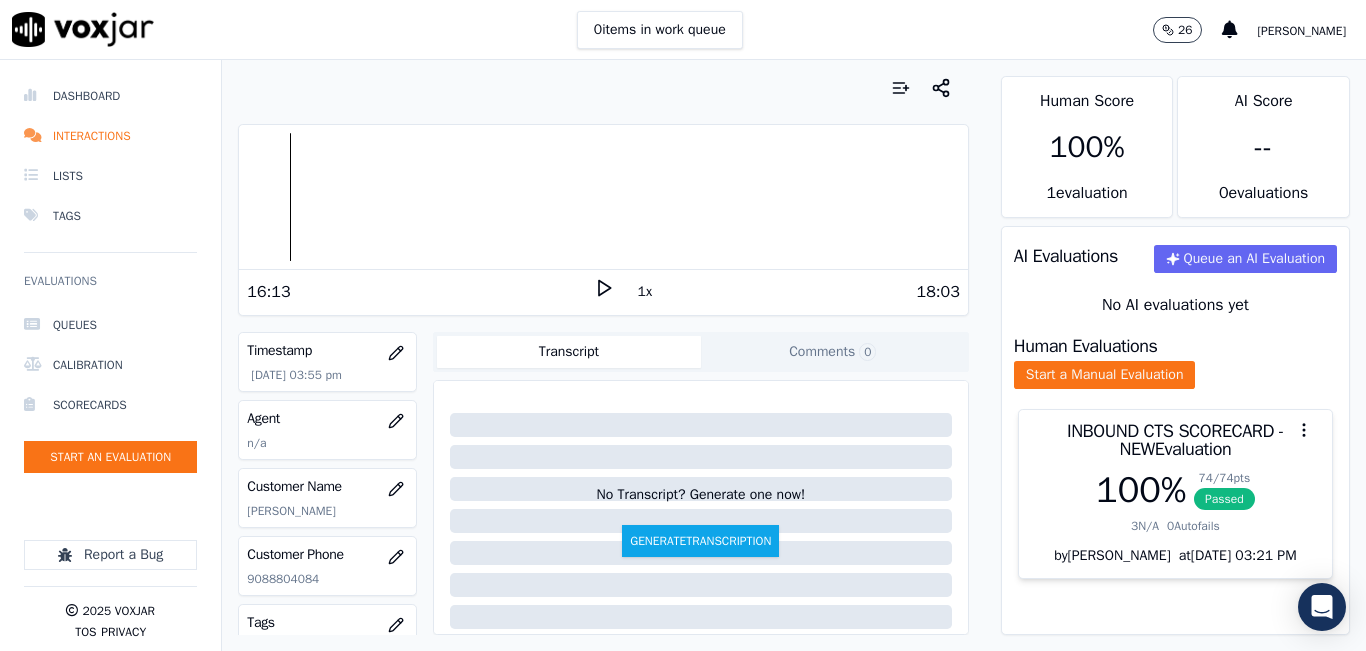 click on "Dashboard   Interactions   Lists   Tags       Evaluations     Queues   Calibration   Scorecards   Start an Evaluation
Report a Bug       2025   Voxjar   TOS   Privacy             Your browser does not support the audio element.   16:13     1x   18:03   Voxjar ID   7b067cc4-4fee-4a82-8531-32cd4eb70211   Source ID   20250630-9088804084   Timestamp
07/01/2025 03:55 pm     Agent
n/a     Customer Name     Magdala Jean     Customer Phone     9088804084     Tags
INDRA     Source     manualUpload   Type     AUDIO       Transcript   Comments  0   No Transcript? Generate one now!   Generate  Transcription         Add Comment   Scores   Transcript   Metadata   Comments         Human Score   100 %   1  evaluation   AI Score   --   0  evaluation s     AI Evaluations
Queue an AI Evaluation   No AI evaluations yet   Human Evaluations   Start a Manual Evaluation         INBOUND CTS SCORECARD - NEW   Evaluation   100 %   74 / 74  pts   Passed   3  N/A   0  Autofails" at bounding box center [683, 355] 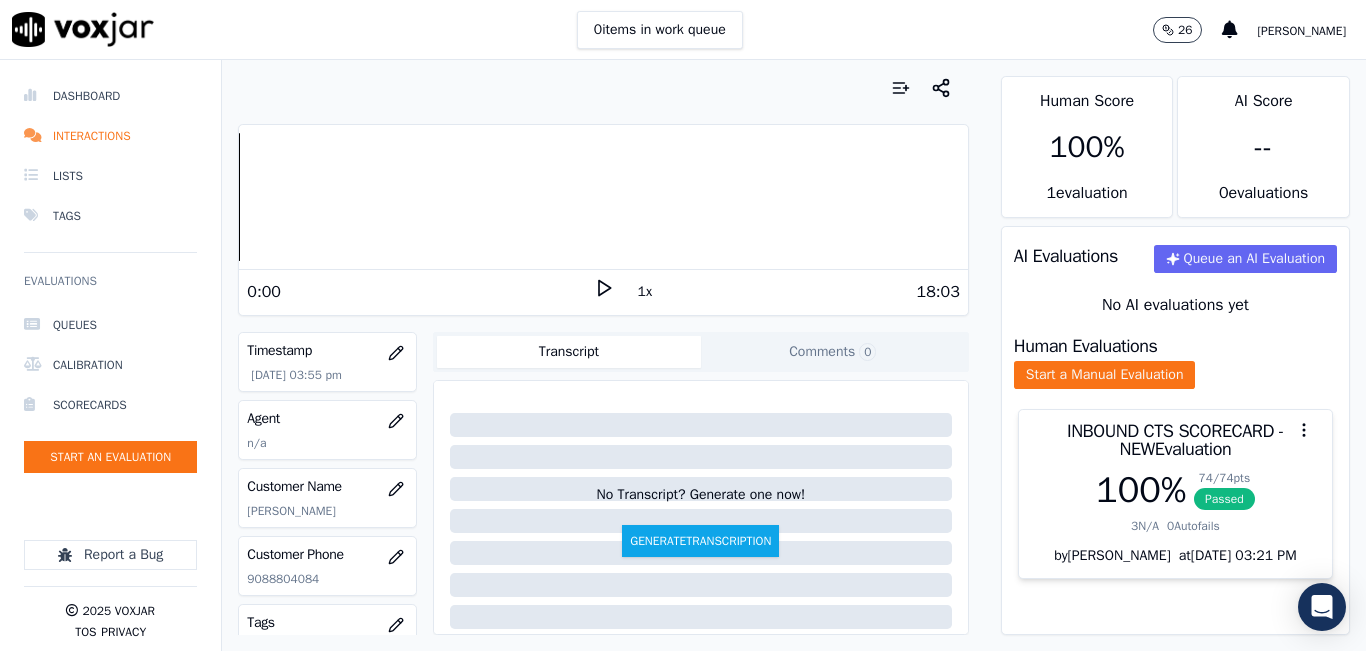 click on "0:00     1x   18:03" at bounding box center [603, 291] 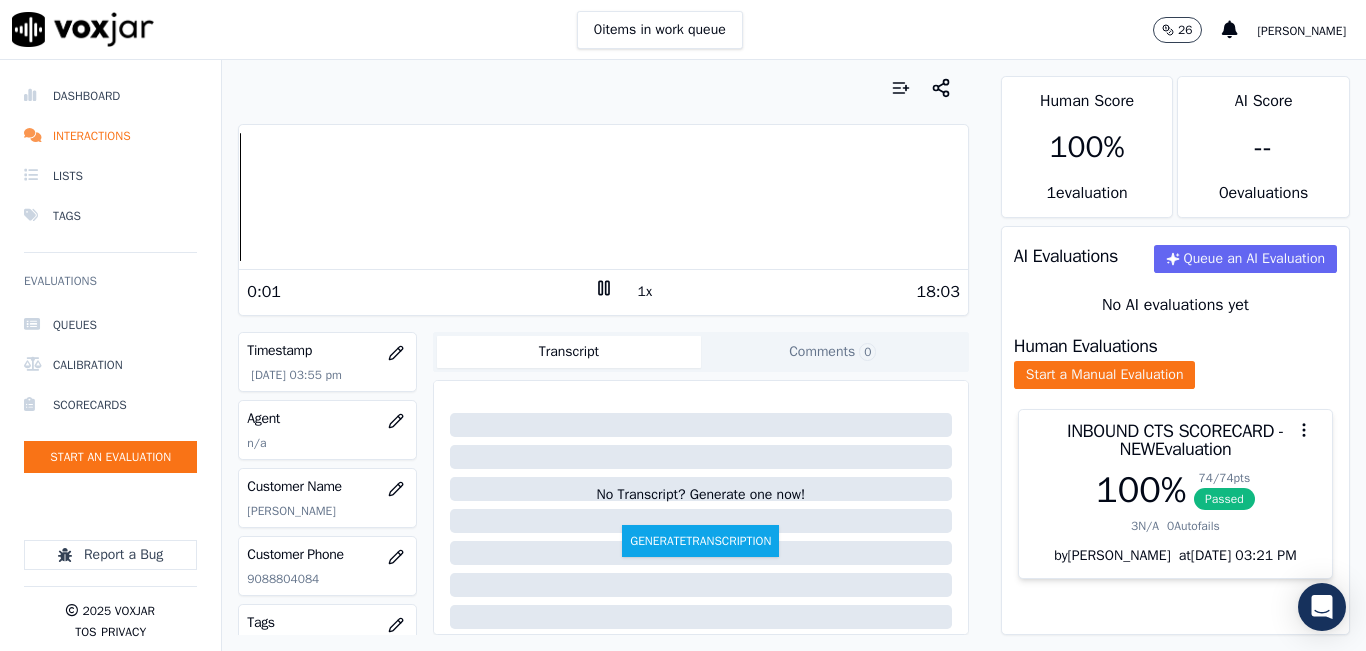 click 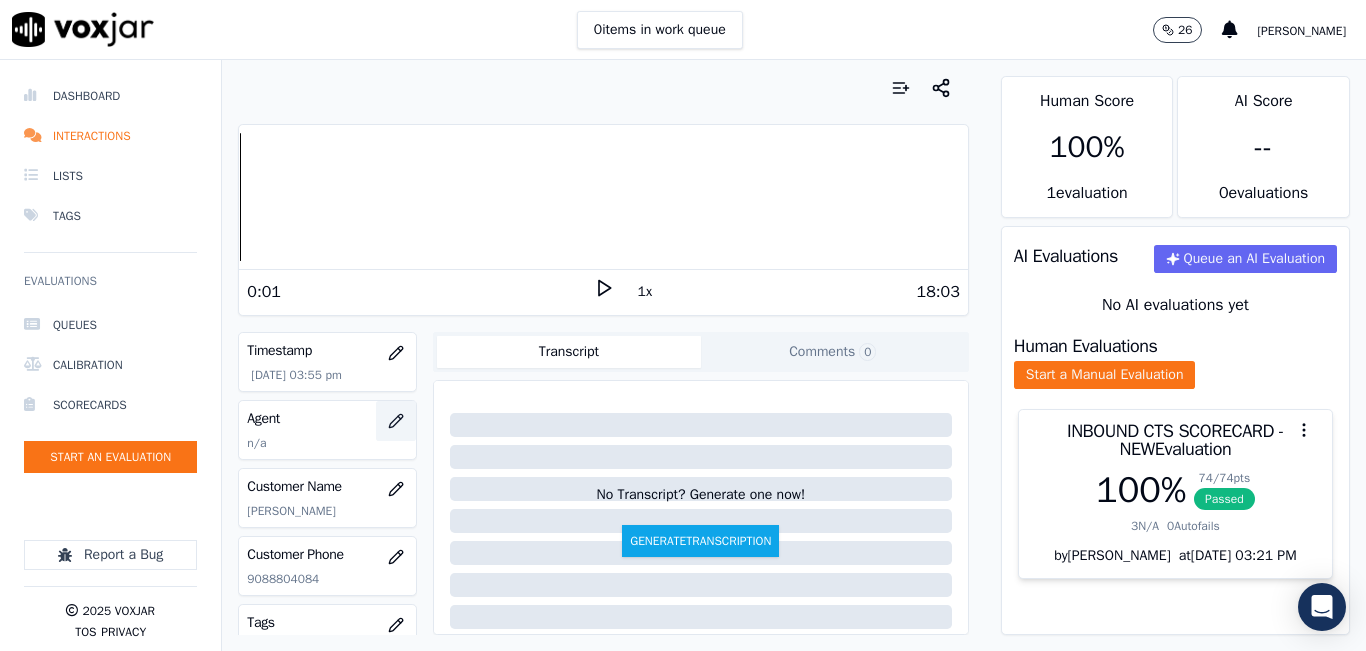 click at bounding box center (396, 421) 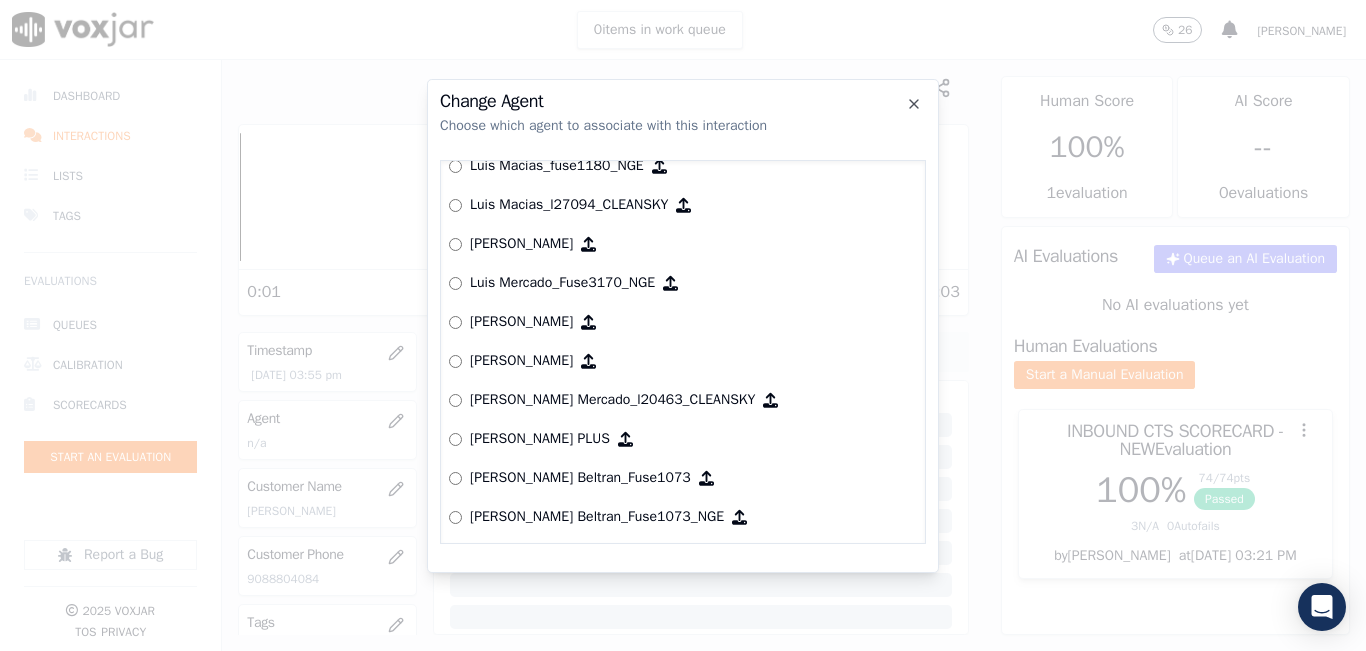 scroll, scrollTop: 5499, scrollLeft: 0, axis: vertical 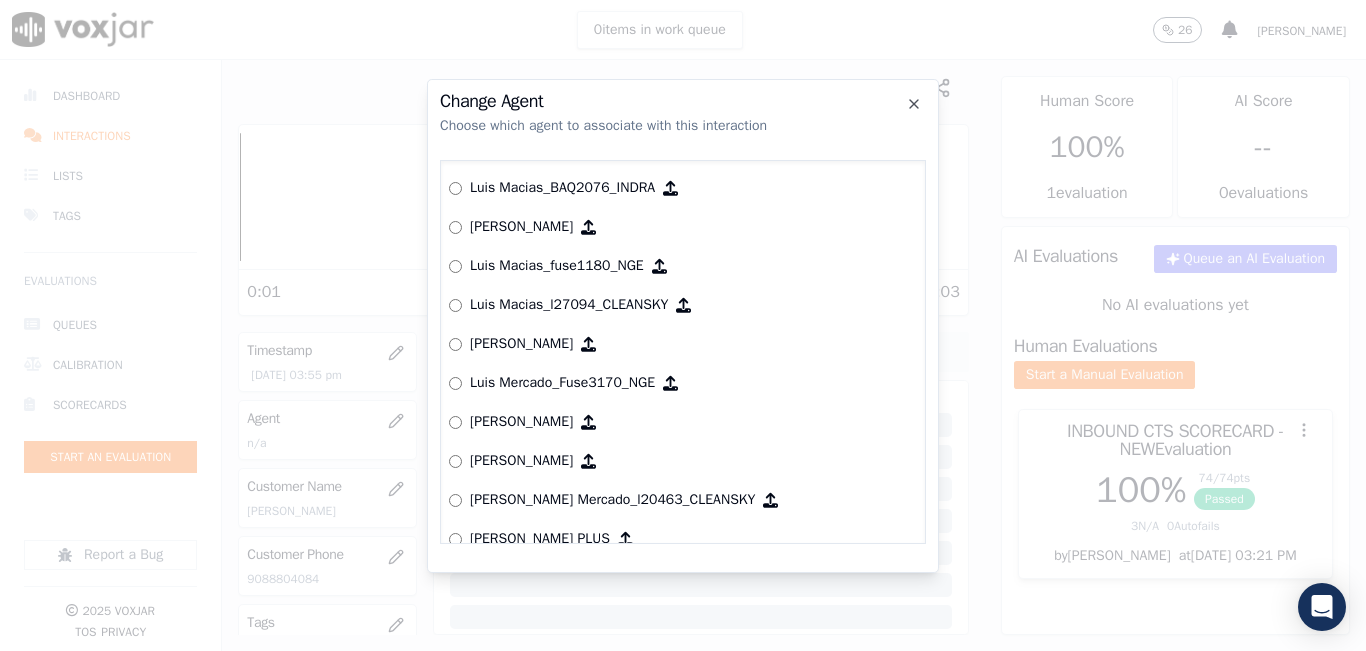 click at bounding box center [683, 325] 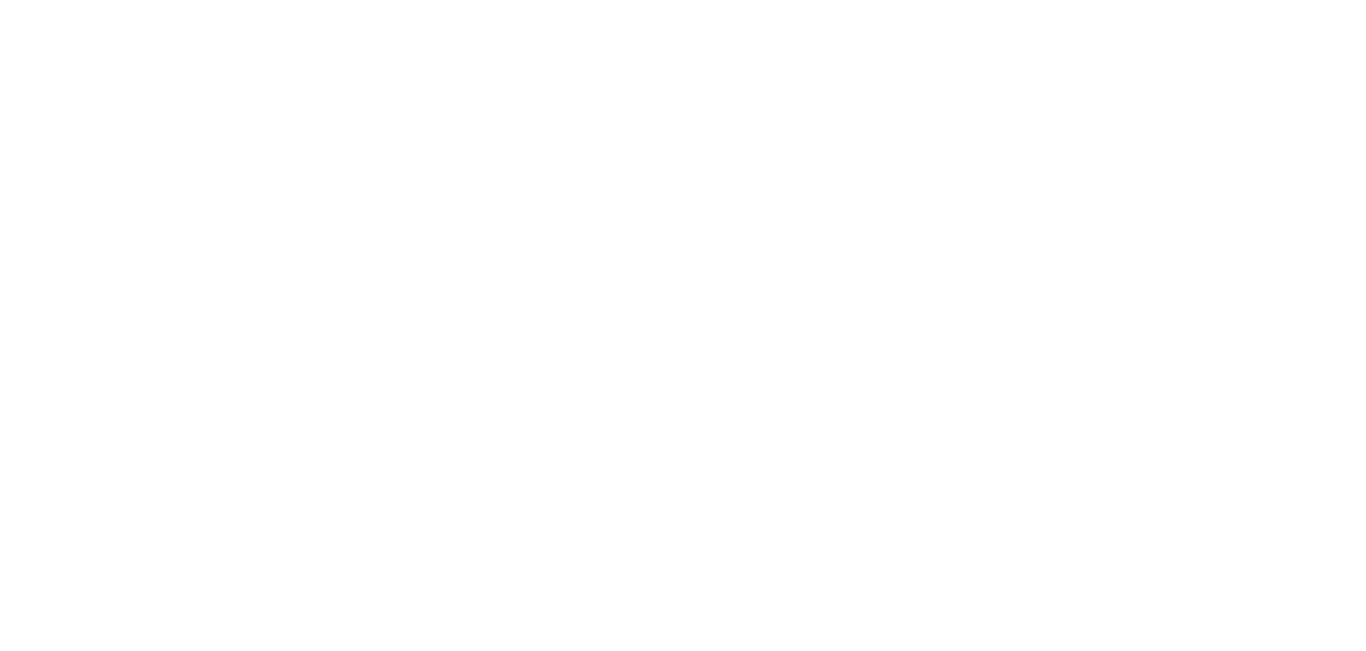 scroll, scrollTop: 0, scrollLeft: 0, axis: both 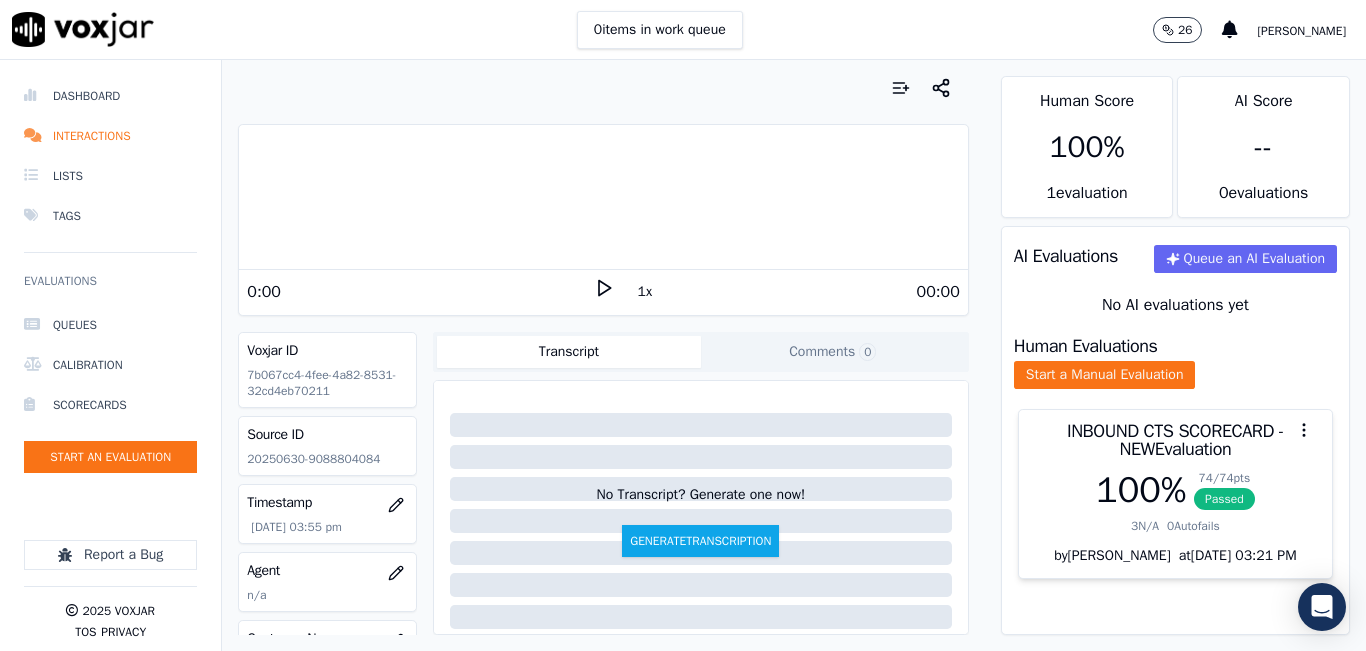 click on "0  items in work queue     26         [PERSON_NAME]" at bounding box center [683, 30] 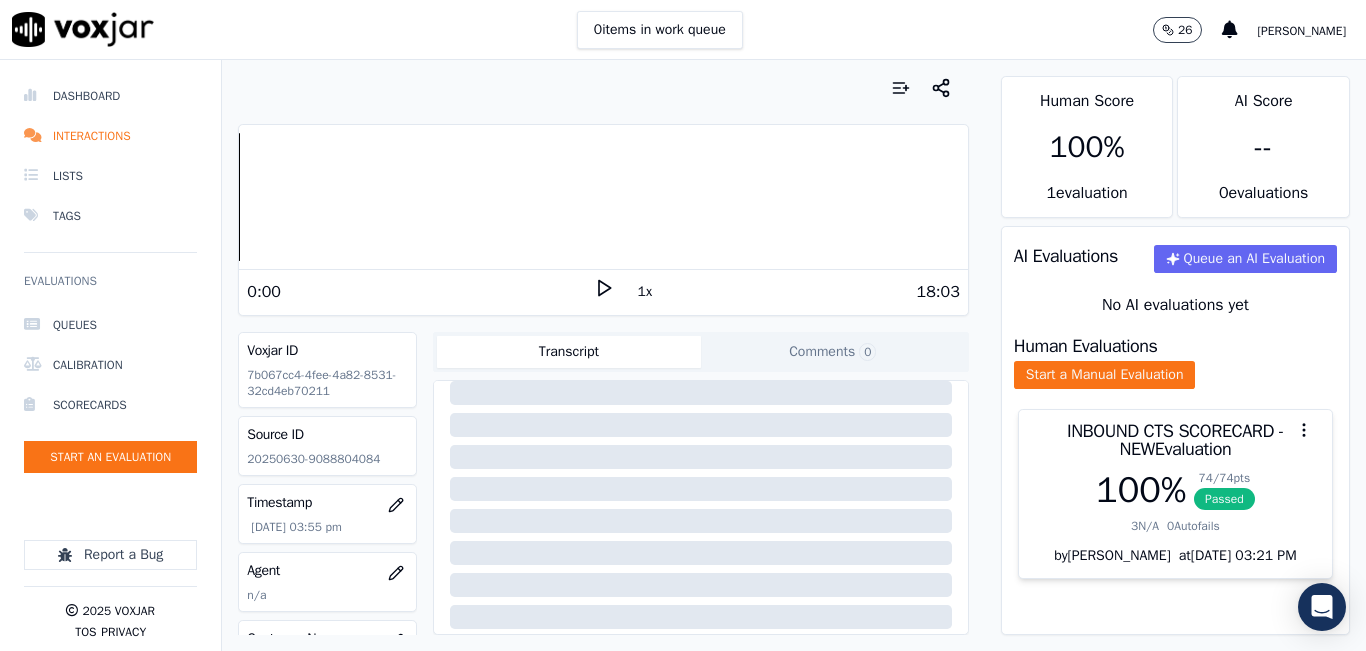 scroll, scrollTop: 200, scrollLeft: 0, axis: vertical 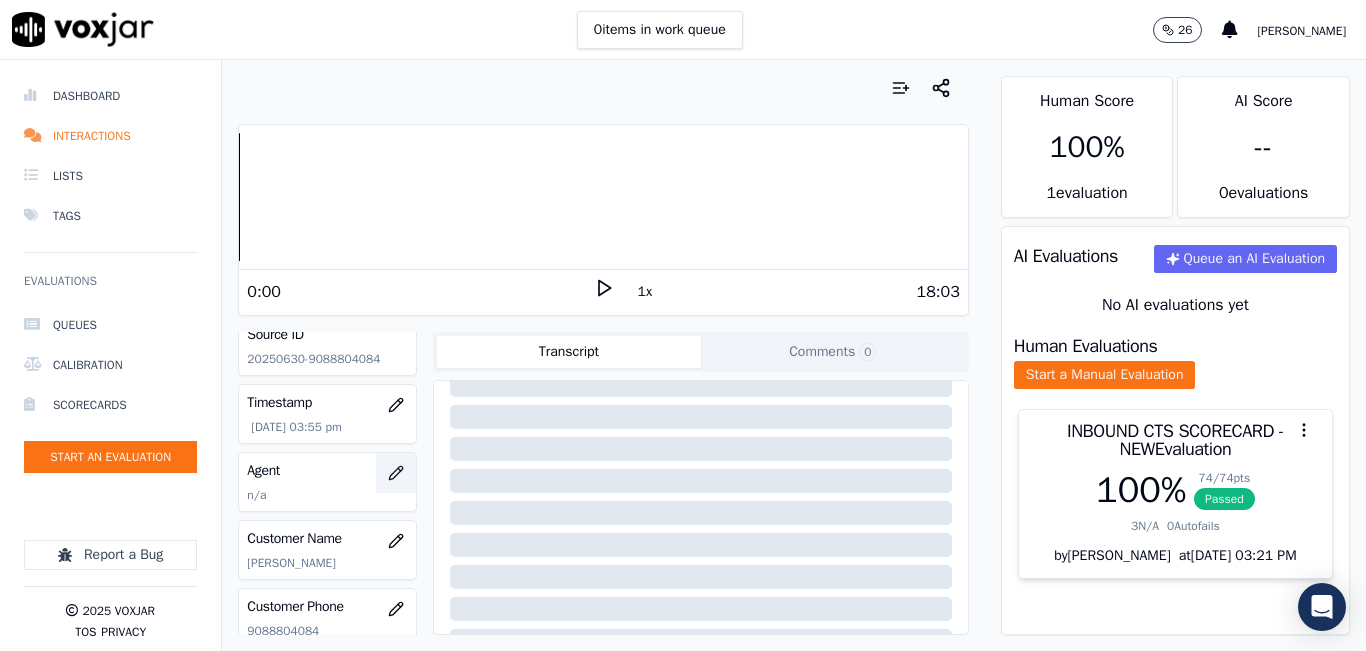 click 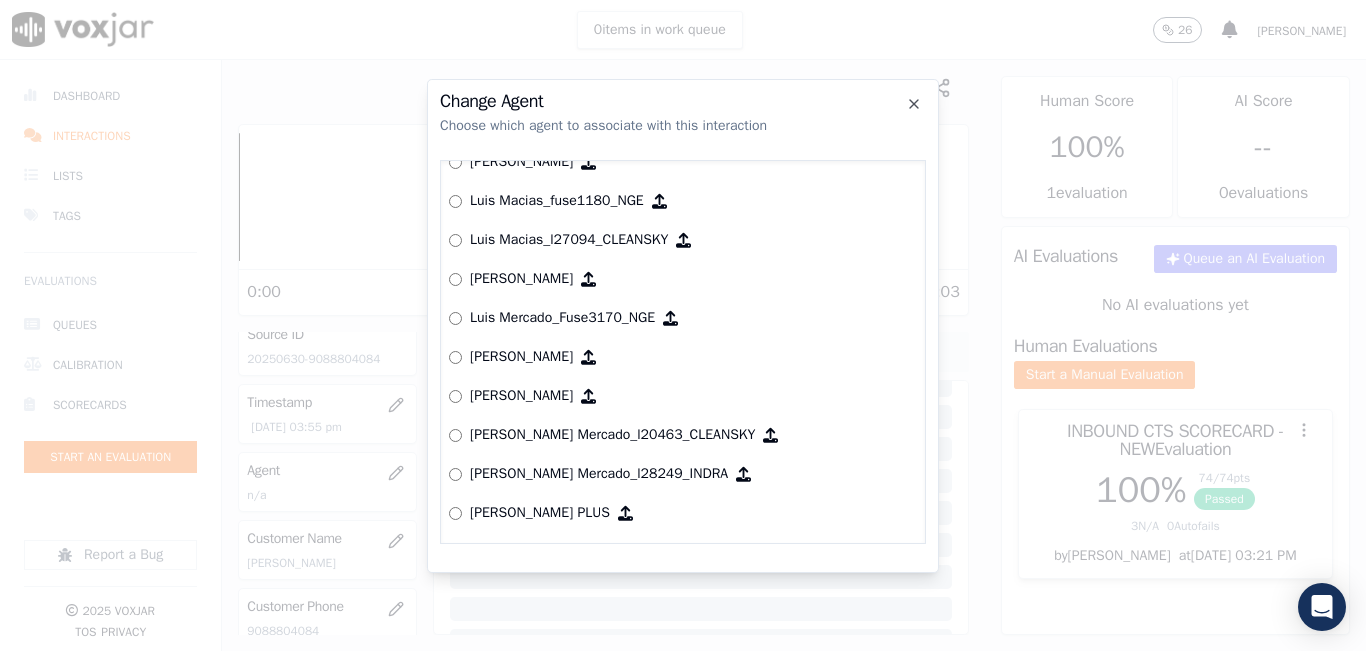 scroll, scrollTop: 5599, scrollLeft: 0, axis: vertical 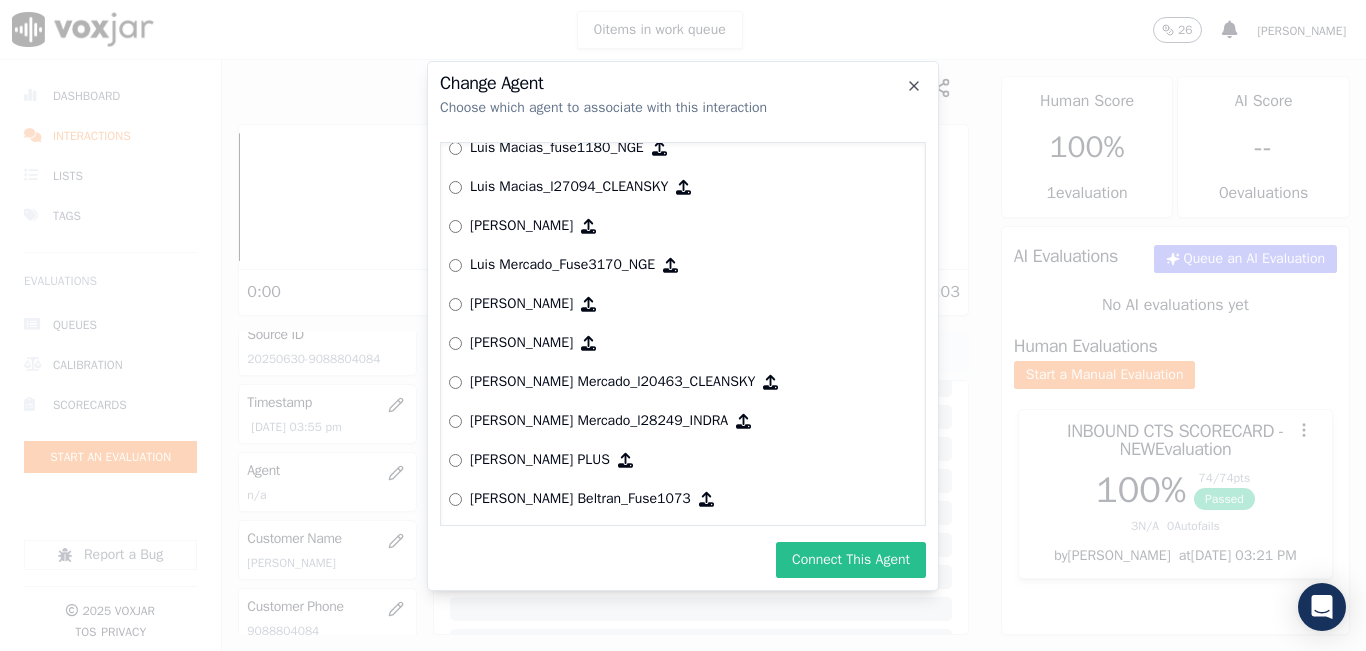 click on "Connect This Agent" at bounding box center [851, 560] 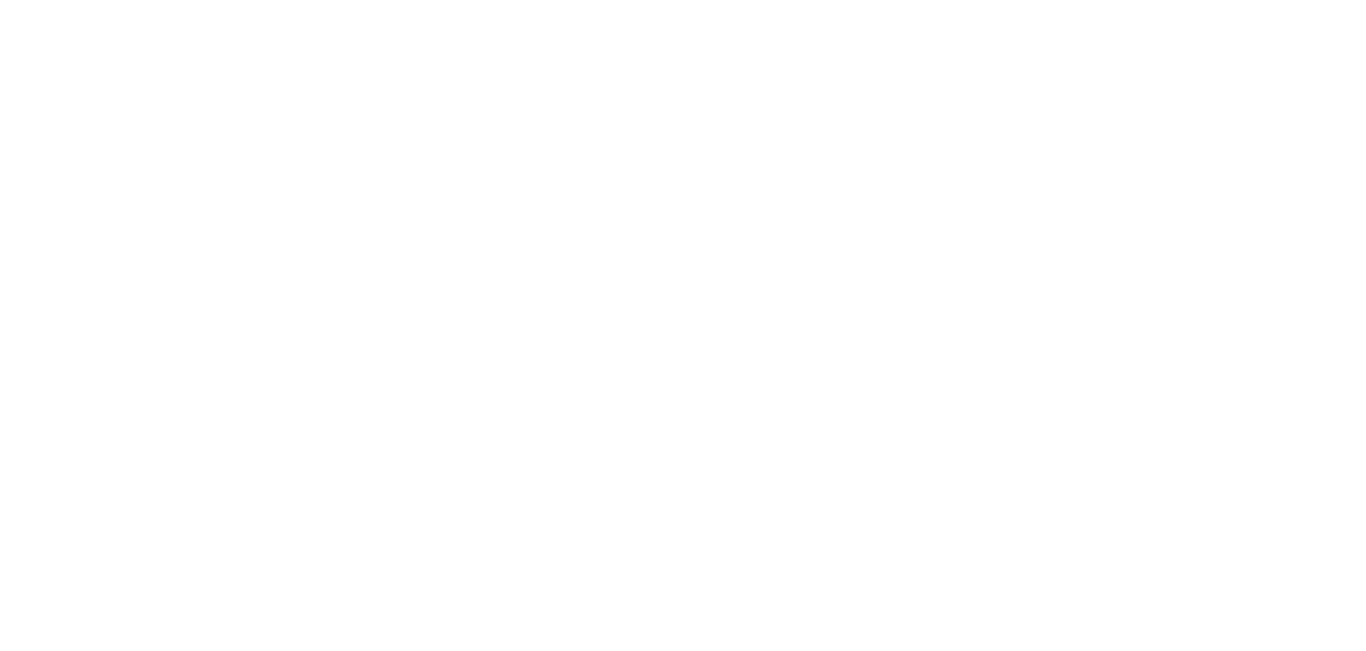 scroll, scrollTop: 0, scrollLeft: 0, axis: both 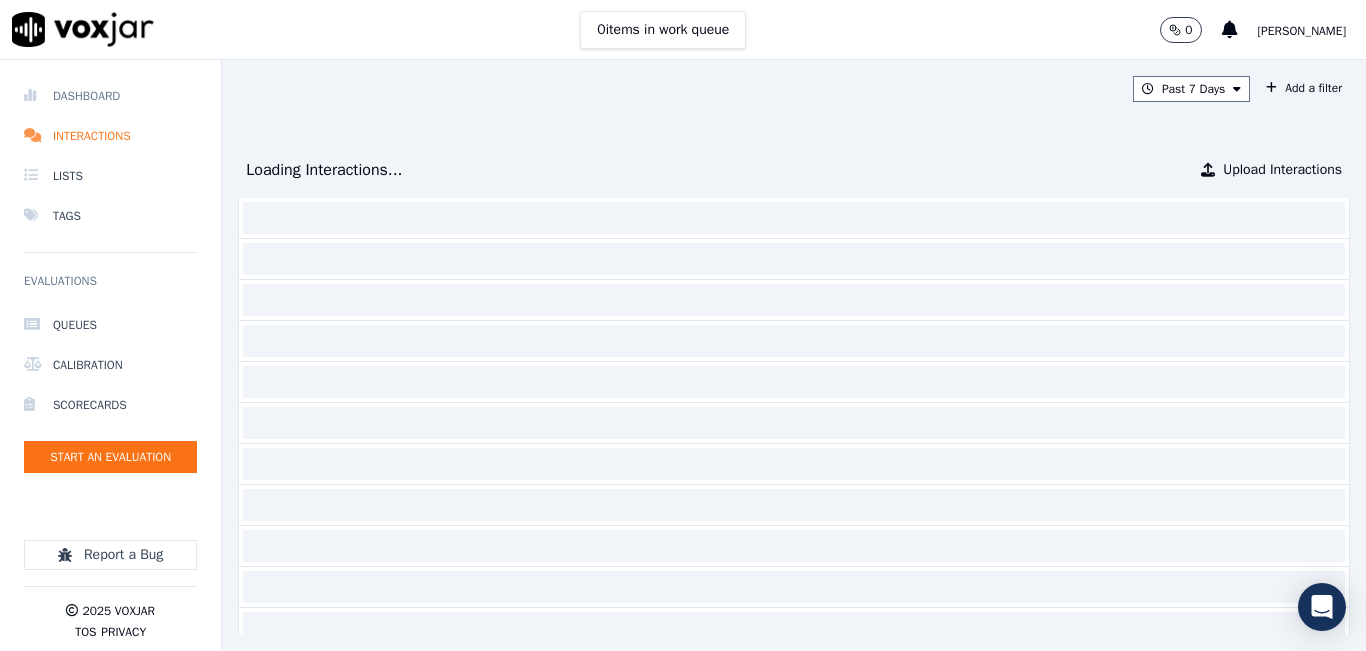 click on "Dashboard" at bounding box center [110, 96] 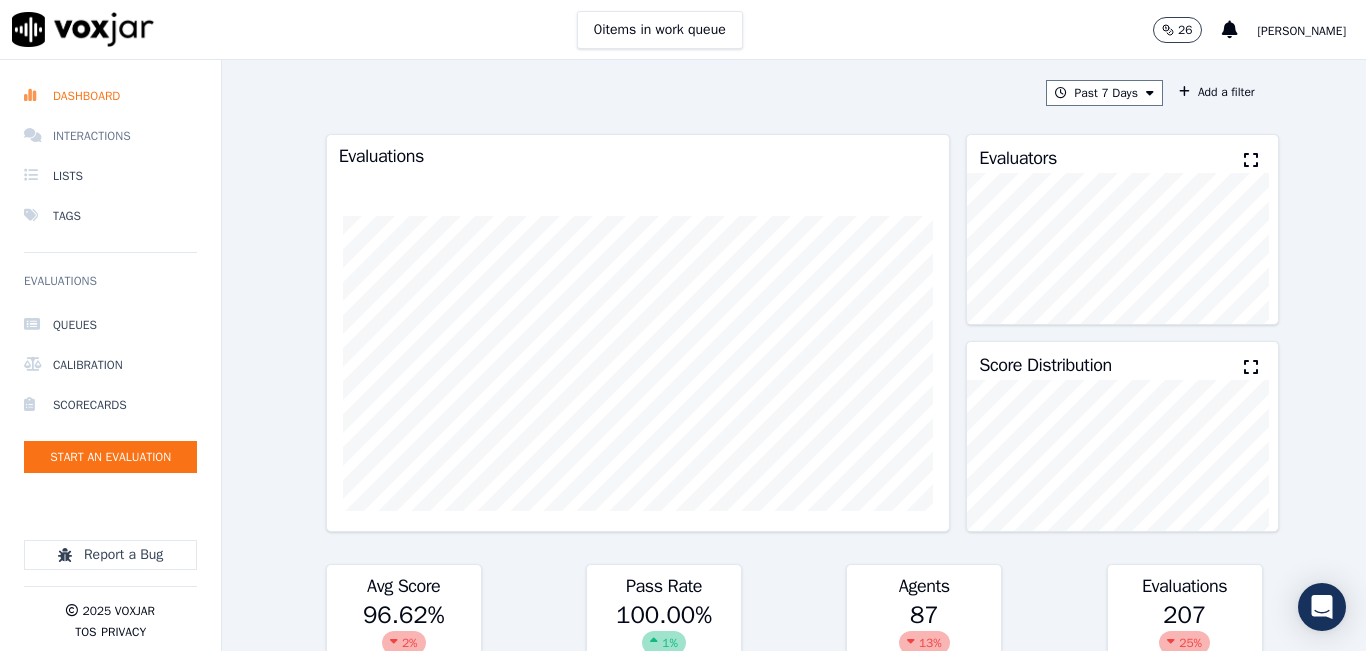 drag, startPoint x: 93, startPoint y: 121, endPoint x: 79, endPoint y: 131, distance: 17.20465 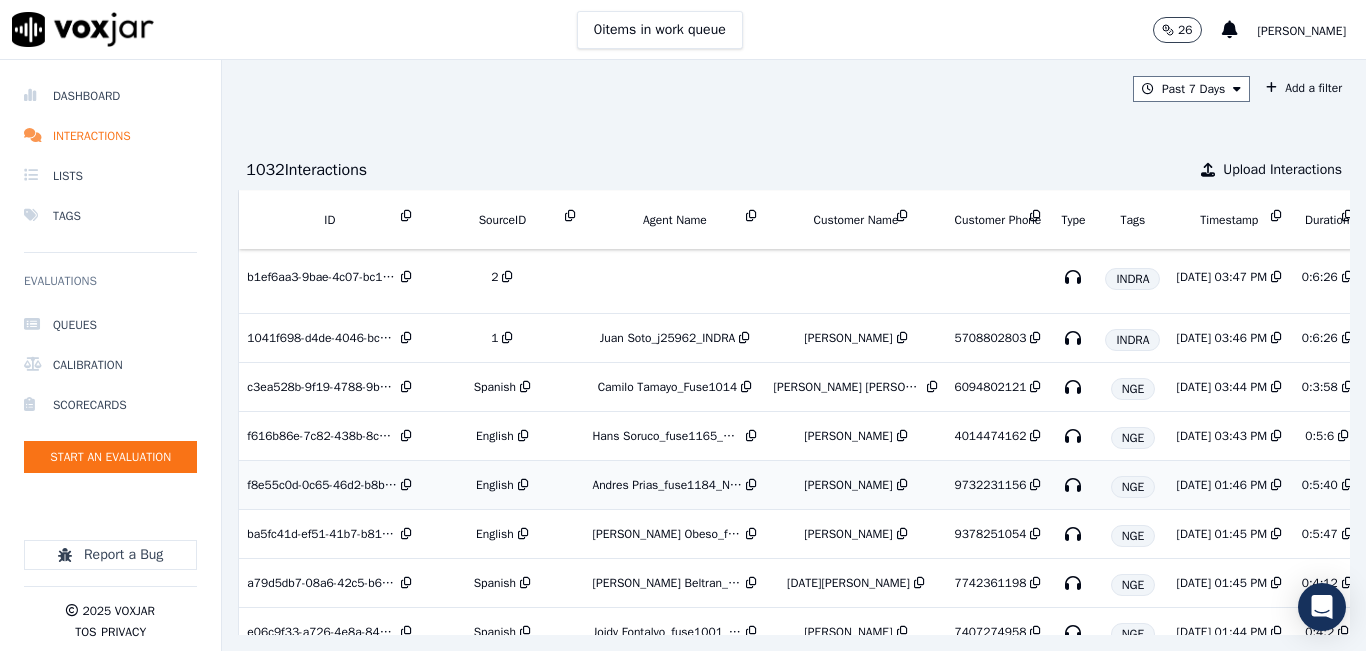 scroll, scrollTop: 365, scrollLeft: 0, axis: vertical 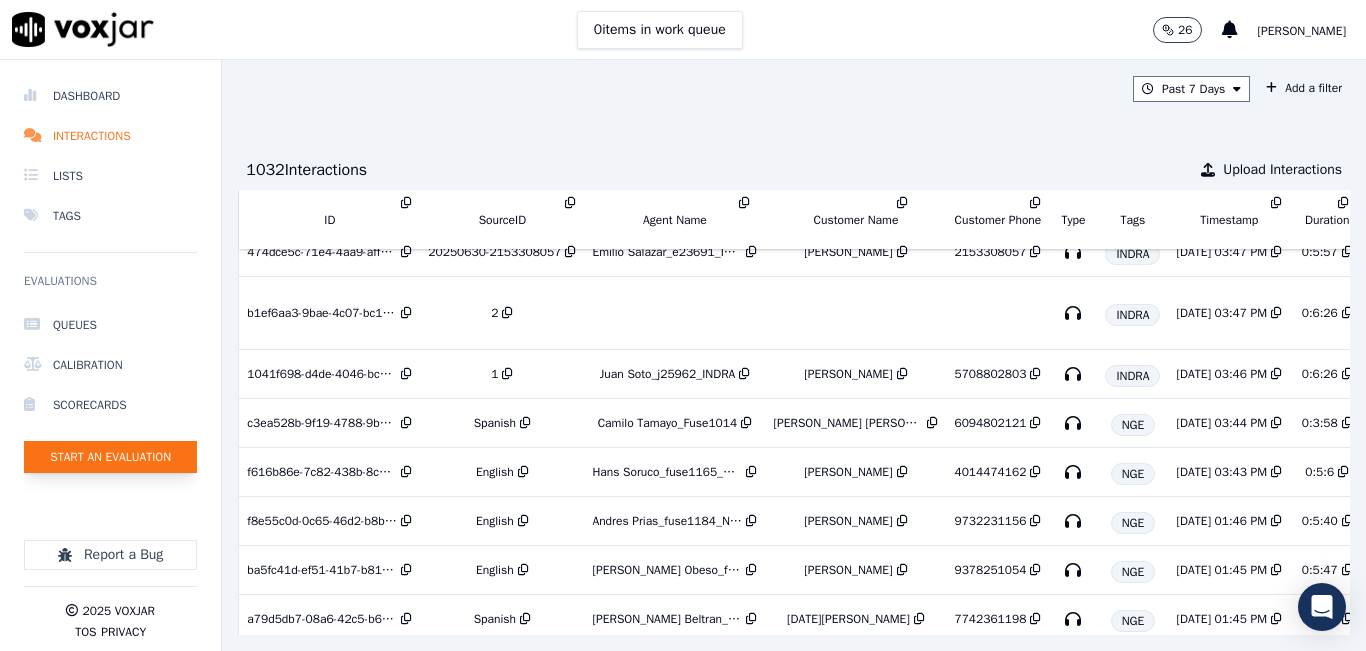 click on "Start an Evaluation" 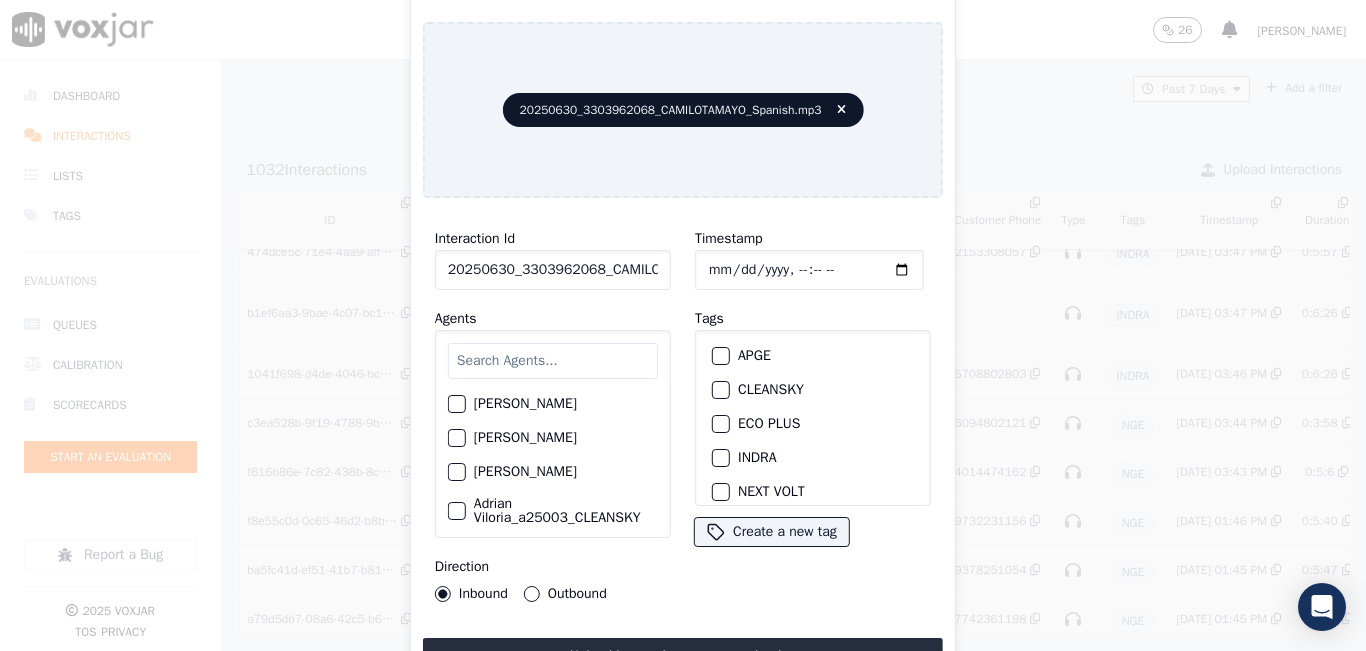 click on "20250630_3303962068_CAMILOTAMAYO_Spanish.mp3" 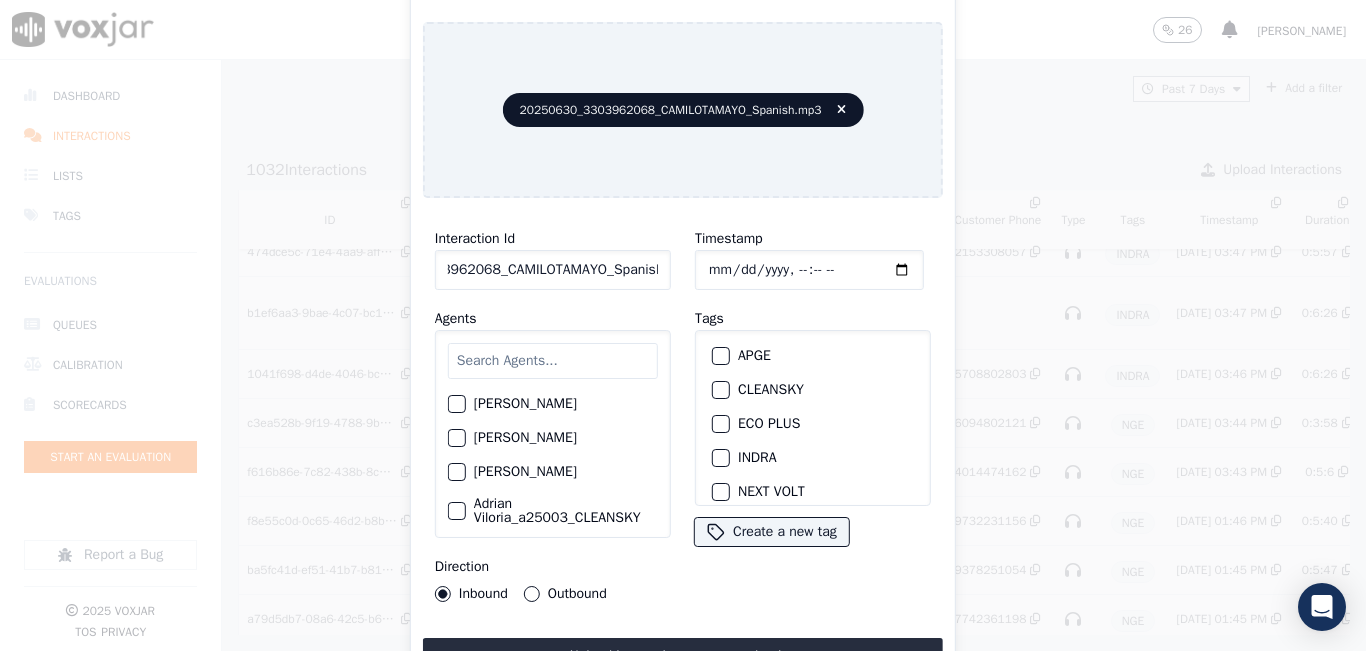 scroll, scrollTop: 0, scrollLeft: 102, axis: horizontal 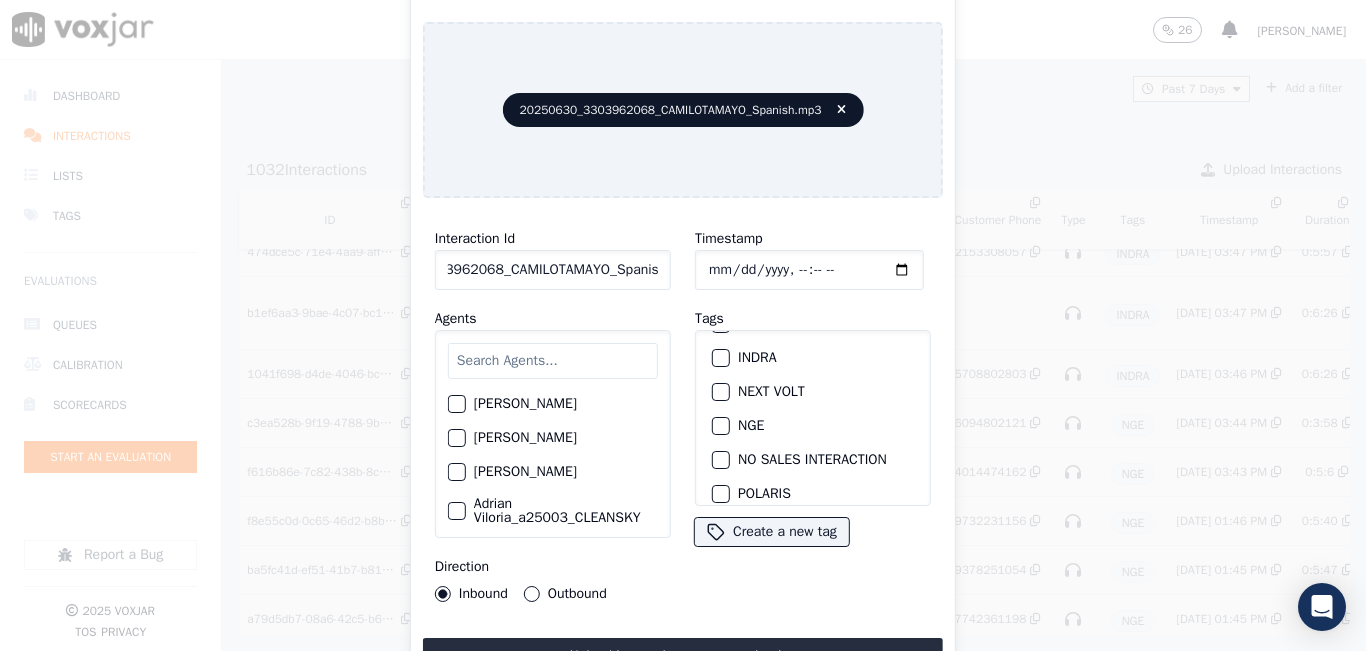 type on "20250630_3303962068_CAMILOTAMAYO_Spanish" 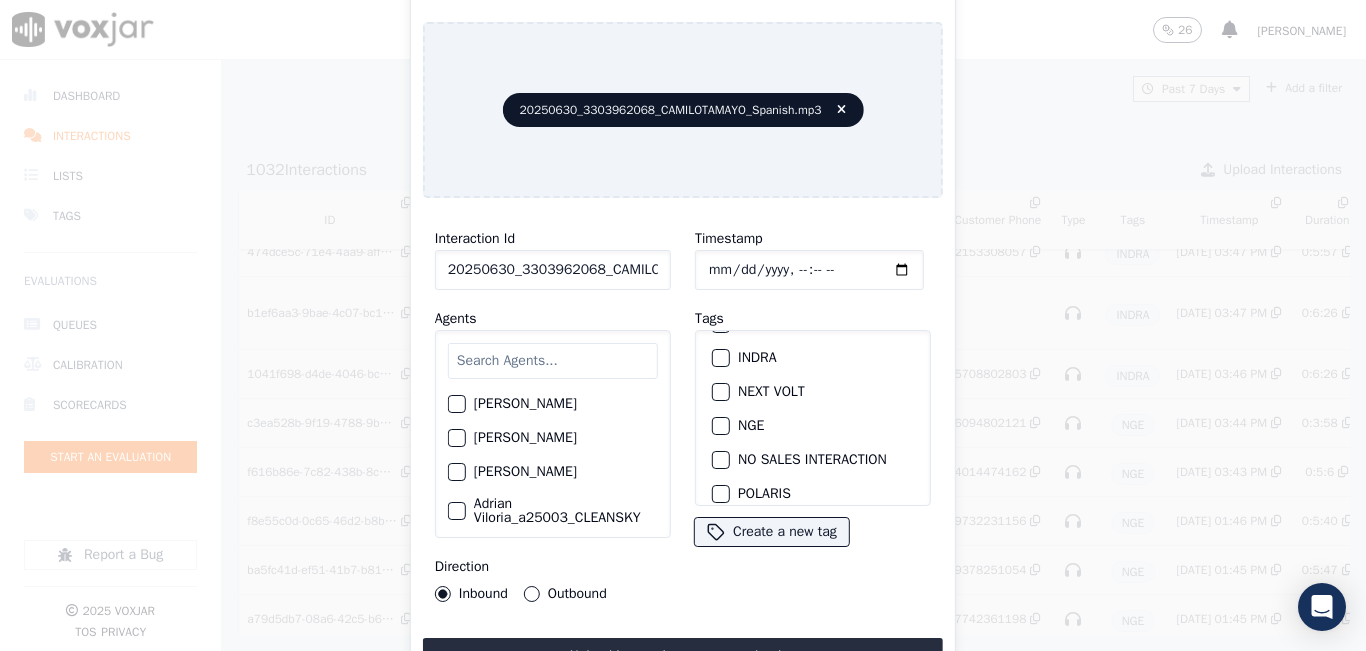 click at bounding box center [720, 426] 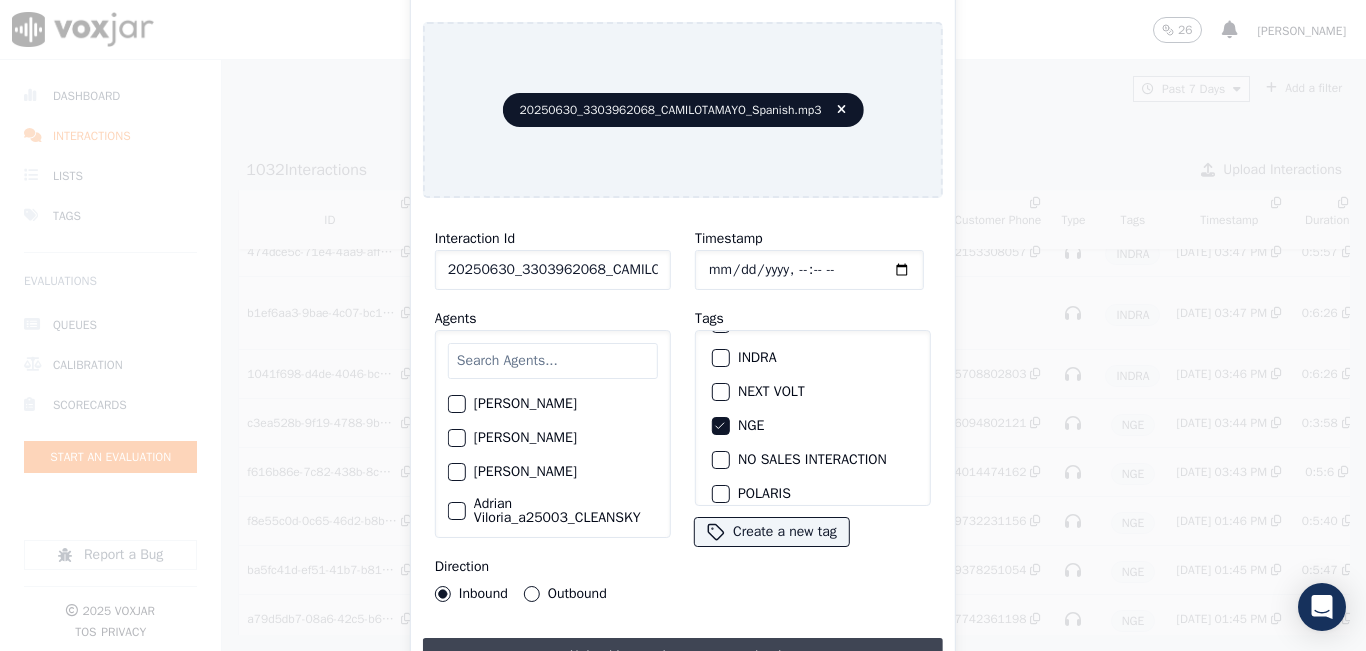 click on "Upload interaction to start evaluation" at bounding box center (683, 656) 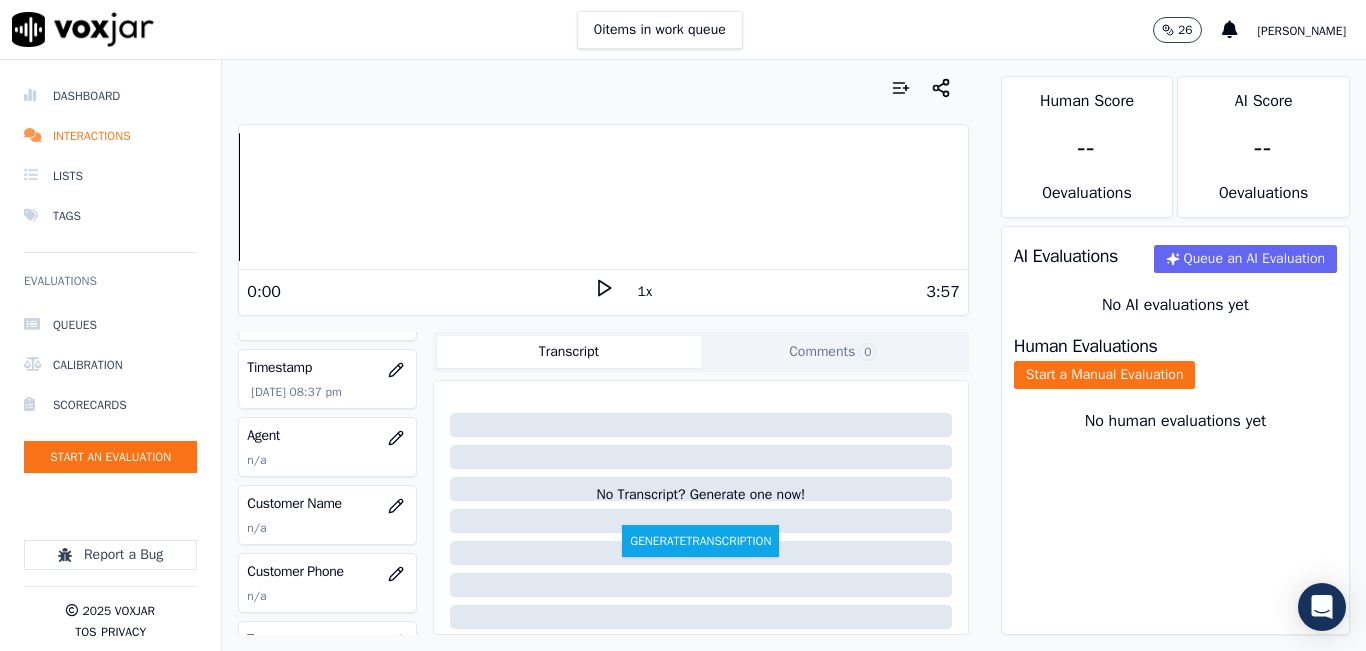 scroll, scrollTop: 100, scrollLeft: 0, axis: vertical 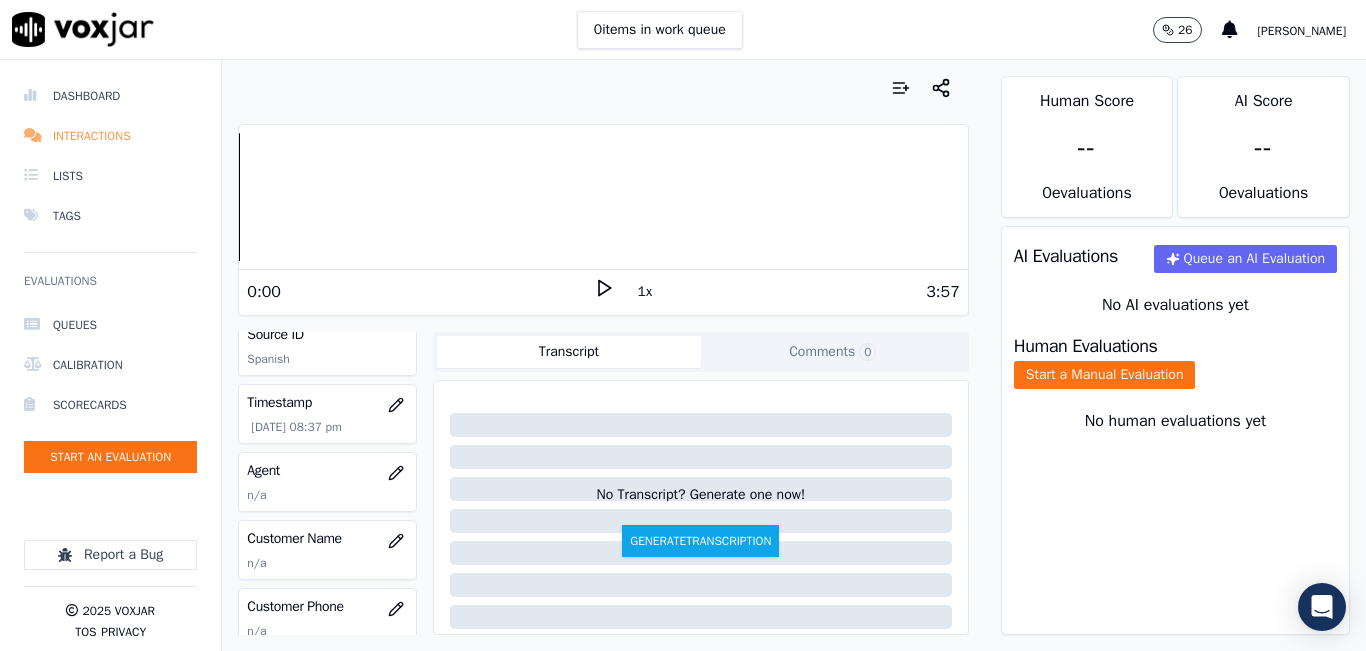 click on "Interactions" at bounding box center (110, 136) 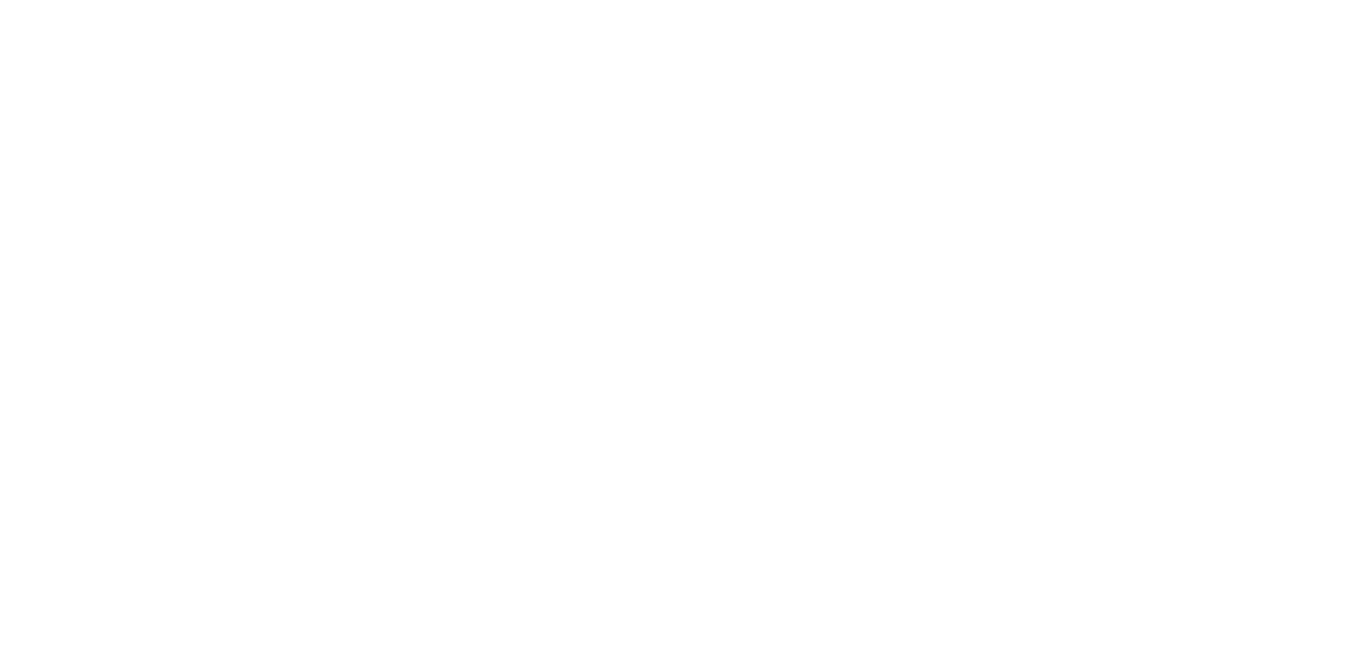 scroll, scrollTop: 0, scrollLeft: 0, axis: both 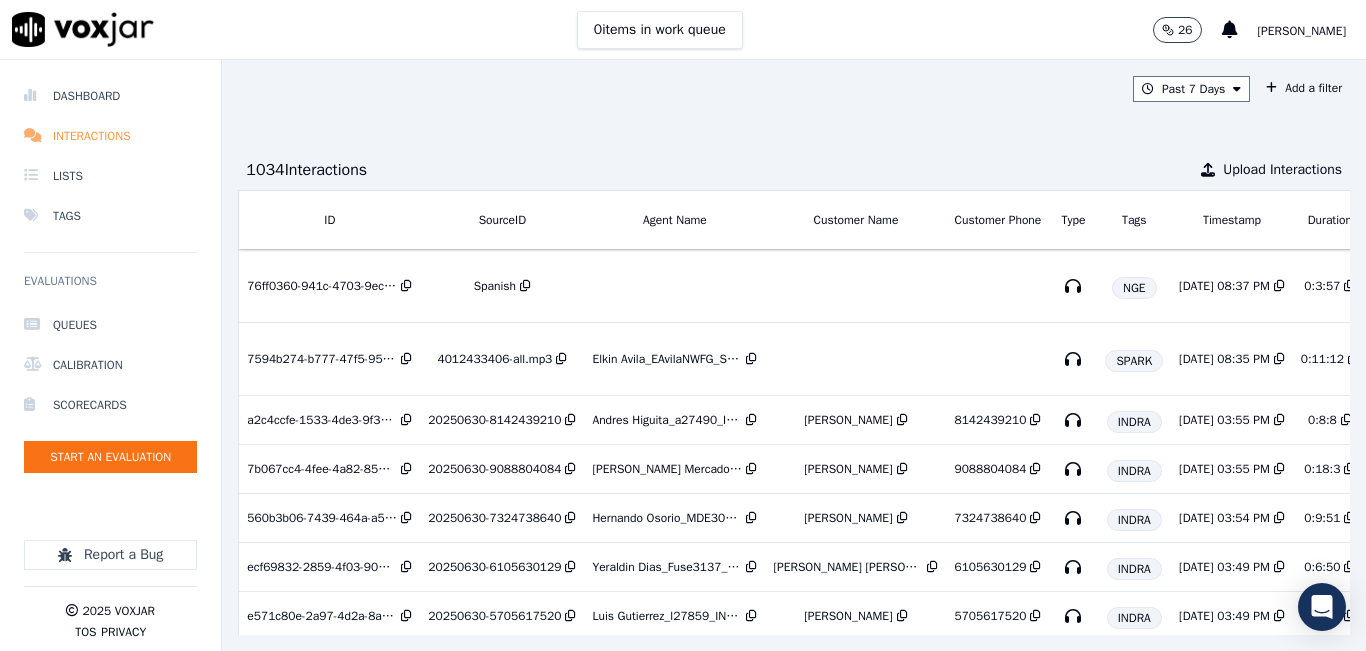 click on "Interactions" at bounding box center (110, 136) 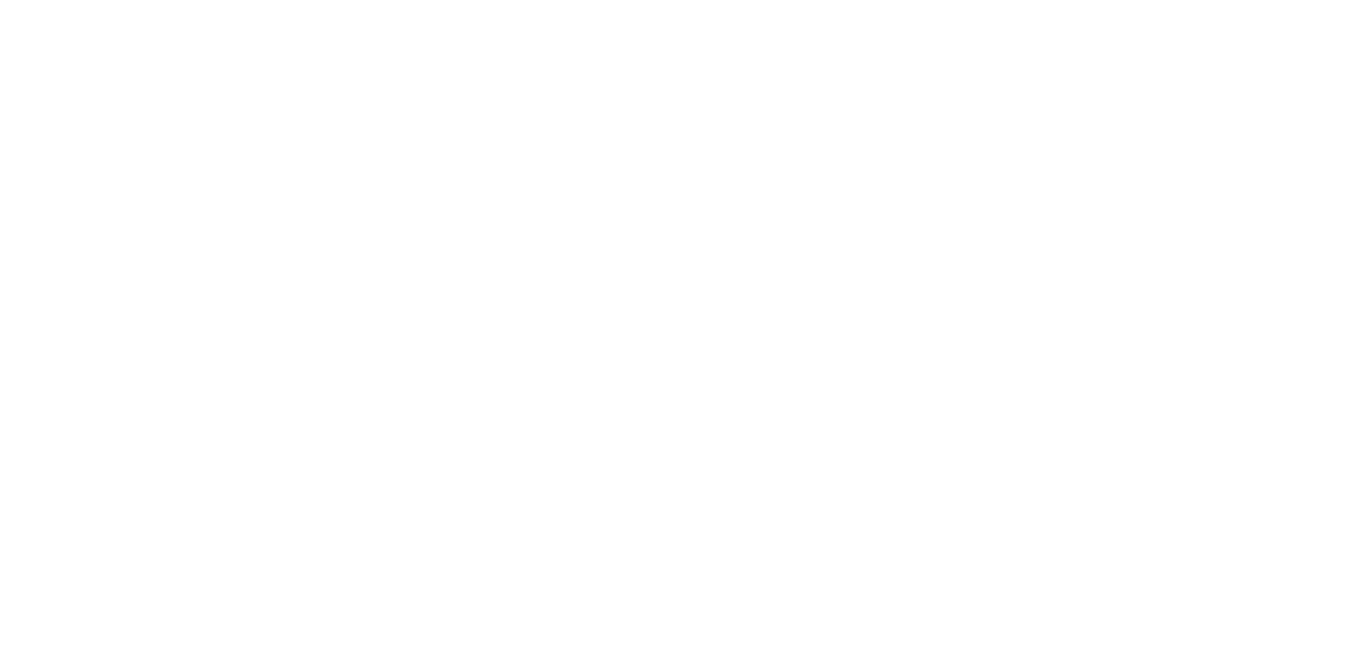 scroll, scrollTop: 0, scrollLeft: 0, axis: both 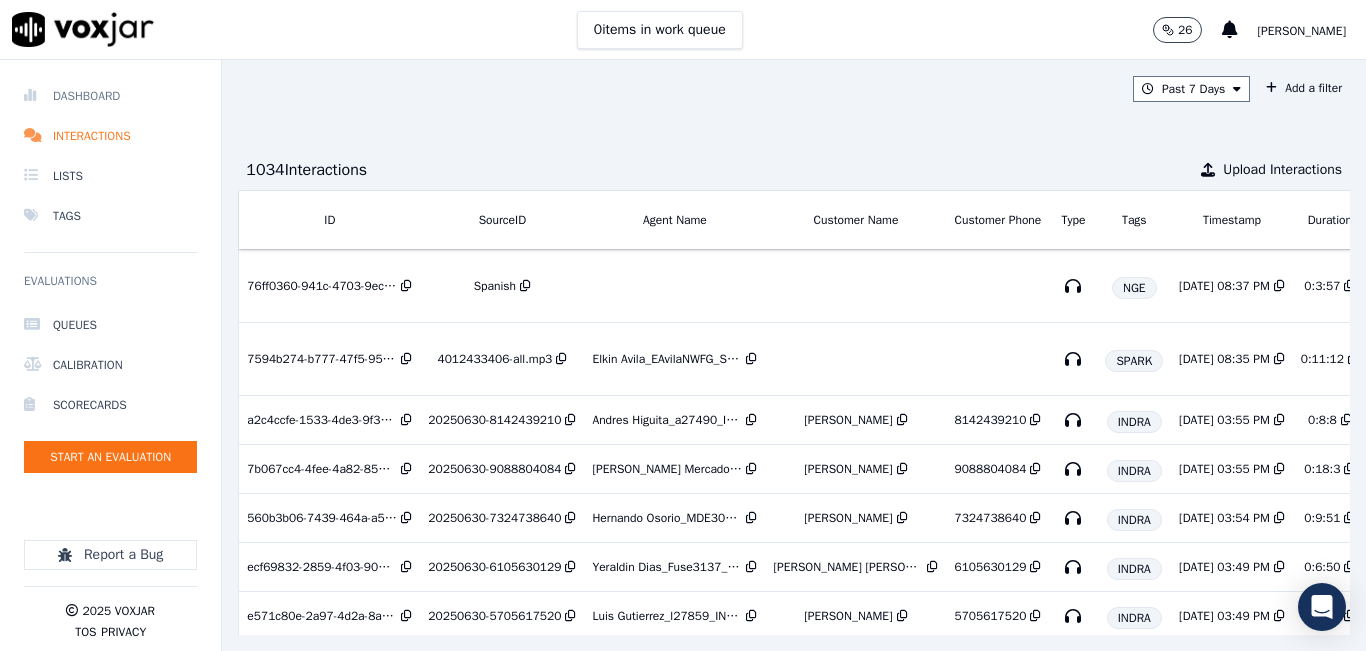 click on "Dashboard" at bounding box center [110, 96] 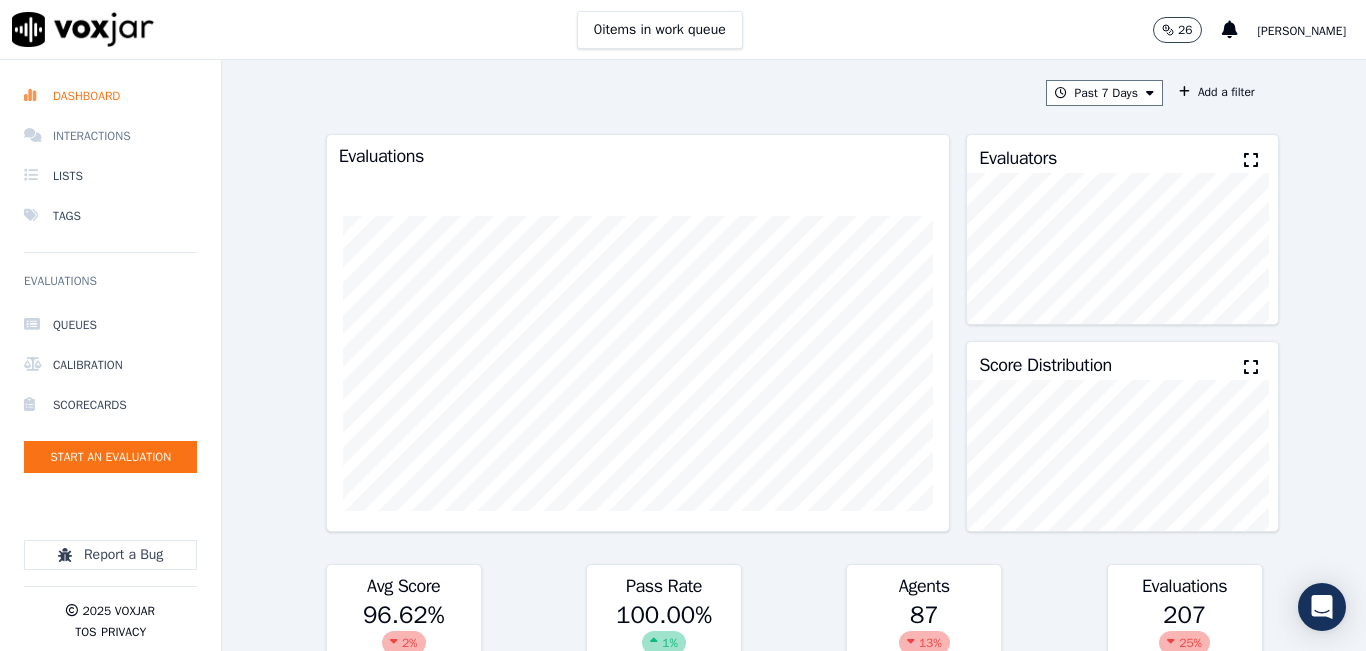 click on "Interactions" at bounding box center [110, 136] 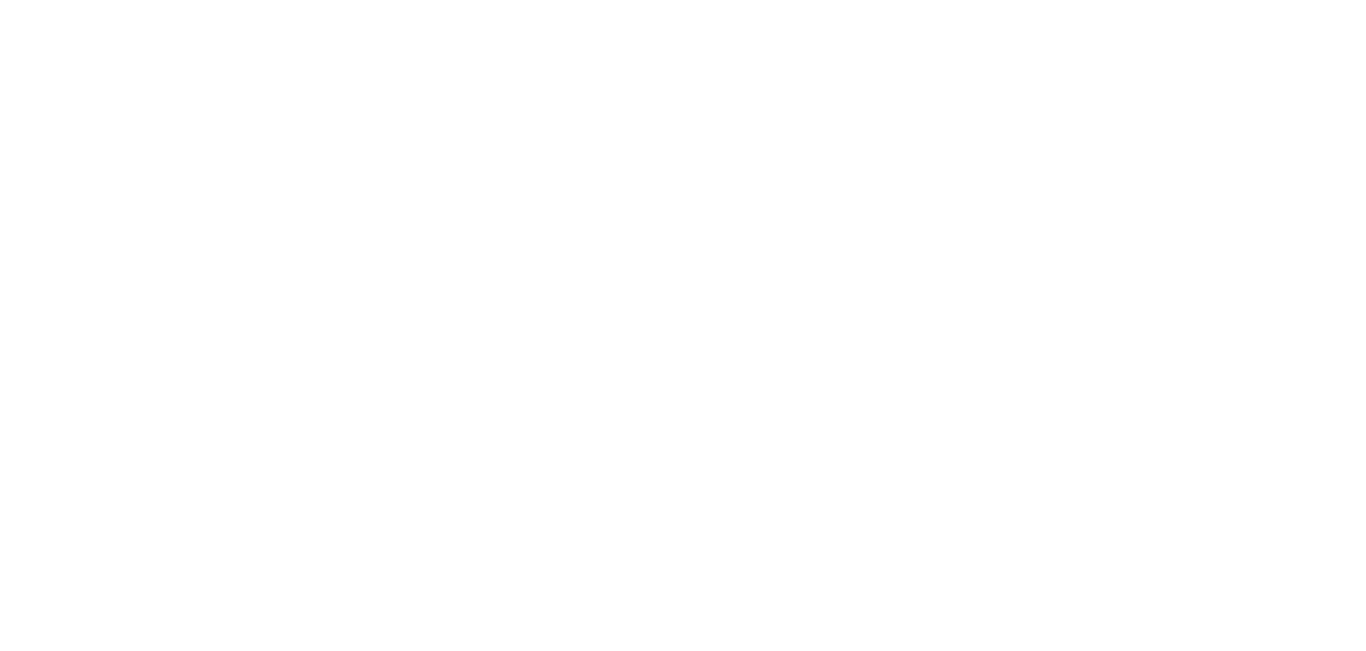 scroll, scrollTop: 0, scrollLeft: 0, axis: both 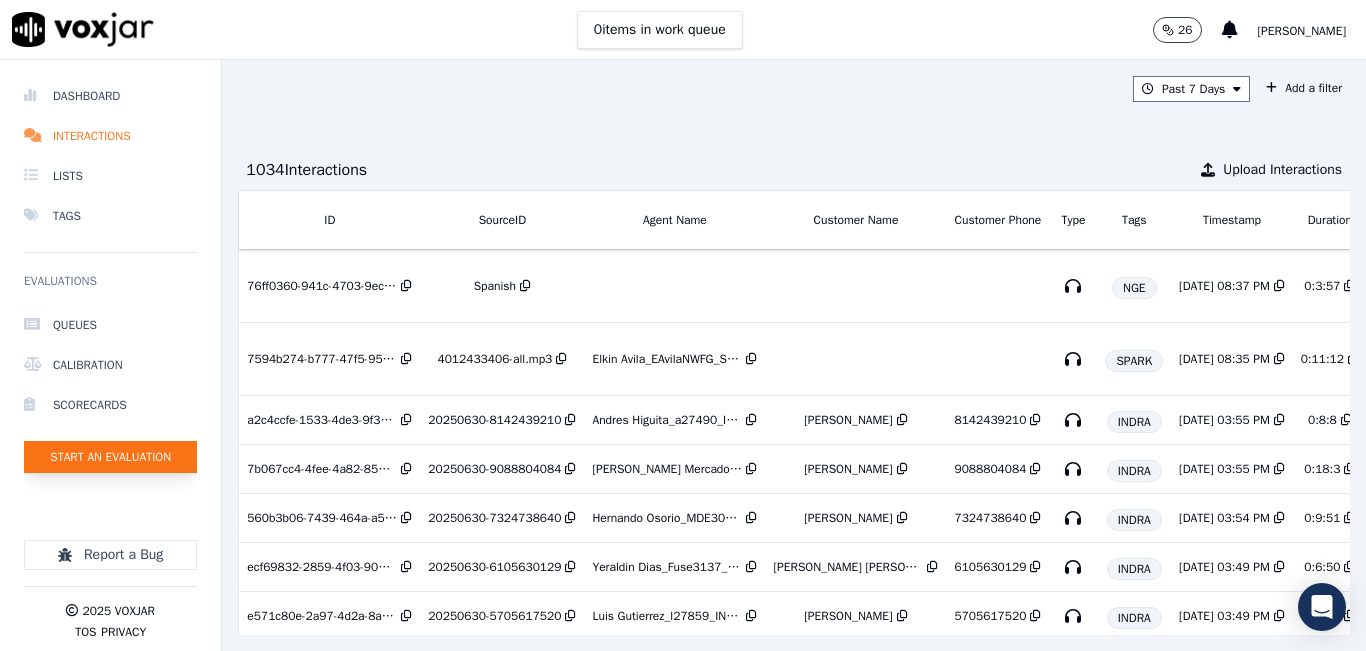 drag, startPoint x: 144, startPoint y: 440, endPoint x: 144, endPoint y: 454, distance: 14 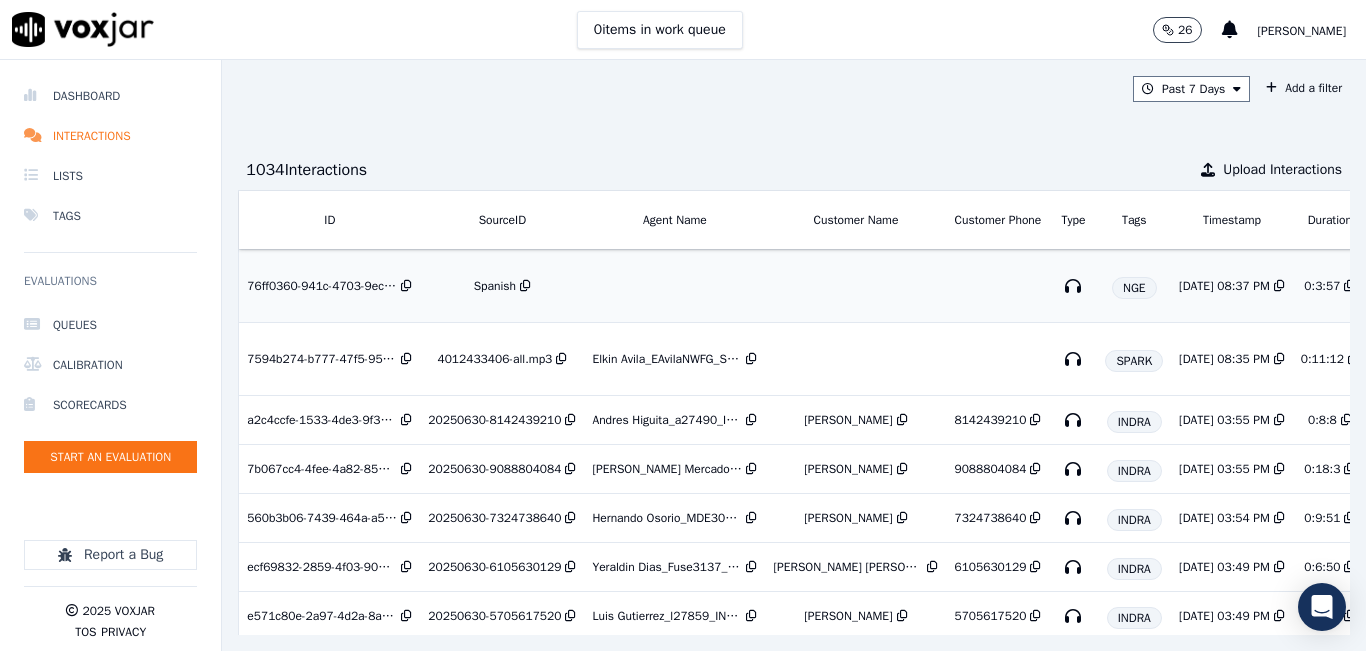 click on "Spanish" at bounding box center (502, 286) 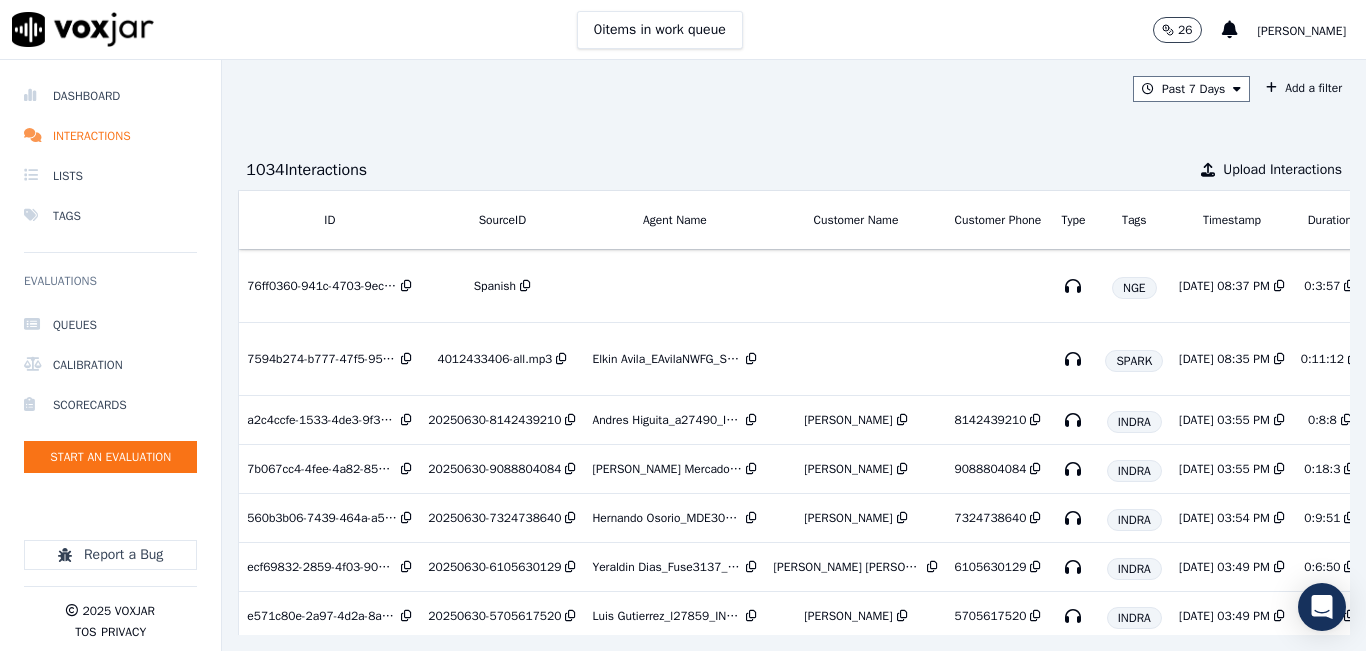 click on "Past 7 Days
Add a filter" at bounding box center [794, 89] 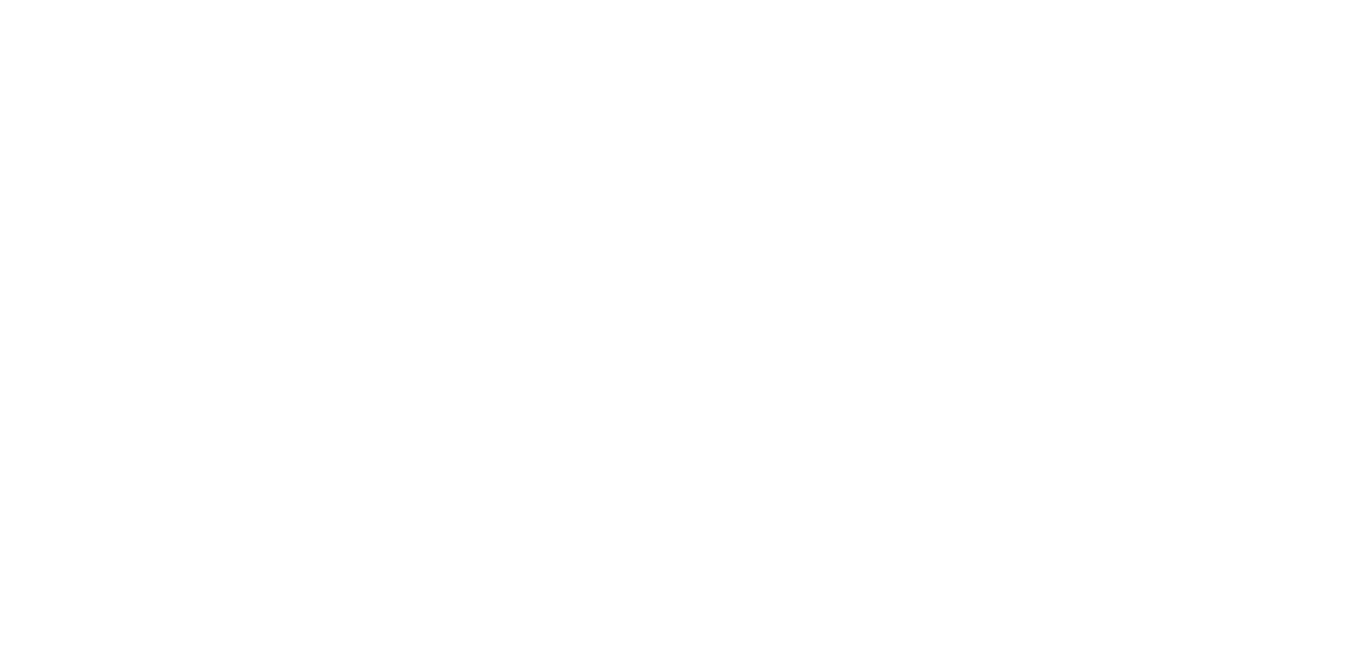 scroll, scrollTop: 0, scrollLeft: 0, axis: both 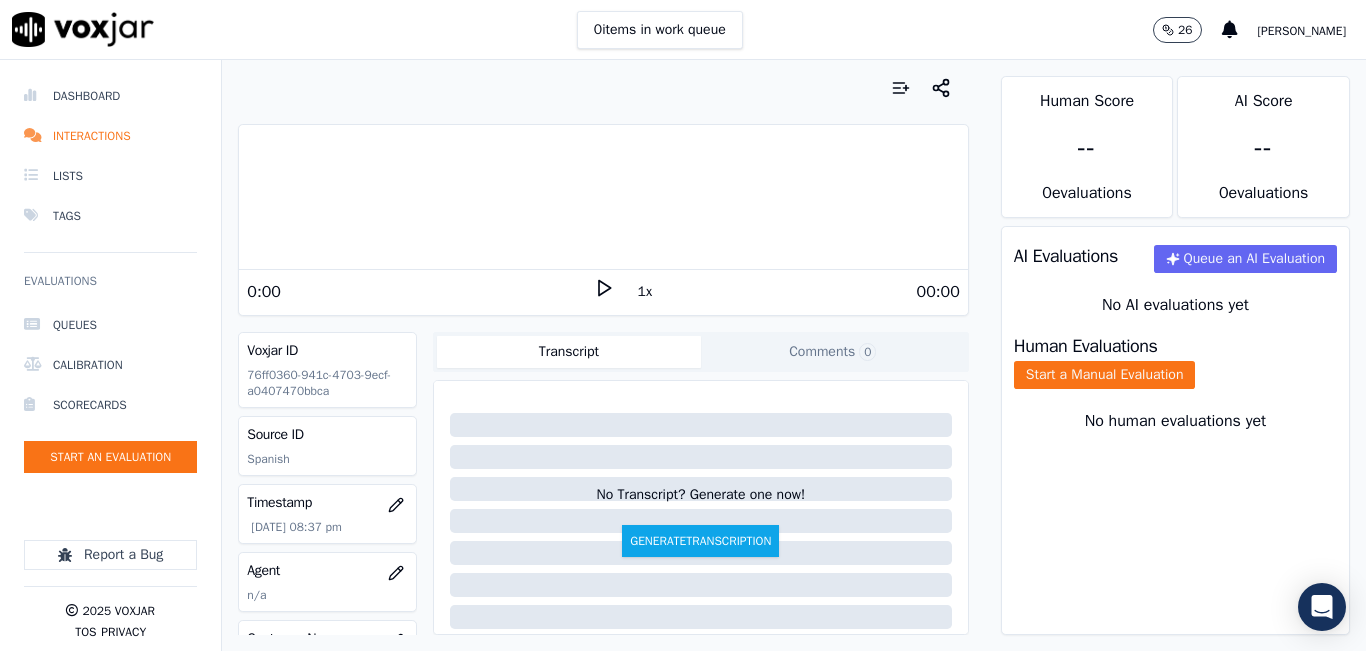 click on "0  items in work queue     26         [PERSON_NAME]" at bounding box center (683, 30) 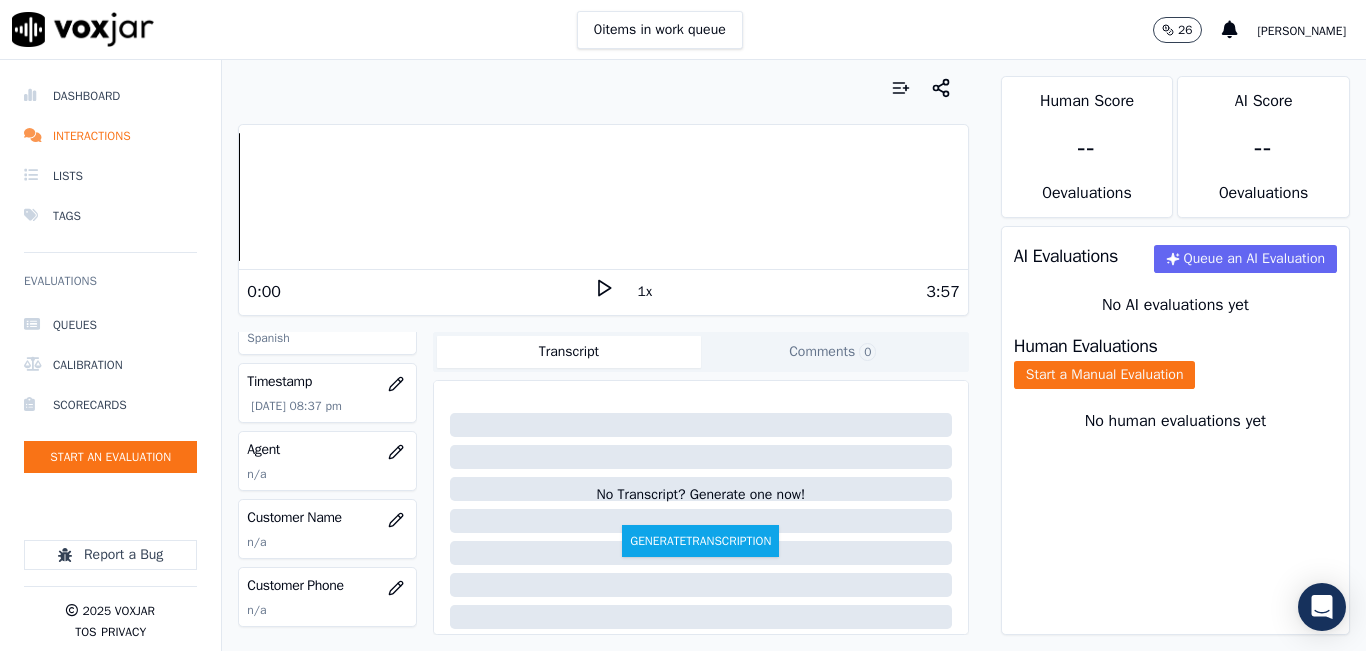 scroll, scrollTop: 0, scrollLeft: 0, axis: both 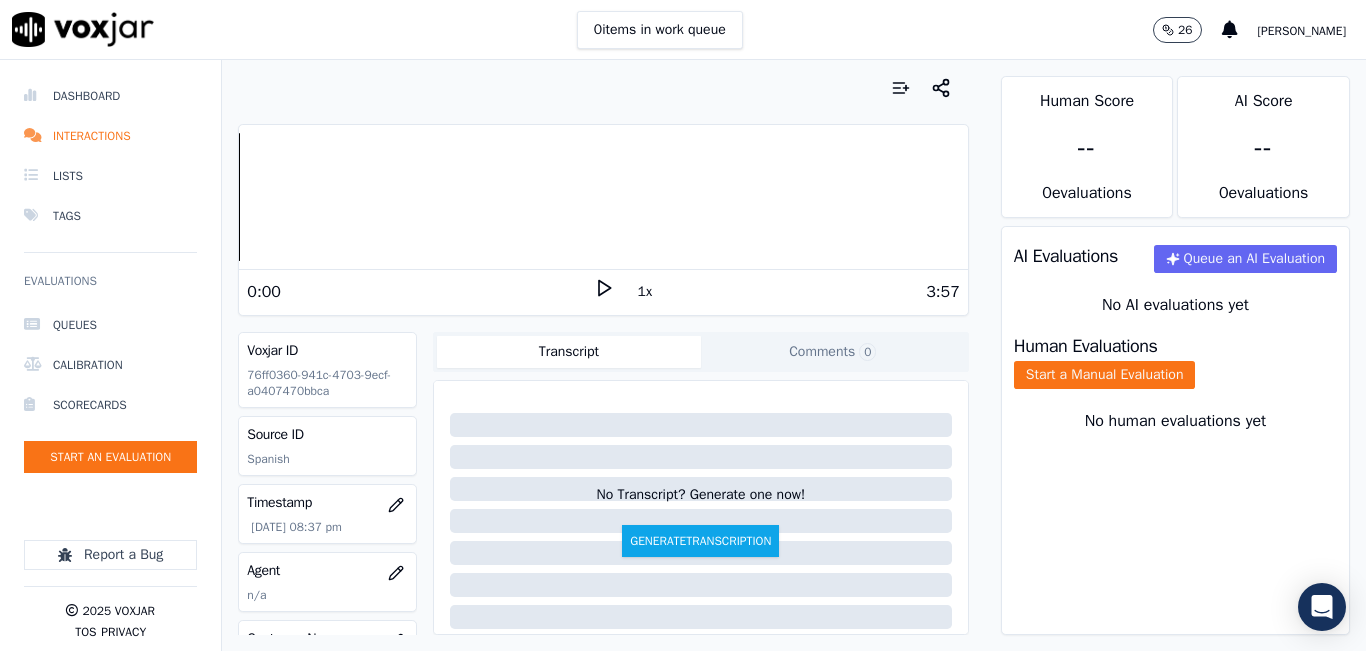 click 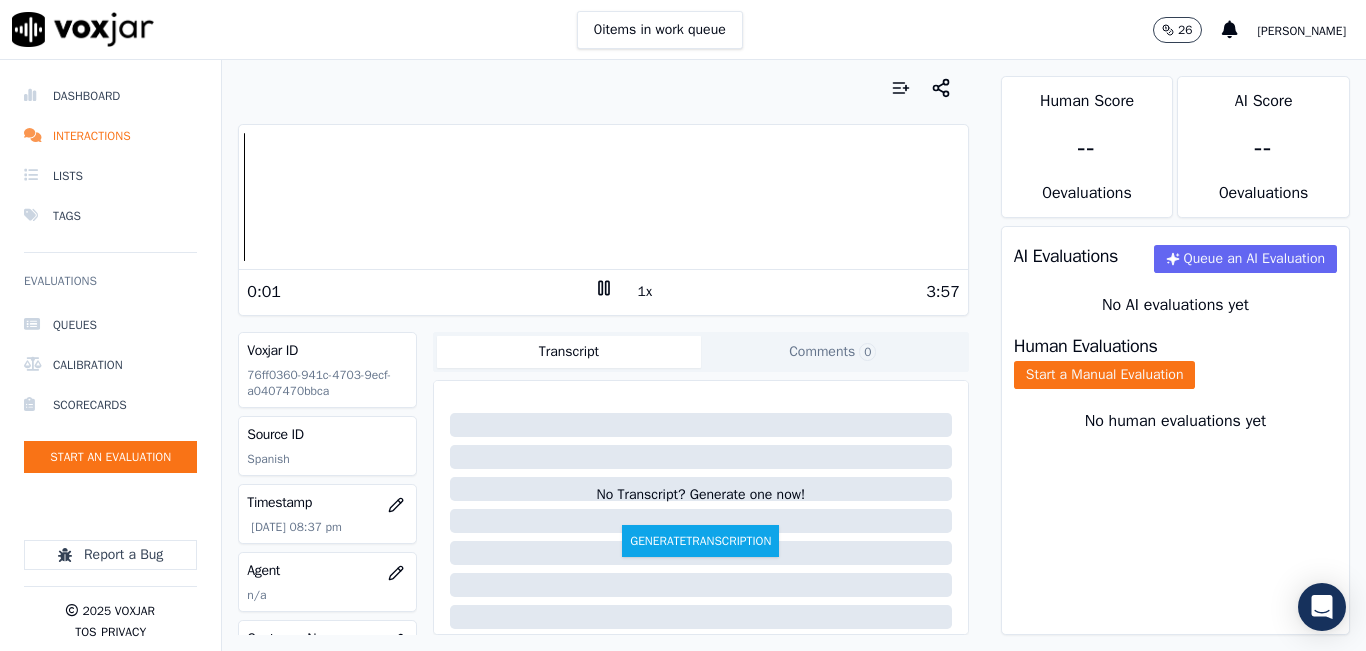 click 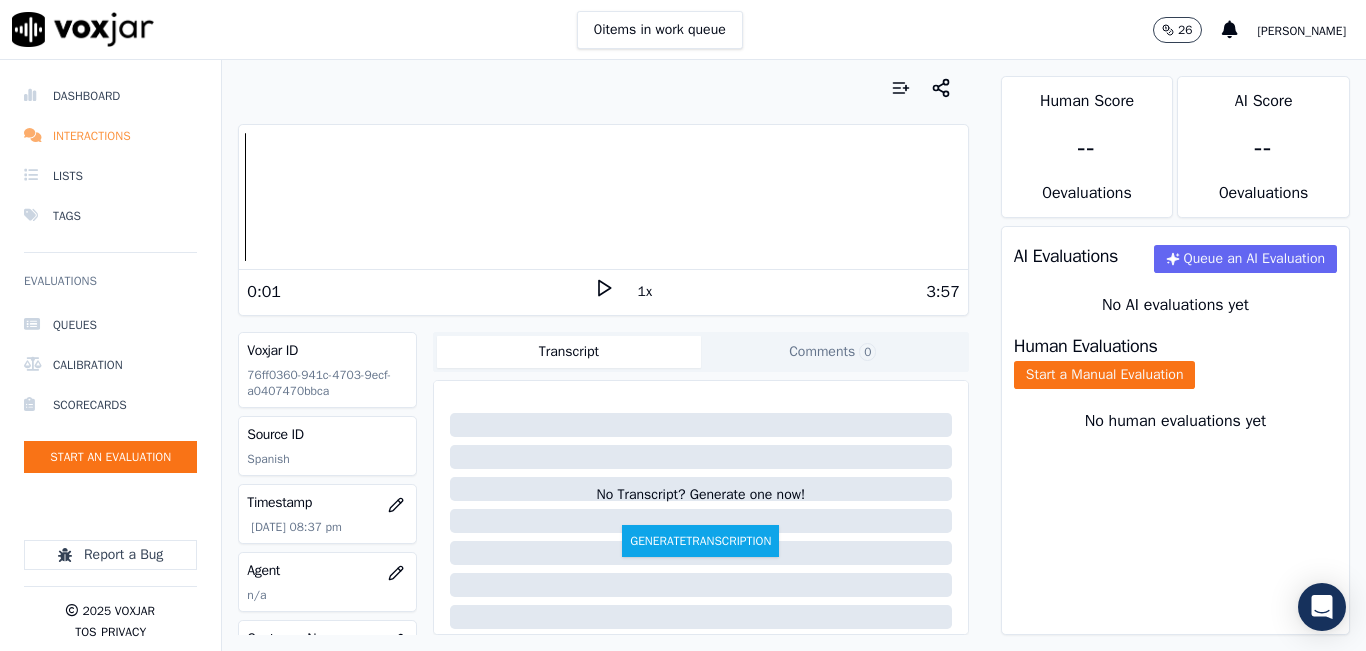 click on "Interactions" at bounding box center (110, 136) 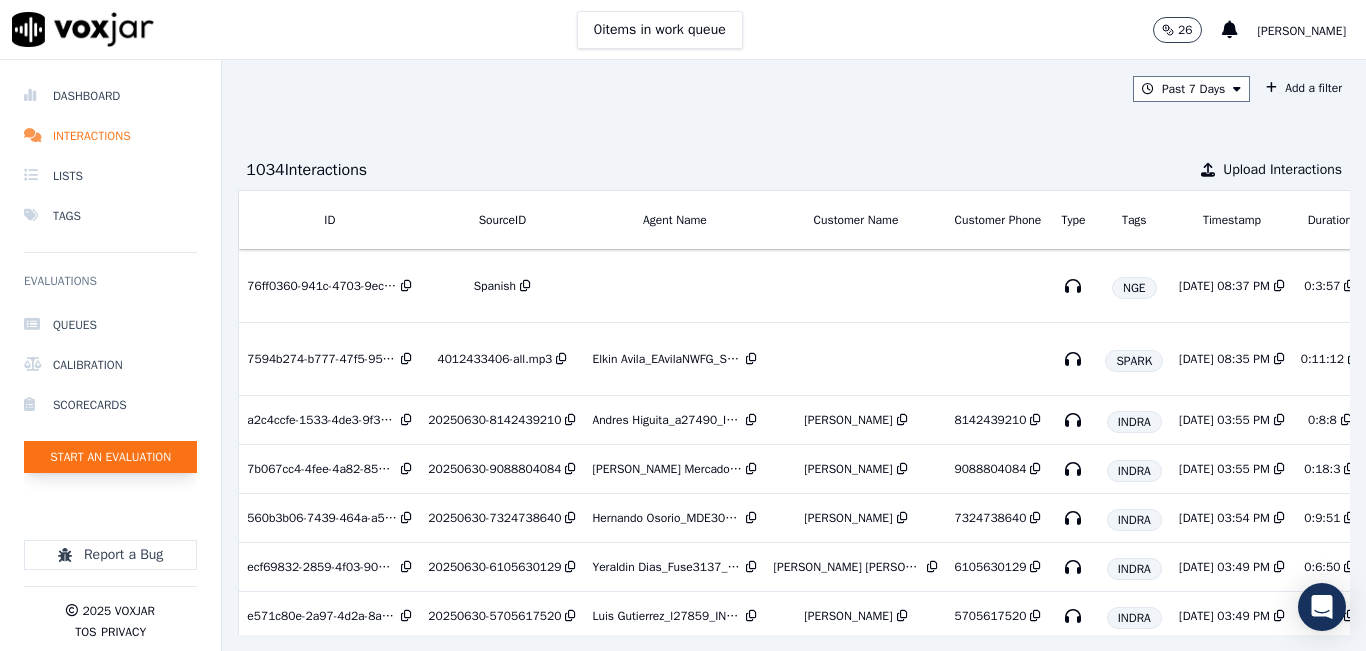 click on "Start an Evaluation" 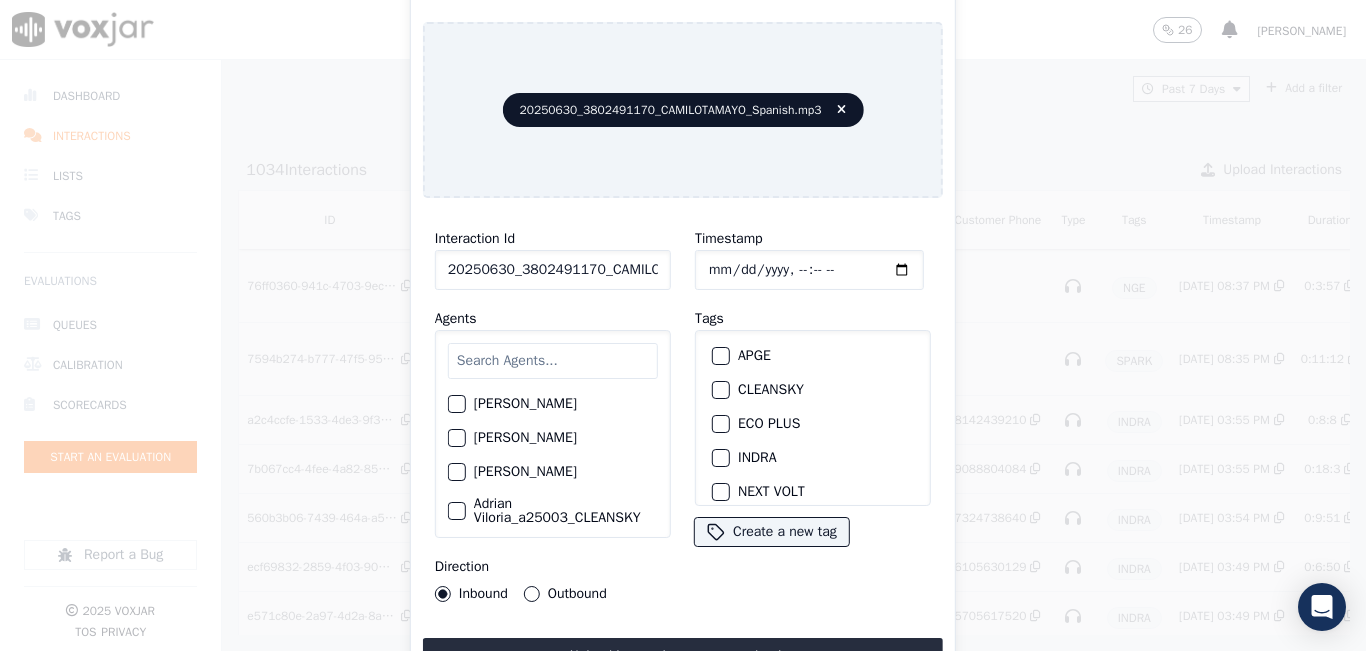 drag, startPoint x: 645, startPoint y: 254, endPoint x: 729, endPoint y: 302, distance: 96.74709 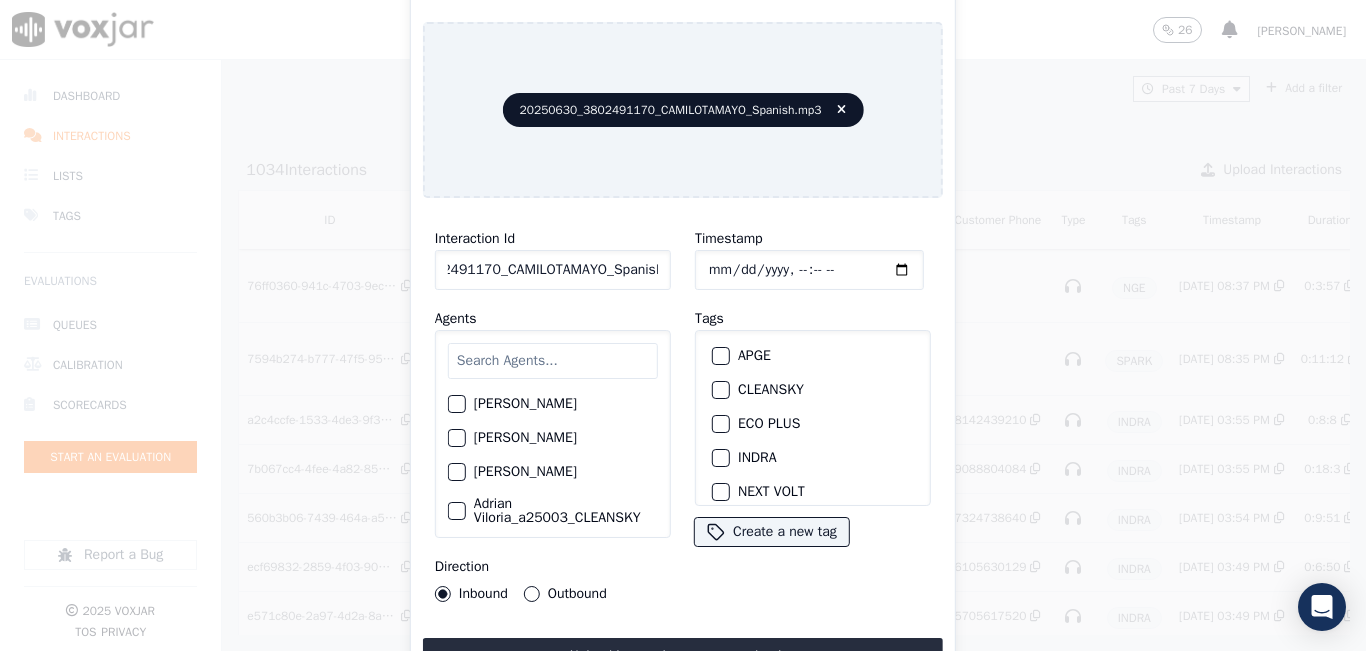scroll, scrollTop: 0, scrollLeft: 102, axis: horizontal 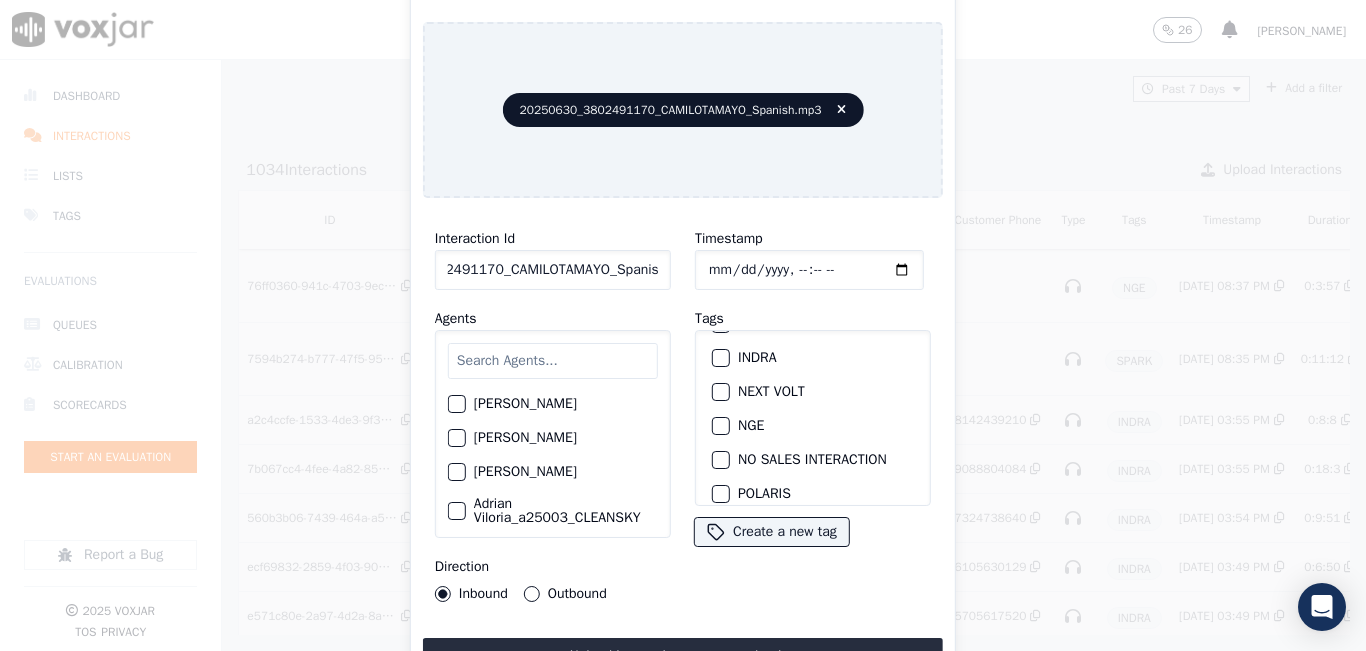 type on "20250630_3802491170_CAMILOTAMAYO_Spanish" 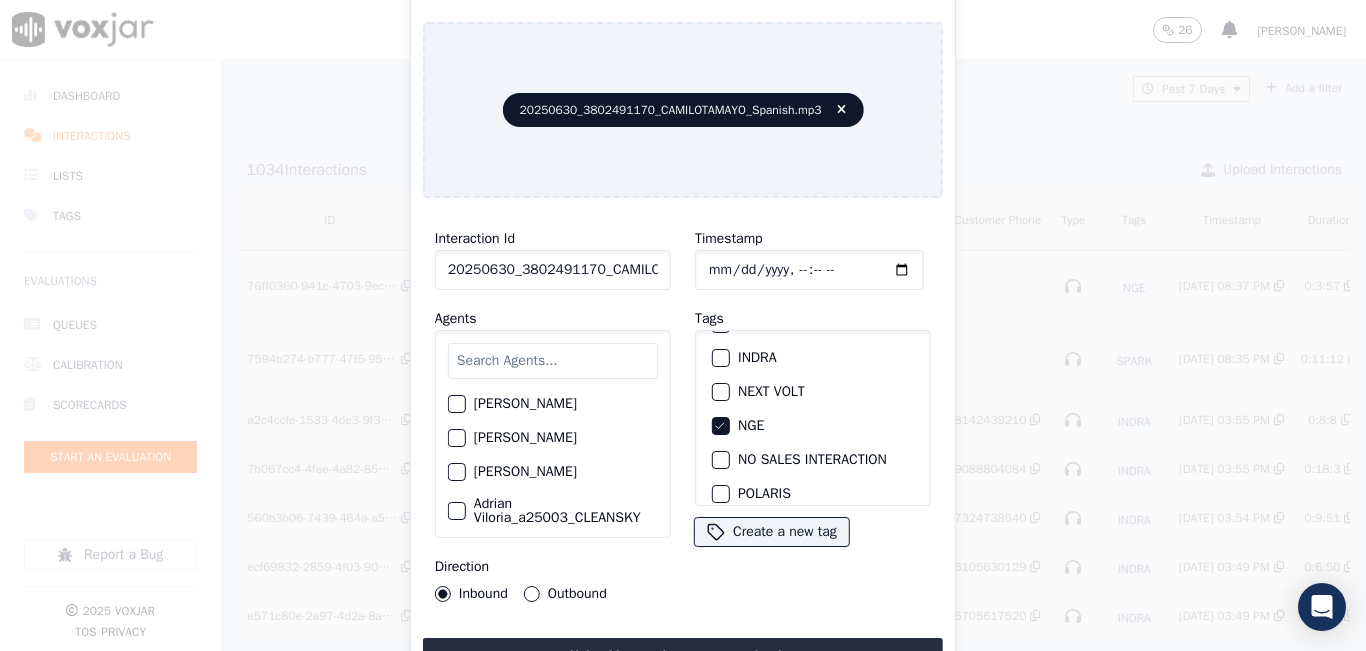 click on "Upload interaction to start evaluation" at bounding box center (683, 656) 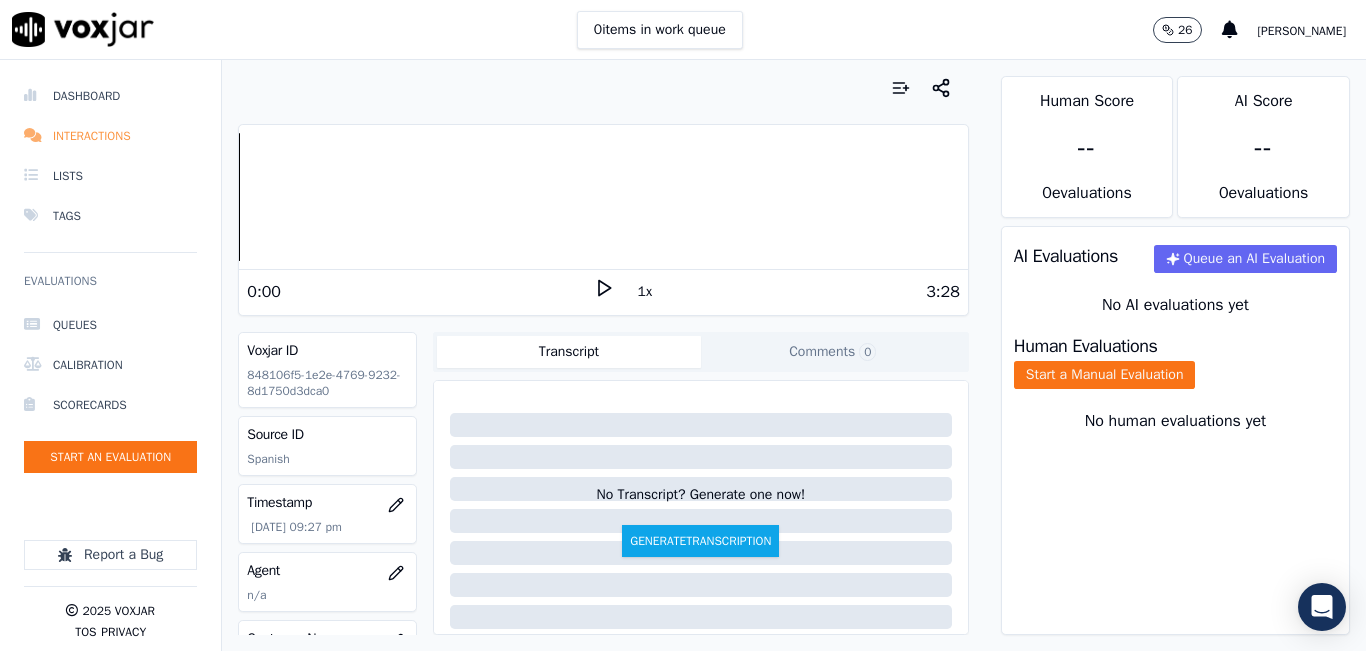 click on "Interactions" at bounding box center [110, 136] 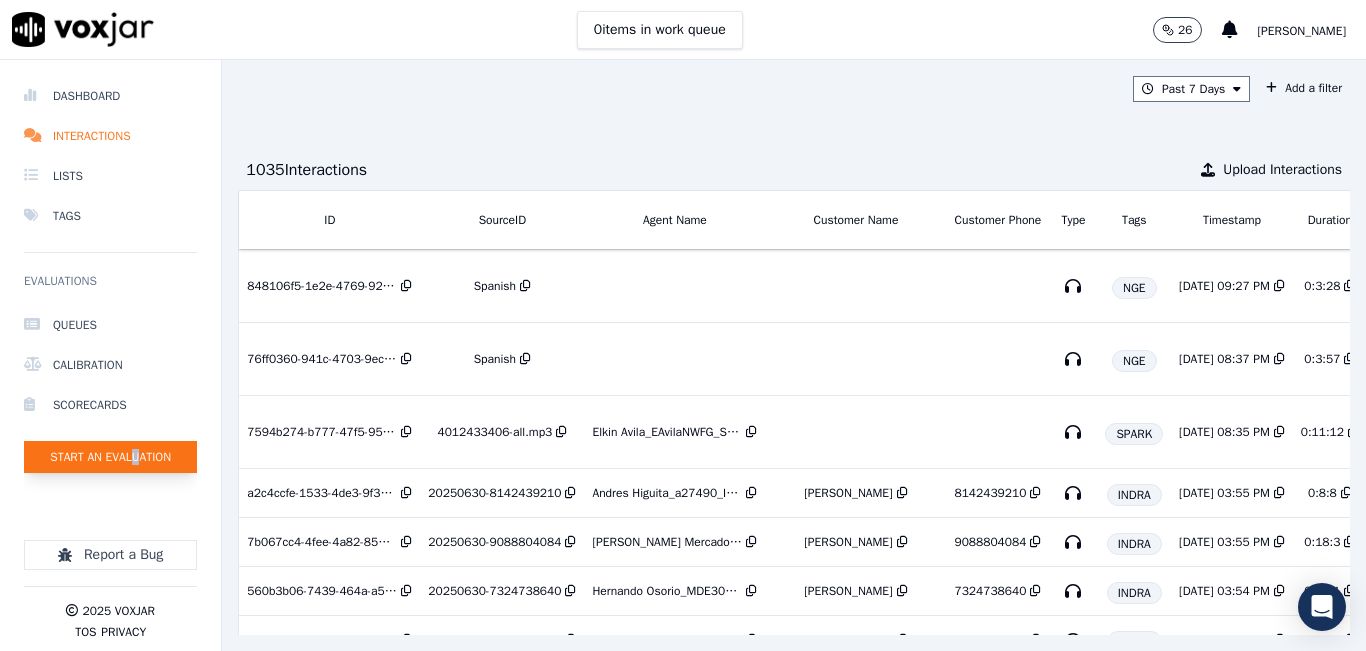drag, startPoint x: 130, startPoint y: 435, endPoint x: 143, endPoint y: 460, distance: 28.178005 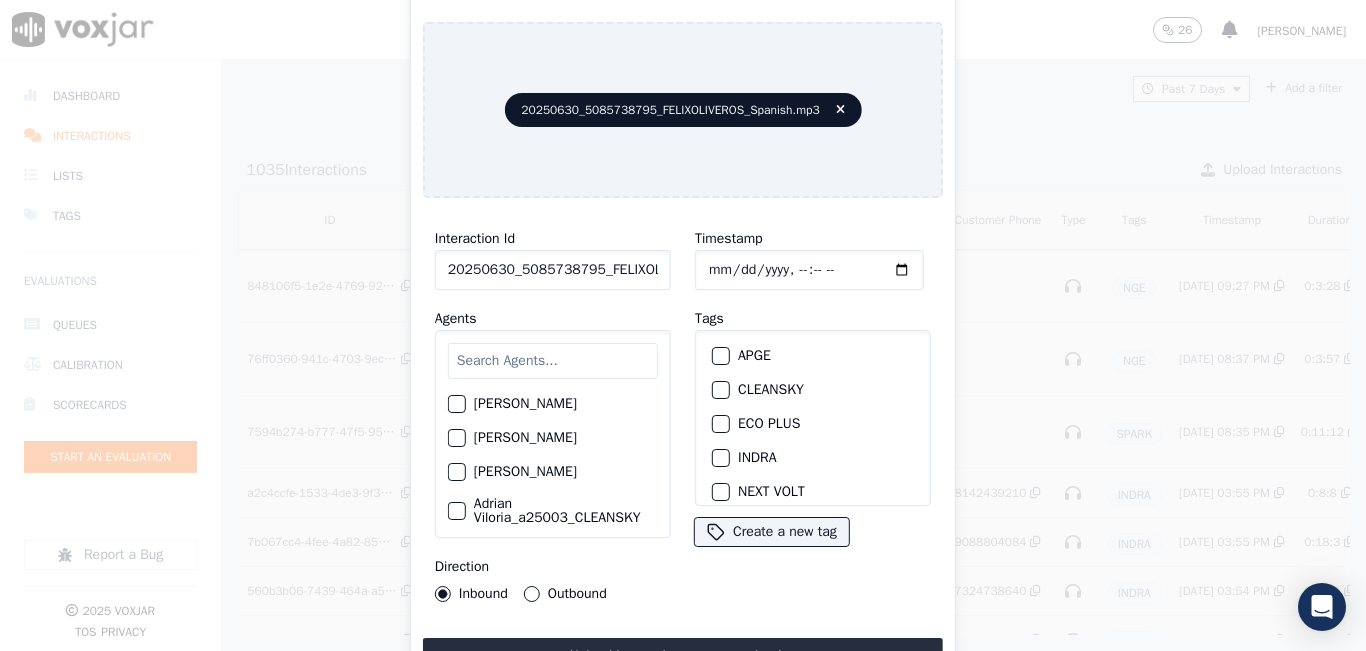 click on "20250630_5085738795_FELIXOLIVEROS_Spanish.mp3" 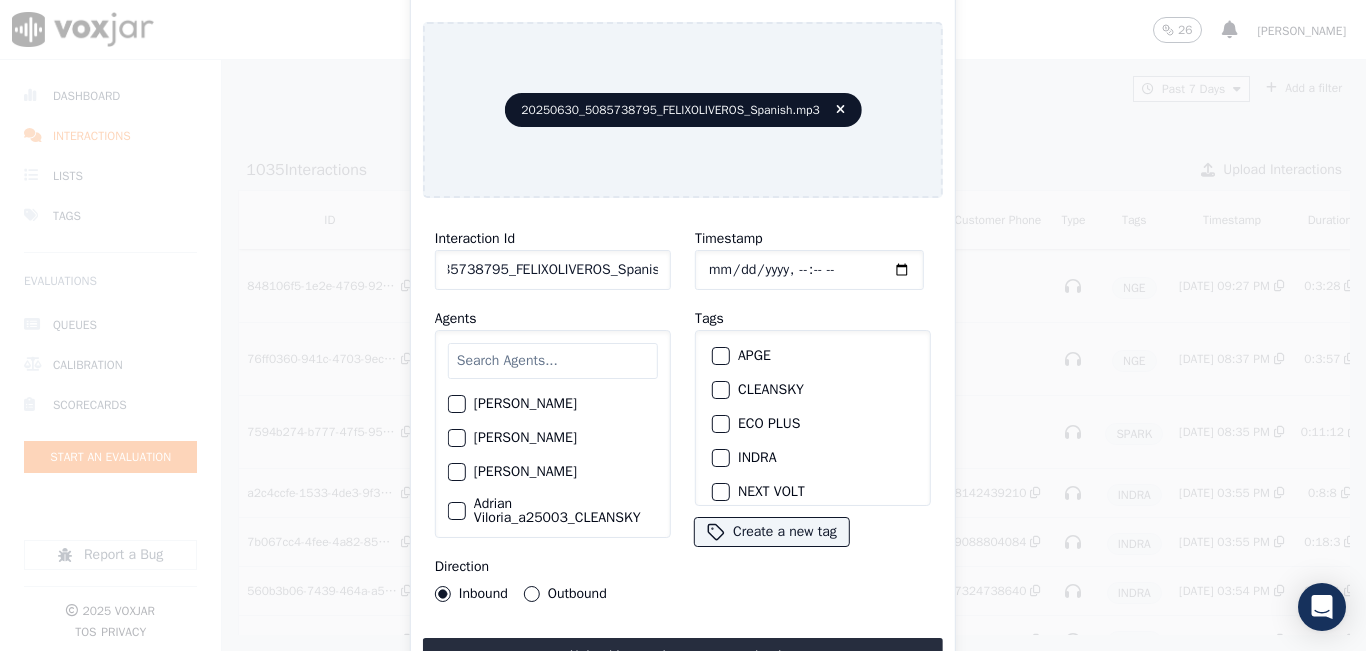 scroll, scrollTop: 0, scrollLeft: 93, axis: horizontal 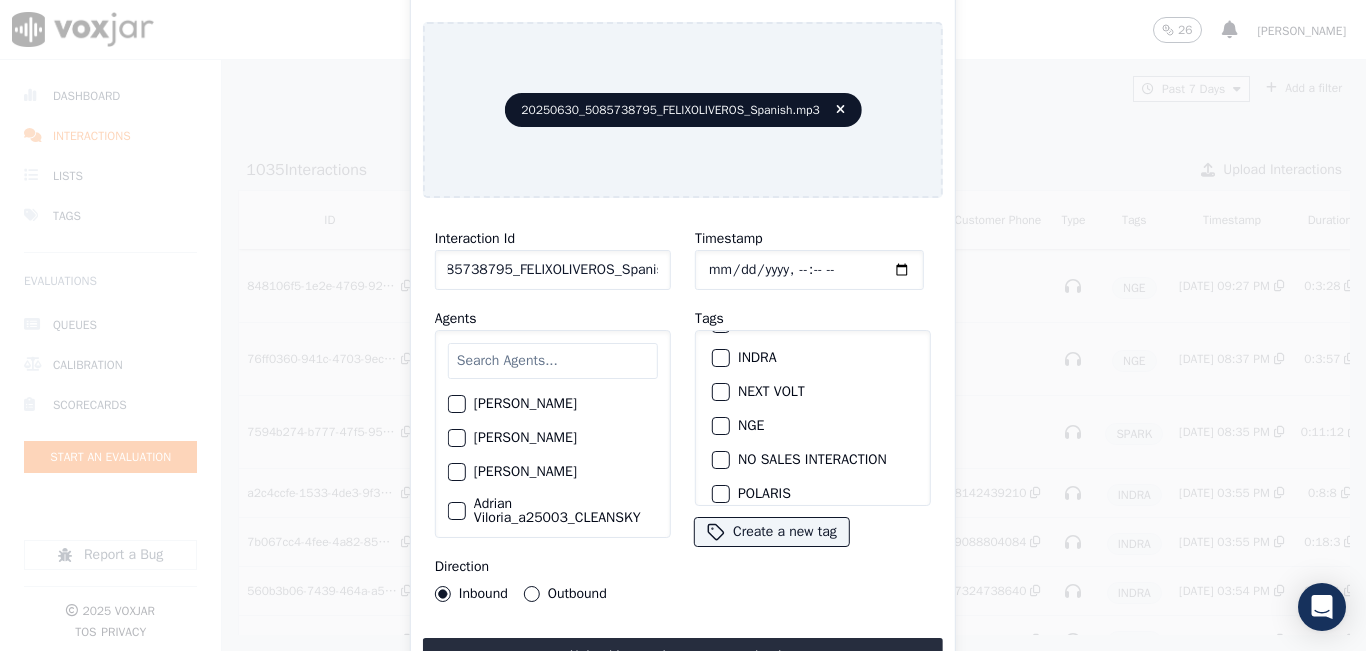 type on "20250630_5085738795_FELIXOLIVEROS_Spanish" 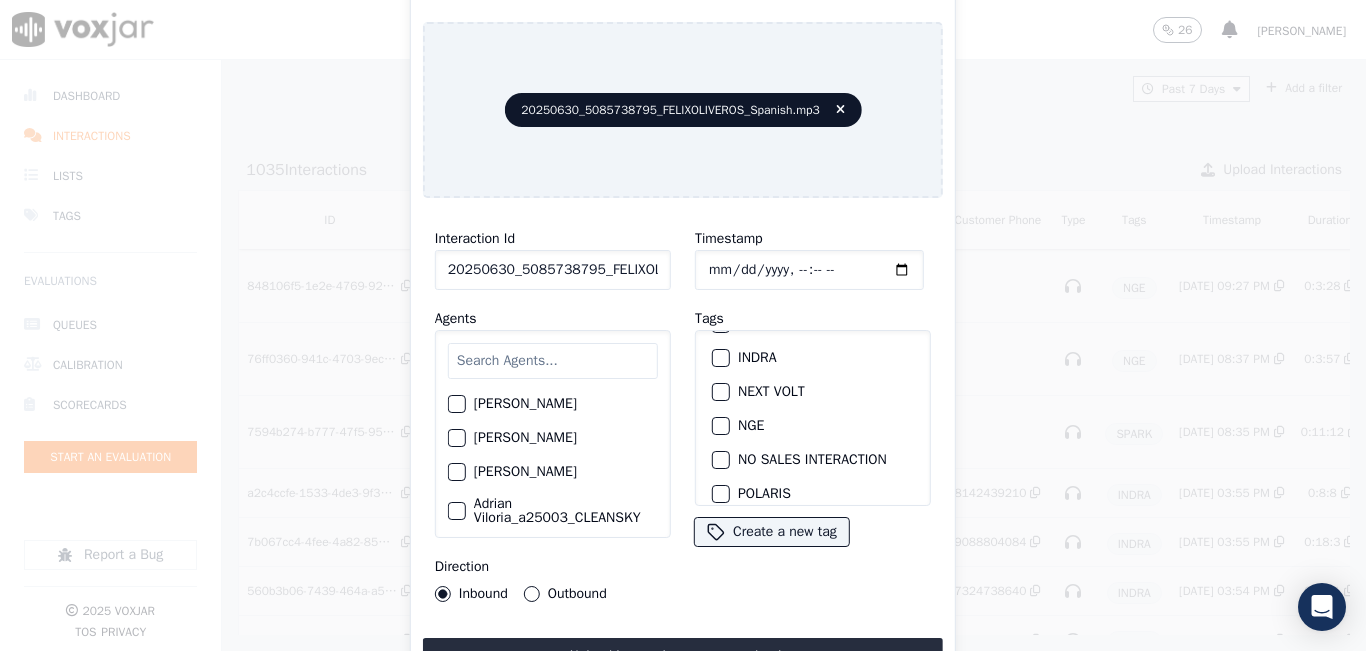 click at bounding box center (720, 426) 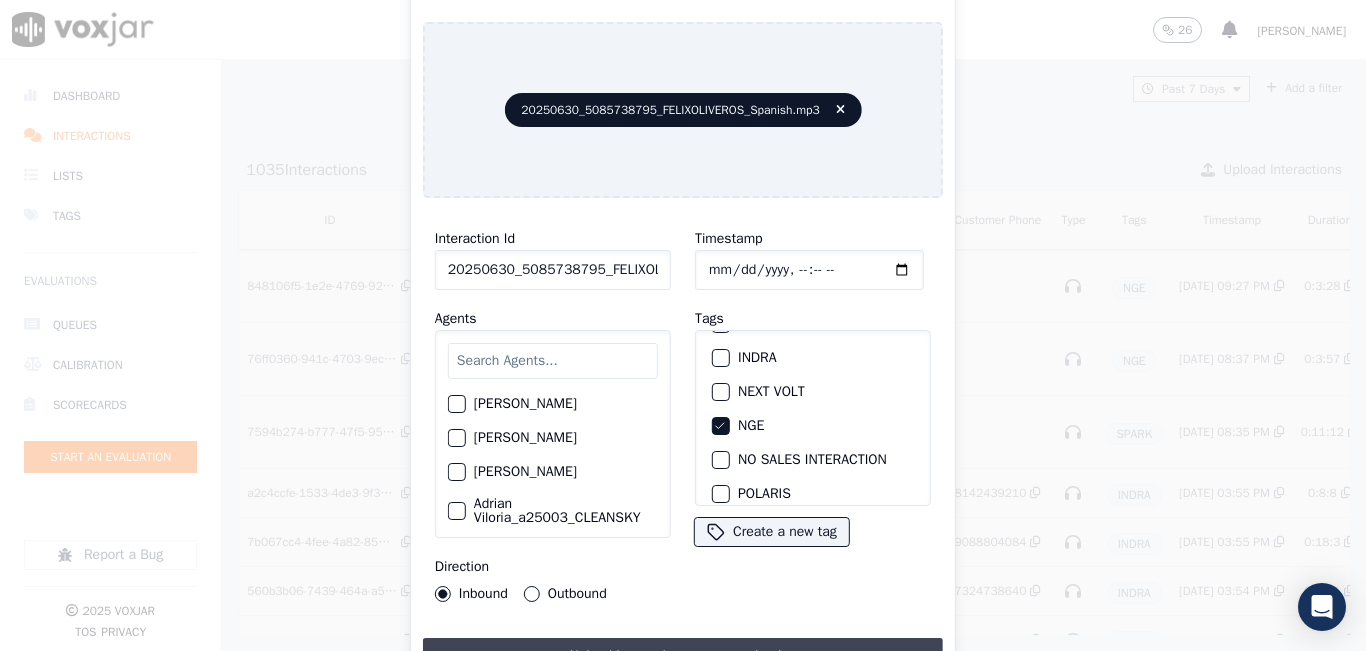 click on "Upload interaction to start evaluation" at bounding box center [683, 656] 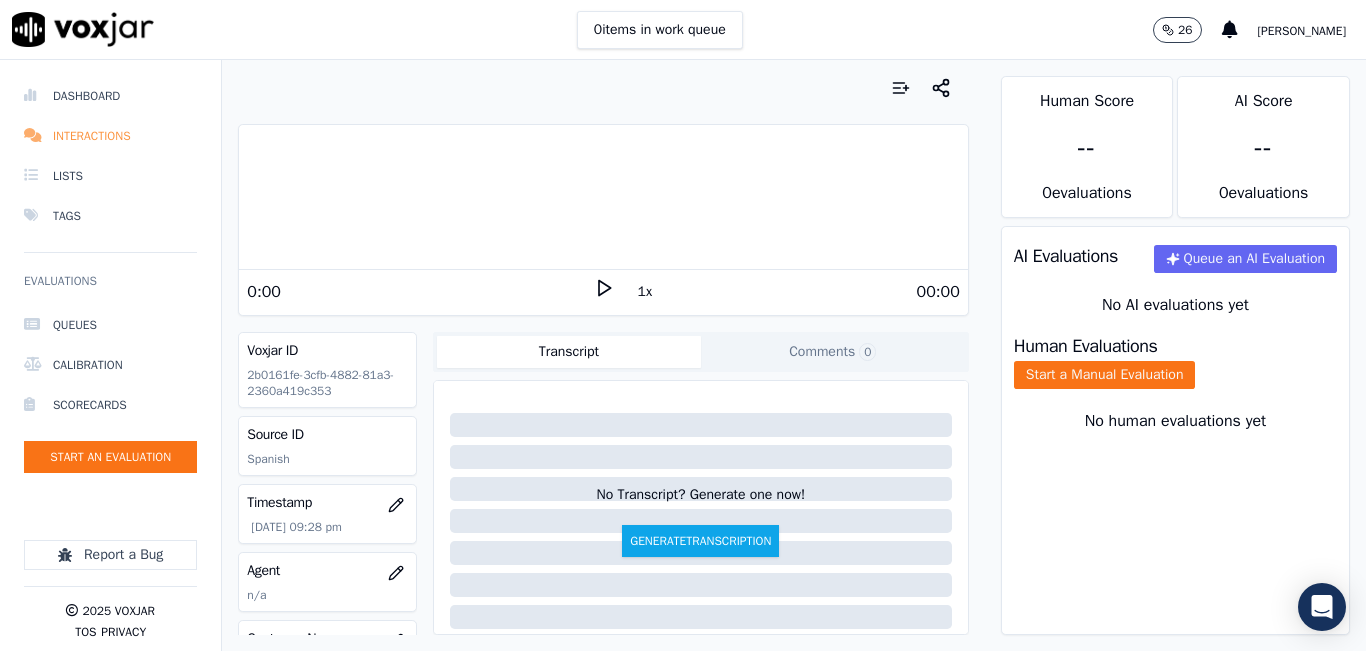 click on "Interactions" at bounding box center (110, 136) 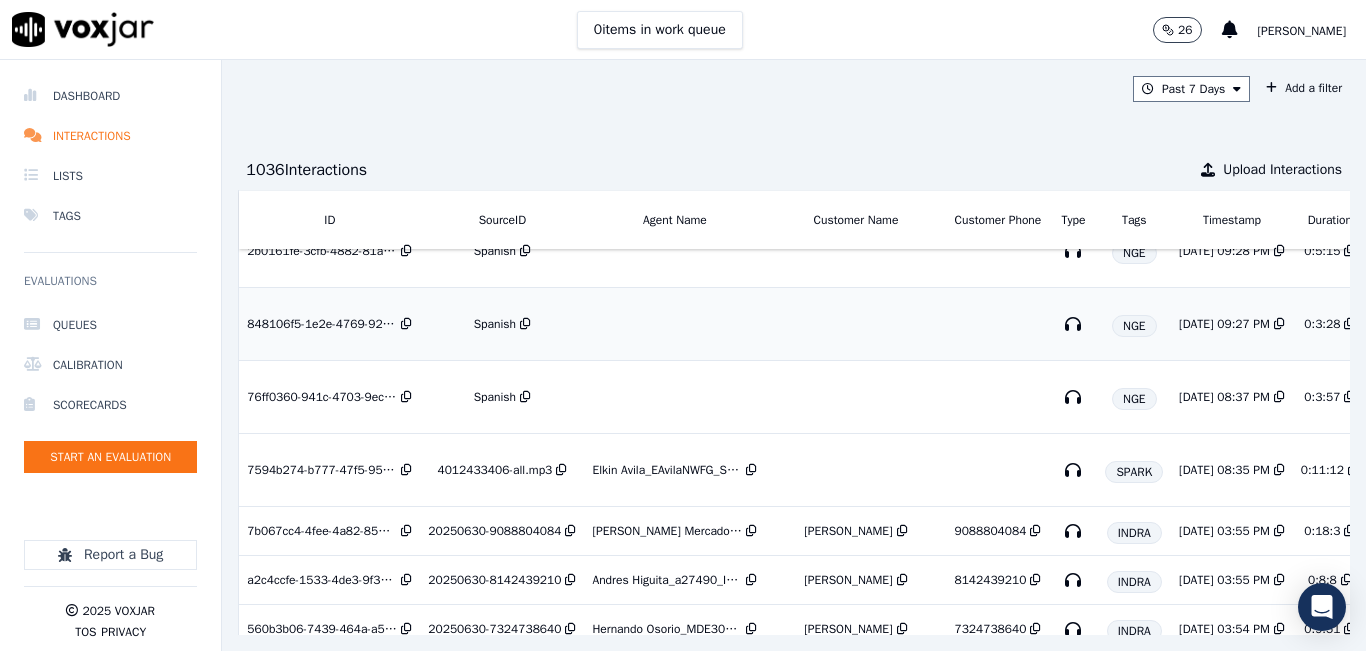 scroll, scrollTop: 0, scrollLeft: 0, axis: both 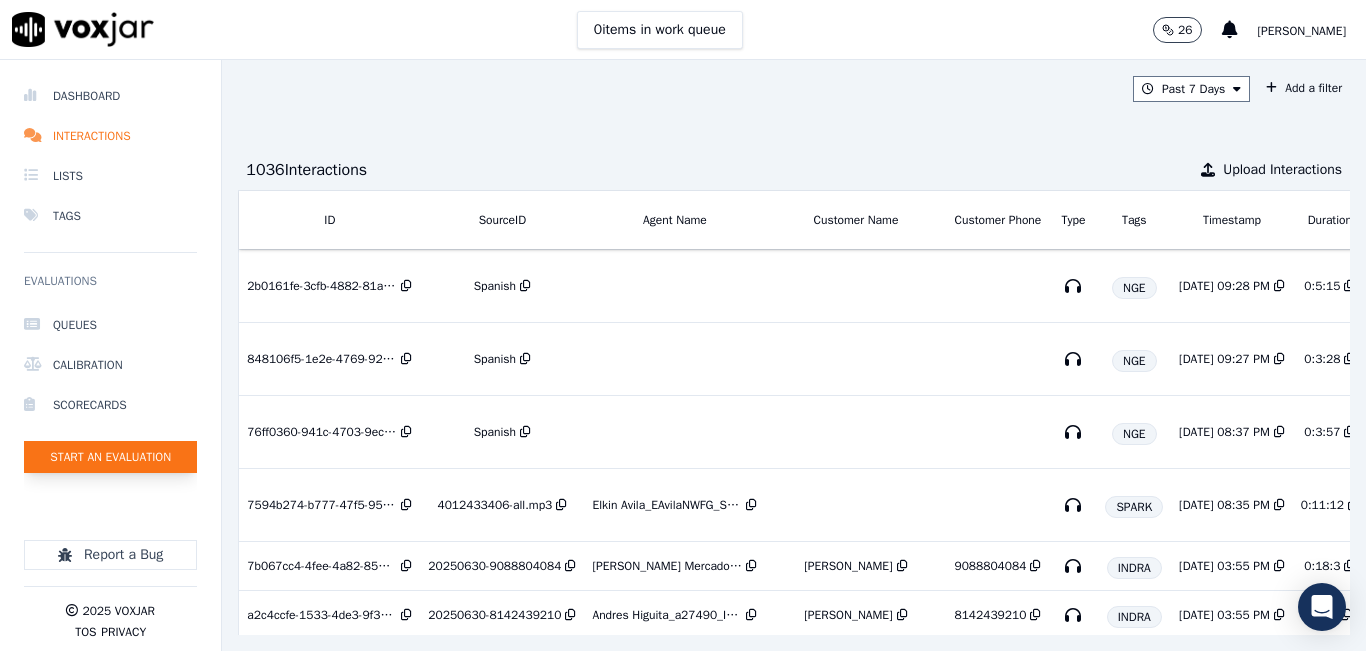 click on "Start an Evaluation" 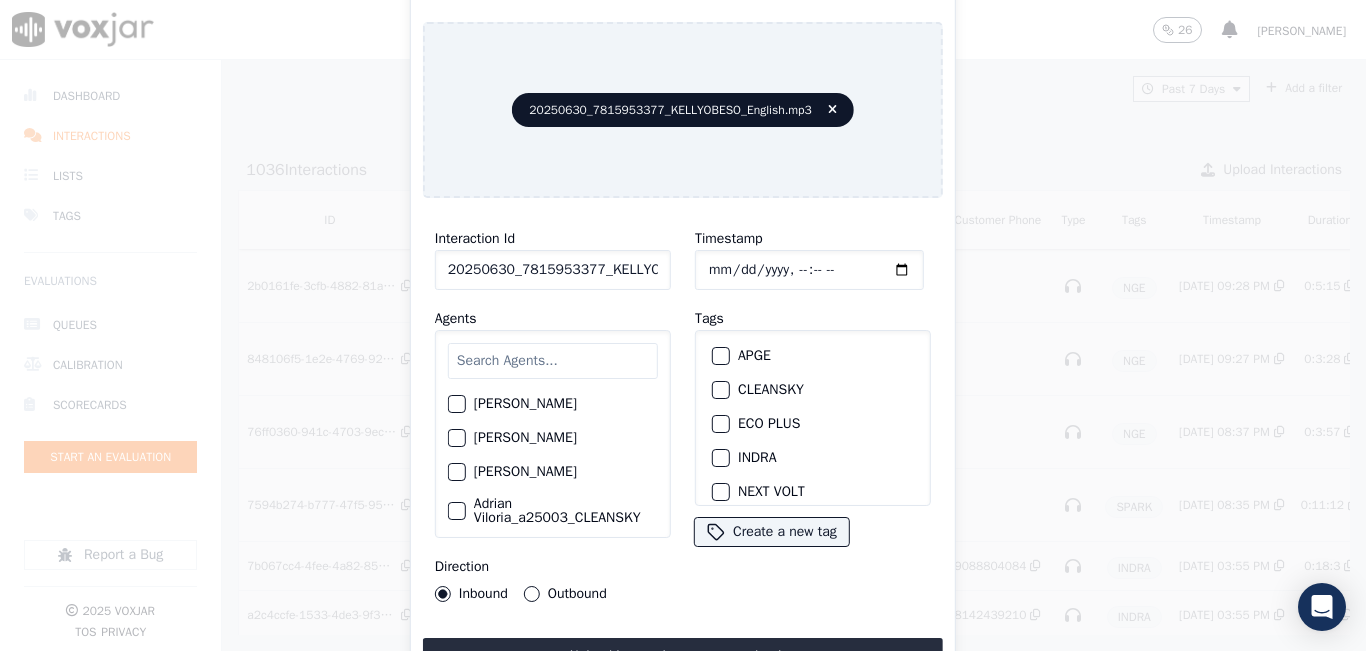 click on "20250630_7815953377_KELLYOBESO_English.mp3" at bounding box center [683, 110] 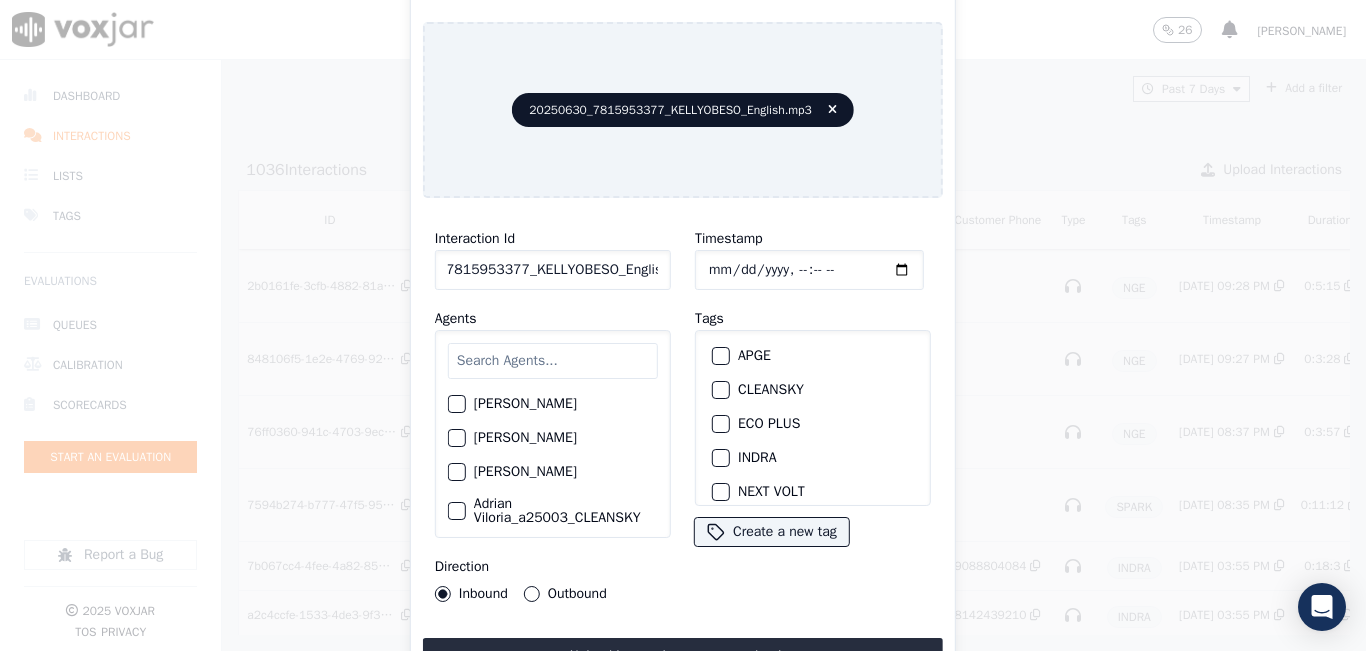 scroll, scrollTop: 0, scrollLeft: 73, axis: horizontal 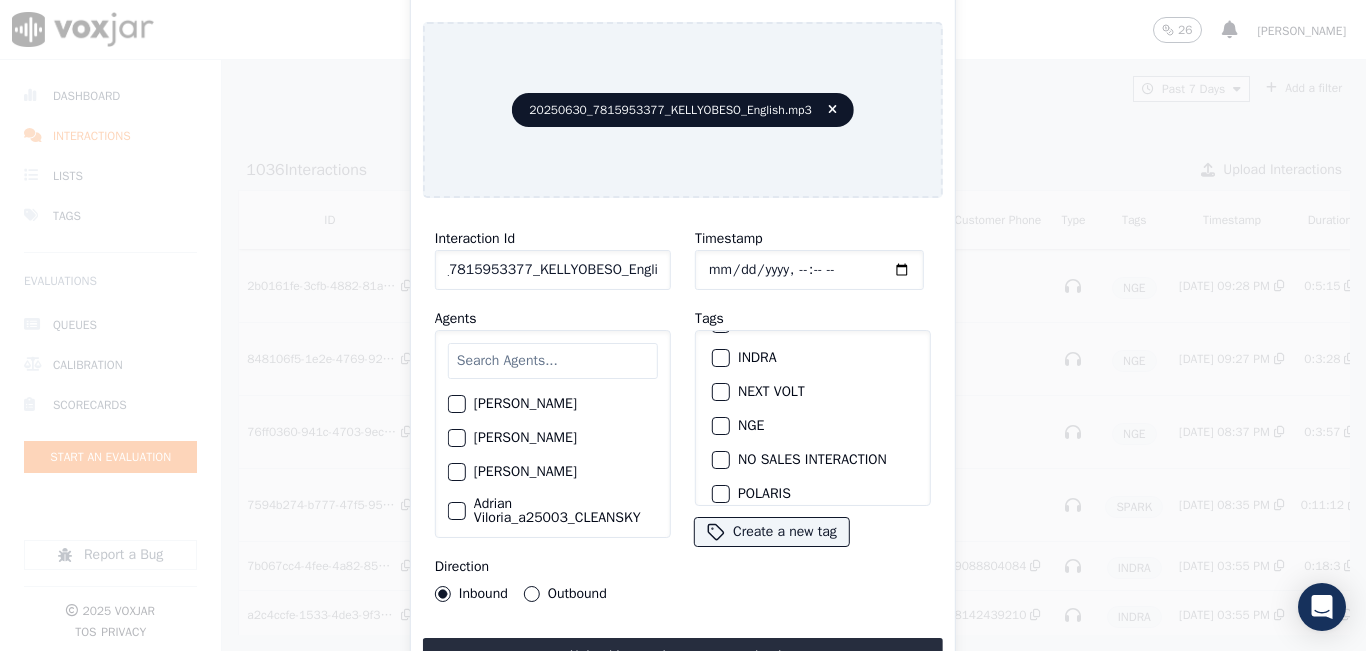 type on "20250630_7815953377_KELLYOBESO_English" 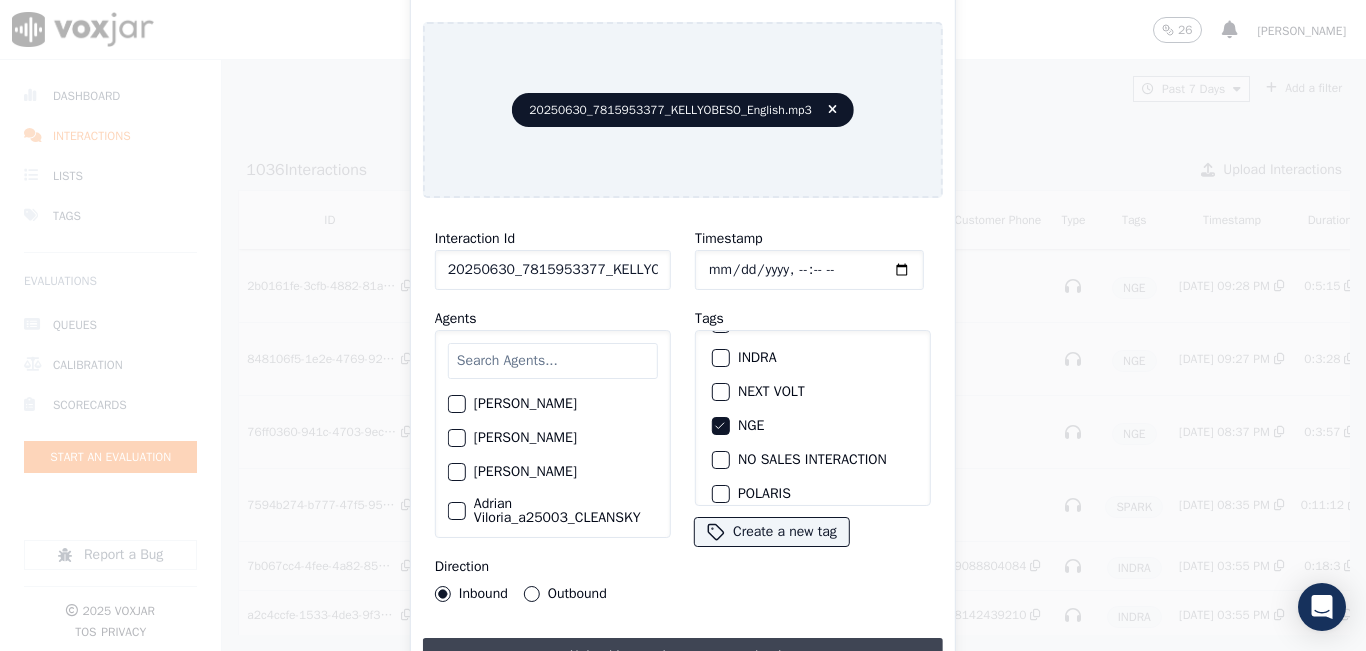 click on "Upload interaction to start evaluation" at bounding box center [683, 656] 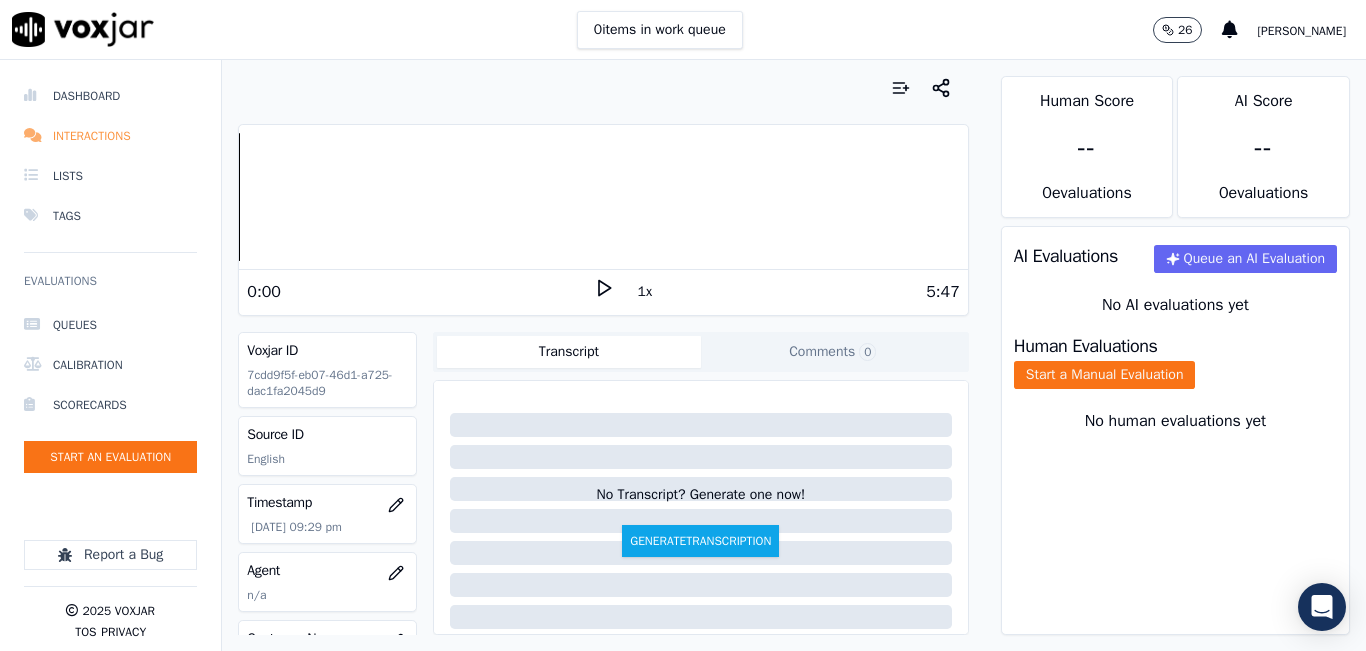 click on "Interactions" at bounding box center [110, 136] 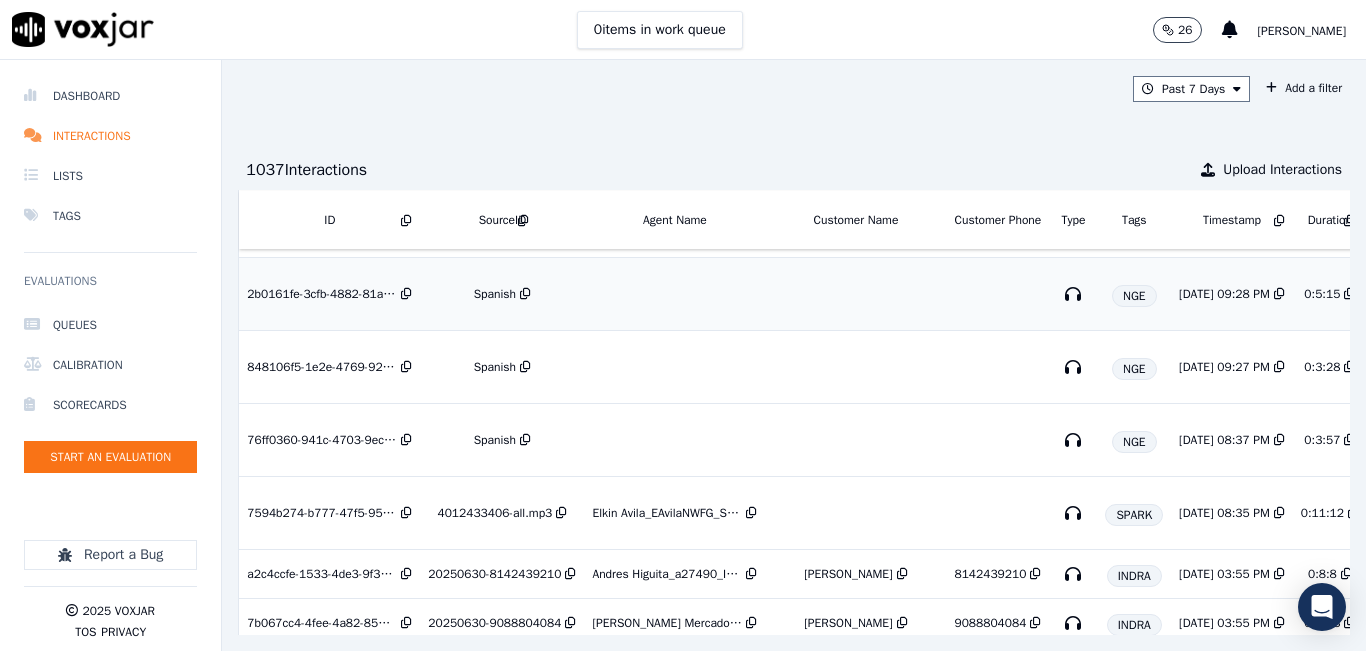 scroll, scrollTop: 100, scrollLeft: 0, axis: vertical 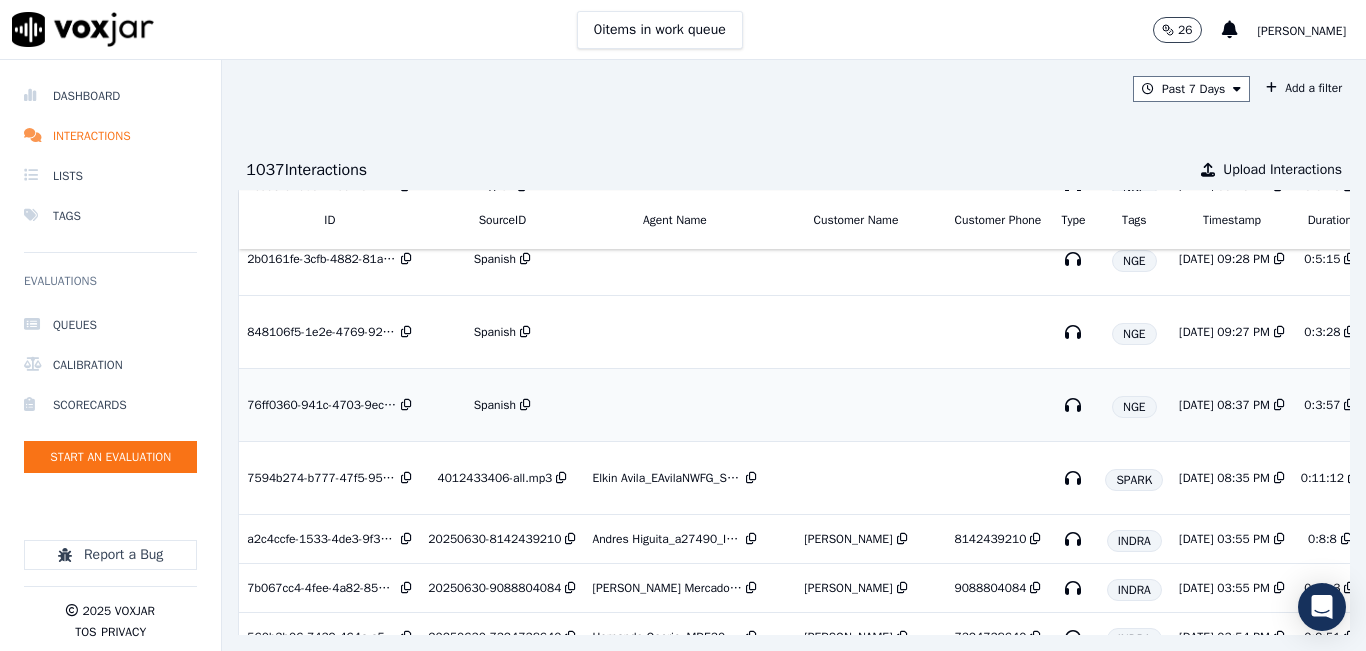 click on "Spanish" at bounding box center [495, 405] 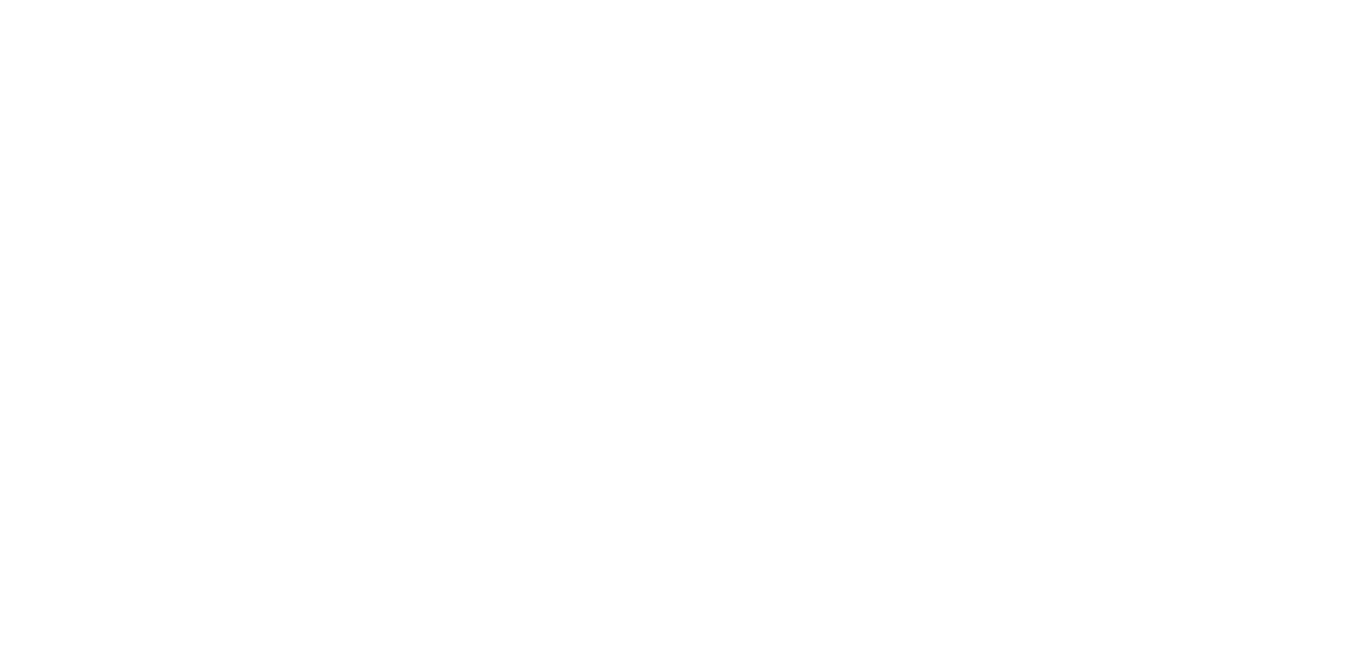 scroll, scrollTop: 0, scrollLeft: 0, axis: both 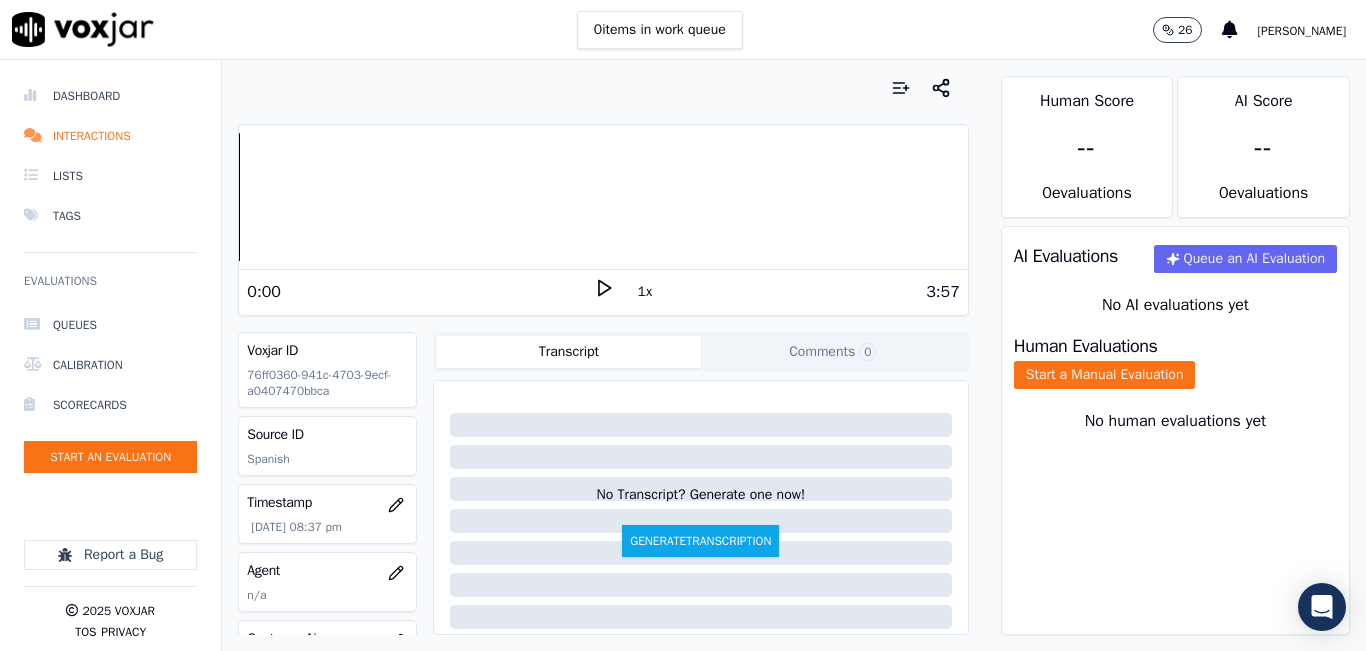 click on "0  items in work queue     26         [PERSON_NAME]" at bounding box center [683, 30] 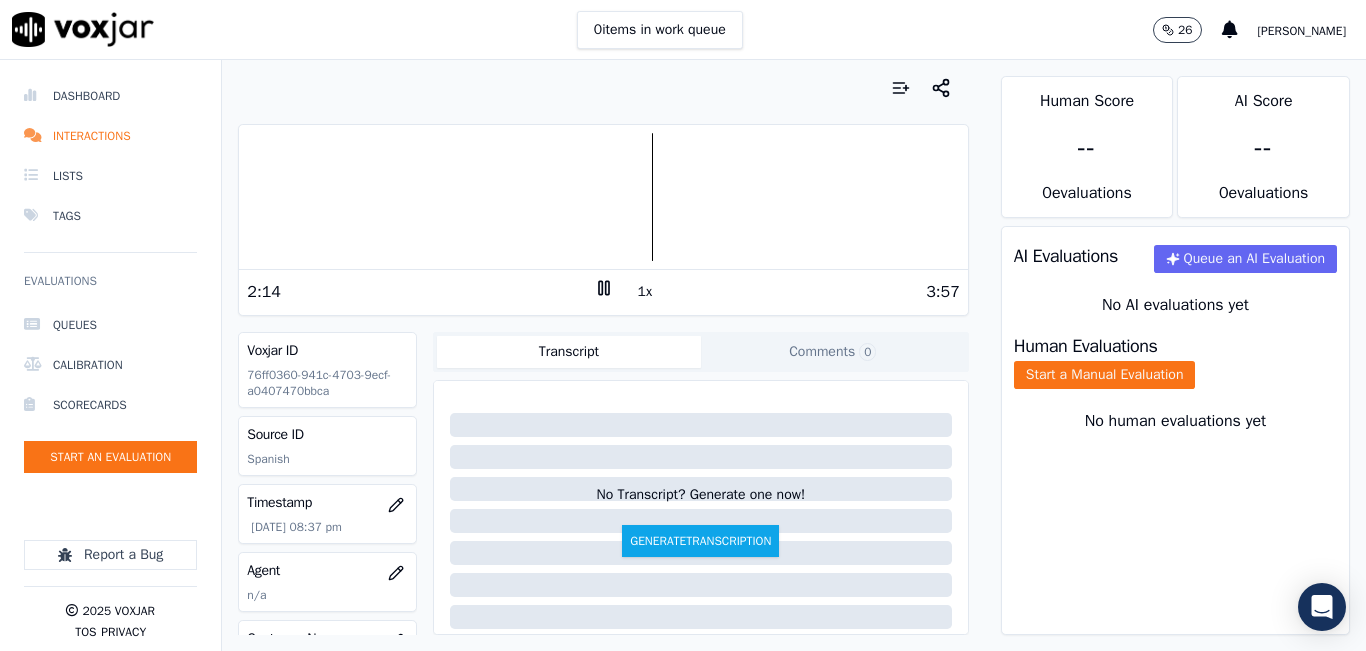click 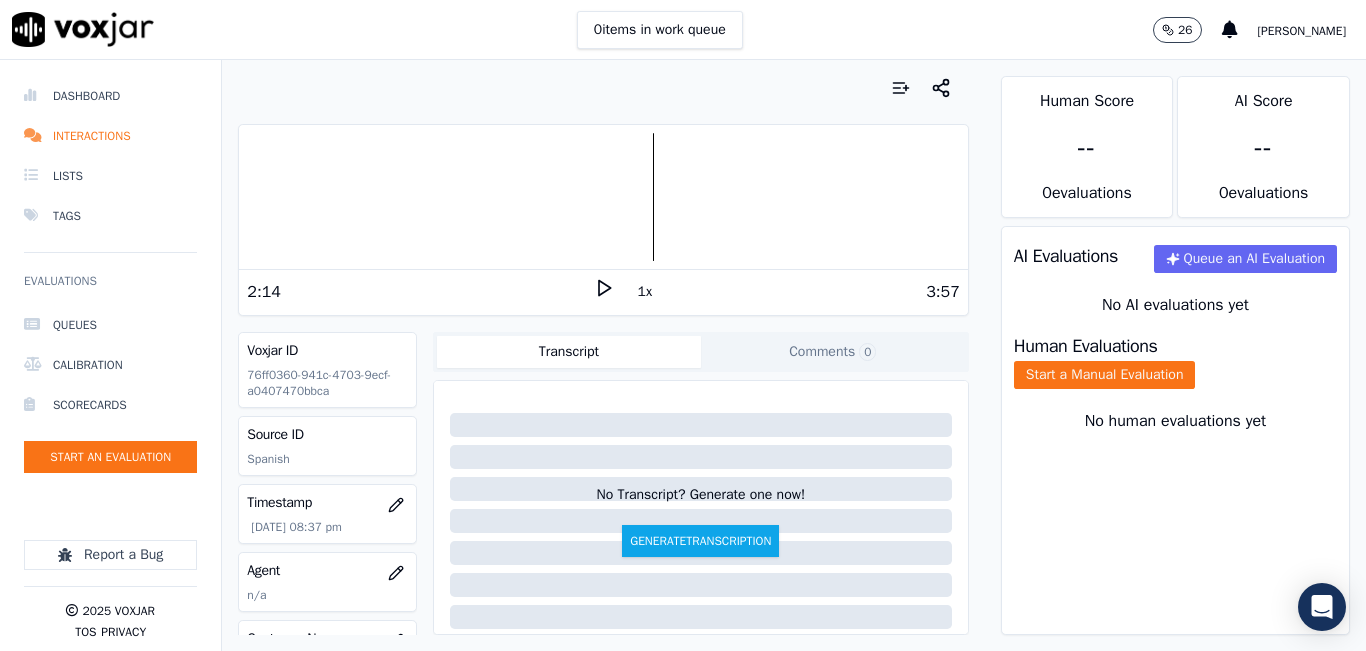 click 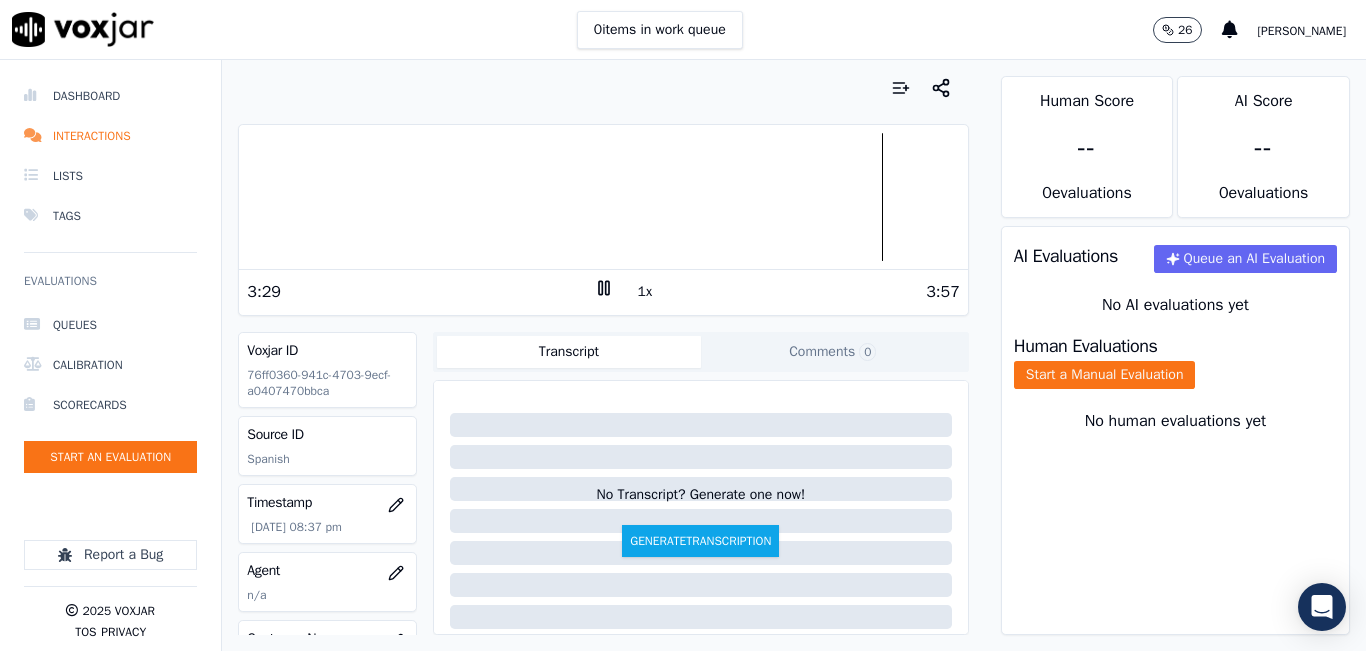 click 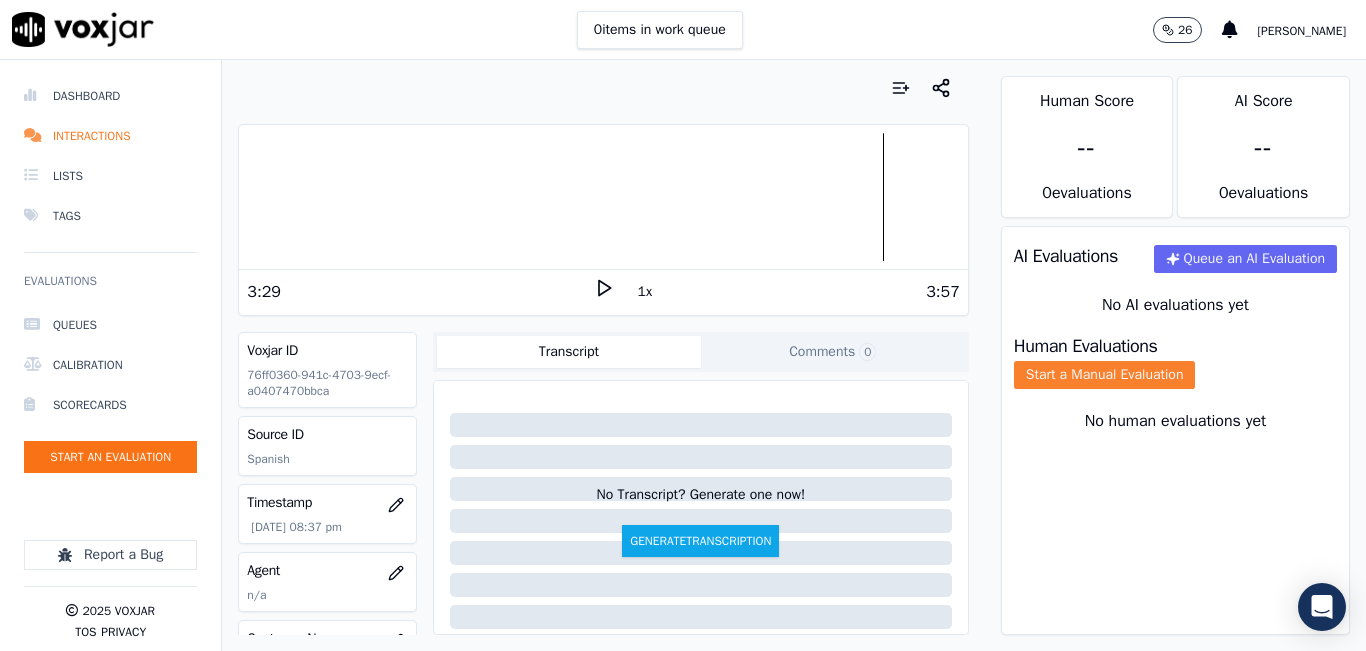 click on "Start a Manual Evaluation" 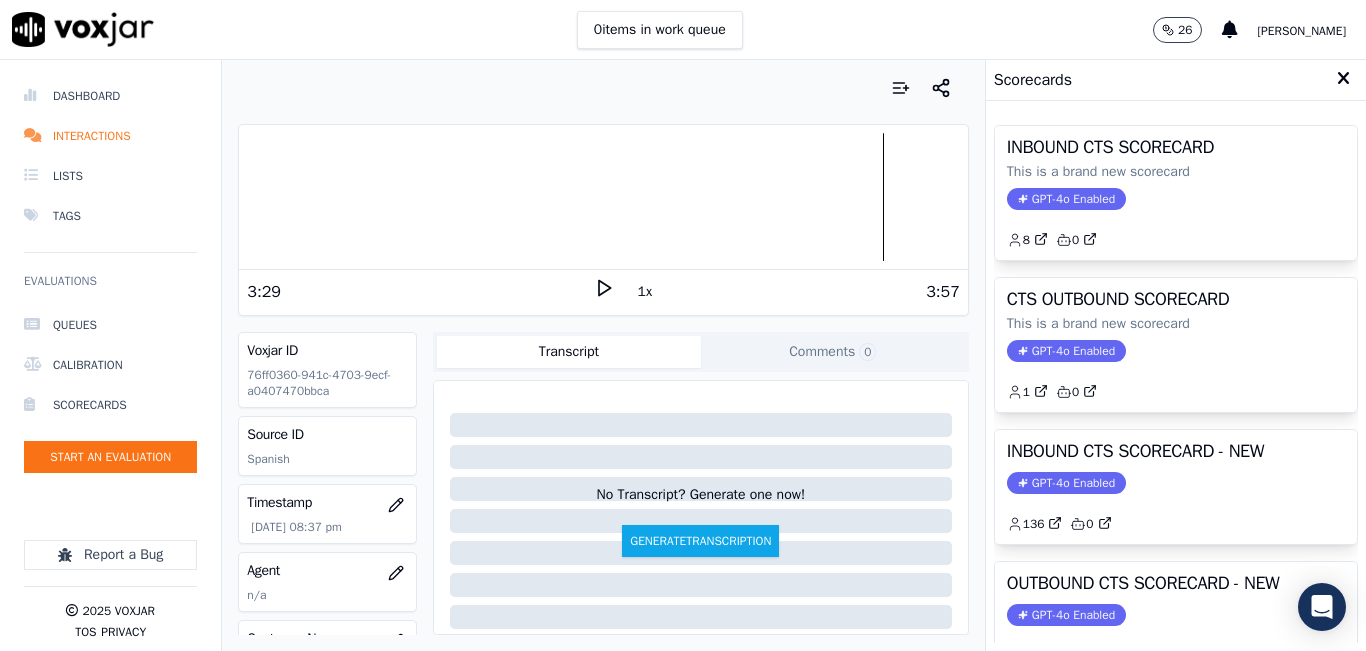 drag, startPoint x: 1184, startPoint y: 514, endPoint x: 1169, endPoint y: 527, distance: 19.849434 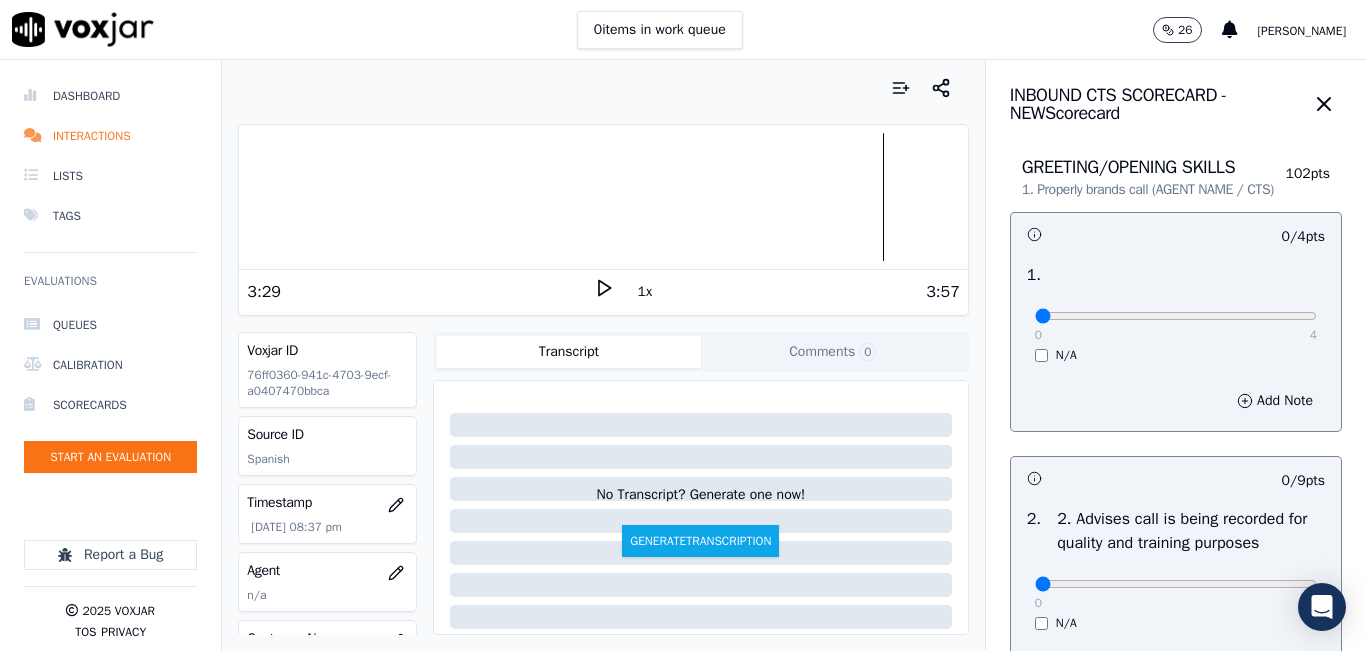 click on "0   4     N/A" at bounding box center (1176, 325) 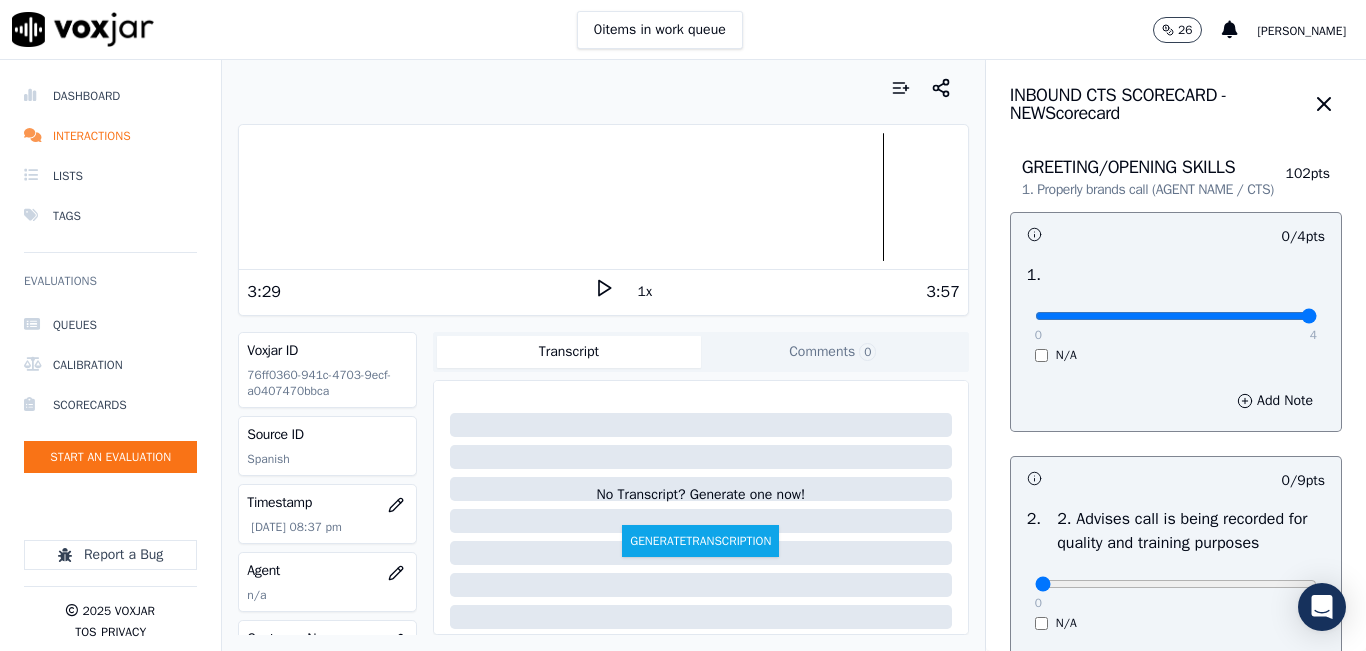 type on "4" 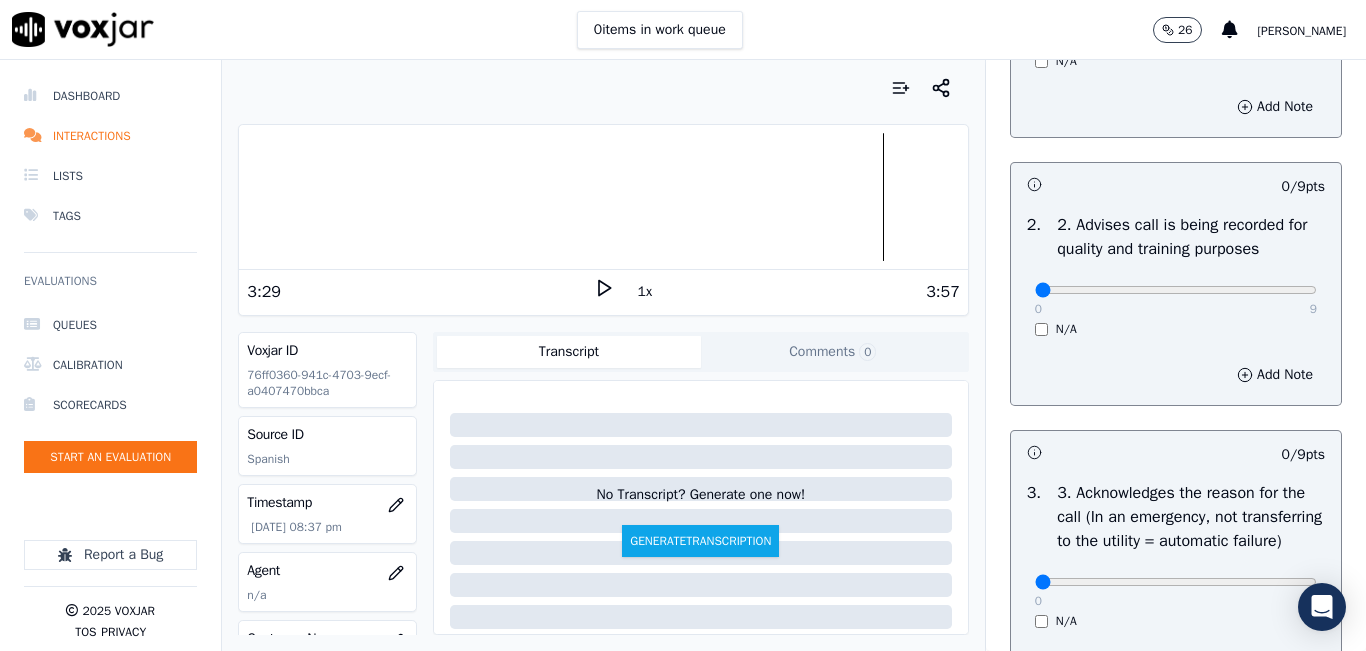 scroll, scrollTop: 300, scrollLeft: 0, axis: vertical 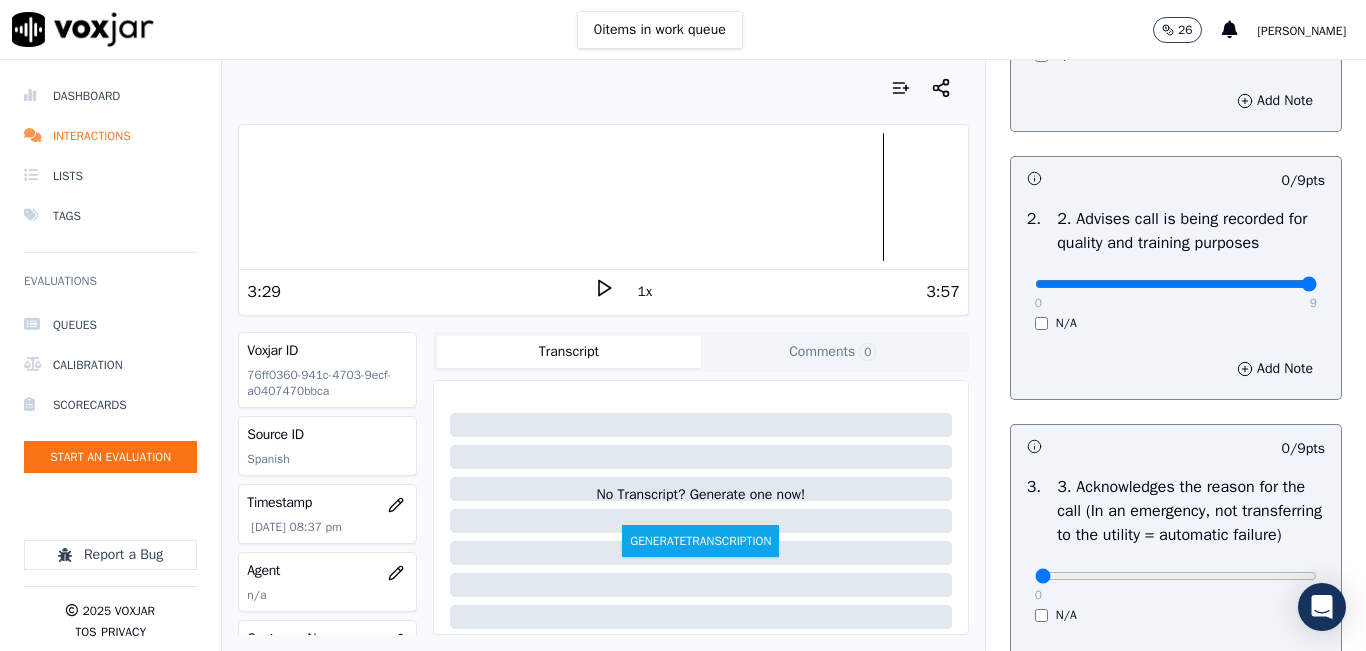 type on "9" 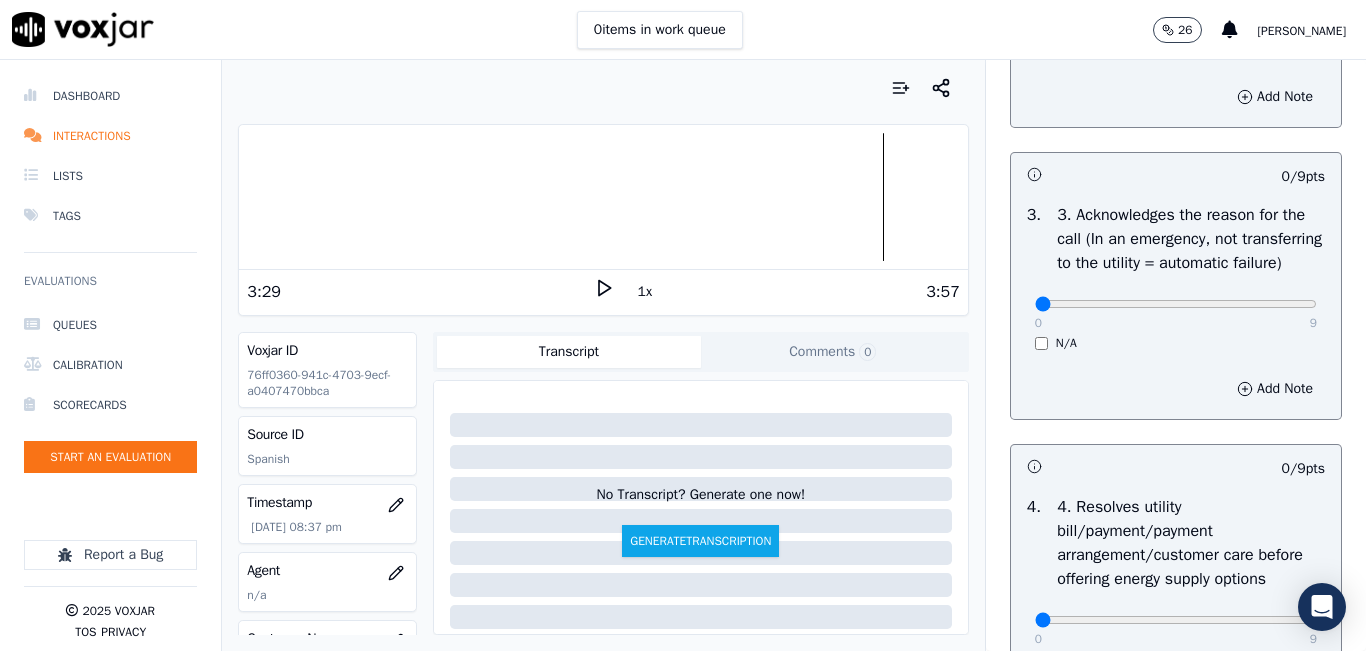 scroll, scrollTop: 600, scrollLeft: 0, axis: vertical 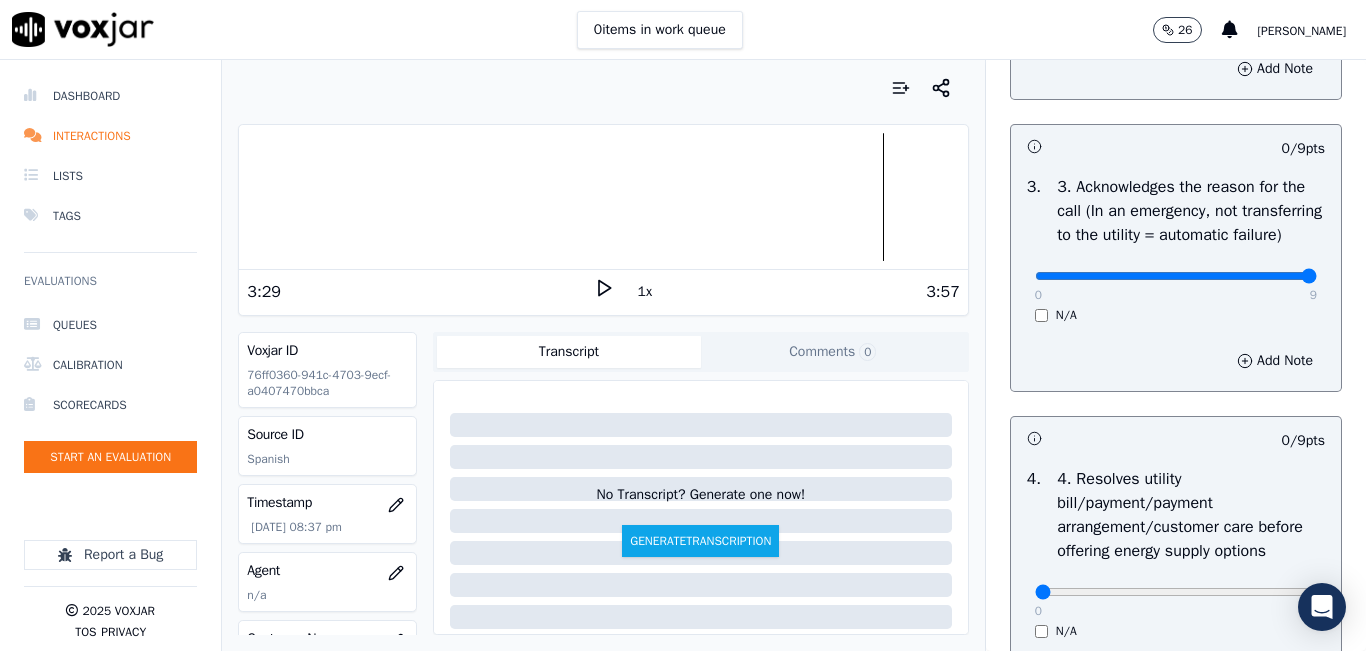 type on "9" 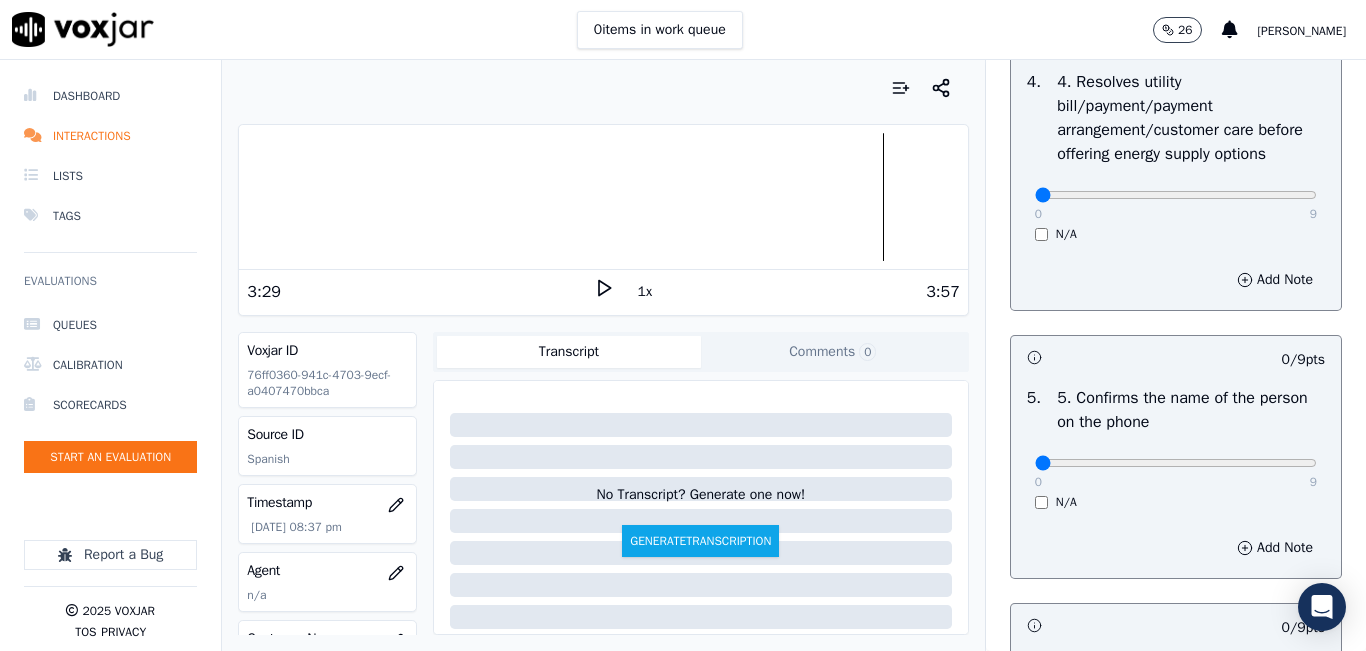 scroll, scrollTop: 1000, scrollLeft: 0, axis: vertical 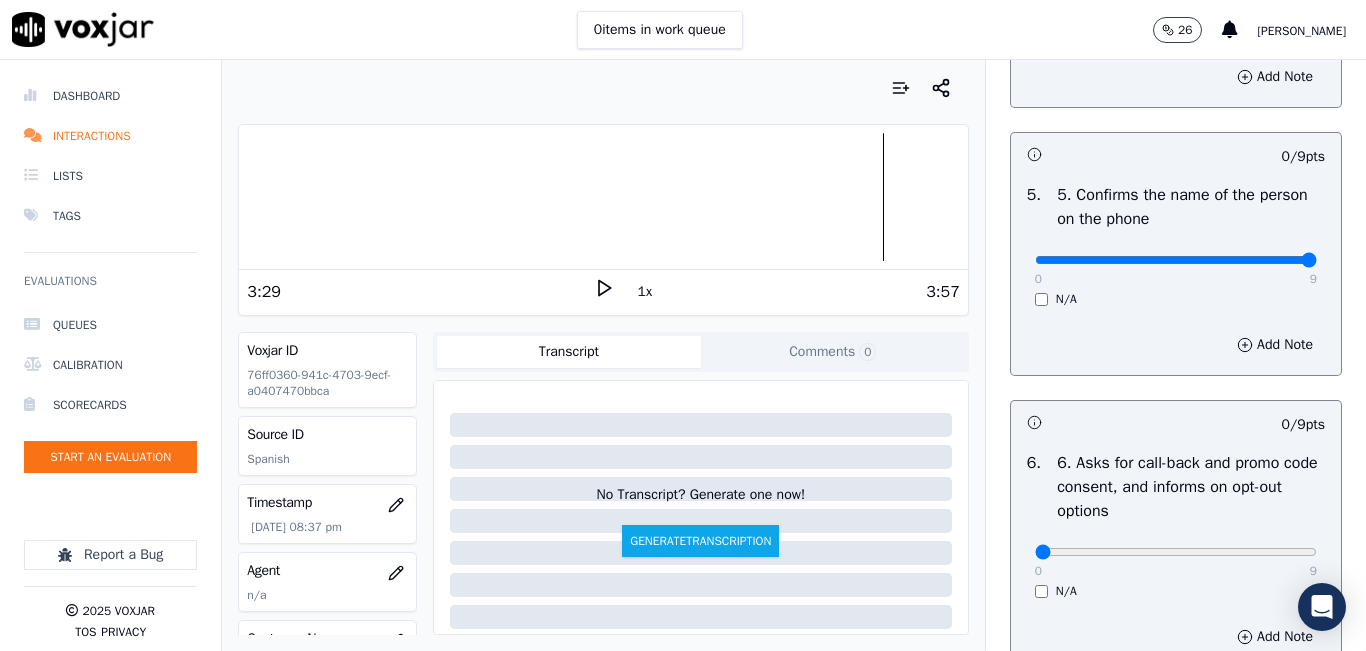 type on "9" 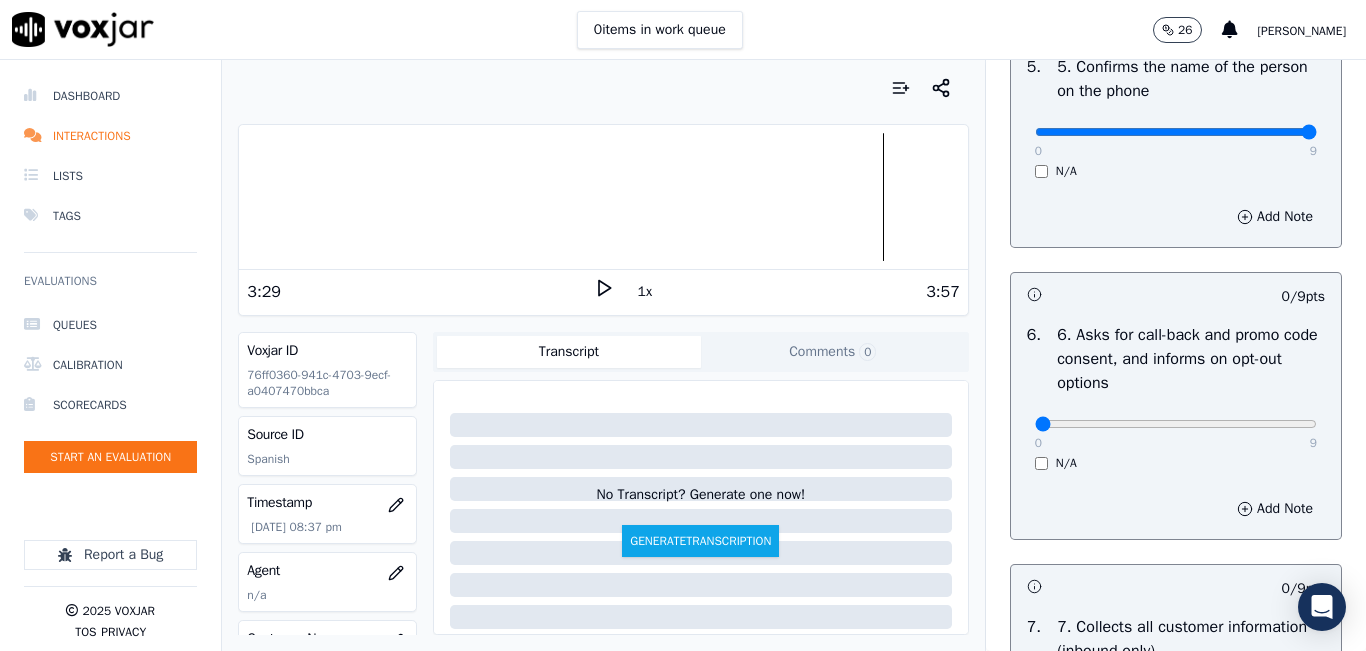 scroll, scrollTop: 1600, scrollLeft: 0, axis: vertical 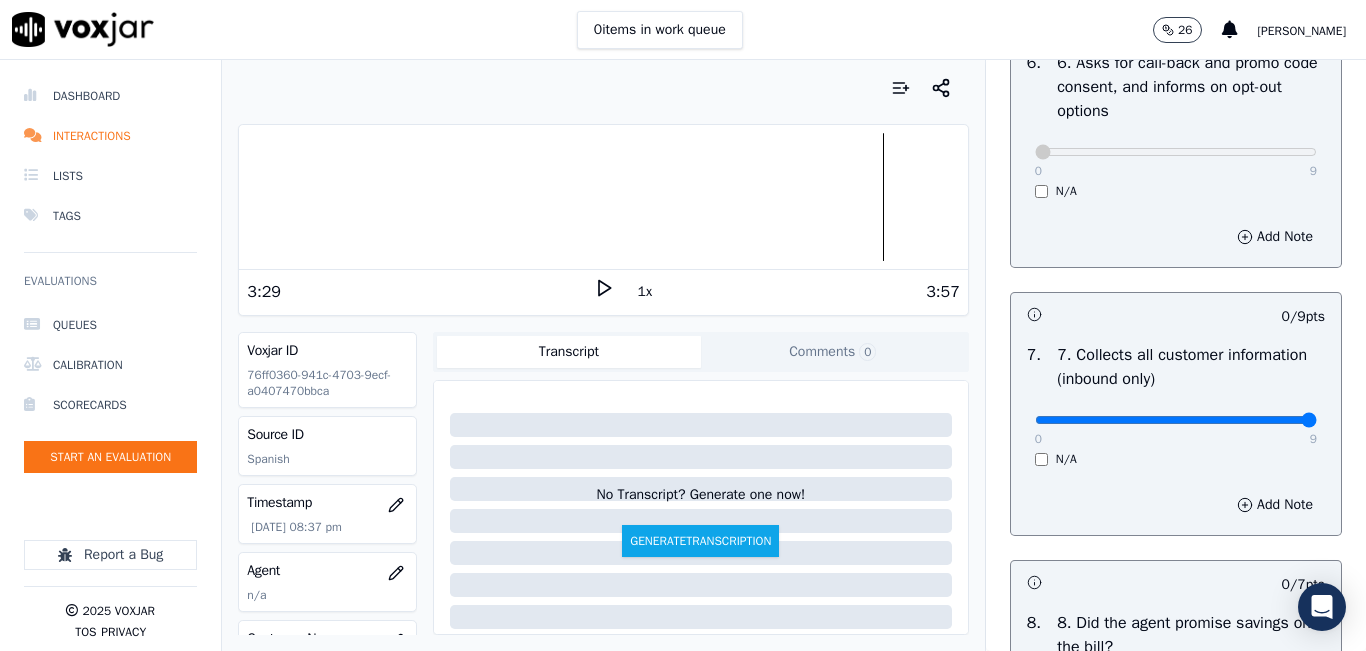 type on "9" 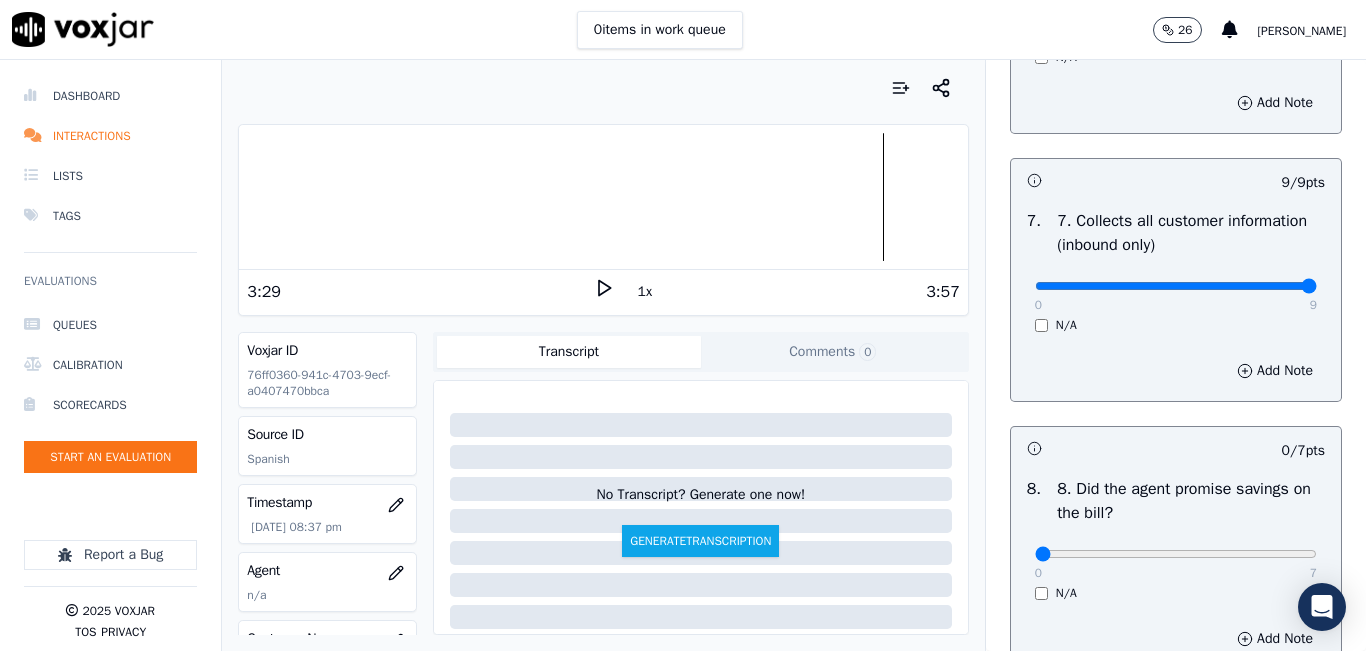 scroll, scrollTop: 1900, scrollLeft: 0, axis: vertical 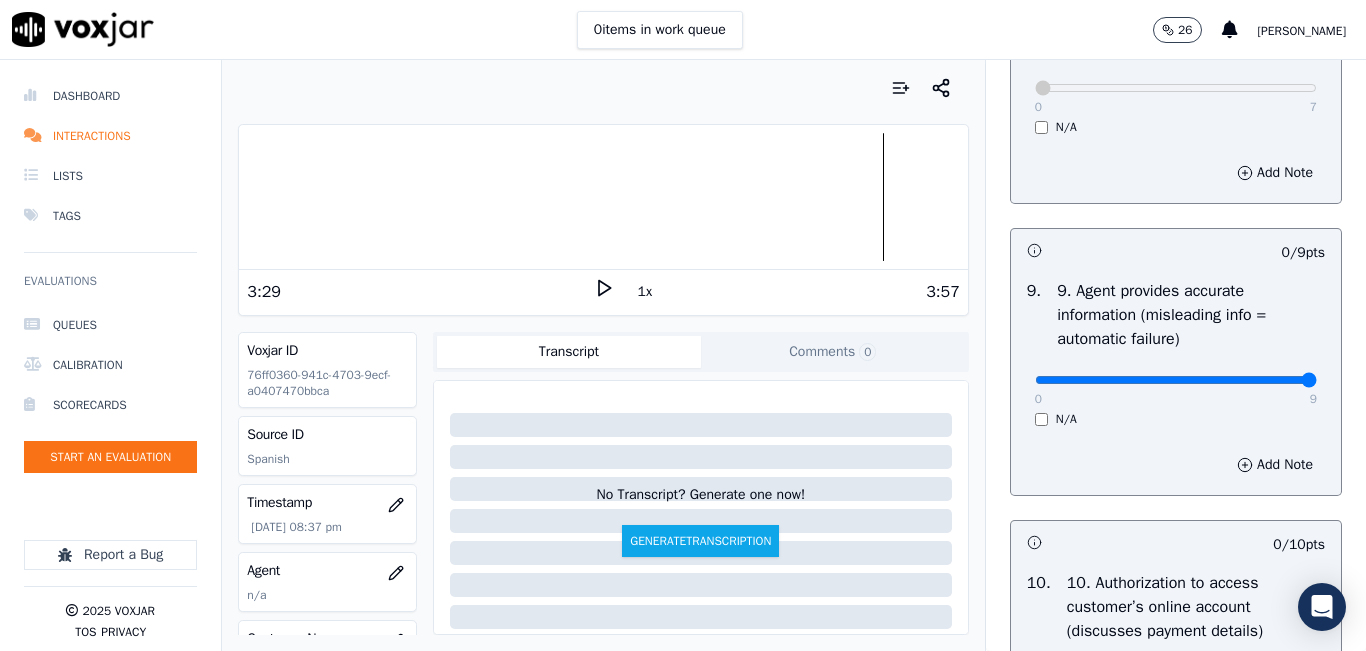 type on "9" 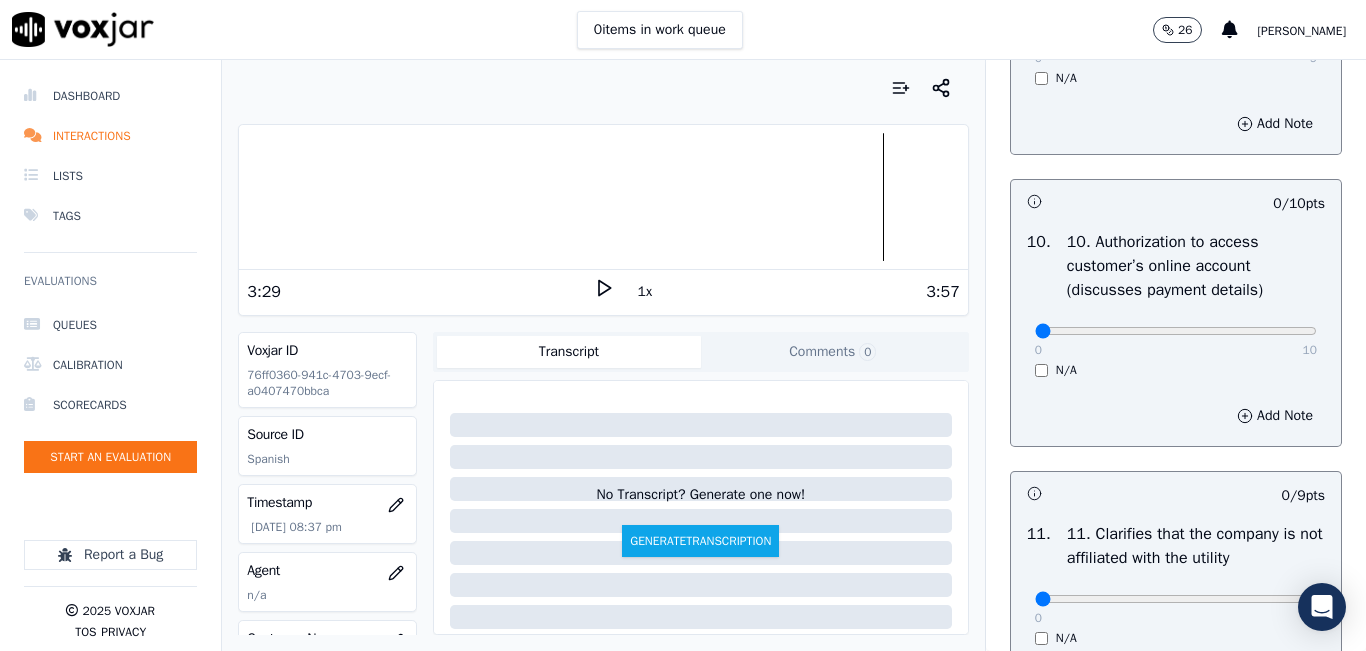 scroll, scrollTop: 2800, scrollLeft: 0, axis: vertical 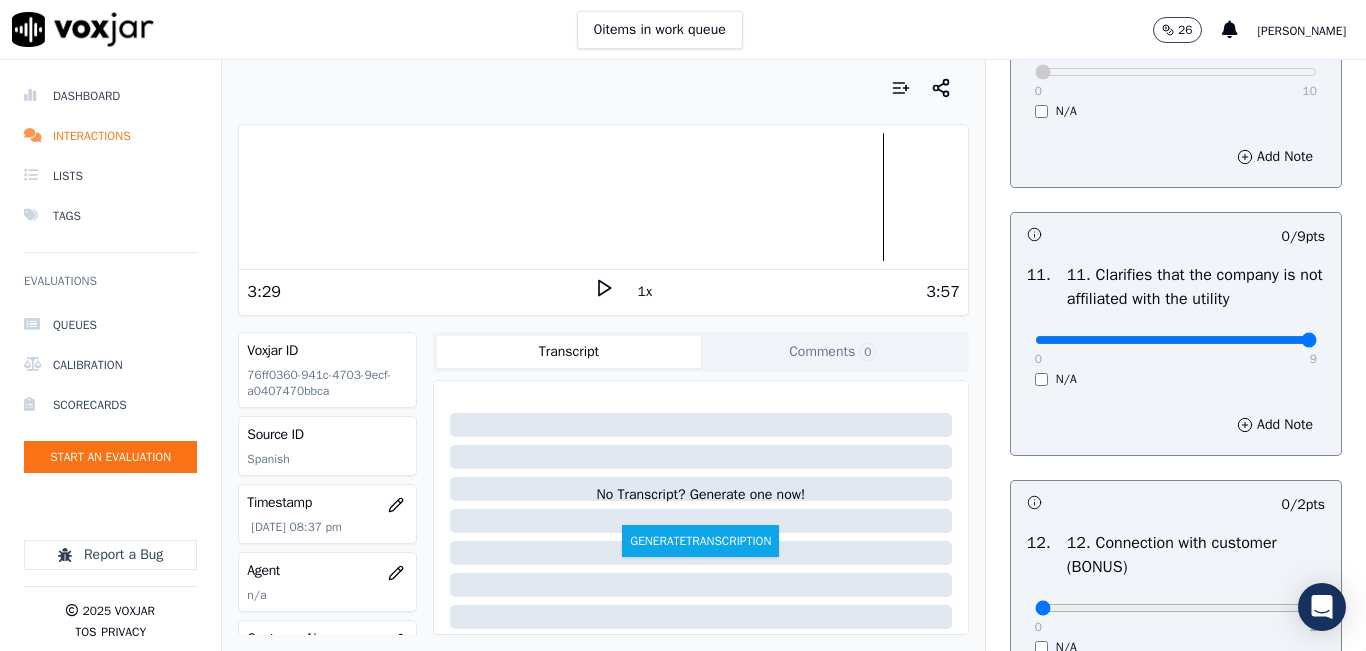 type on "9" 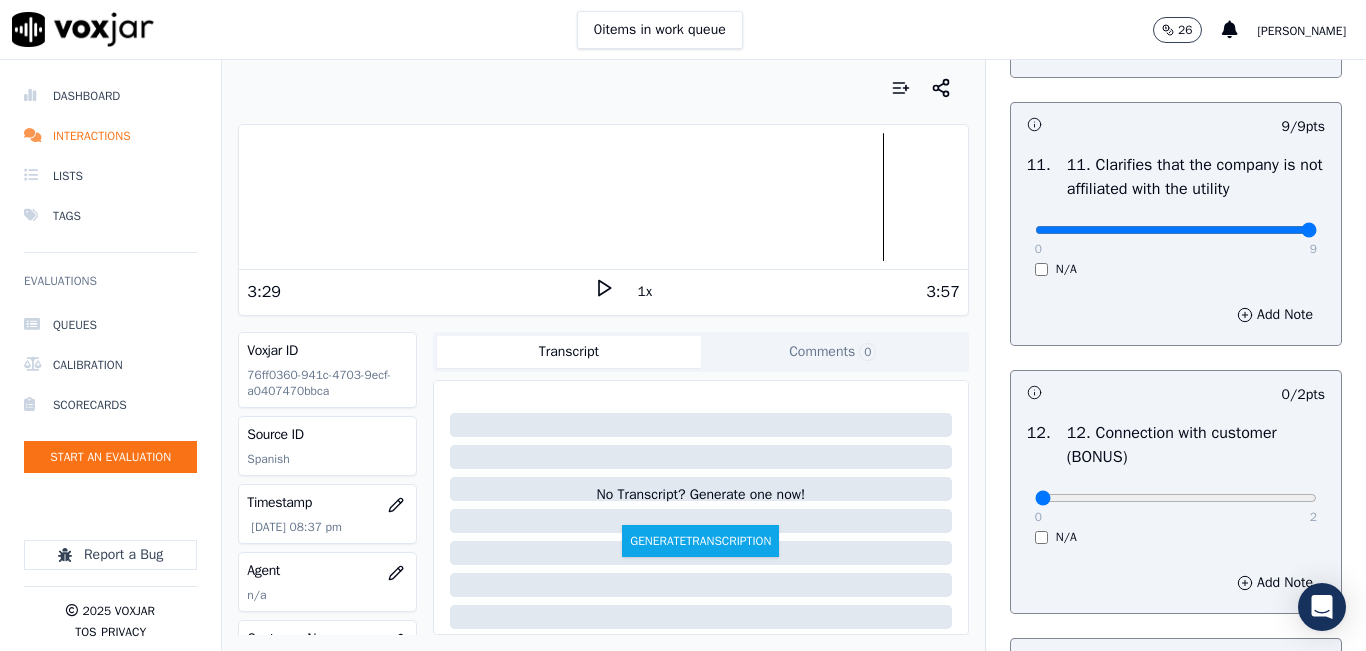 scroll, scrollTop: 3000, scrollLeft: 0, axis: vertical 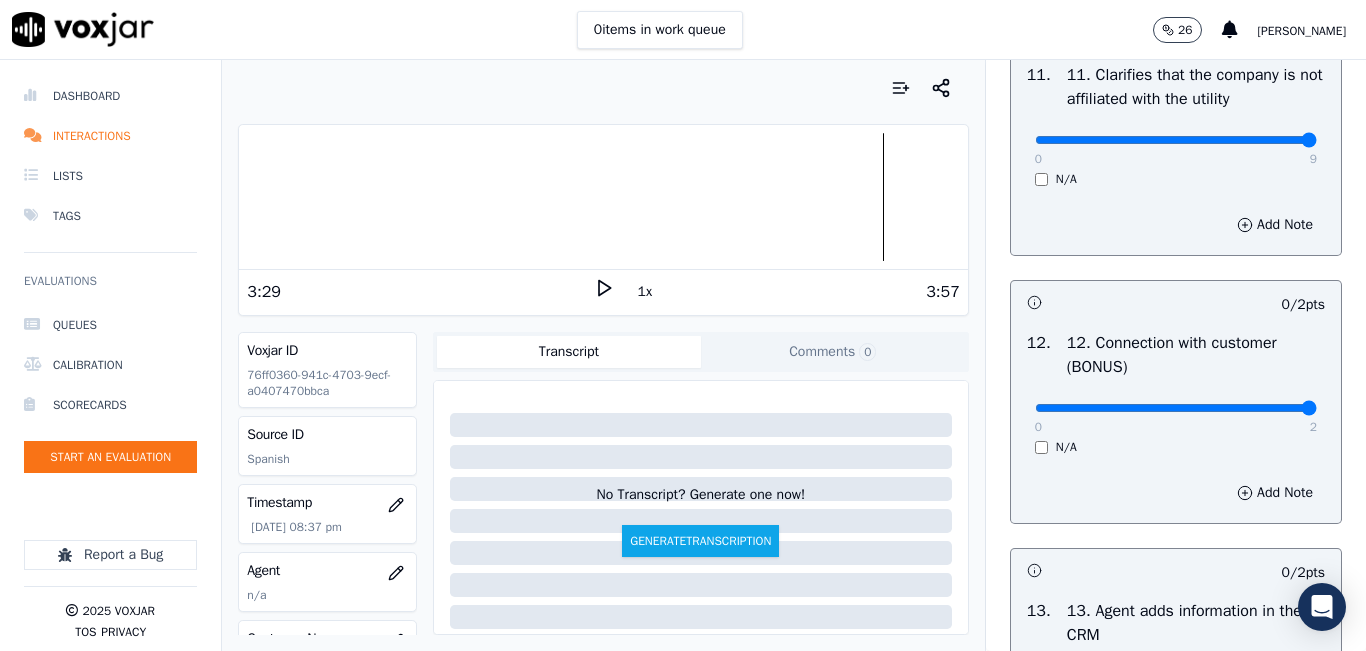 type on "2" 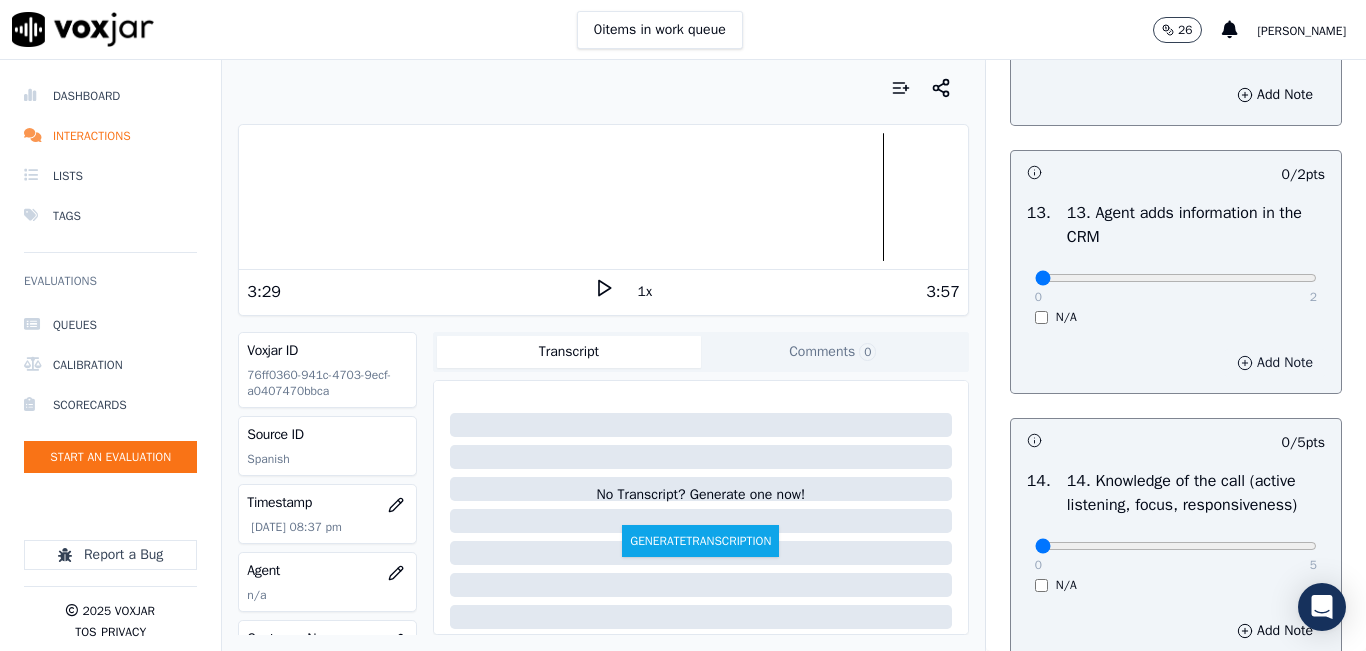 scroll, scrollTop: 3400, scrollLeft: 0, axis: vertical 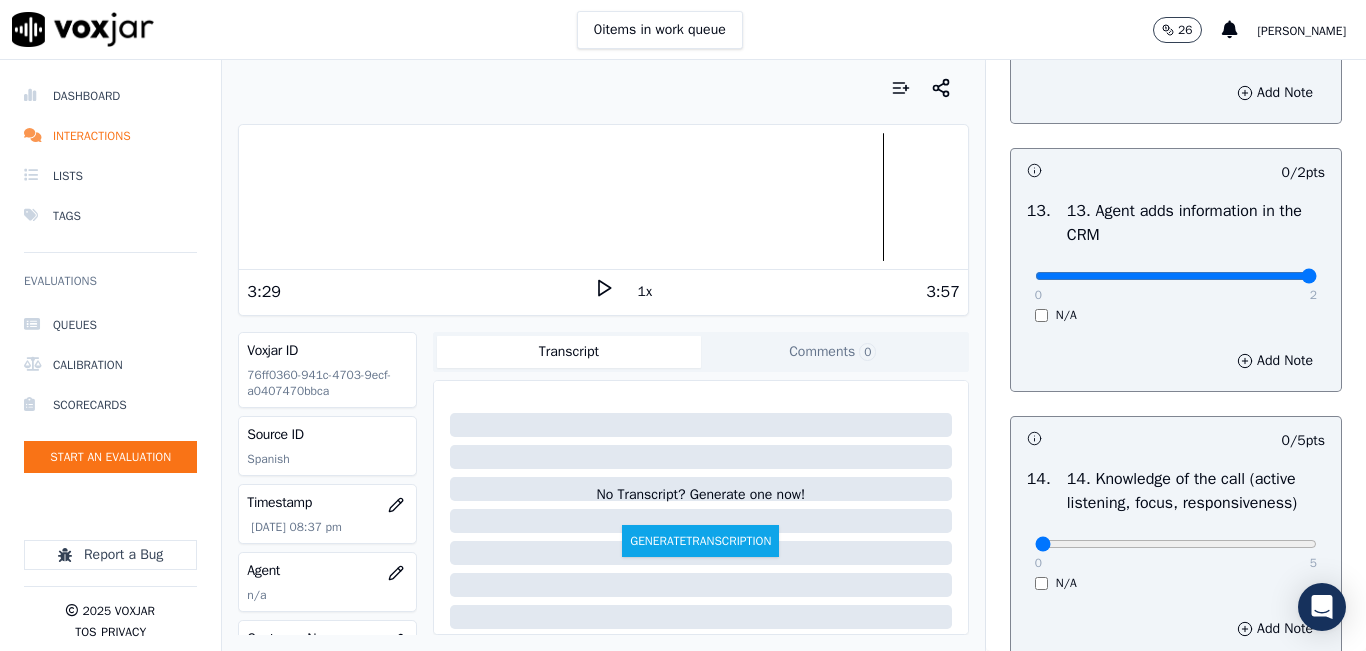 type on "2" 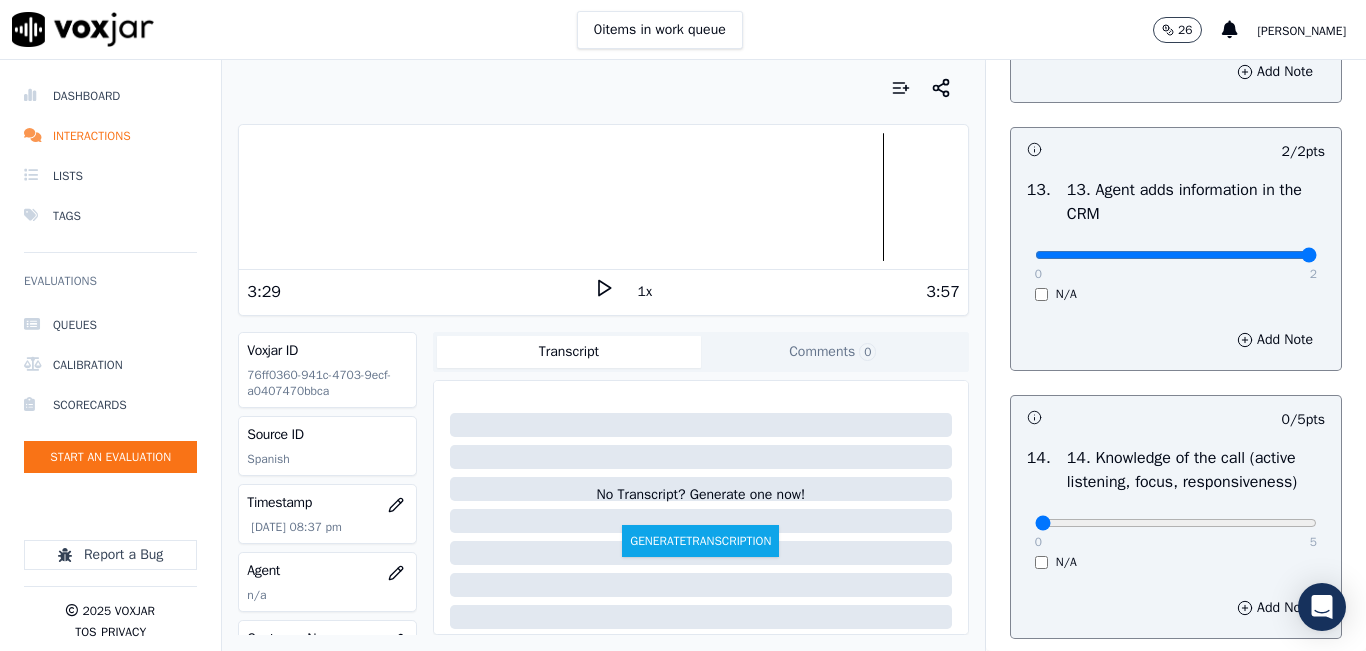 scroll, scrollTop: 3642, scrollLeft: 0, axis: vertical 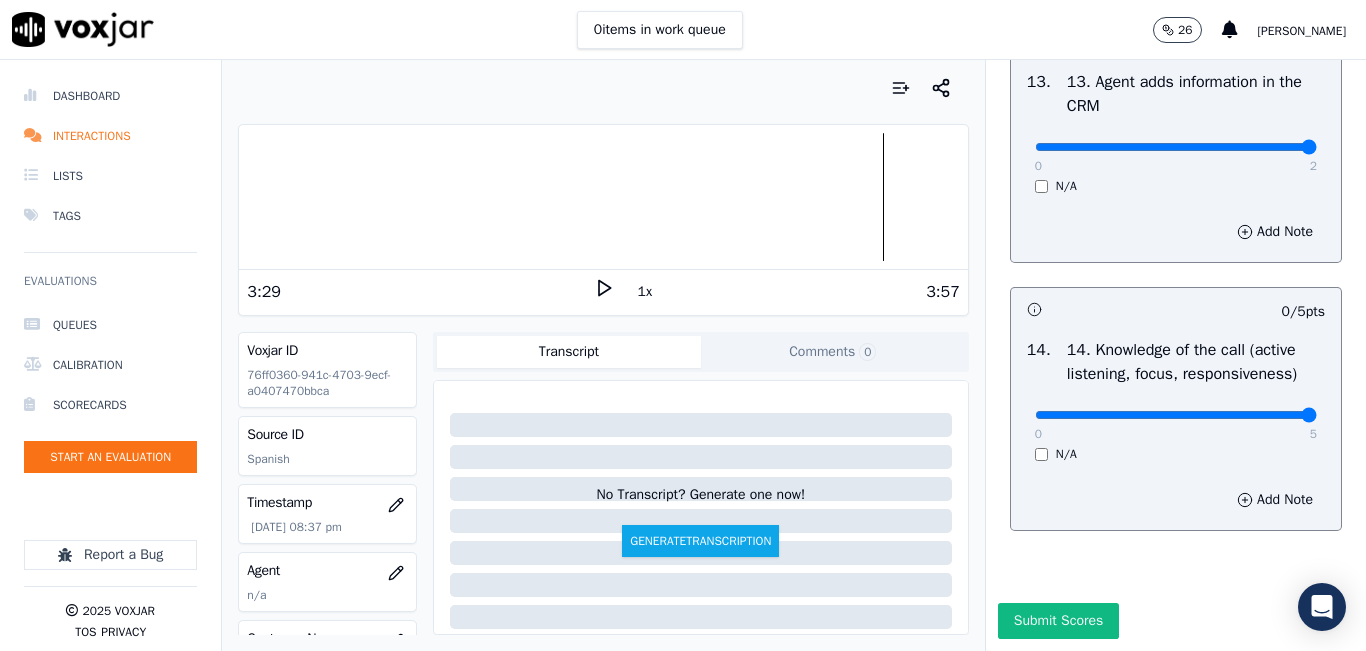 drag, startPoint x: 1268, startPoint y: 377, endPoint x: 1227, endPoint y: 429, distance: 66.21933 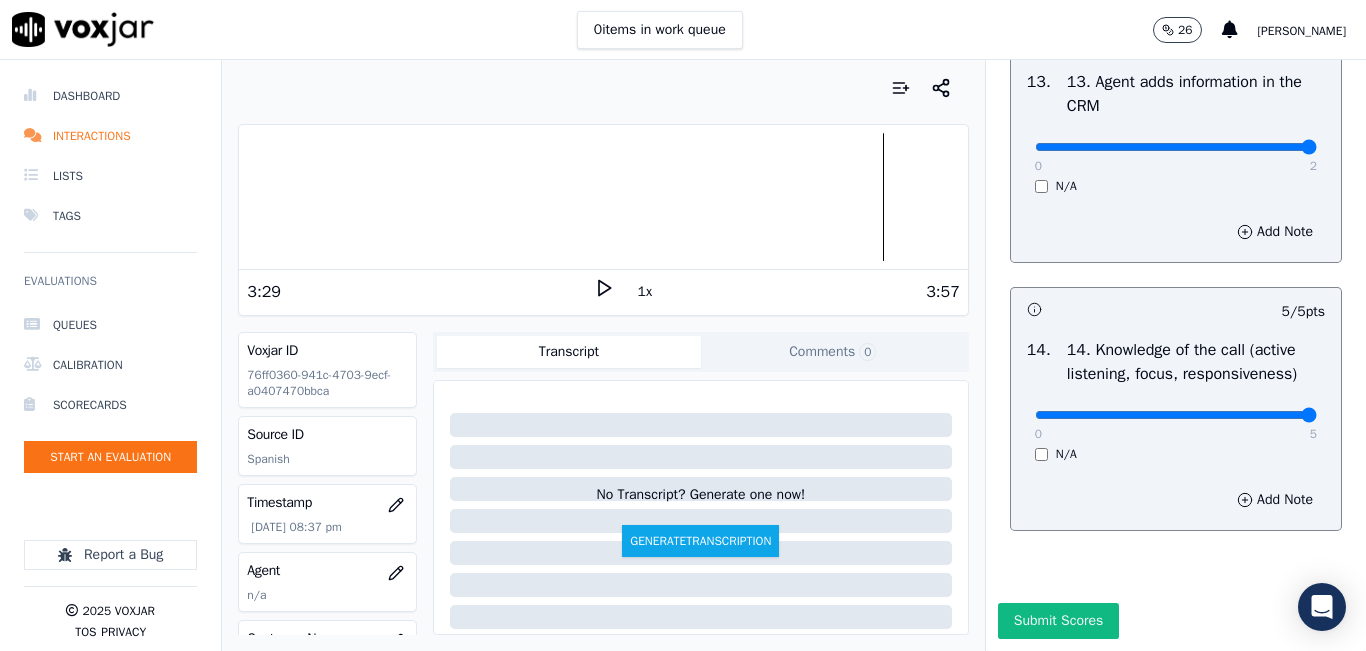 click on "Submit Scores" 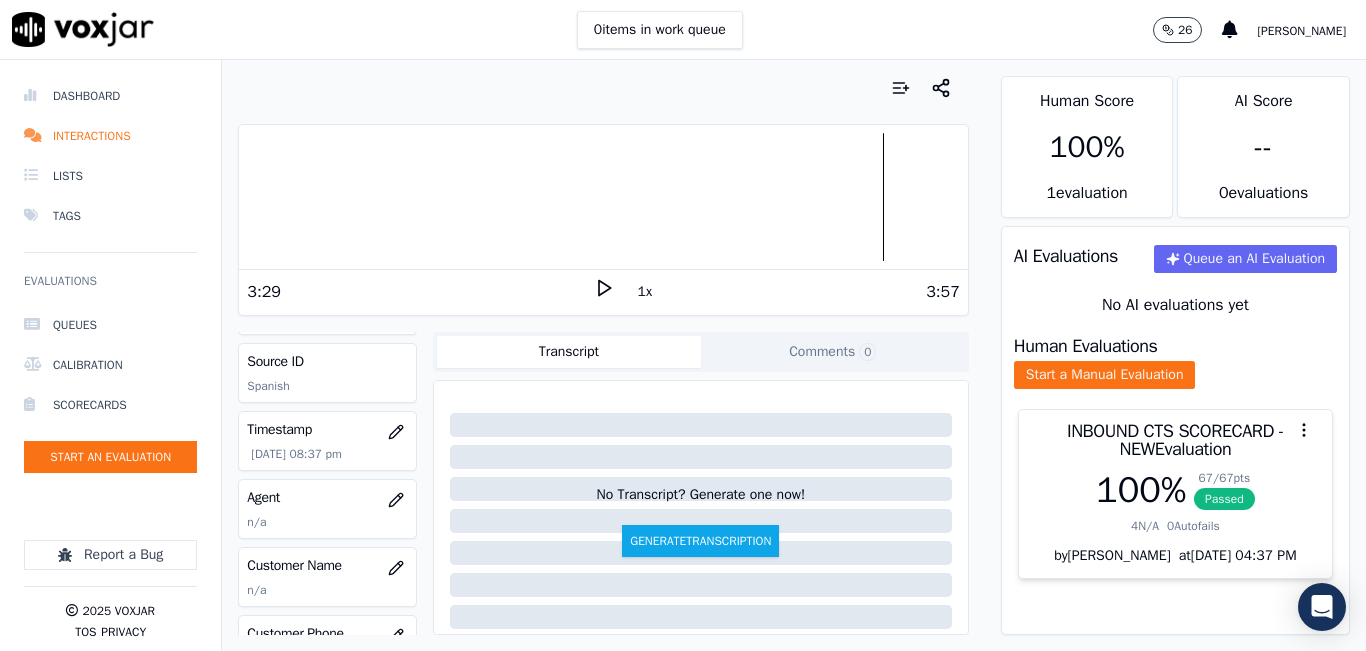 scroll, scrollTop: 200, scrollLeft: 0, axis: vertical 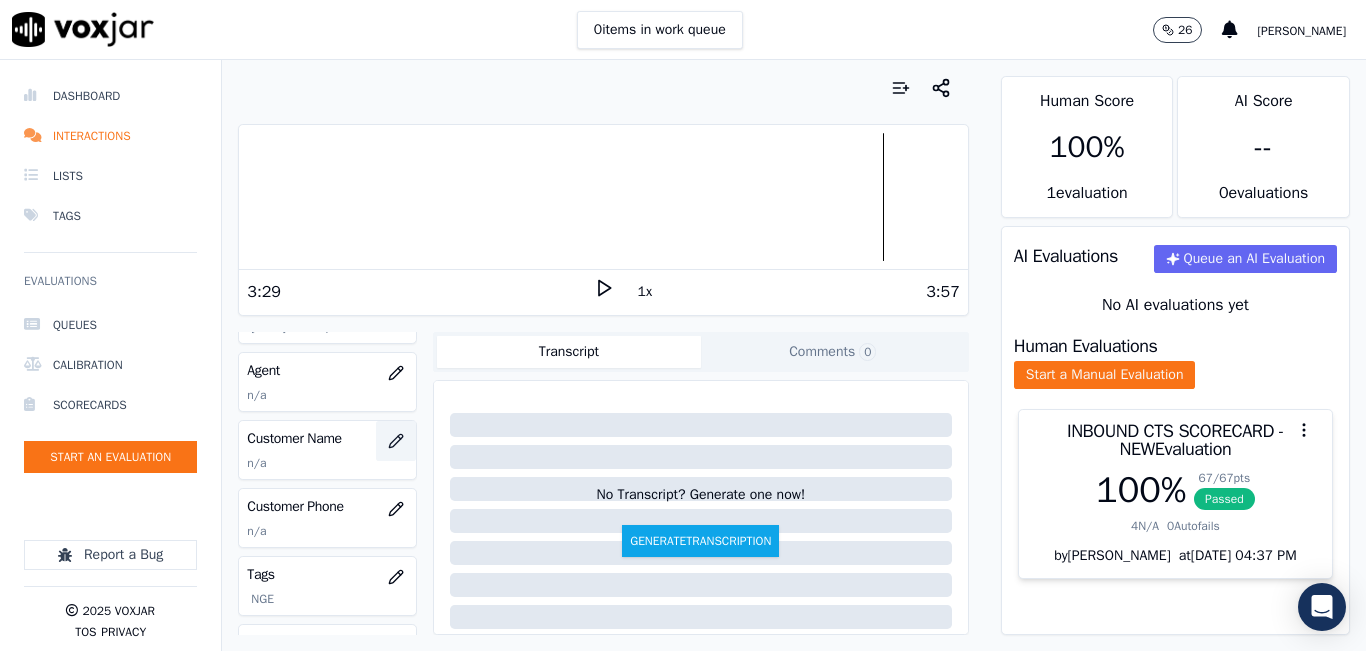 click 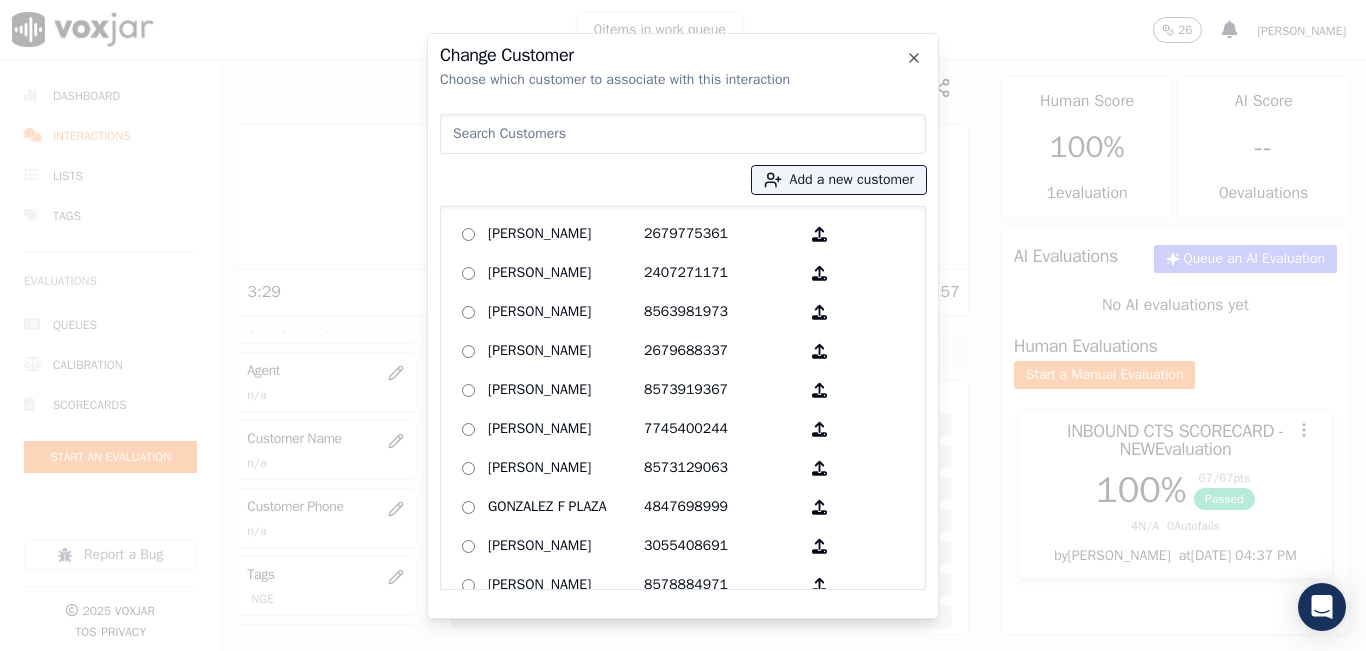 click on "Add a new customer            Anny Polanco   2679775361        Armando Galvan   2407271171        Brandon Emanuel Chajon Calderon   8563981973        Camila Ruiz   2679688337        Claudia Yepes   8573919367        Edilson Lavarda   7745400244        Elder Flores Vasquez   8573129063        GONZALEZ F PLAZA   4847698999        Gladis Rosalina Saucedo   3055408691        IVONETE RIBEIRO-ALMEIDA   8578884971        Juan J Garcia Sabino   9298671095        Juan Montano   6177356339        Justine Davis   3306903636        Linda Matesig   4128084410        Louis Cameron   5133166909        Luz Rivera   8572581147        Maria Juana Loja Cabana   9789417852        Marisol Bedoya   7817909907        María Gutierre   3602698435         Mervin Jose Lopez   5169912716        Modesta Disla   2159542786        Rosa M Zurita Cruz   6149370854        Rosa Quino   7745022243        Rosalba Del Carmen Martinez De Garcia   5513755930        Sandra Cervantez   3302098534" 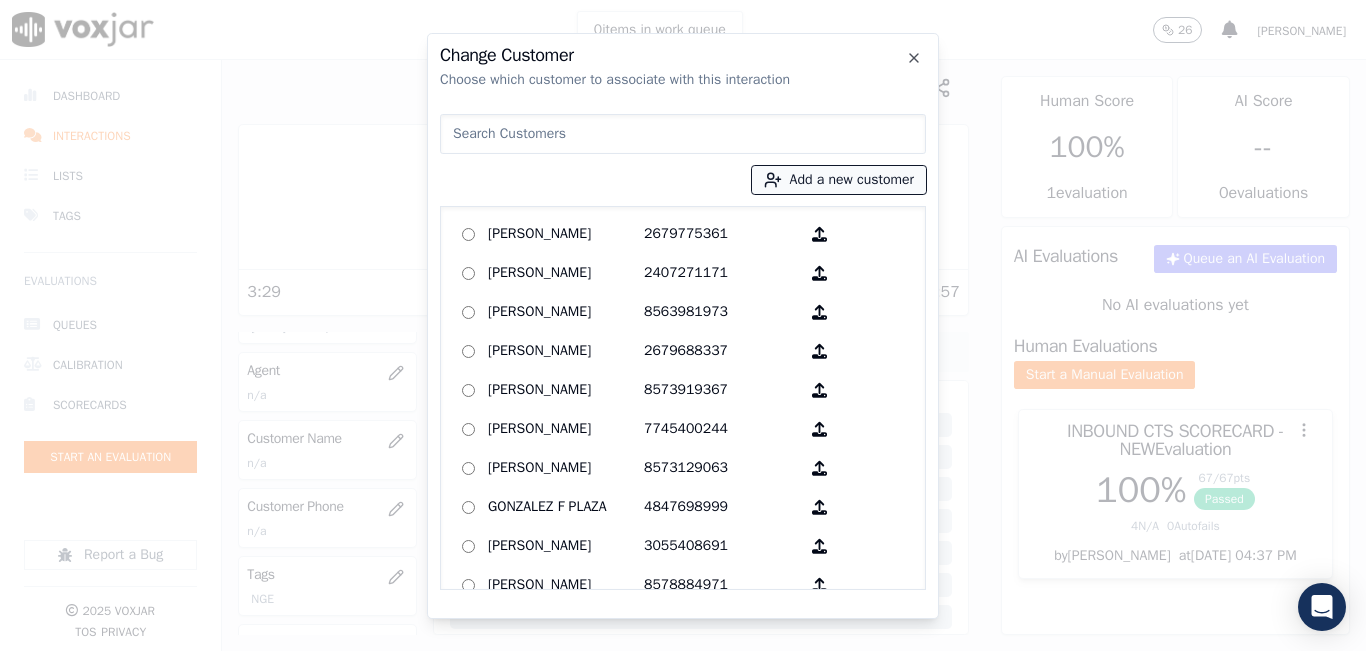click on "Add a new customer" 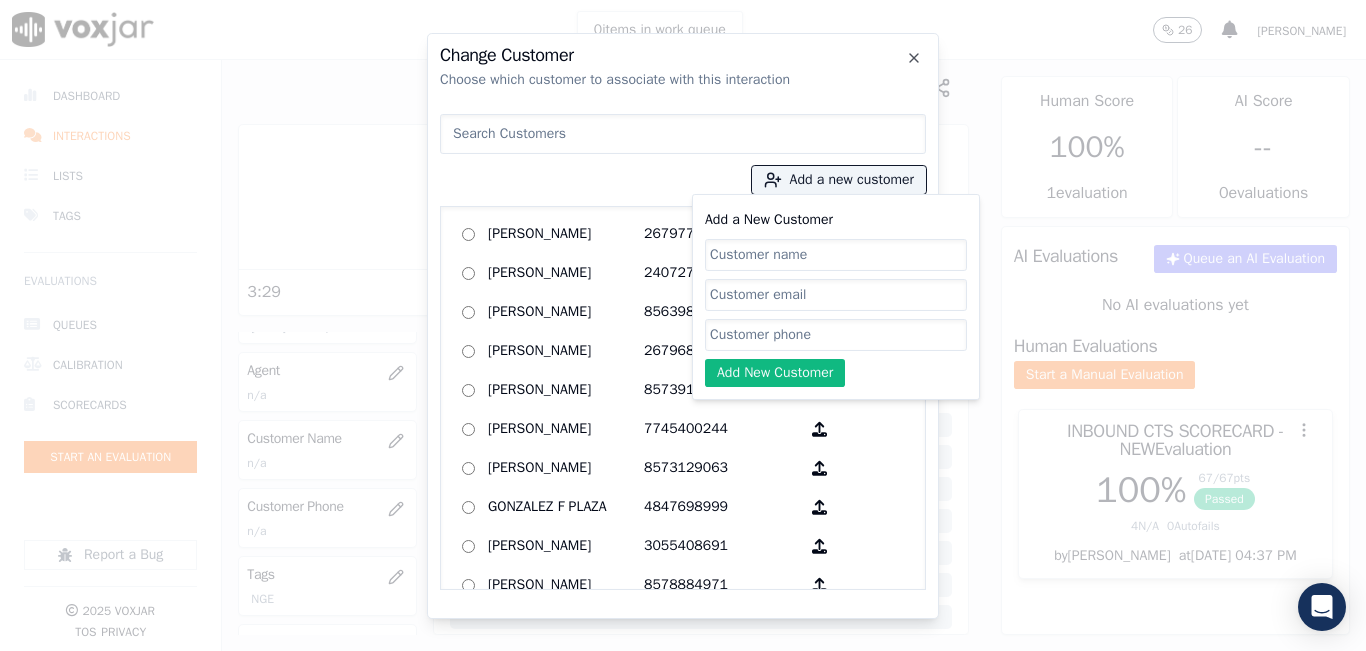 click on "Add a New Customer" 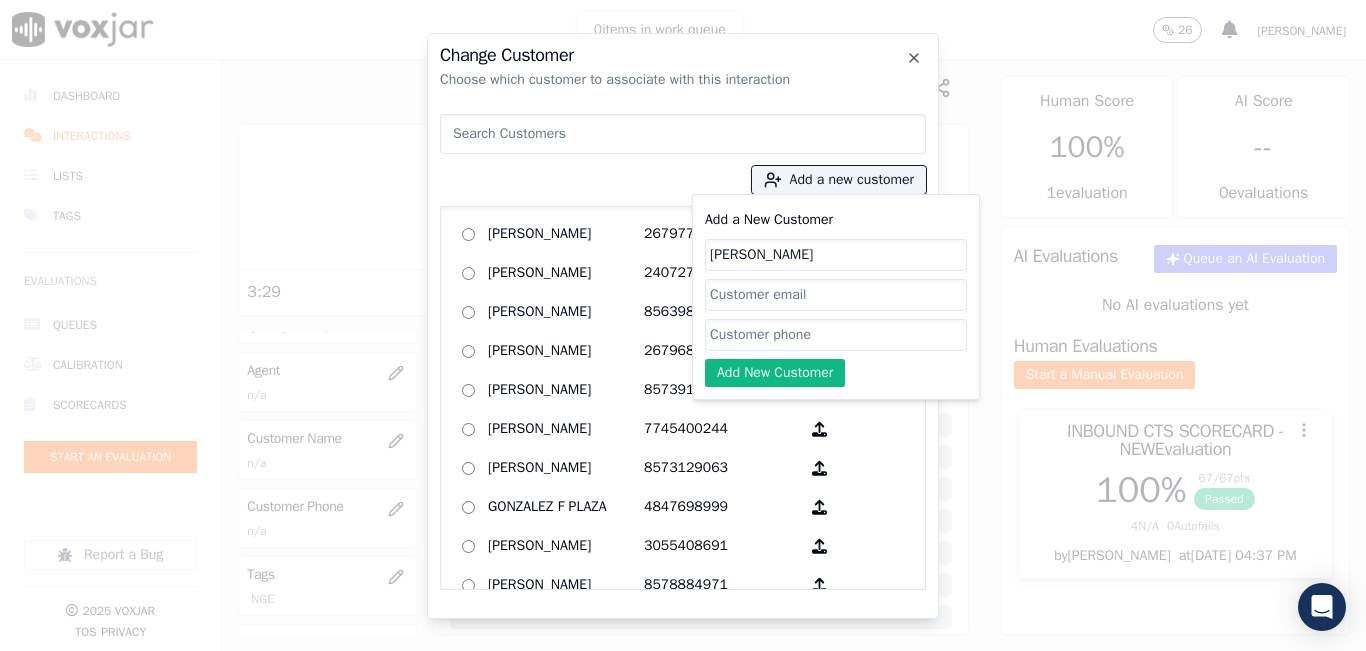 type on "[PERSON_NAME]" 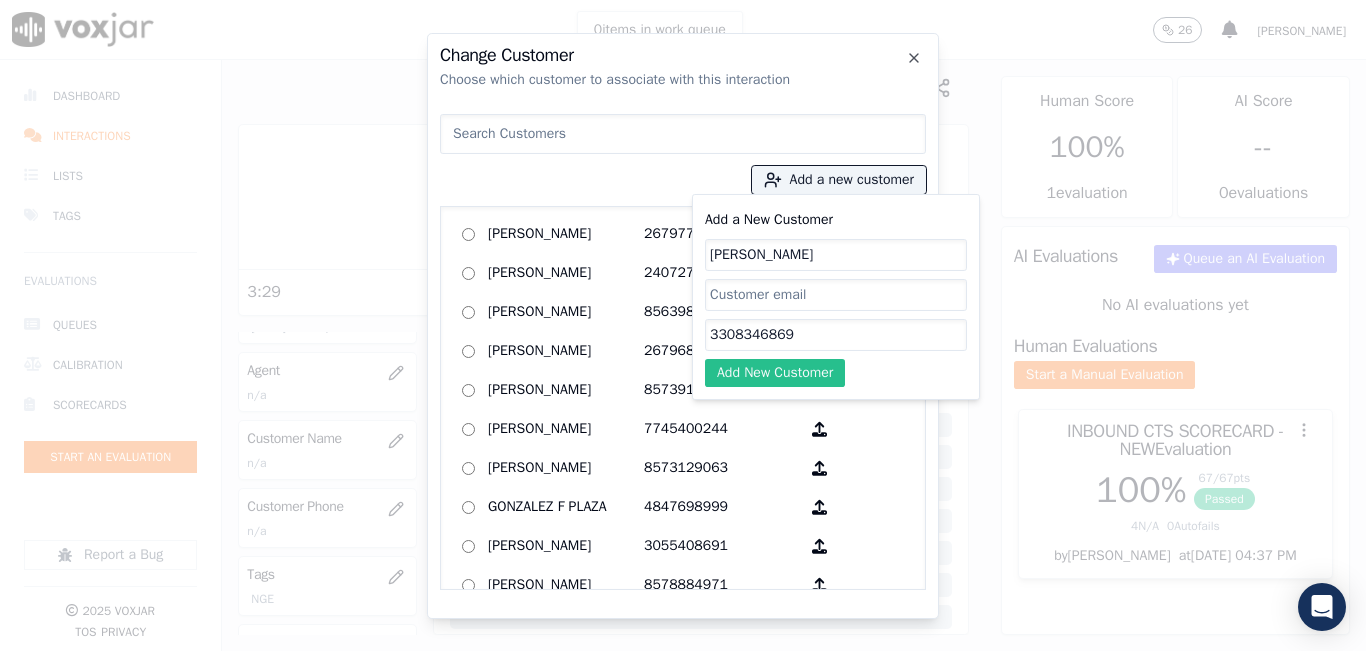 type on "3308346869" 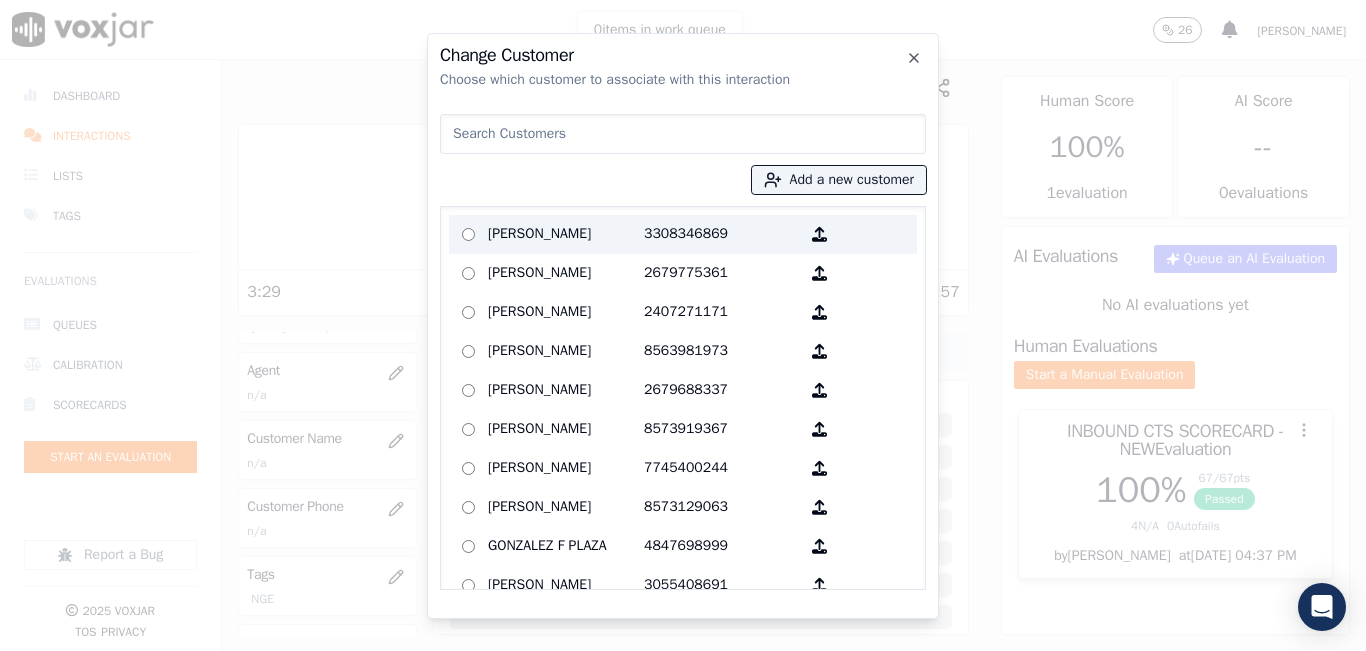 click on "[PERSON_NAME]" 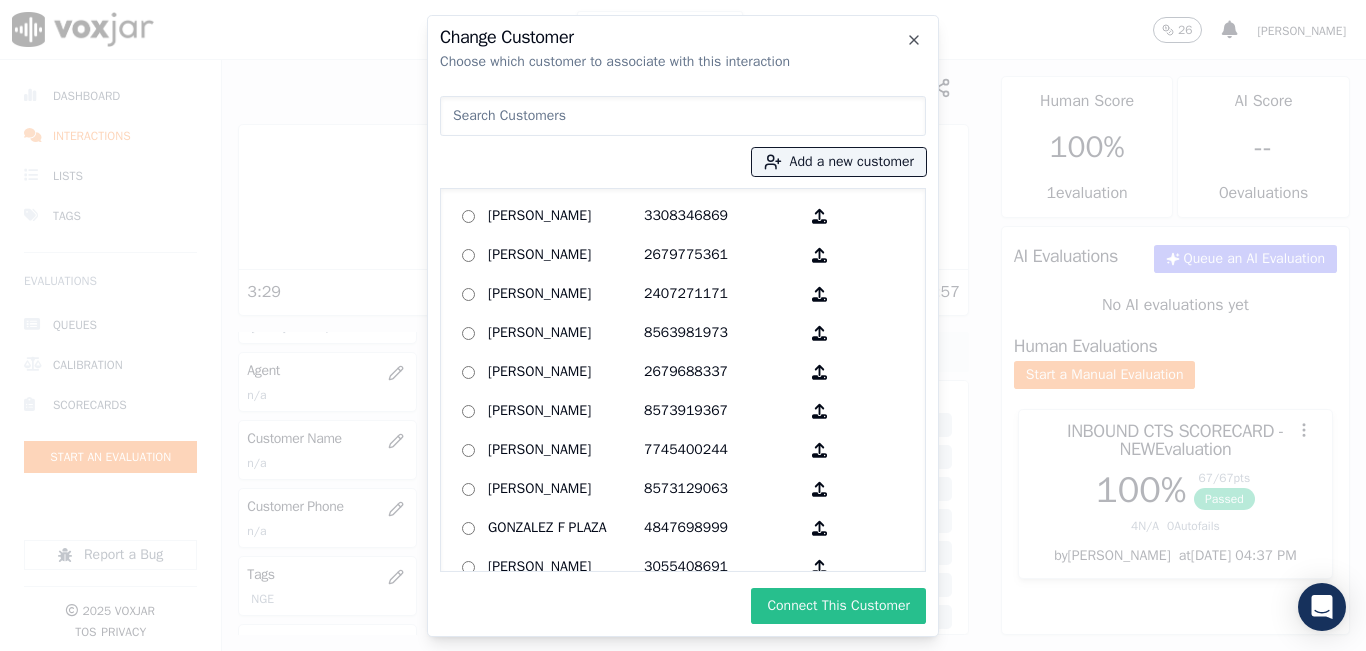 click on "Connect This Customer" 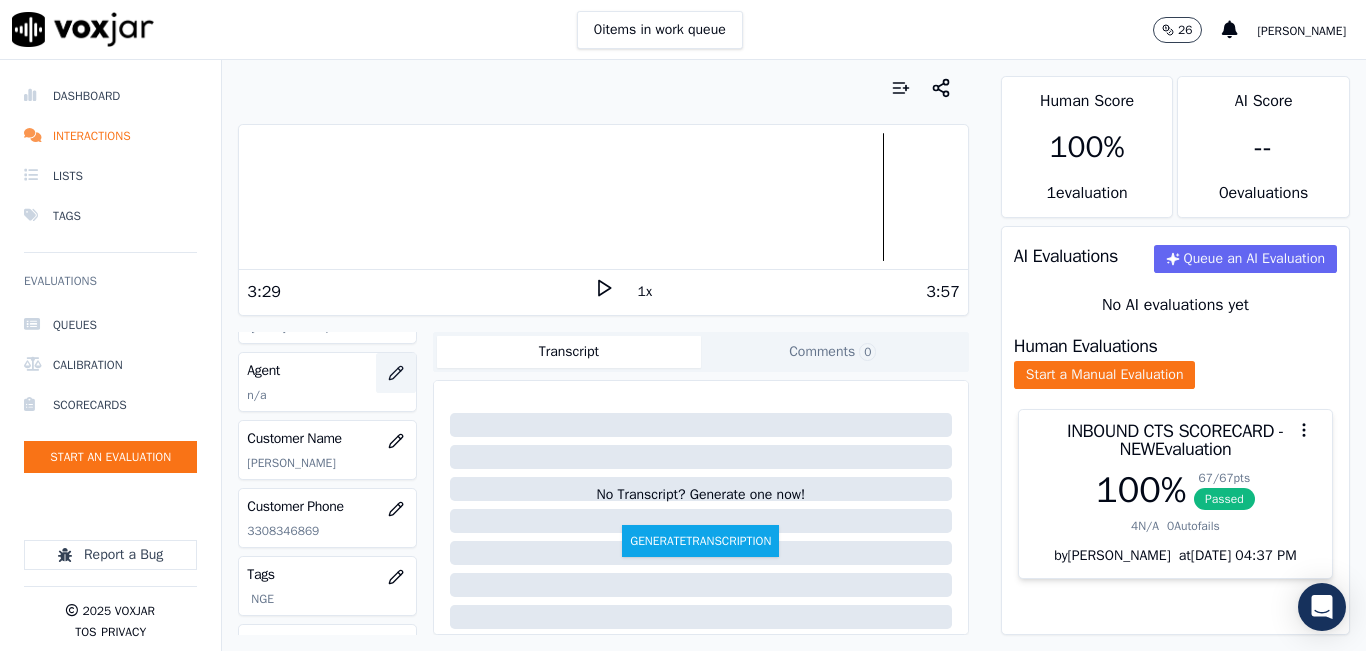 click 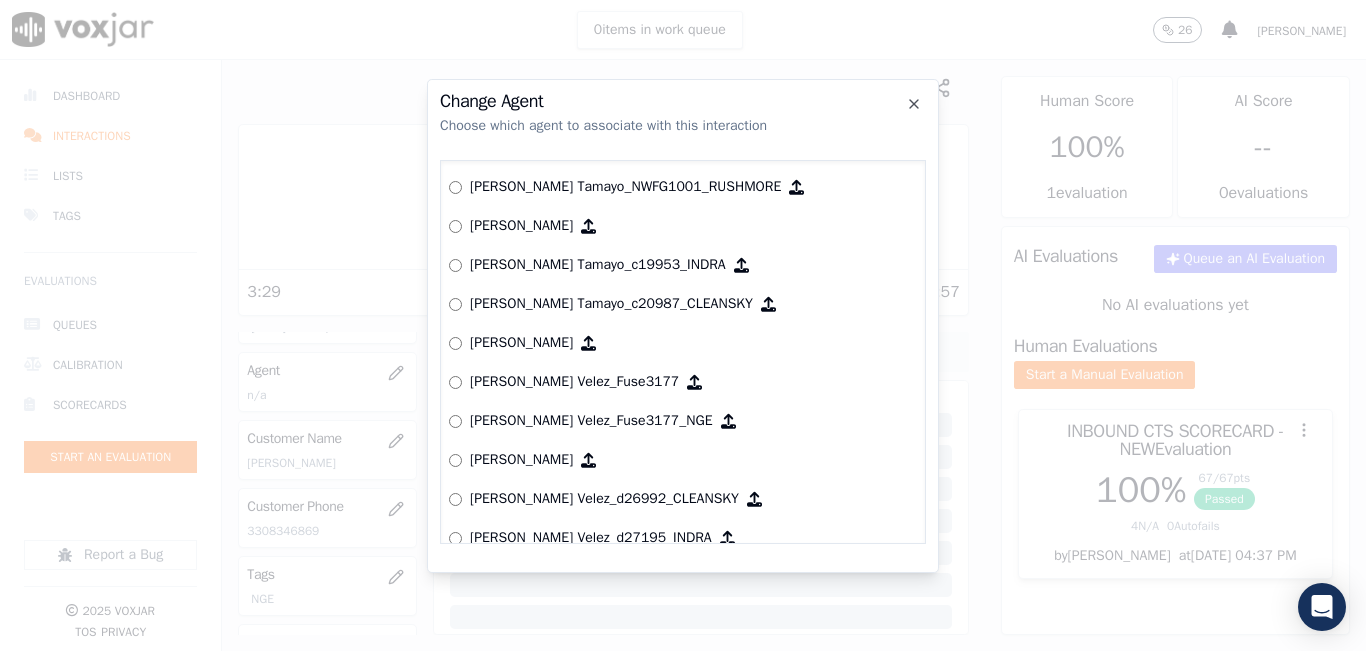 scroll, scrollTop: 1227, scrollLeft: 0, axis: vertical 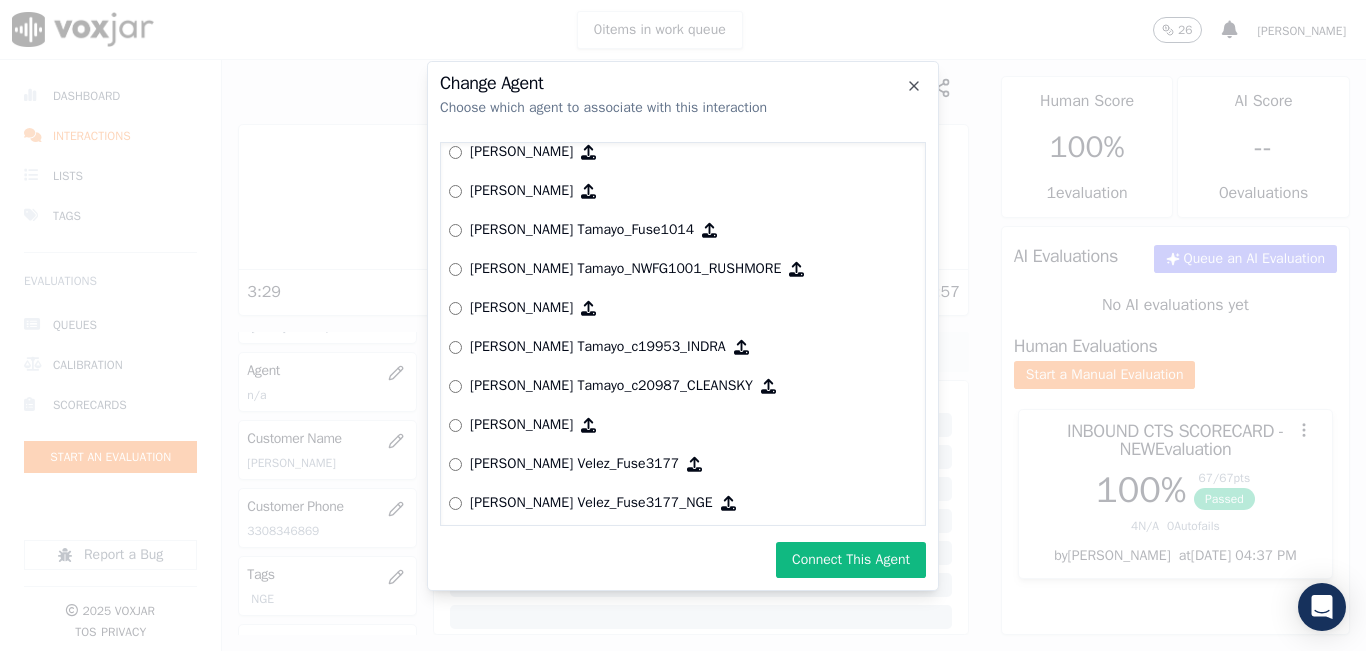 drag, startPoint x: 902, startPoint y: 545, endPoint x: 885, endPoint y: 536, distance: 19.235384 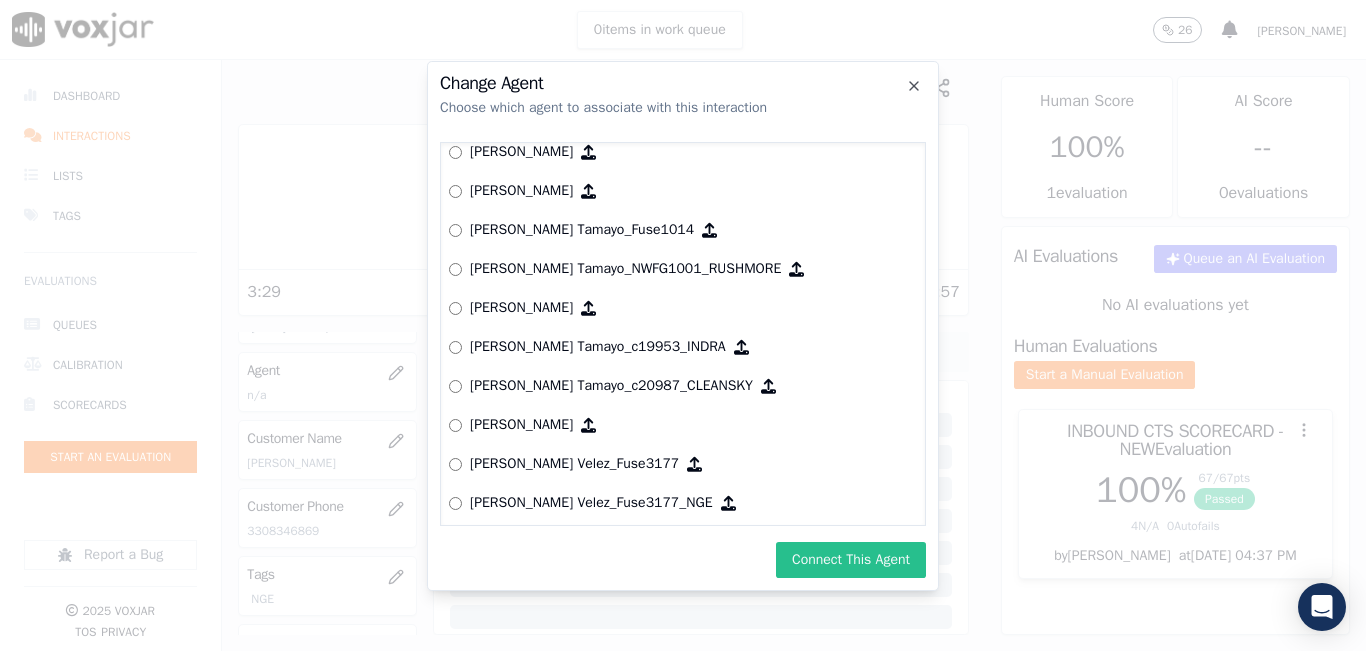 click on "Connect This Agent" 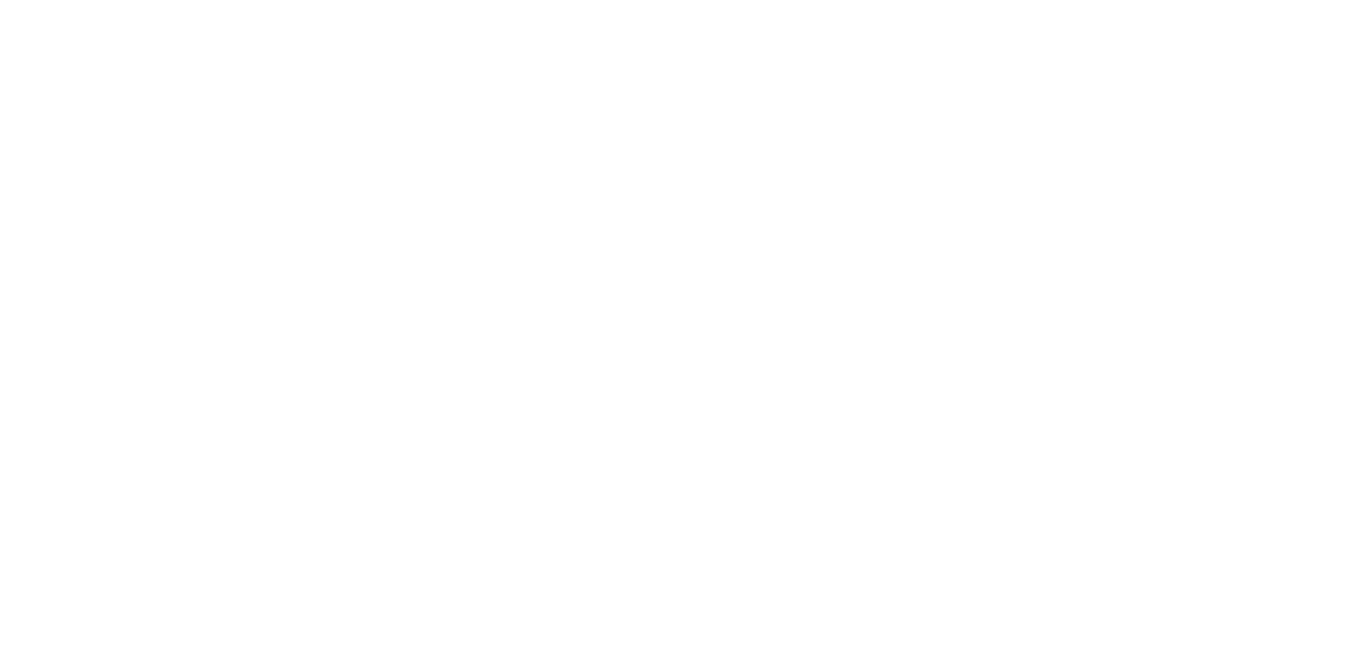 scroll, scrollTop: 0, scrollLeft: 0, axis: both 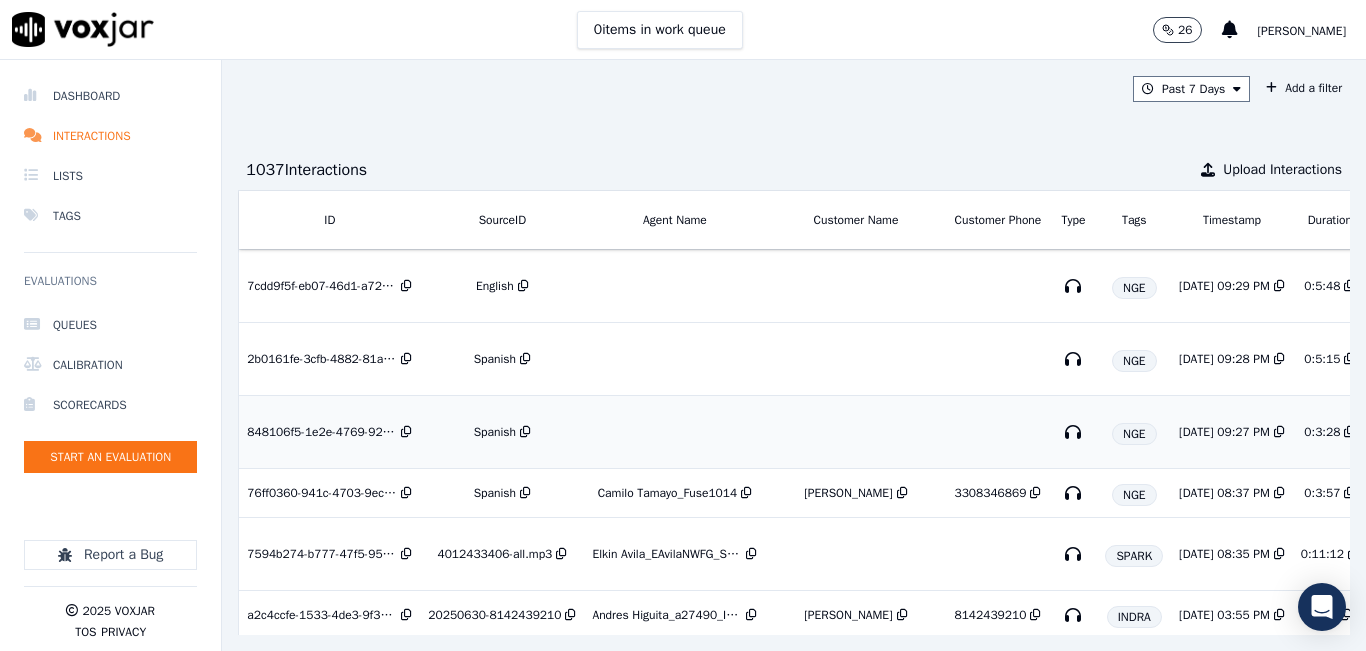 click on "Spanish" at bounding box center [495, 432] 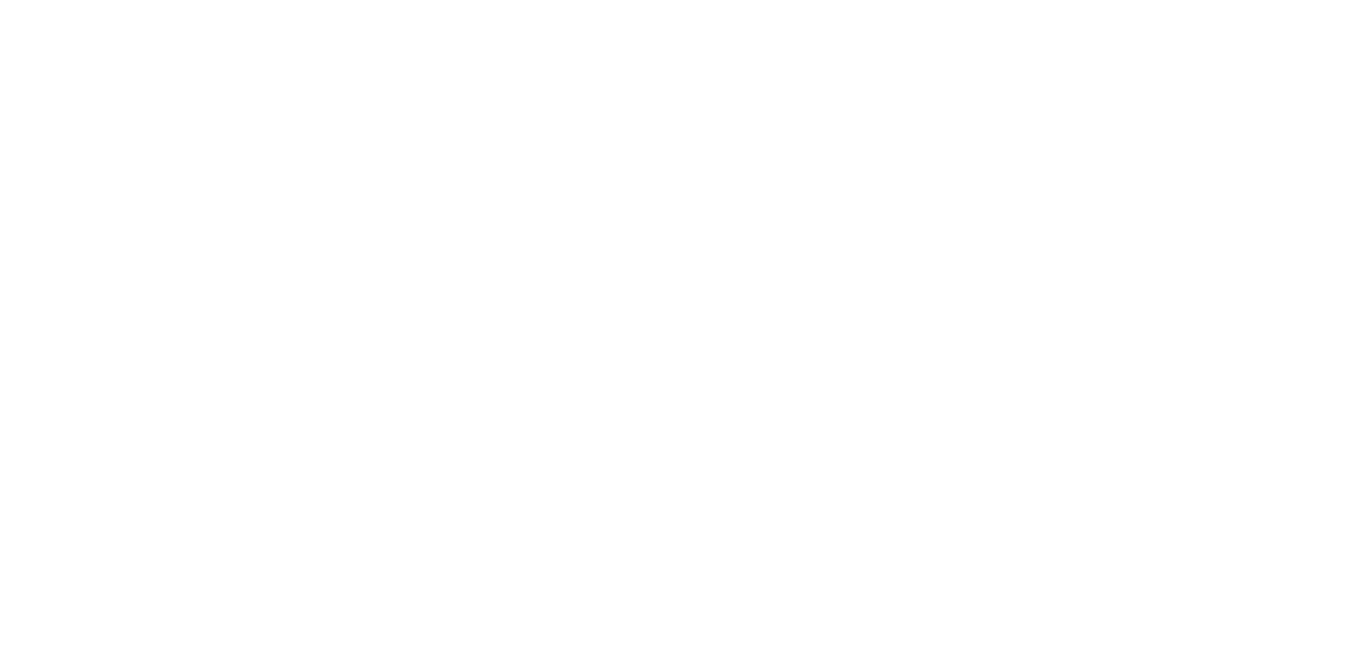 scroll, scrollTop: 0, scrollLeft: 0, axis: both 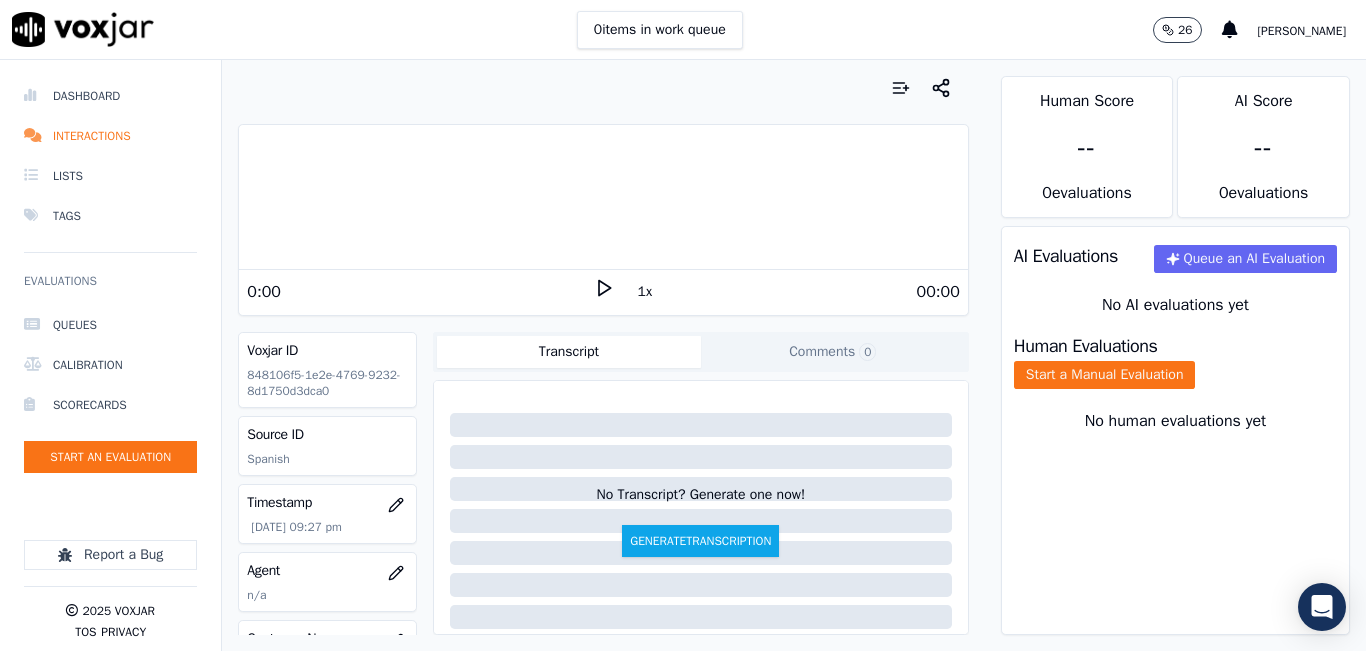click on "0  items in work queue     26         [PERSON_NAME]" at bounding box center [683, 30] 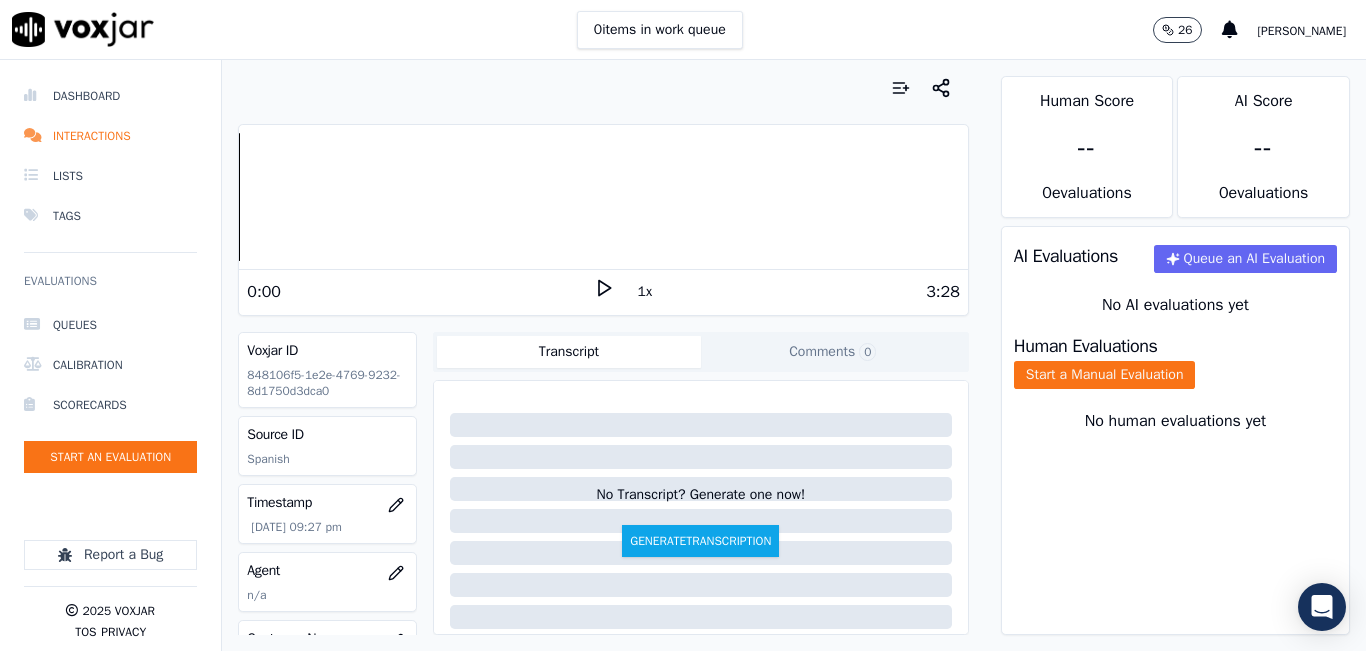 click 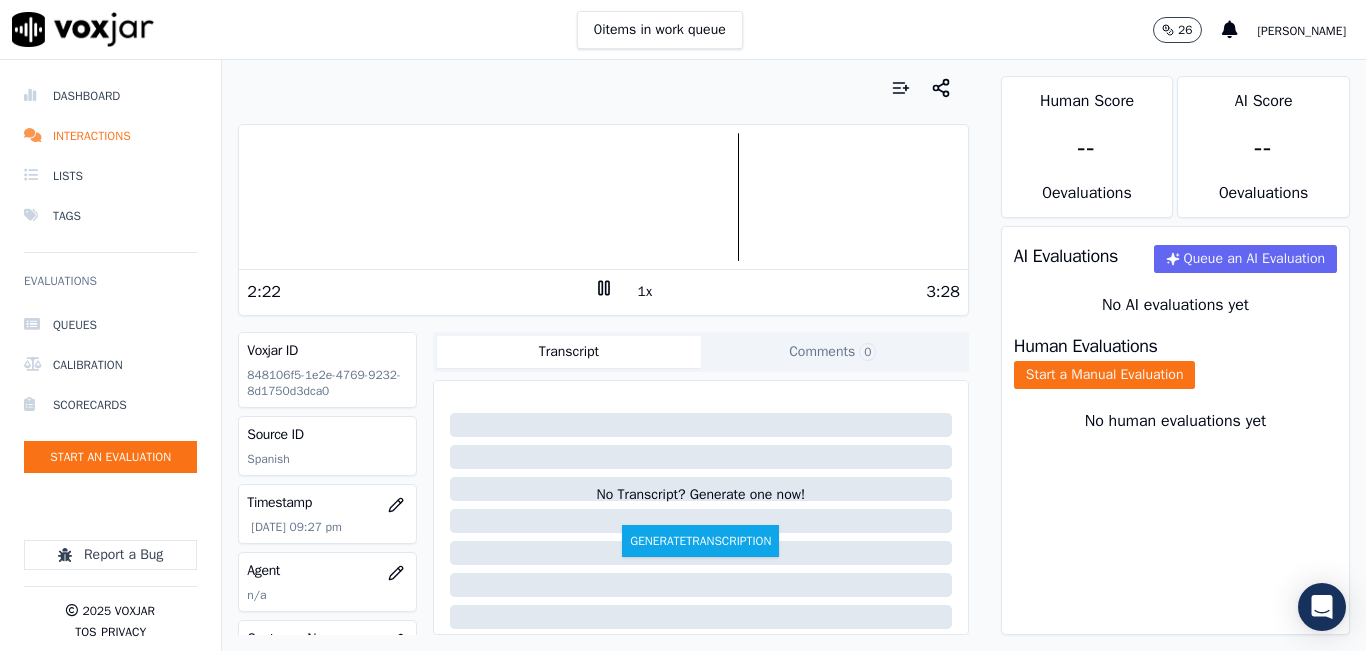 click 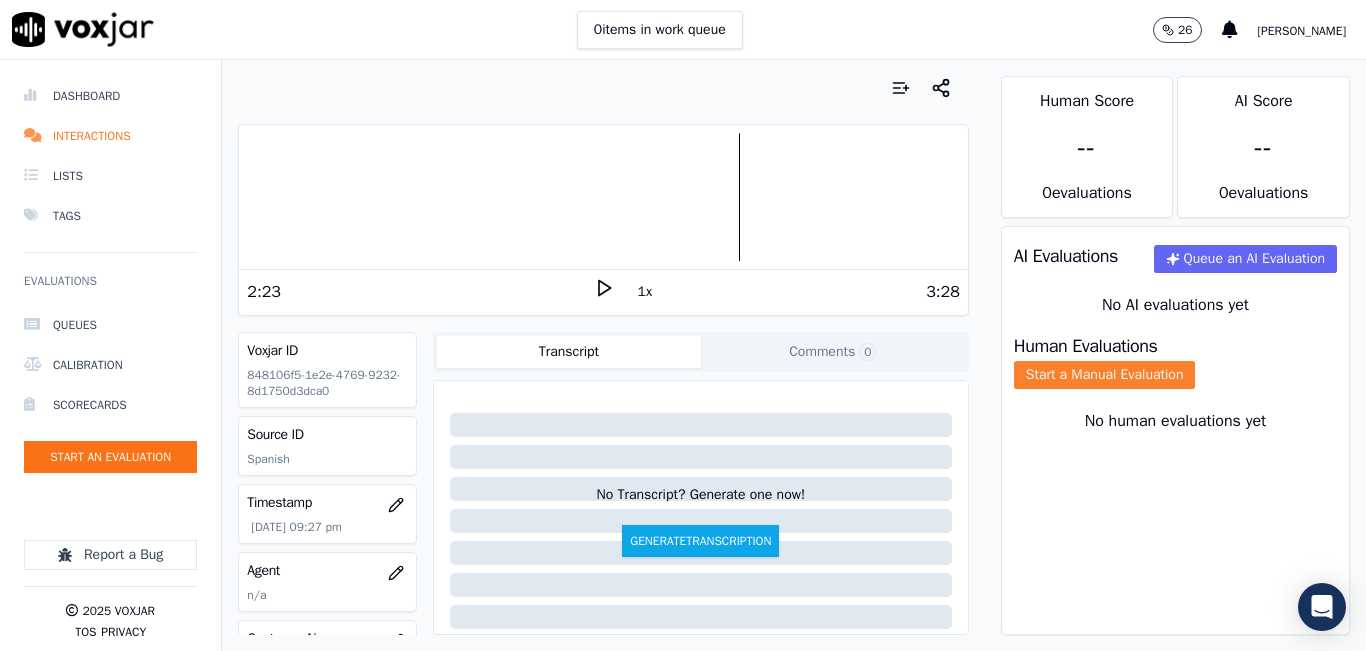 click on "Start a Manual Evaluation" 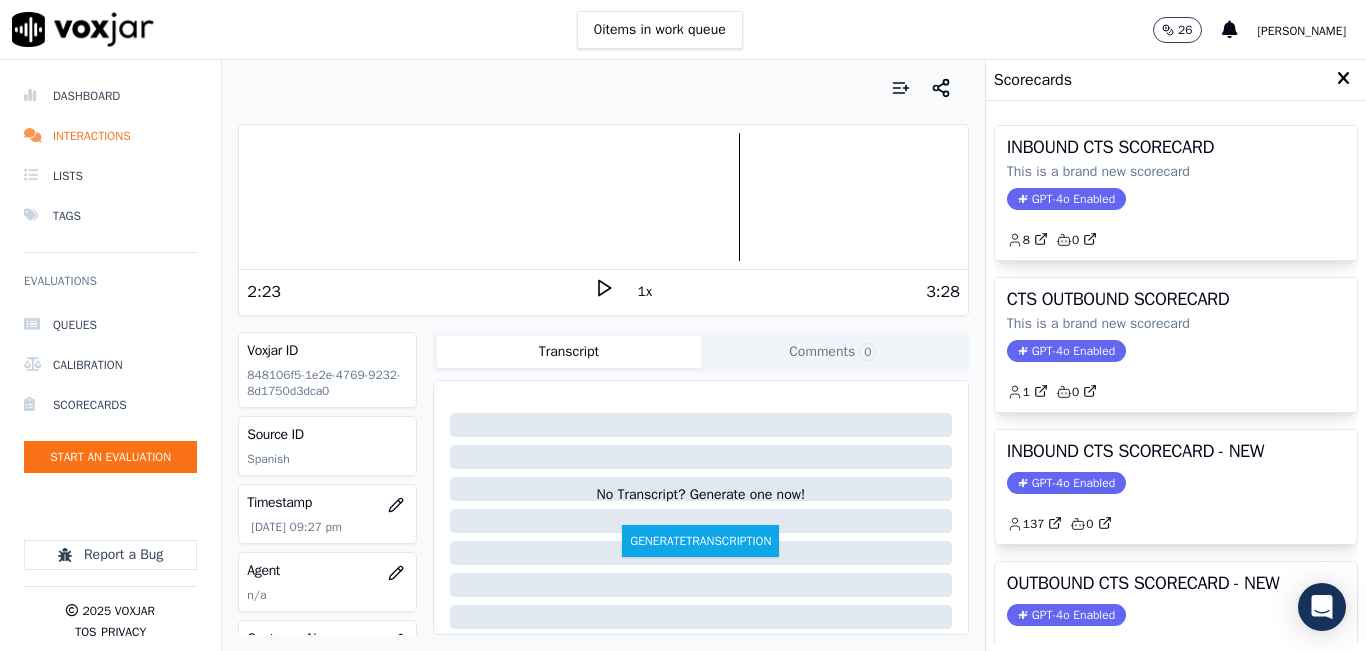 click on "INBOUND CTS SCORECARD - NEW" at bounding box center [1176, 451] 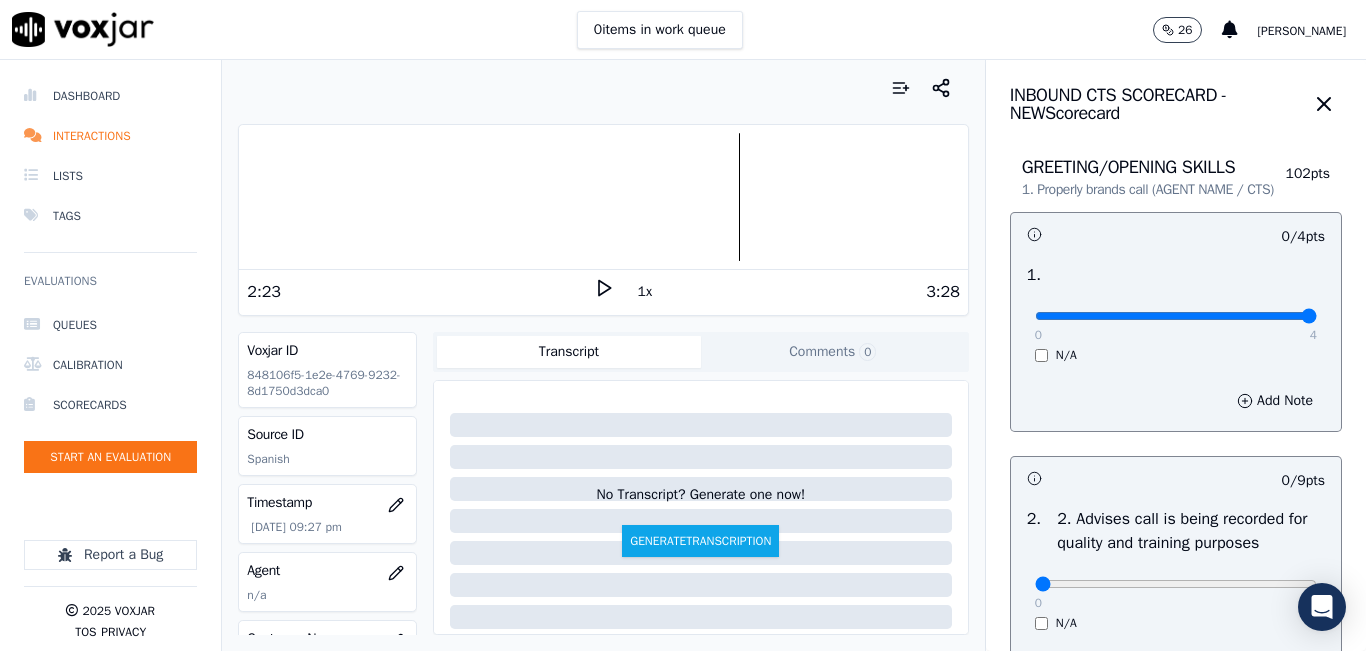 type on "4" 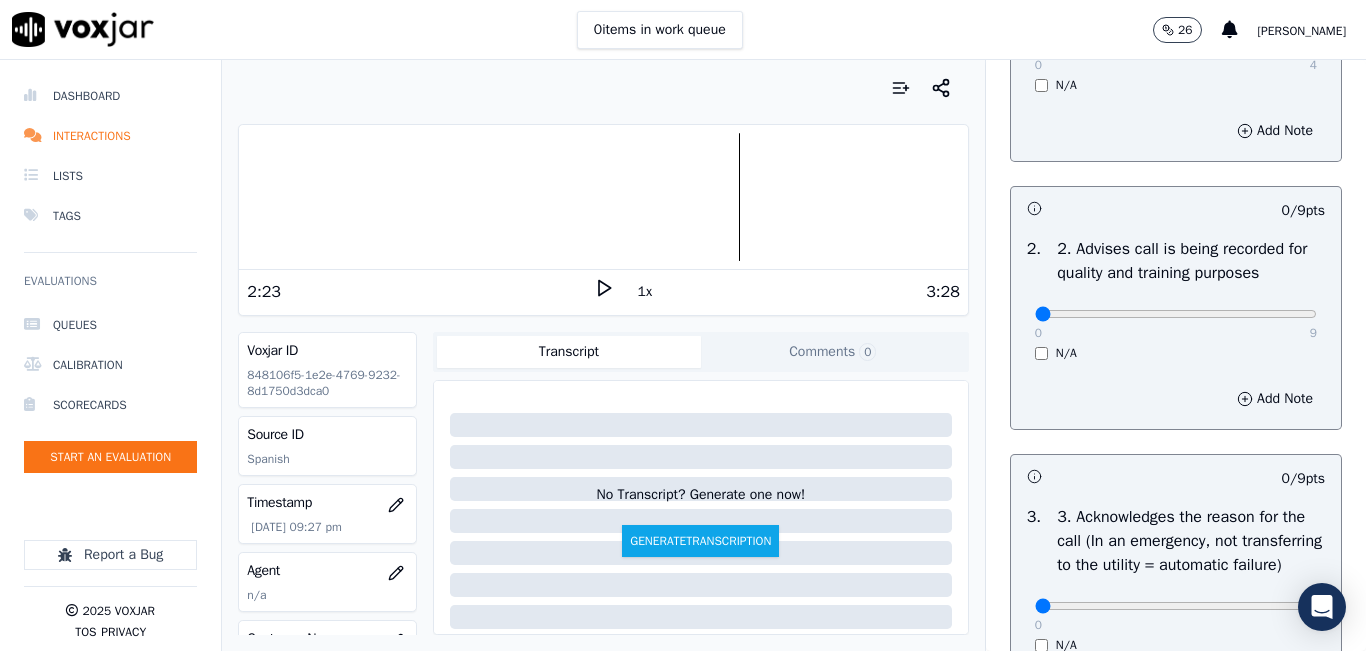 scroll, scrollTop: 300, scrollLeft: 0, axis: vertical 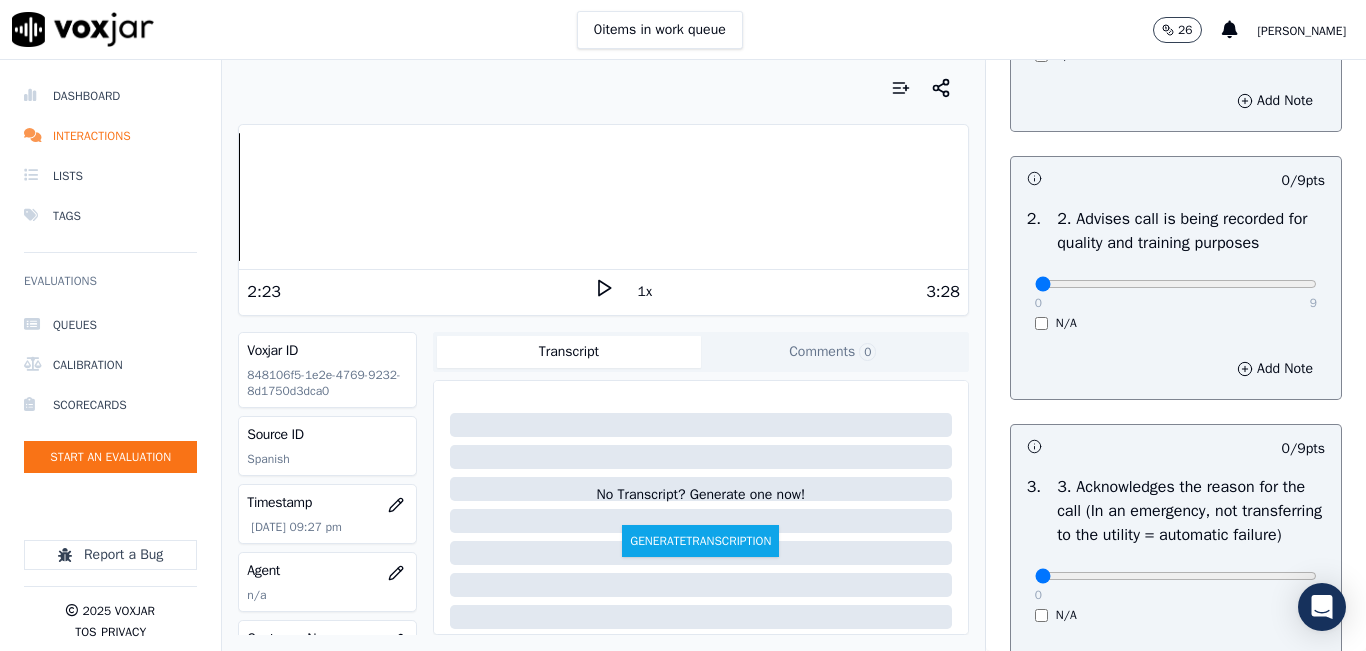 click on "Dashboard   Interactions   Lists   Tags       Evaluations     Queues   Calibration   Scorecards   Start an Evaluation
Report a Bug       2025   Voxjar   TOS   Privacy             Your browser does not support the audio element.   2:23     1x   3:28   Voxjar ID   848106f5-1e2e-4769-9232-8d1750d3dca0   Source ID   Spanish   Timestamp
[DATE] 09:27 pm     Agent
n/a     Customer Name     n/a     Customer Phone     n/a     Tags
NGE     Source     manualUpload   Type     AUDIO       Transcript   Comments  0   No Transcript? Generate one now!   Generate  Transcription         Add Comment   Scores   Transcript   Metadata   Comments         Human Score   --   0  evaluation s   AI Score   --   0  evaluation s     AI Evaluations
Queue an AI Evaluation   No AI evaluations yet   Human Evaluations   Start a Manual Evaluation   No human evaluations yet       INBOUND CTS SCORECARD - NEW   Scorecard       GREETING/OPENING SKILLS     102  pts                 4 / 4" at bounding box center (683, 355) 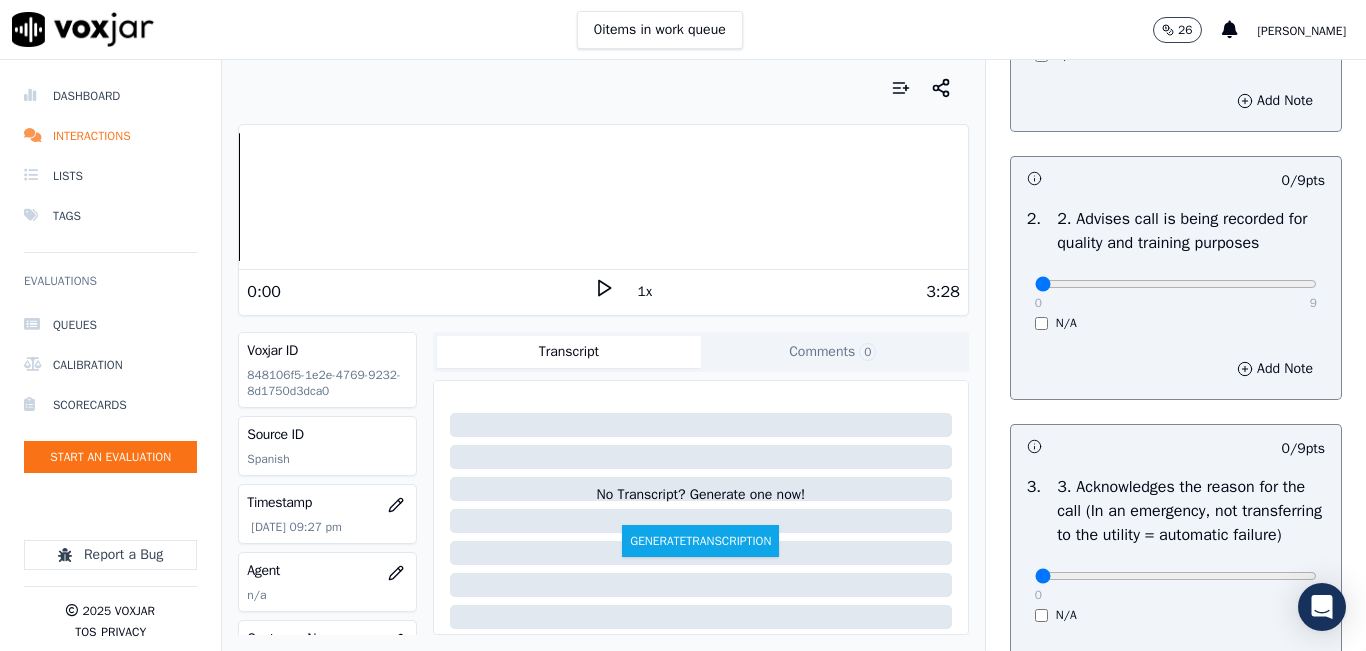 click on "0:00" at bounding box center (420, 292) 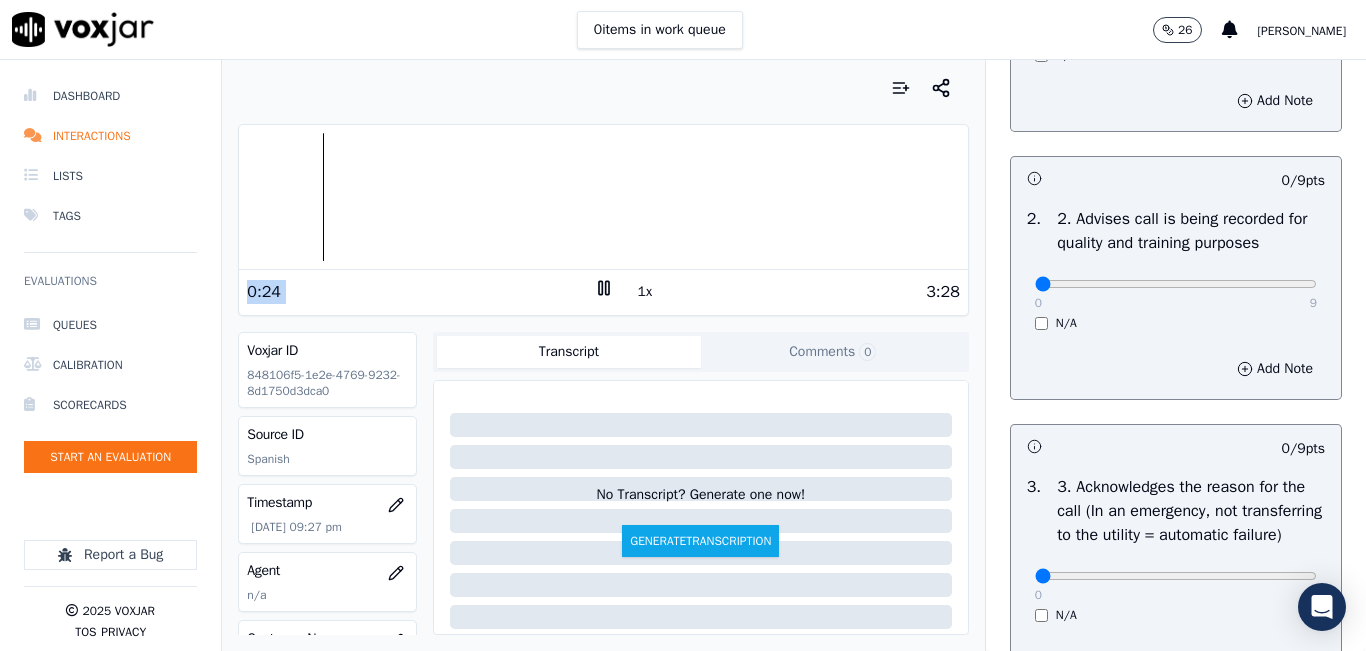 click 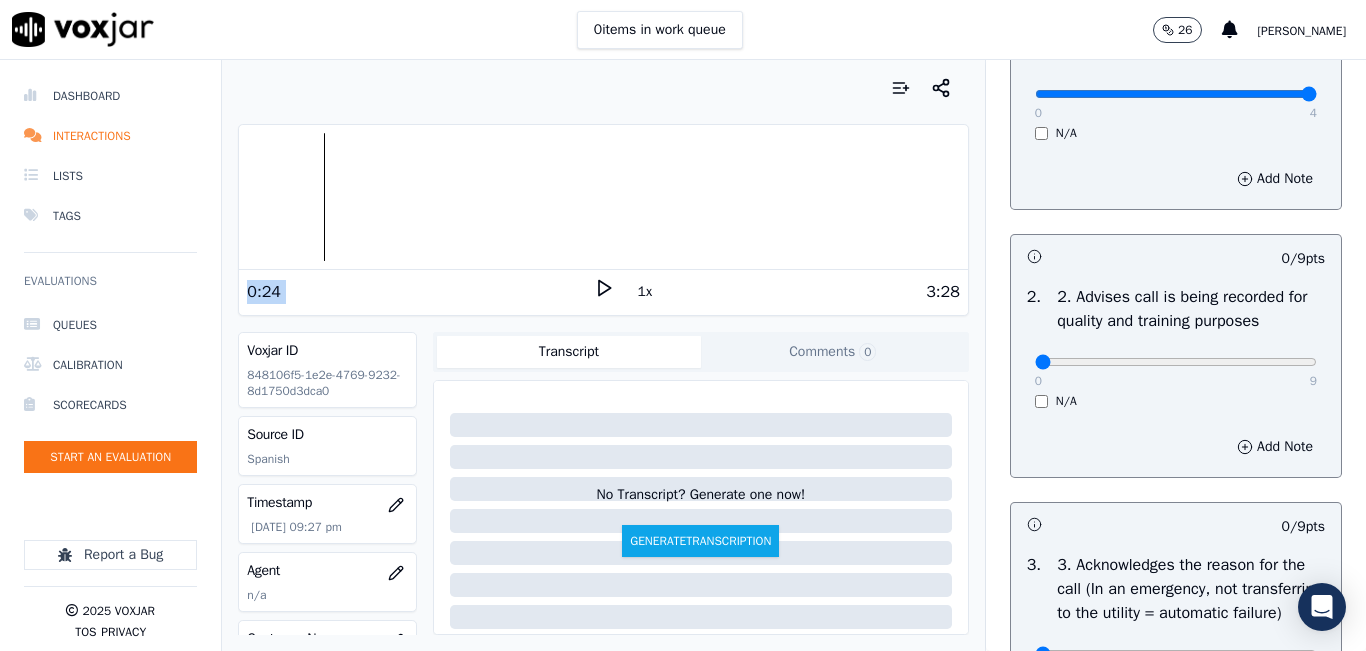 scroll, scrollTop: 300, scrollLeft: 0, axis: vertical 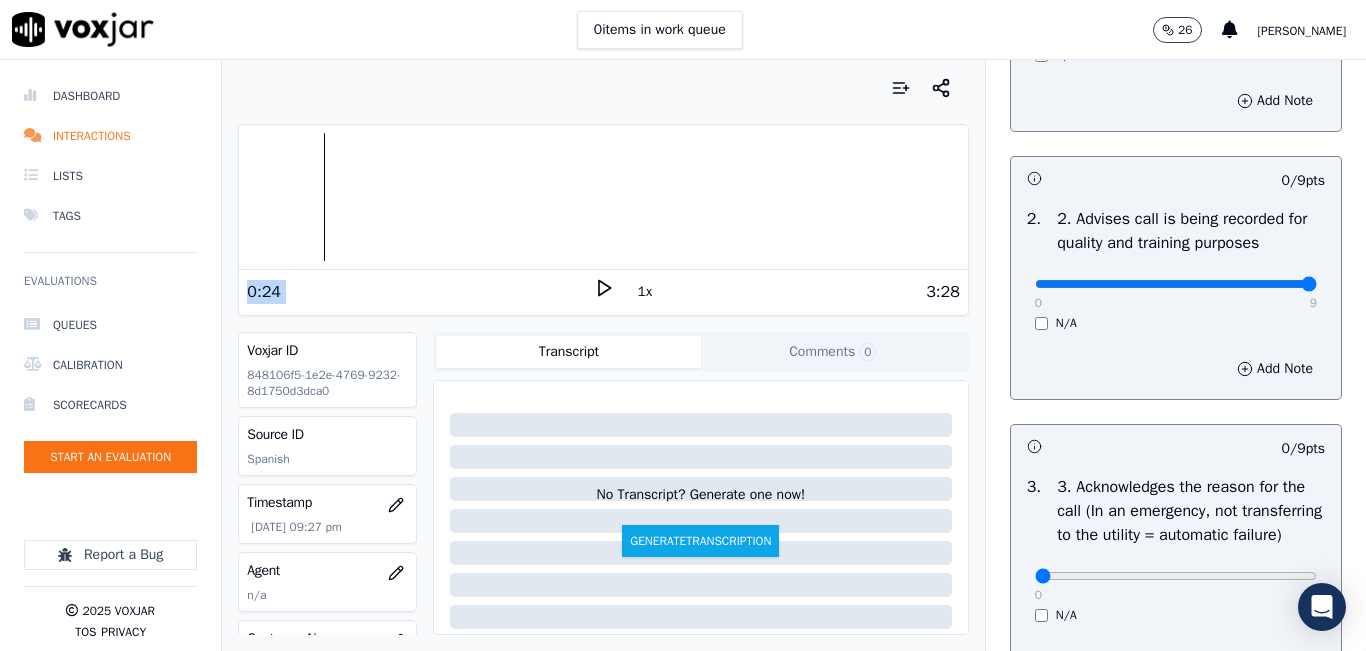 type on "9" 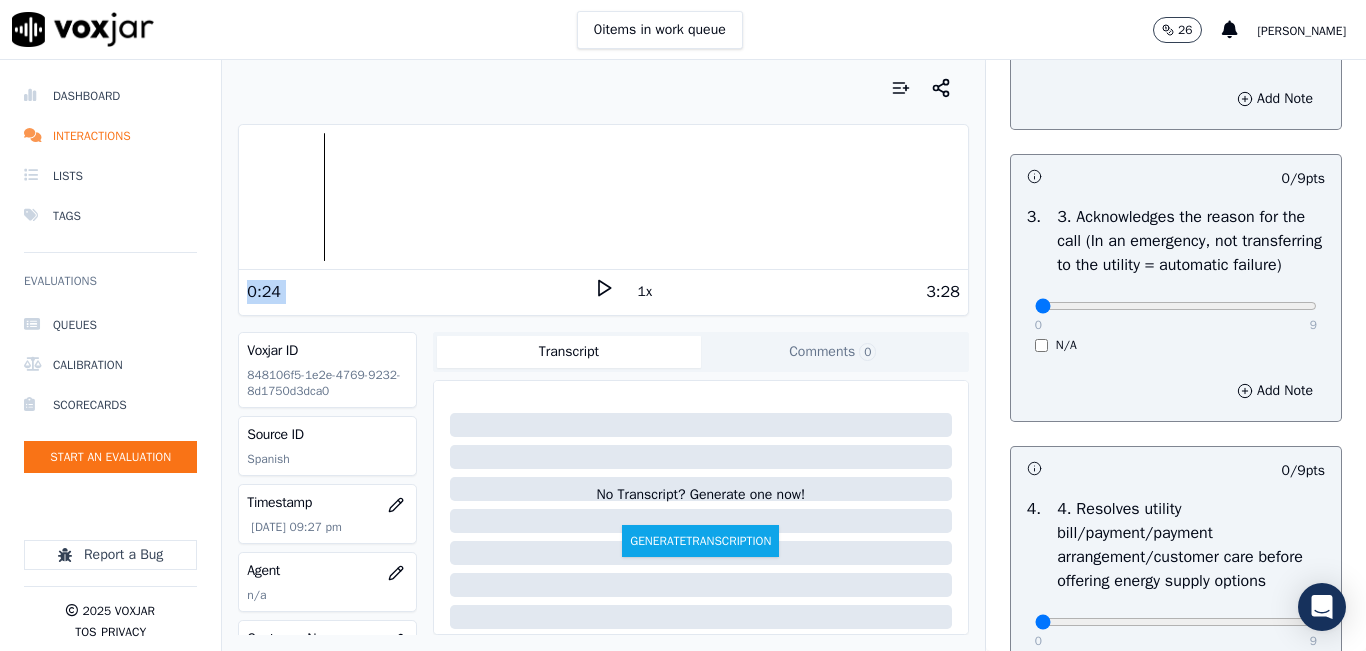 scroll, scrollTop: 600, scrollLeft: 0, axis: vertical 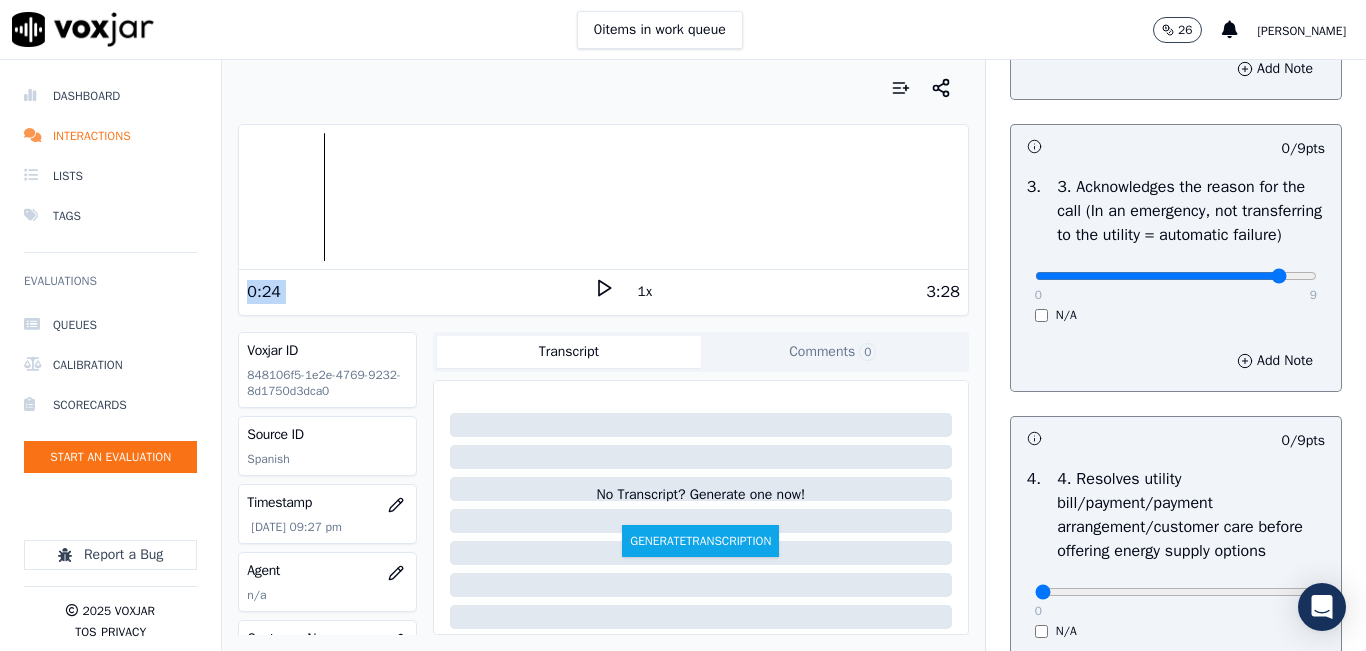 click at bounding box center [1176, -284] 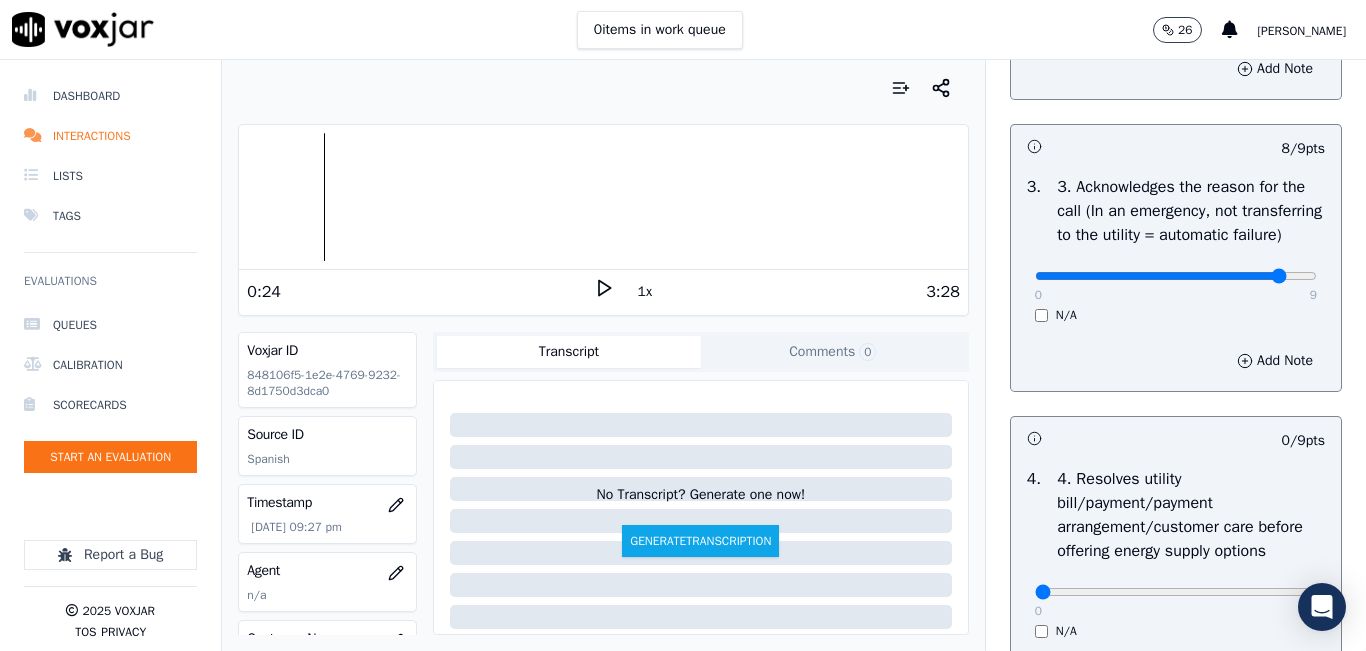 click on "0   9     N/A" at bounding box center (1176, 285) 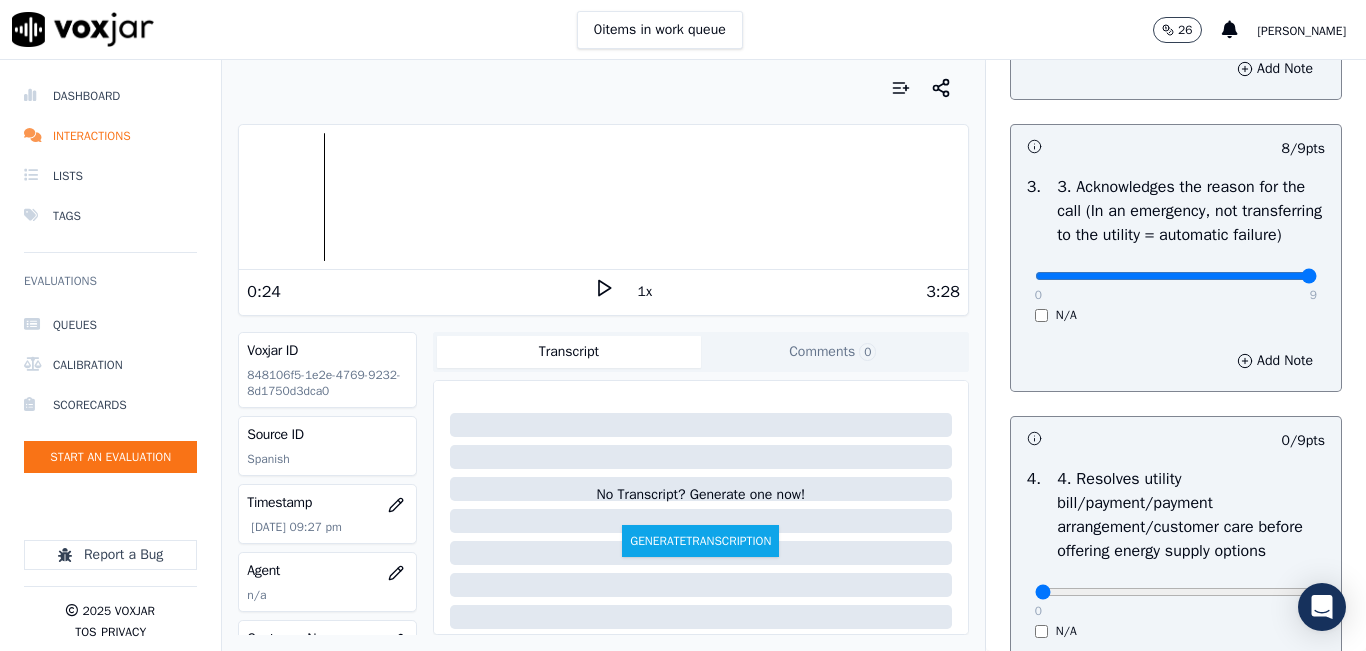 type on "9" 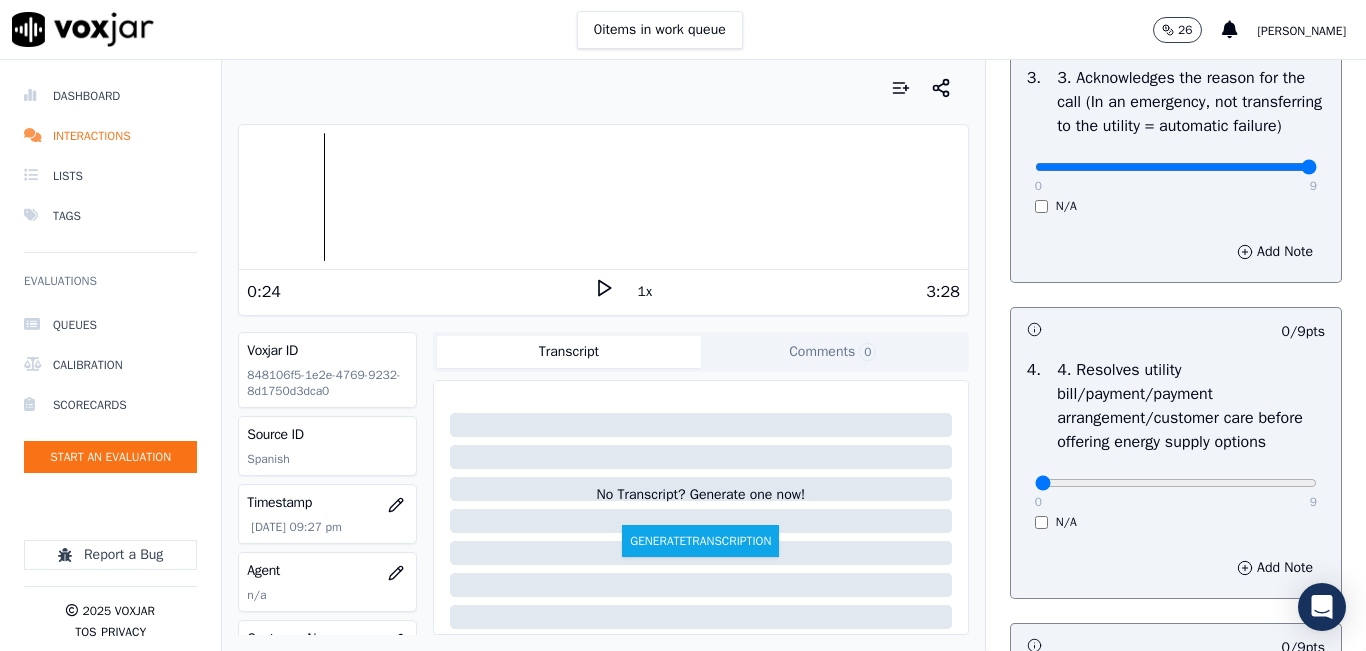 scroll, scrollTop: 900, scrollLeft: 0, axis: vertical 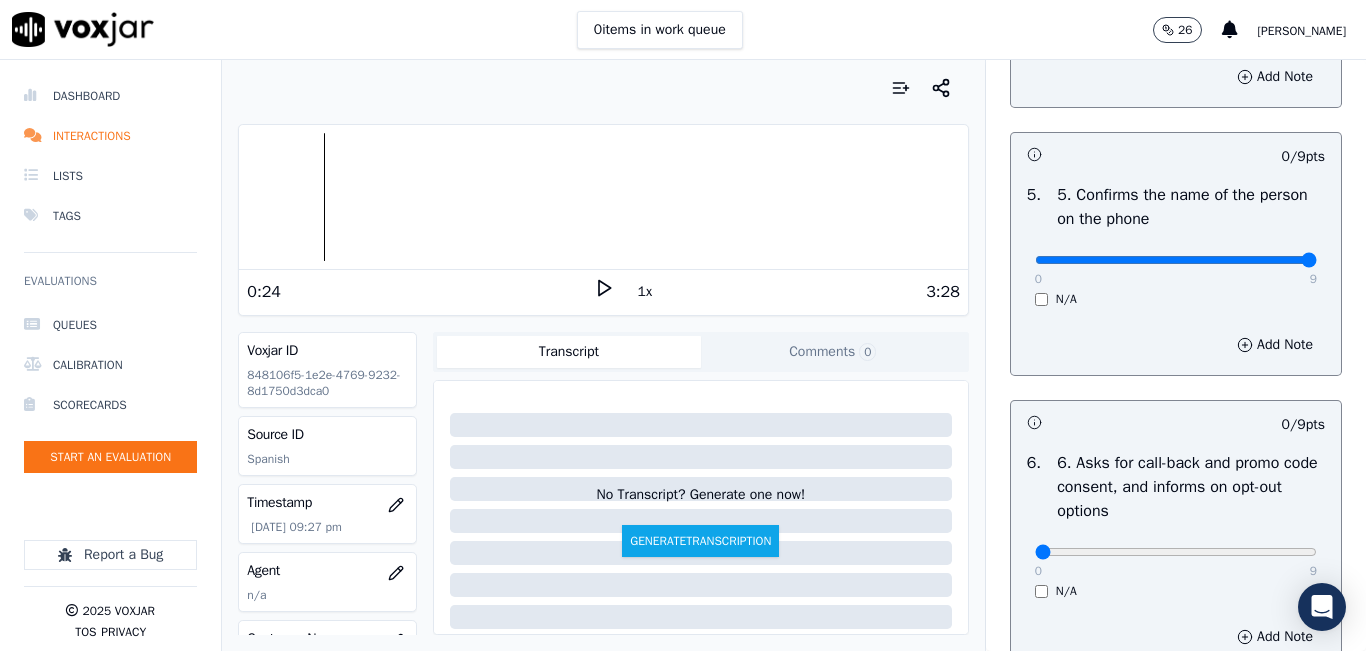 type on "9" 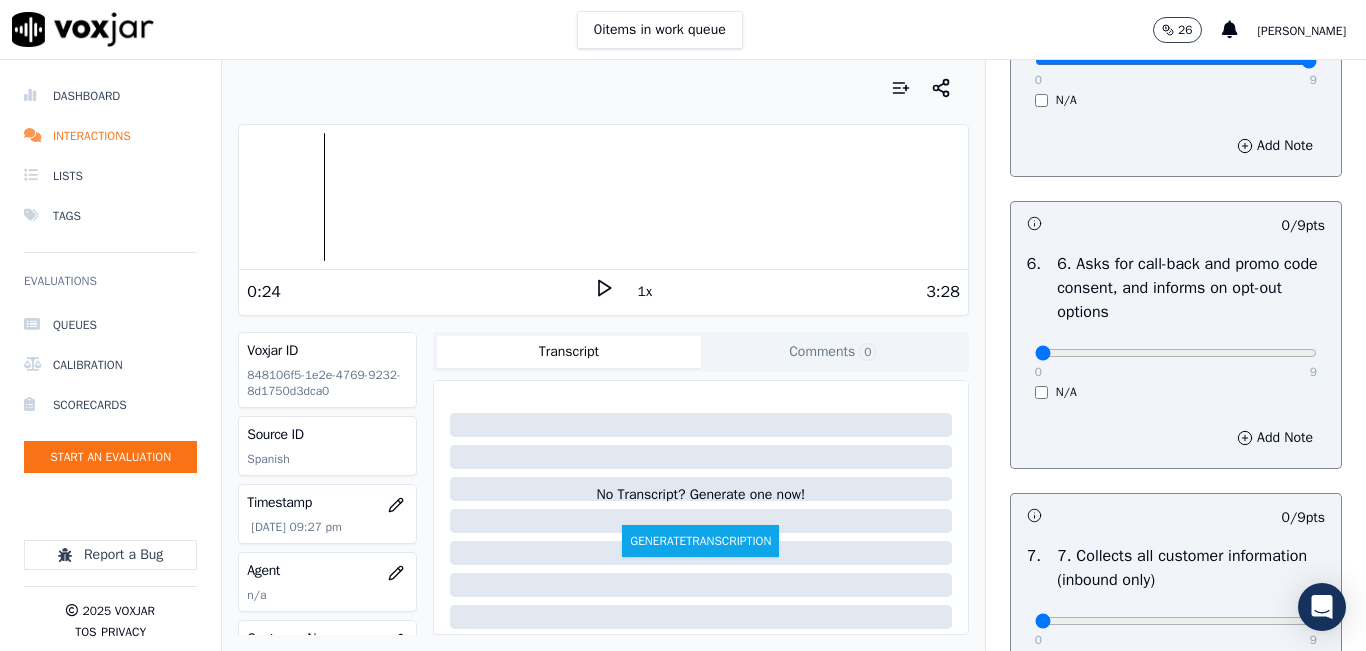 scroll, scrollTop: 1400, scrollLeft: 0, axis: vertical 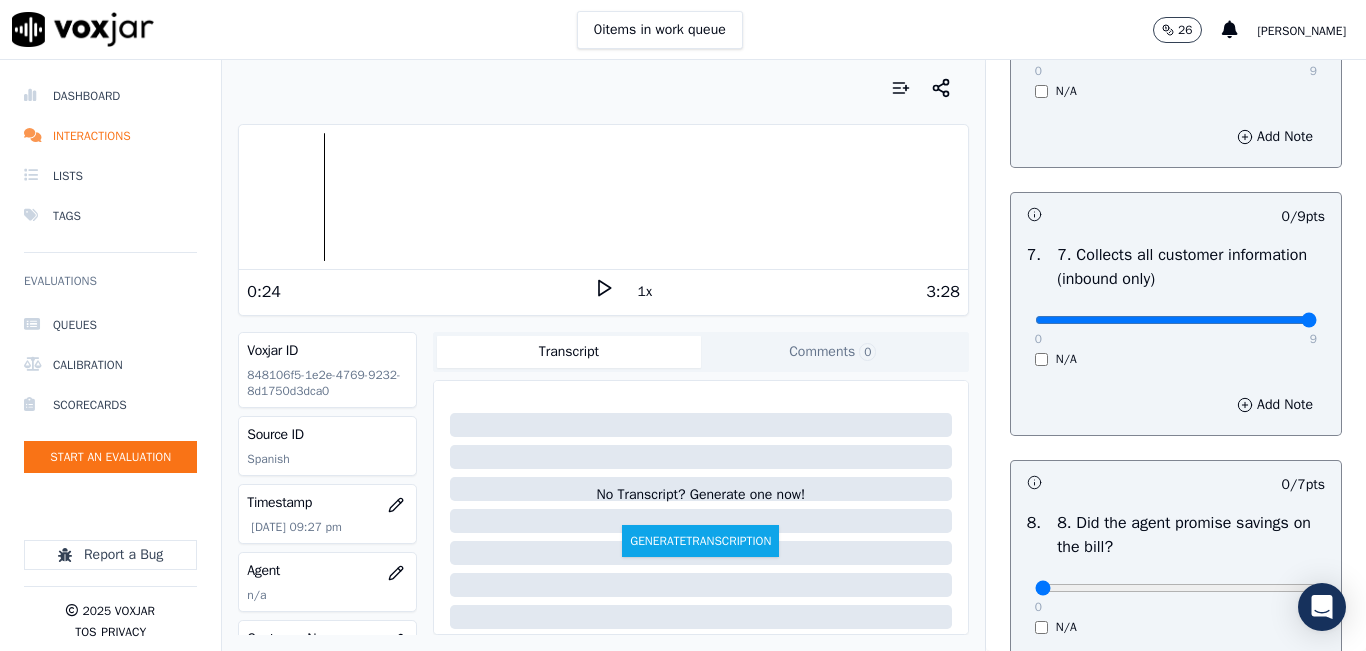 type on "9" 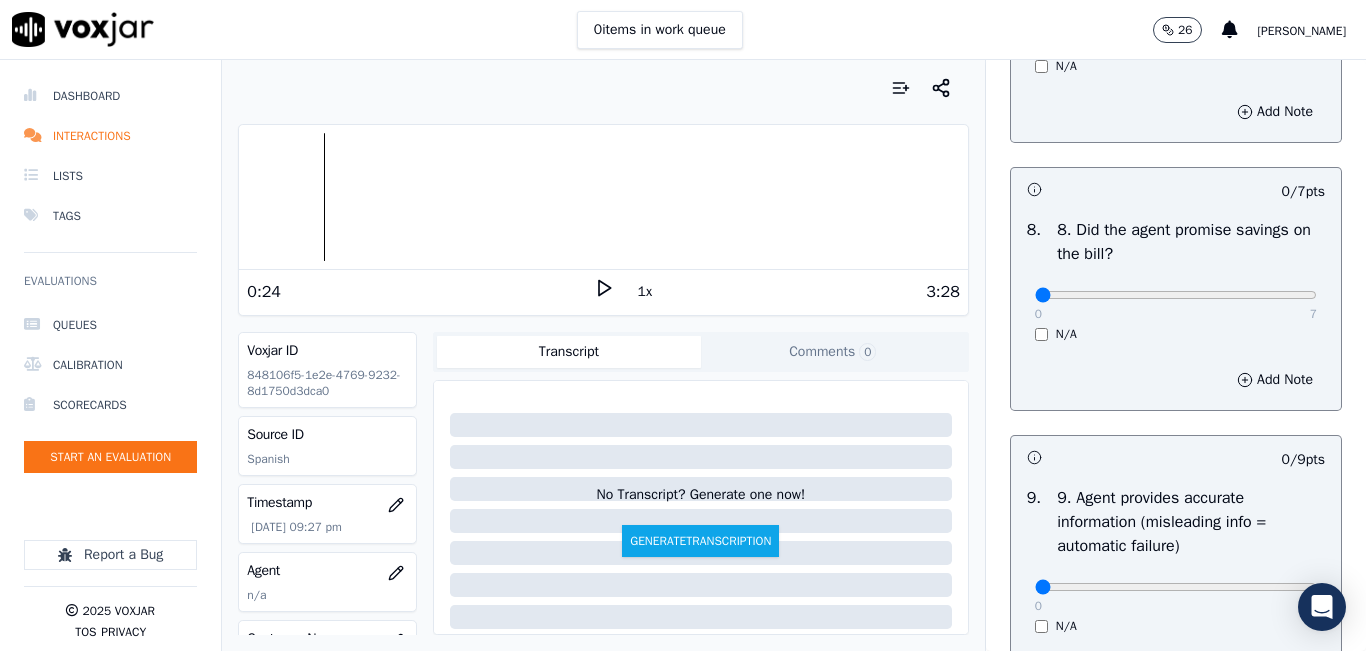 scroll, scrollTop: 2000, scrollLeft: 0, axis: vertical 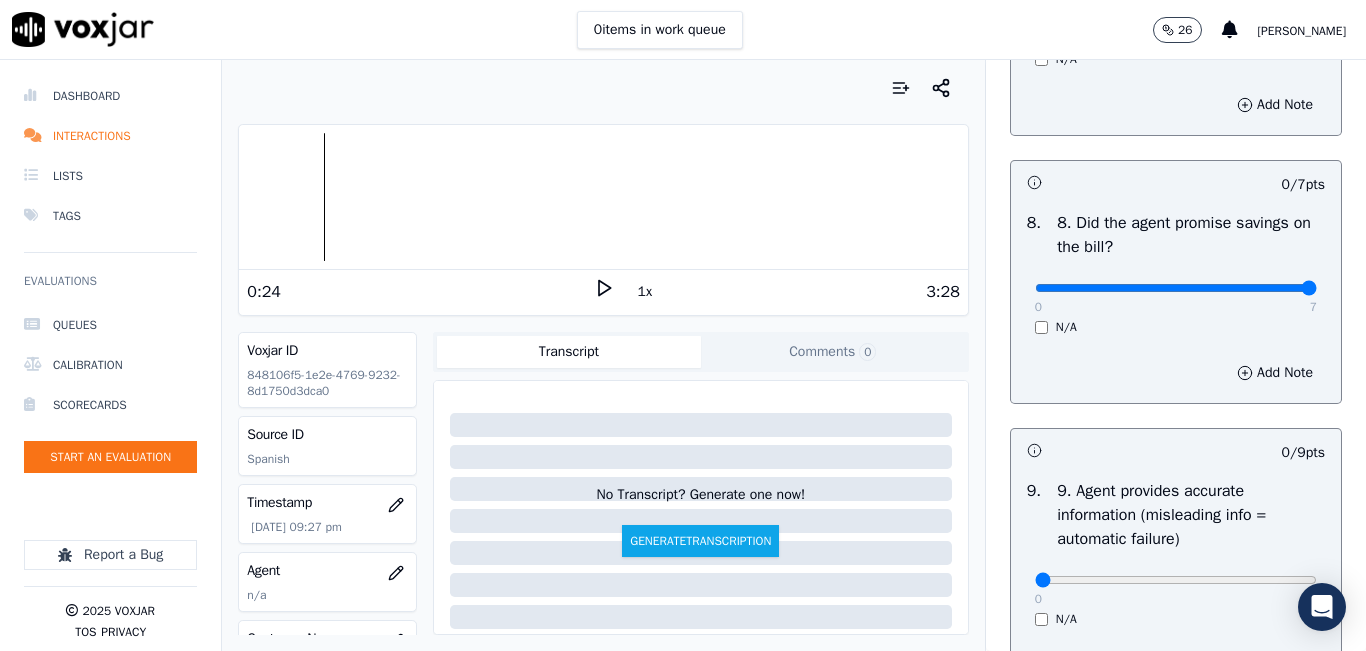 click at bounding box center [1176, -1684] 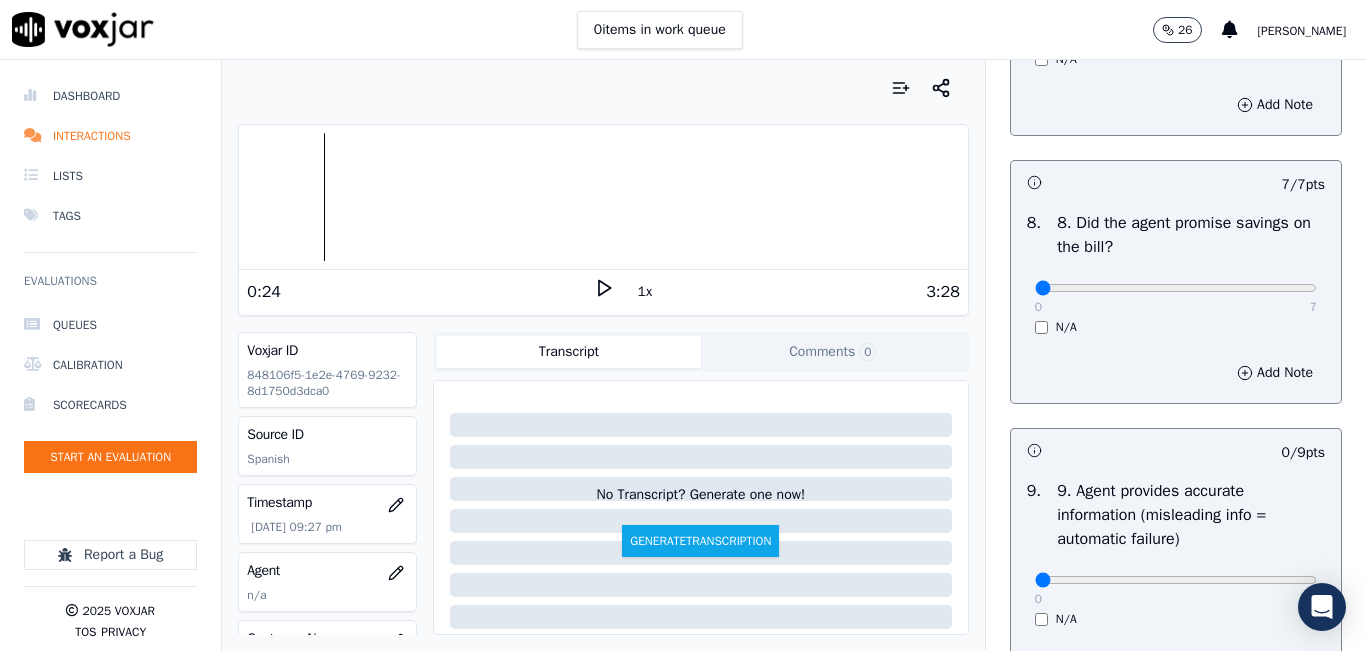 type on "0" 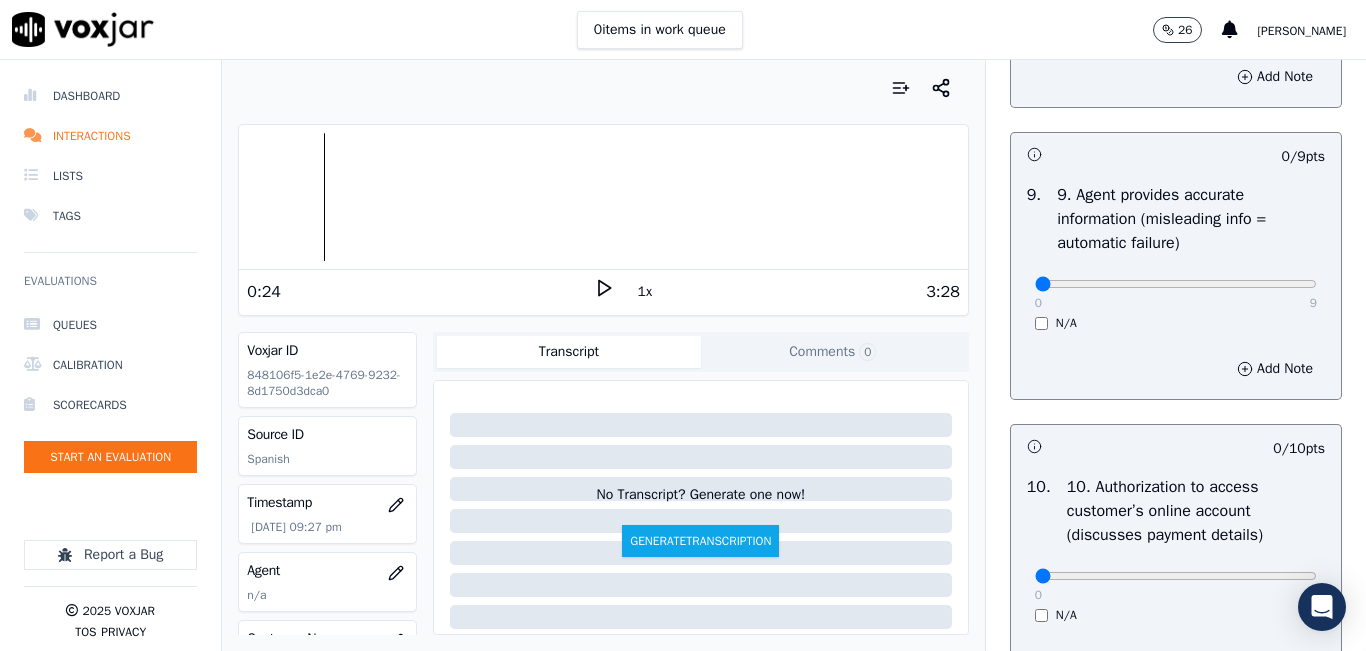 scroll, scrollTop: 2300, scrollLeft: 0, axis: vertical 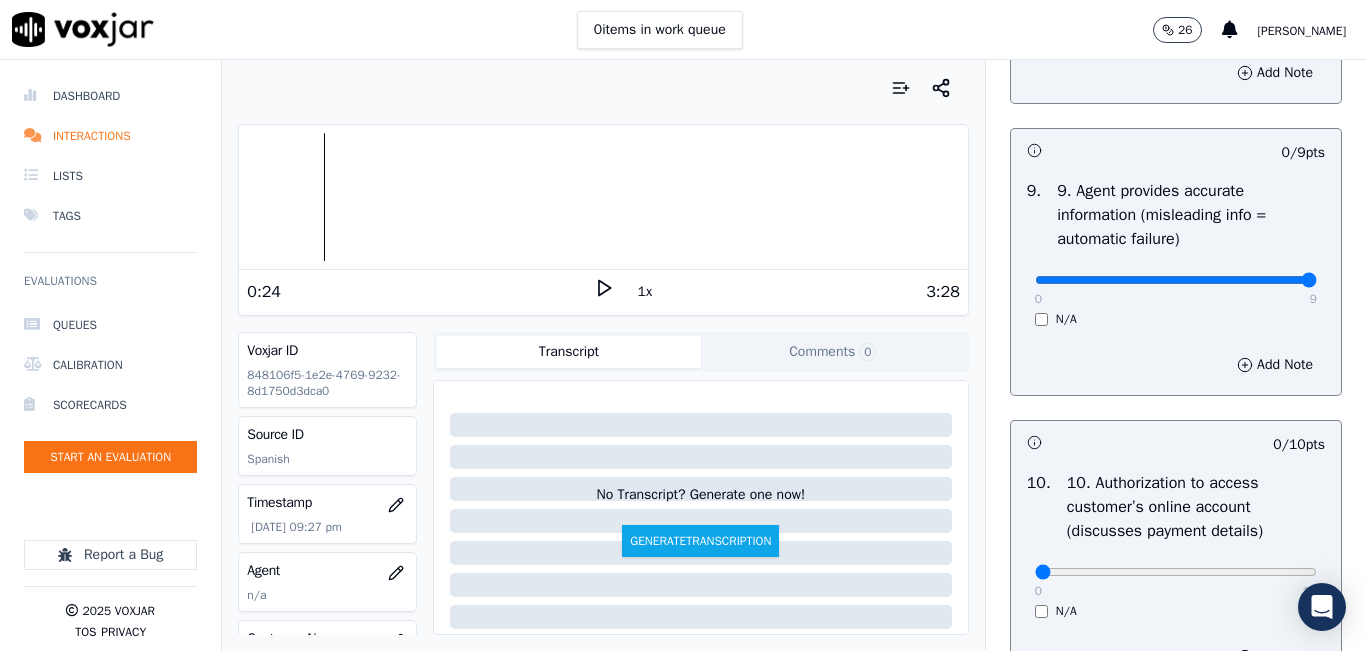 type on "9" 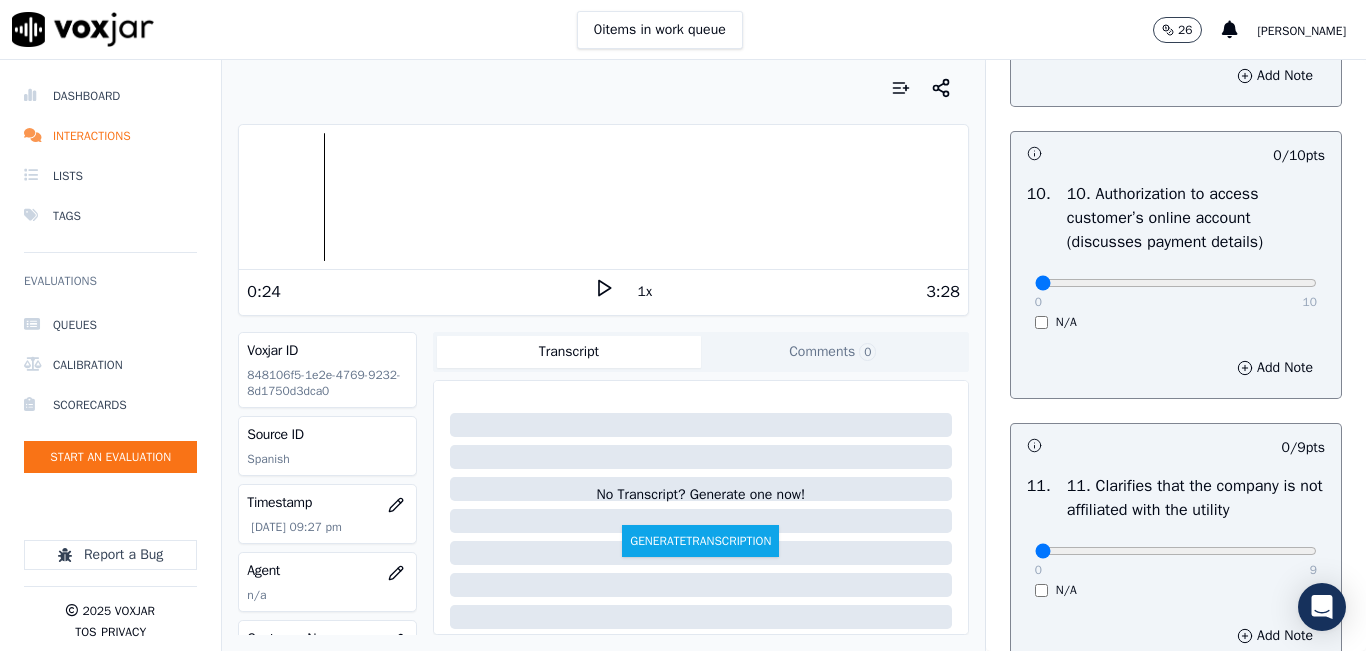 scroll, scrollTop: 2600, scrollLeft: 0, axis: vertical 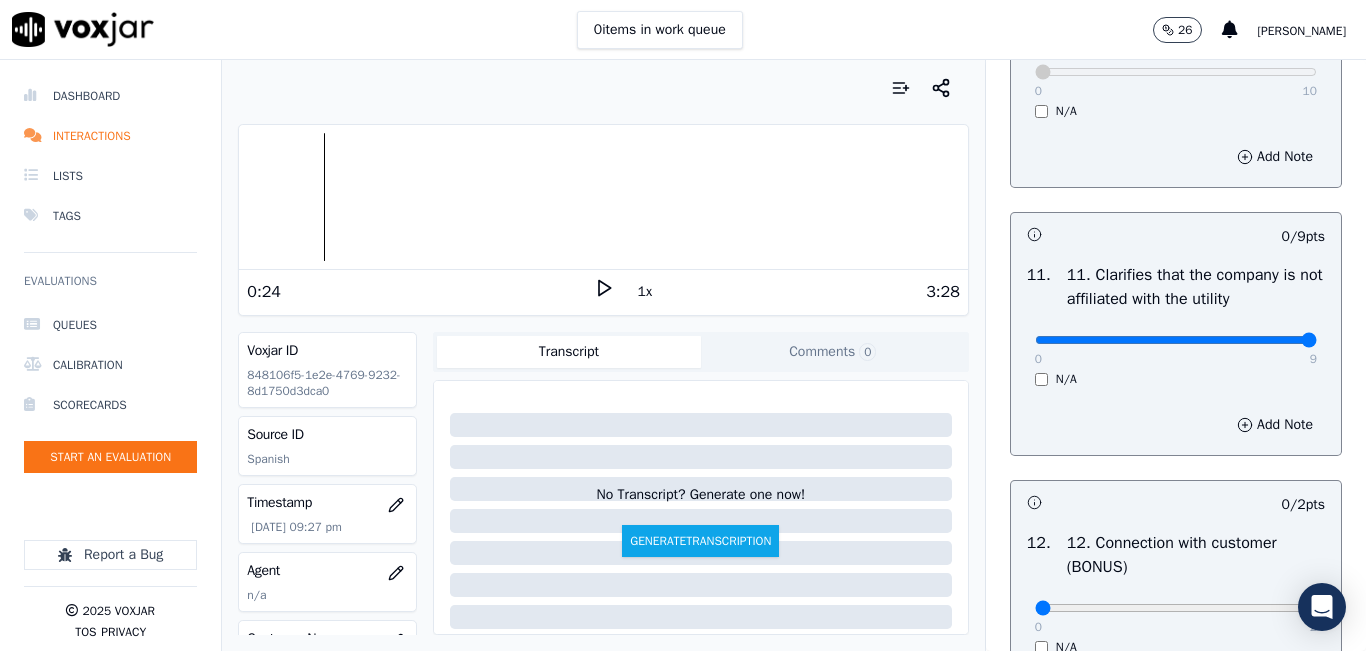 type on "9" 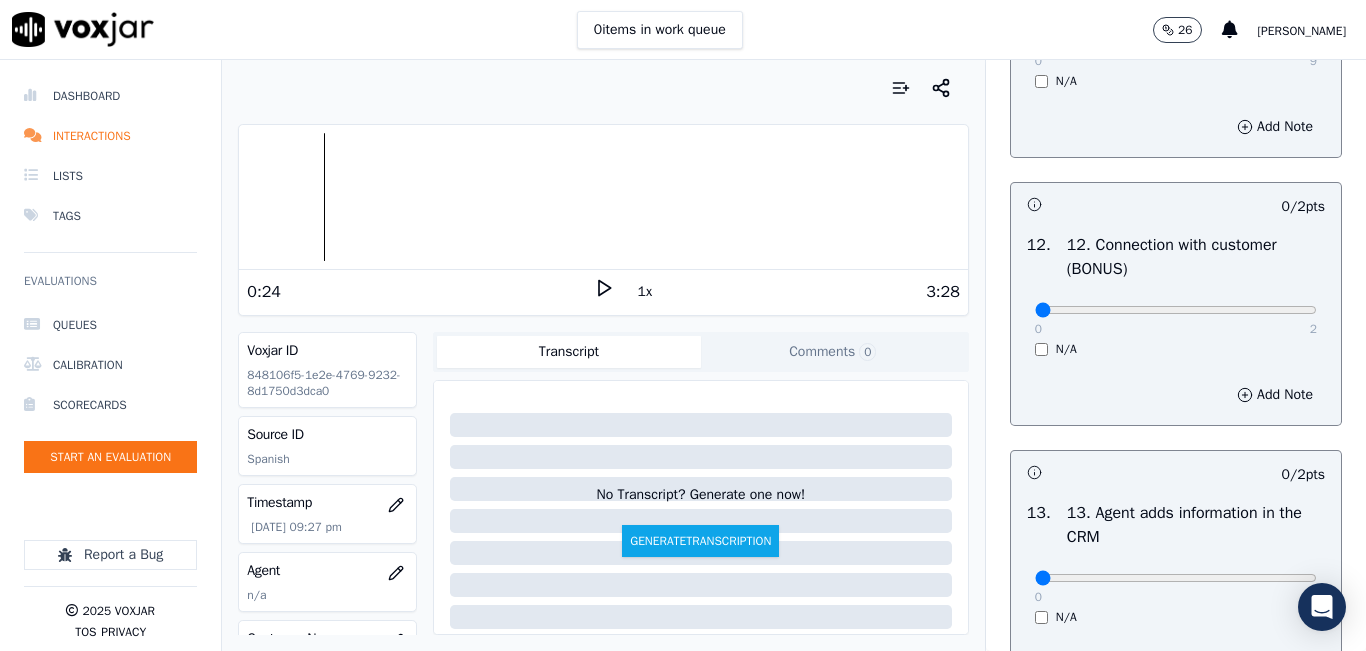 scroll, scrollTop: 3100, scrollLeft: 0, axis: vertical 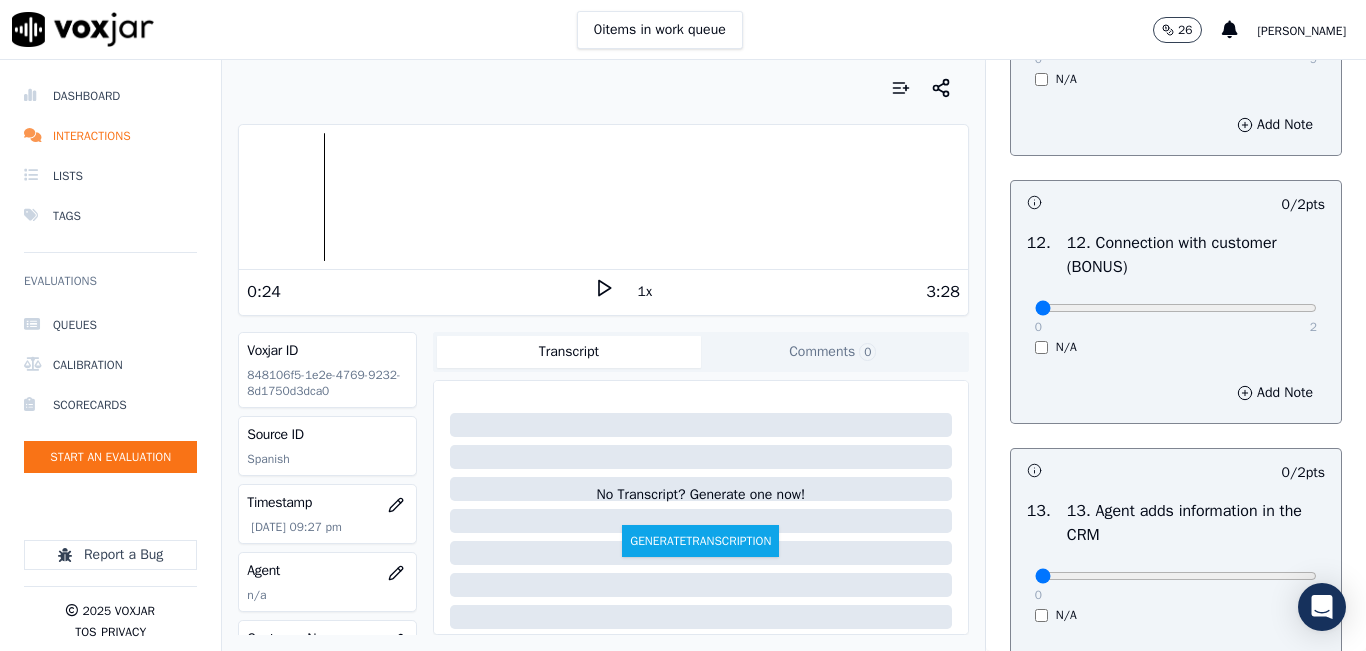 drag, startPoint x: 1269, startPoint y: 368, endPoint x: 1272, endPoint y: 383, distance: 15.297058 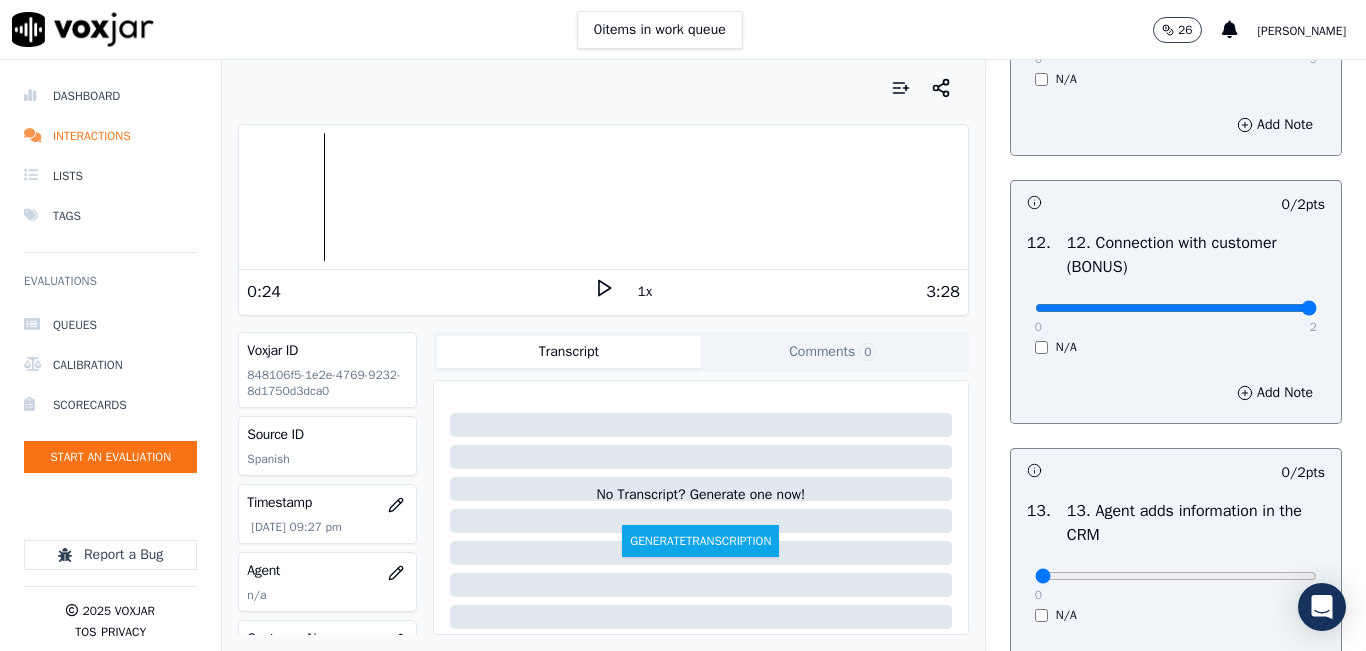 type on "2" 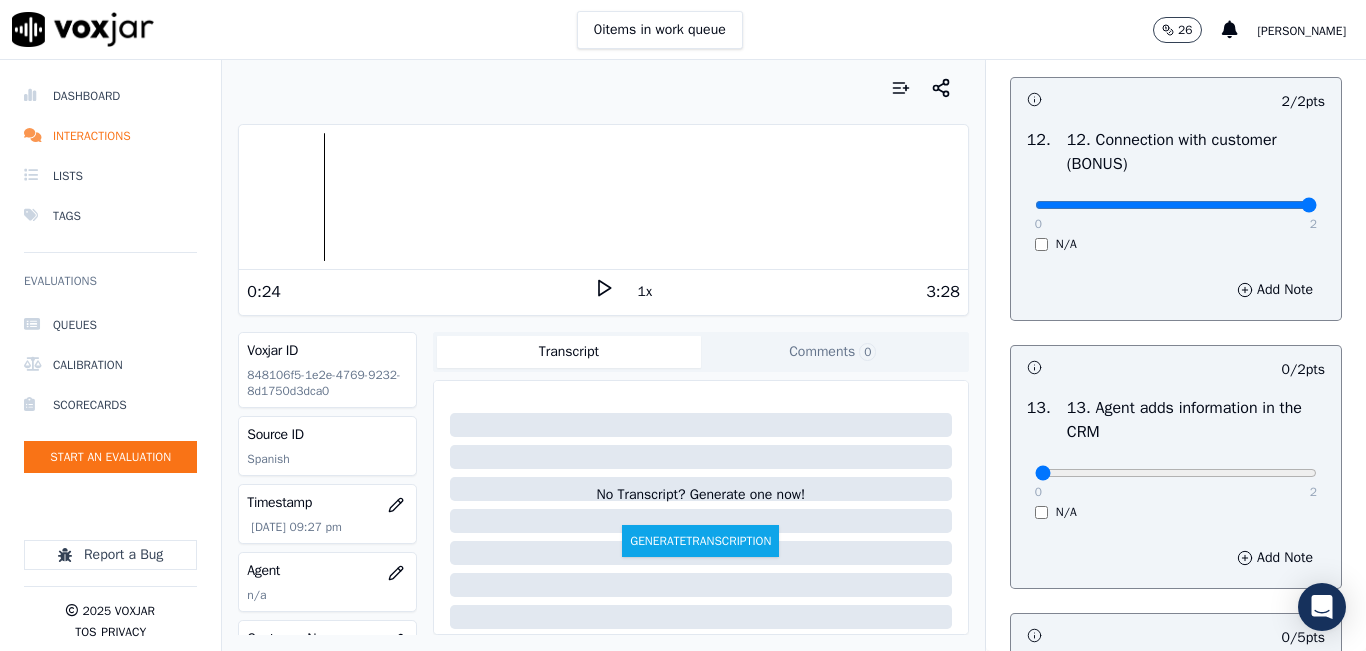 scroll, scrollTop: 3400, scrollLeft: 0, axis: vertical 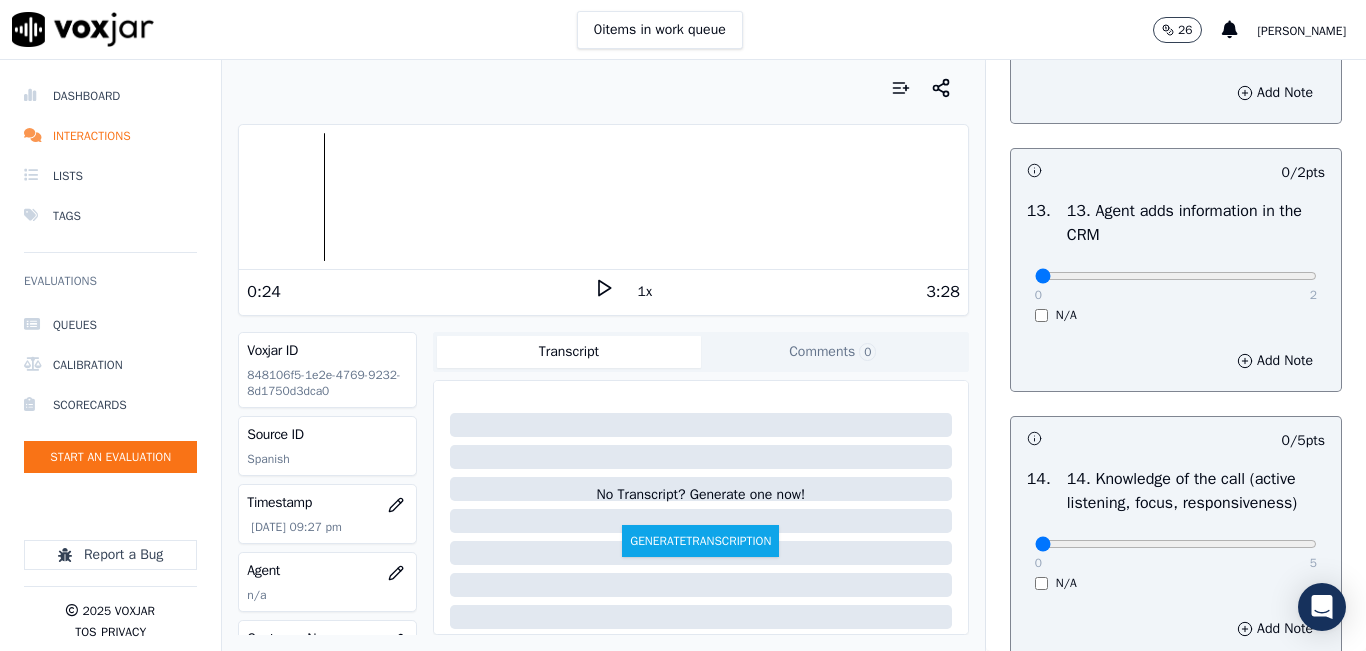 click on "0   2     N/A" at bounding box center [1176, 285] 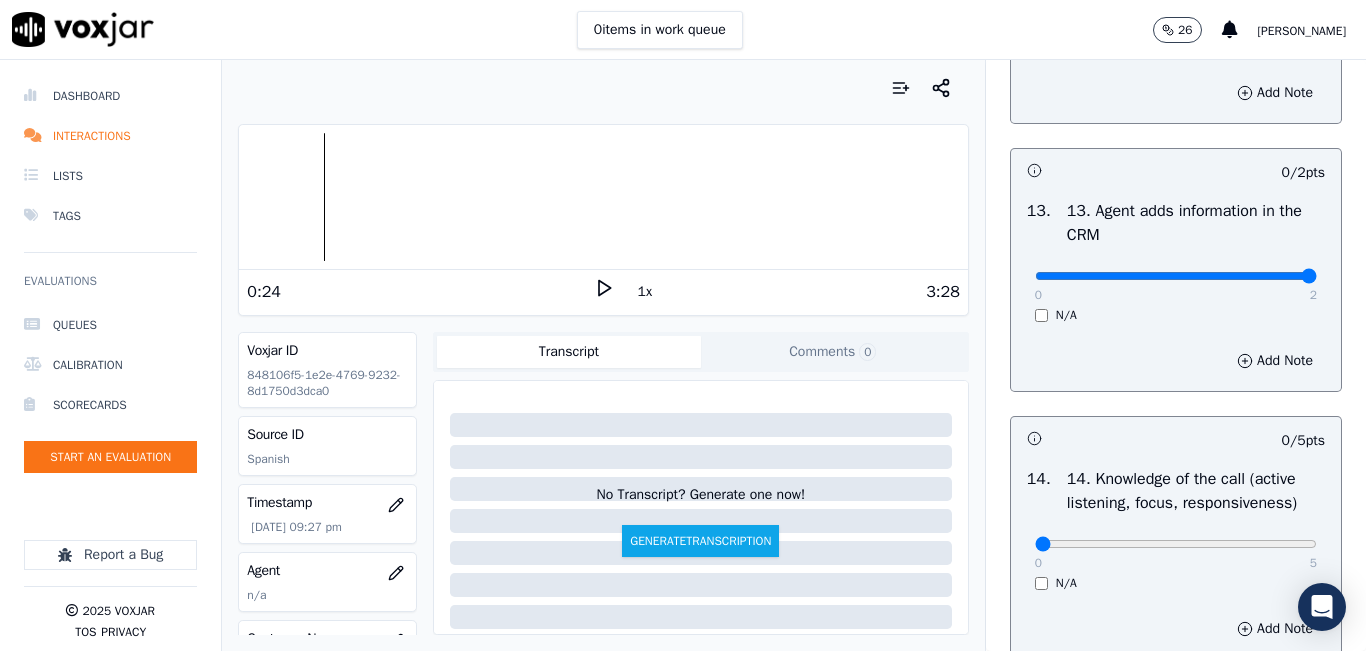 type on "2" 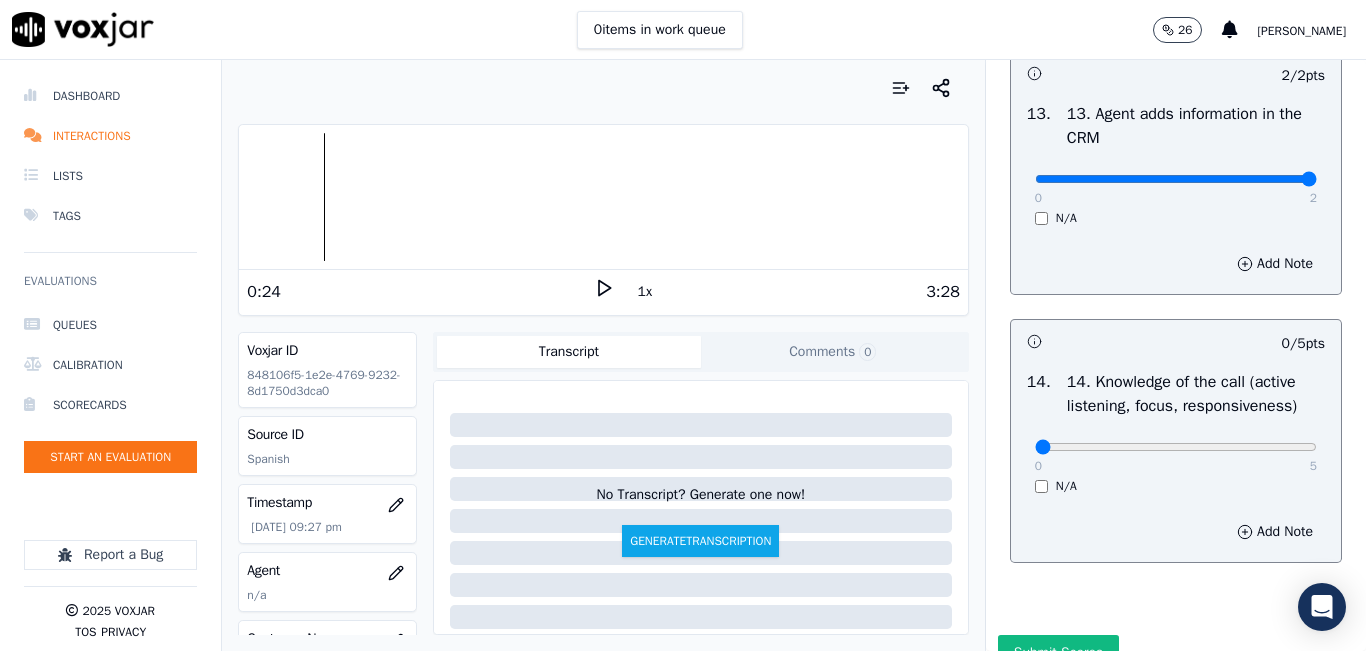 scroll, scrollTop: 3642, scrollLeft: 0, axis: vertical 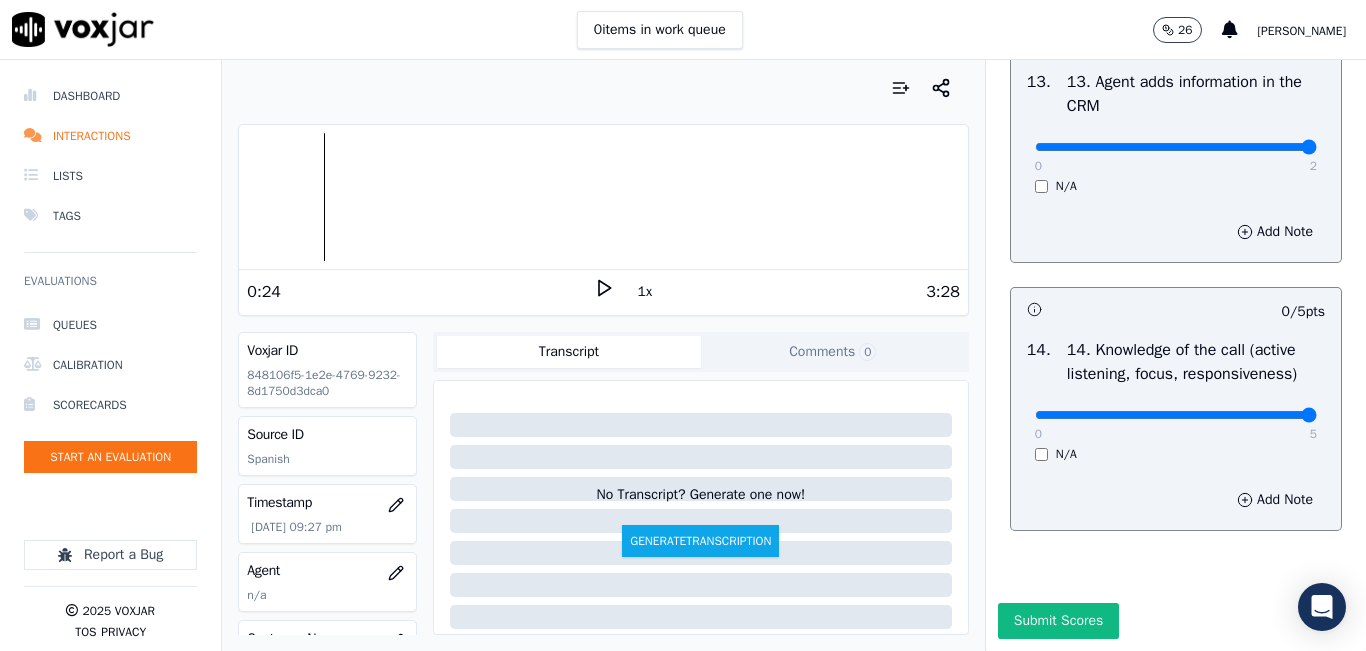 type on "5" 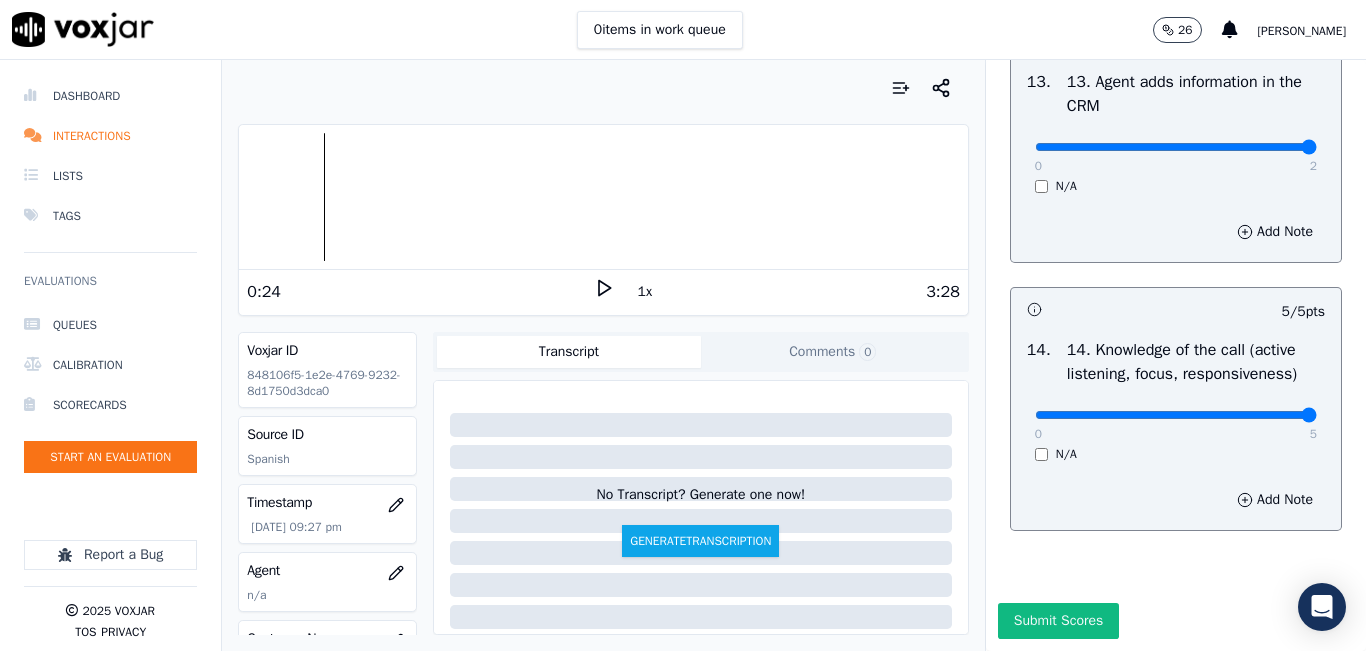 drag, startPoint x: 1058, startPoint y: 573, endPoint x: 1044, endPoint y: 557, distance: 21.260292 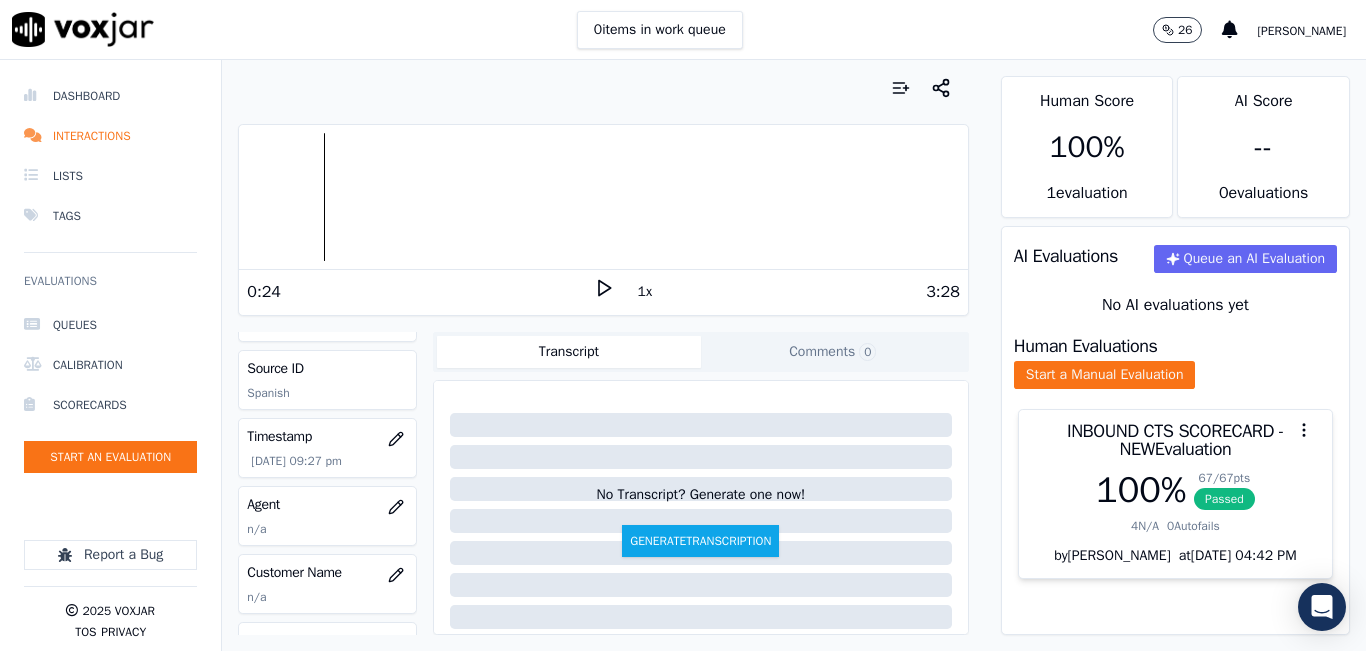 scroll, scrollTop: 100, scrollLeft: 0, axis: vertical 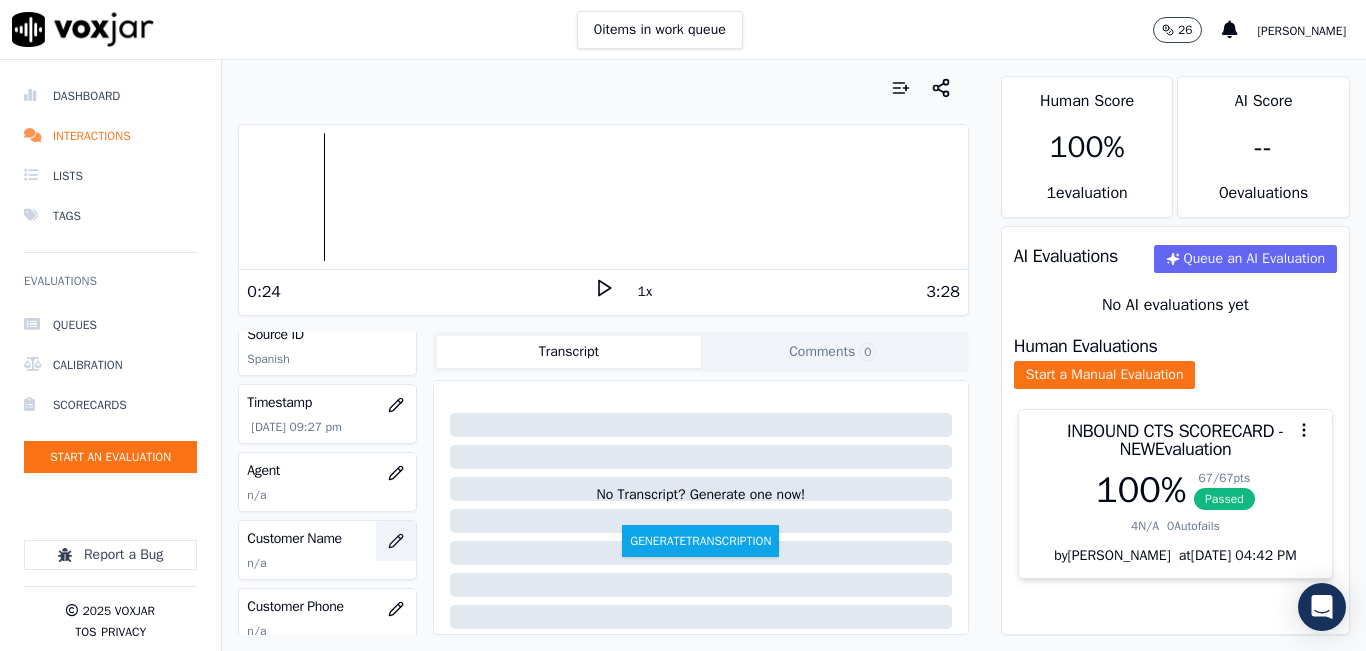 click 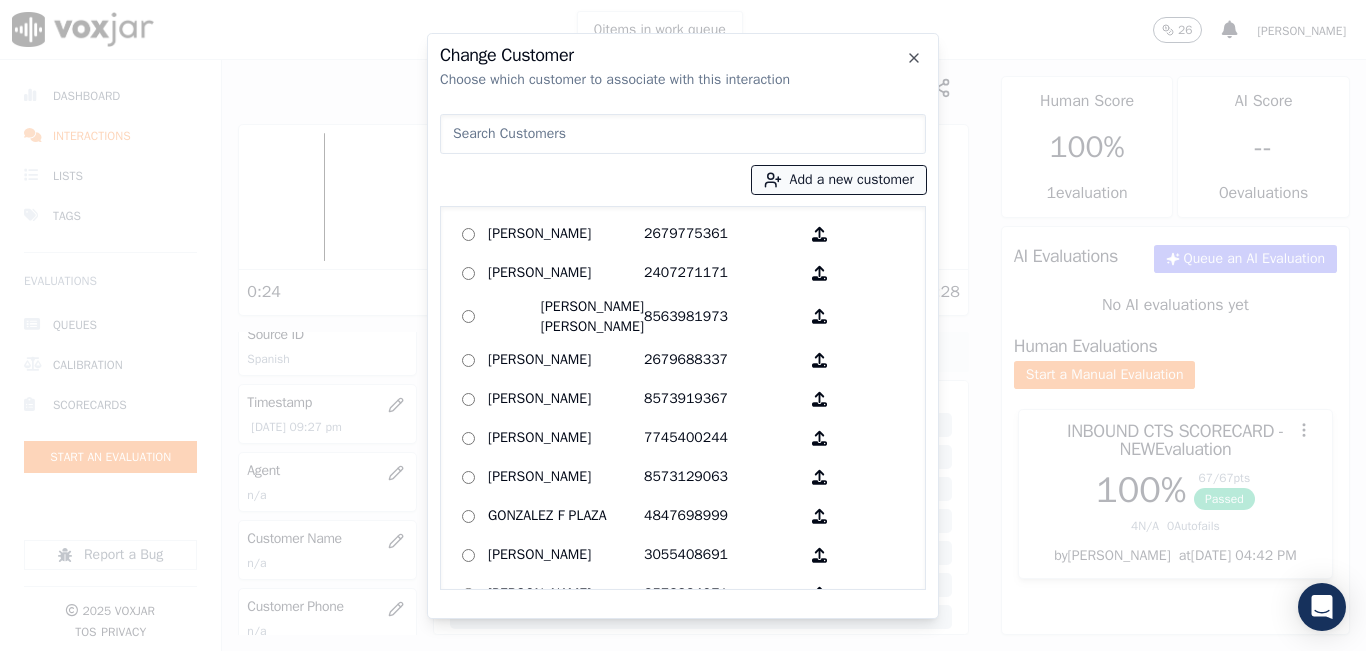 click 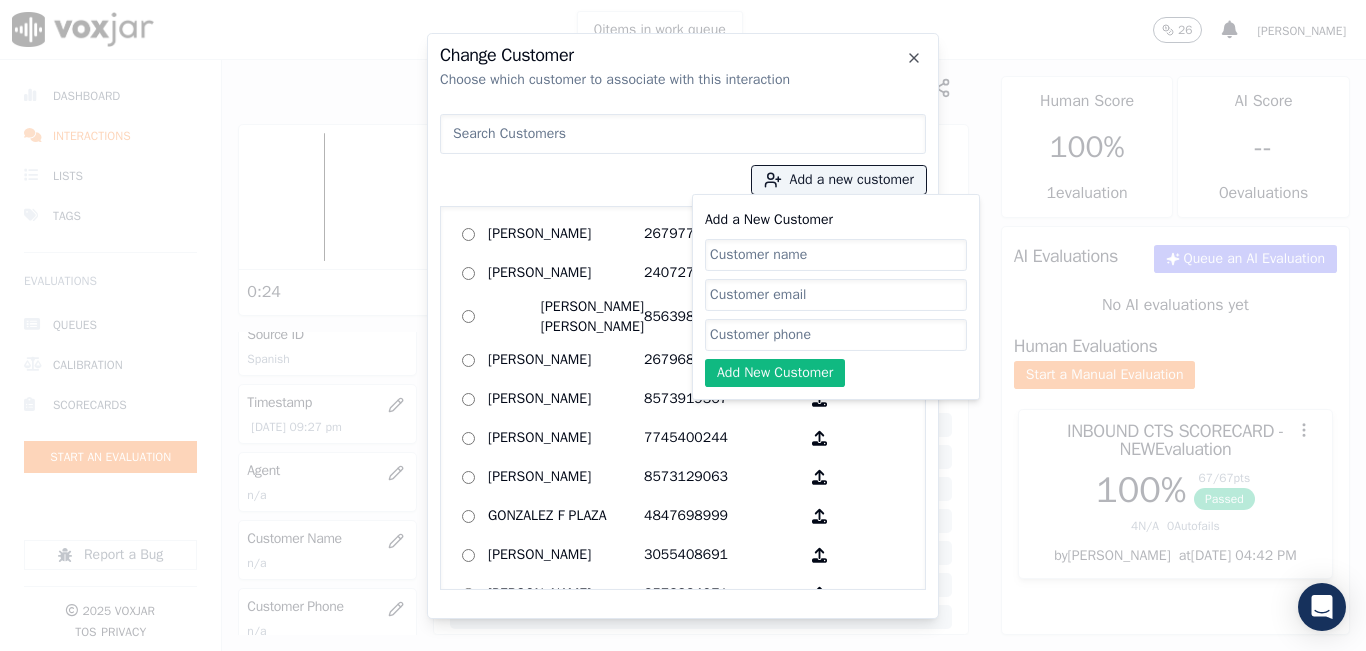 click on "Add a New Customer" 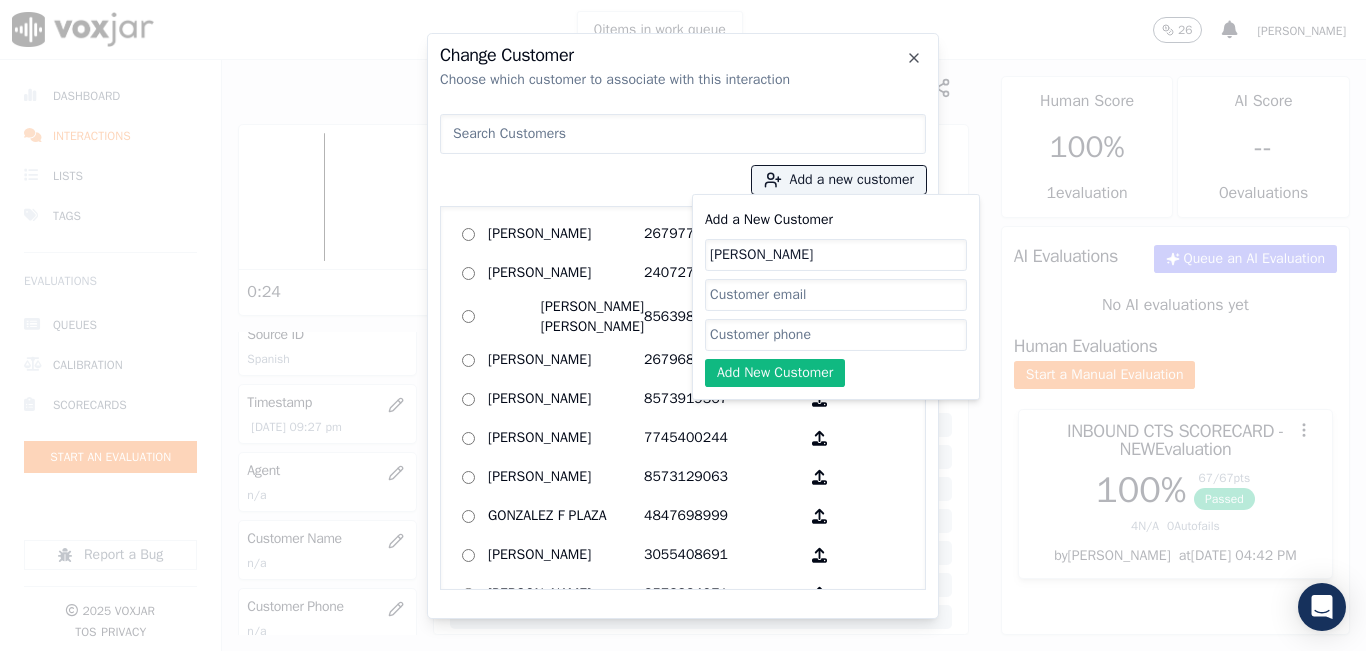 type on "Pablo Gardona" 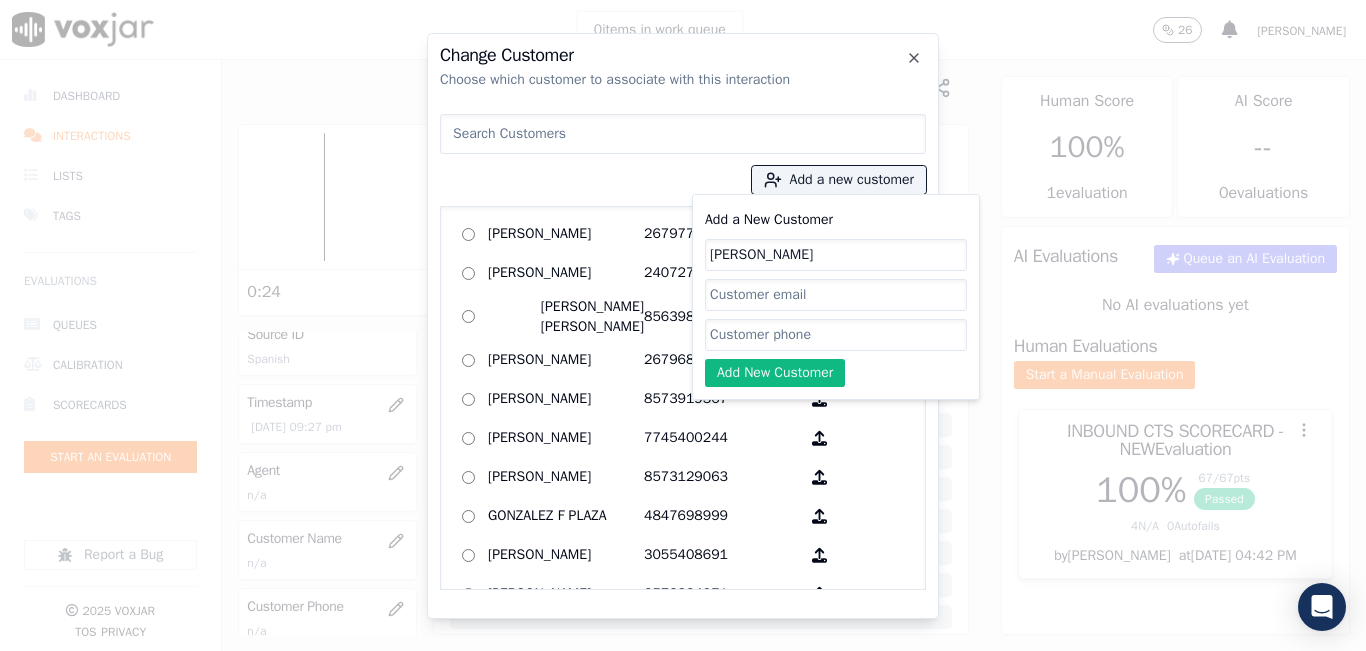 click on "Add a New Customer" 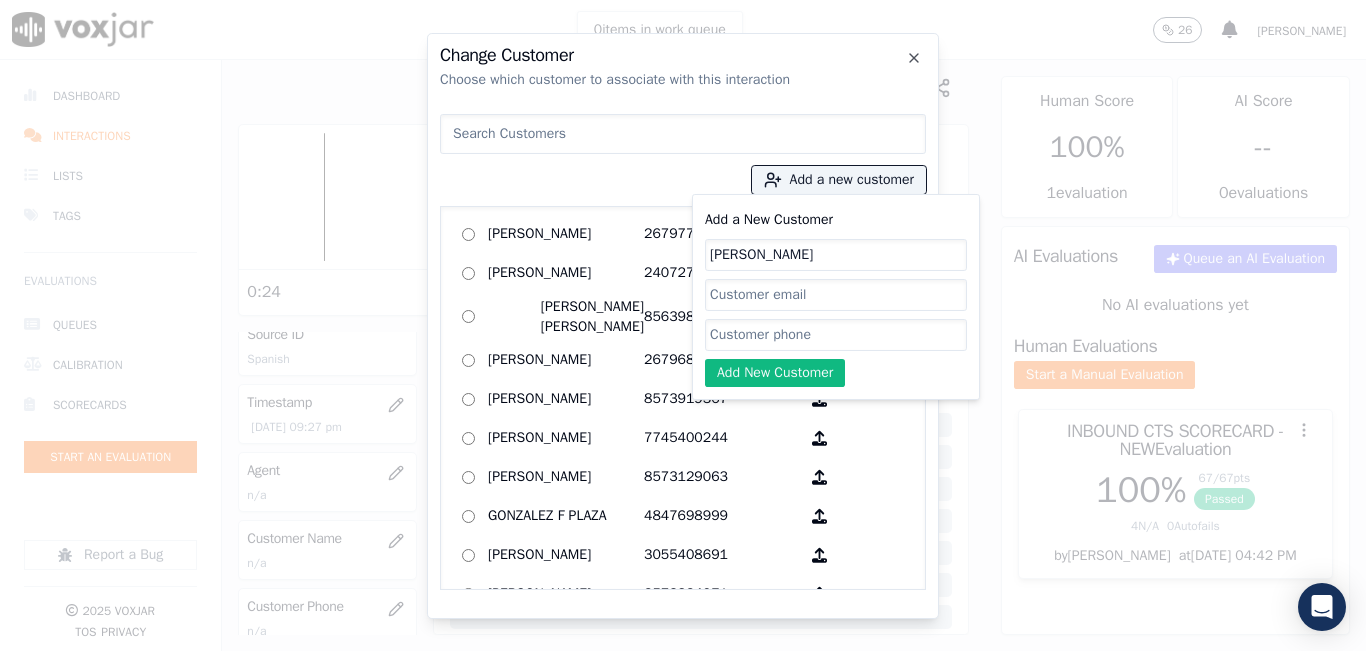 paste on "3802491170" 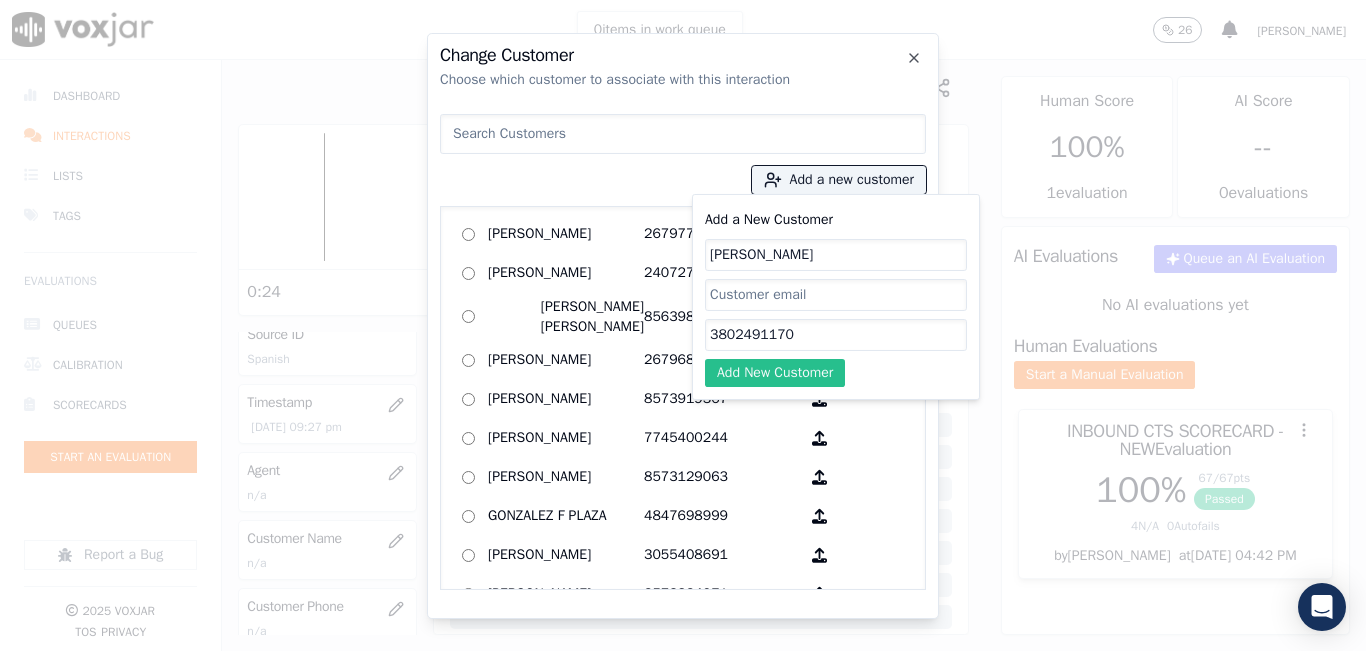 type on "3802491170" 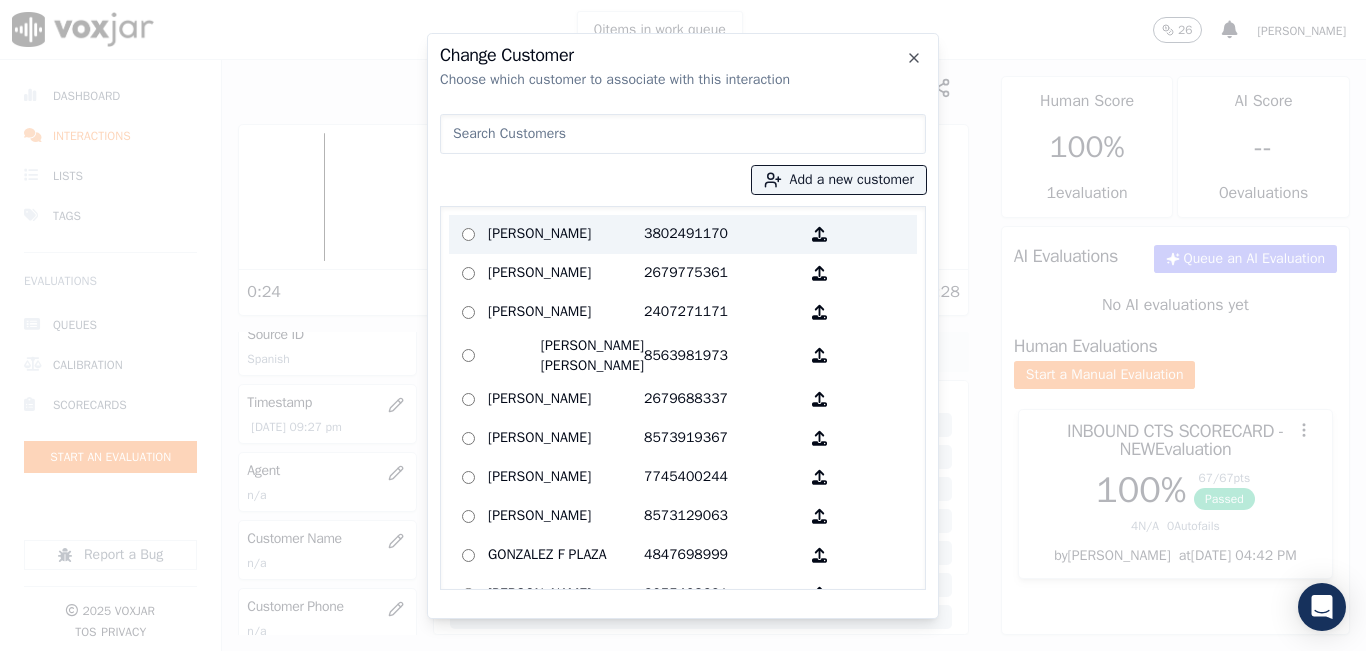 click on "Pablo Gardona" at bounding box center (566, 234) 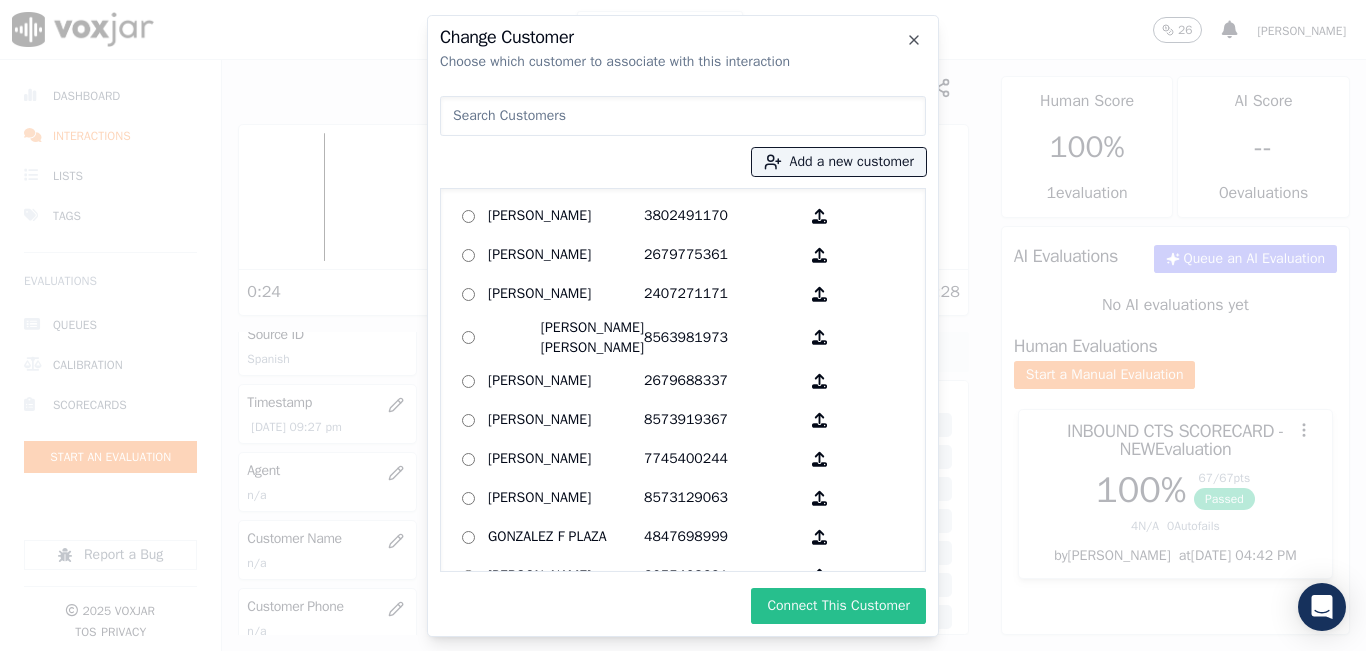 click on "Connect This Customer" at bounding box center [838, 606] 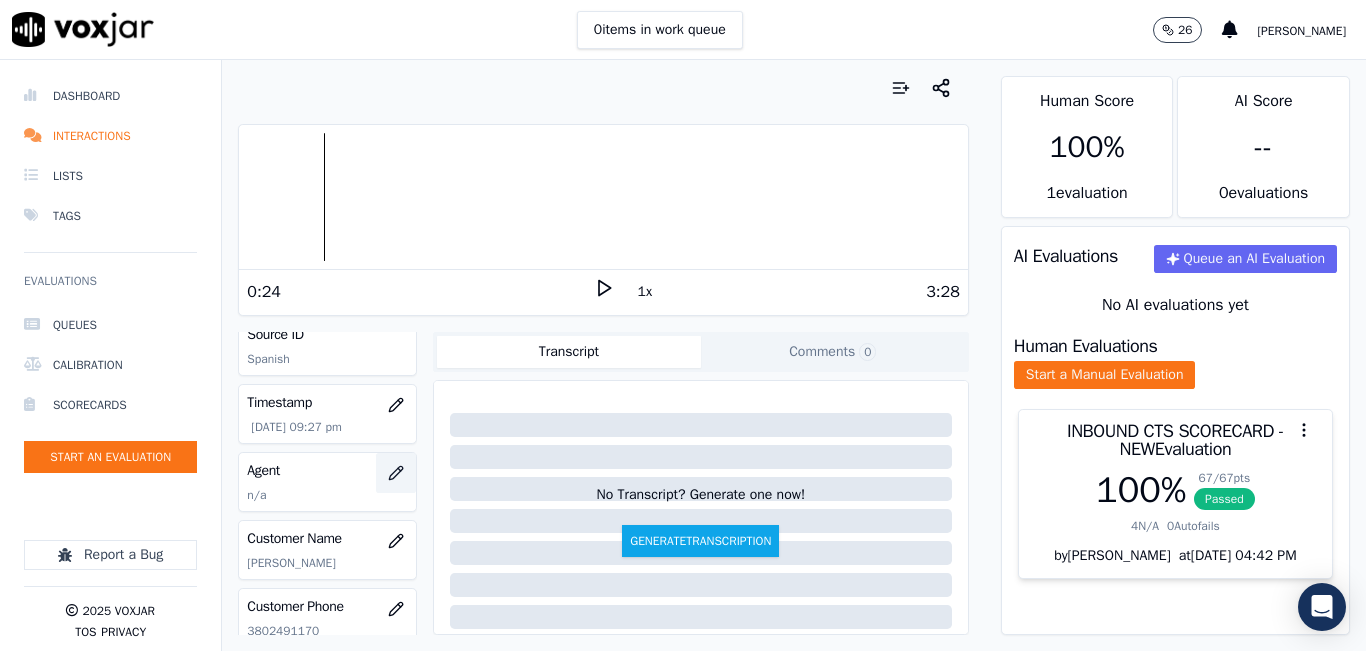 click 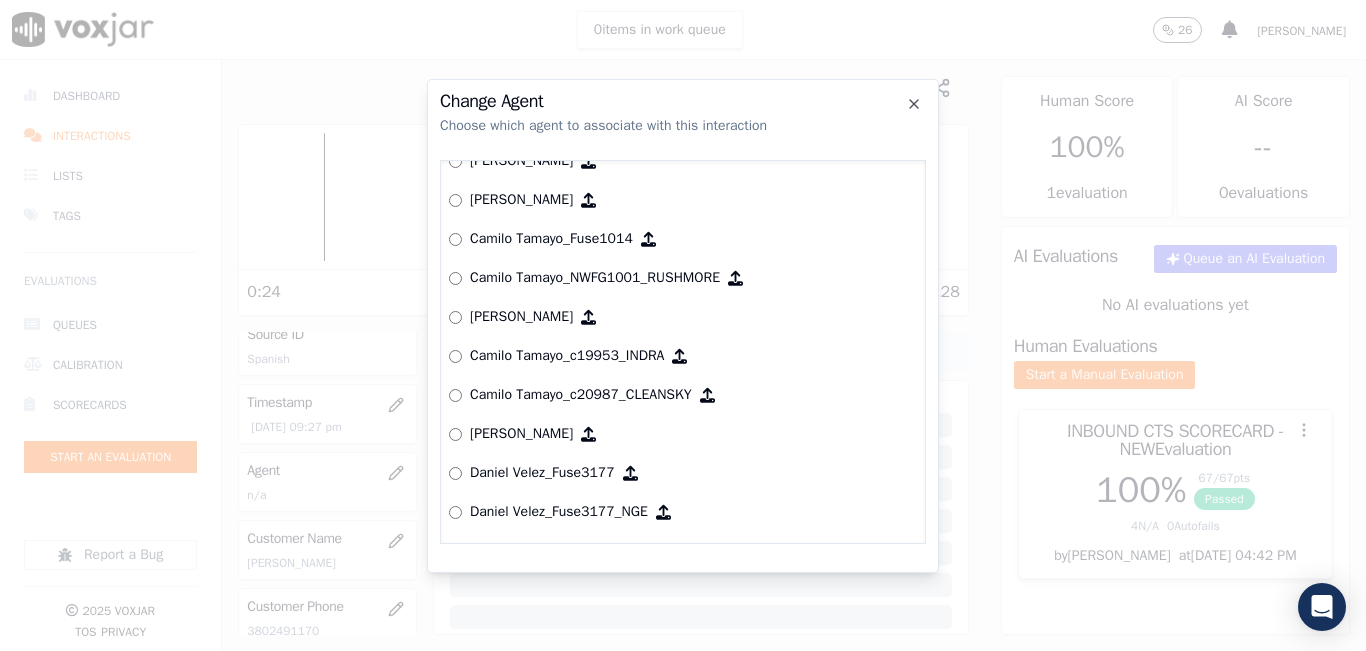 scroll, scrollTop: 1272, scrollLeft: 0, axis: vertical 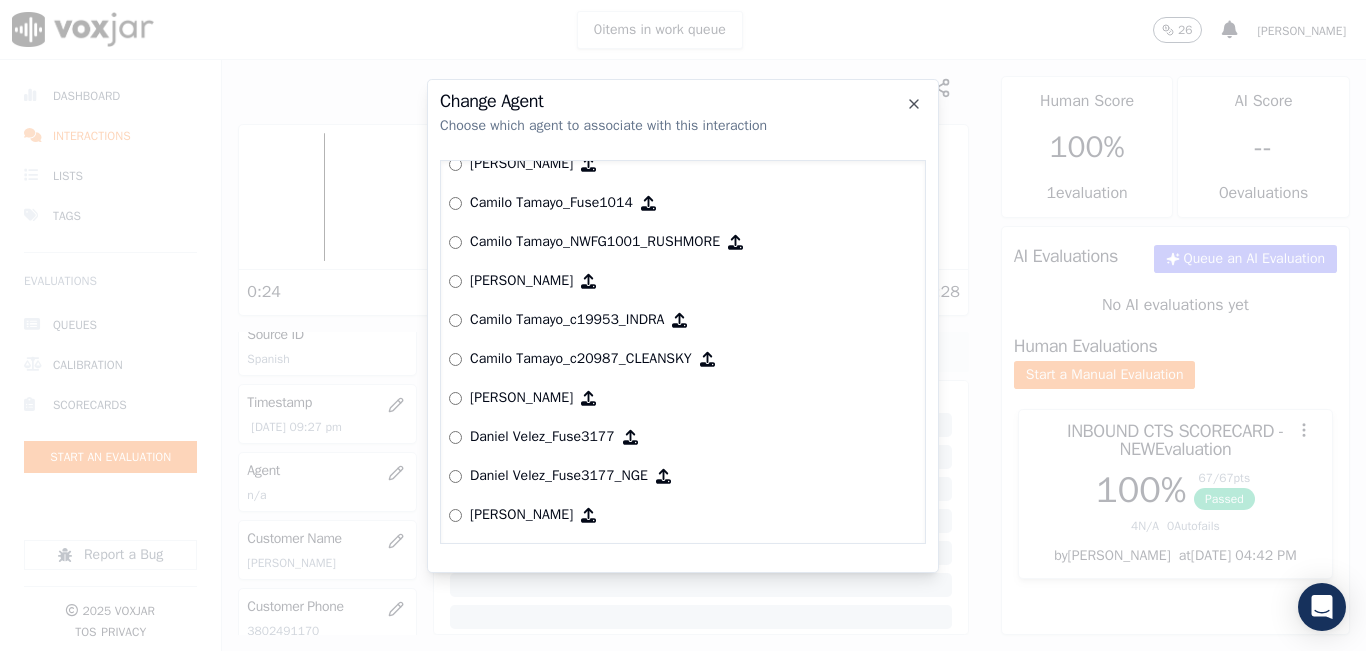 click on "Yeraldin Dias_YDiasNWFG_SPARK       Adrian Viloria_AViloriaNWFG       Adrian Viloria_ECOPLUS       Adrian Viloria_a25003_CLEANSKY       Adrian Viloria_a25016_WGL       Adrian Viloria_fuse1164_NGE       Alan Marruaga_a26181_WGL       Alejandra Chavarro_SYMMETRY       Alejandra Chavarro_a26184_WGL       Alejandro Vizcaino_a13916_CLEANSKY       Andres Higuita_AHiguitaNWFG_SPARK       Andres Higuita_Fuse3185_NGE       Andres Higuita_No Sales        Andres Higuita_a27435_CLEANSKY       Andres Higuita_a27490_INDRA       Andres Prias_APriasNWFG       Andres Prias_SYMMETRY       Andres Prias_a27400_CLEANSKY       Andres Prias_a27447_INDRA       Andres Prias_fuse1184_NGE       Angie Torres_ATorresNWFG       Angie Torres_SYMMETRY       Angie Torres_WANN1185_NGE       Angie Torres_a27399_CLEANSKY       Angie Torres_a27445_INDRA       Brandon Camacho_BAQ2083_INDRA       Brandon Camacho_BCamachoNWFG       Brandon Camacho_ECOPLUS       Brandon Camacho_b27395_CLEANSKY       Brandon Camacho_fuse1187_NGE" at bounding box center (683, 352) 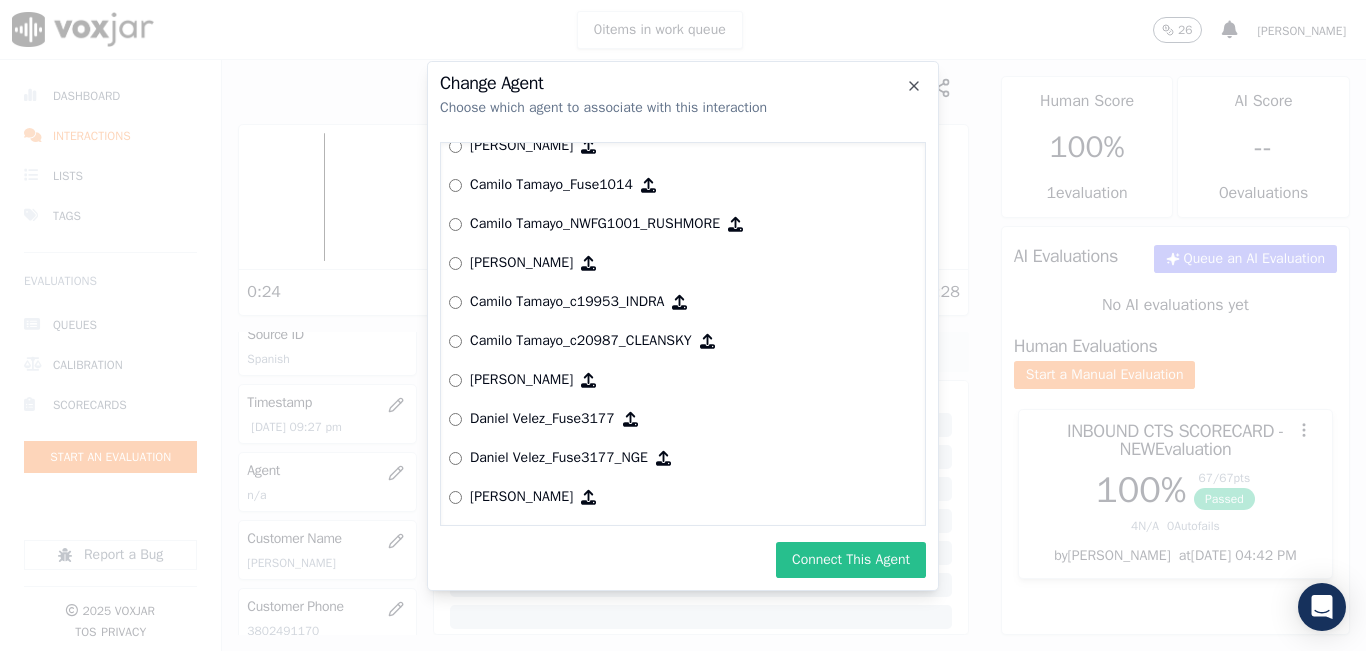 click on "Connect This Agent" at bounding box center (851, 560) 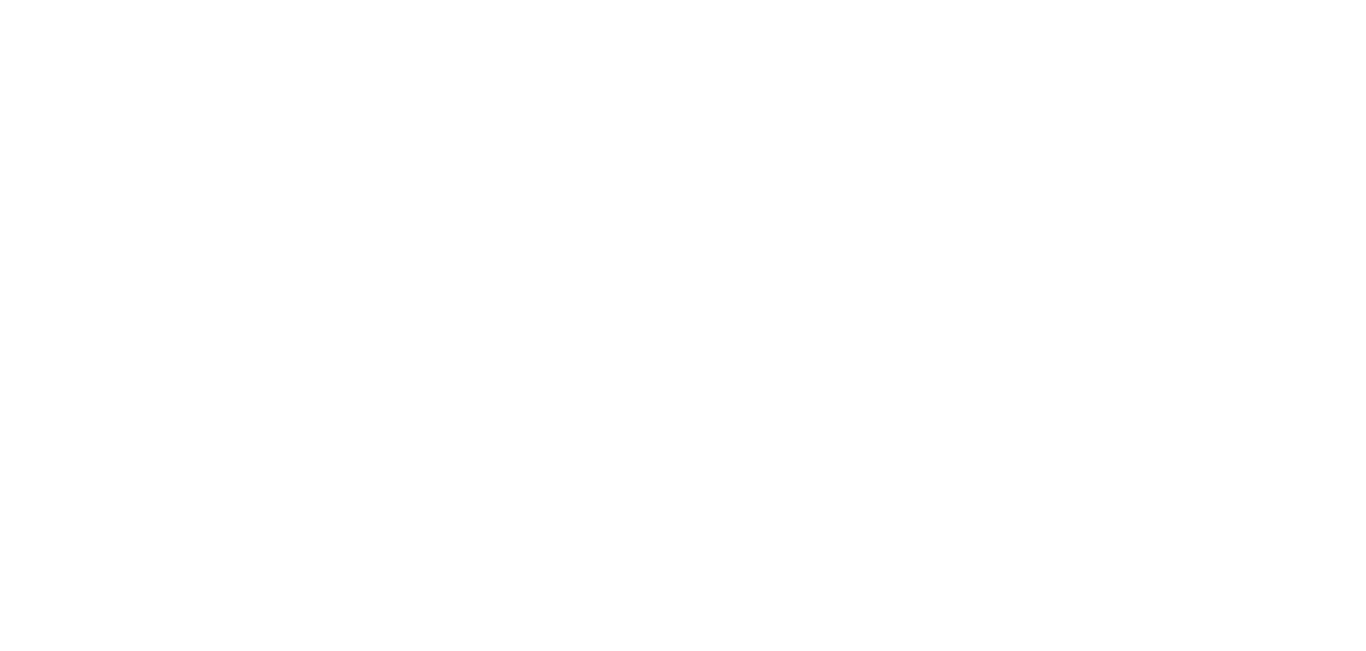 scroll, scrollTop: 0, scrollLeft: 0, axis: both 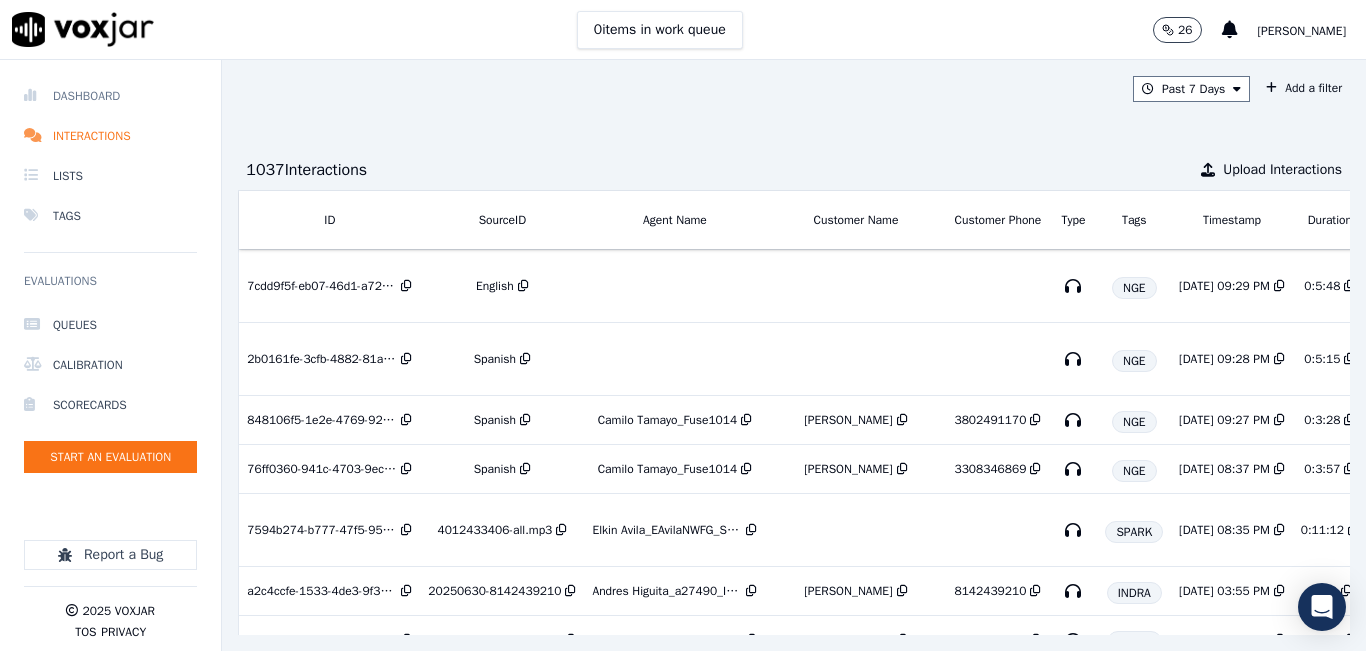 click on "Dashboard" at bounding box center (110, 96) 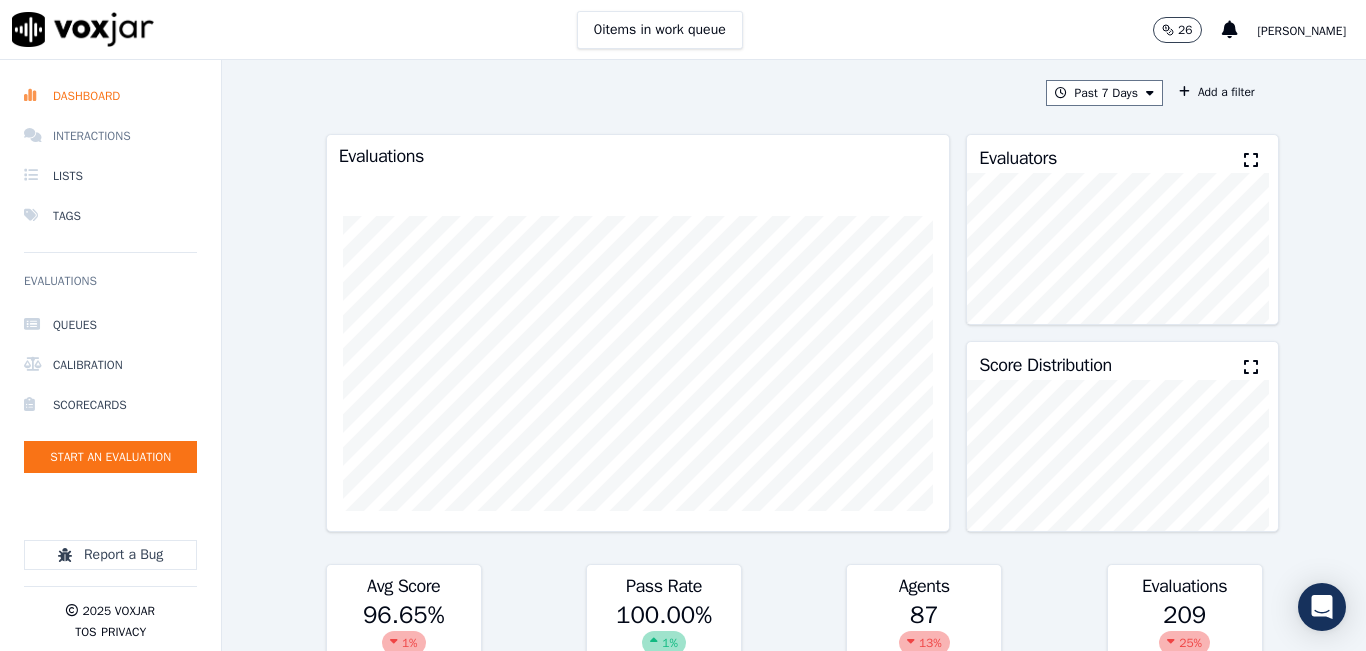 click on "Interactions" at bounding box center (110, 136) 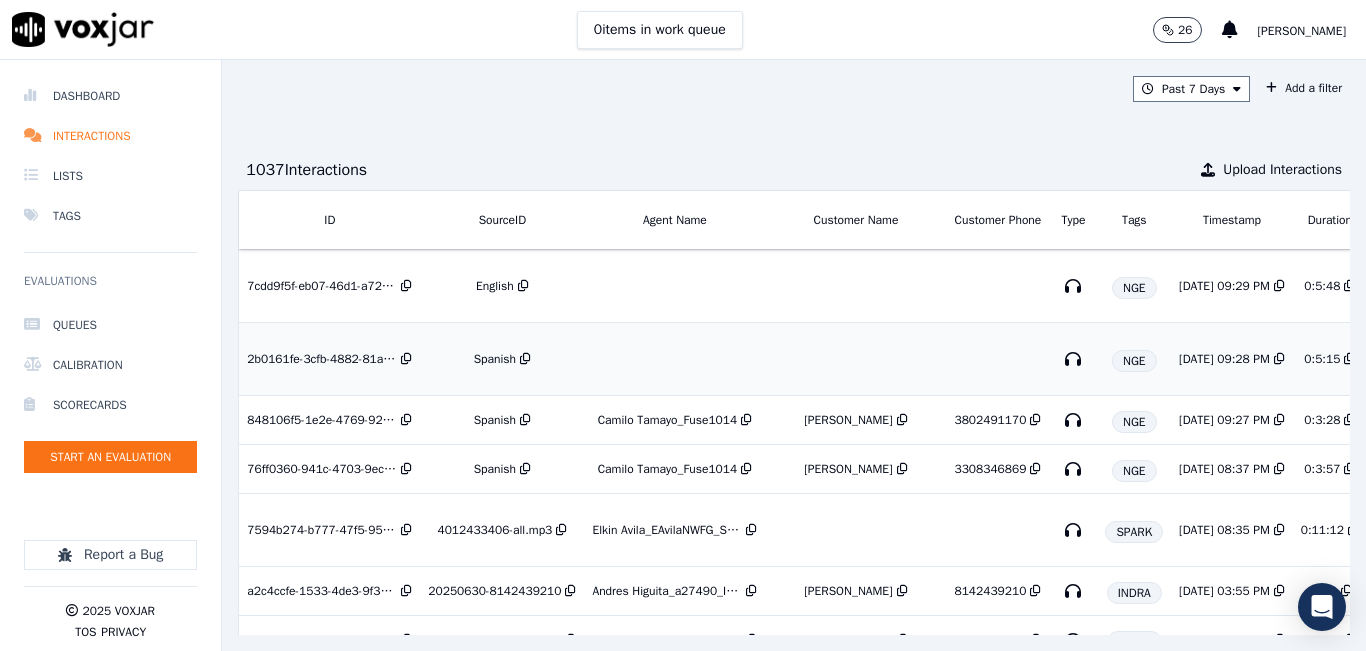 click on "Spanish" at bounding box center (495, 359) 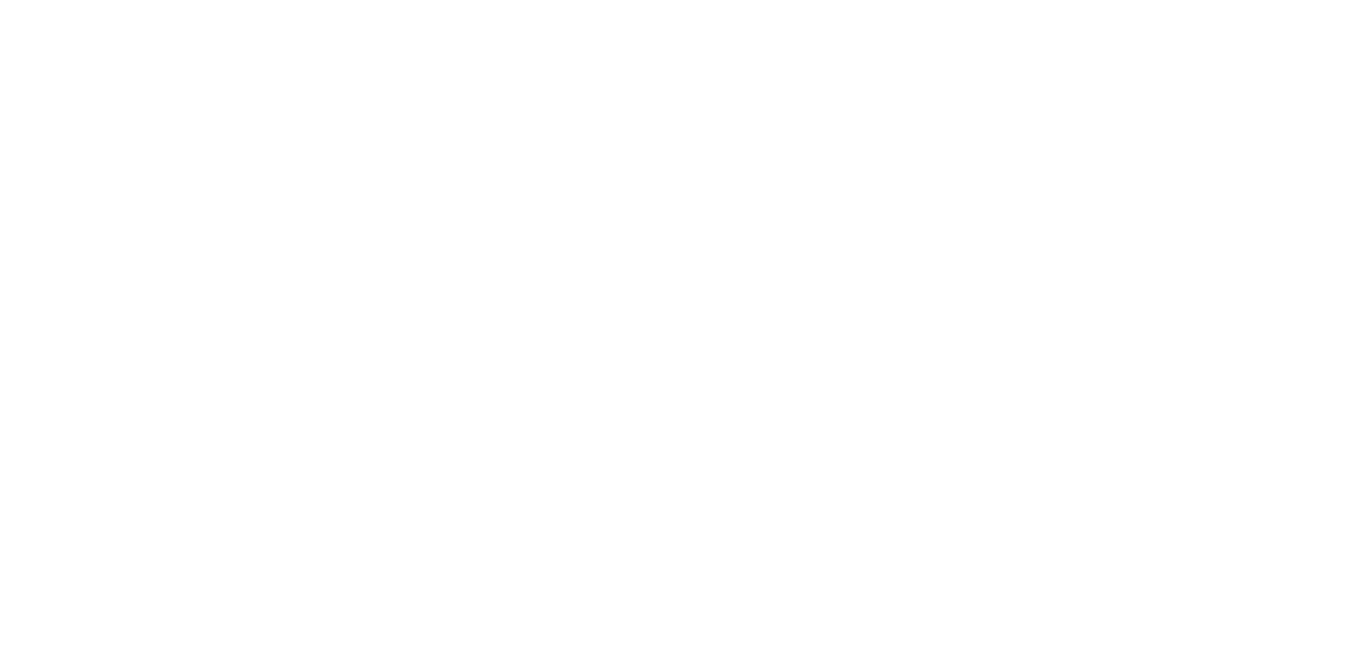 scroll, scrollTop: 0, scrollLeft: 0, axis: both 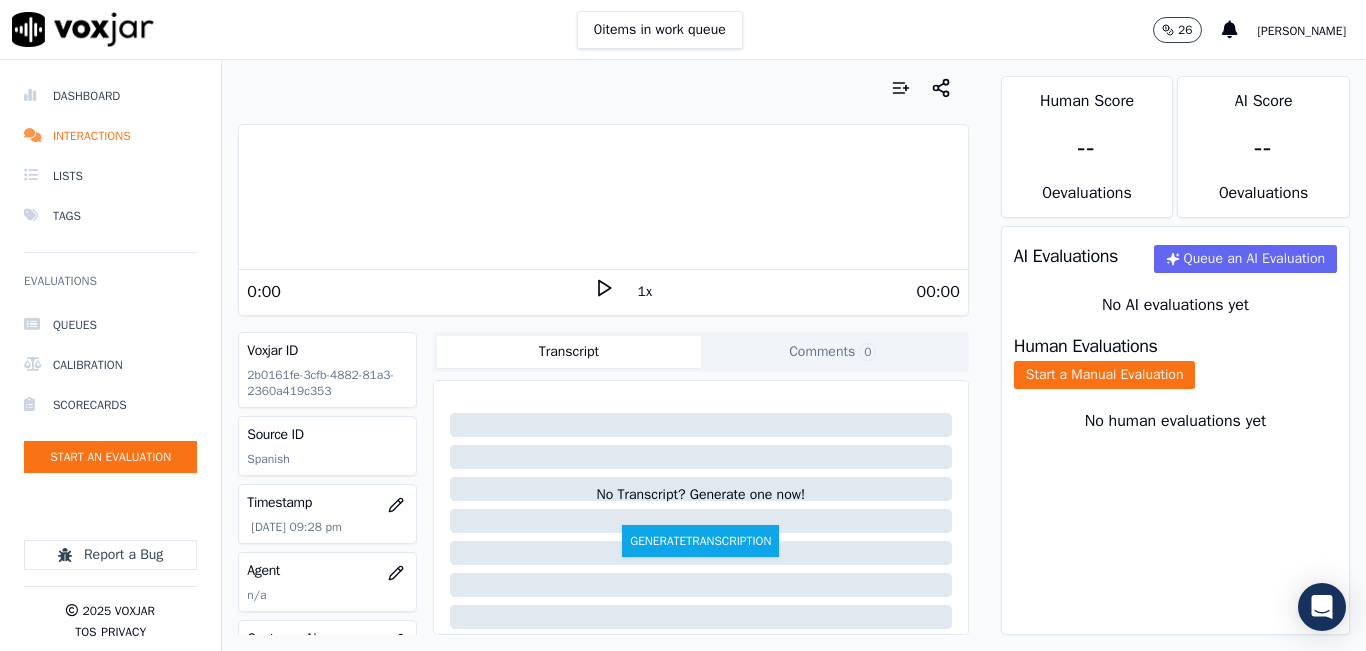 click at bounding box center [603, 88] 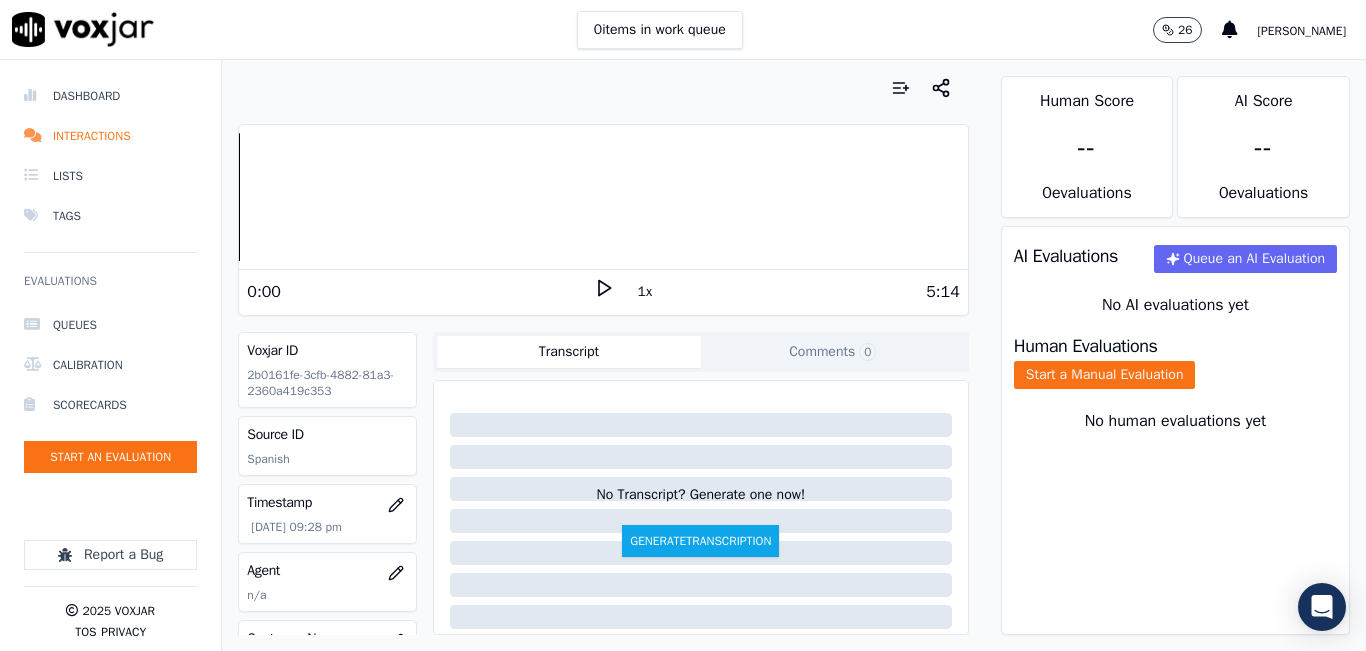 click on "0:00     1x   5:14" at bounding box center [603, 291] 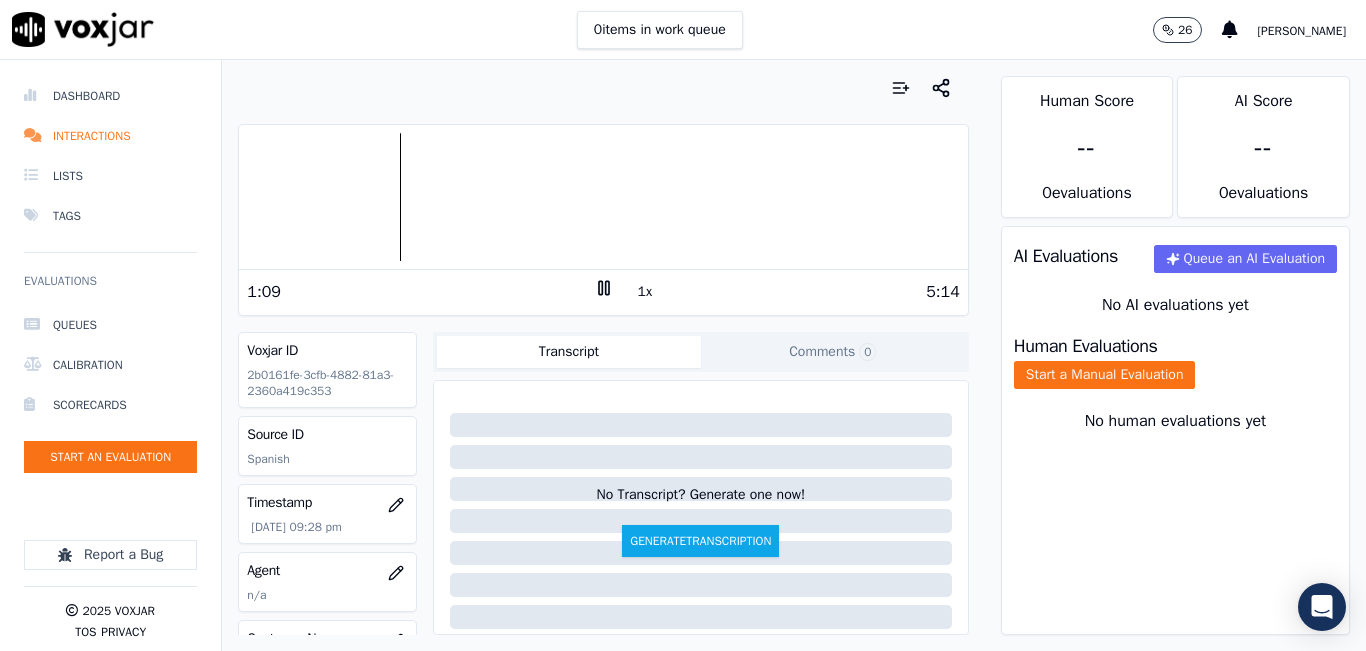 click 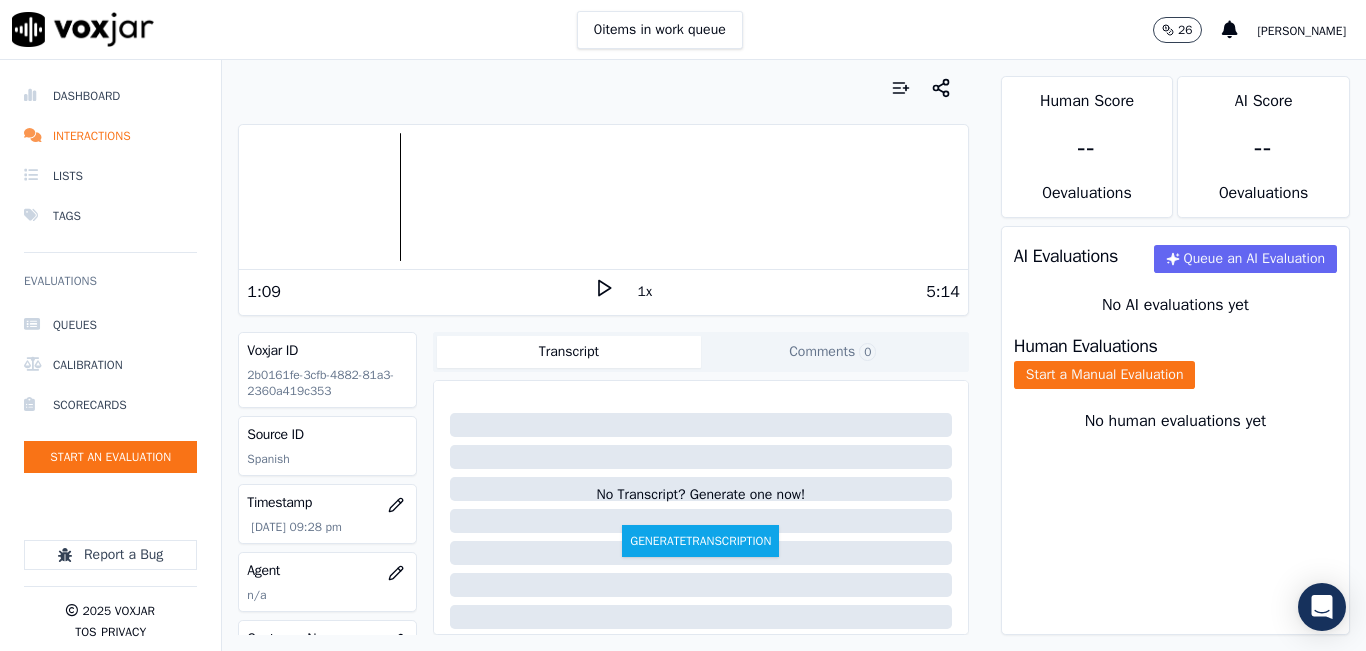 click 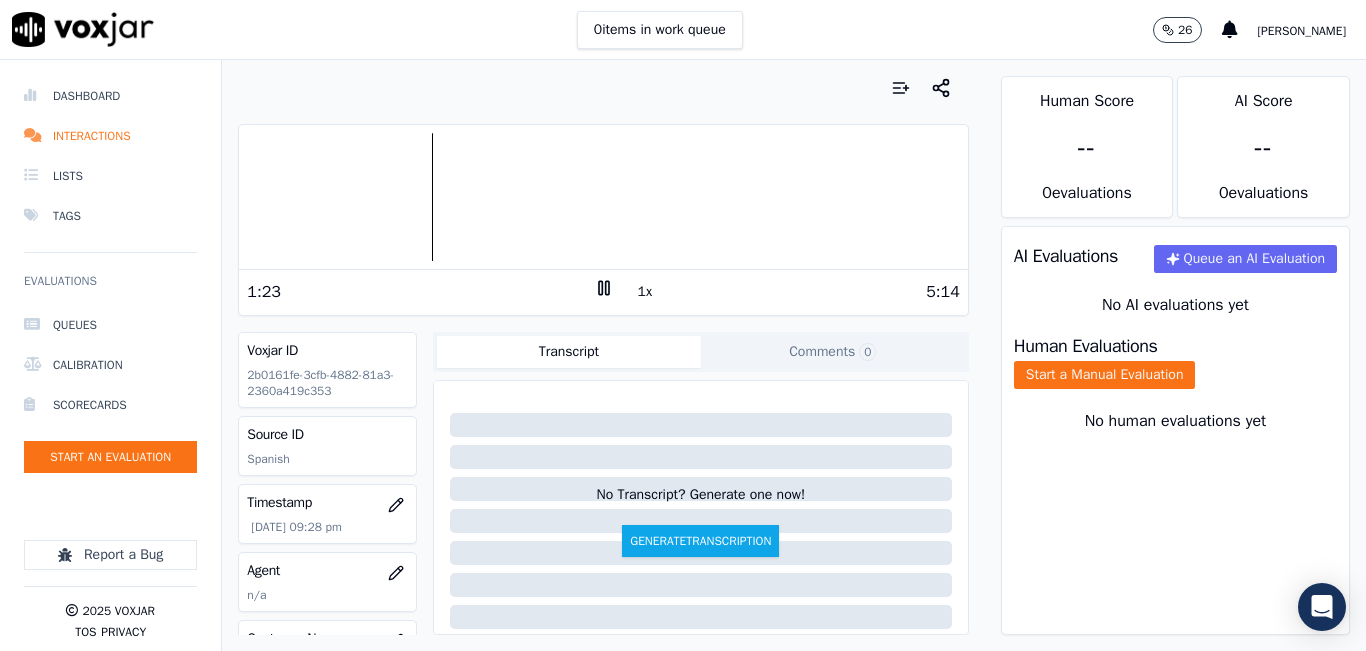 click at bounding box center (603, 197) 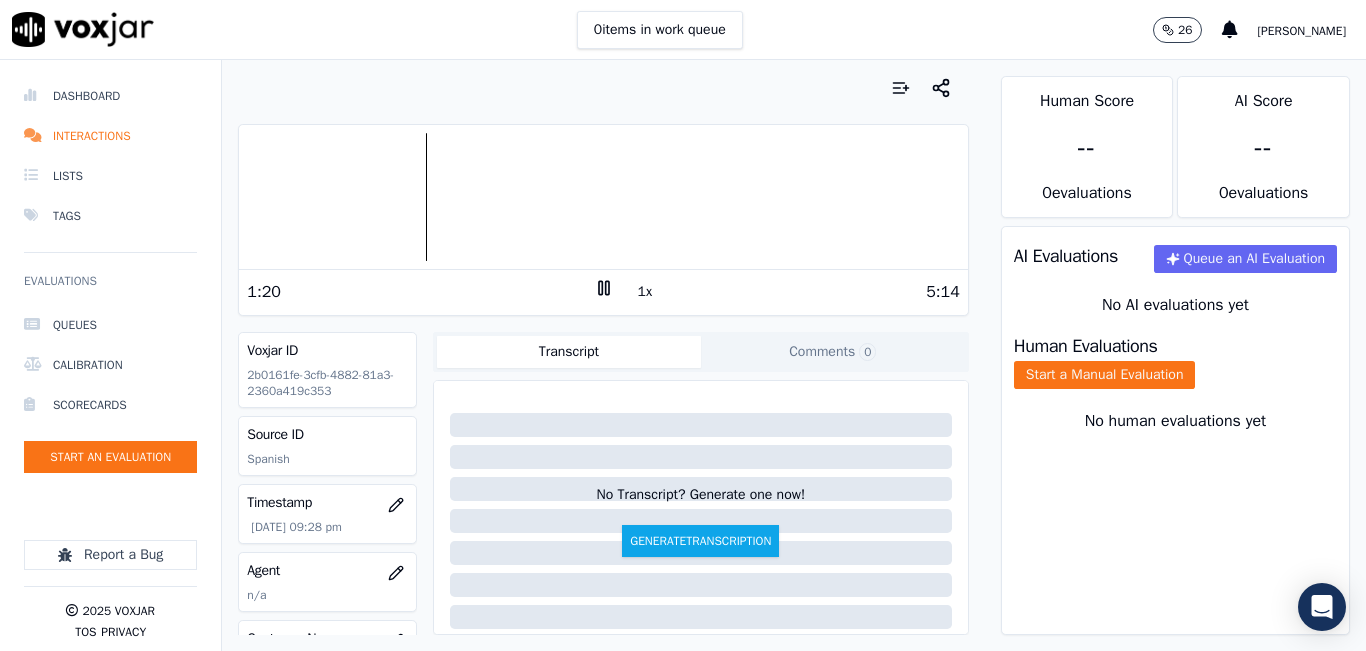 click at bounding box center [603, 197] 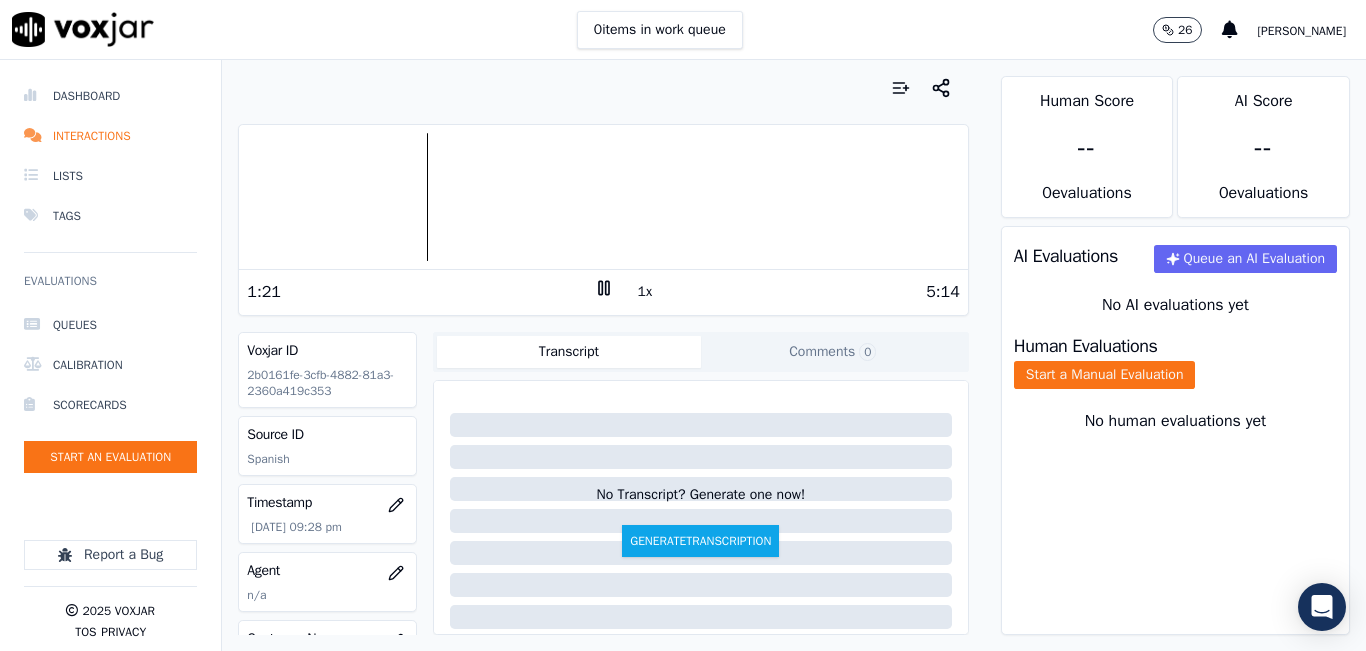 click at bounding box center [603, 197] 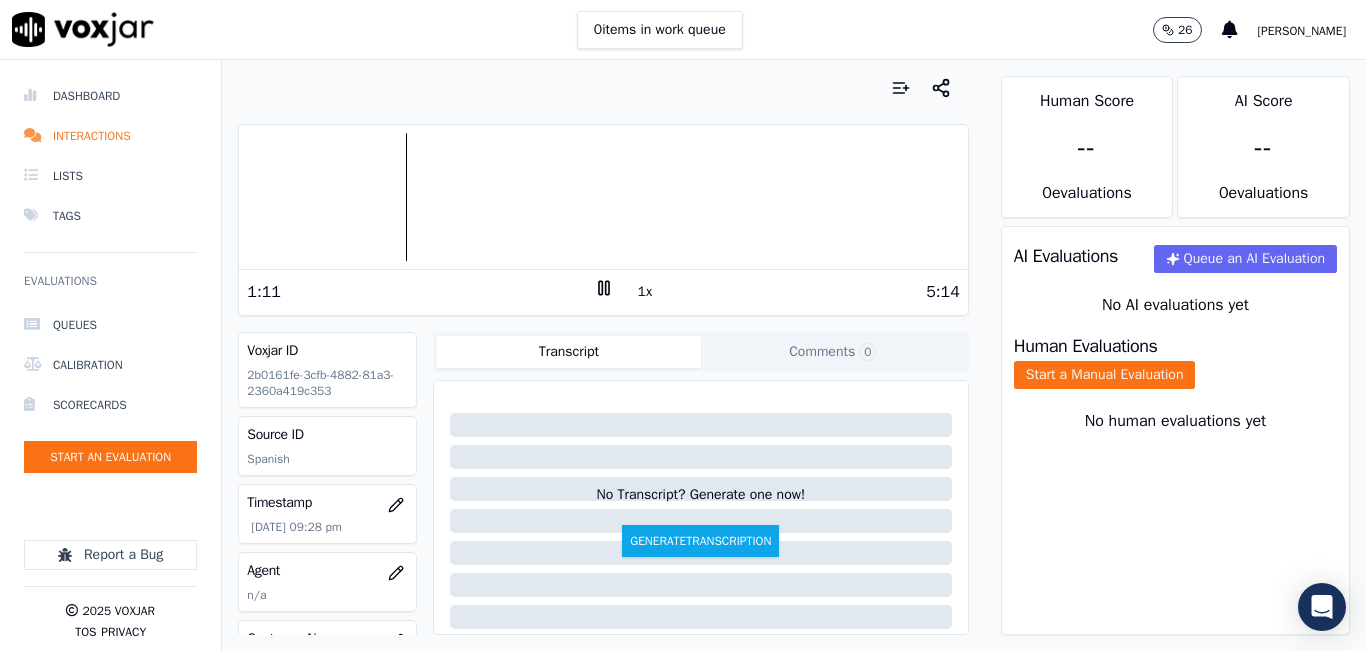 click at bounding box center (603, 197) 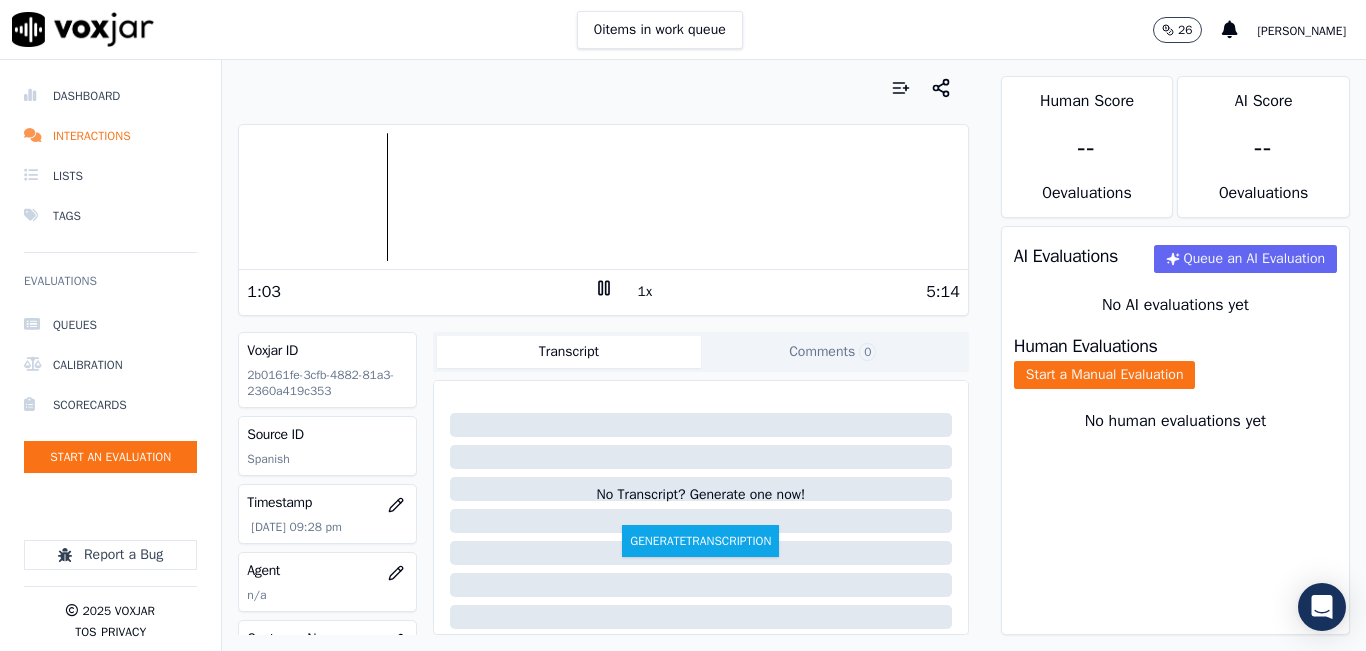 click at bounding box center (603, 197) 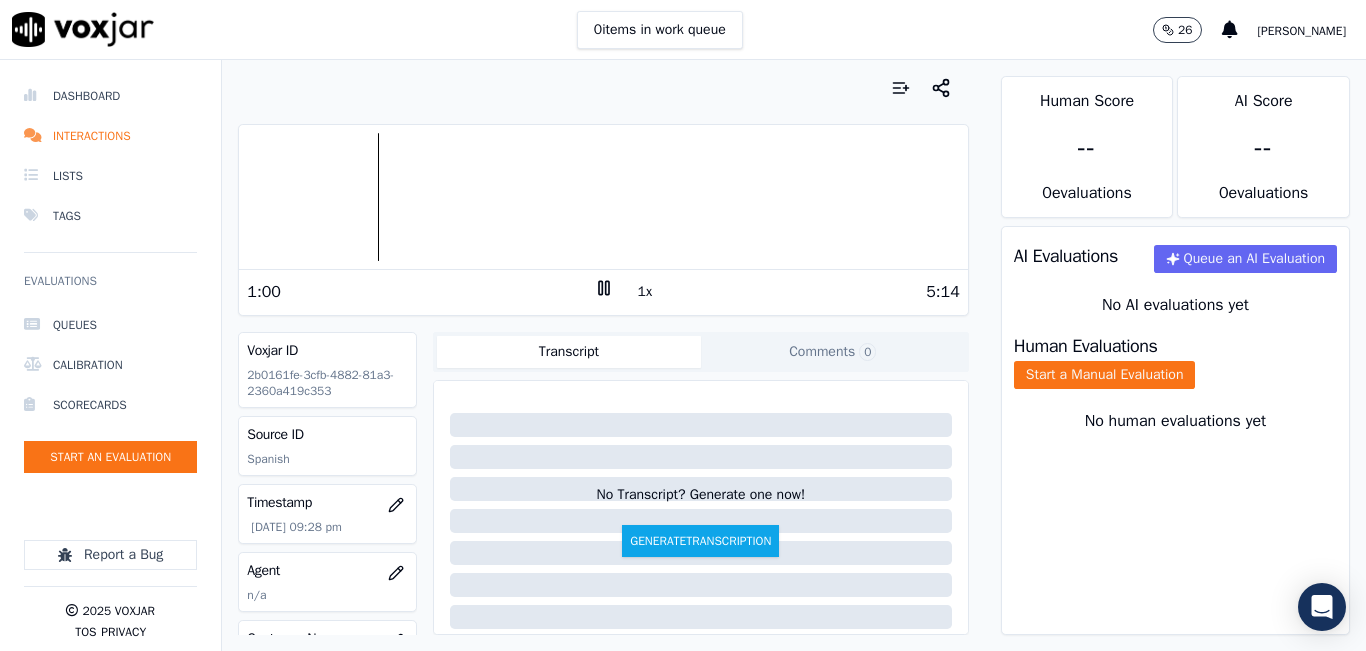 click at bounding box center (603, 197) 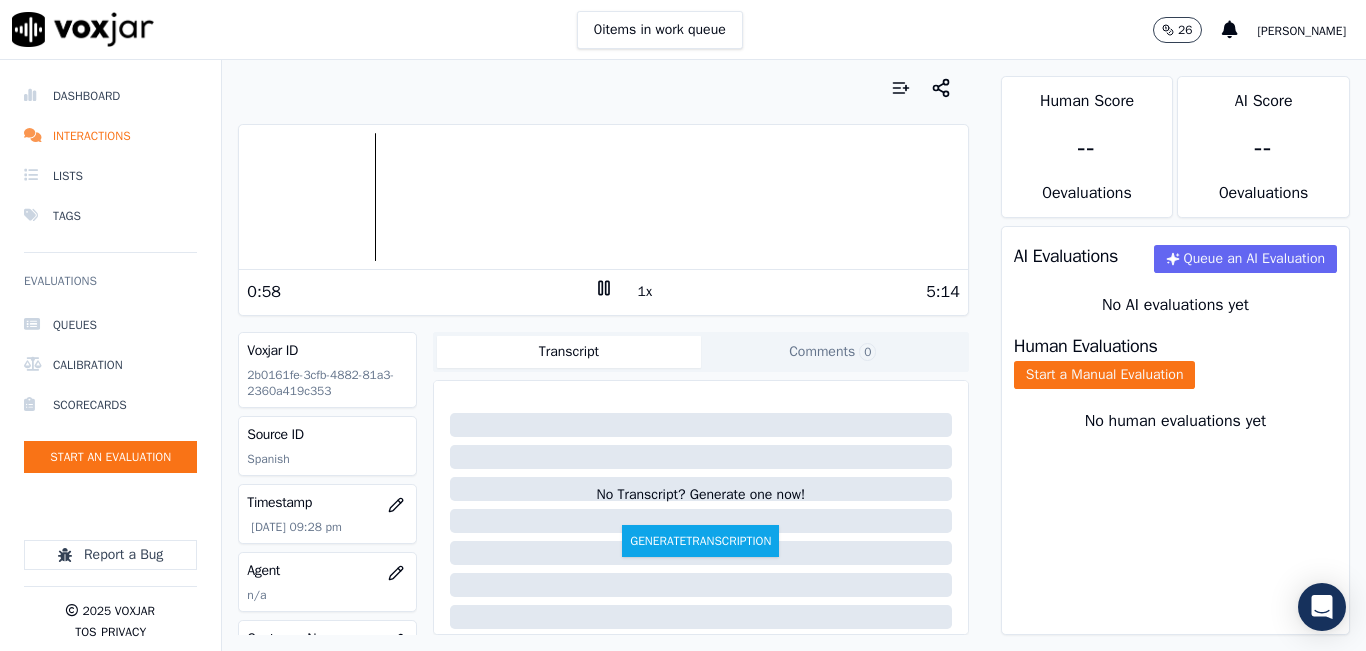 click 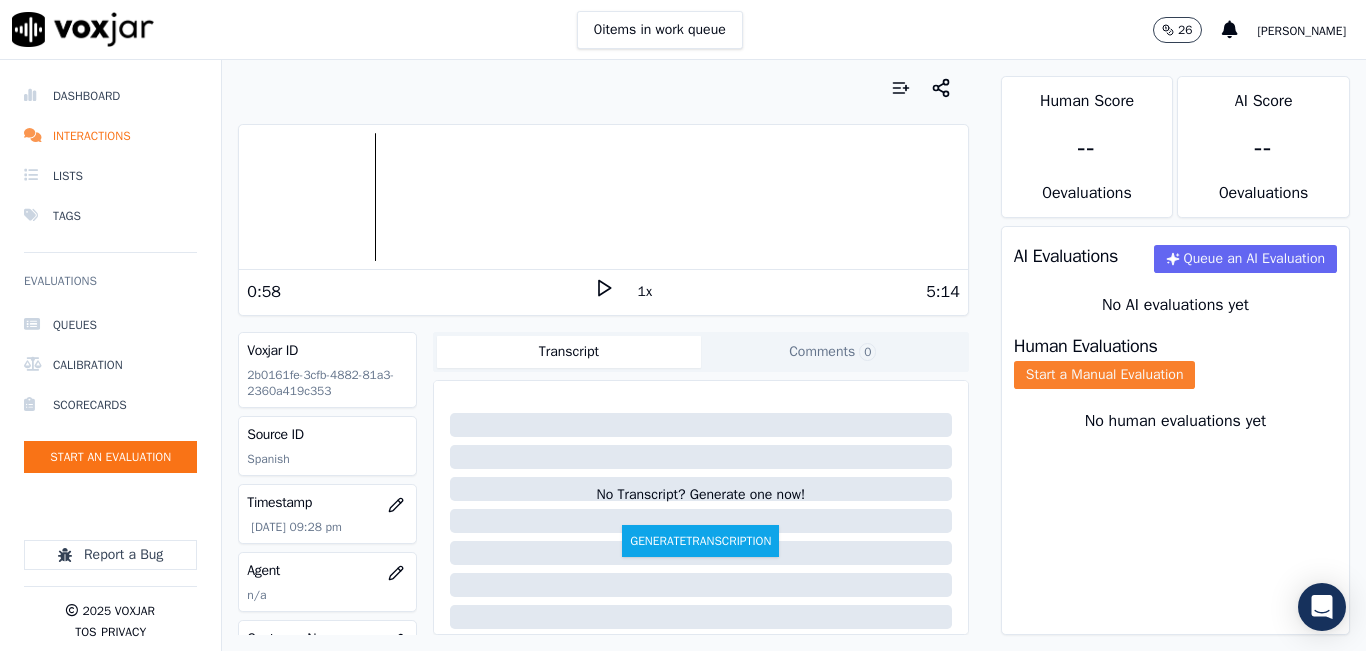 click on "Start a Manual Evaluation" 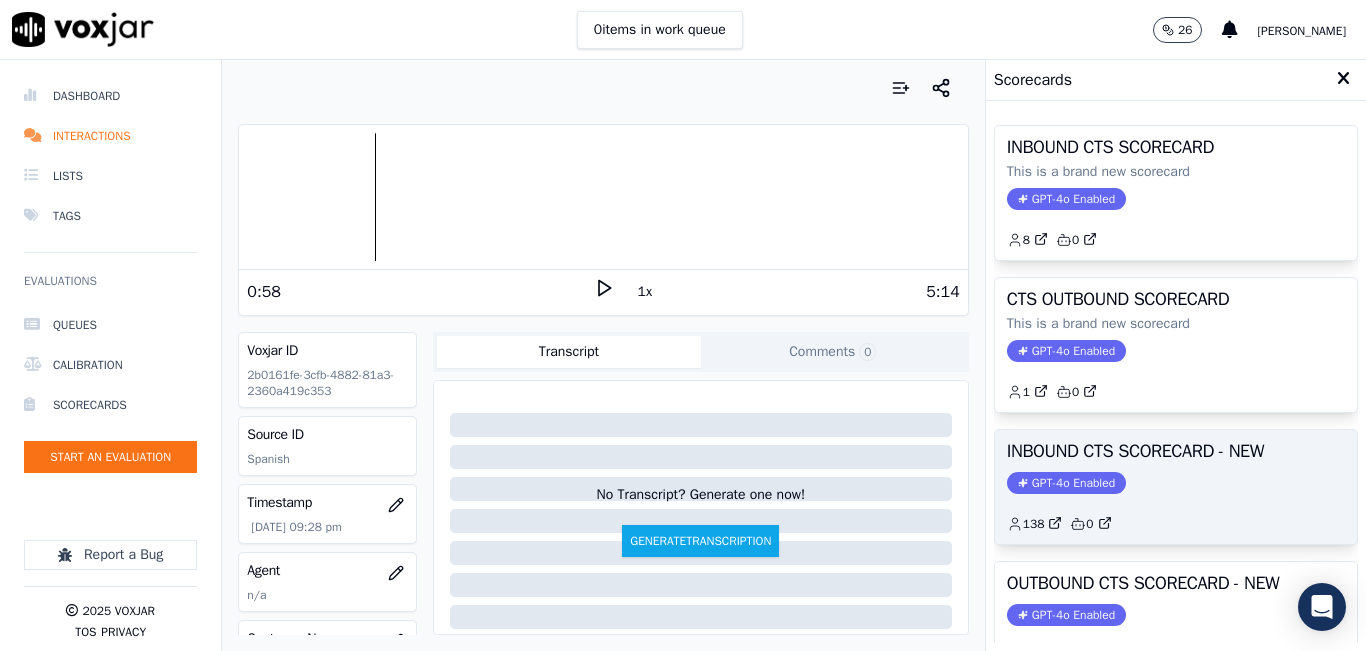 click on "INBOUND CTS SCORECARD - NEW" at bounding box center [1176, 451] 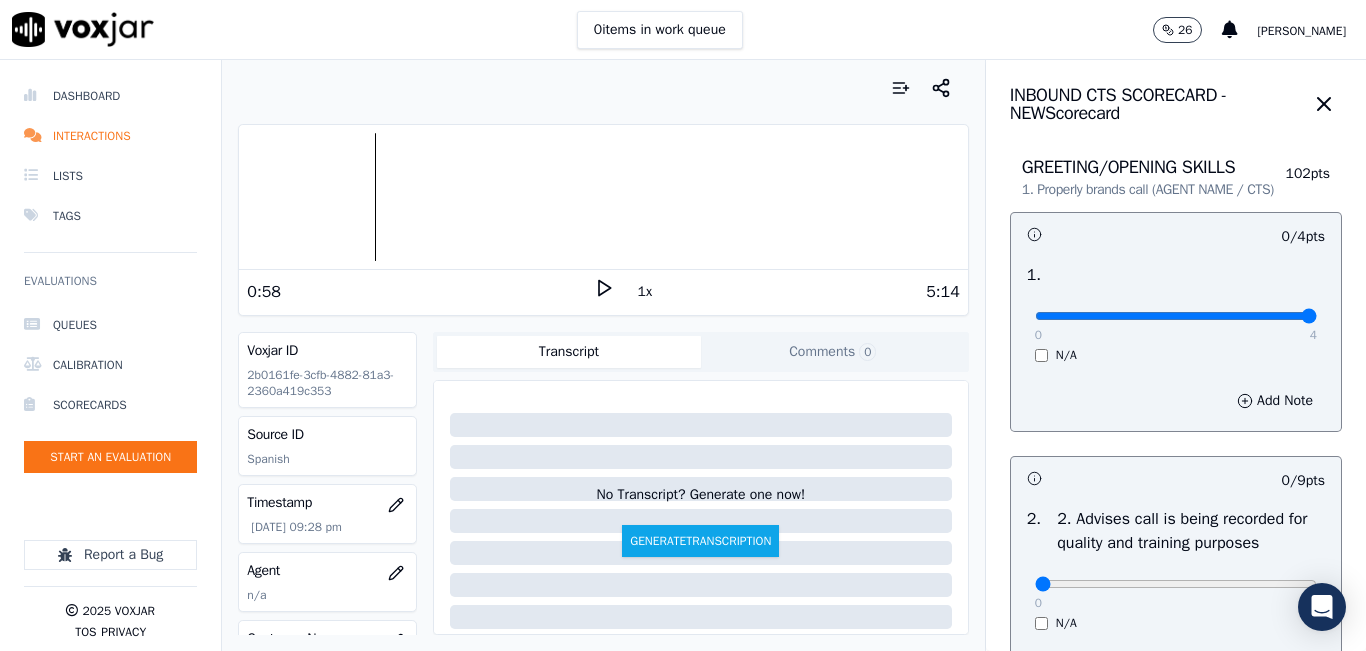 type on "4" 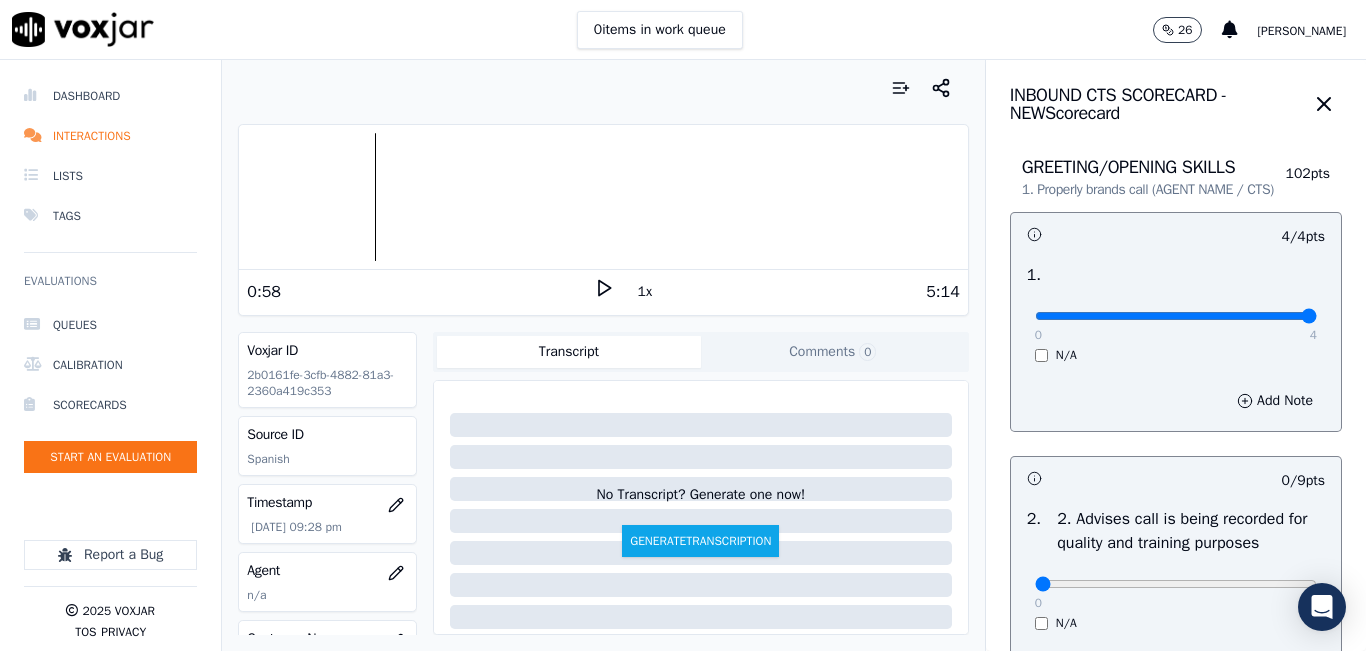 scroll, scrollTop: 300, scrollLeft: 0, axis: vertical 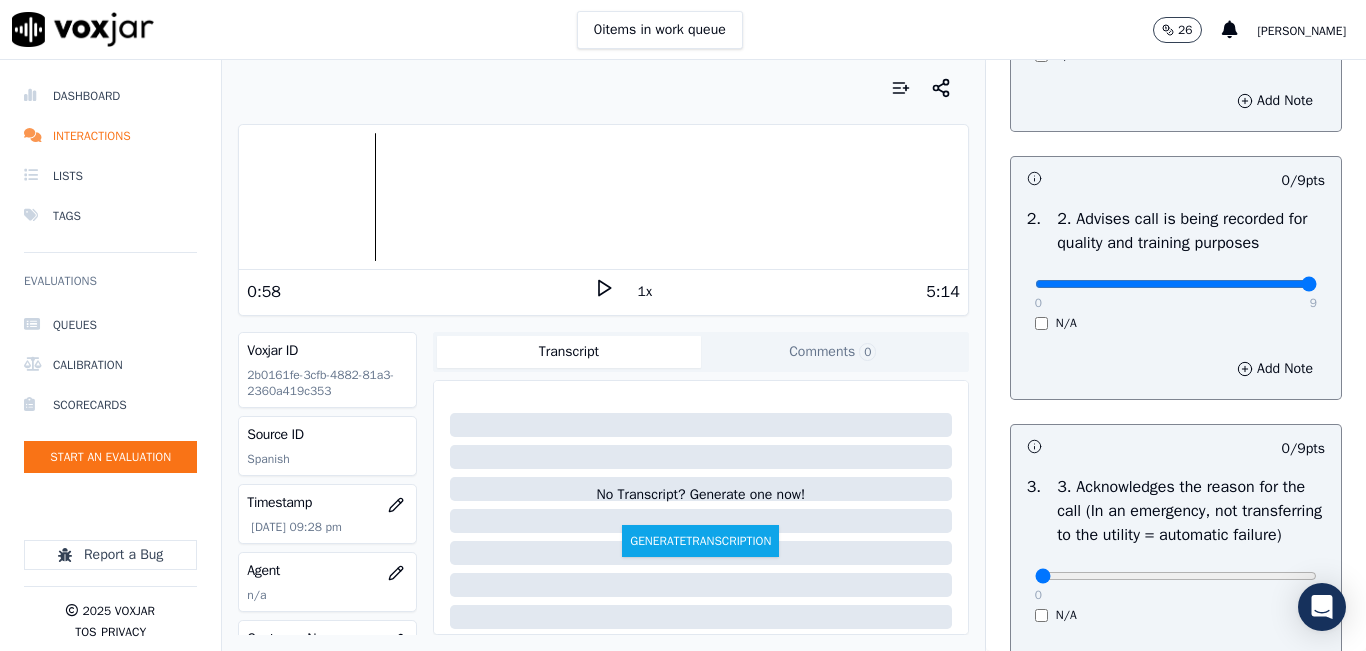 type on "9" 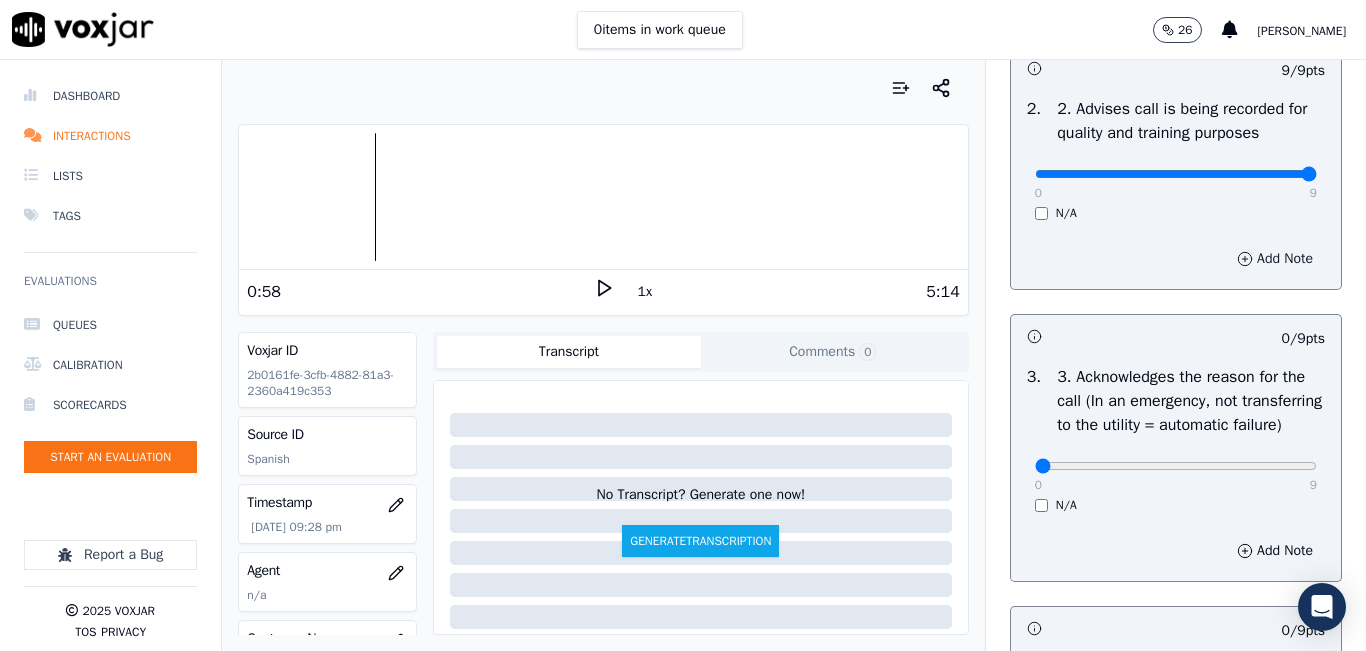 scroll, scrollTop: 600, scrollLeft: 0, axis: vertical 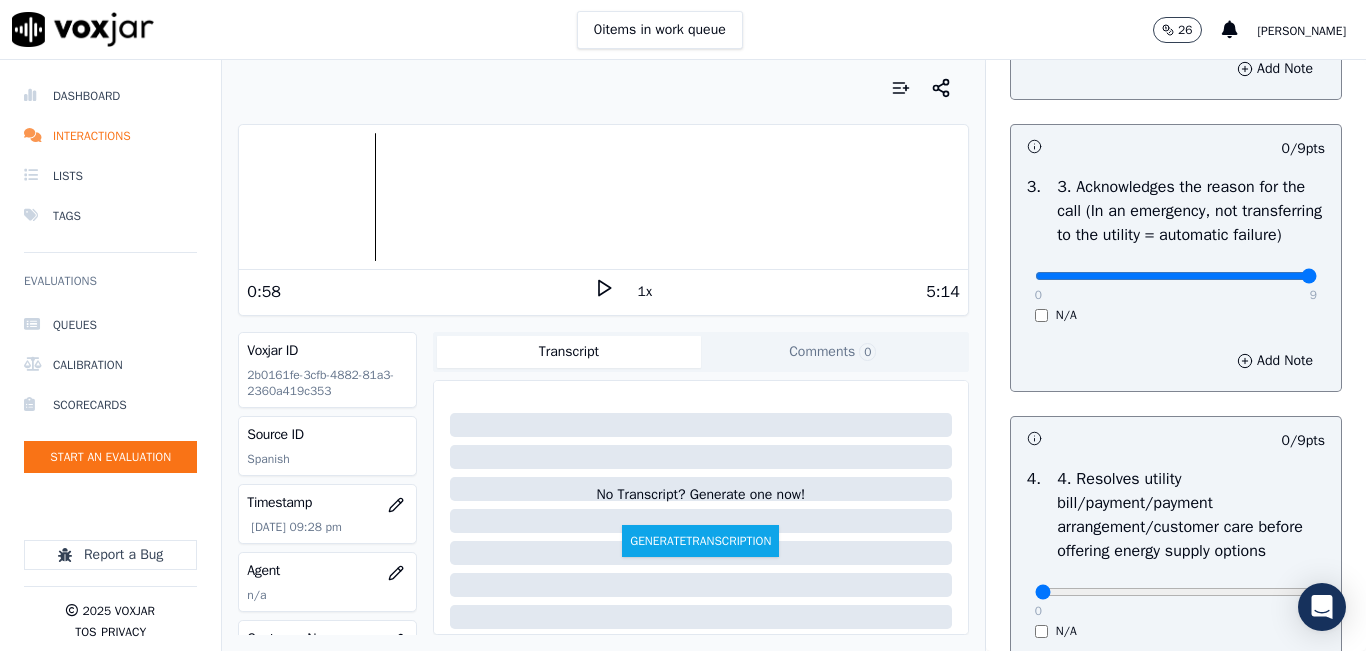 type on "9" 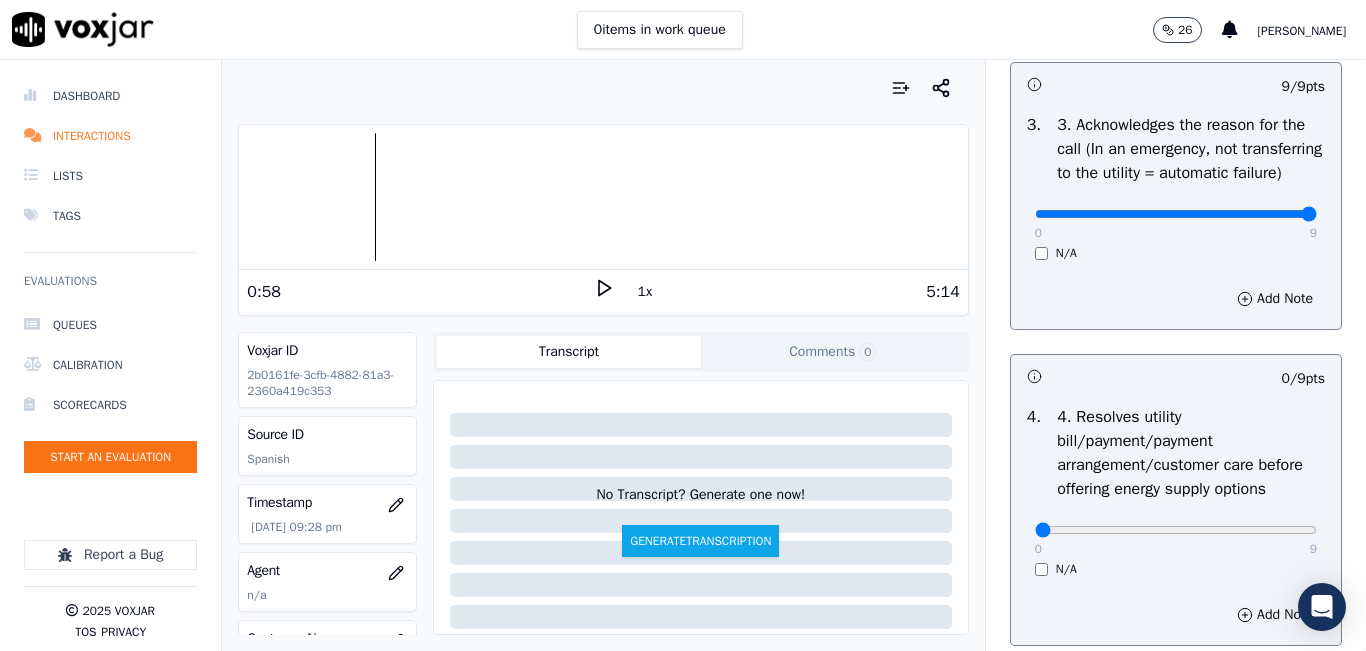 scroll, scrollTop: 900, scrollLeft: 0, axis: vertical 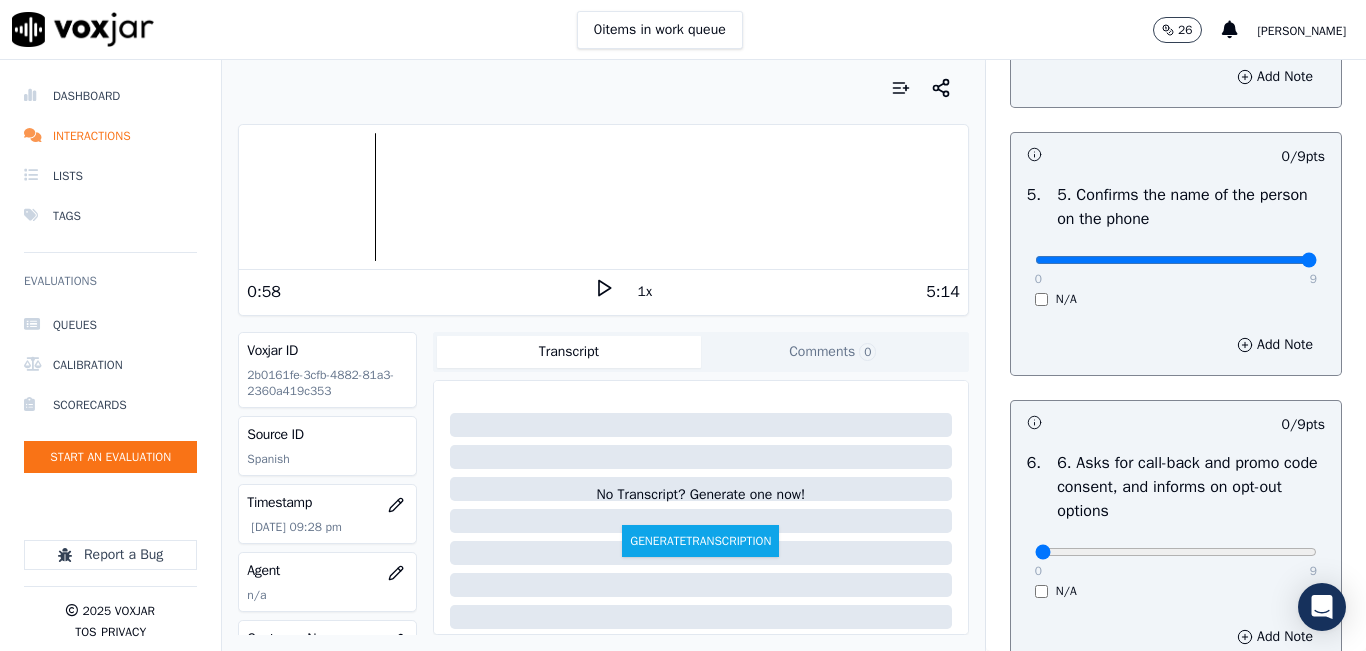 type on "9" 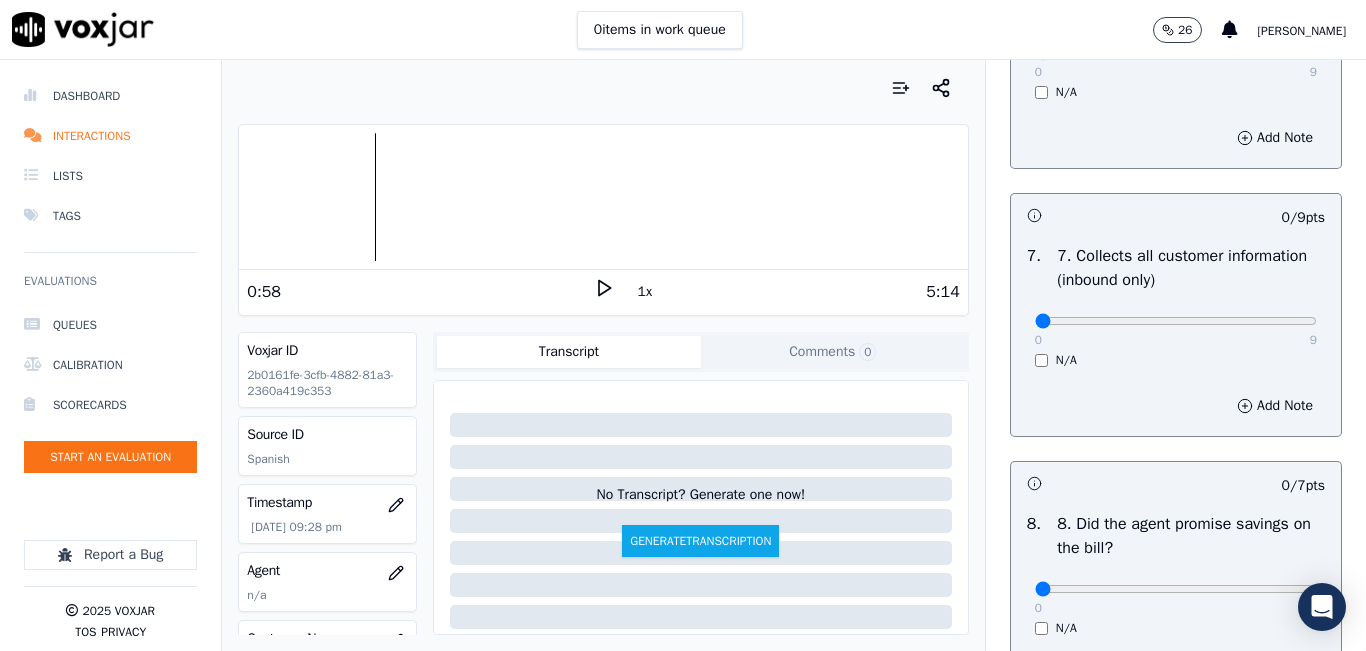 scroll, scrollTop: 1700, scrollLeft: 0, axis: vertical 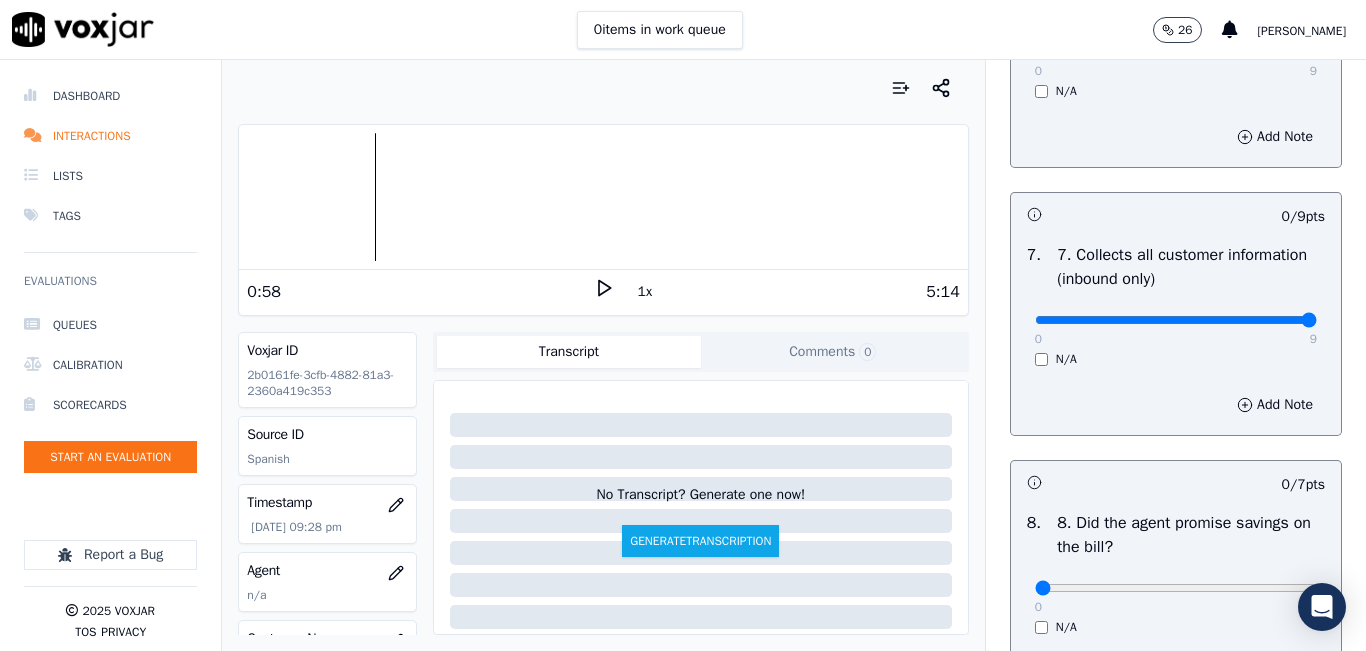type on "9" 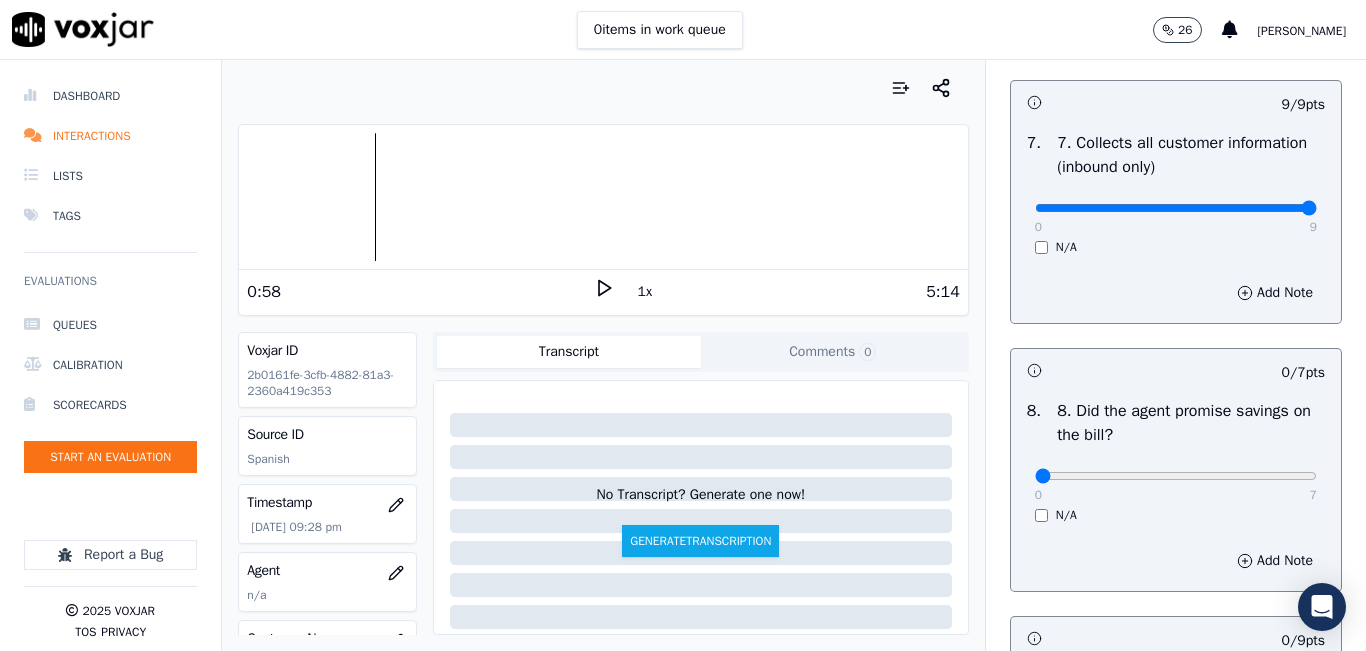 scroll, scrollTop: 2000, scrollLeft: 0, axis: vertical 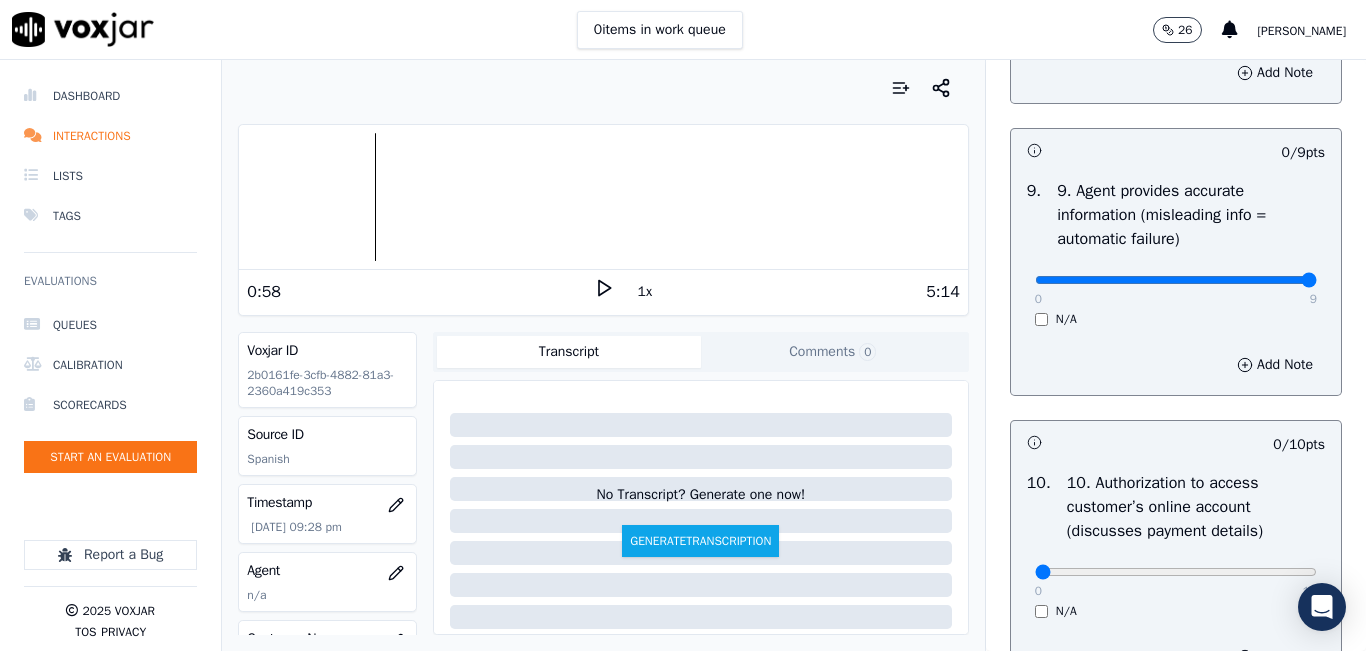 type on "9" 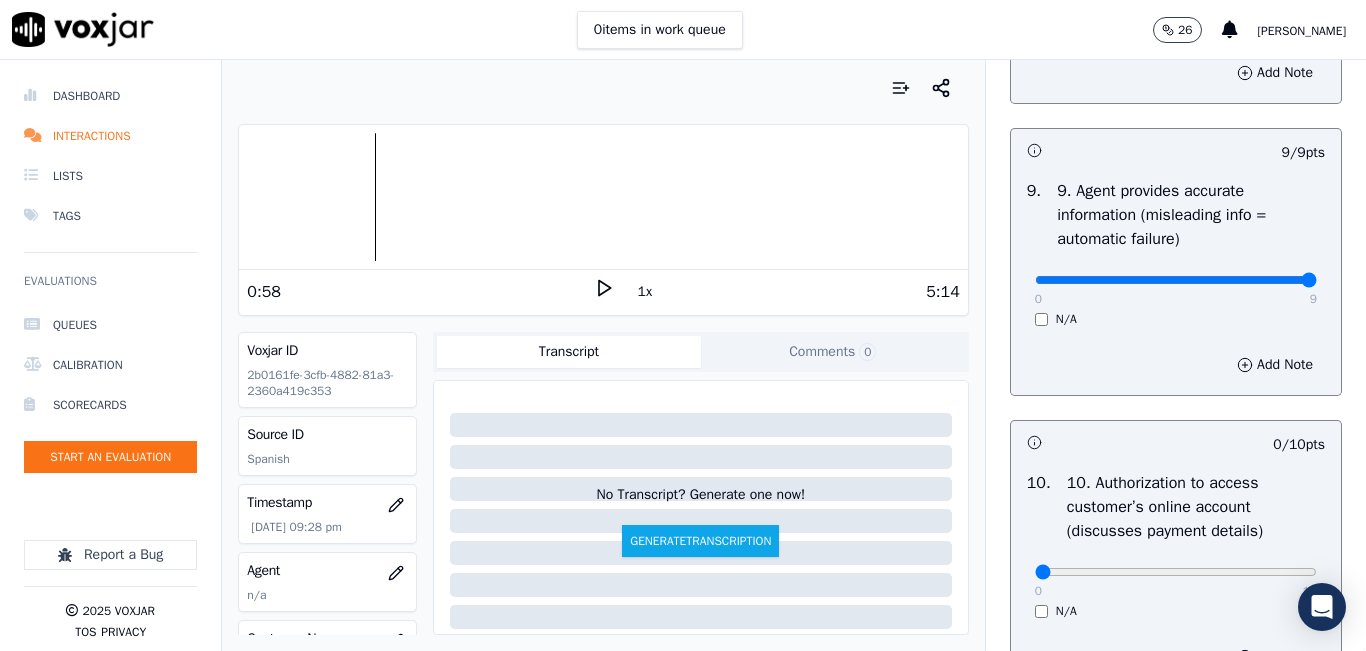 scroll, scrollTop: 2500, scrollLeft: 0, axis: vertical 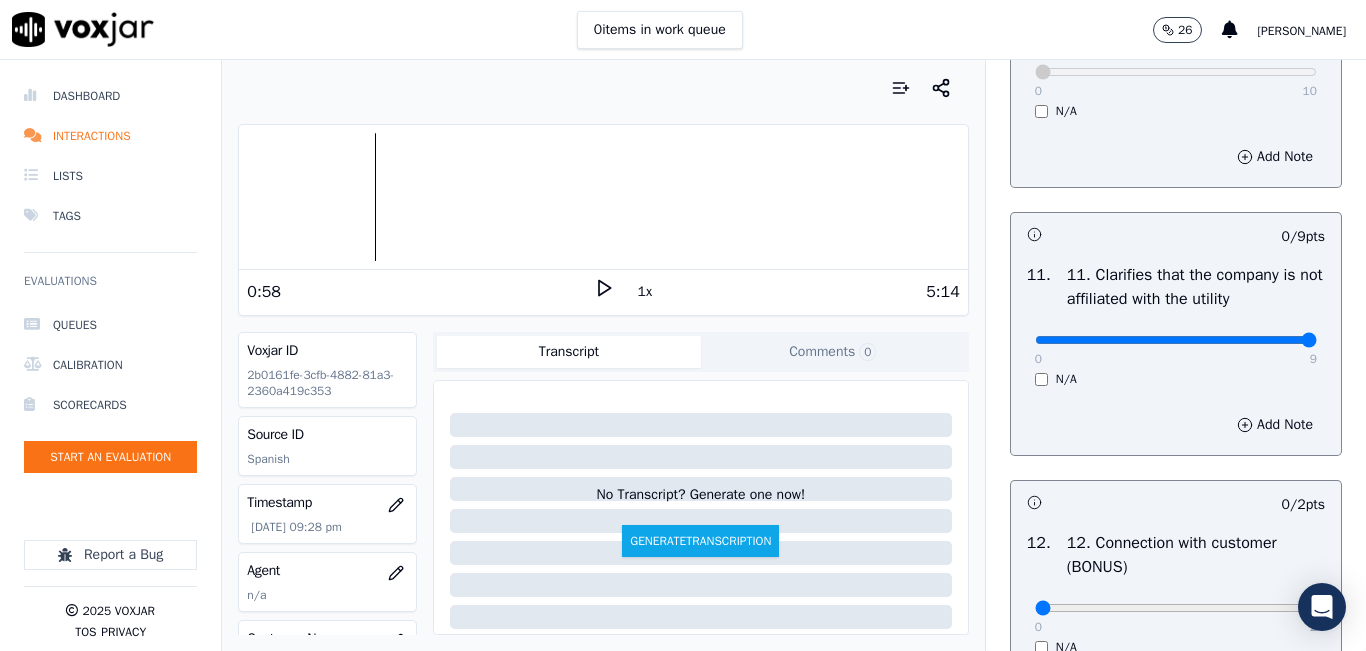 type on "9" 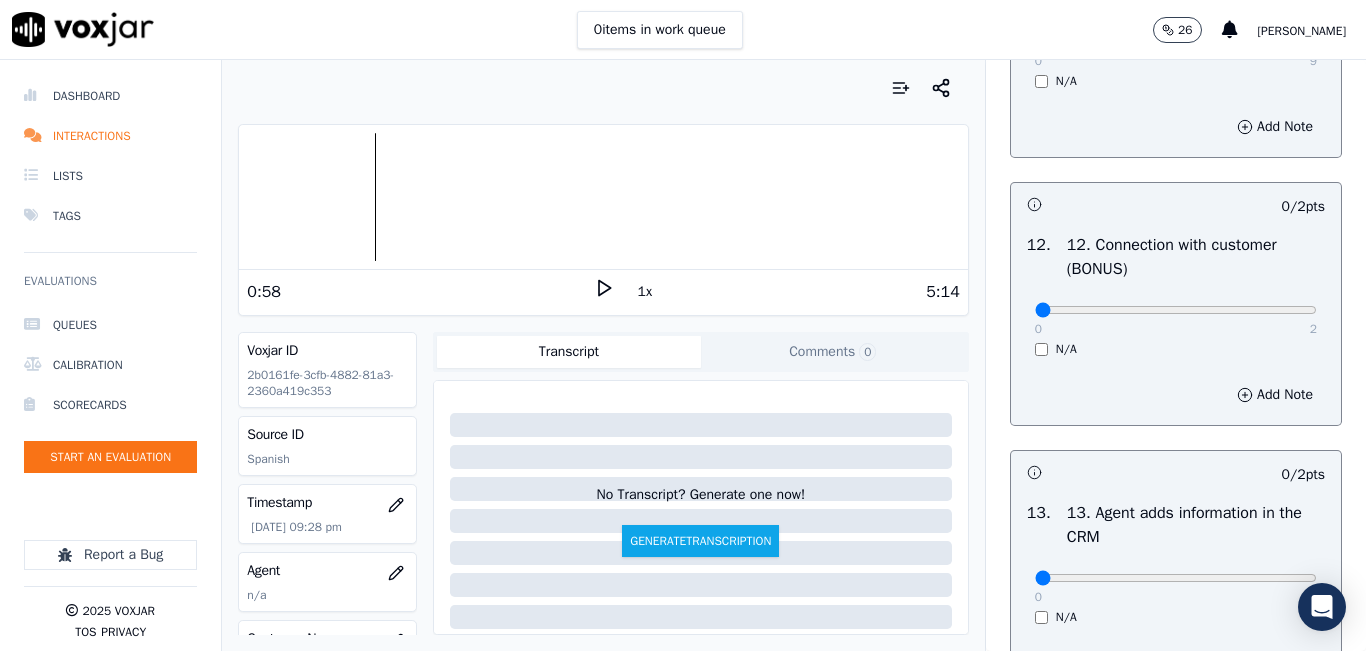 scroll, scrollTop: 3100, scrollLeft: 0, axis: vertical 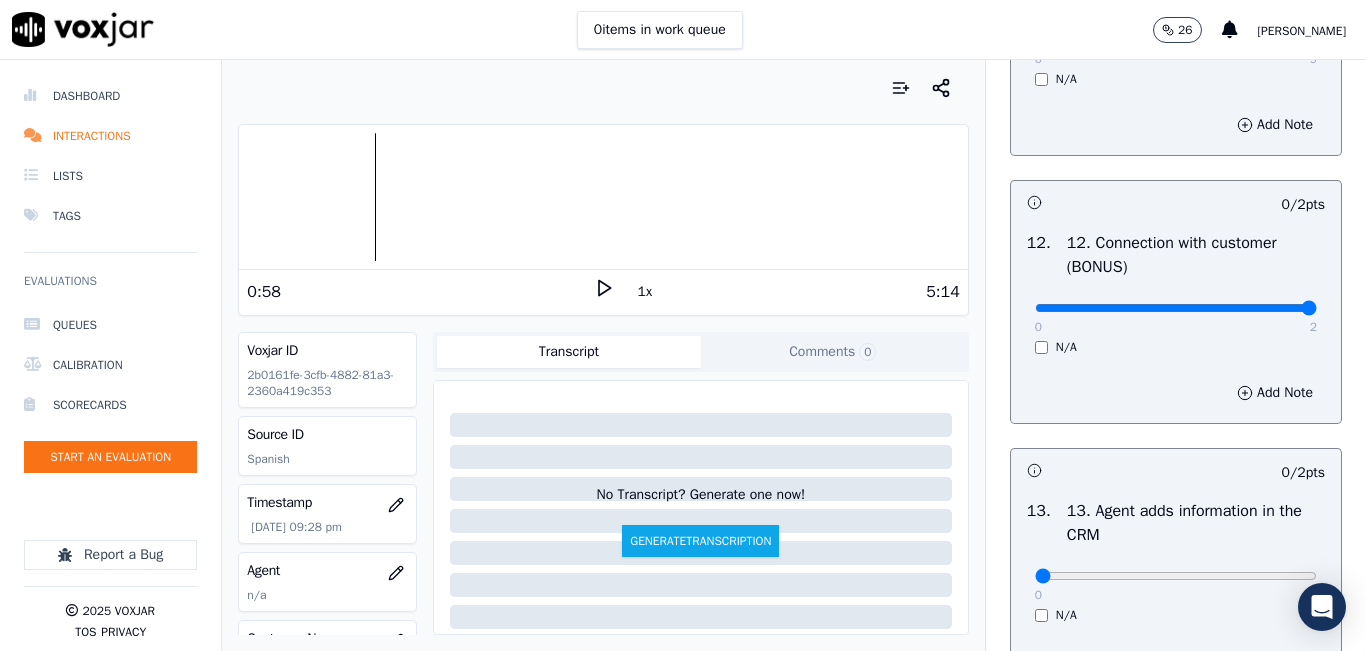 type on "2" 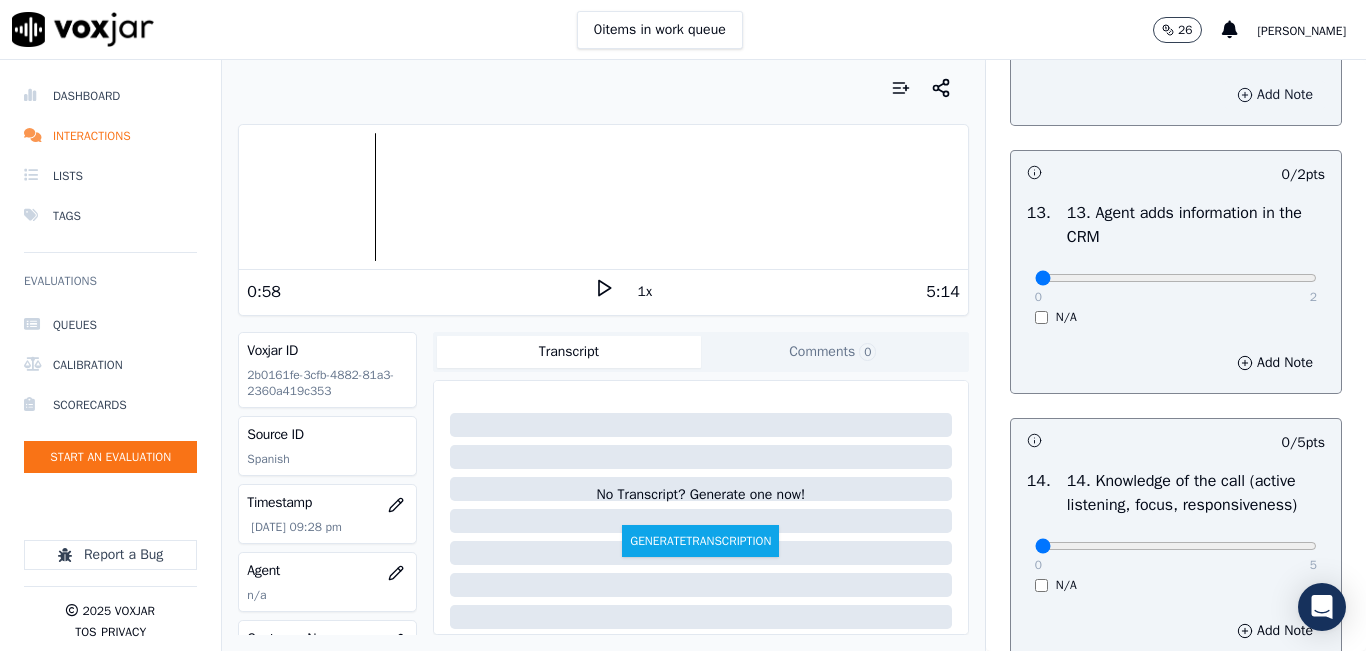 scroll, scrollTop: 3400, scrollLeft: 0, axis: vertical 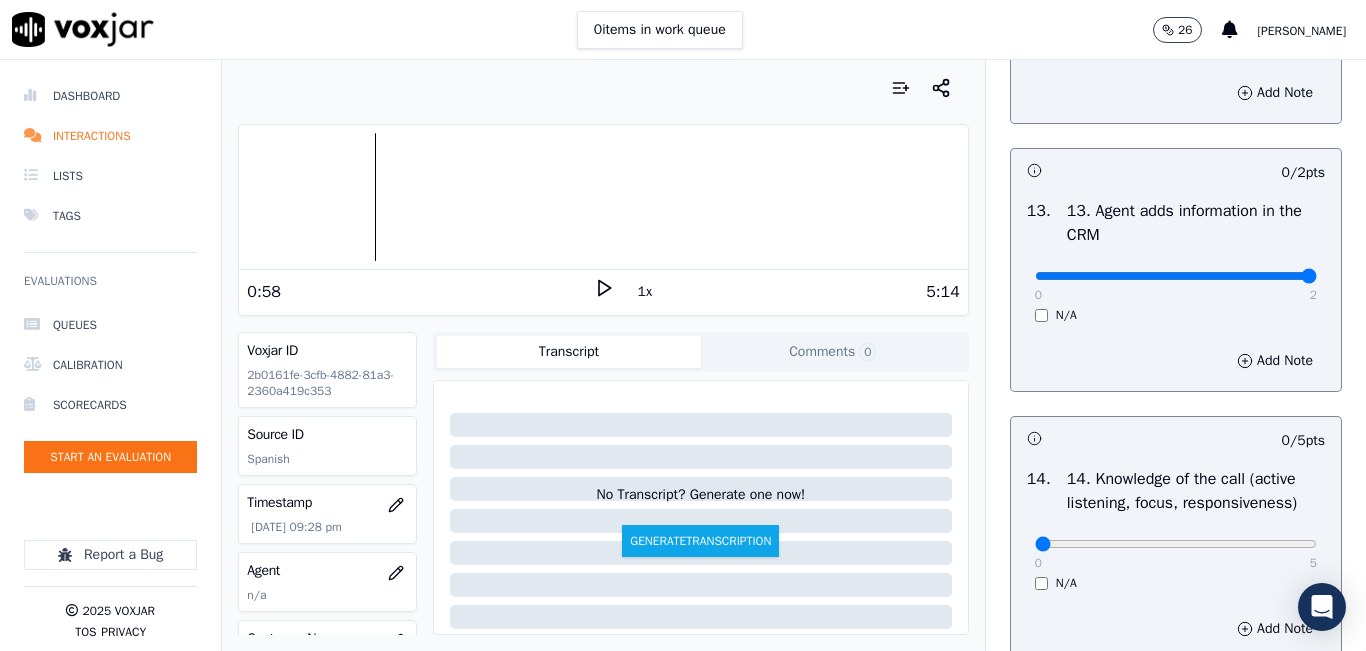 type on "2" 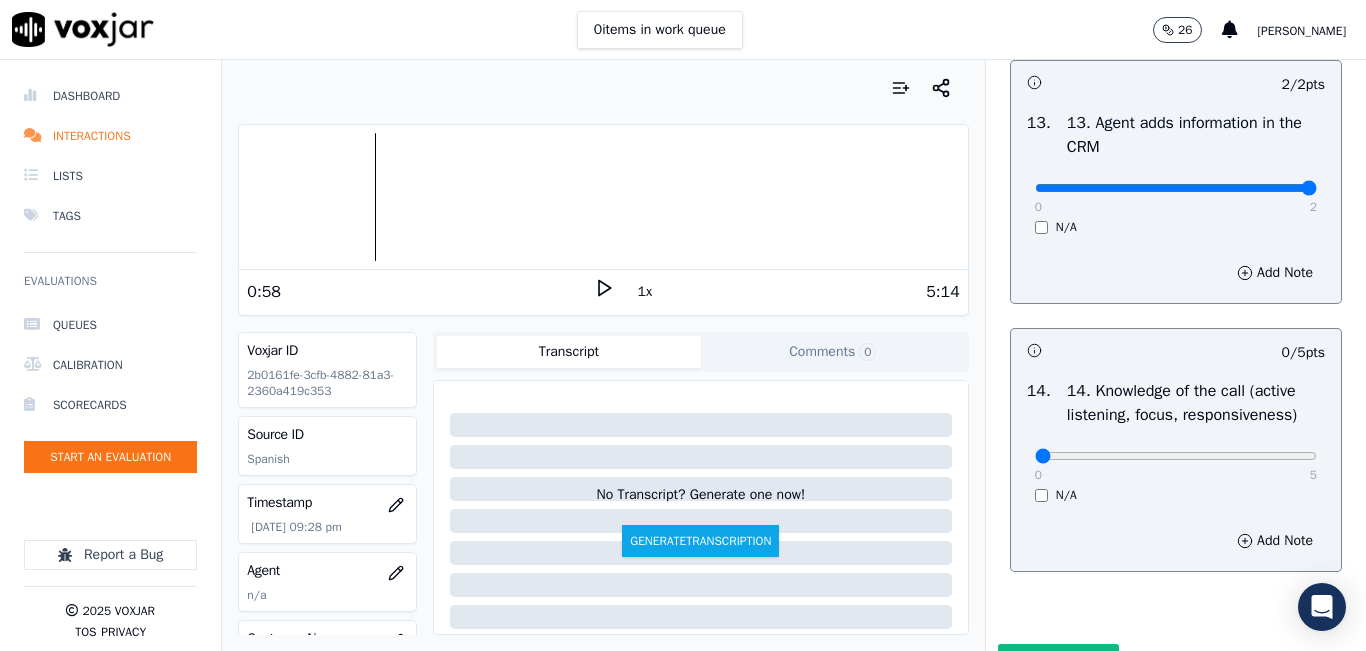 scroll, scrollTop: 3642, scrollLeft: 0, axis: vertical 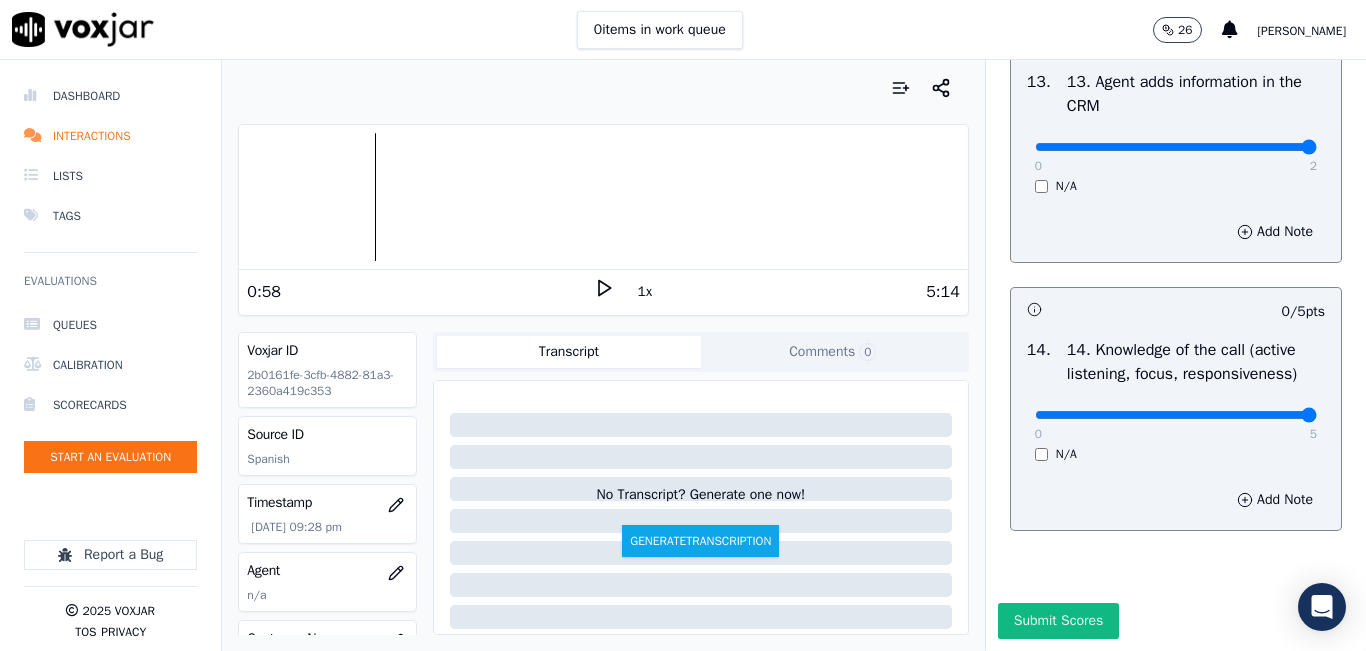 type on "5" 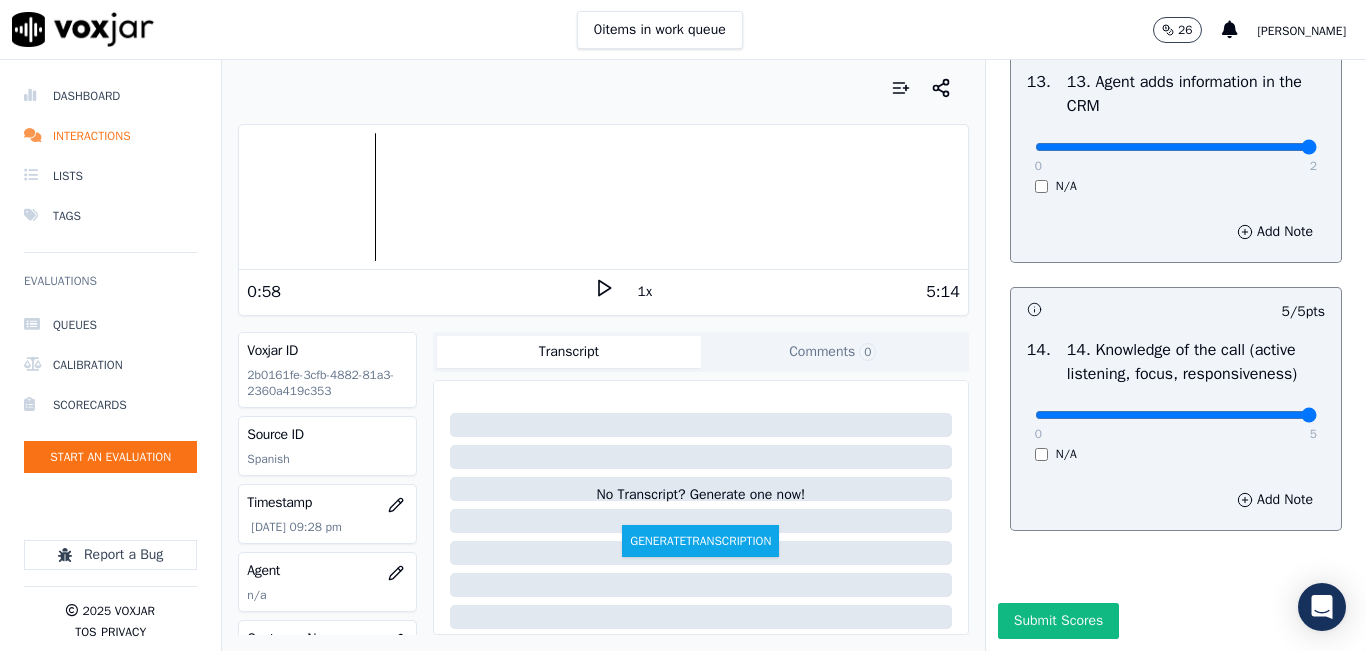 click on "Submit Scores" at bounding box center (1058, 621) 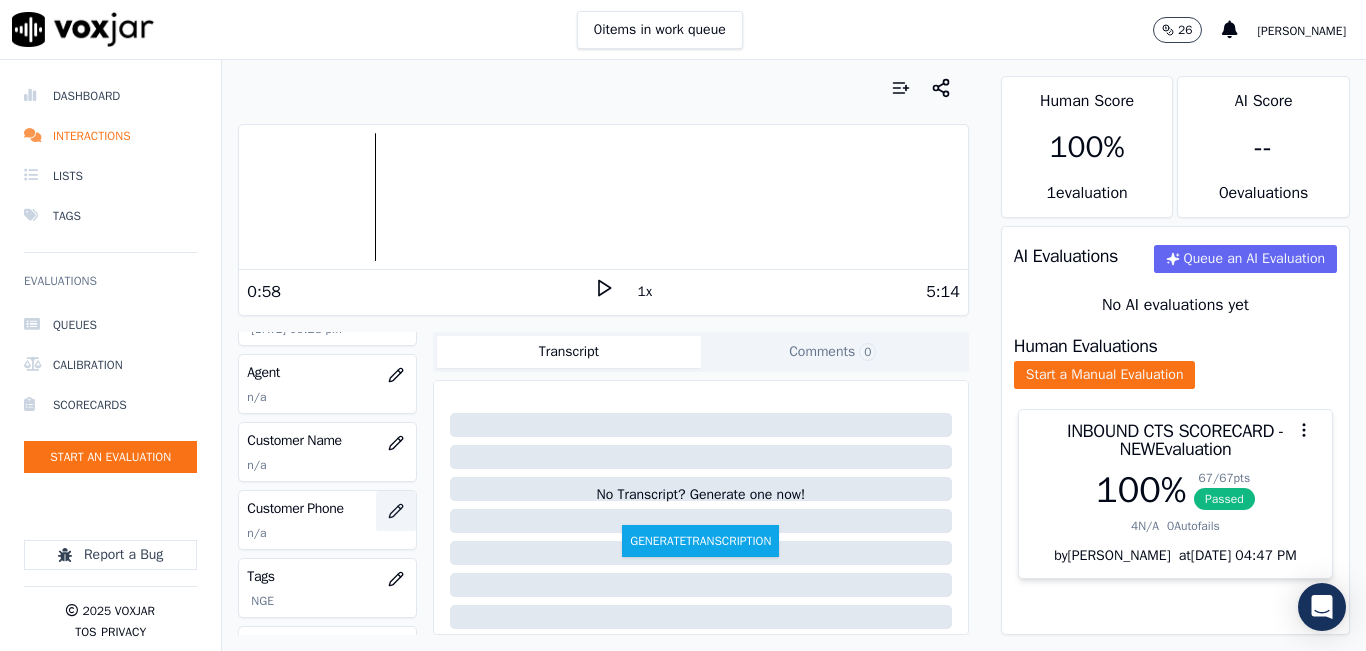 scroll, scrollTop: 200, scrollLeft: 0, axis: vertical 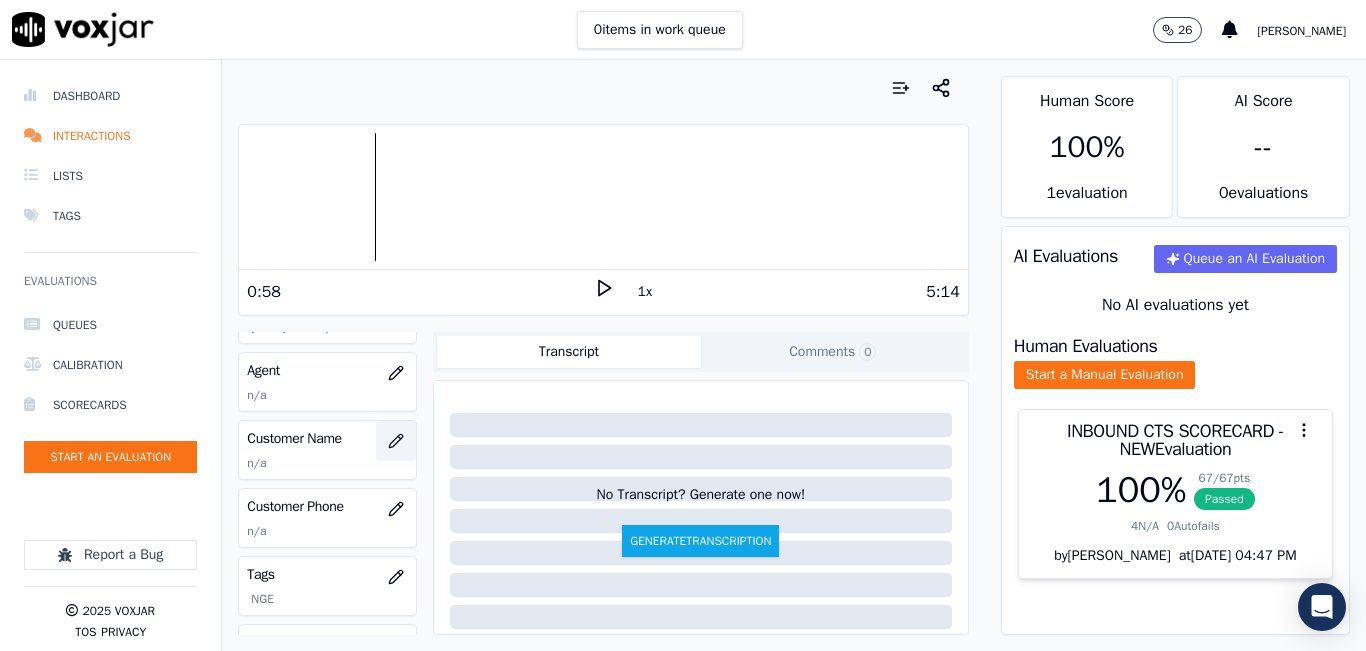 click 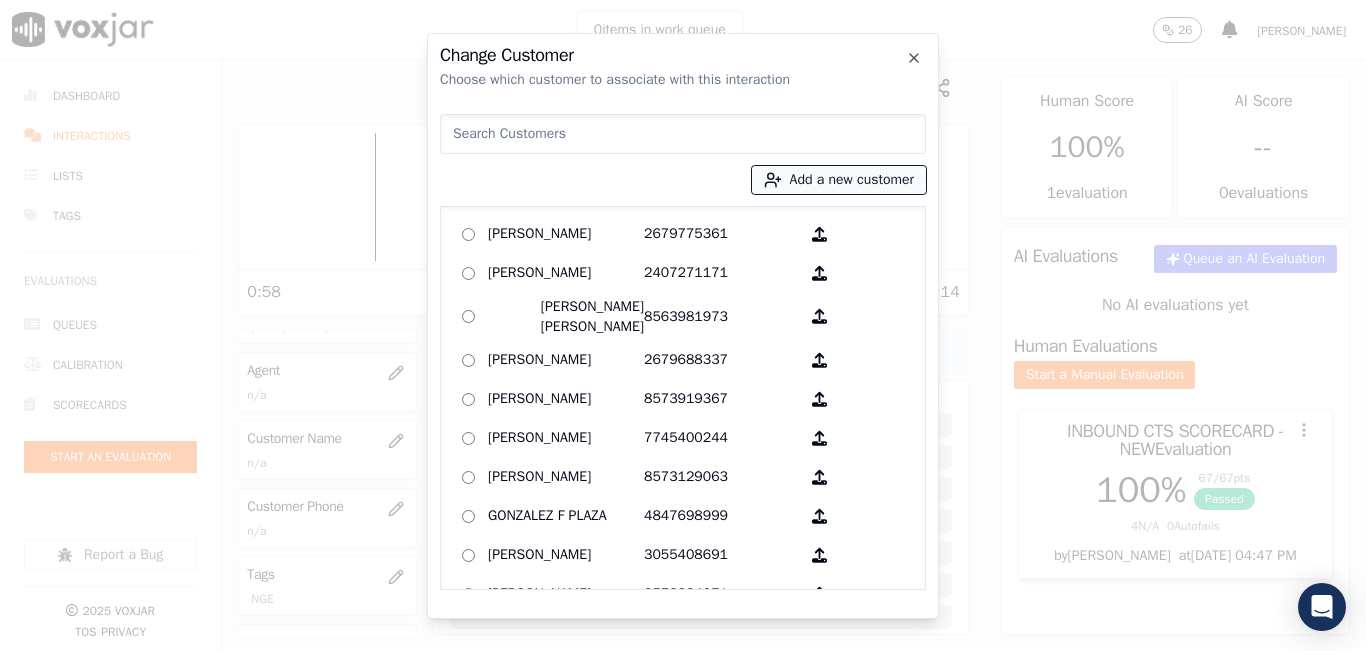 drag, startPoint x: 809, startPoint y: 178, endPoint x: 805, endPoint y: 188, distance: 10.770329 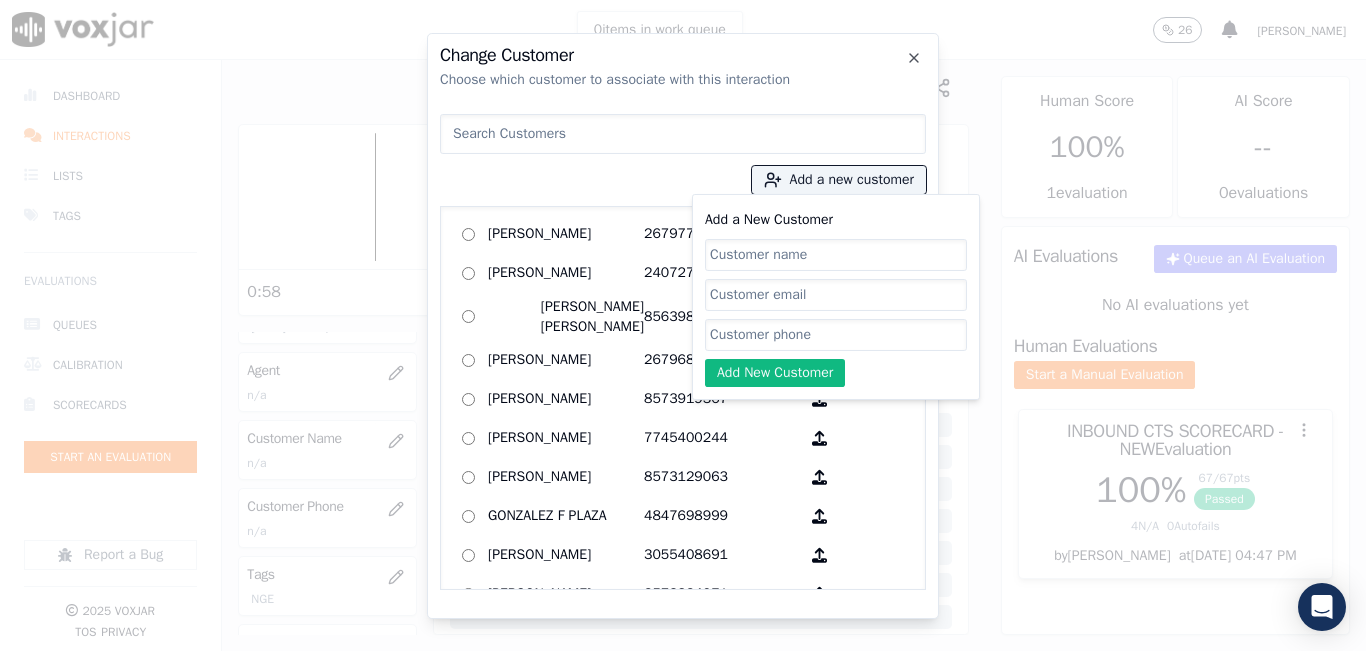 click on "Add a New Customer" 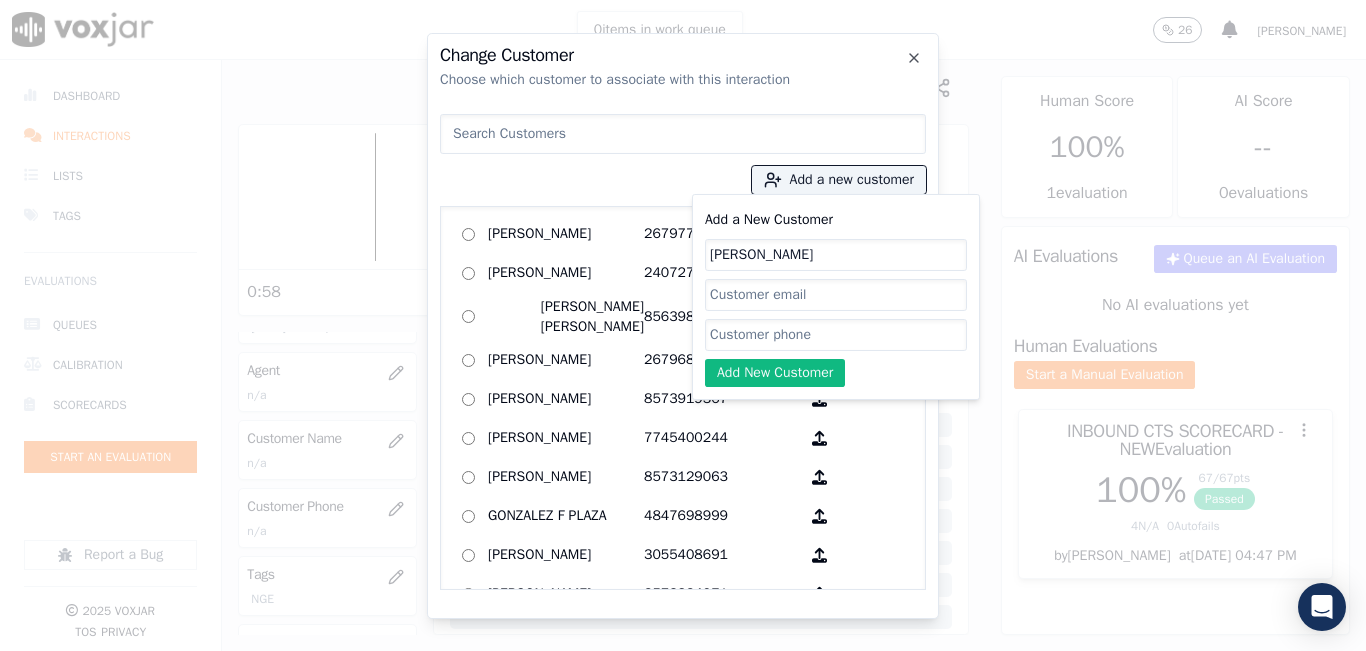 click on "Add a New Customer" 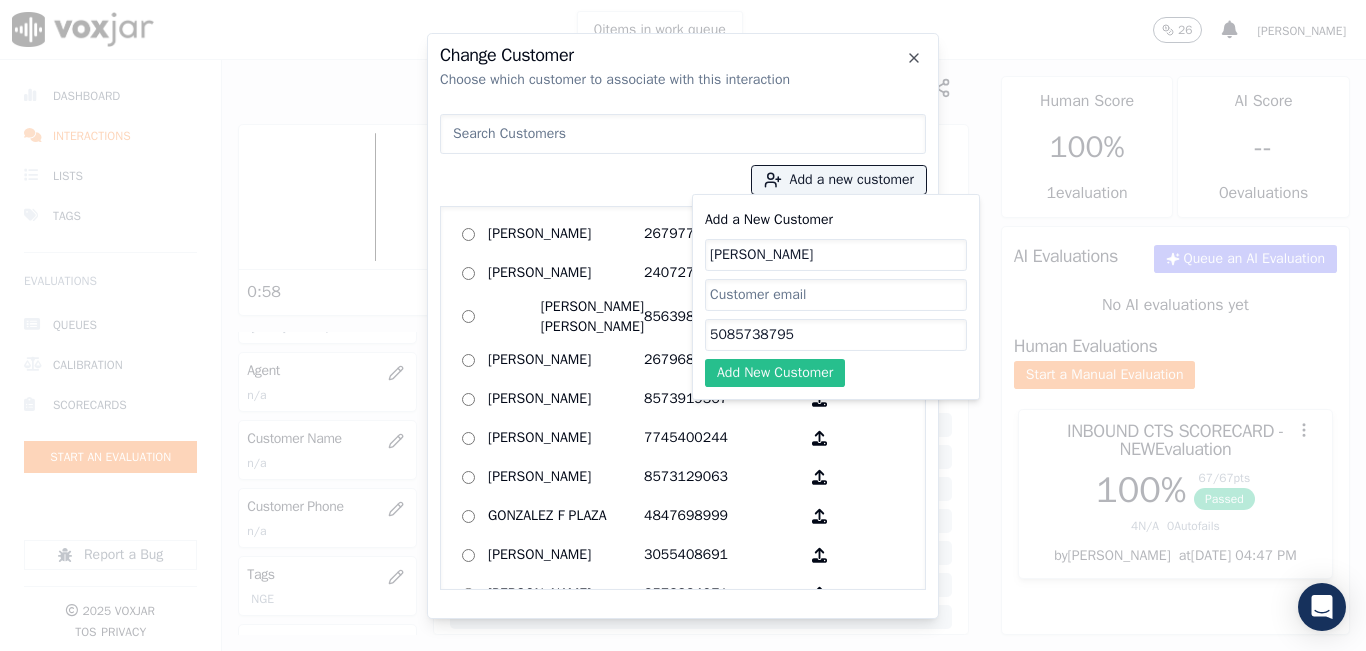 type on "5085738795" 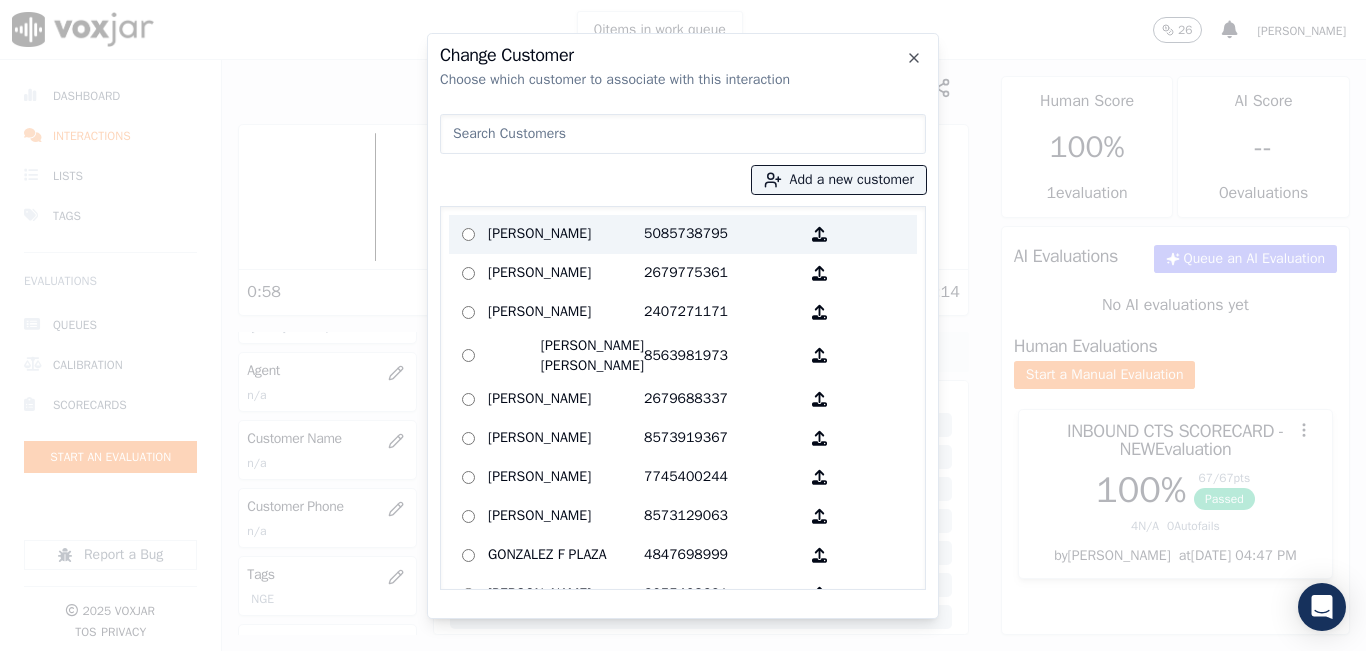 click on "Claudia Mejia    5085738795" at bounding box center [683, 234] 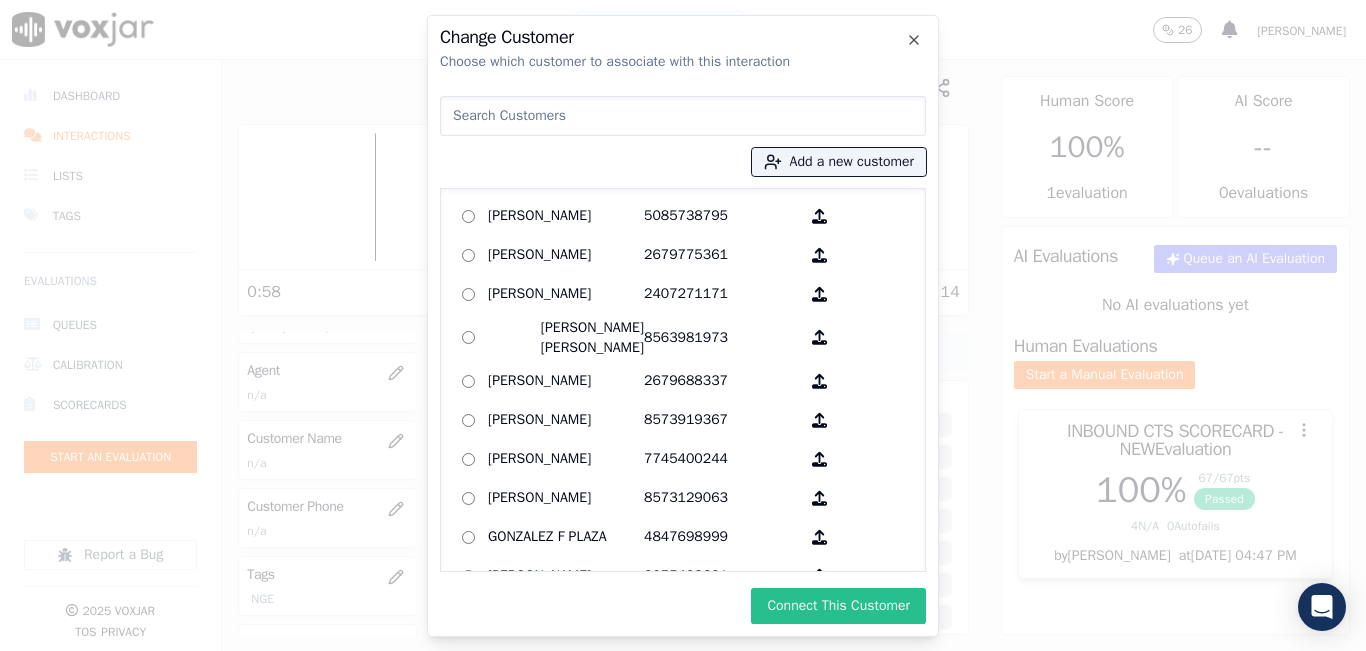click on "Connect This Customer" at bounding box center [838, 606] 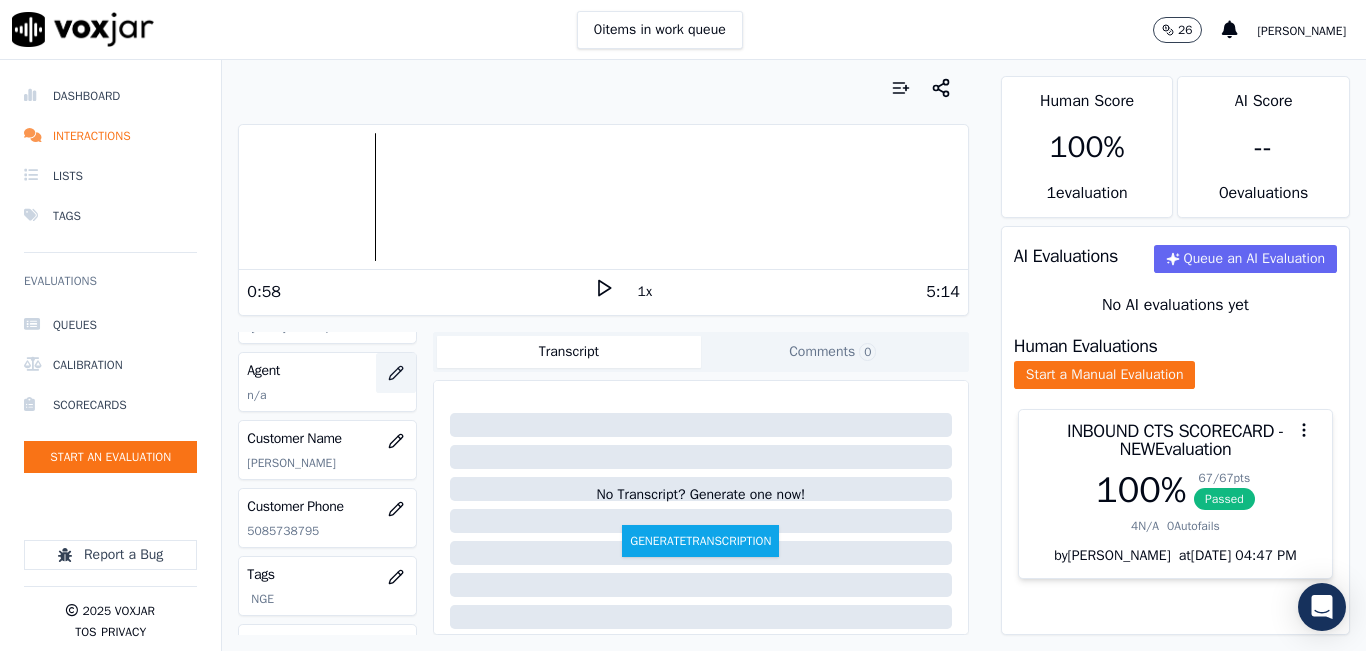 click at bounding box center (396, 373) 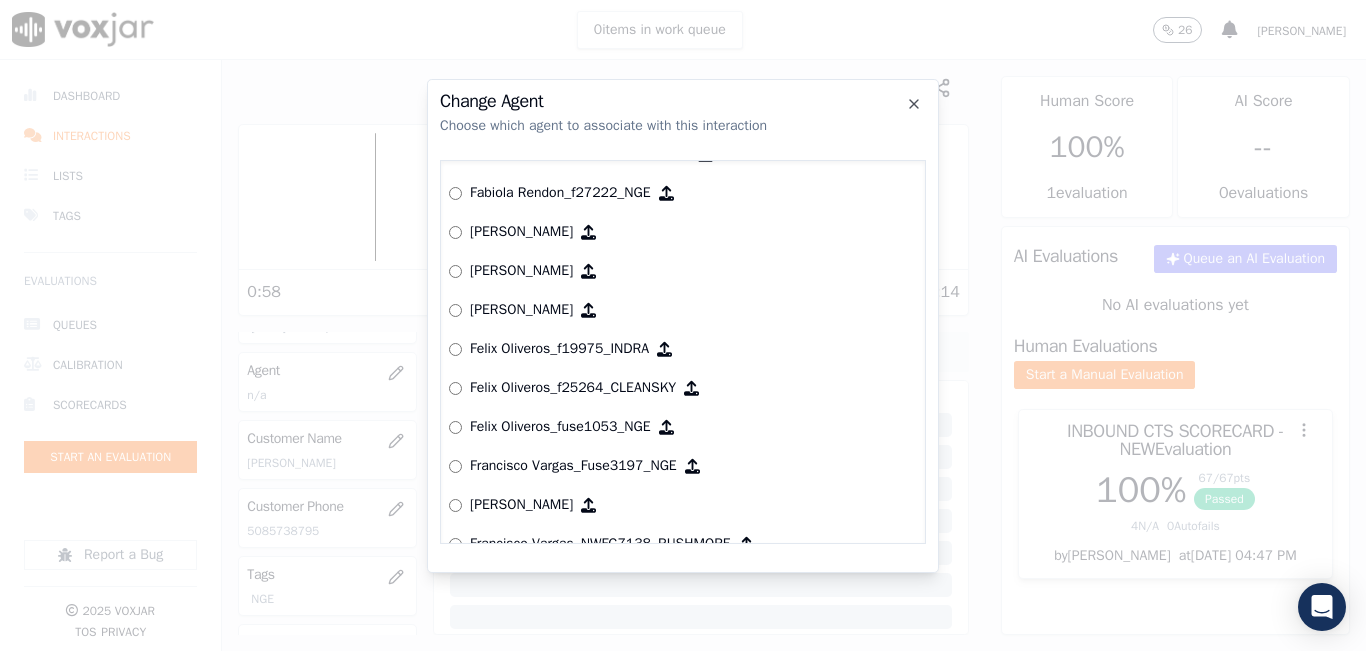 scroll, scrollTop: 2722, scrollLeft: 0, axis: vertical 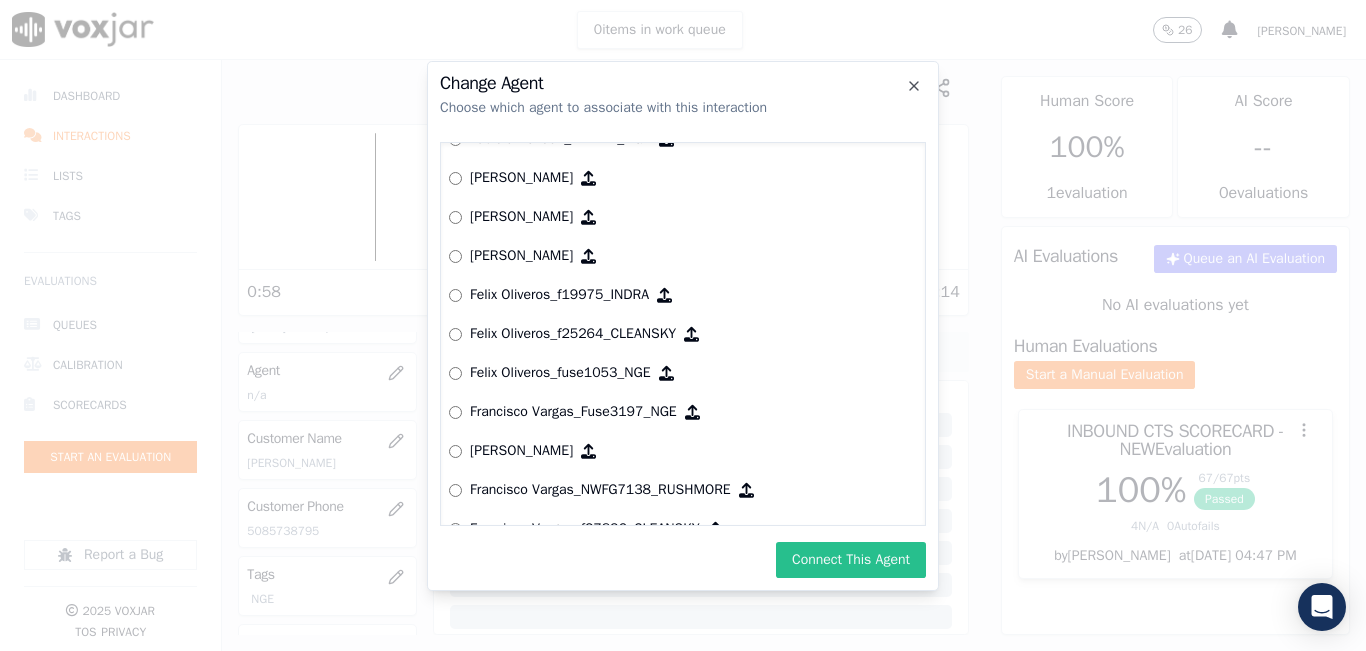click on "Connect This Agent" at bounding box center [851, 560] 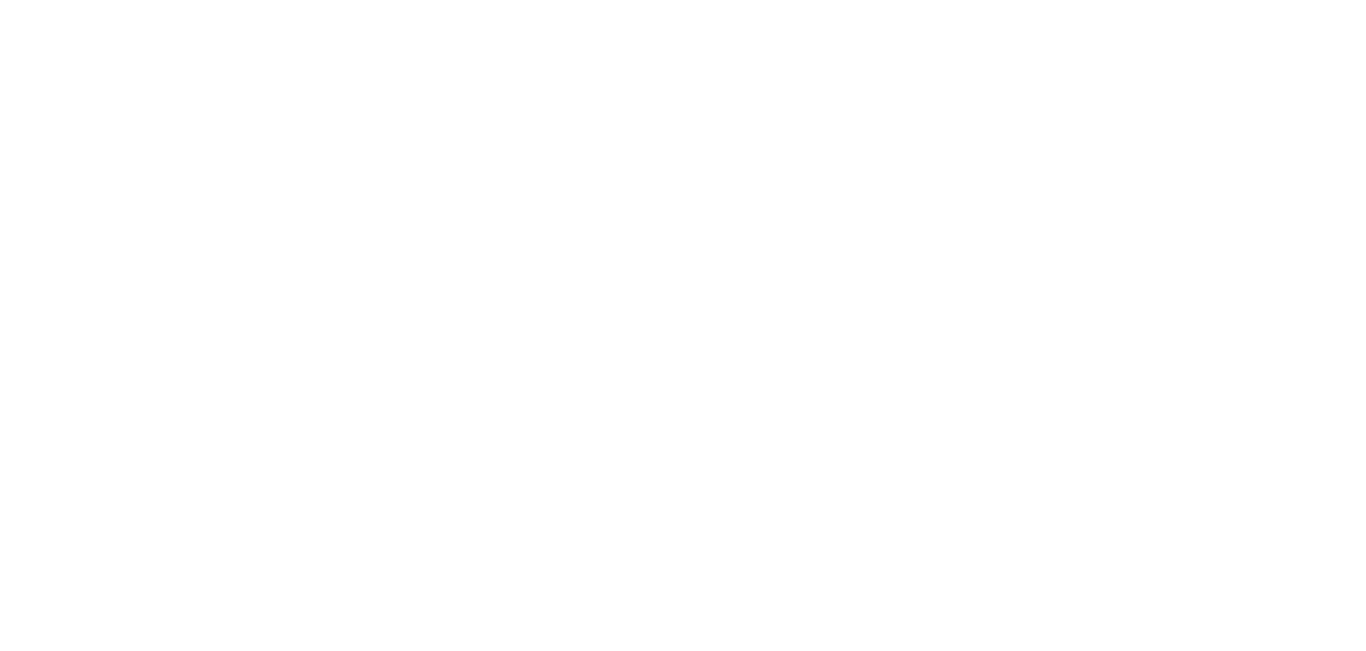 scroll, scrollTop: 0, scrollLeft: 0, axis: both 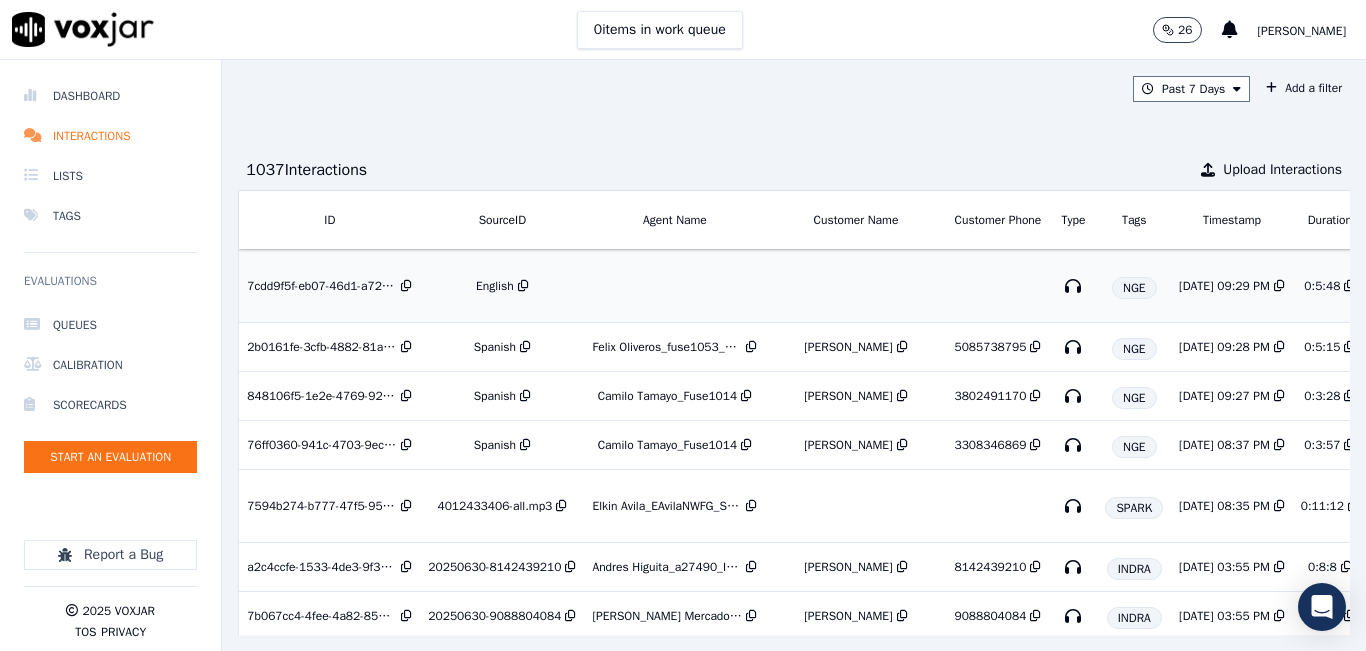 click on "English" at bounding box center [495, 286] 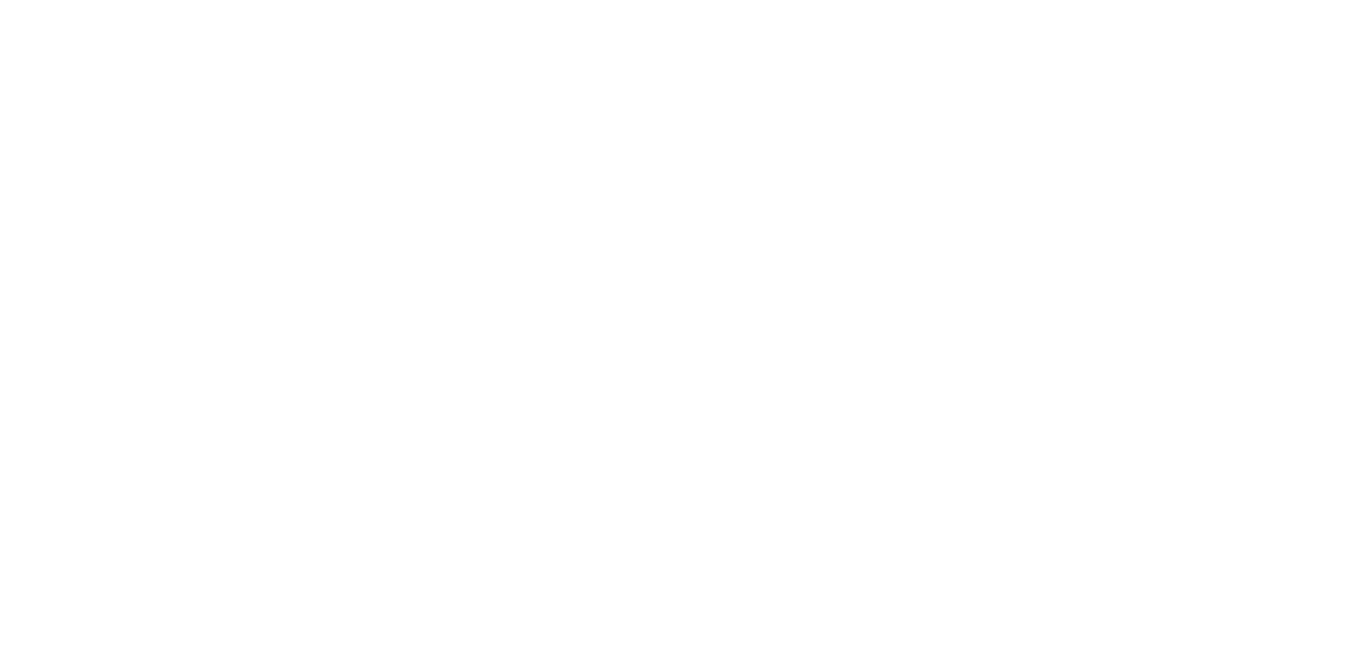 scroll, scrollTop: 0, scrollLeft: 0, axis: both 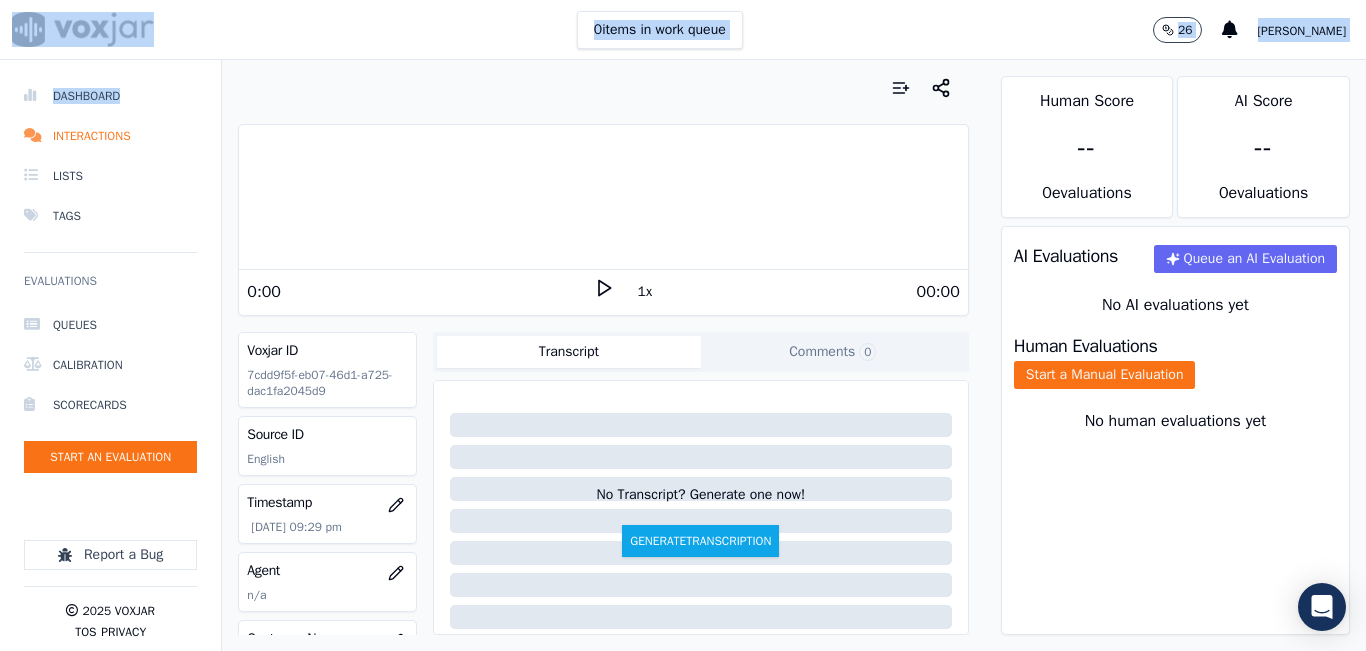 drag, startPoint x: 220, startPoint y: 3, endPoint x: 219, endPoint y: 78, distance: 75.00667 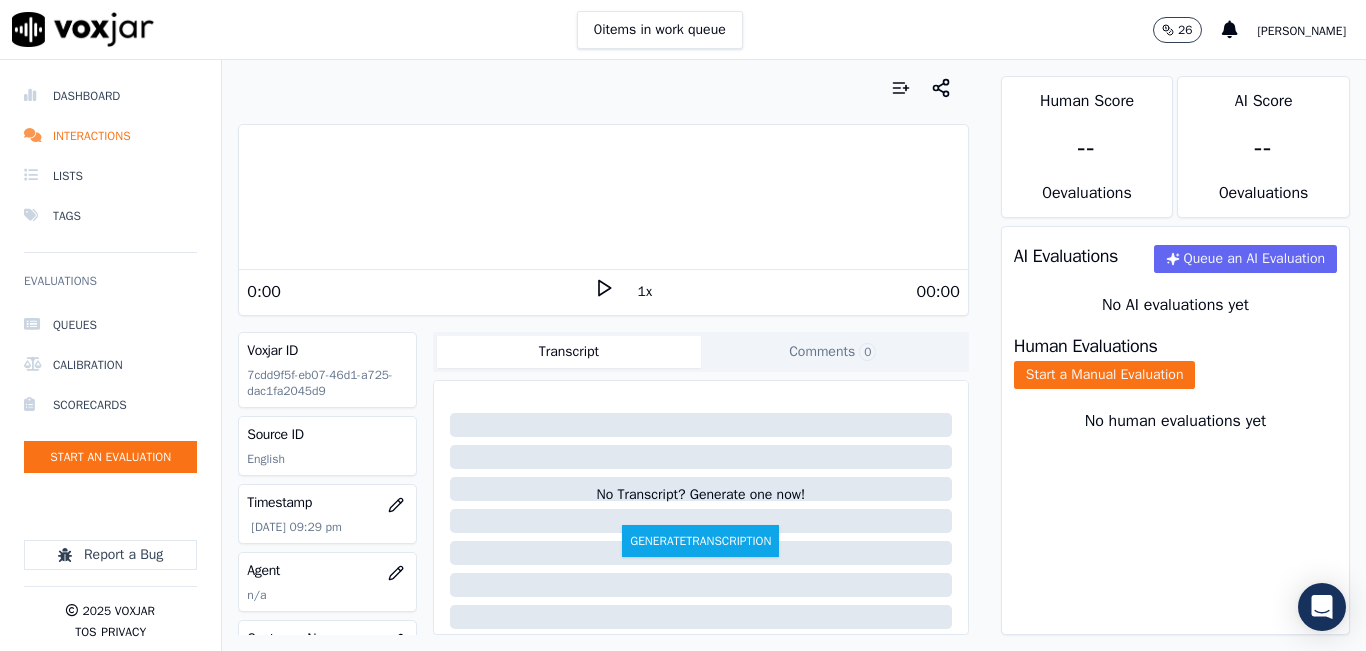 click on "Your browser does not support the audio element.   0:00     1x   00:00   Voxjar ID   7cdd9f5f-eb07-46d1-a725-dac1fa2045d9   Source ID   English   Timestamp
07/01/2025 09:29 pm     Agent
n/a     Customer Name     n/a     Customer Phone     n/a     Tags
NGE     Source     manualUpload   Type     AUDIO       Transcript   Comments  0   No Transcript? Generate one now!   Generate  Transcription         Add Comment" at bounding box center [603, 355] 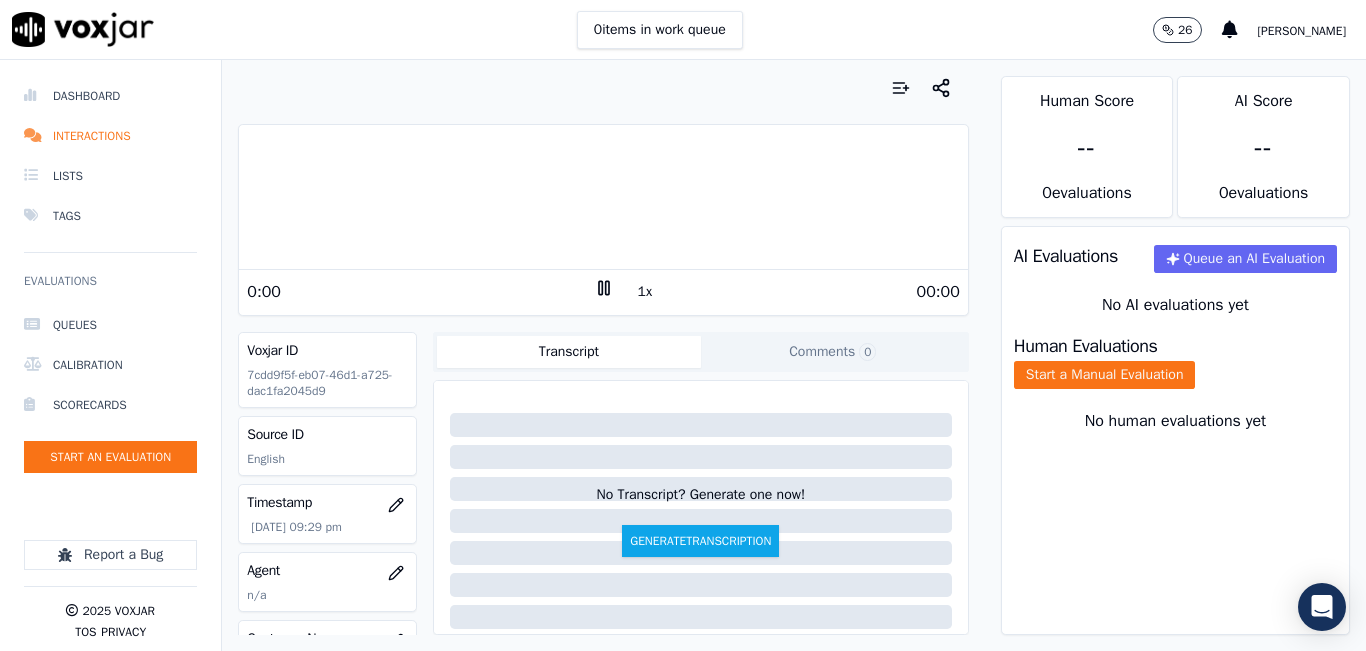 click 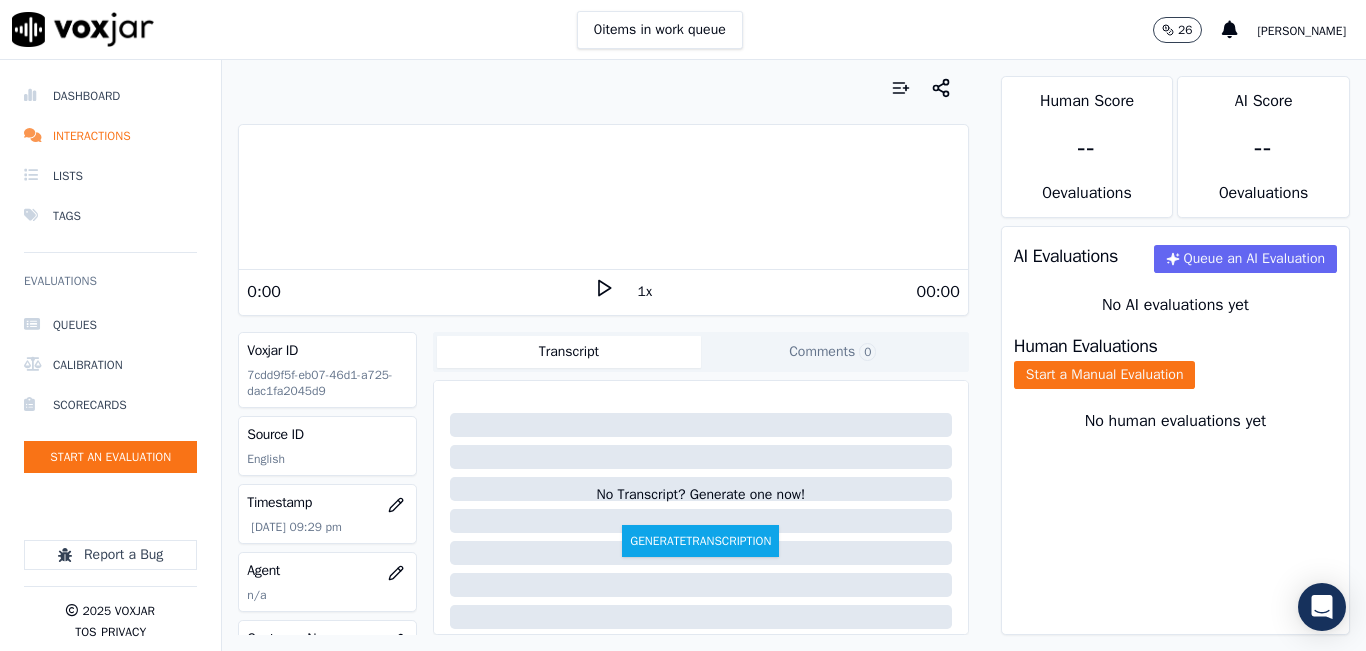 click 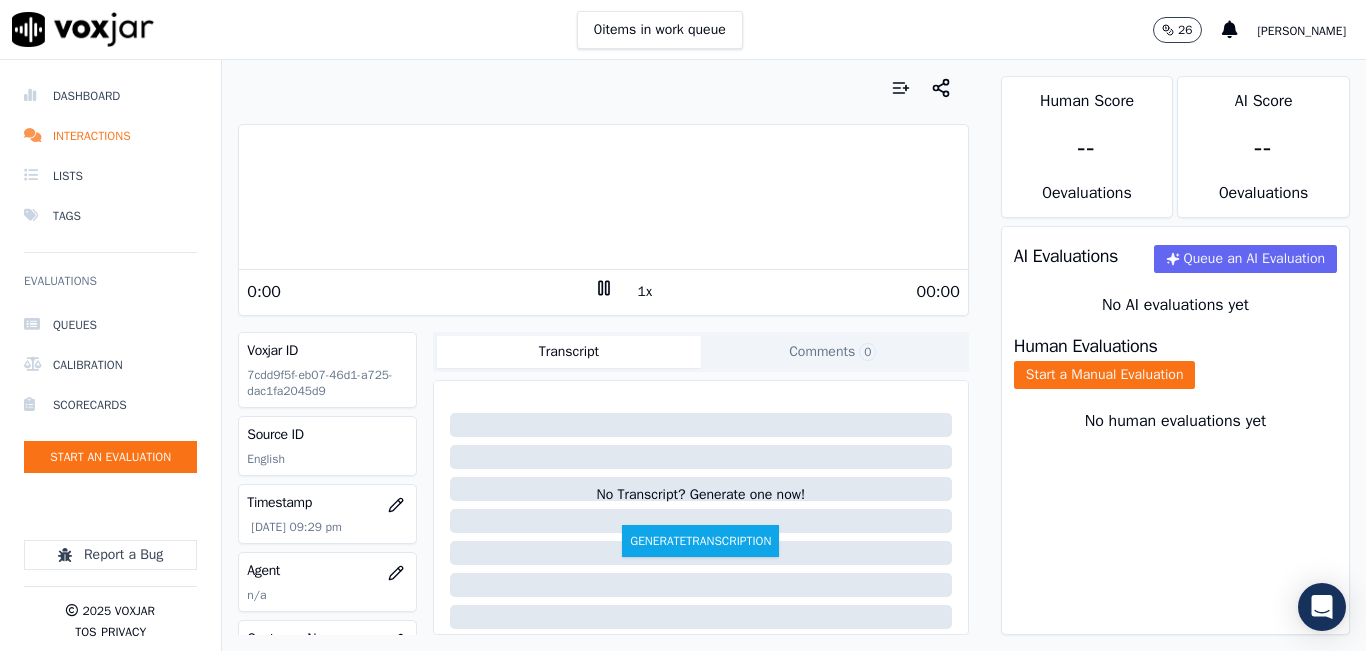 click 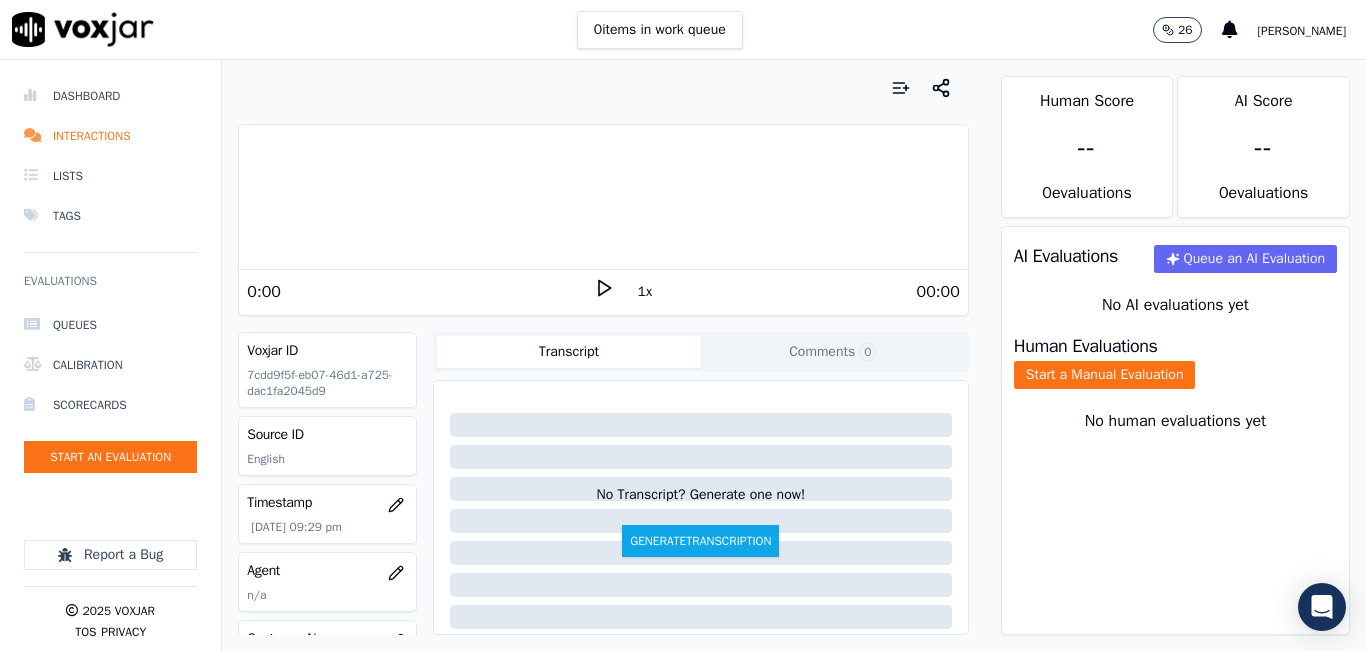 click 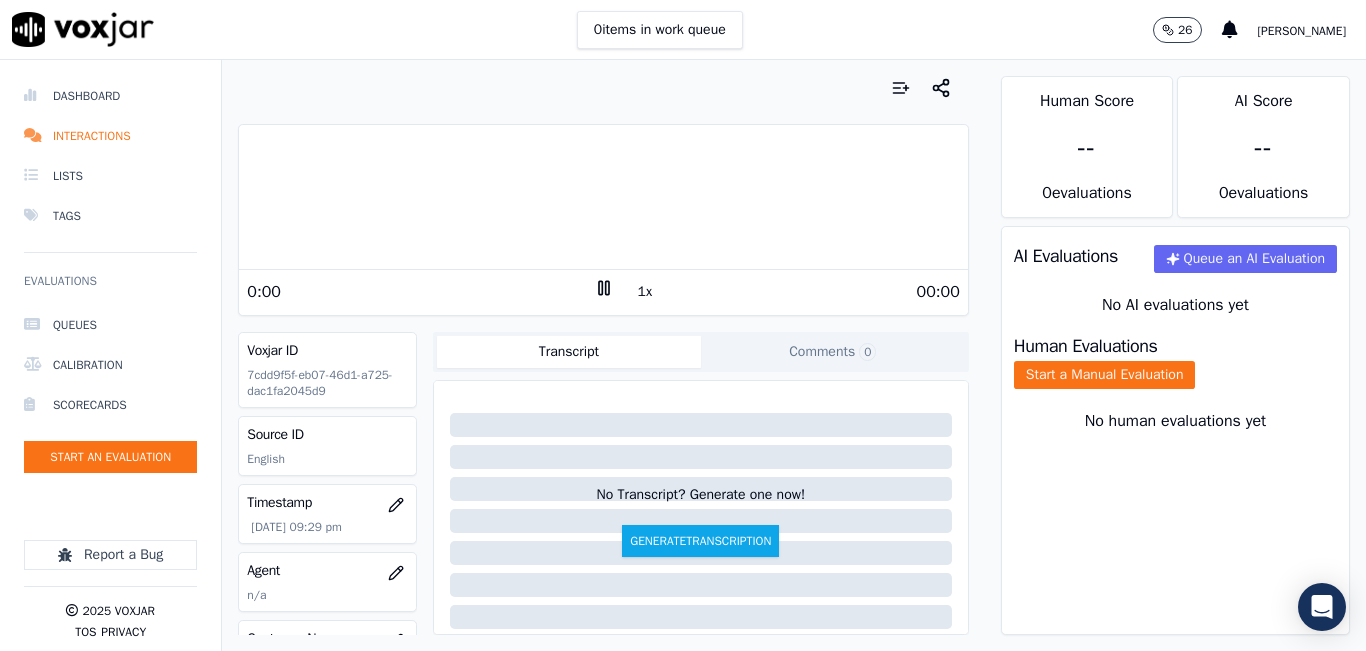 click 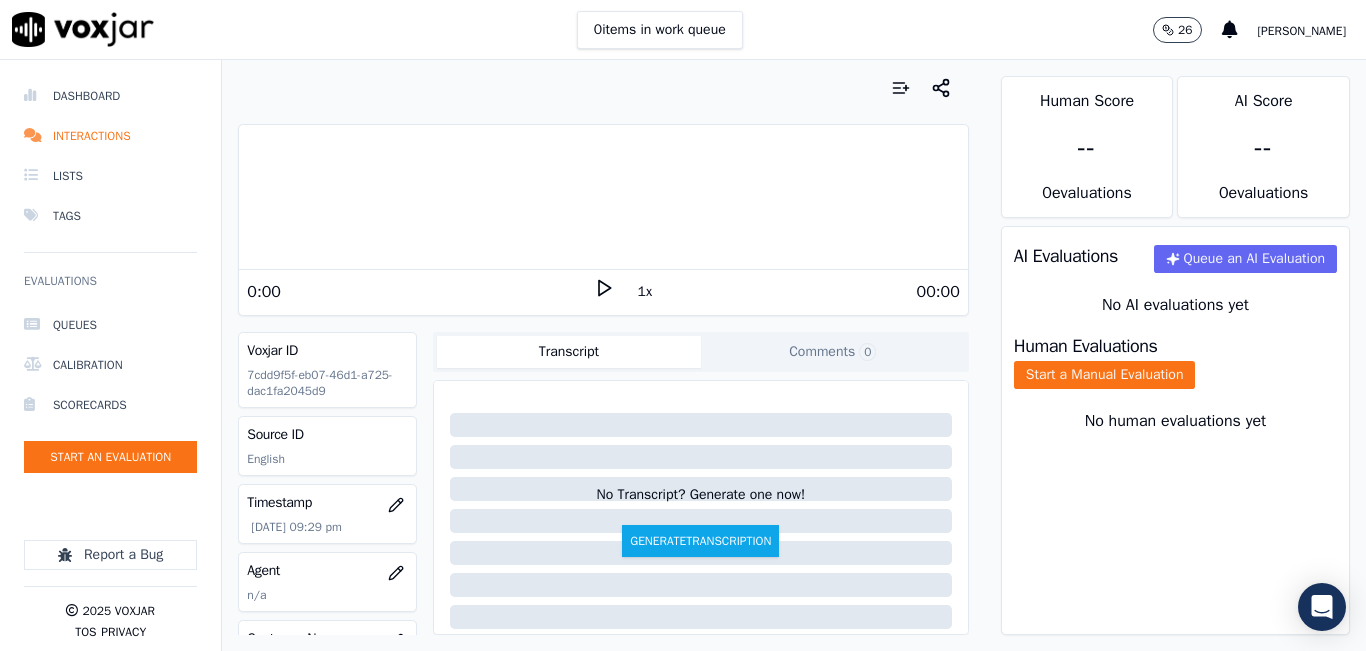 click 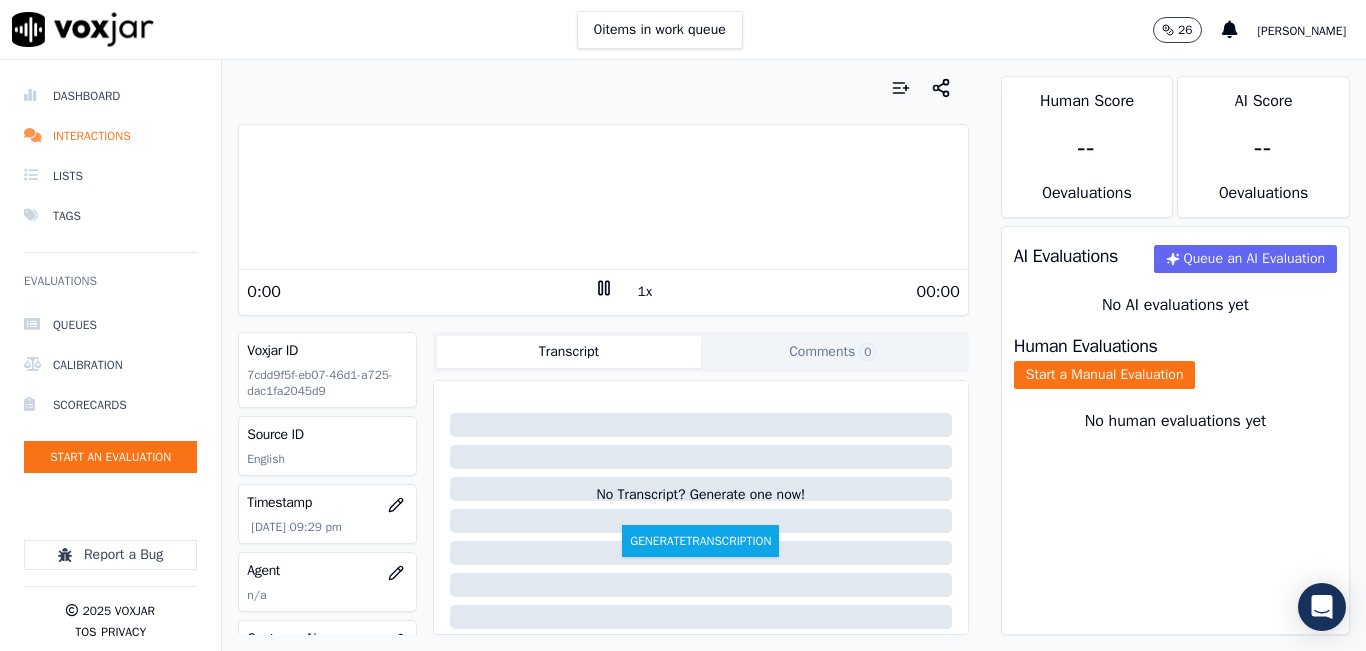 click 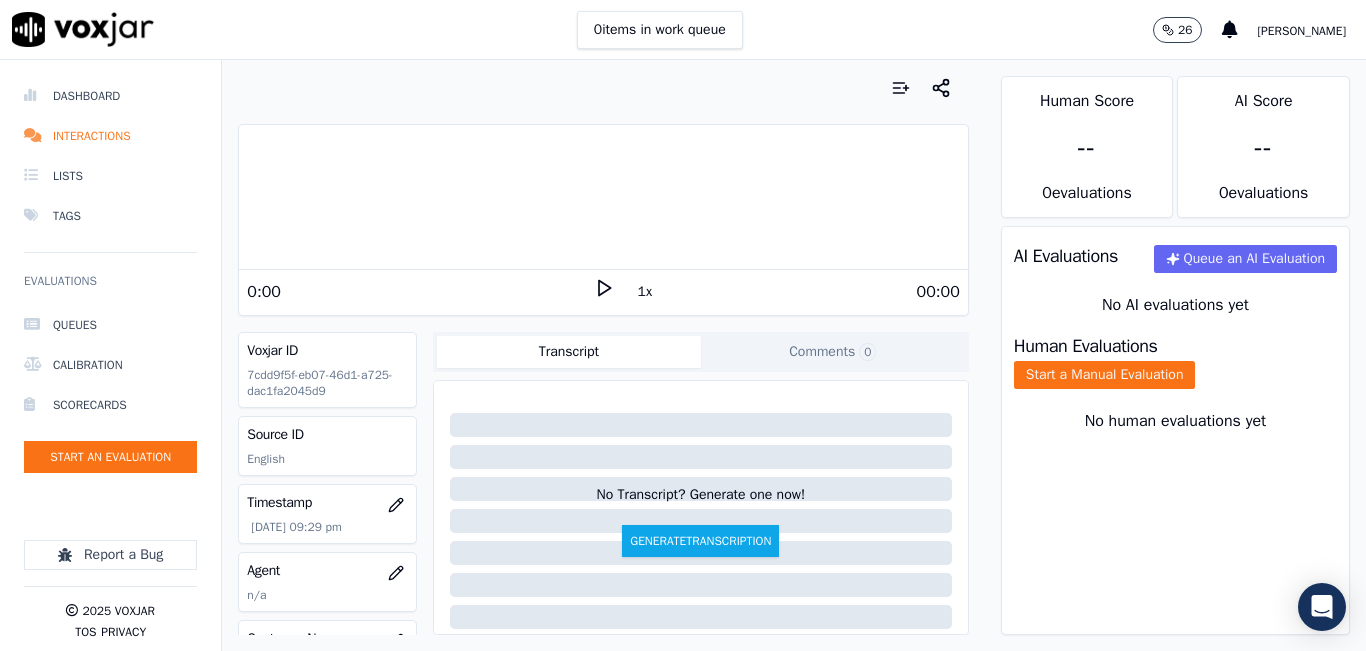 click 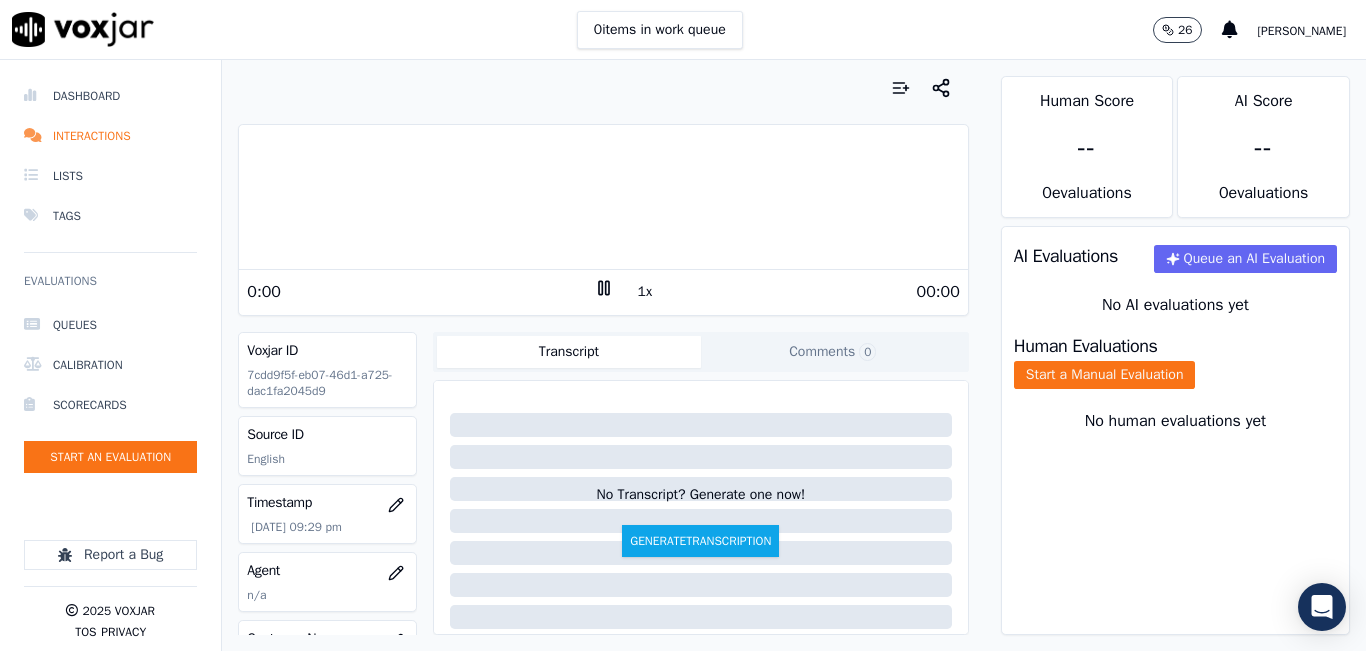 click 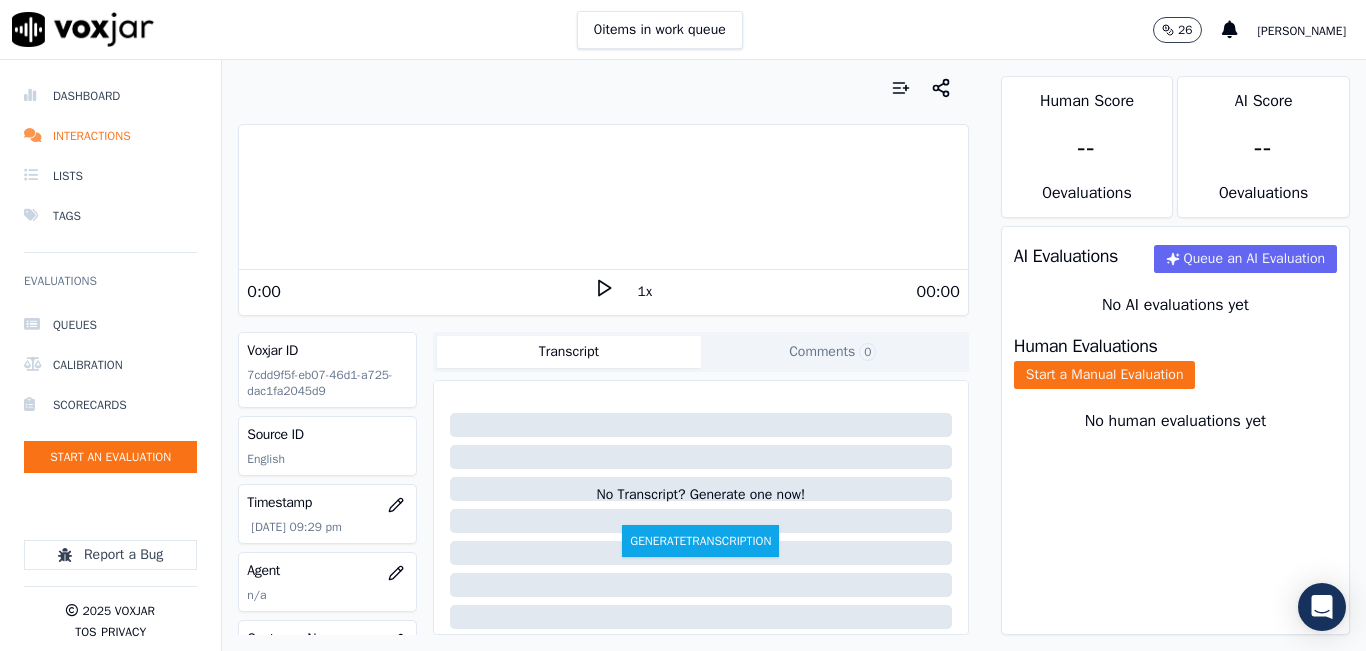 click 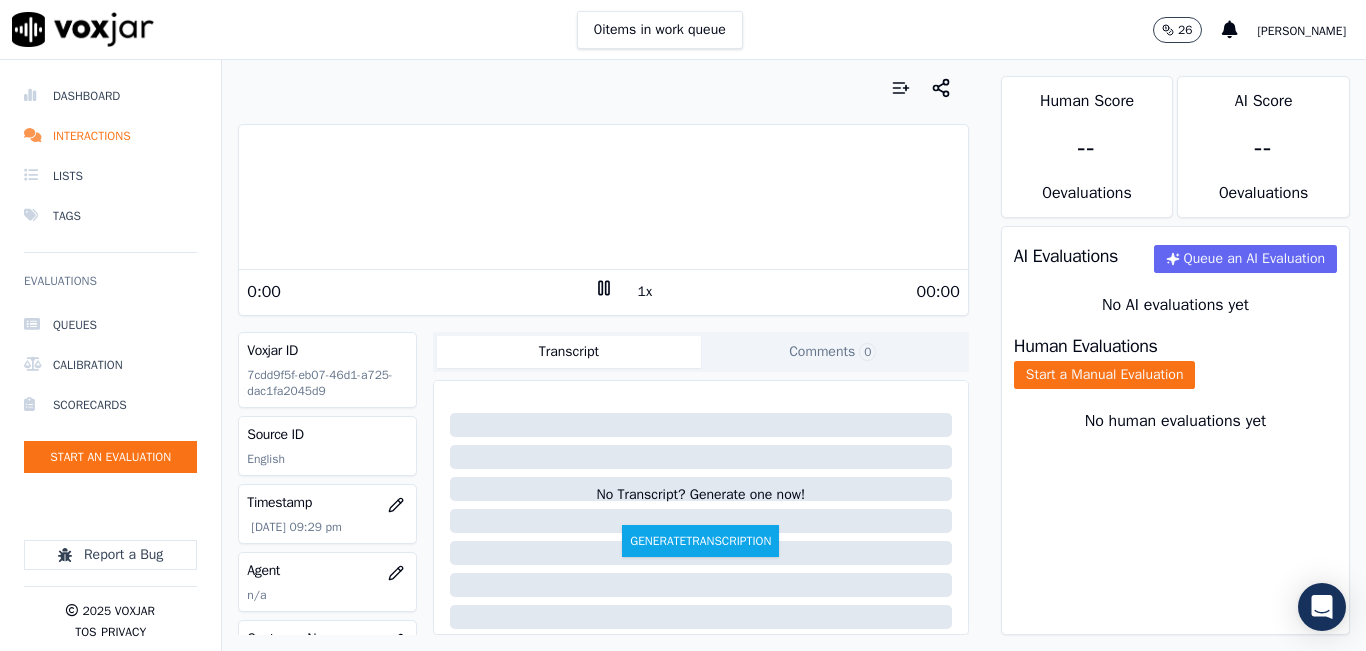 click 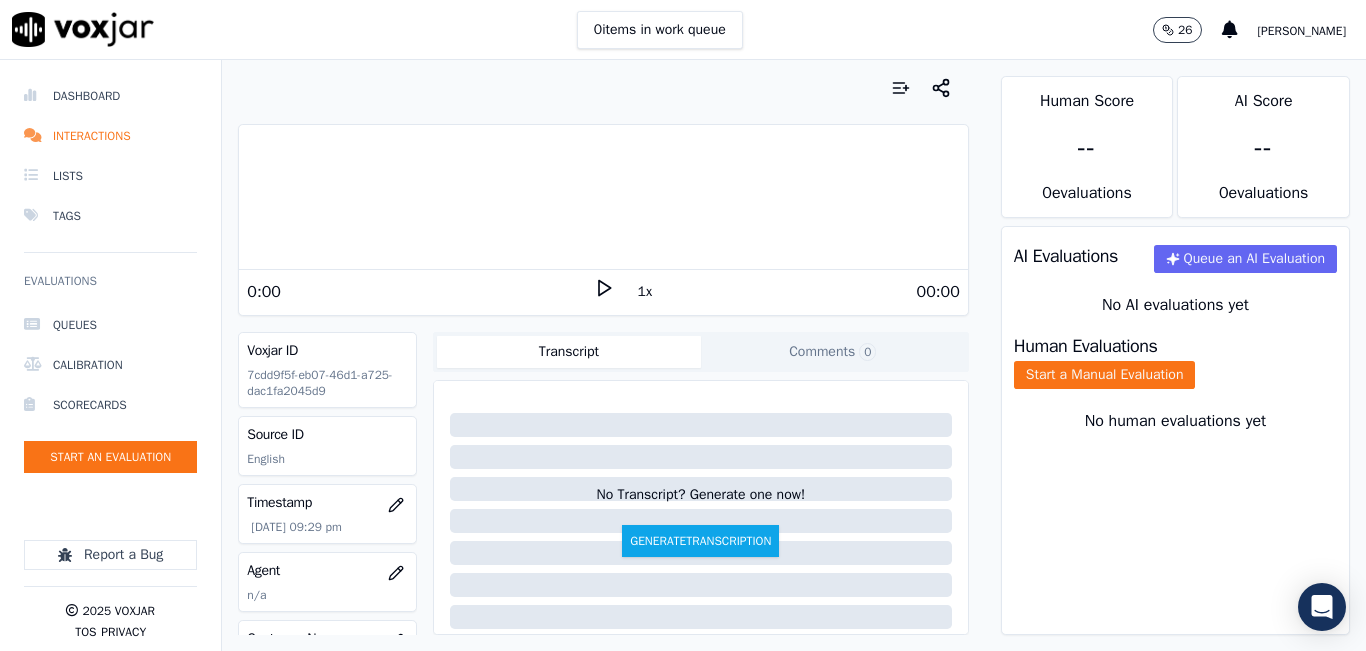 click 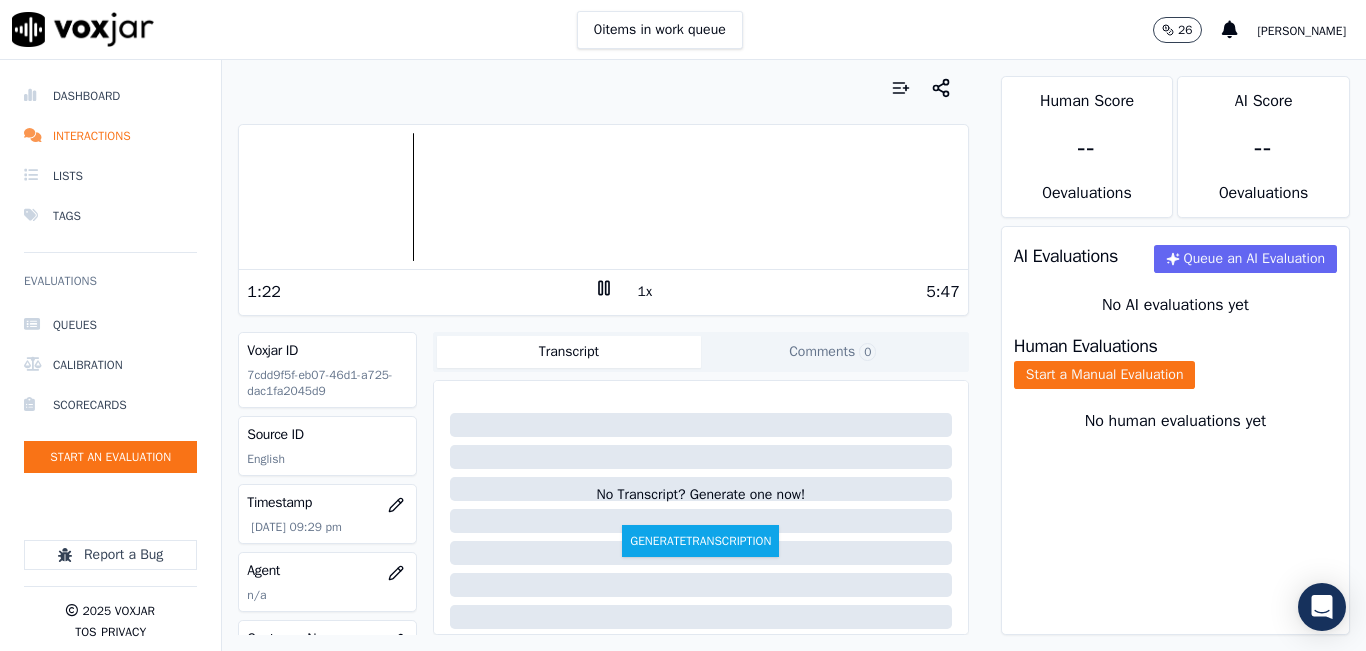click 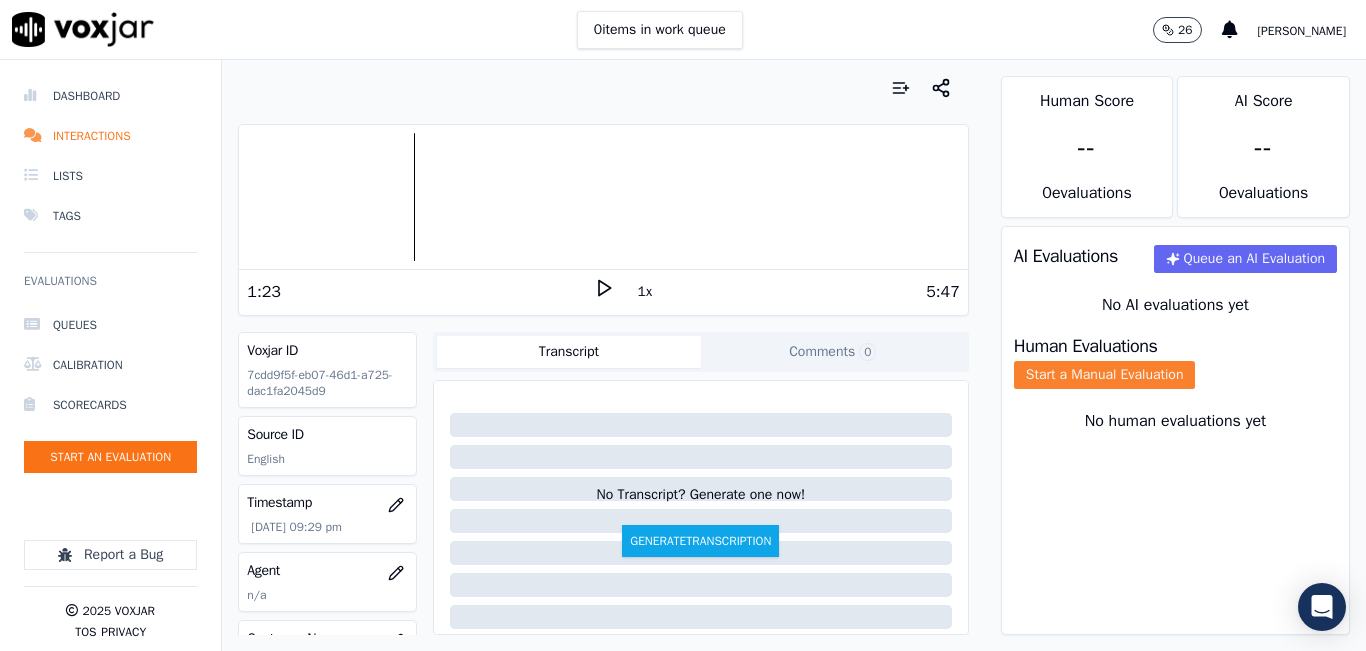 click on "Start a Manual Evaluation" 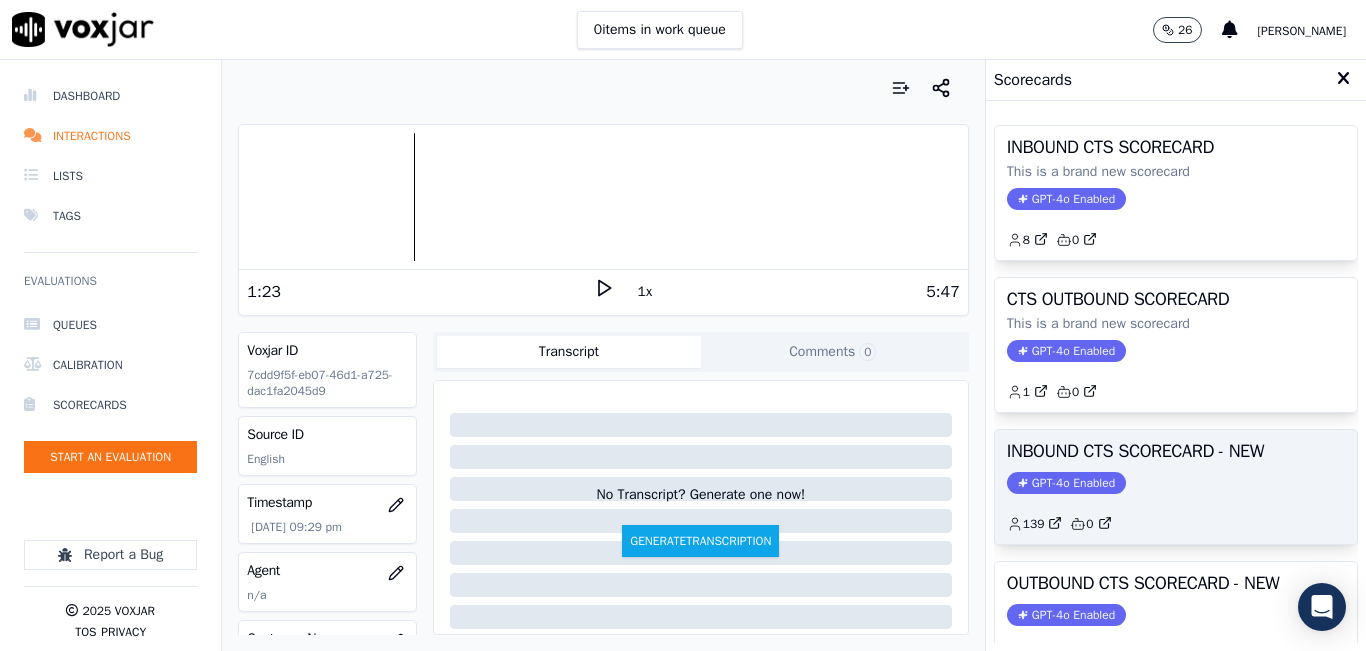 click on "INBOUND CTS SCORECARD - NEW        GPT-4o Enabled       139         0" at bounding box center [1176, 487] 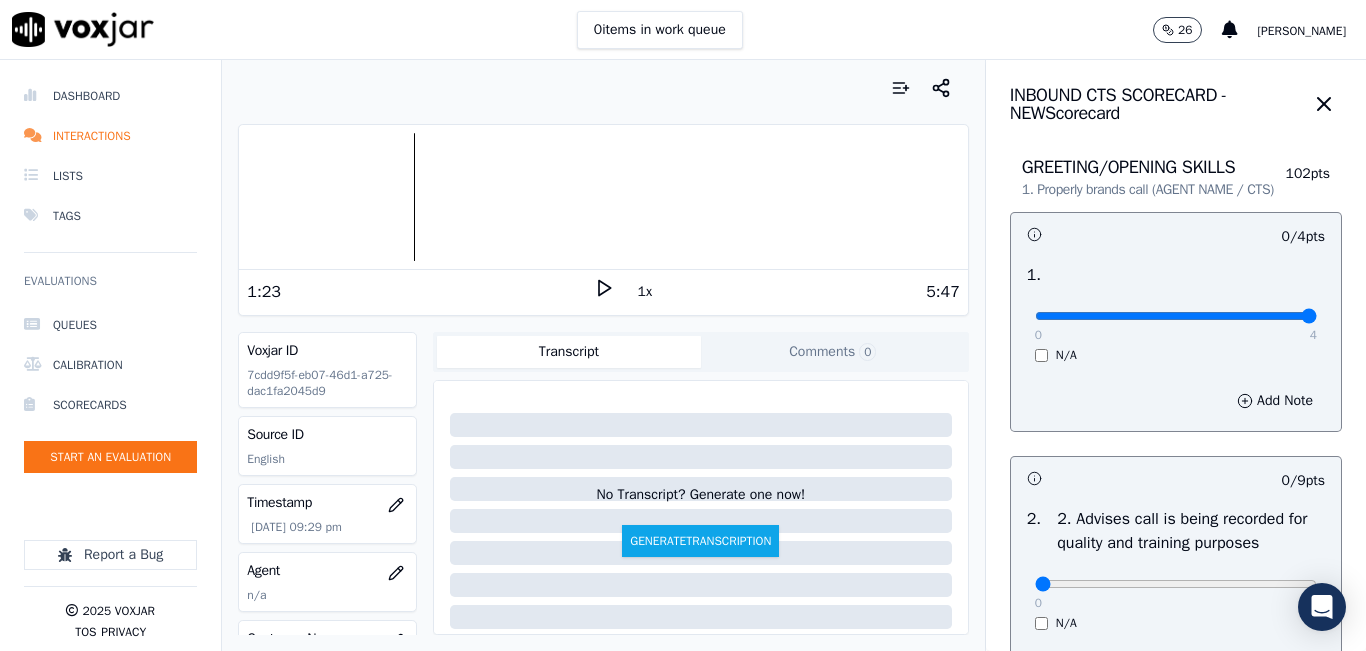 type on "4" 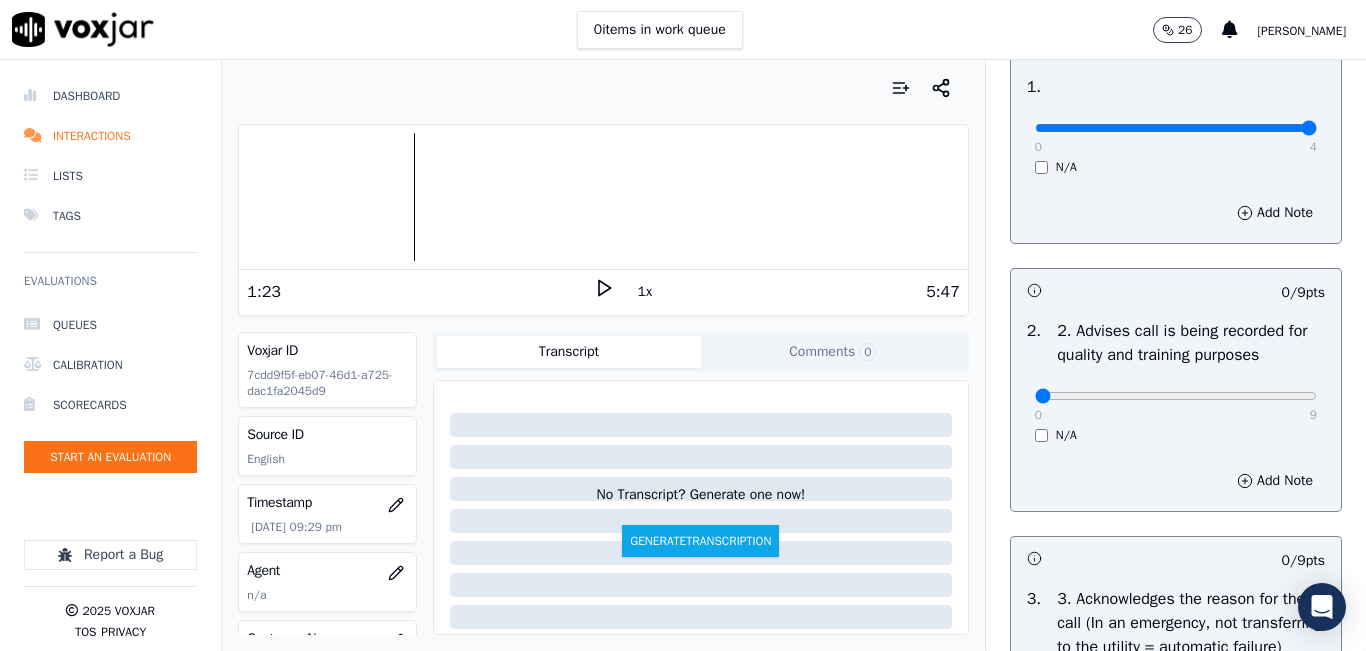 scroll, scrollTop: 300, scrollLeft: 0, axis: vertical 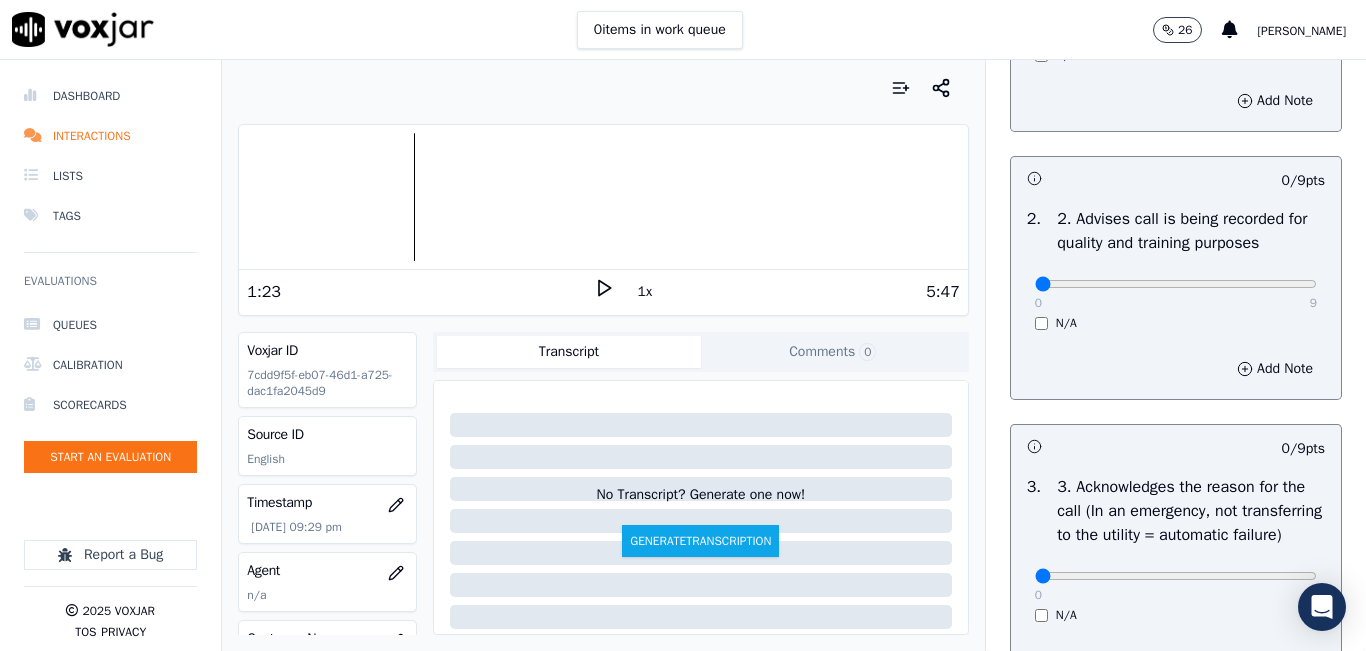 click on "0   9" at bounding box center [1176, 283] 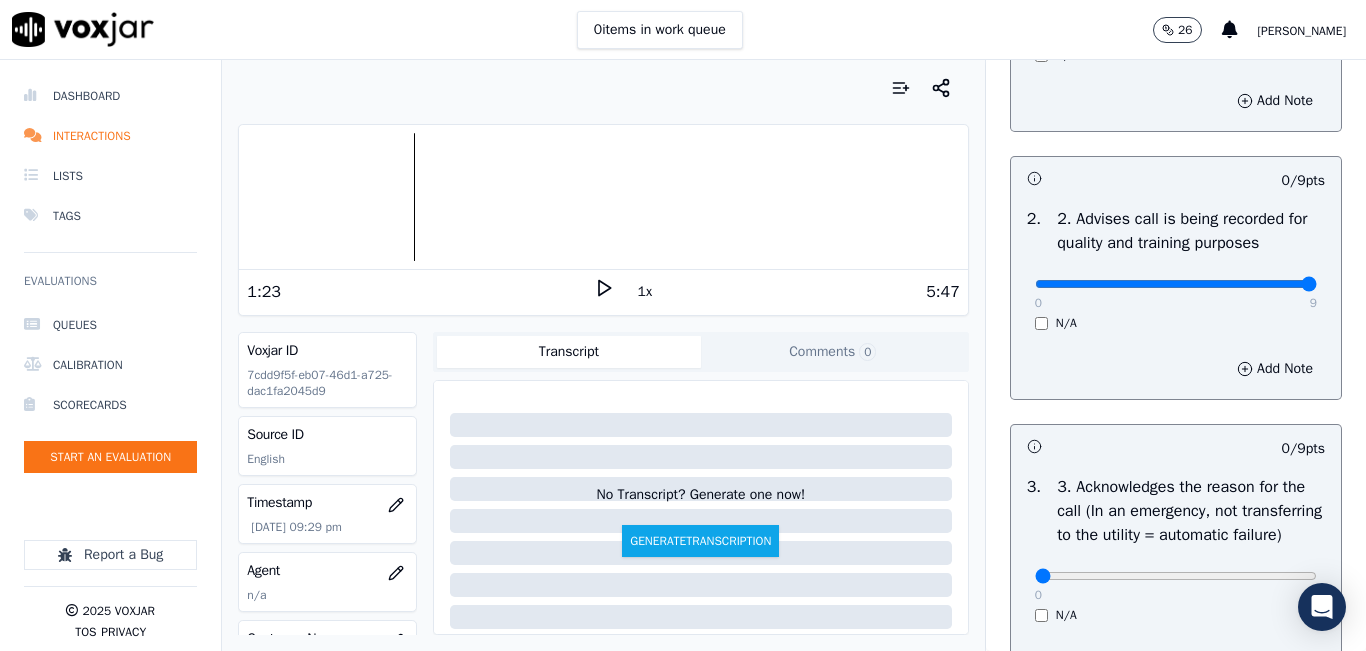type on "9" 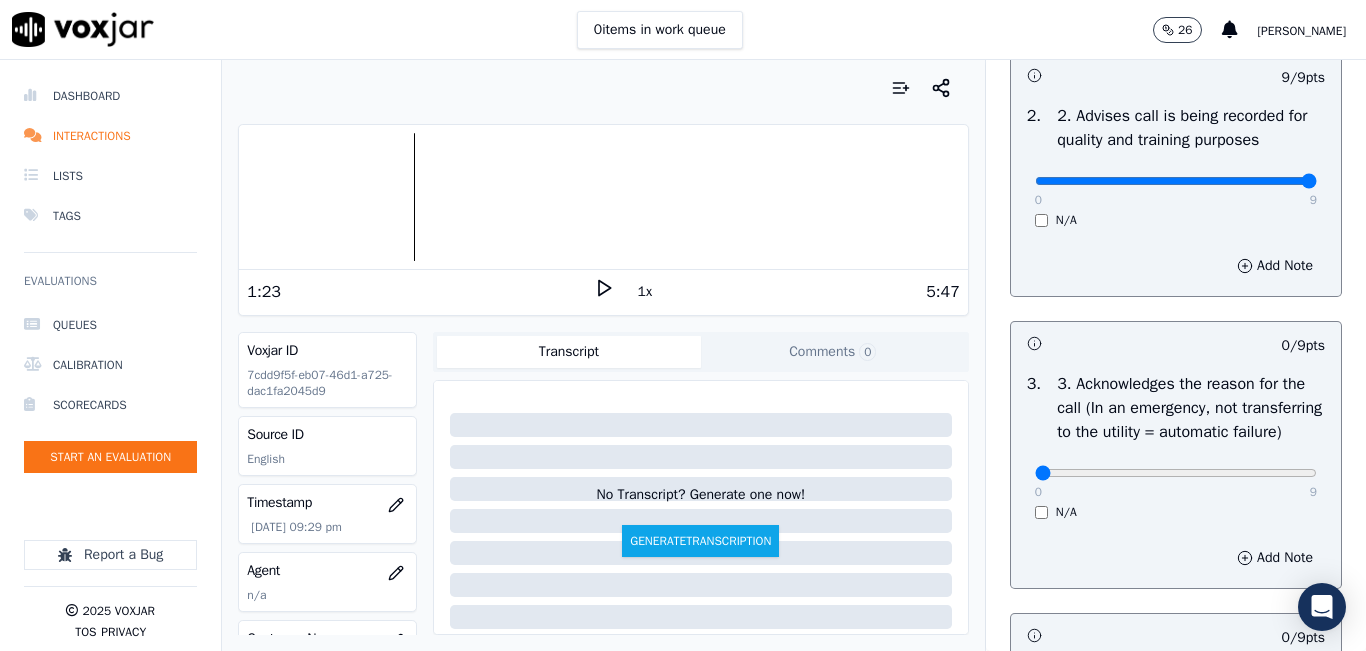scroll, scrollTop: 500, scrollLeft: 0, axis: vertical 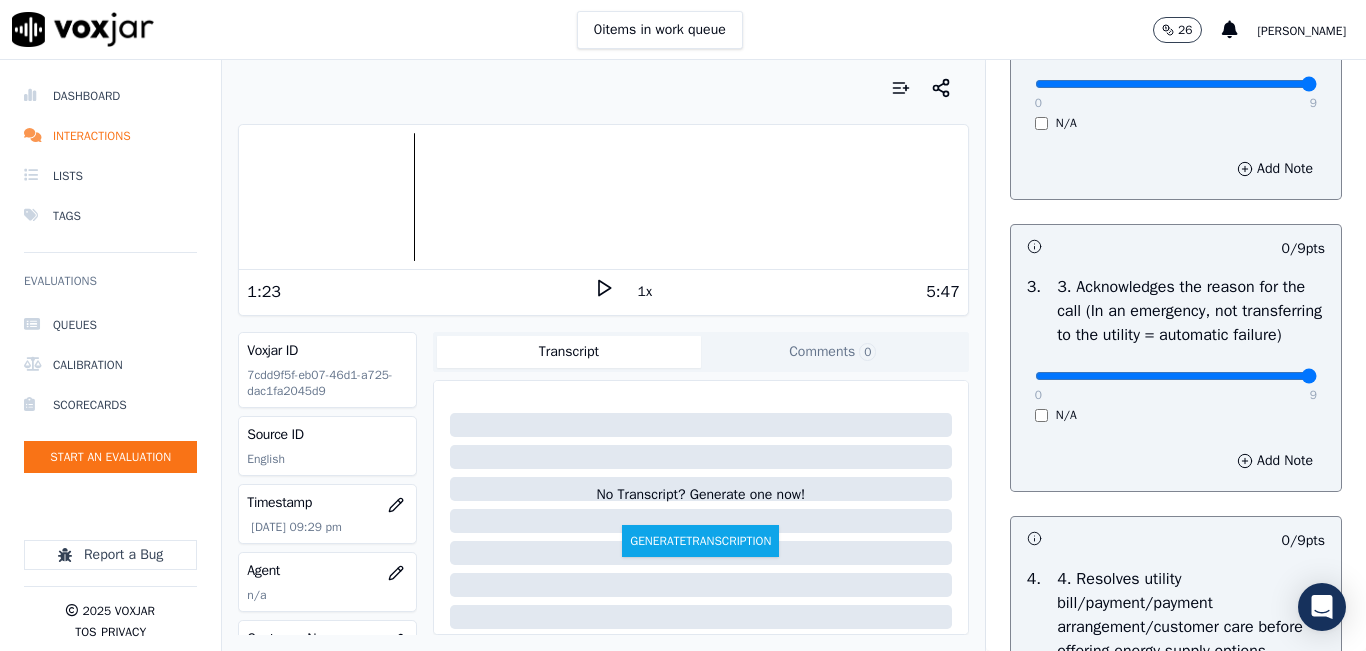 type on "9" 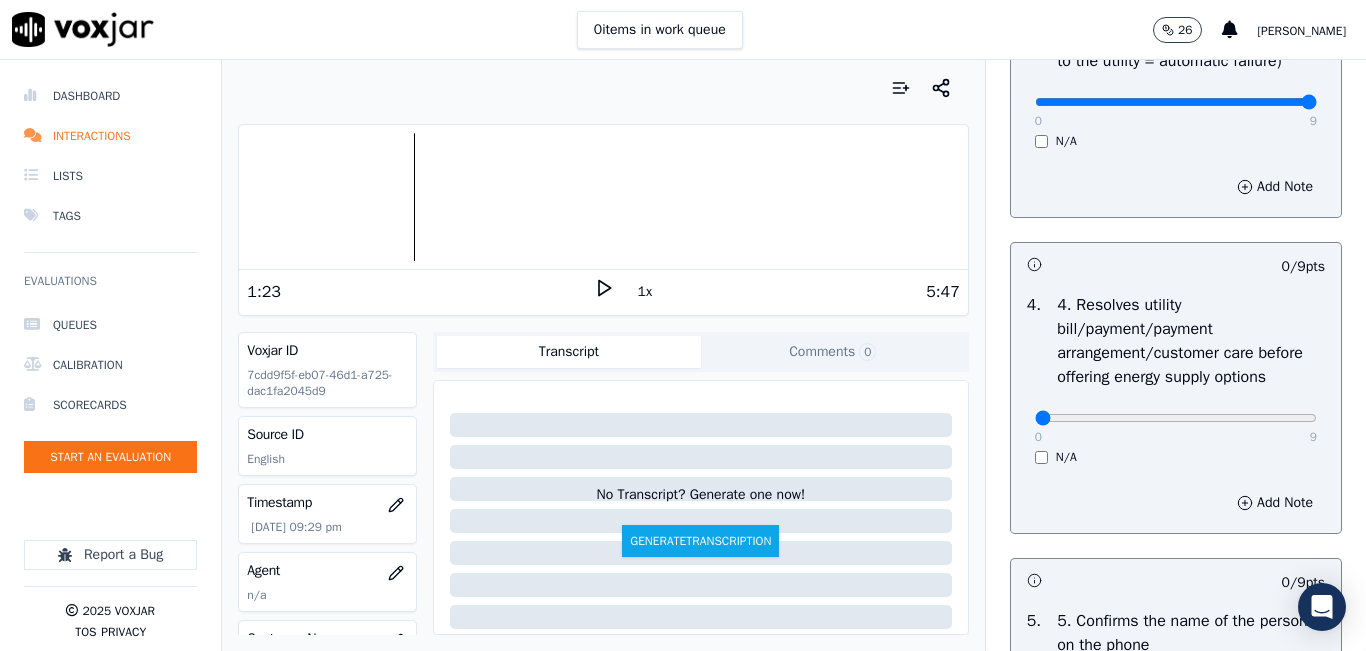 scroll, scrollTop: 800, scrollLeft: 0, axis: vertical 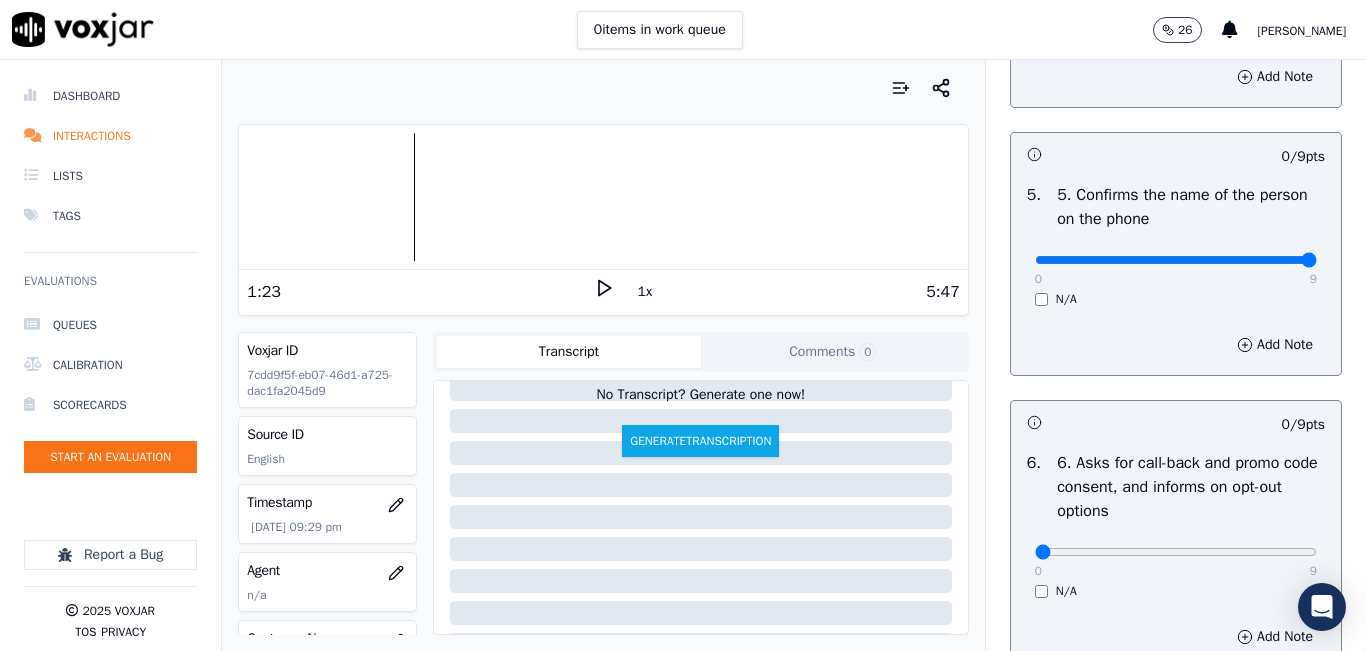 type on "9" 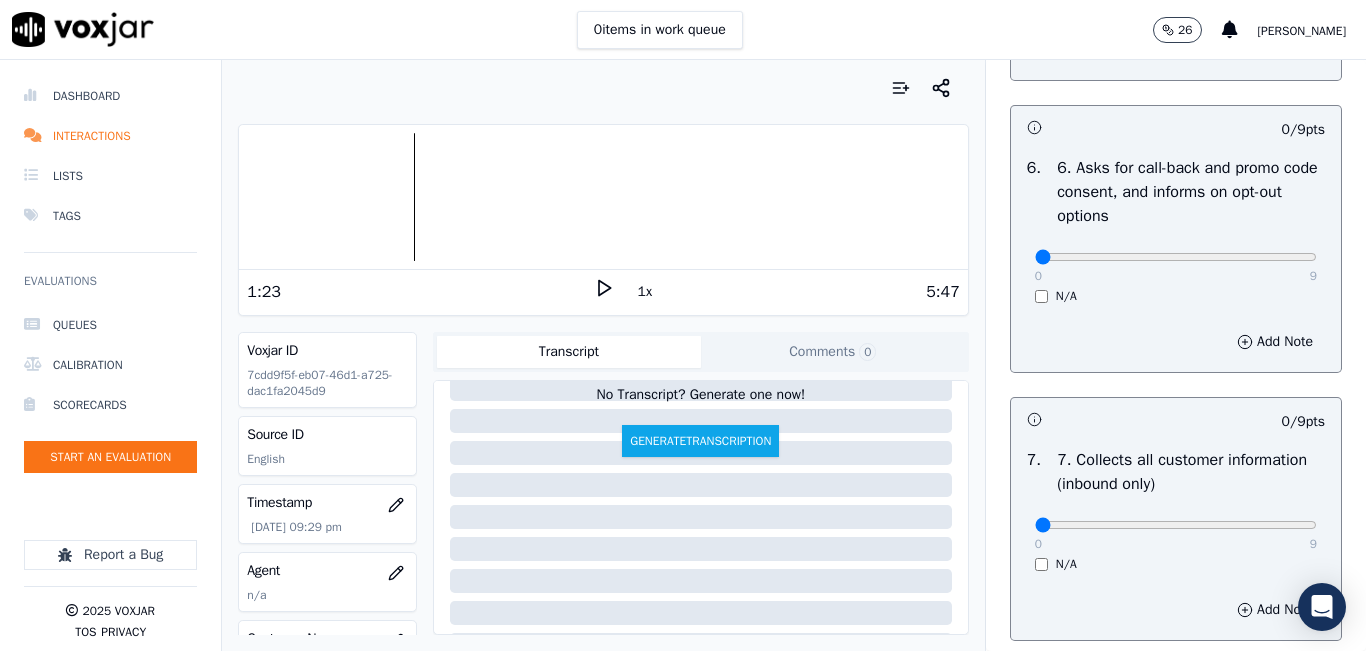 scroll, scrollTop: 1500, scrollLeft: 0, axis: vertical 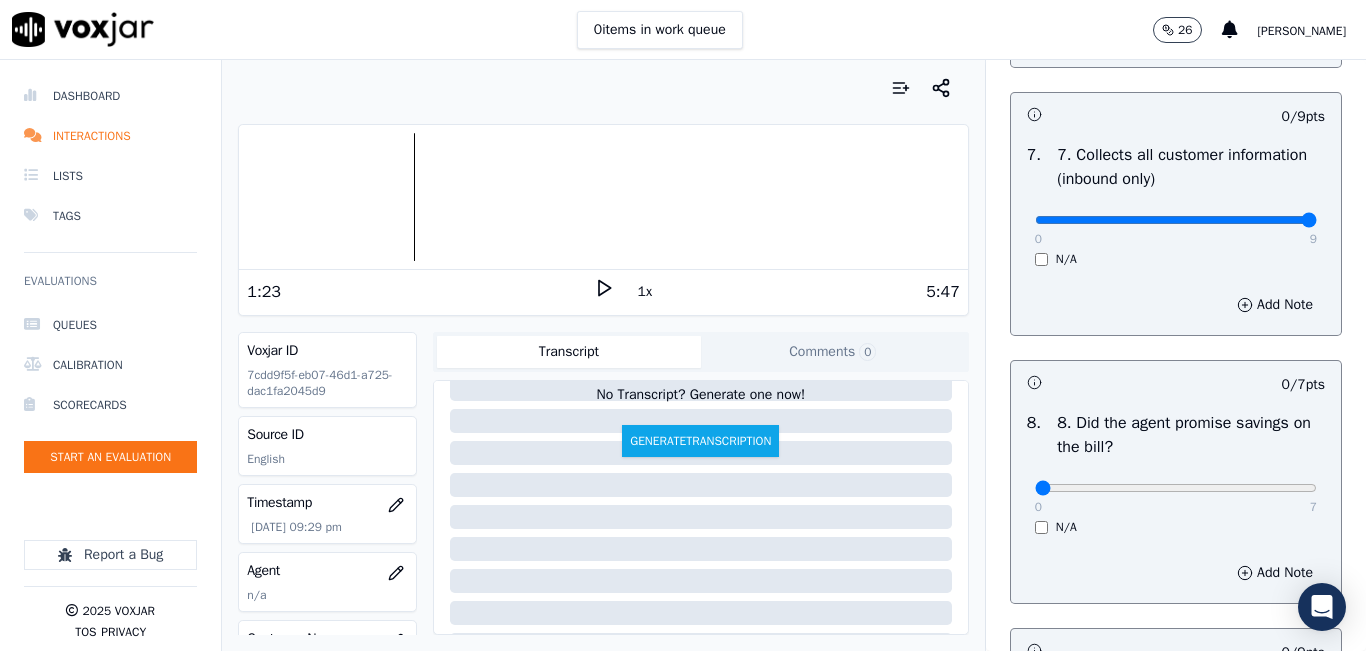 type on "9" 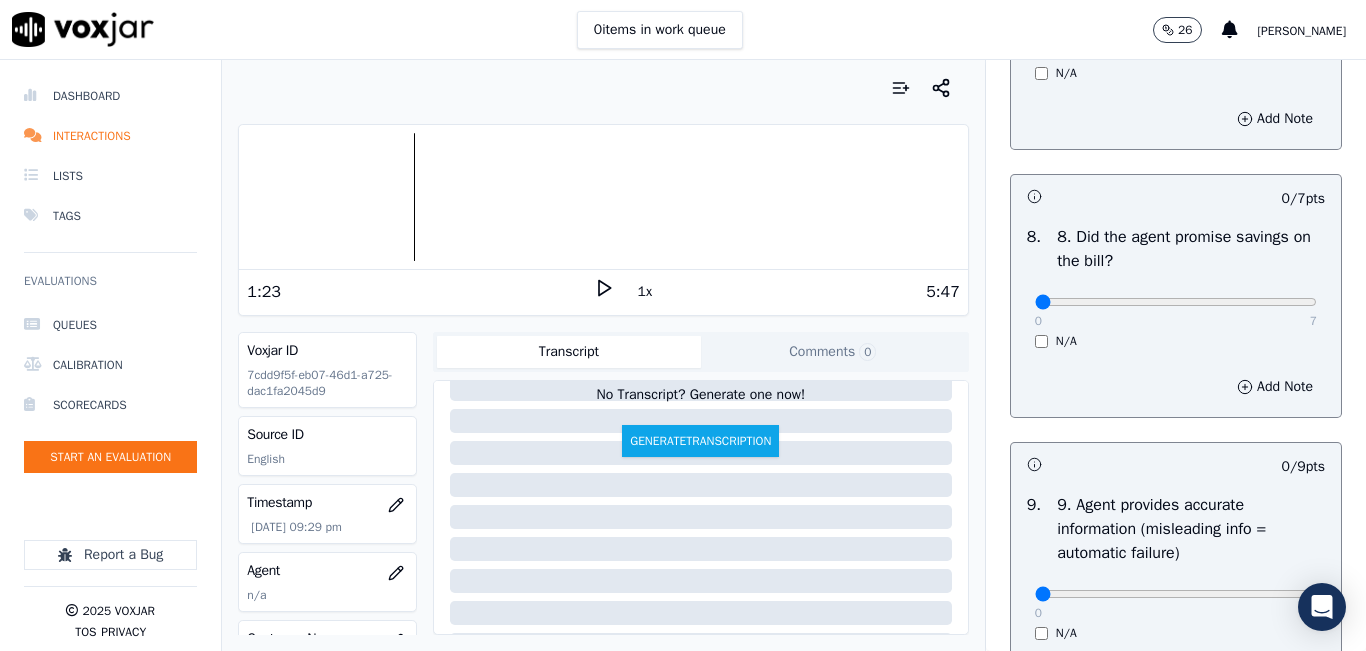 scroll, scrollTop: 2000, scrollLeft: 0, axis: vertical 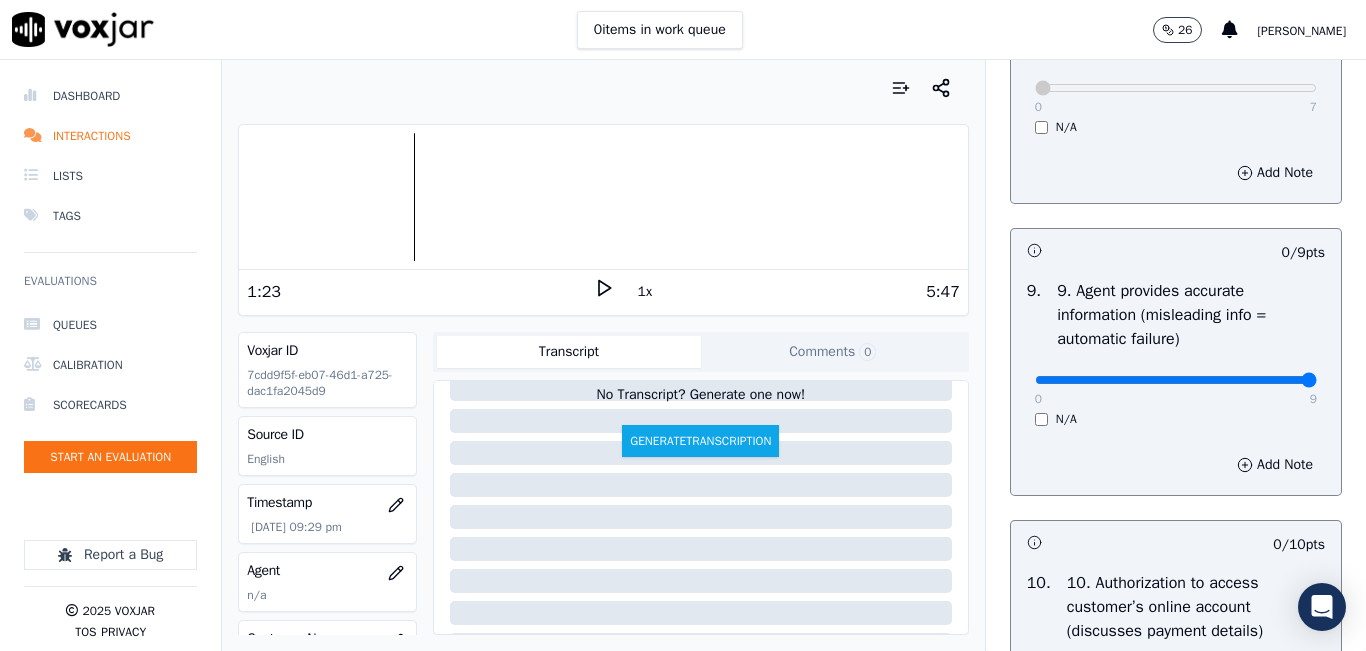 type on "9" 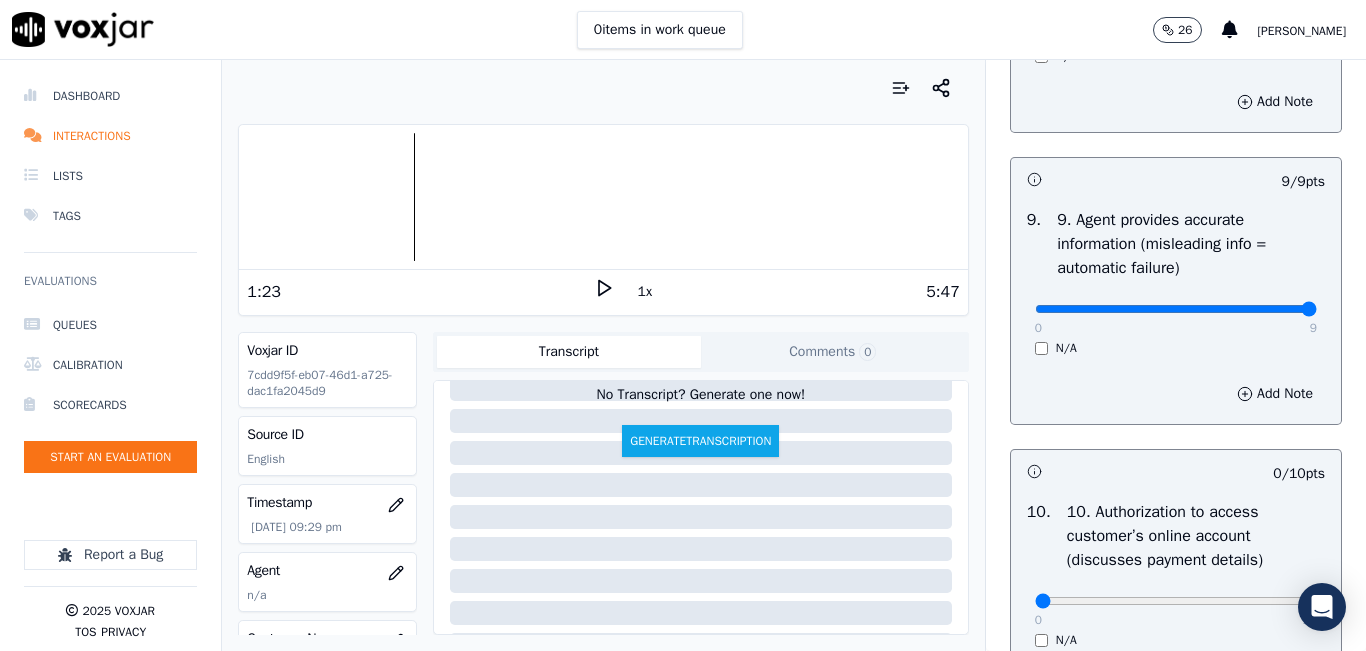 scroll, scrollTop: 2500, scrollLeft: 0, axis: vertical 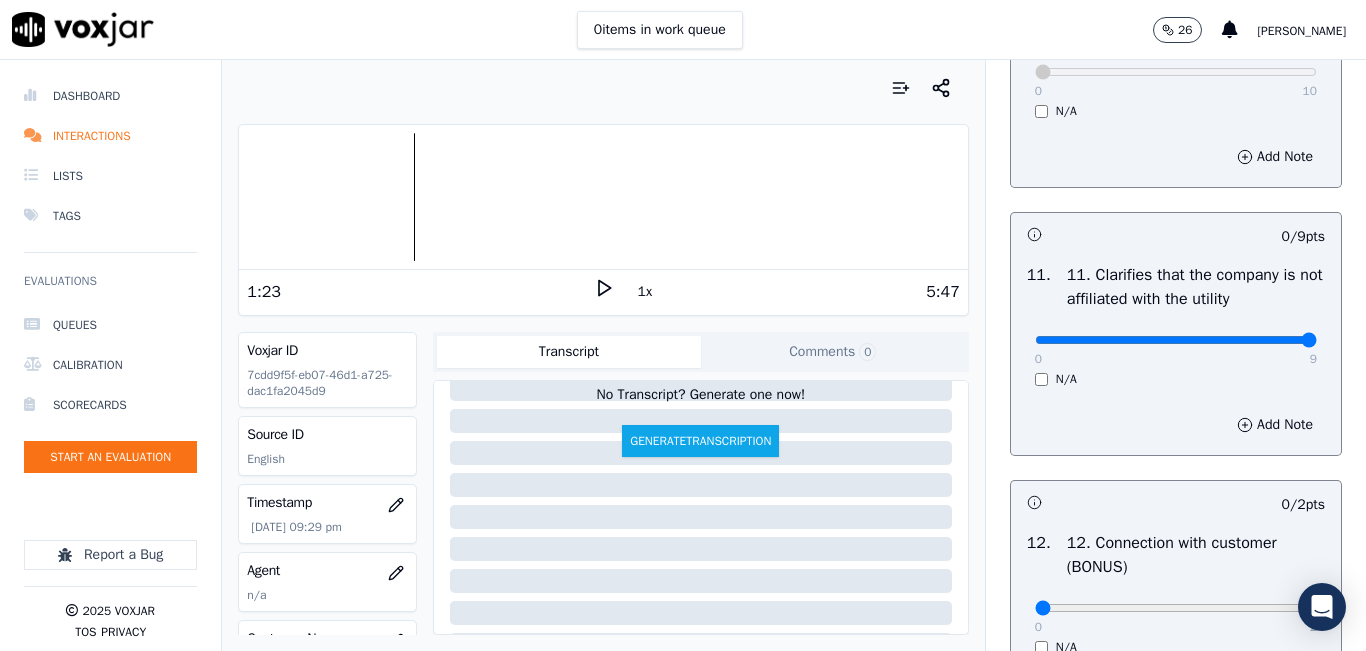 type on "9" 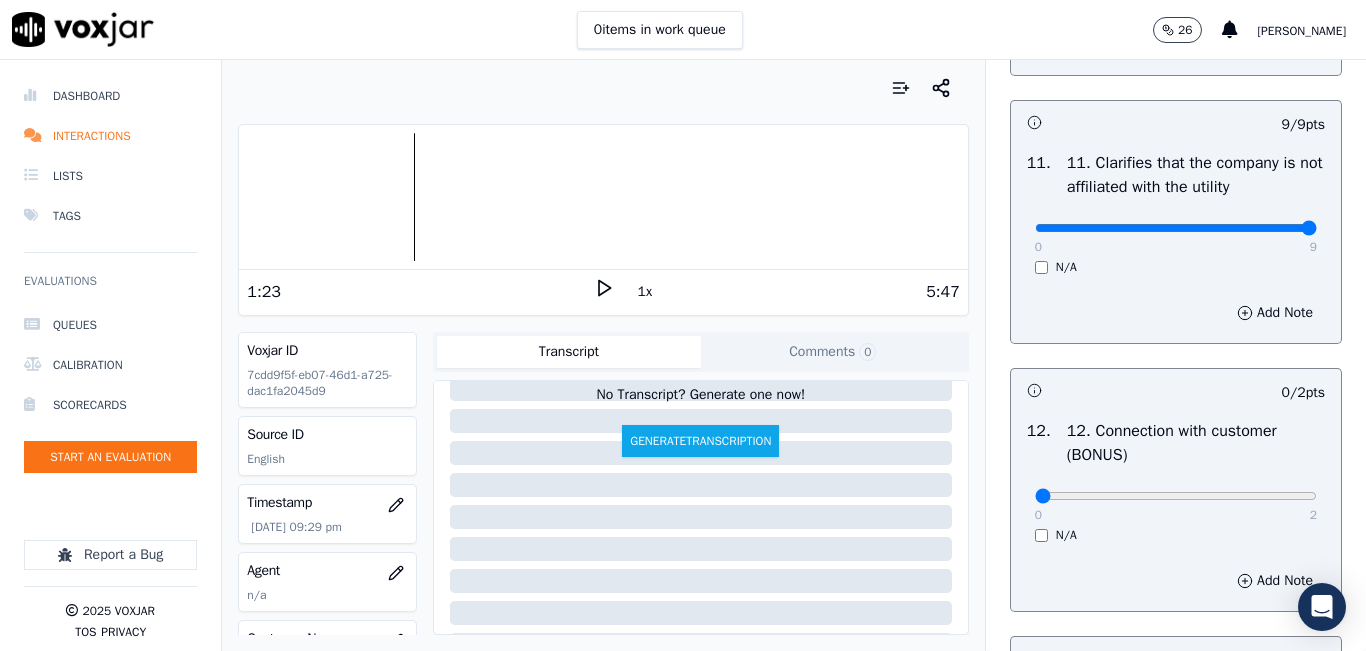 scroll, scrollTop: 3100, scrollLeft: 0, axis: vertical 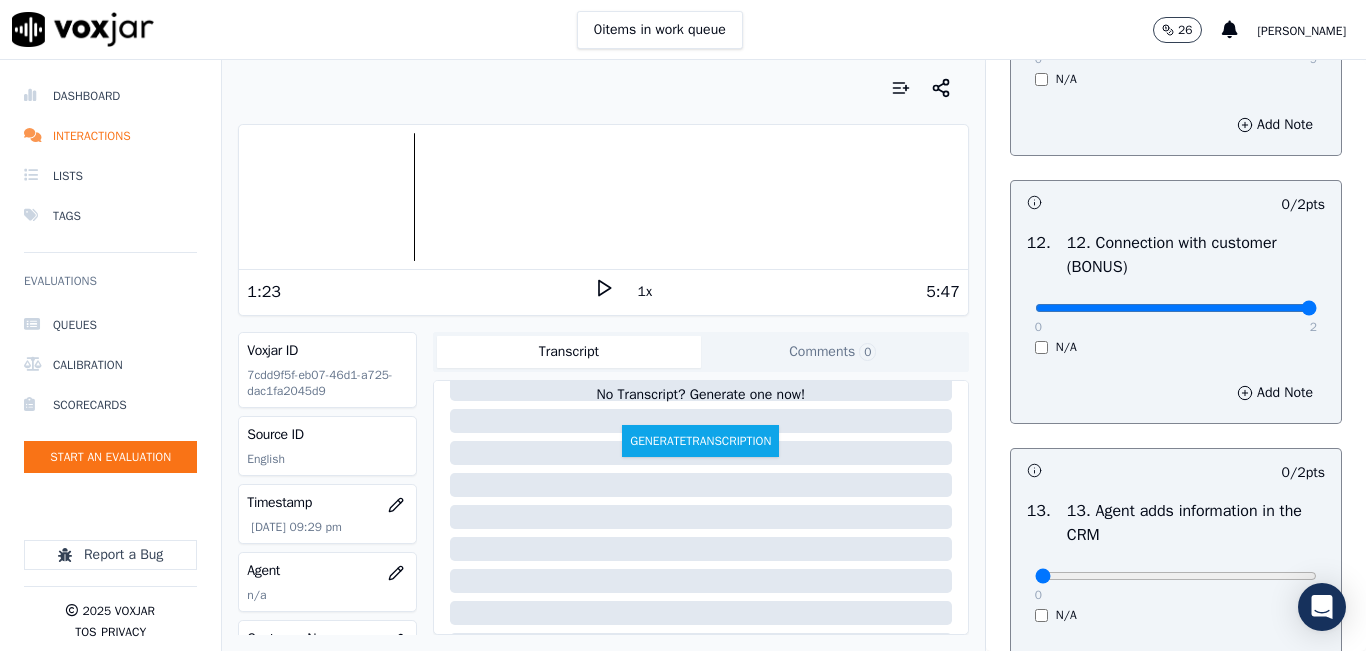 type on "2" 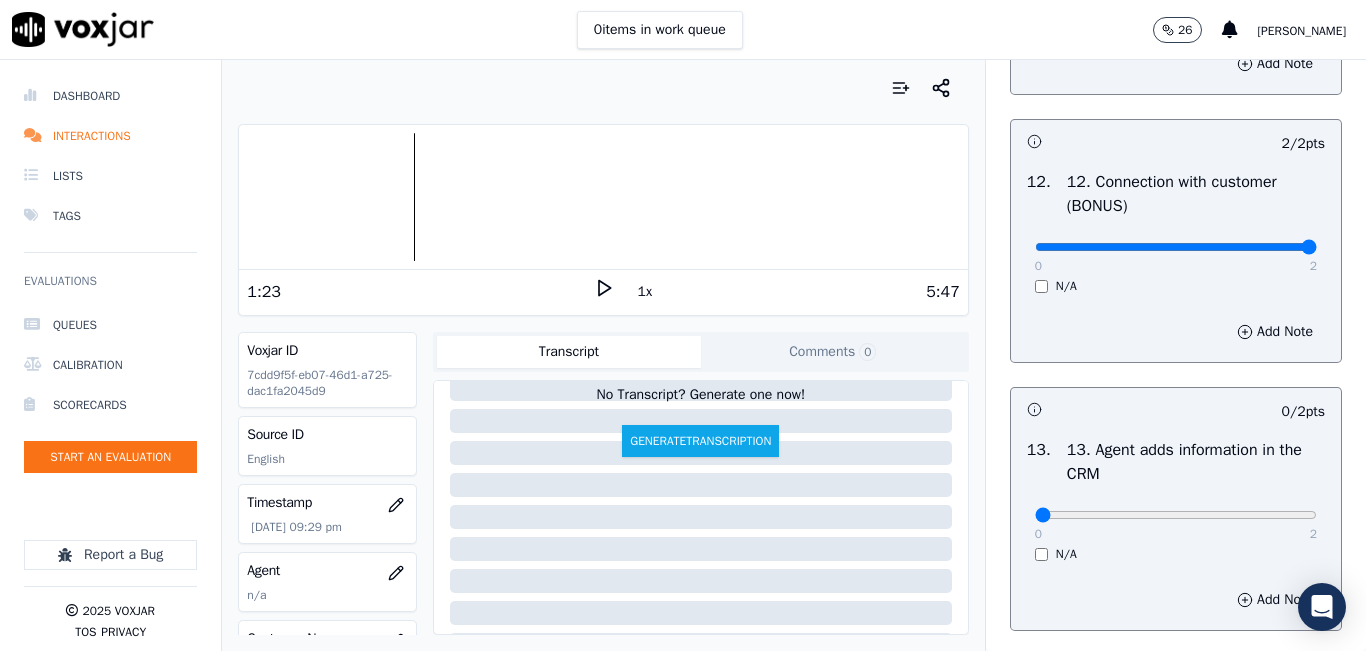 scroll, scrollTop: 3400, scrollLeft: 0, axis: vertical 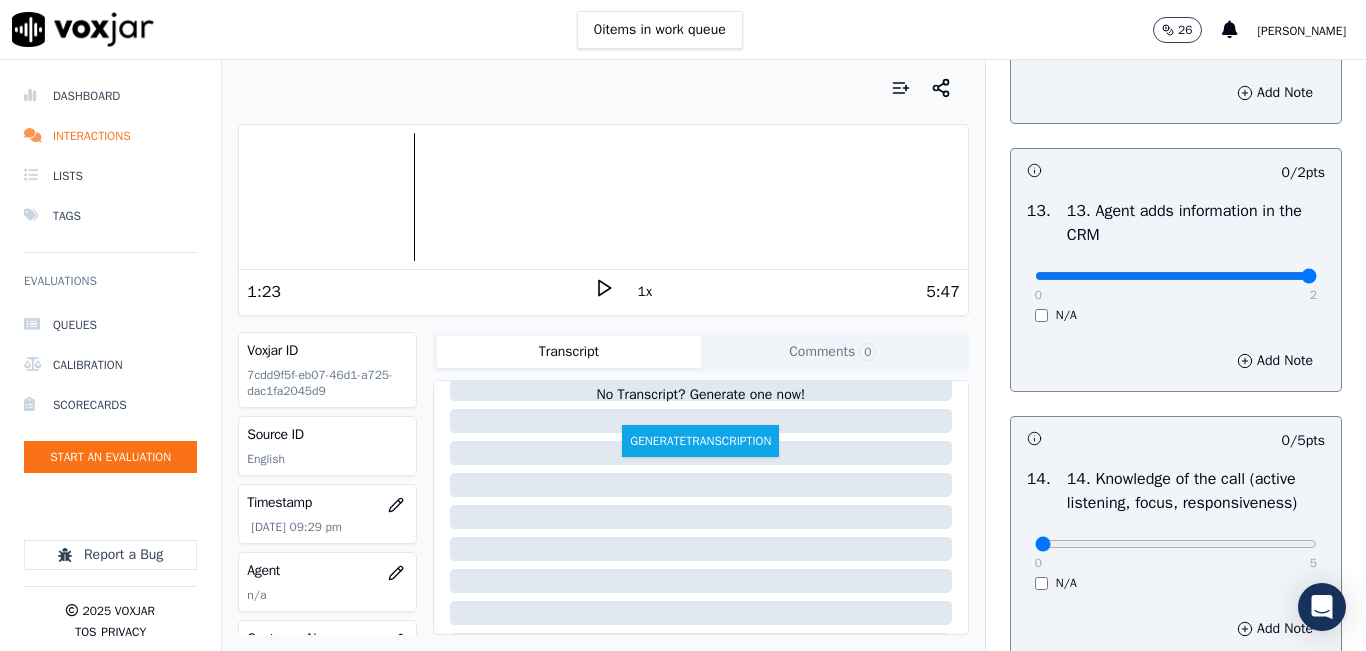 type on "2" 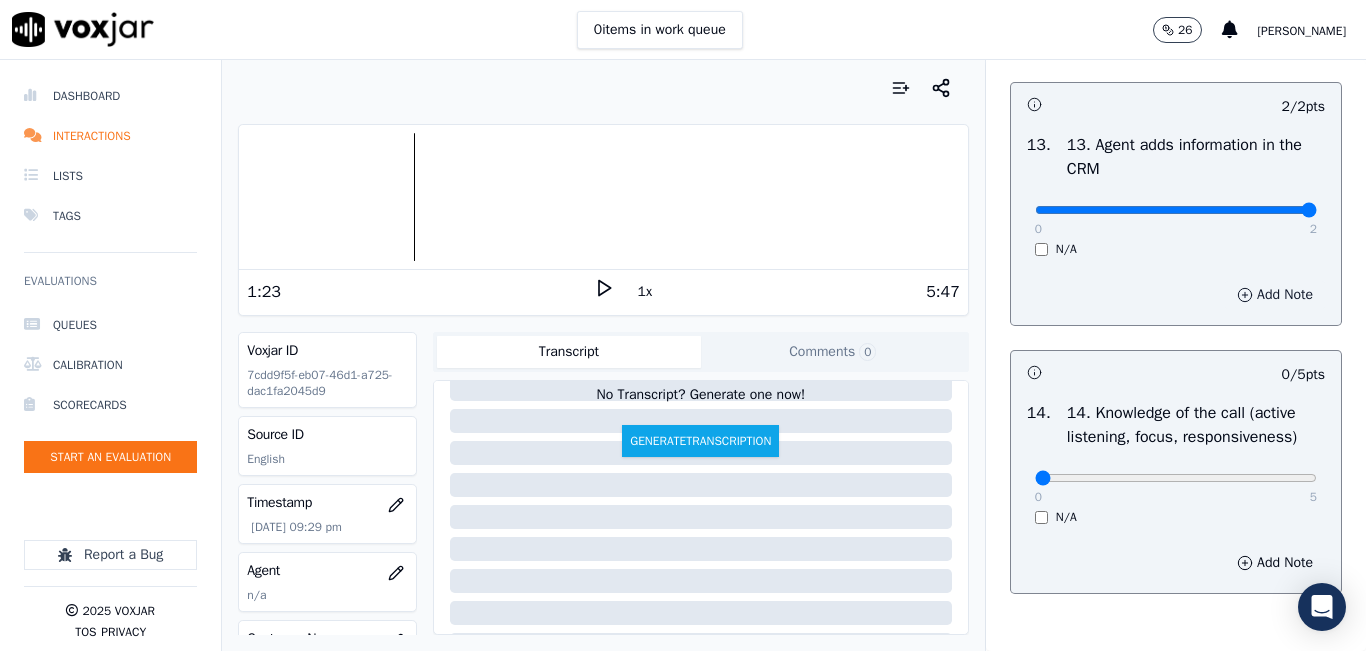 scroll, scrollTop: 3642, scrollLeft: 0, axis: vertical 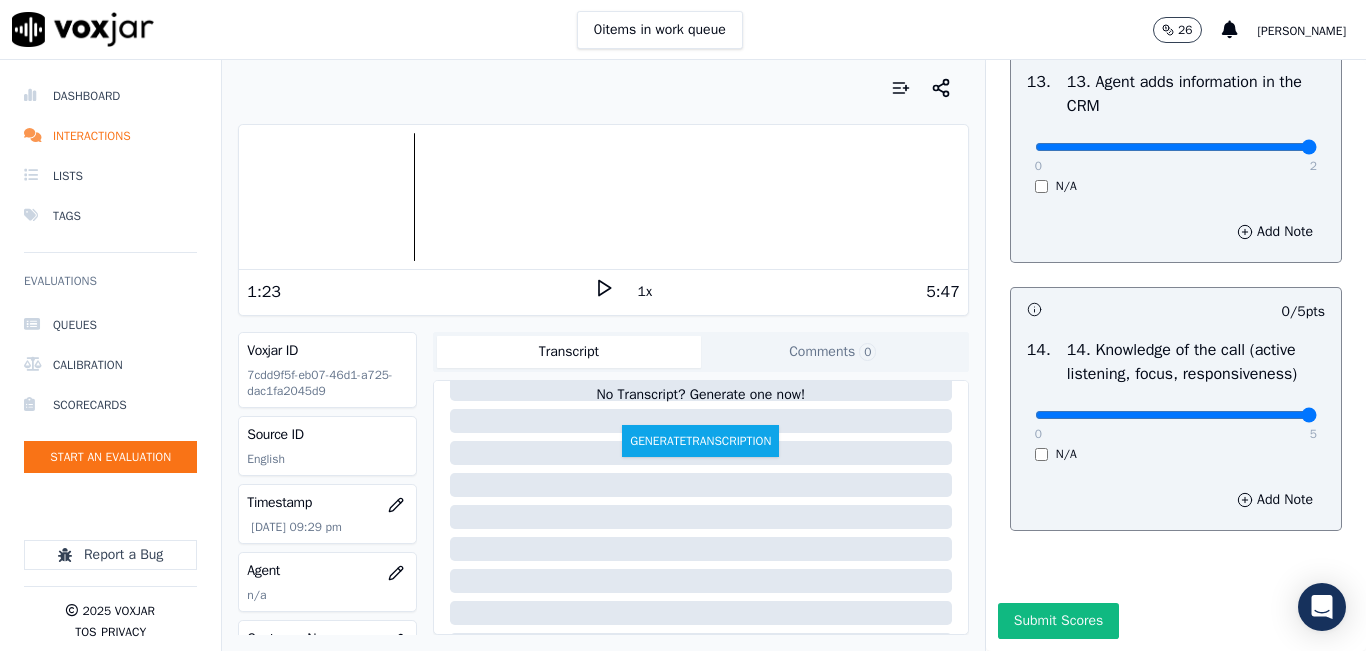 type on "5" 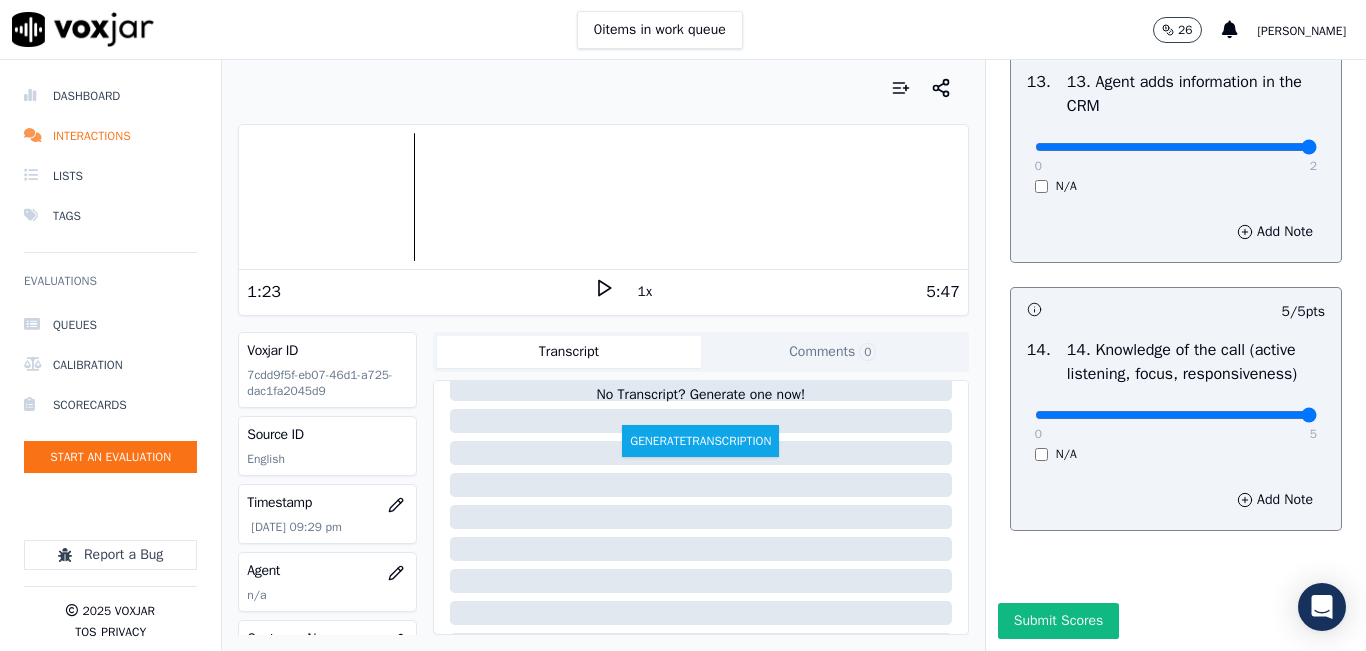 drag, startPoint x: 1063, startPoint y: 570, endPoint x: 1063, endPoint y: 532, distance: 38 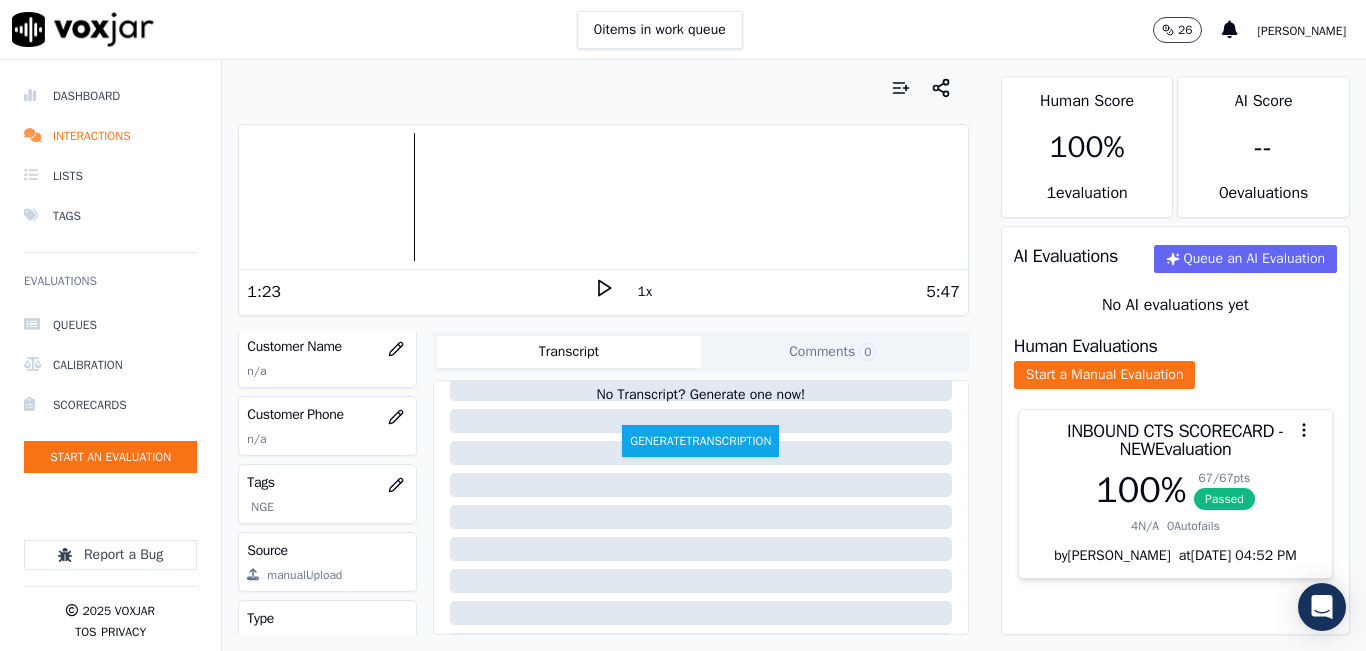 scroll, scrollTop: 300, scrollLeft: 0, axis: vertical 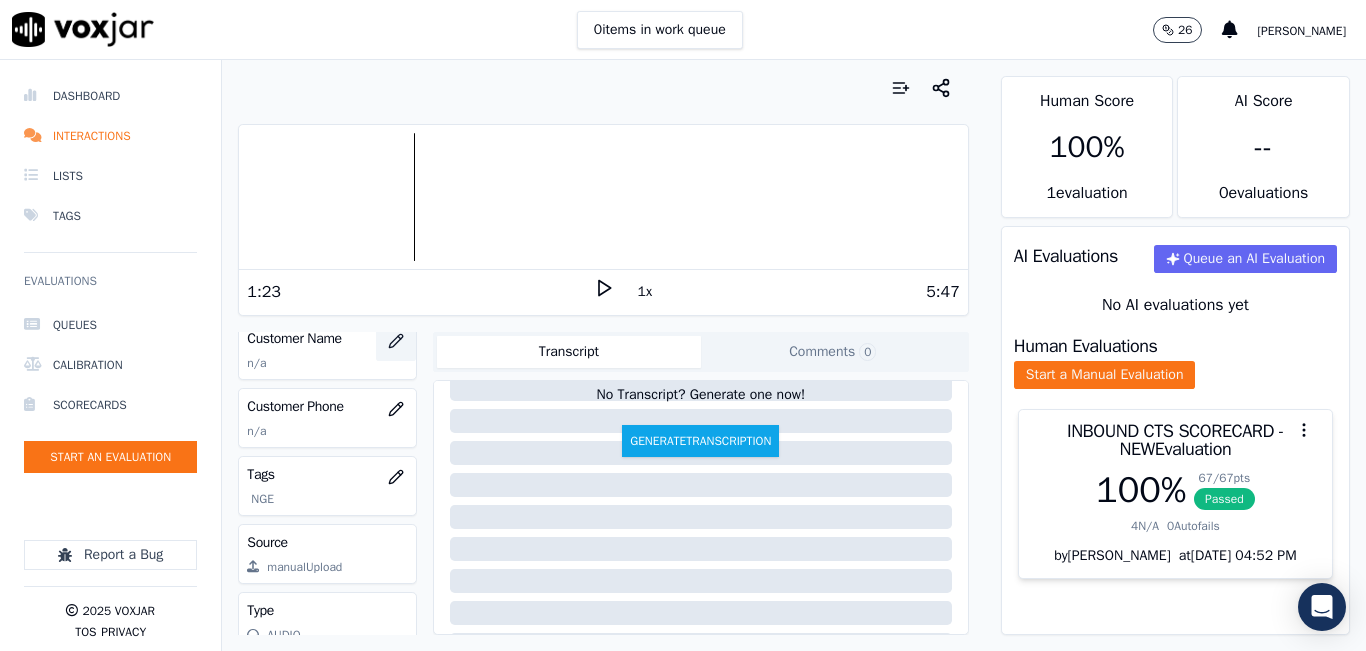 click 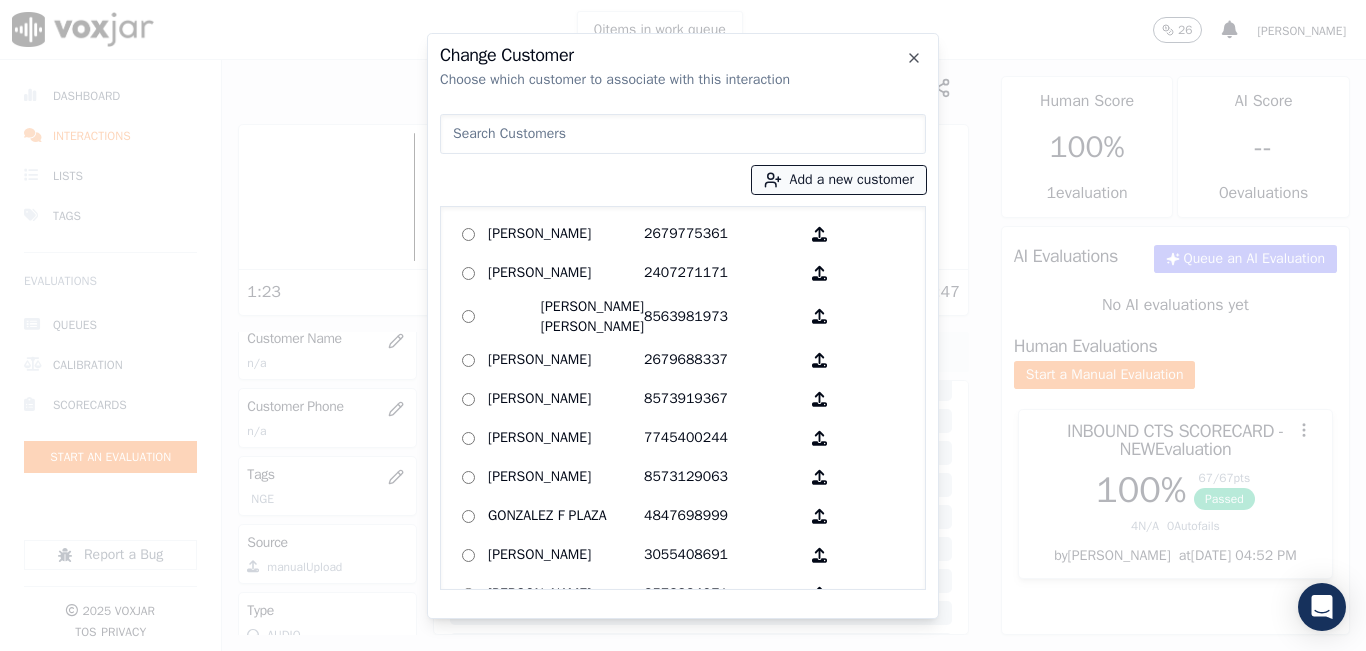 click on "Add a new customer" at bounding box center (839, 180) 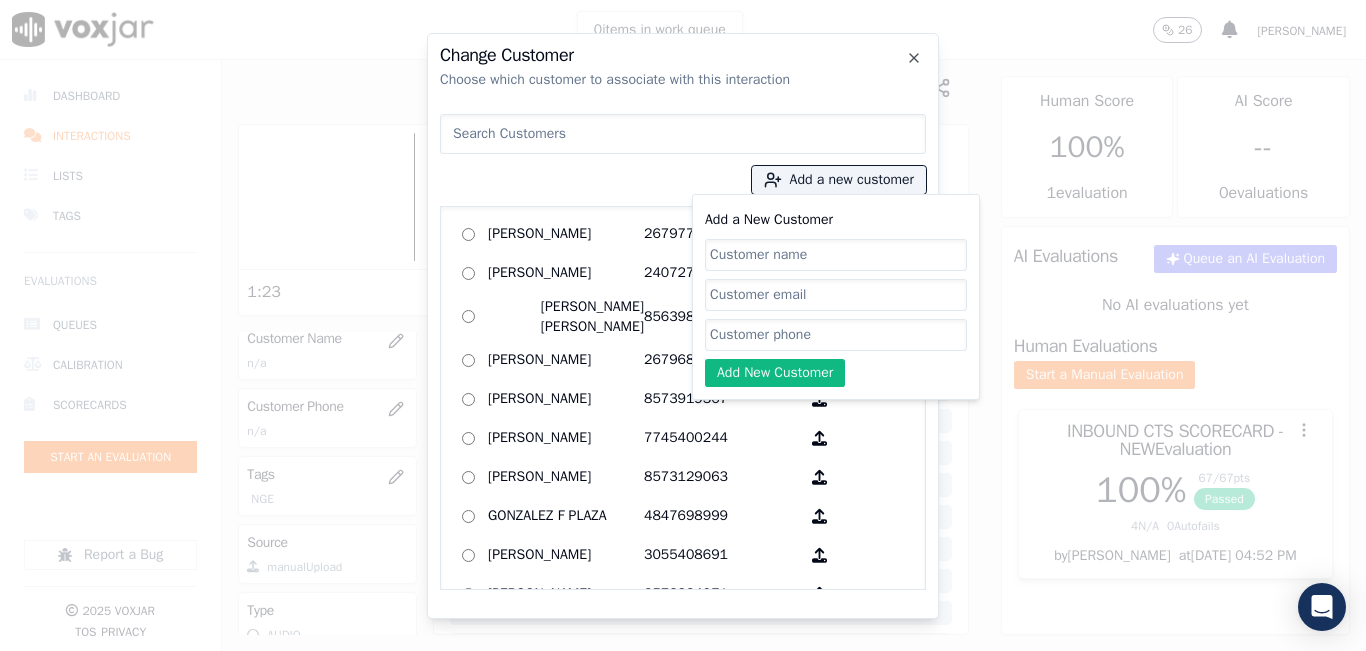 click on "Add a New Customer" 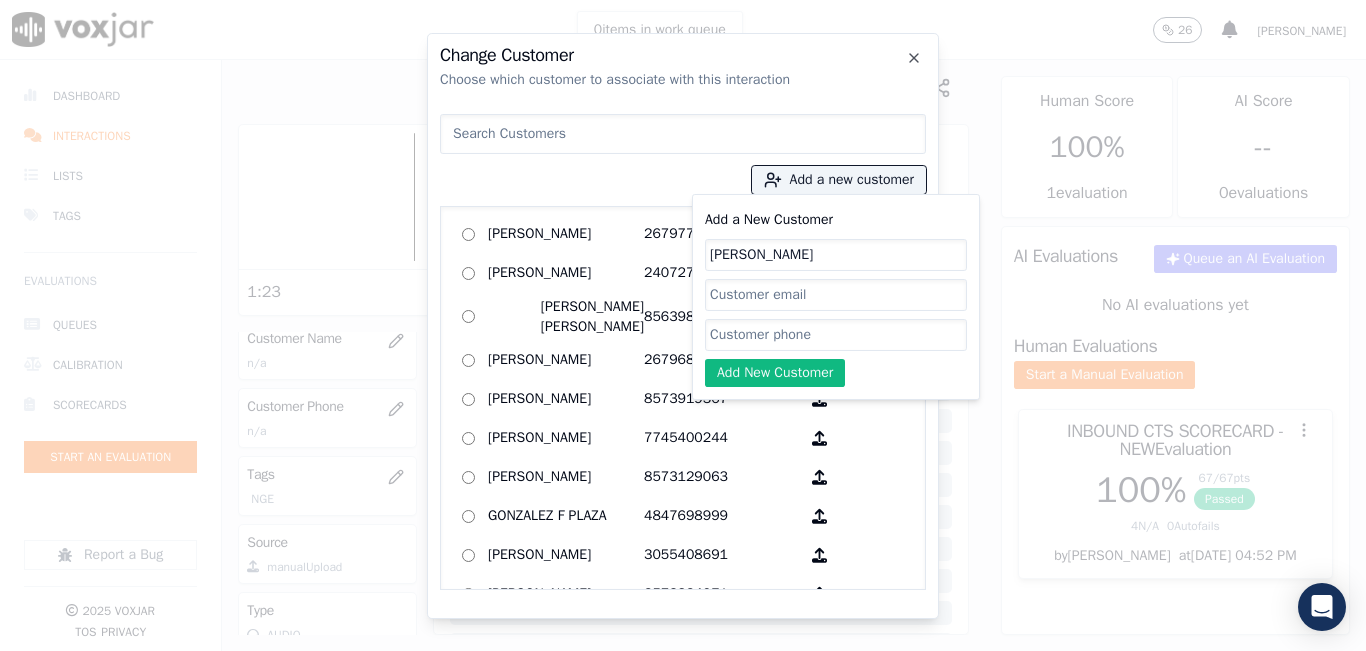 type on "[PERSON_NAME]" 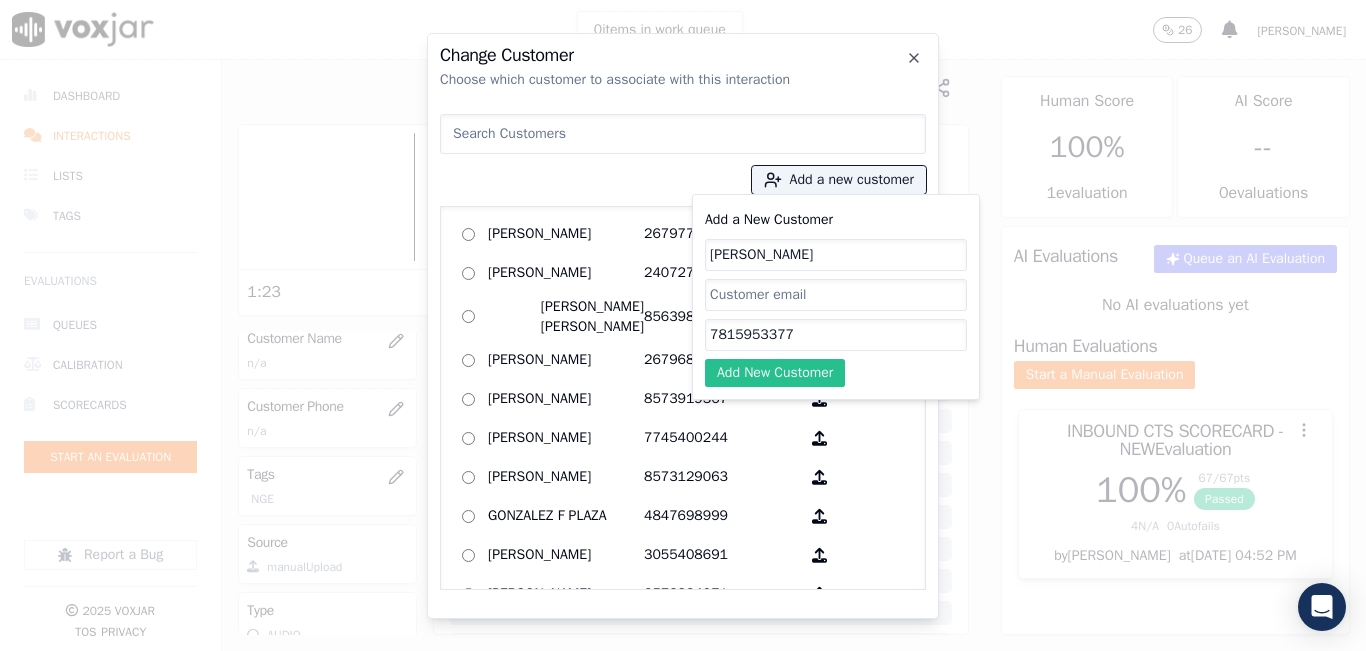 type on "7815953377" 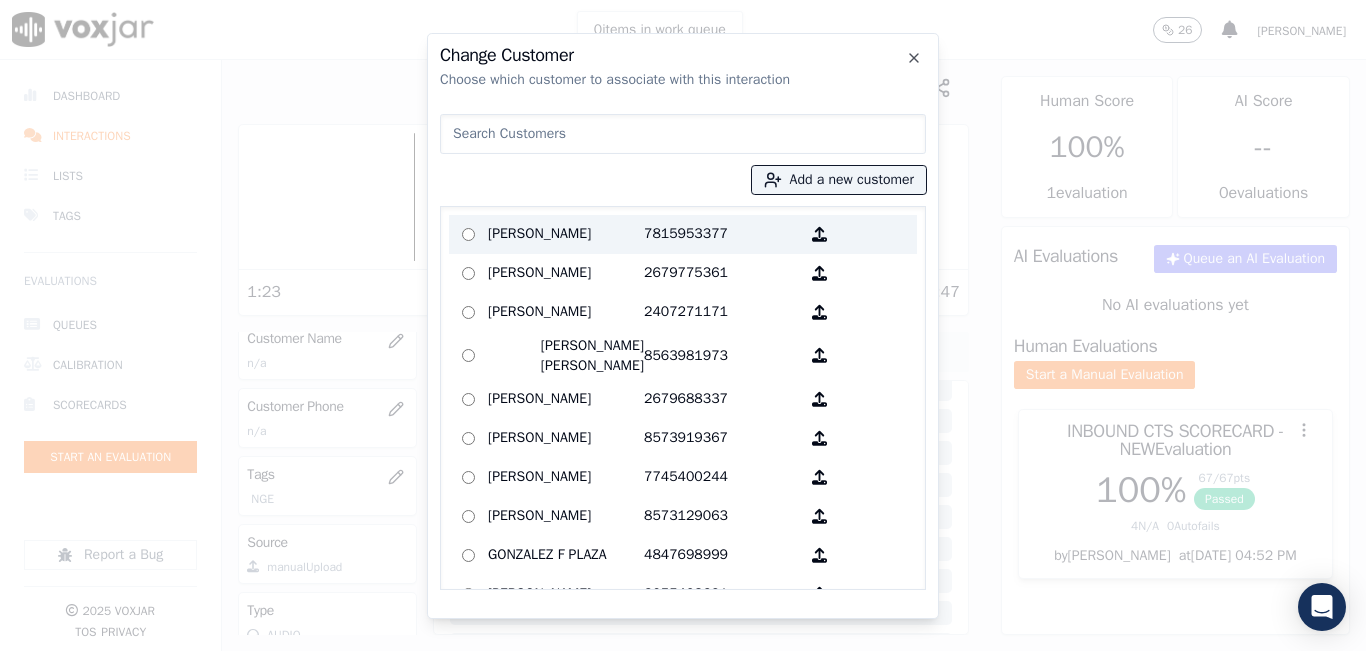 click on "[PERSON_NAME]" at bounding box center (566, 234) 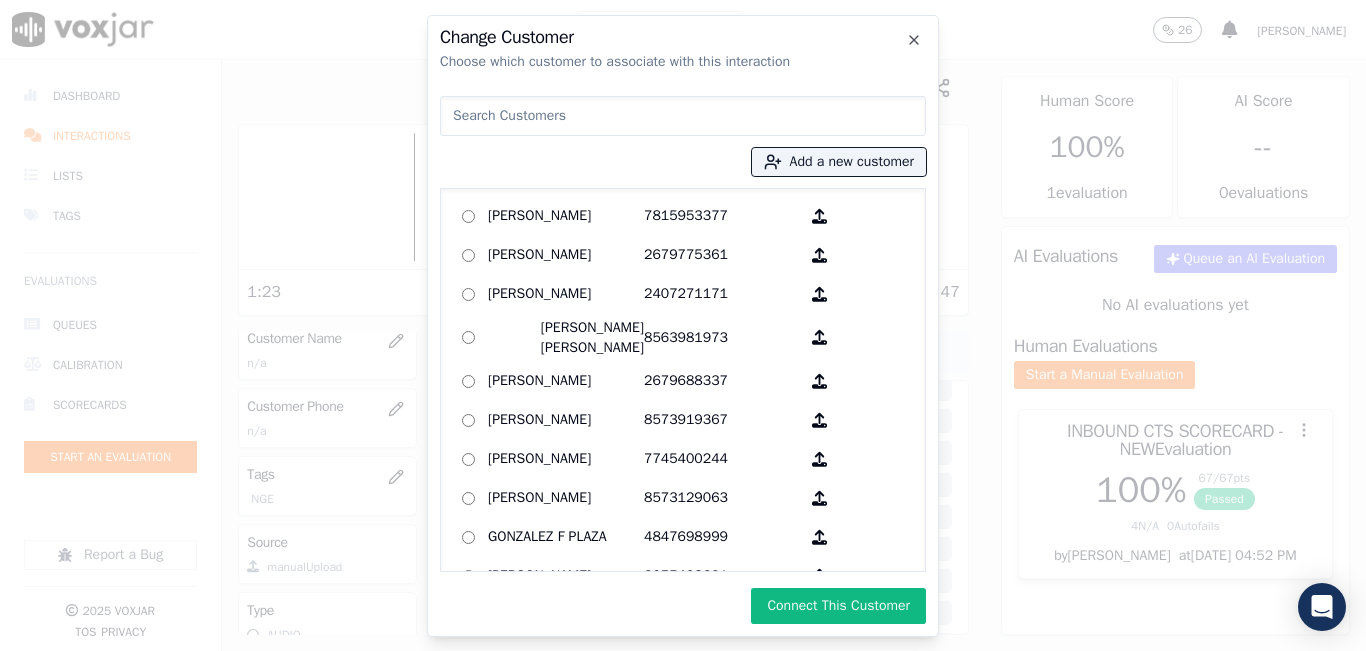 drag, startPoint x: 809, startPoint y: 595, endPoint x: 804, endPoint y: 582, distance: 13.928389 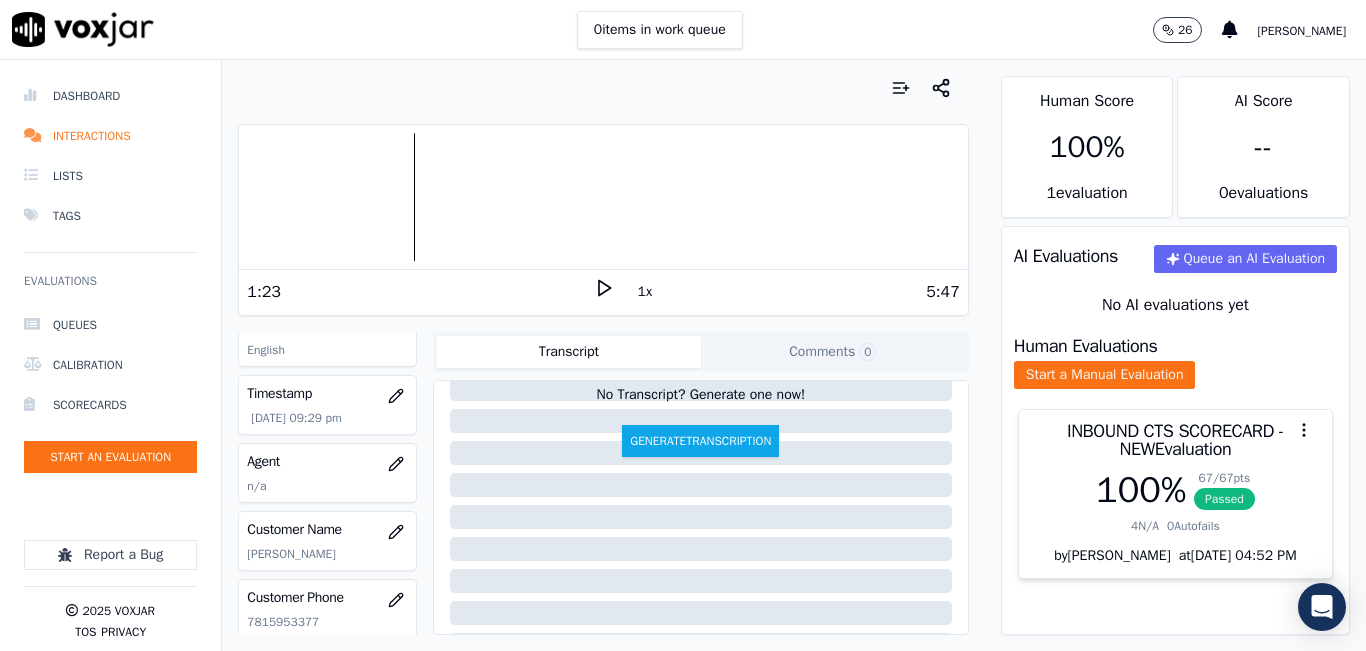 scroll, scrollTop: 100, scrollLeft: 0, axis: vertical 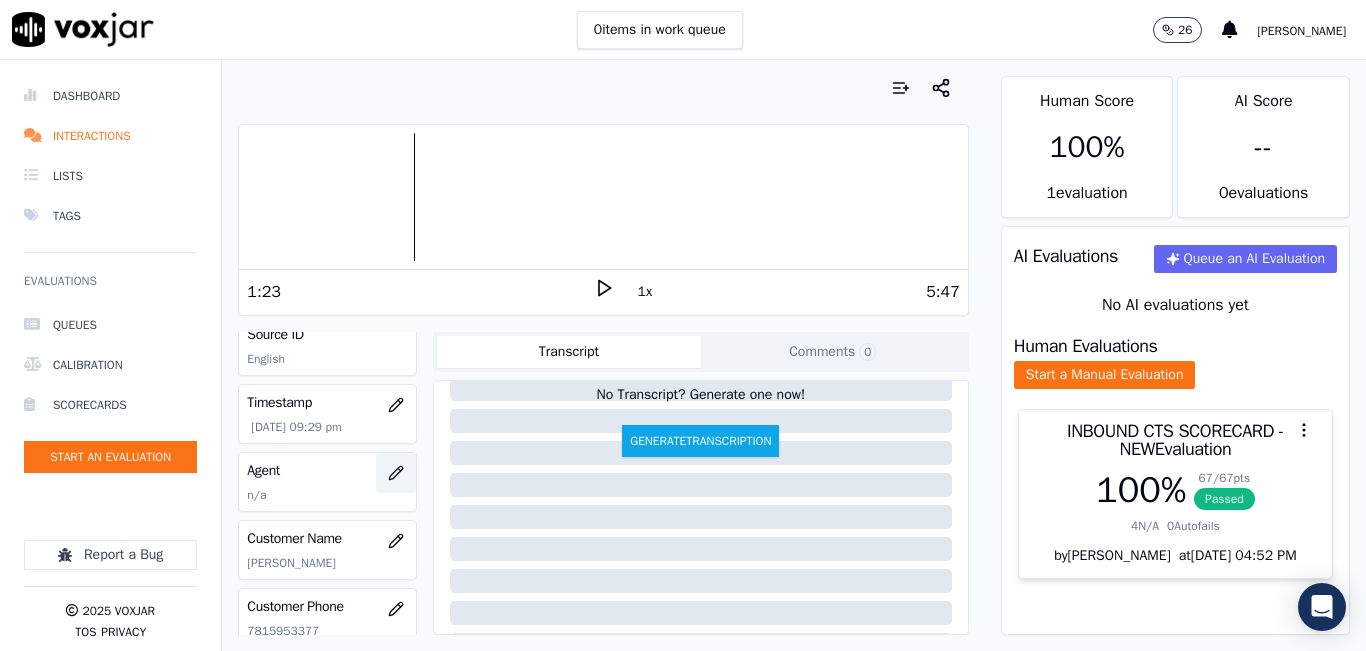 click at bounding box center [396, 473] 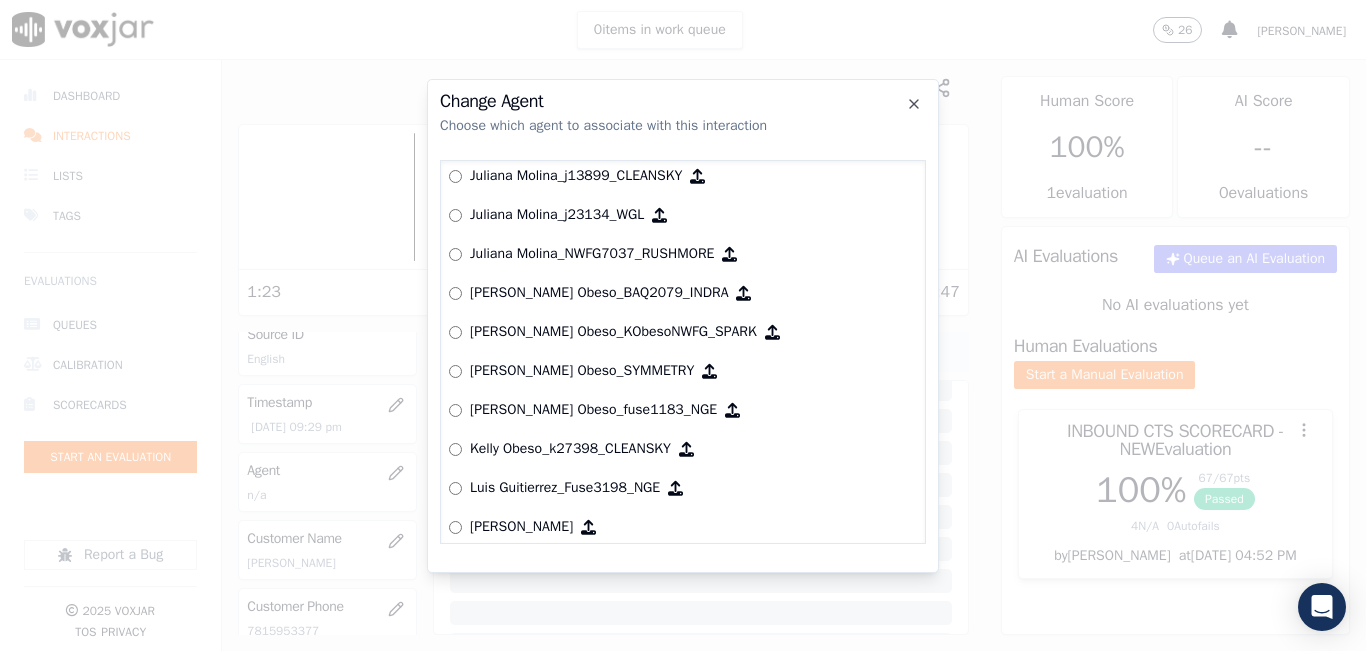 scroll, scrollTop: 5074, scrollLeft: 0, axis: vertical 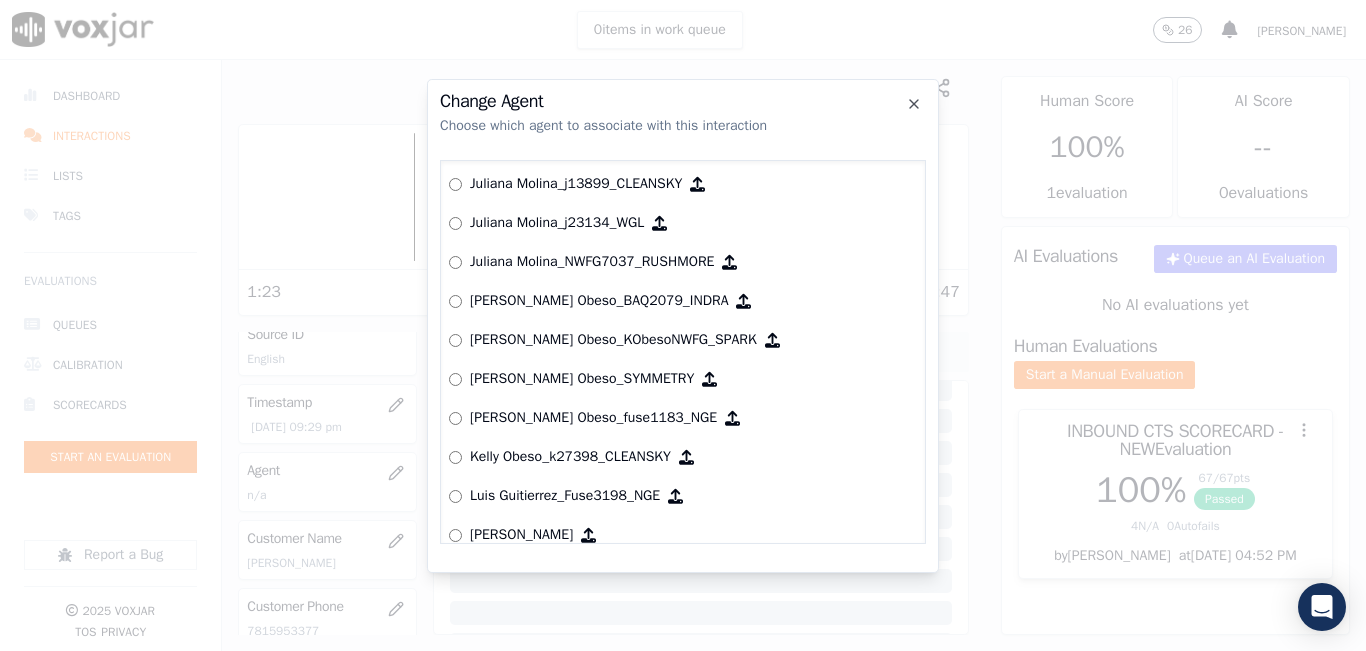 click on "[PERSON_NAME] Obeso_fuse1183_NGE" at bounding box center (683, 418) 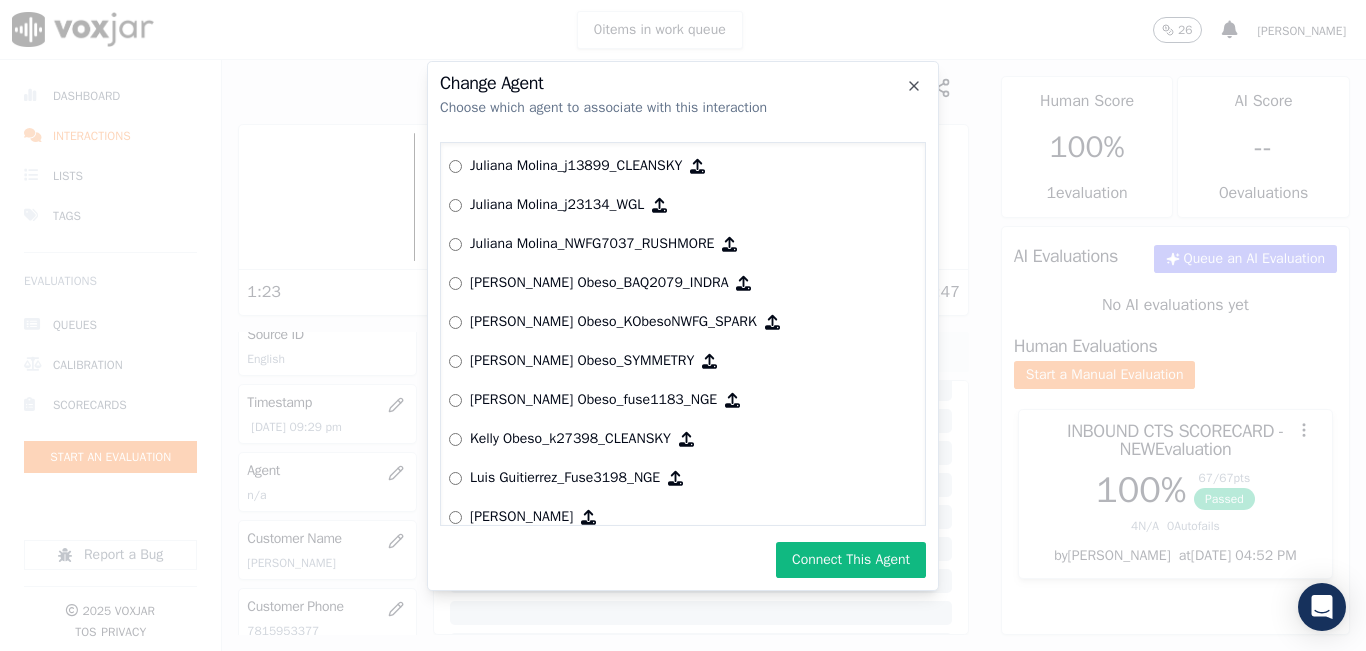 click on "Connect This Agent" at bounding box center (851, 560) 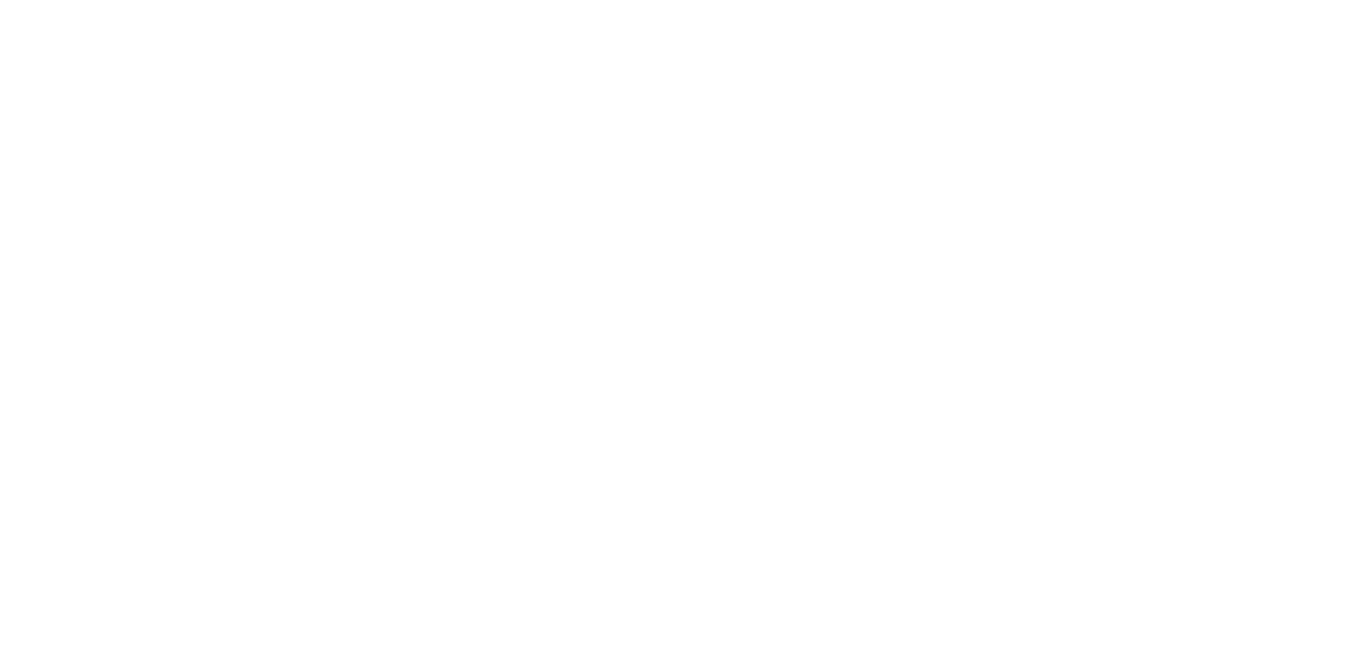 scroll, scrollTop: 0, scrollLeft: 0, axis: both 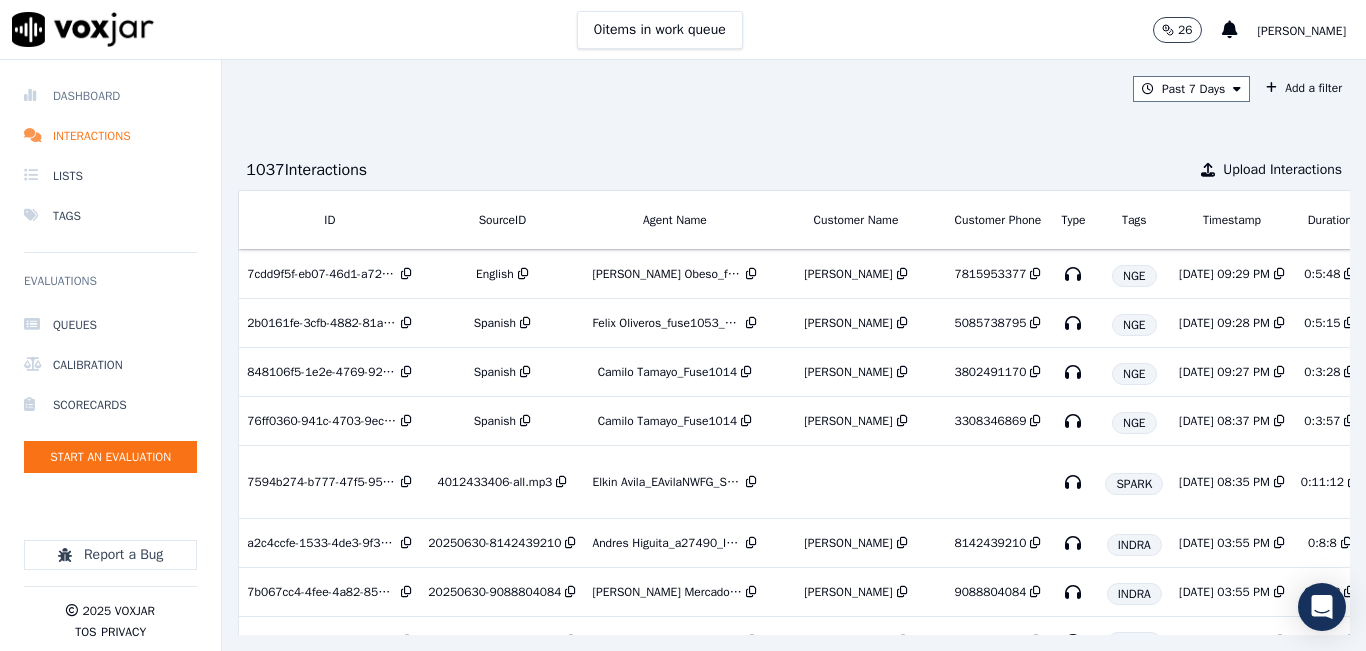 click on "Dashboard" at bounding box center [110, 96] 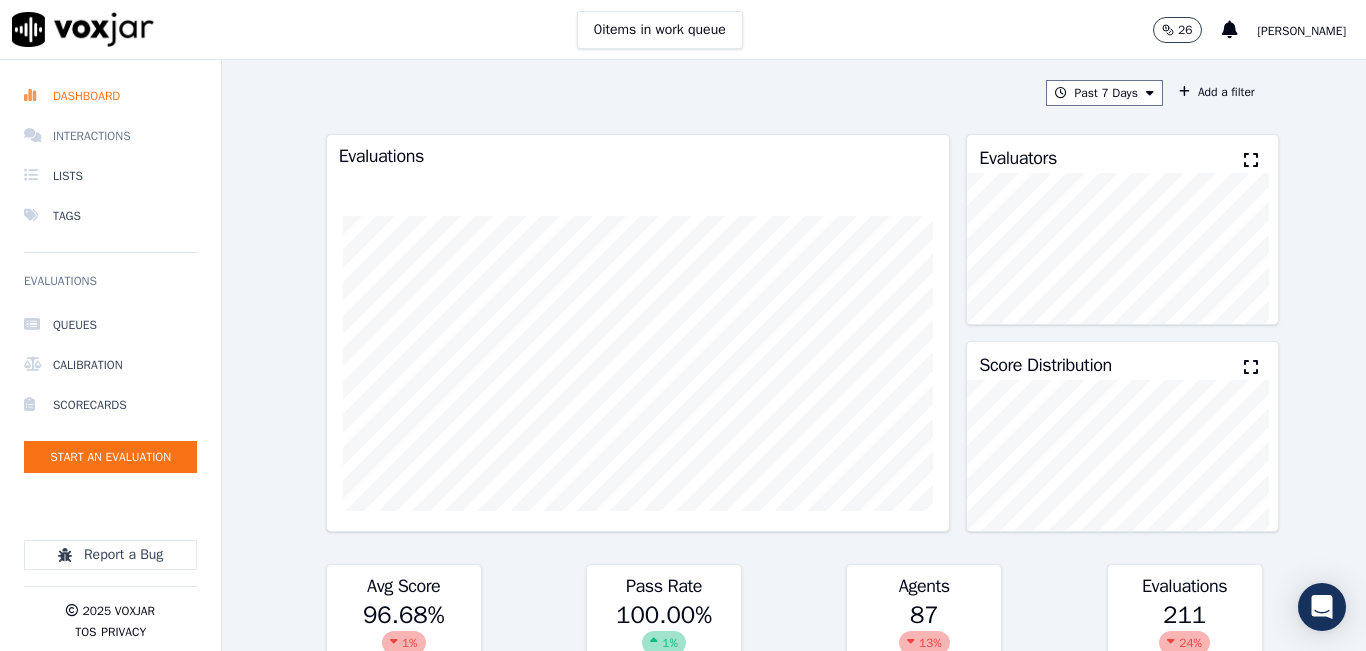 click on "Interactions" at bounding box center (110, 136) 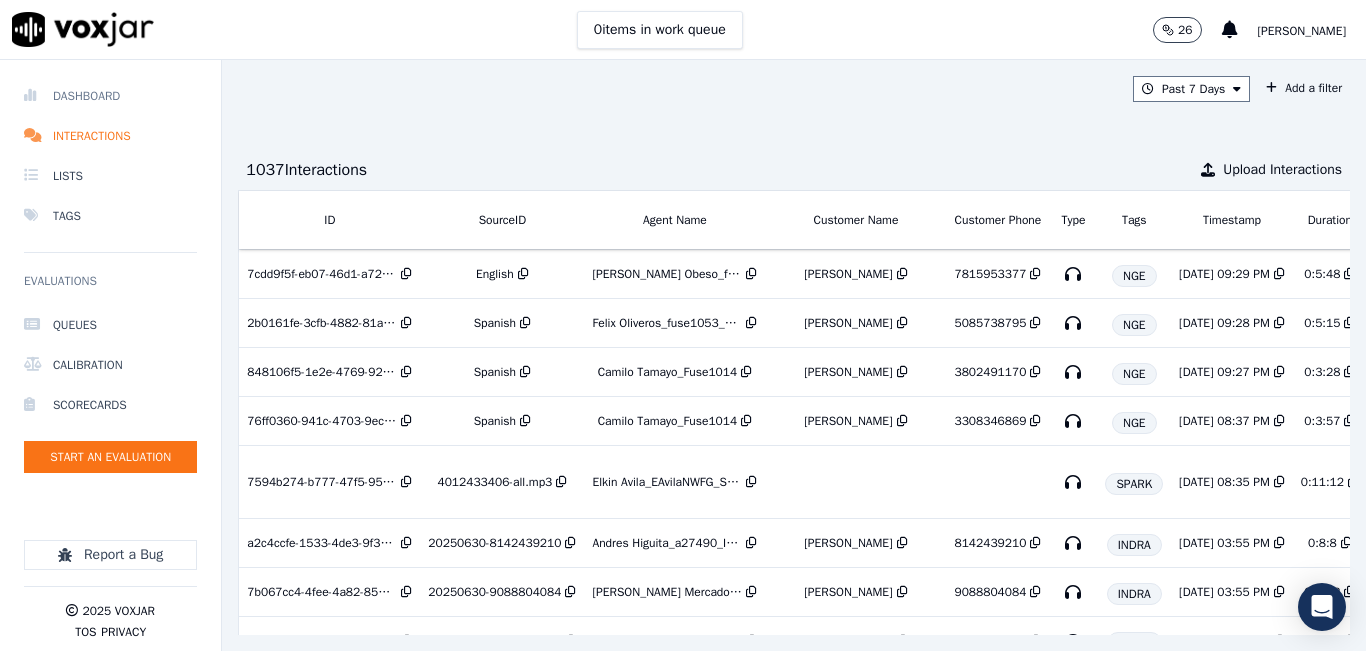 click on "Dashboard" at bounding box center (110, 96) 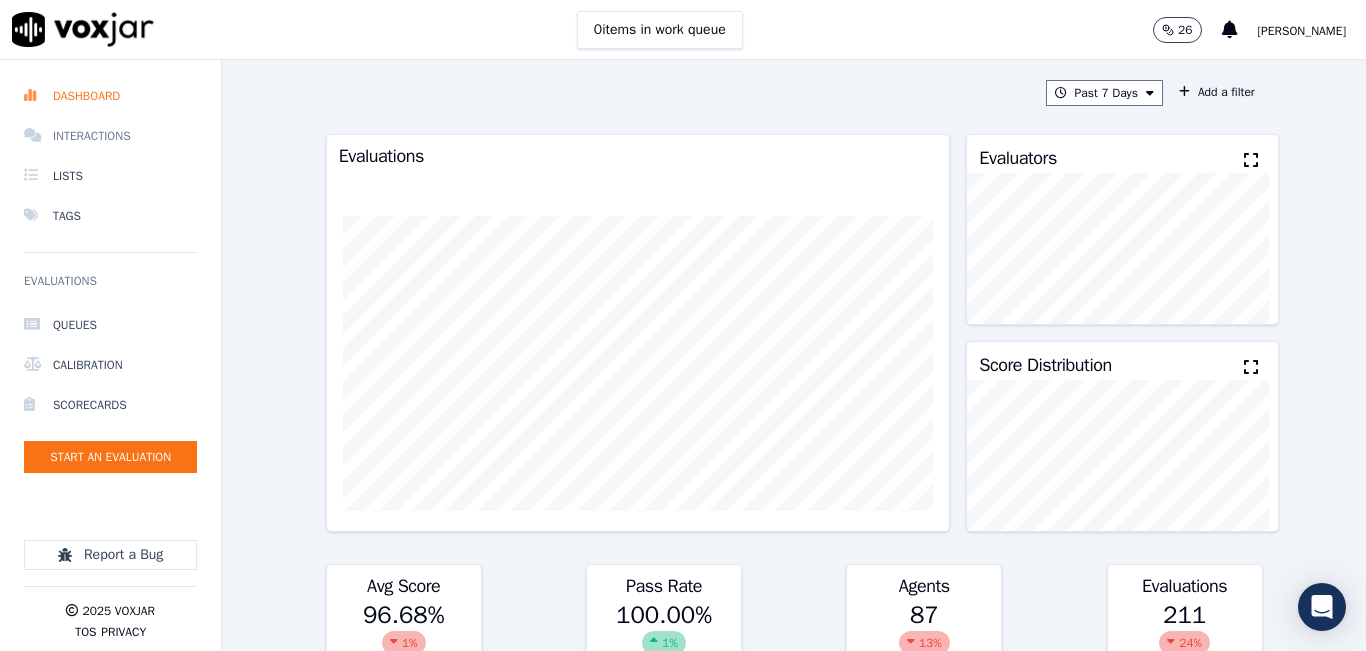 click on "Interactions" at bounding box center [110, 136] 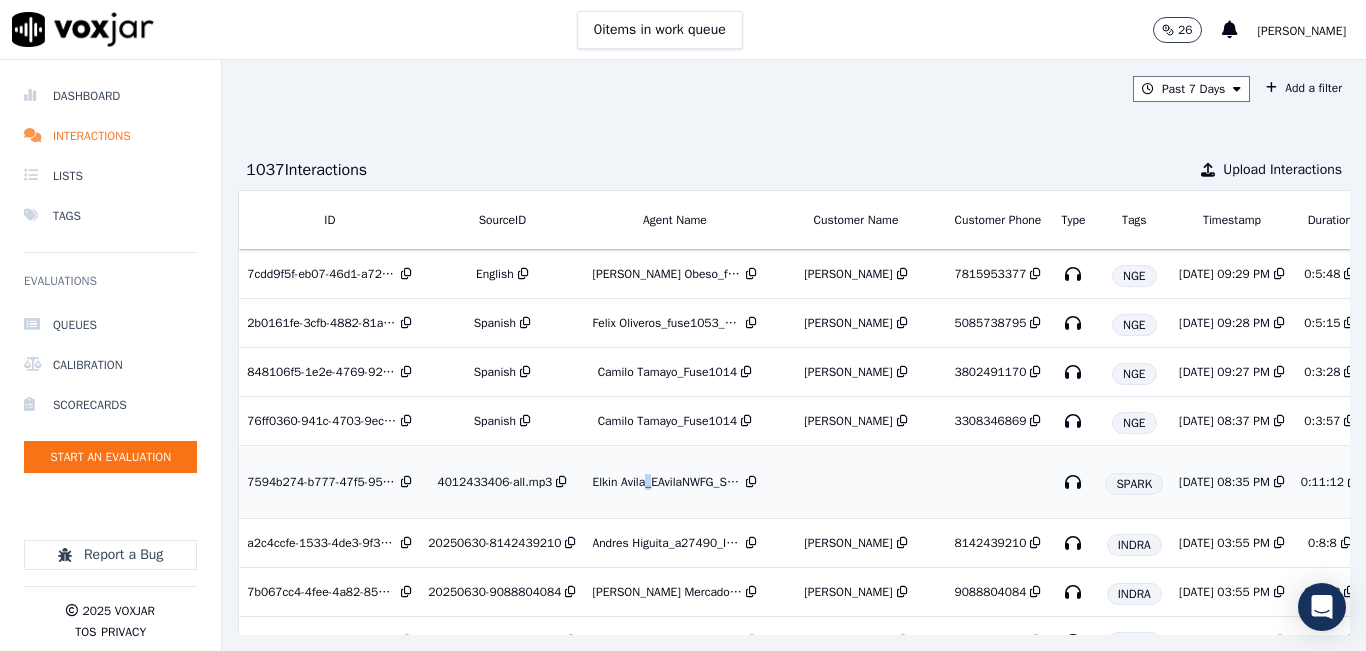 click on "Elkin Avila_EAvilaNWFG_SPARK" at bounding box center (674, 482) 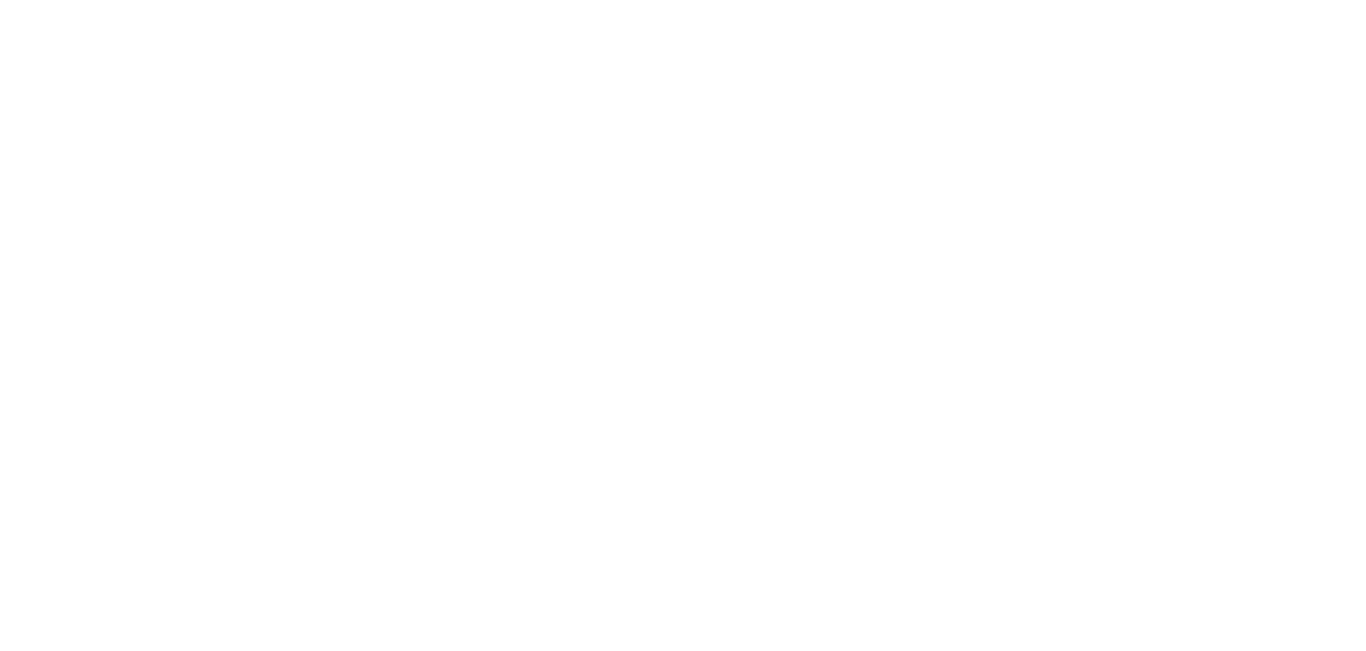 scroll, scrollTop: 0, scrollLeft: 0, axis: both 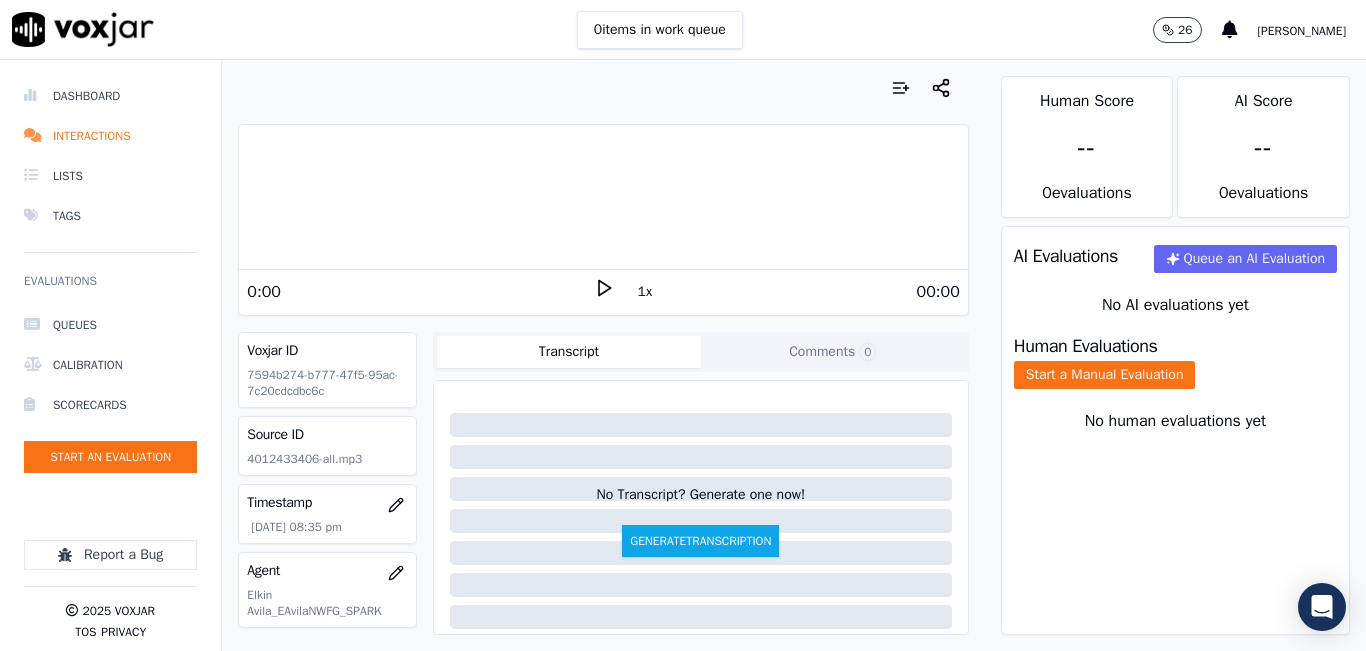 click on "0  items in work queue     26         [PERSON_NAME]" at bounding box center (683, 30) 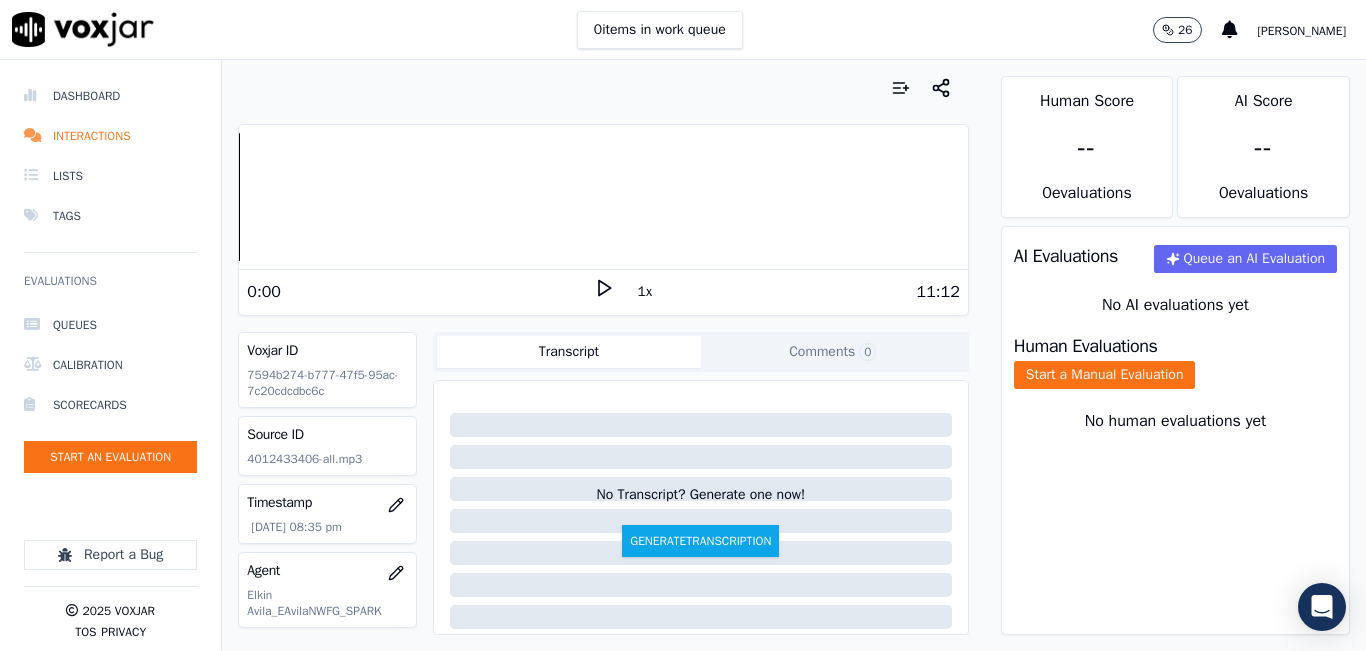 click on "1x" at bounding box center [604, 291] 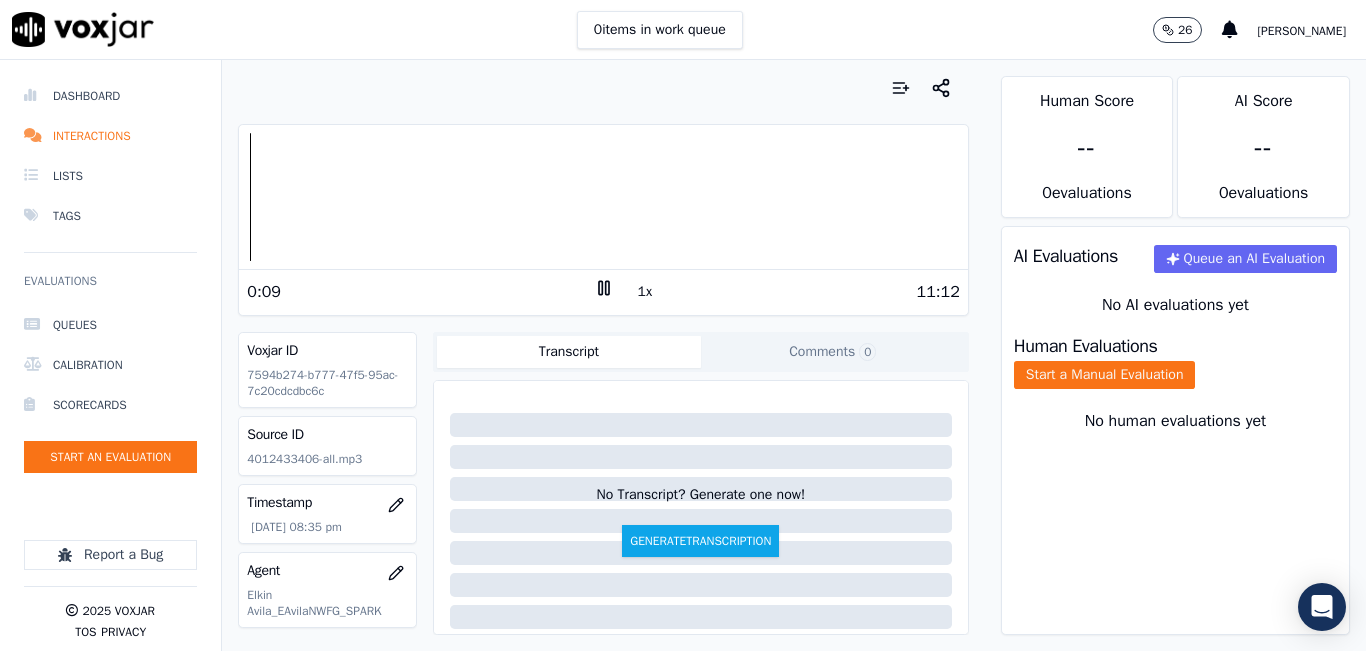 click on "4012433406-all.mp3" 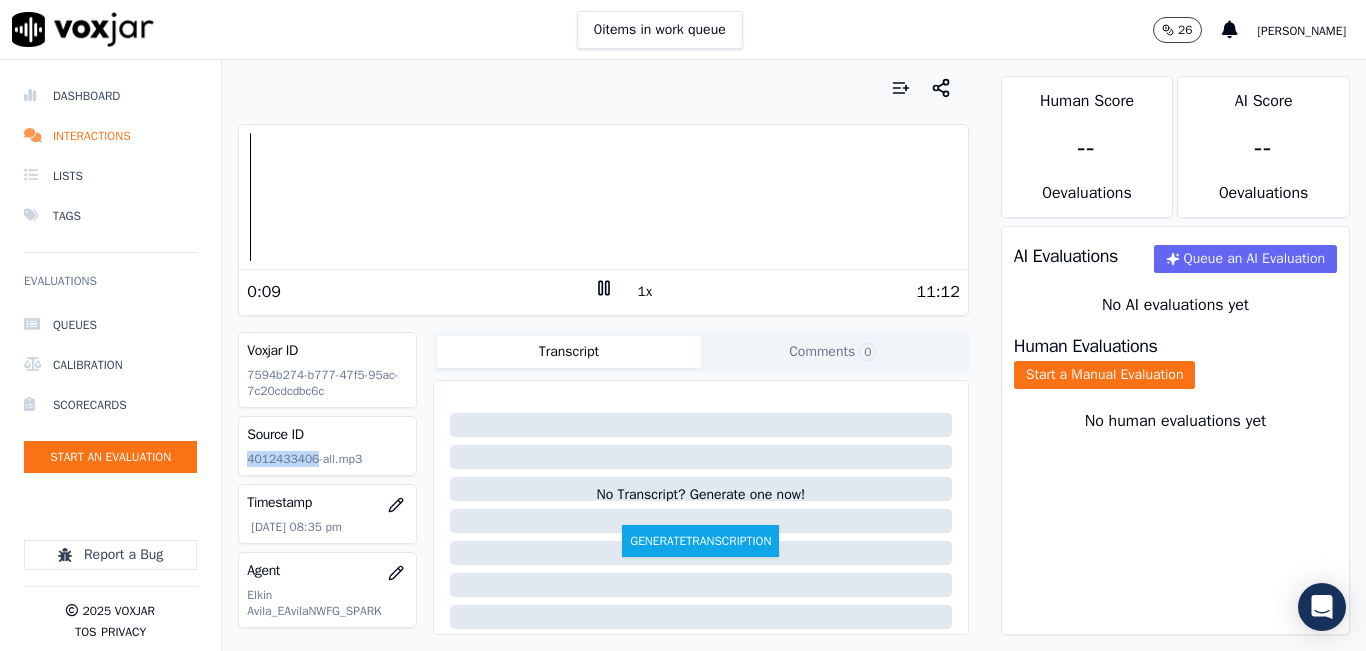 click on "4012433406-all.mp3" 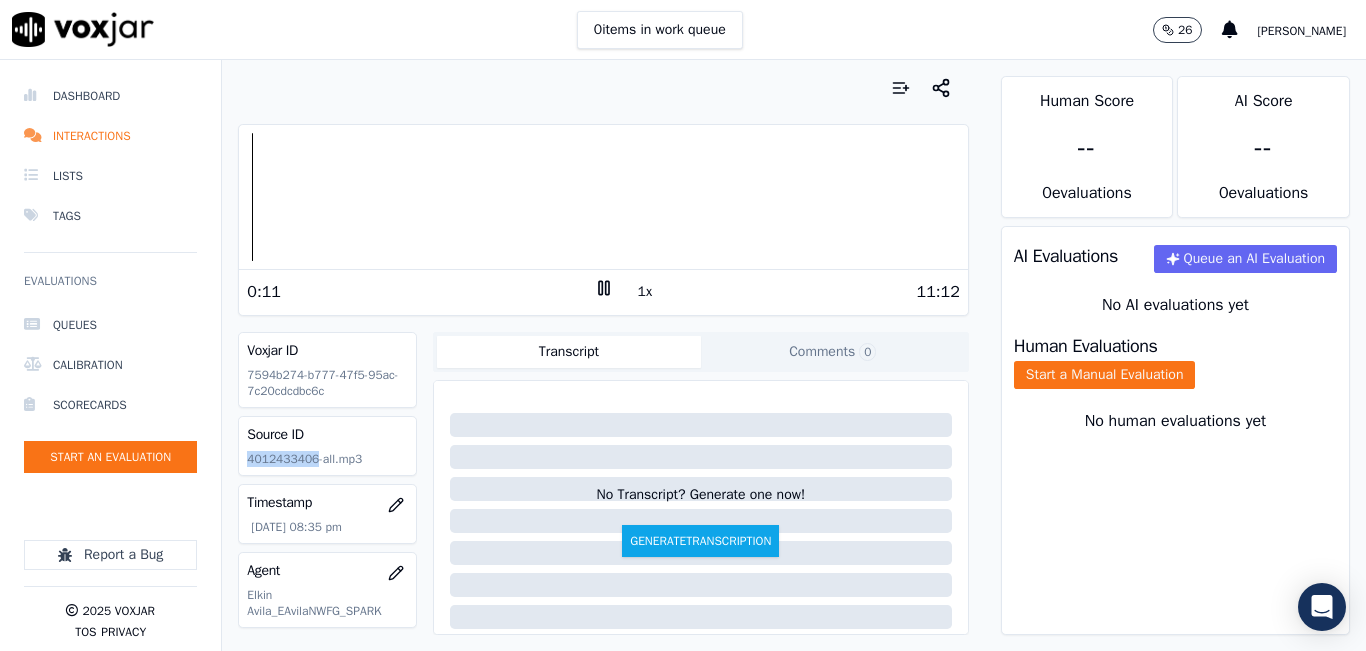 copy on "4012433406" 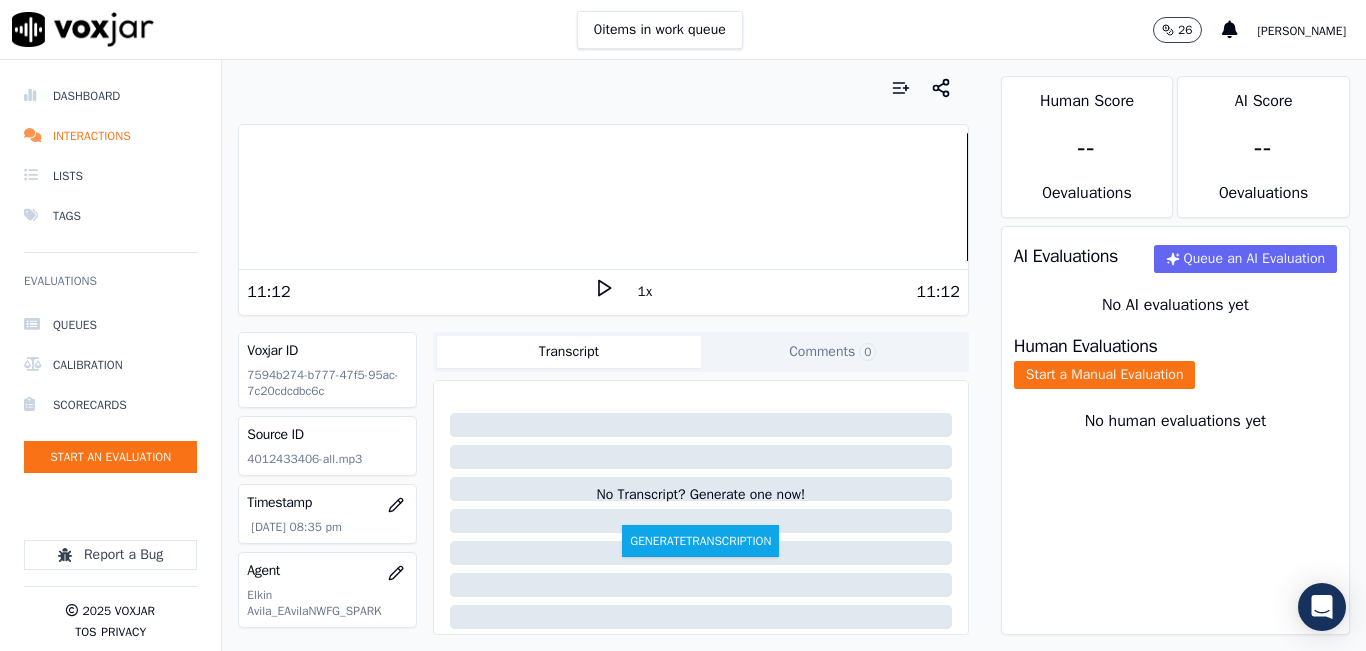 click on "Your browser does not support the audio element.   11:12     1x   11:12   Voxjar ID   7594b274-b777-47f5-95ac-7c20cdcdbc6c   Source ID   4012433406-all.mp3   Timestamp
[DATE] 08:35 pm     Agent
[PERSON_NAME] Avila_EAvilaNWFG_SPARK     Customer Name     n/a     Customer Phone     n/a     Tags
SPARK     Source     manualUpload   Type     AUDIO       Transcript   Comments  0   No Transcript? Generate one now!   Generate  Transcription         Add Comment" at bounding box center [603, 355] 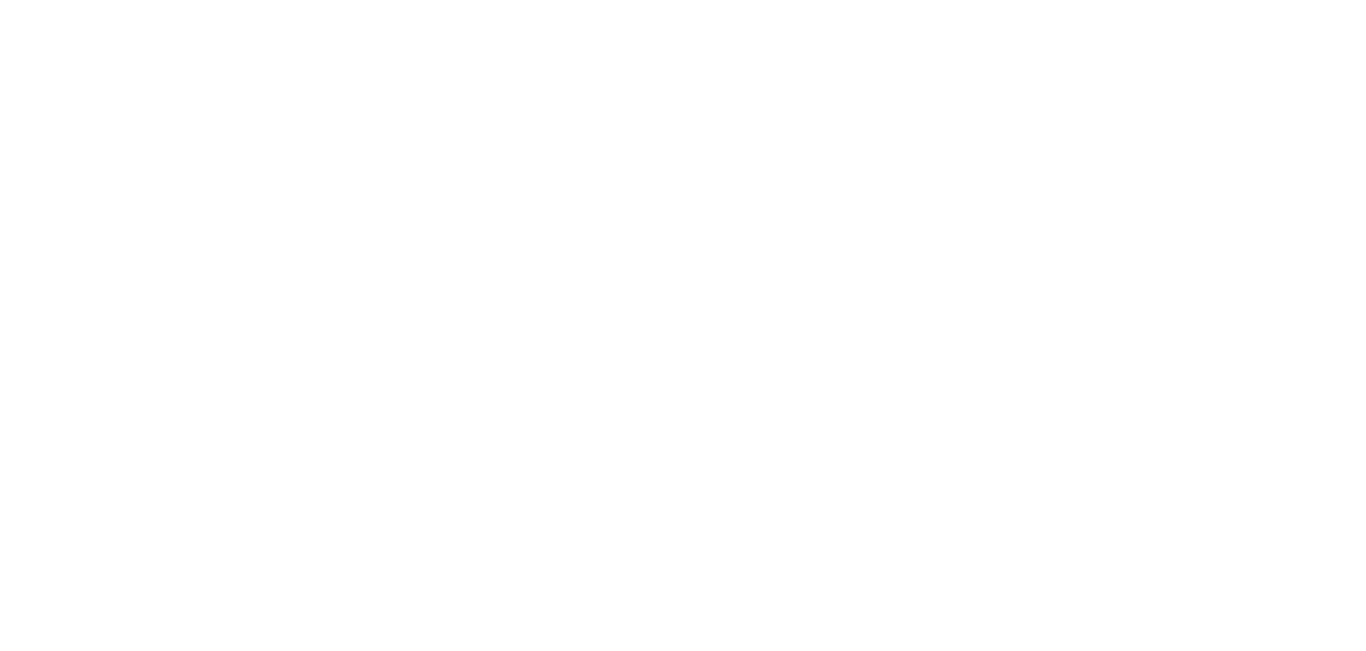scroll, scrollTop: 0, scrollLeft: 0, axis: both 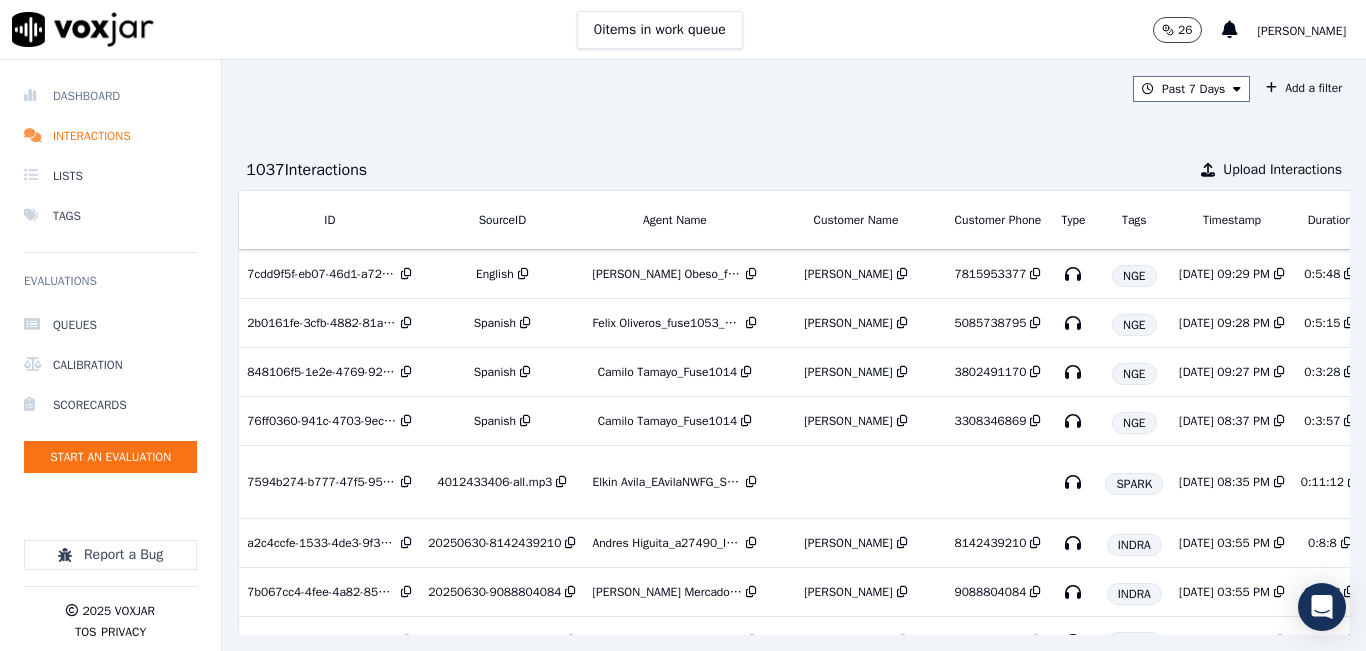 click on "Dashboard" at bounding box center (110, 96) 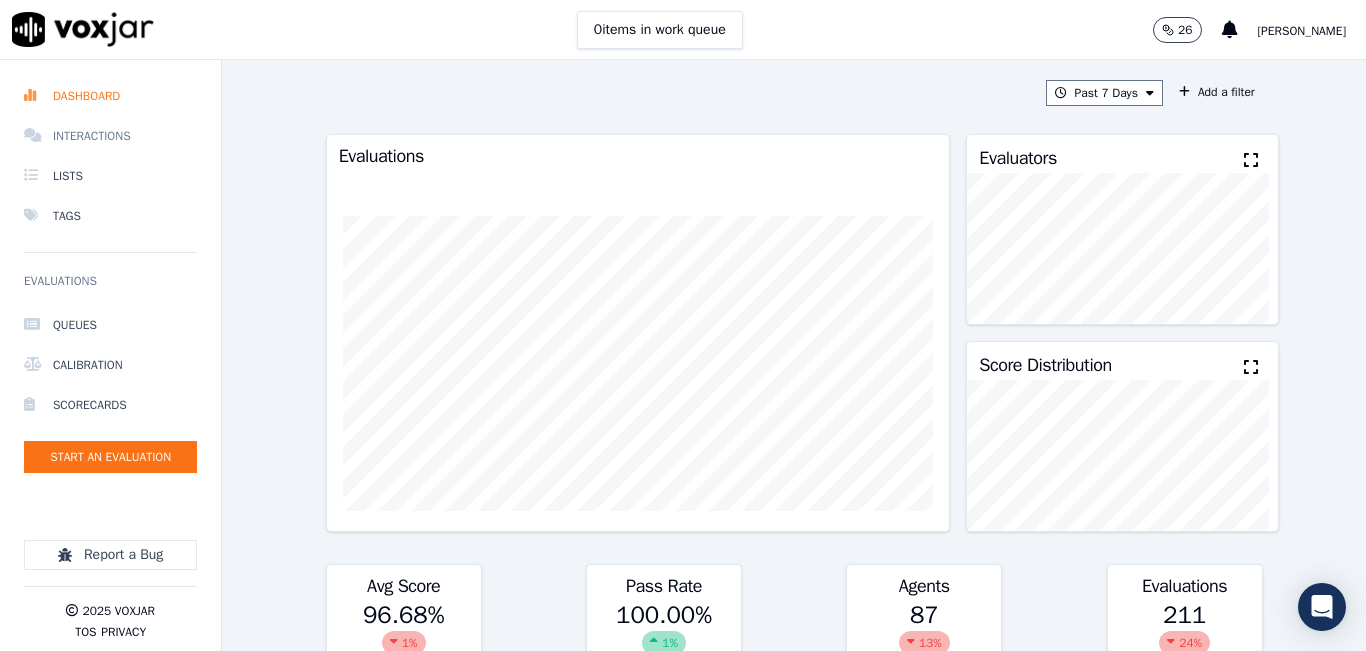 click on "Interactions" at bounding box center [110, 136] 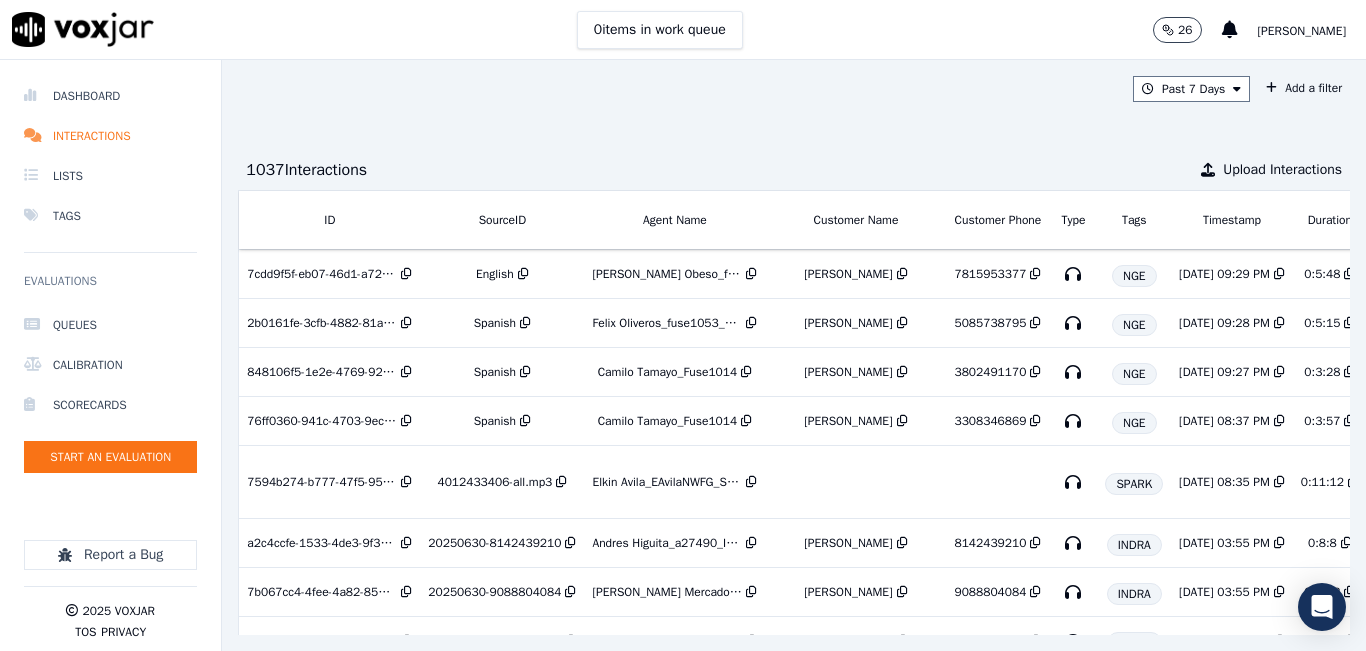 drag, startPoint x: 1311, startPoint y: 33, endPoint x: 1307, endPoint y: 47, distance: 14.56022 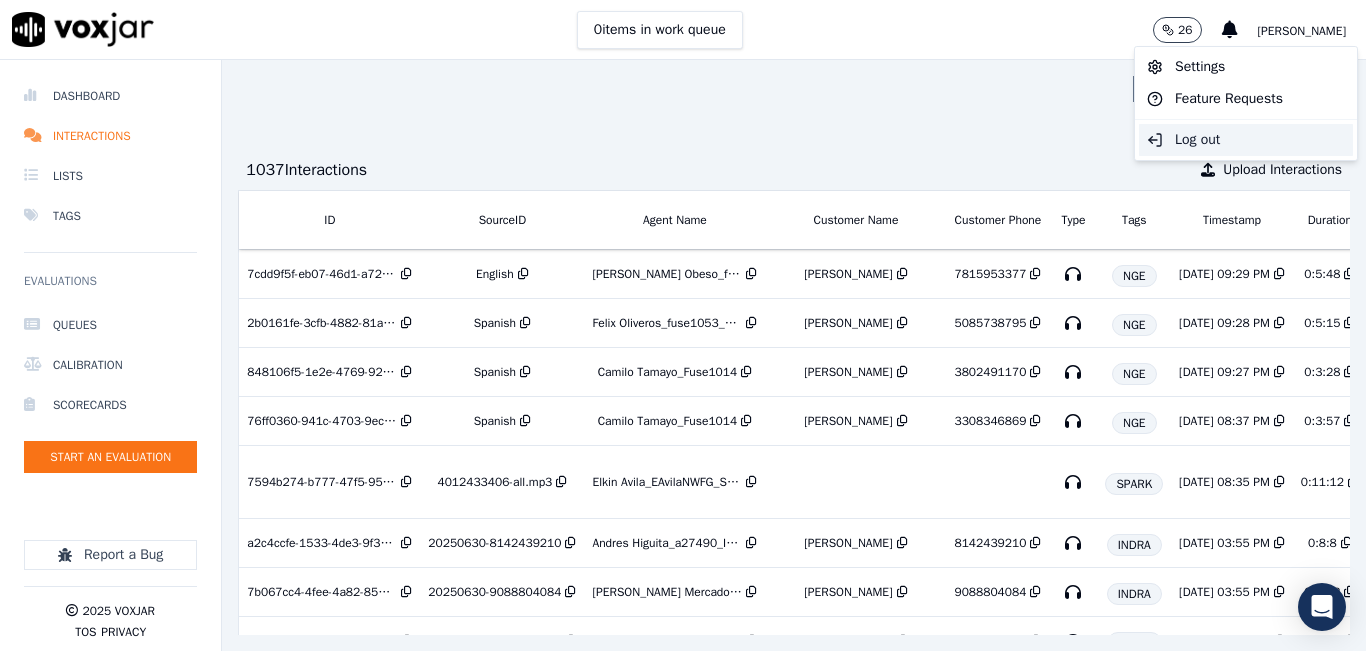 click on "Log out" at bounding box center (1246, 140) 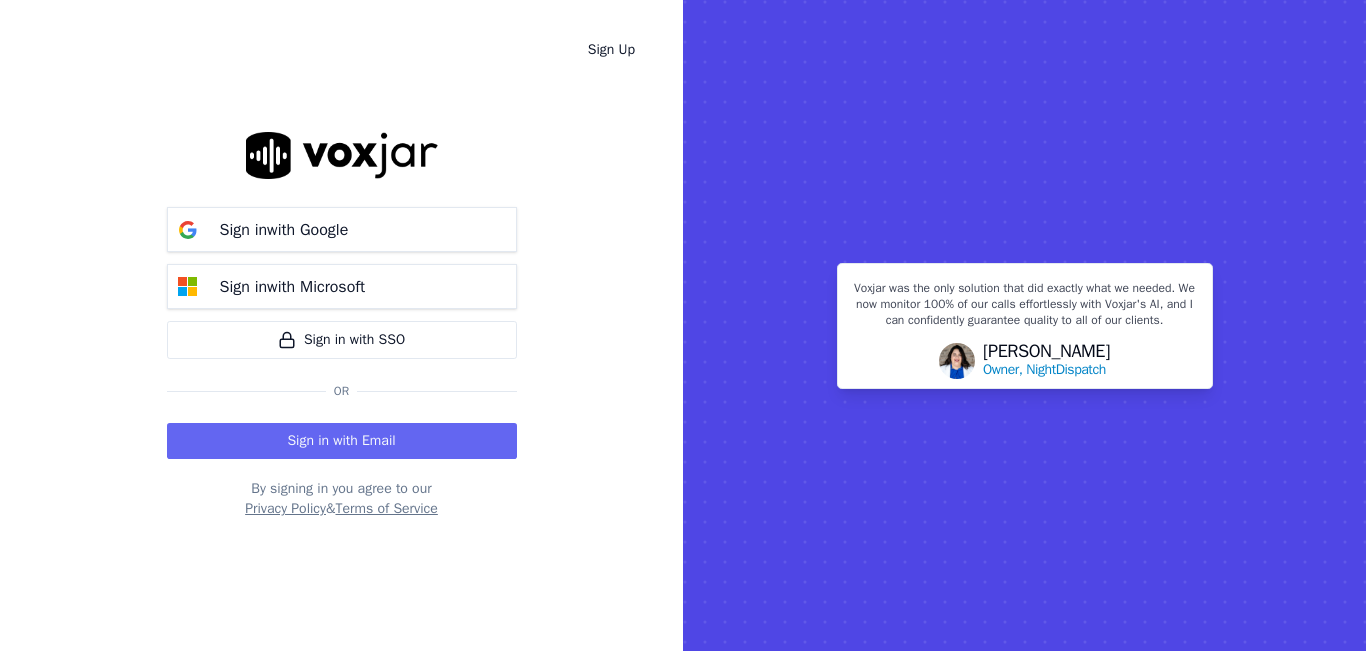 drag, startPoint x: 424, startPoint y: 431, endPoint x: 414, endPoint y: 414, distance: 19.723083 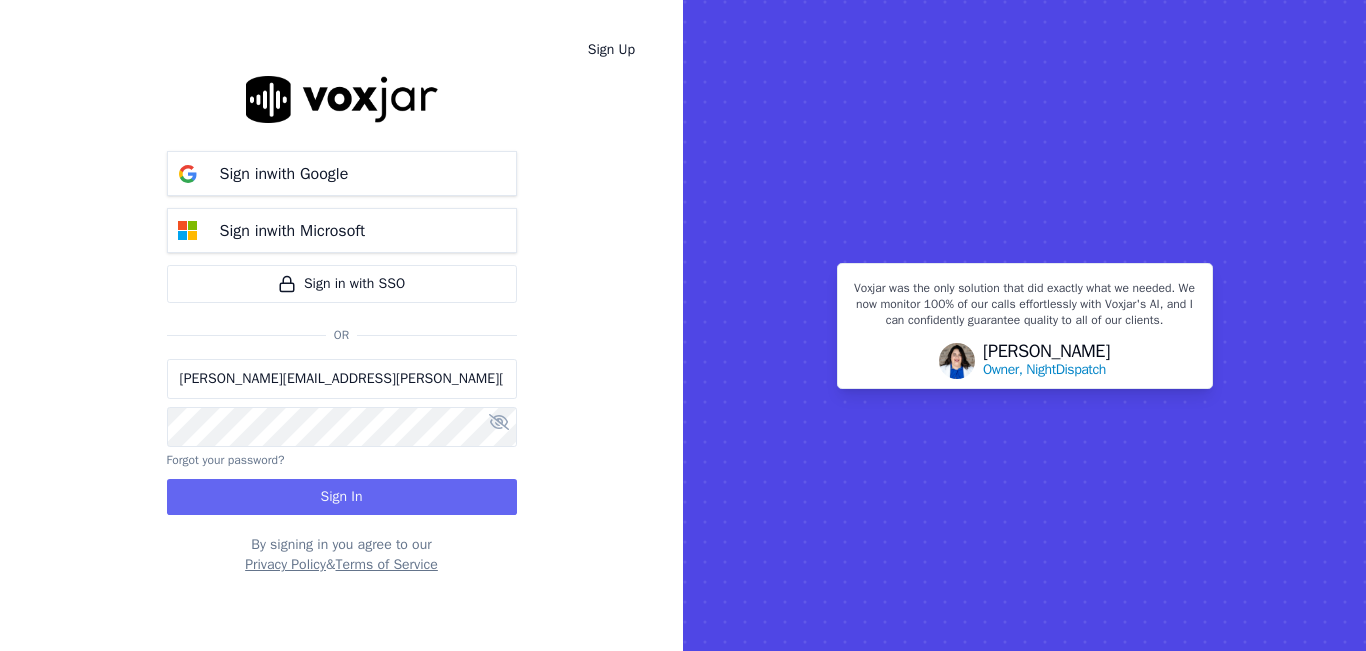click on "[PERSON_NAME][EMAIL_ADDRESS][PERSON_NAME][DOMAIN_NAME]" at bounding box center [342, 379] 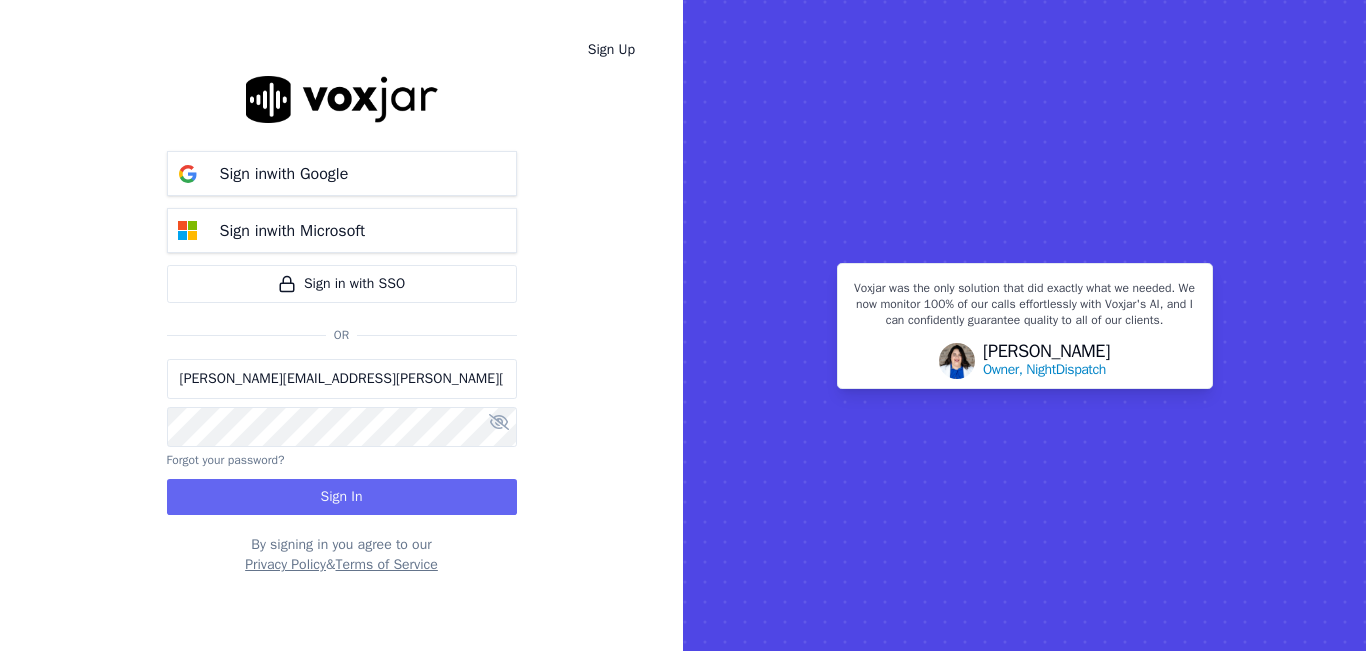 type on "[PERSON_NAME][EMAIL_ADDRESS][PERSON_NAME][DOMAIN_NAME]" 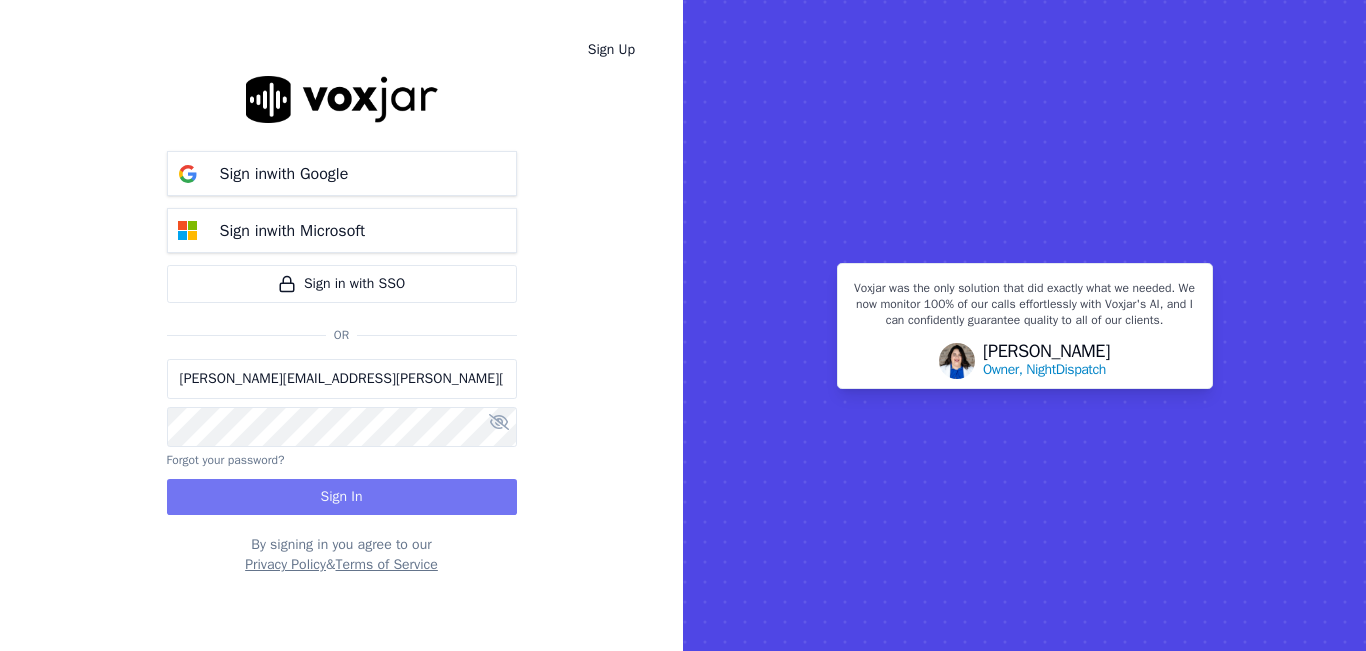 click on "Sign In" at bounding box center (342, 497) 